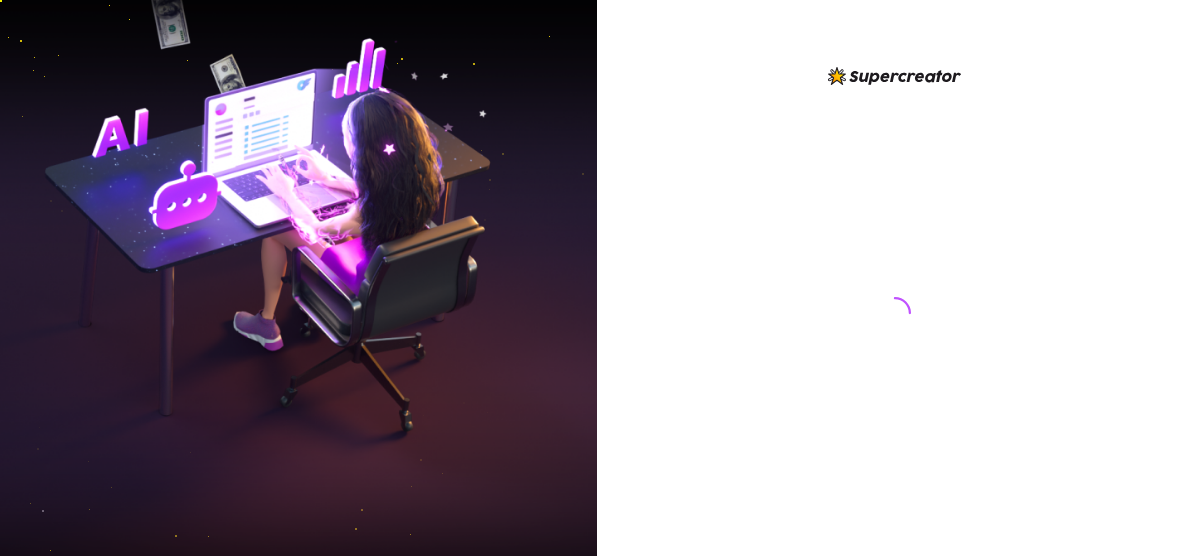 scroll, scrollTop: 0, scrollLeft: 0, axis: both 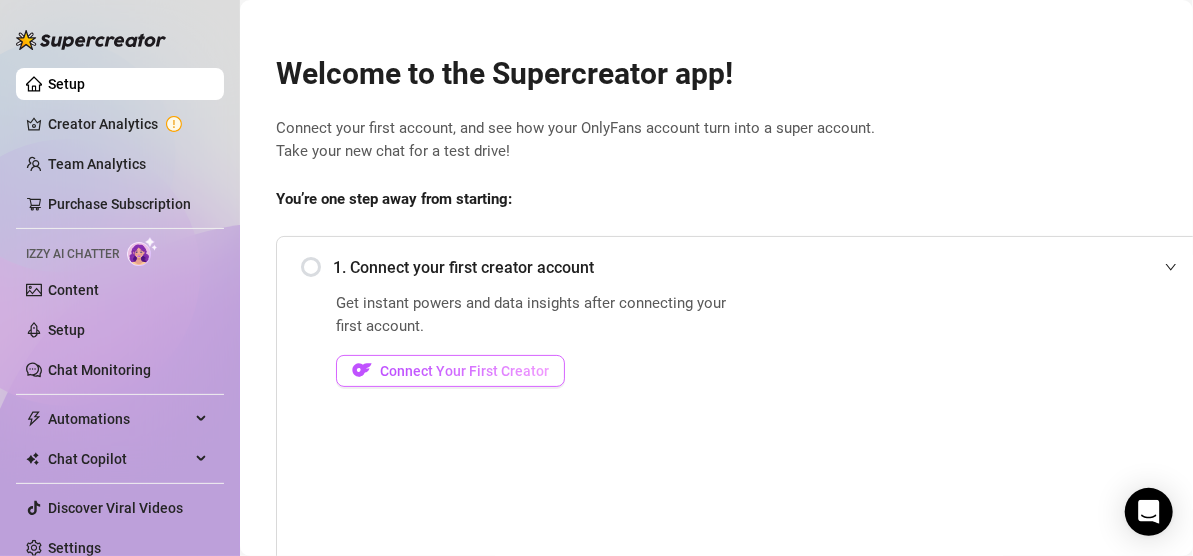 click on "Connect Your First Creator" at bounding box center [464, 371] 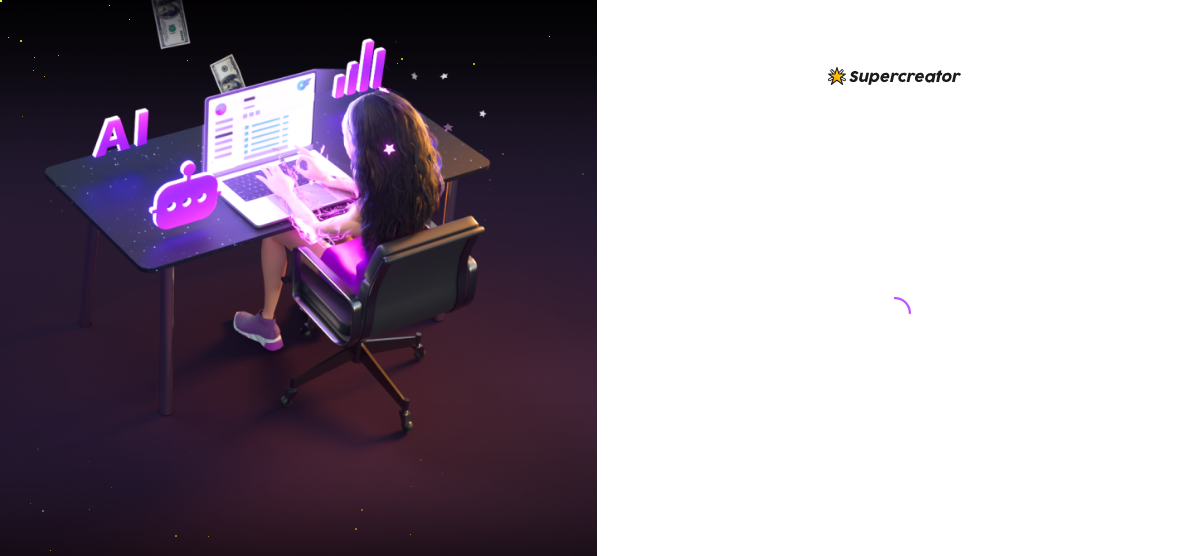 scroll, scrollTop: 0, scrollLeft: 0, axis: both 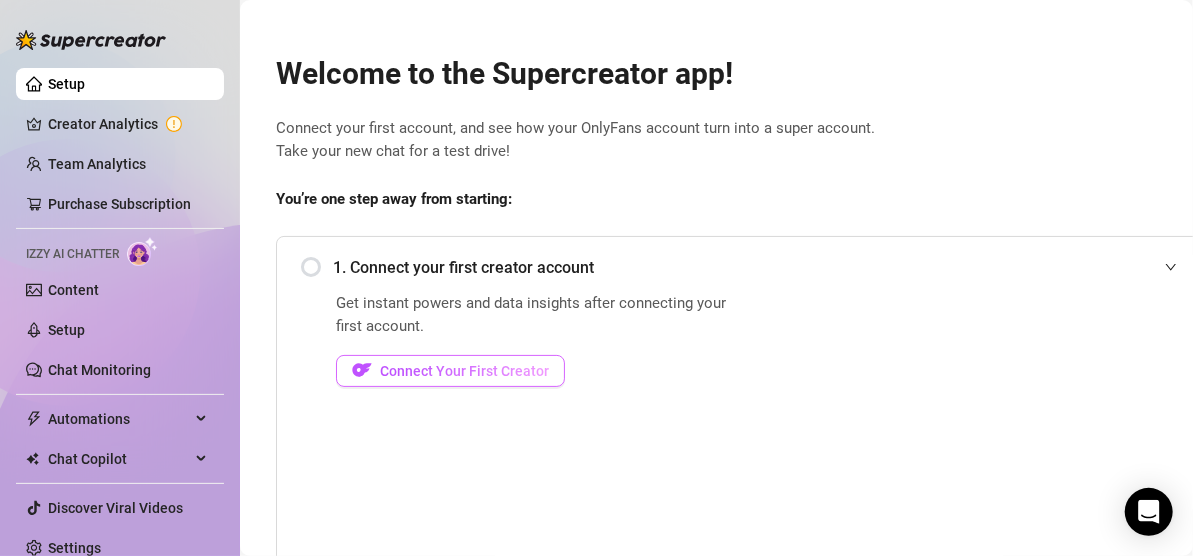 click on "Connect Your First Creator" at bounding box center (464, 371) 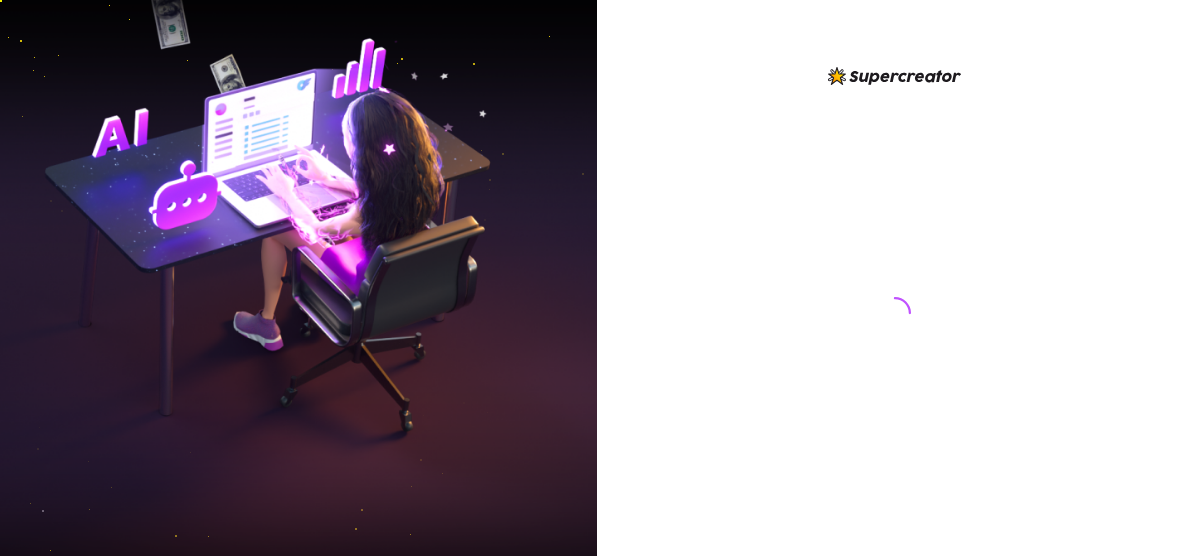 scroll, scrollTop: 0, scrollLeft: 0, axis: both 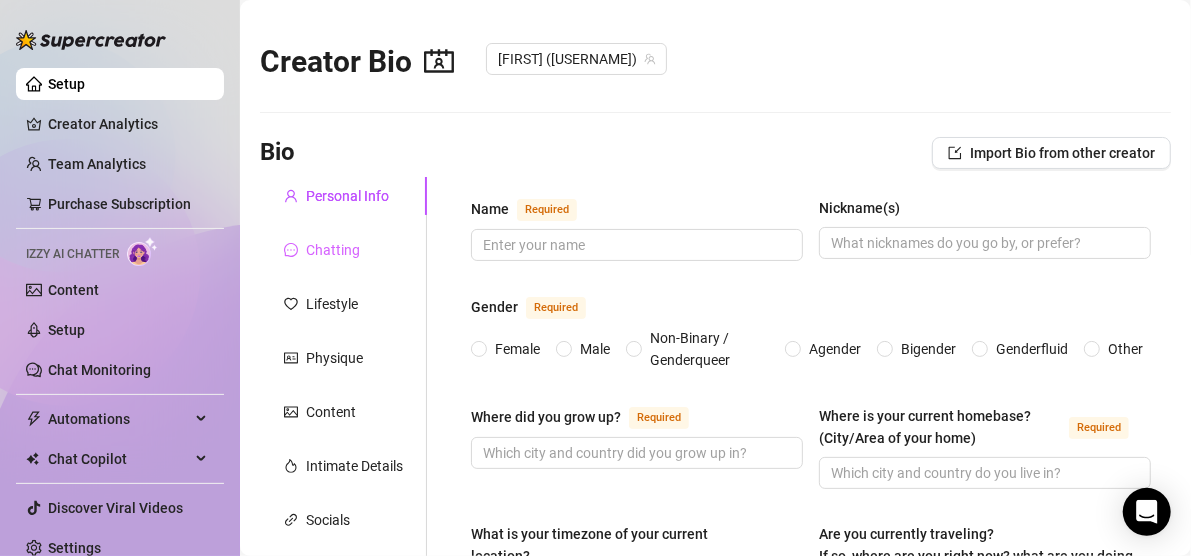 click on "Chatting" at bounding box center (343, 250) 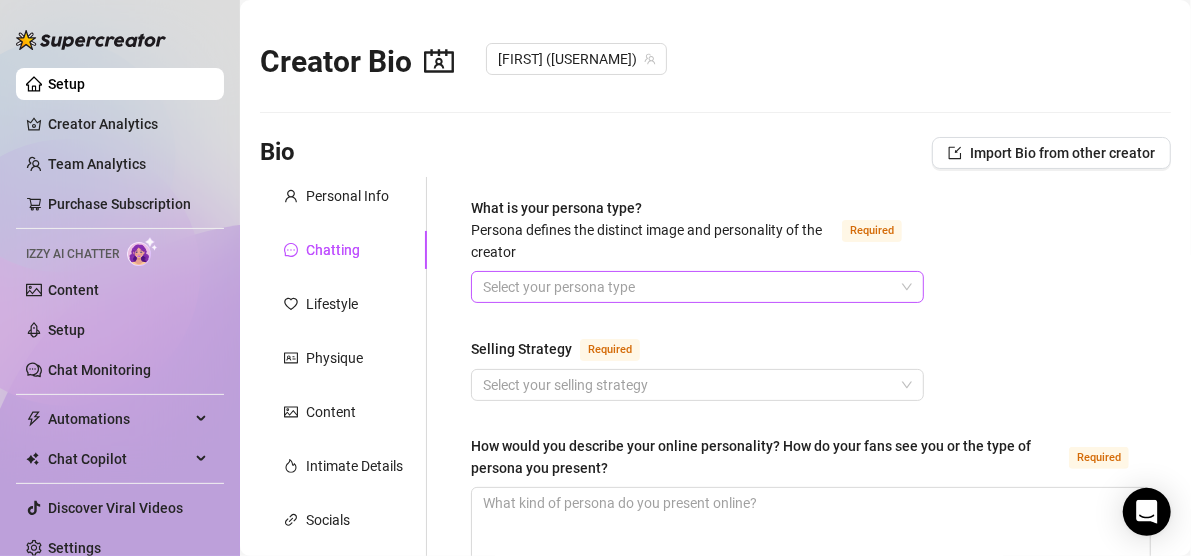 click on "What is your persona type? Persona defines the distinct image and personality of the creator Required" at bounding box center (688, 287) 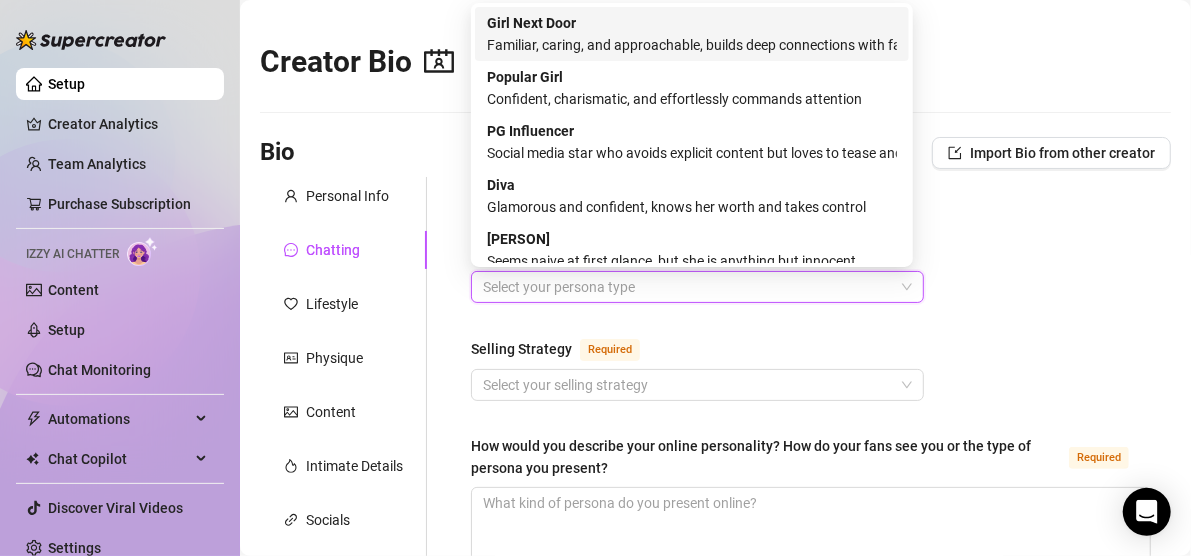 click on "Girl Next Door Familiar, caring, and approachable, builds deep connections with fans" at bounding box center [692, 34] 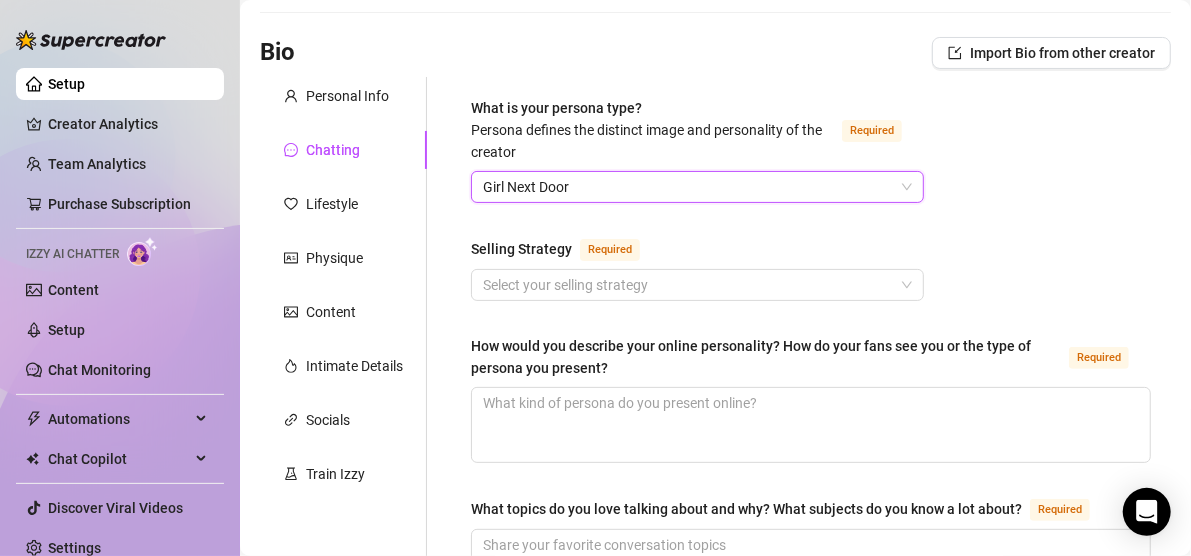 scroll, scrollTop: 102, scrollLeft: 0, axis: vertical 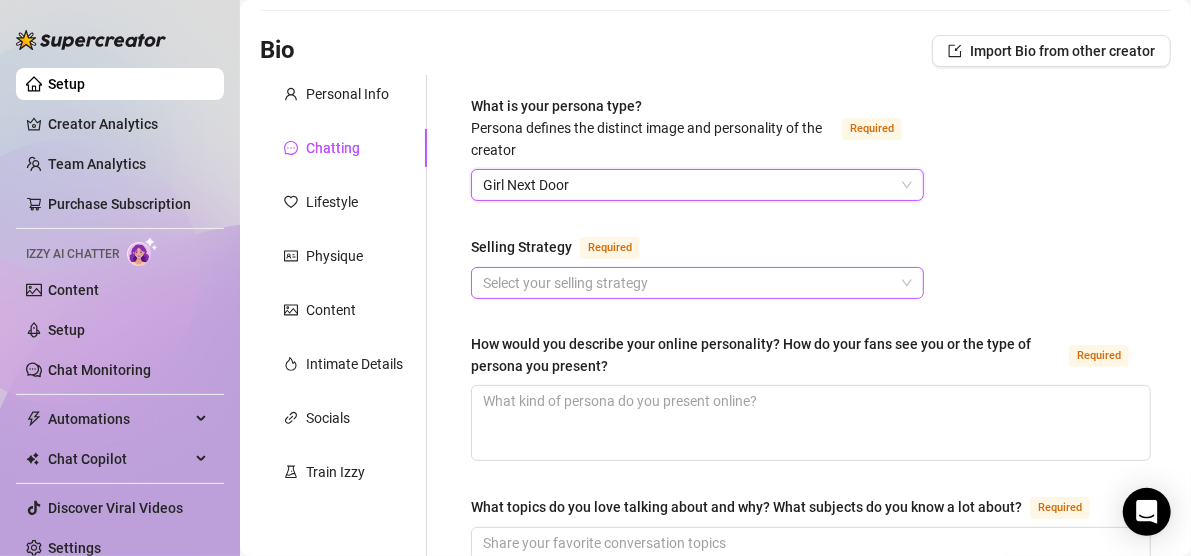 click on "Selling Strategy Required" at bounding box center [688, 283] 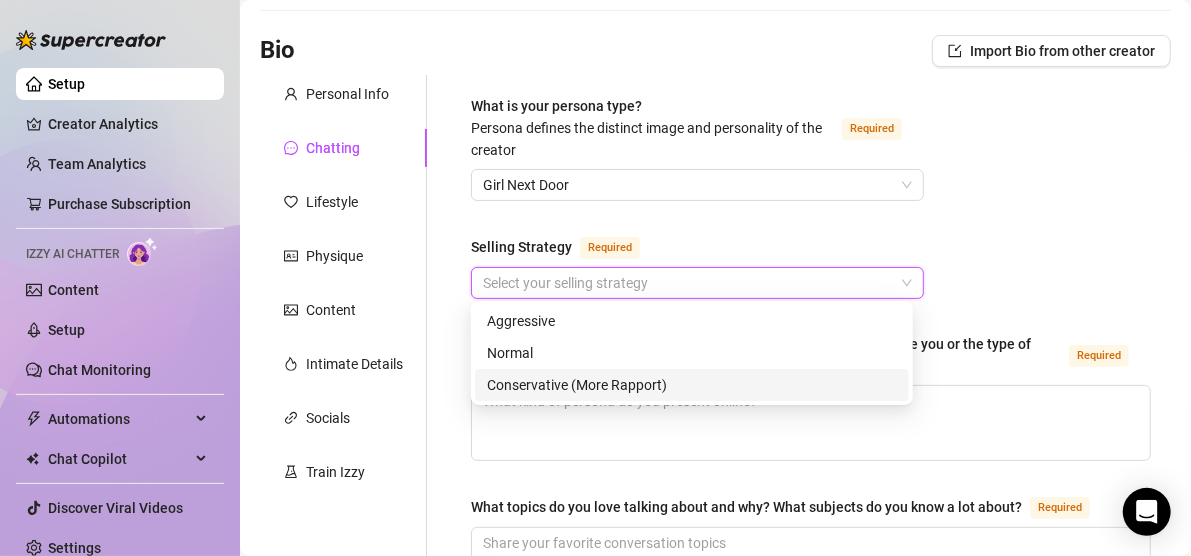 click on "Conservative (More Rapport)" at bounding box center [692, 385] 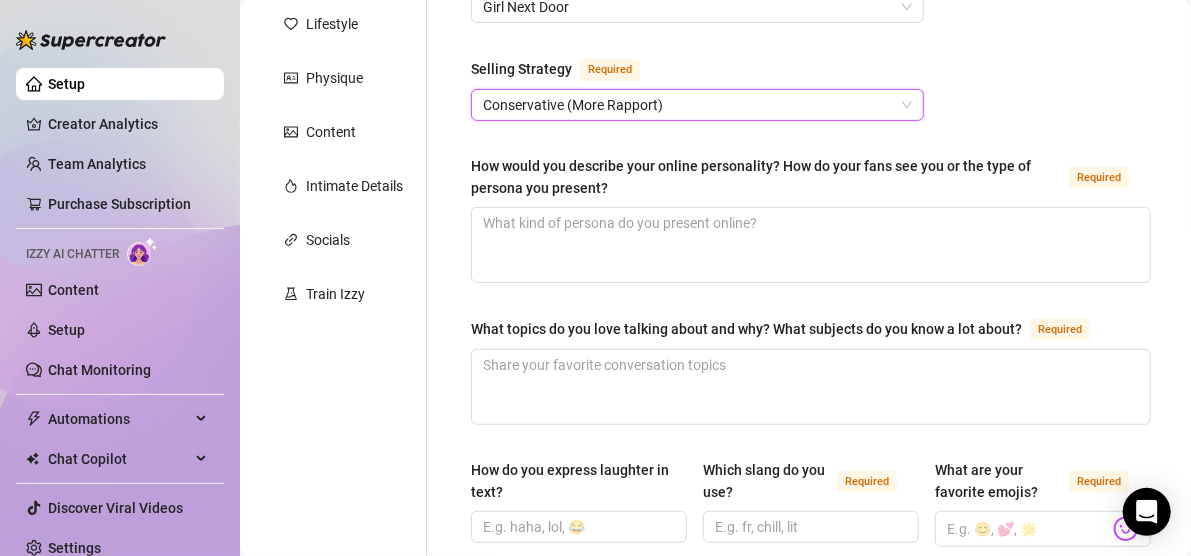 scroll, scrollTop: 280, scrollLeft: 0, axis: vertical 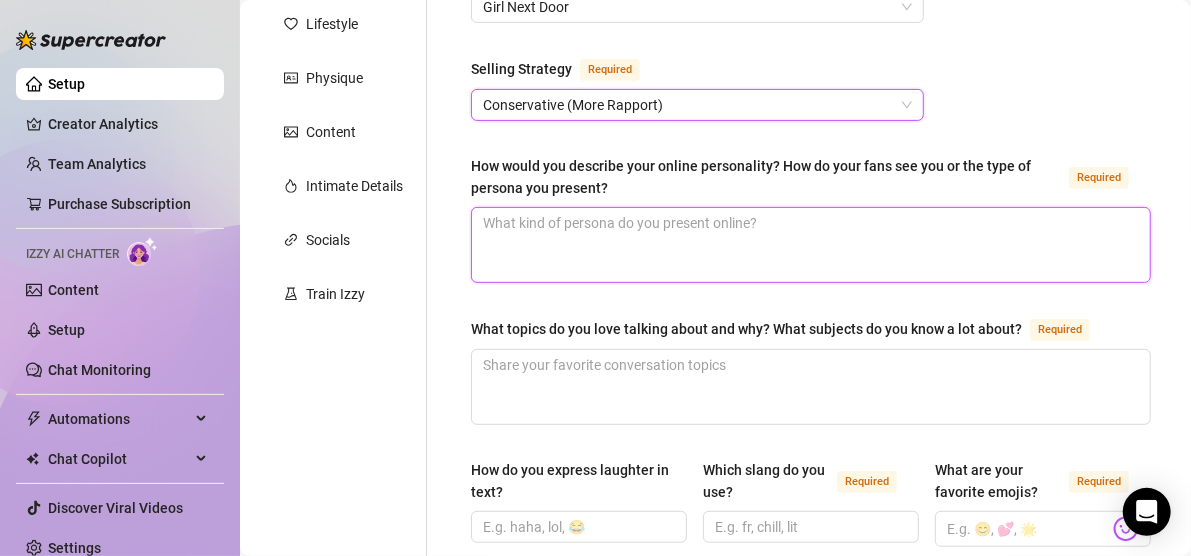 click on "How would you describe your online personality? How do your fans see you or the type of persona you present? Required" at bounding box center (811, 245) 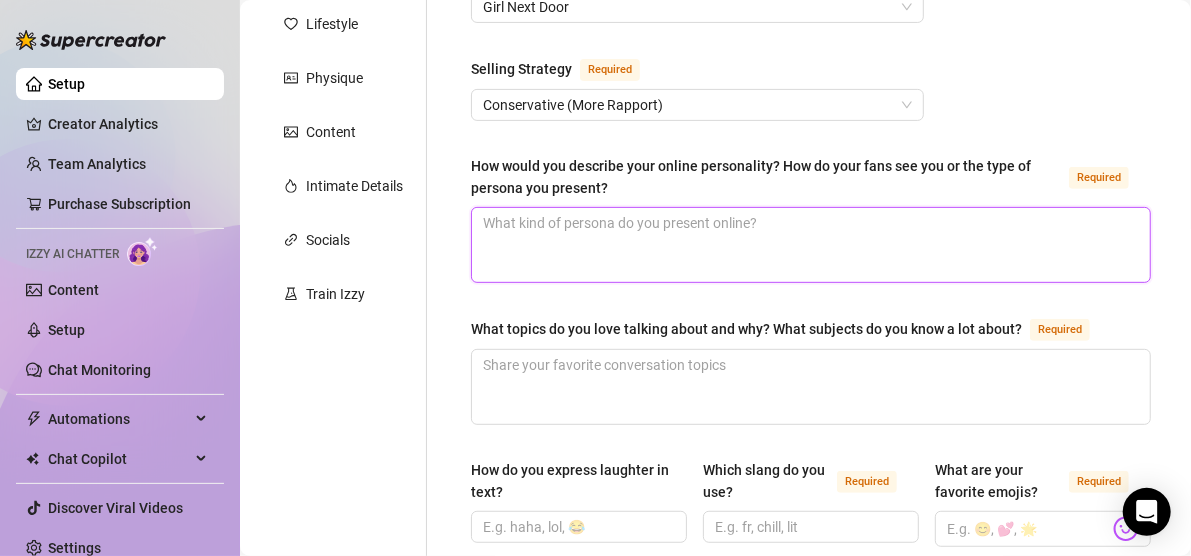type 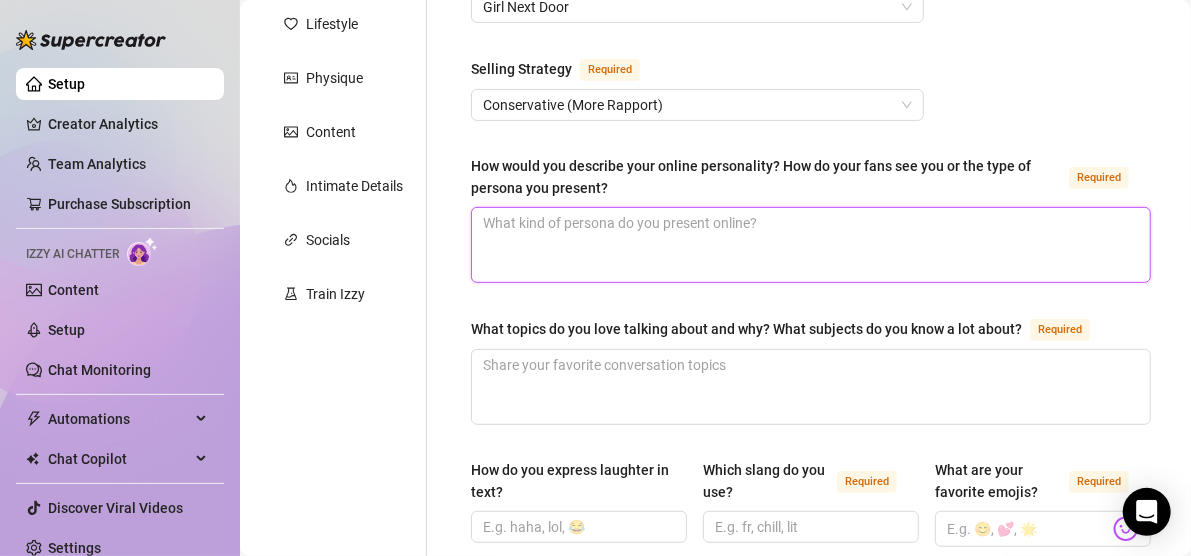 type on "c" 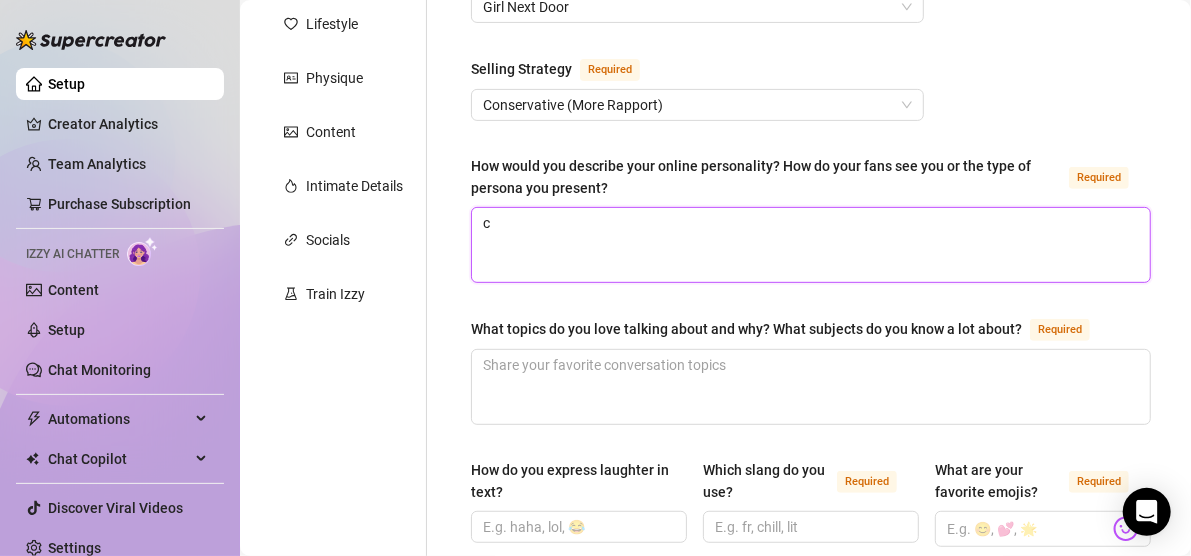type 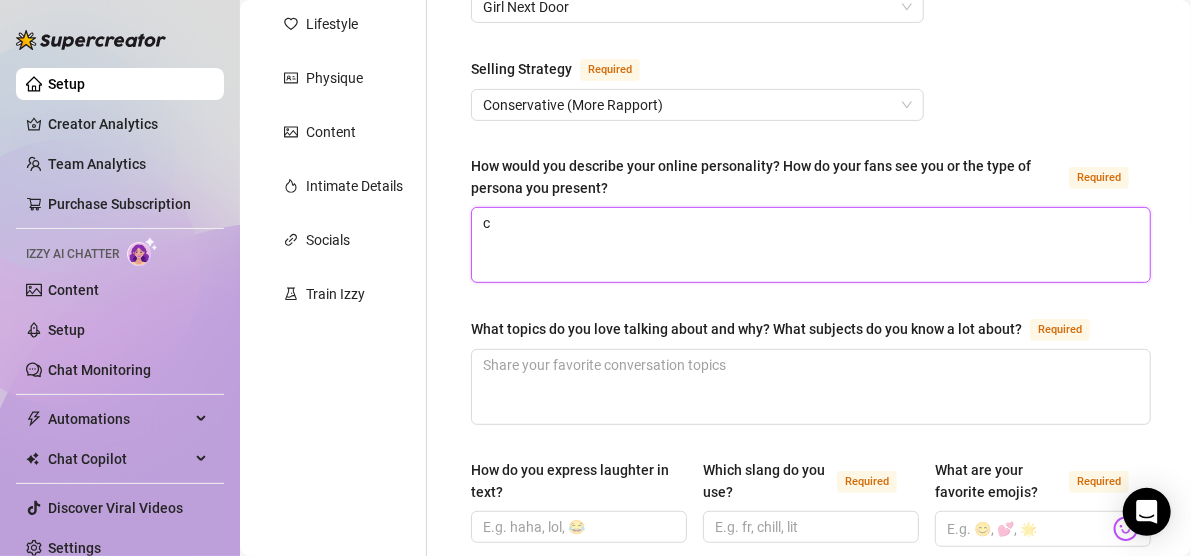 type on "cu" 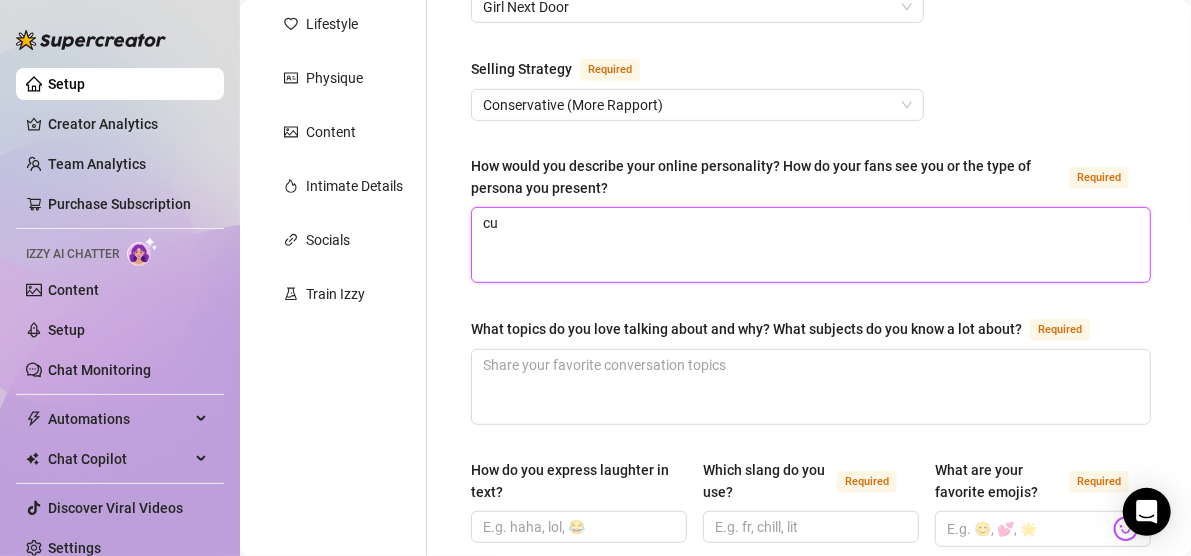 type 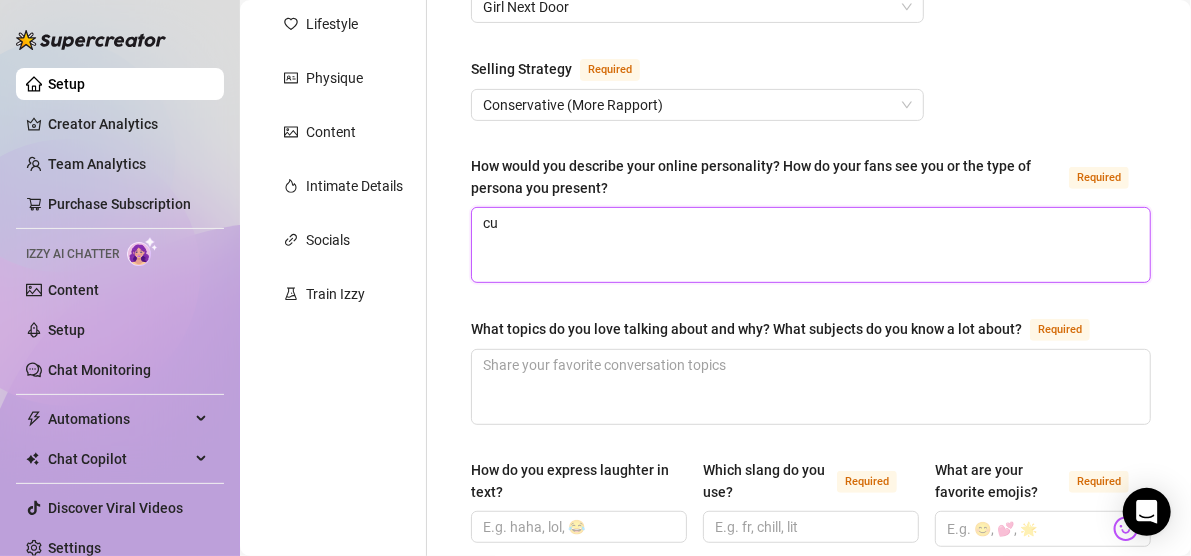 type on "cut" 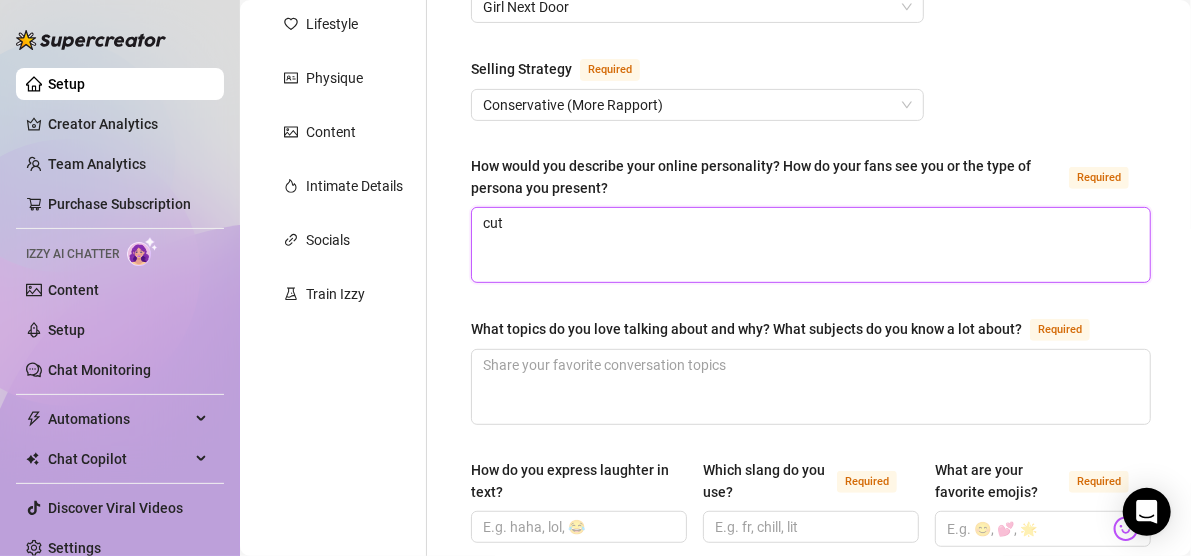 type 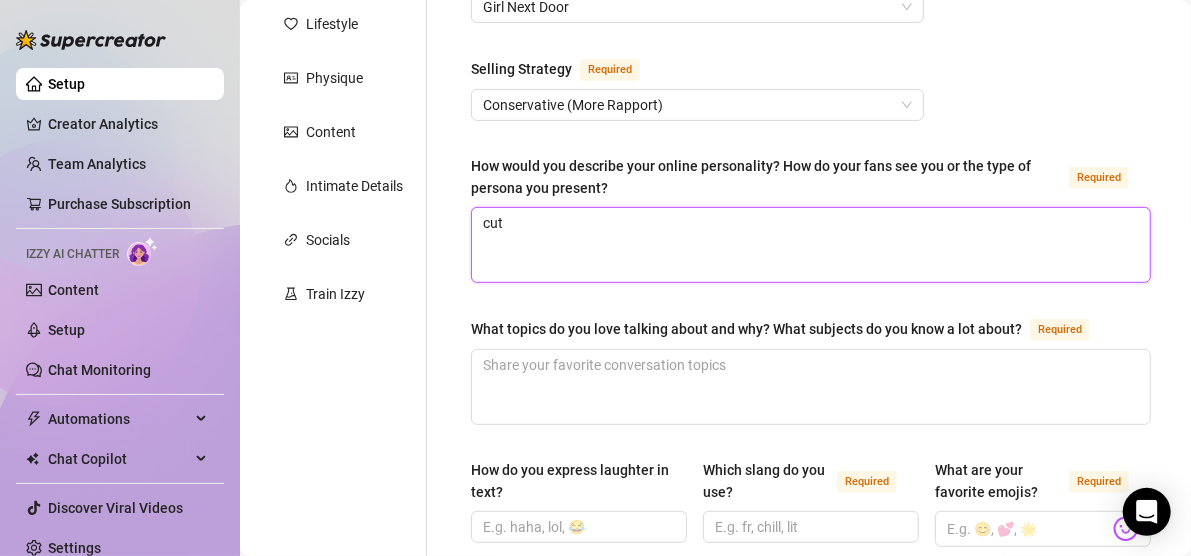 type on "cute" 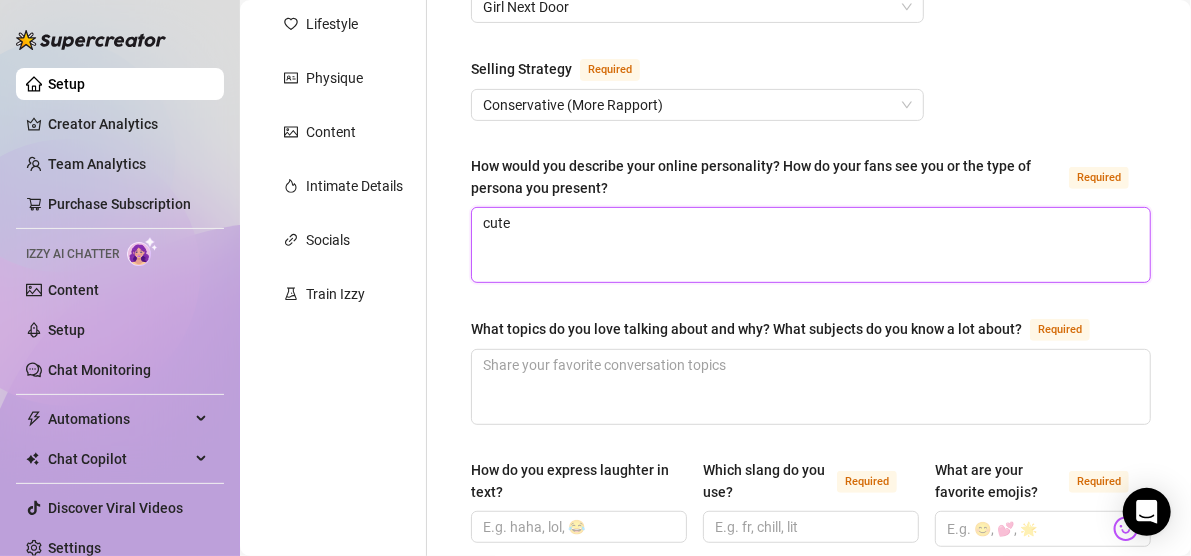 type 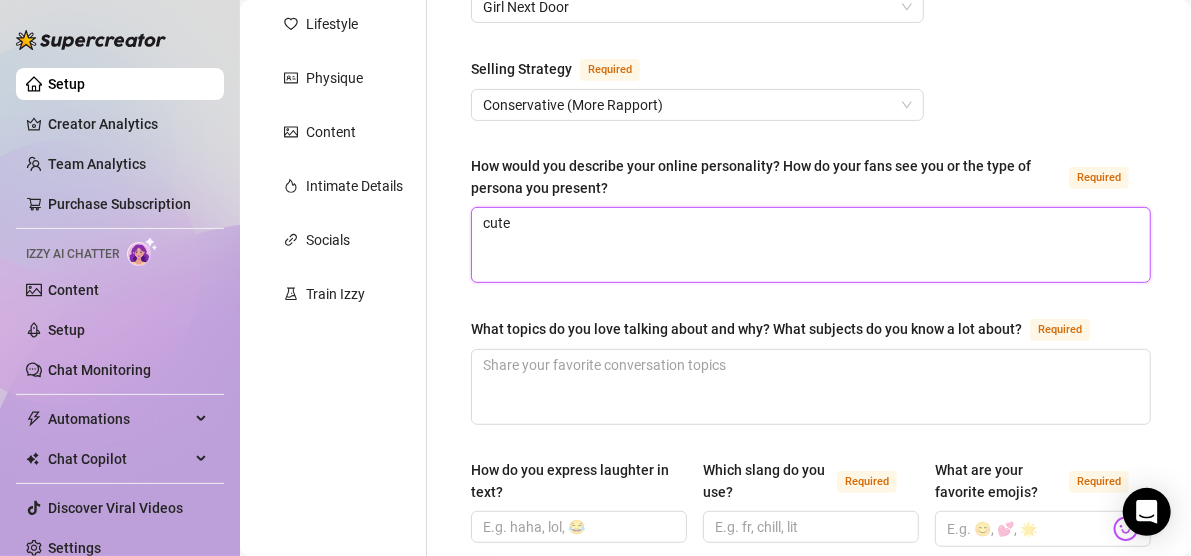 type on "cute" 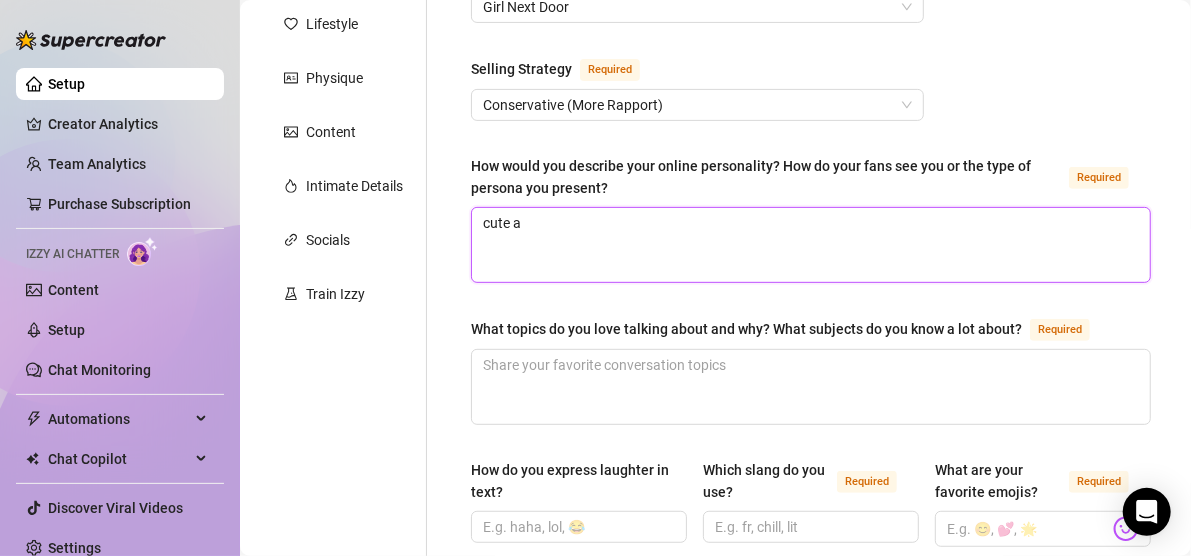 type 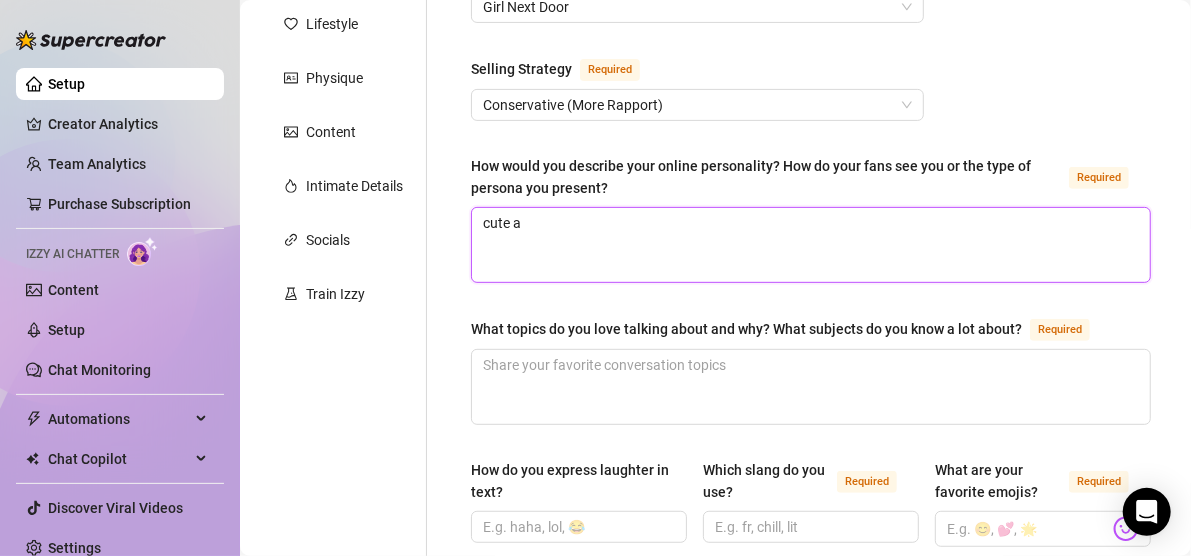 type on "cute an" 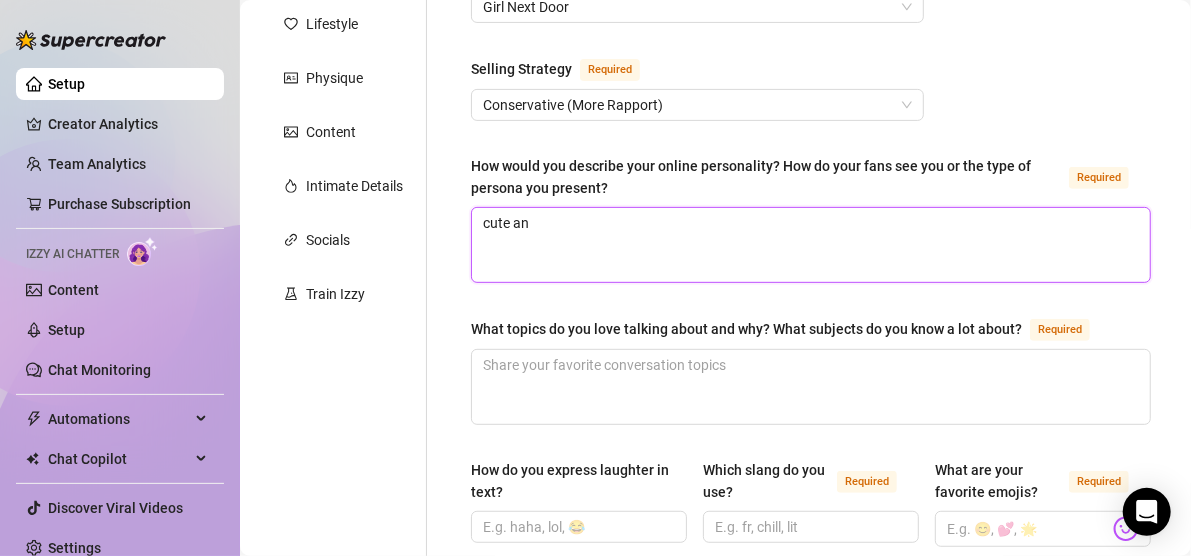 type 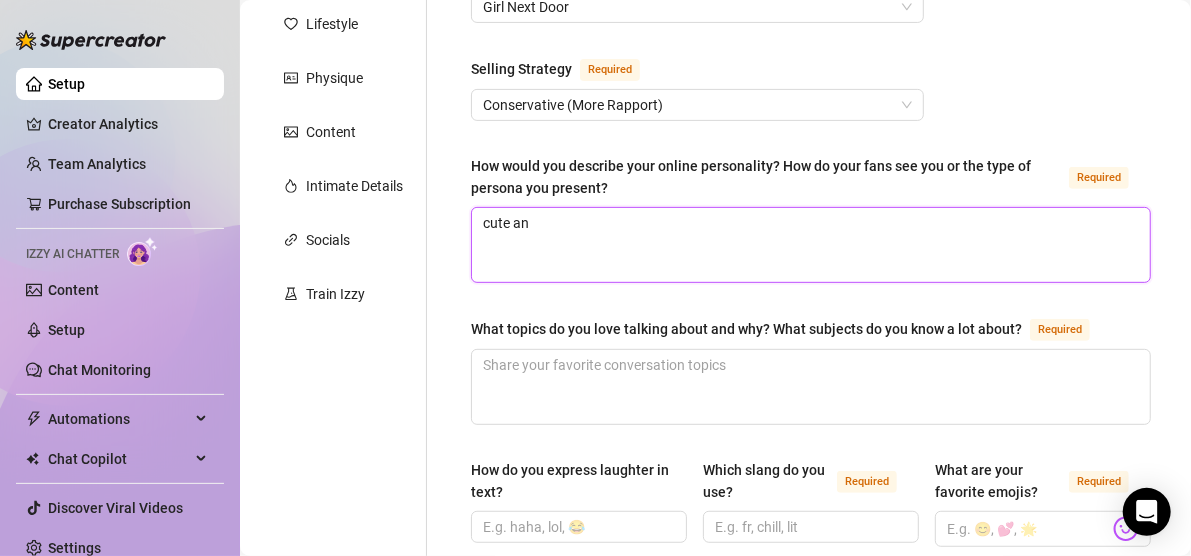 type on "cute and" 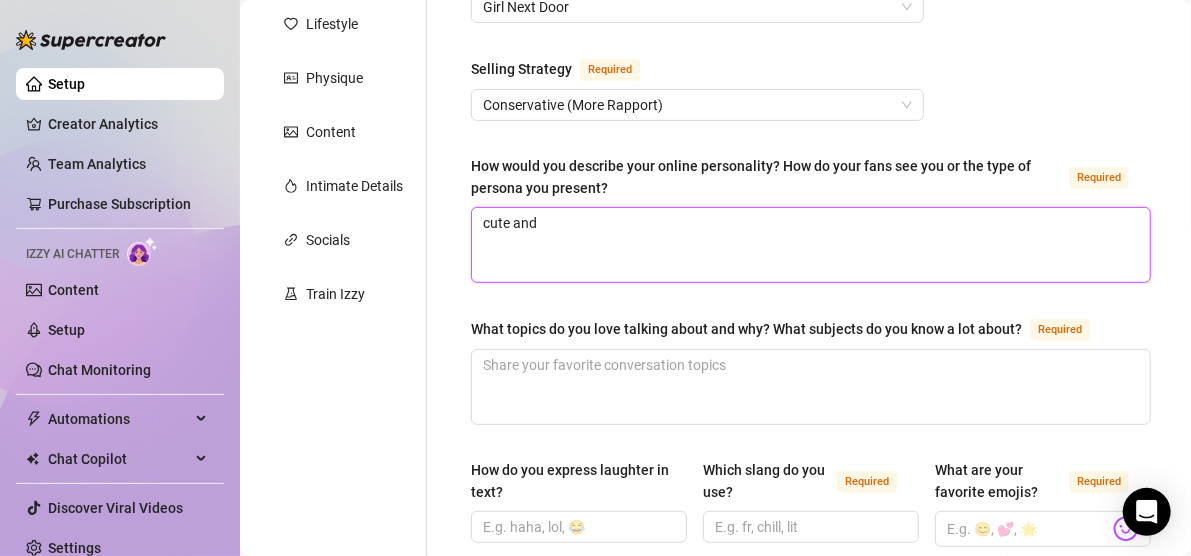 type 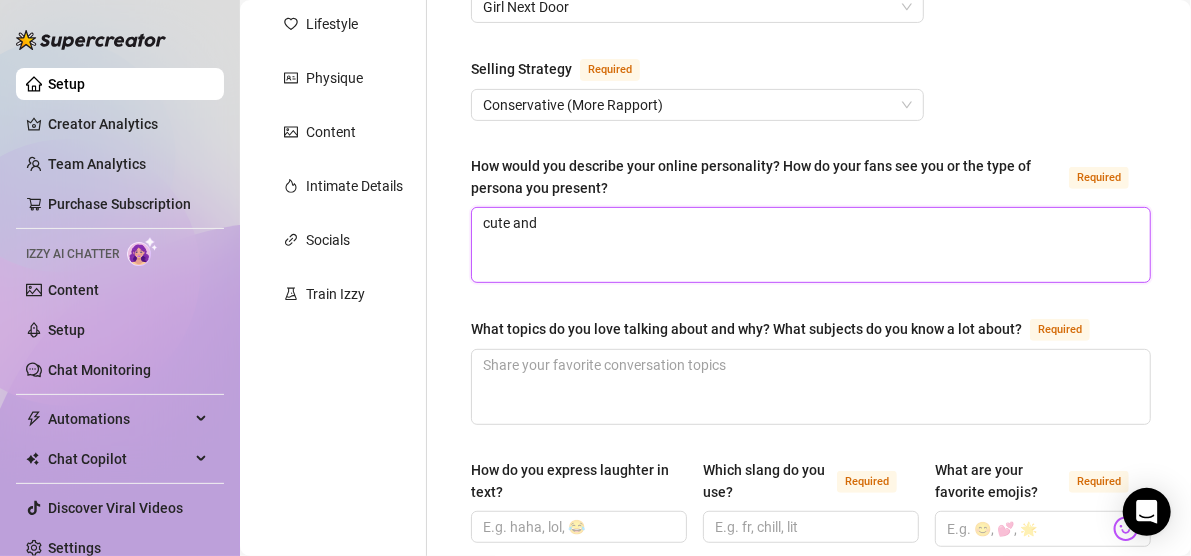 type on "cute and" 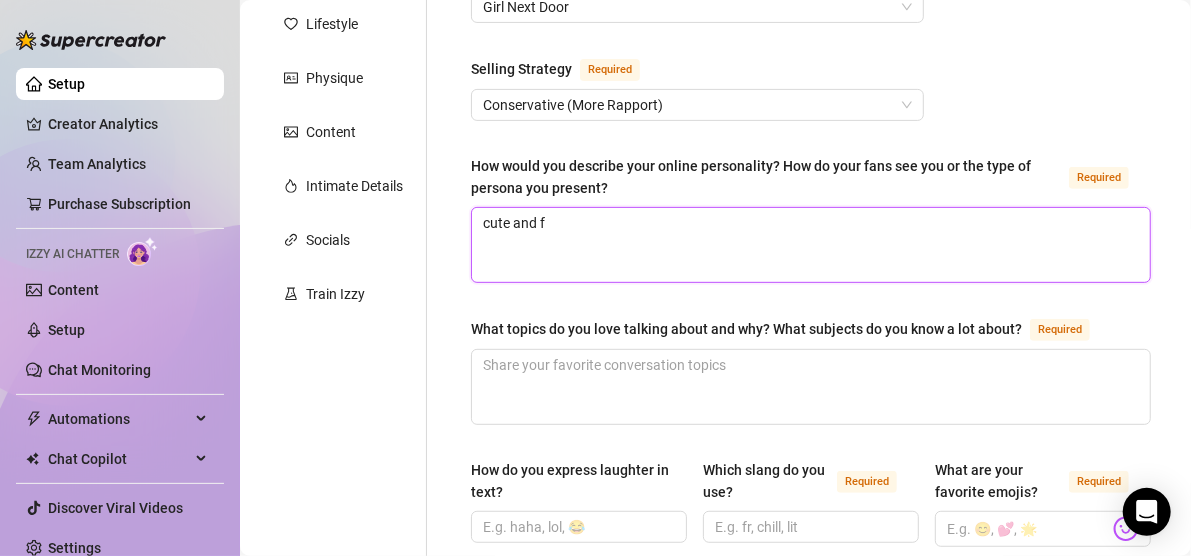 type 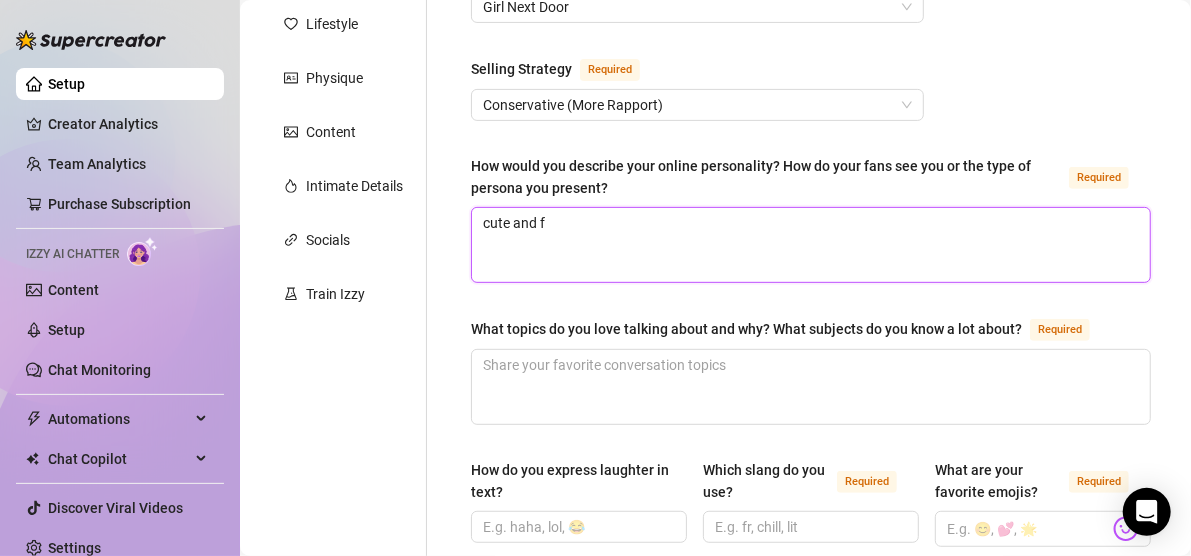 type on "cute and fl" 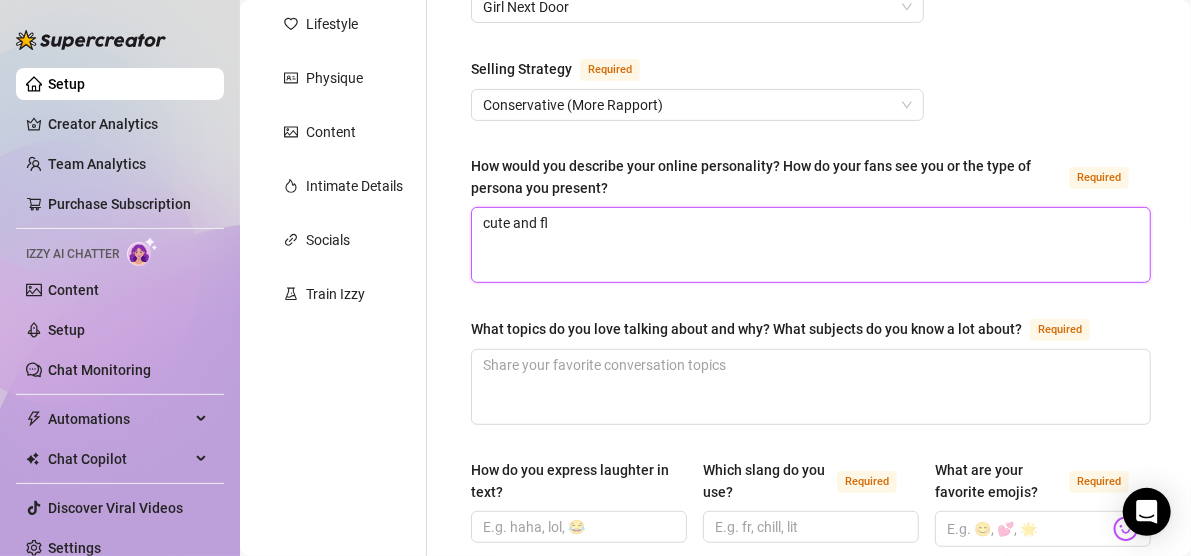 type 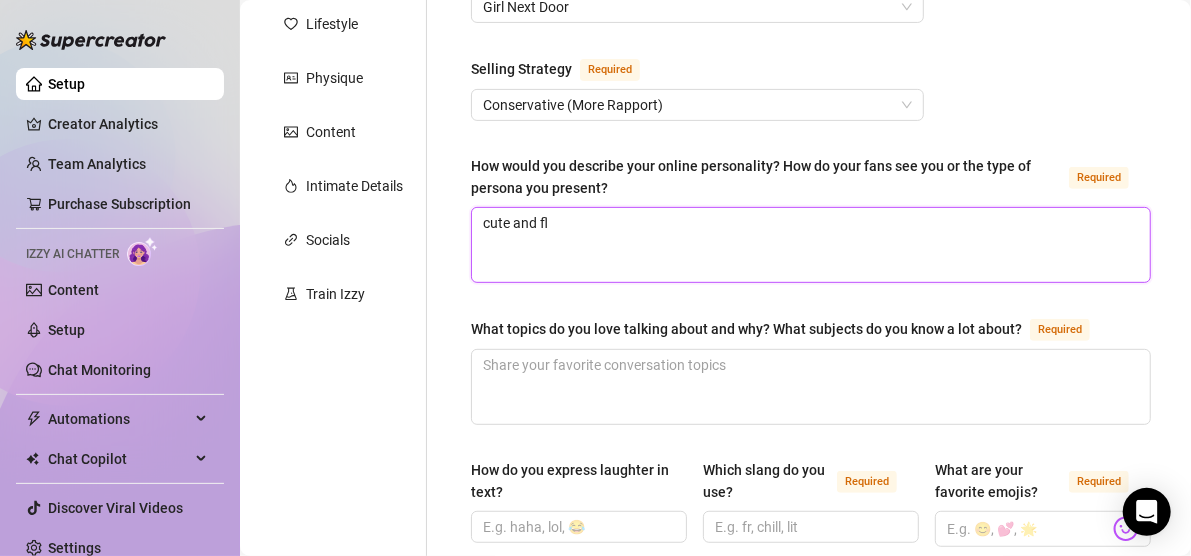 type on "cute and fli" 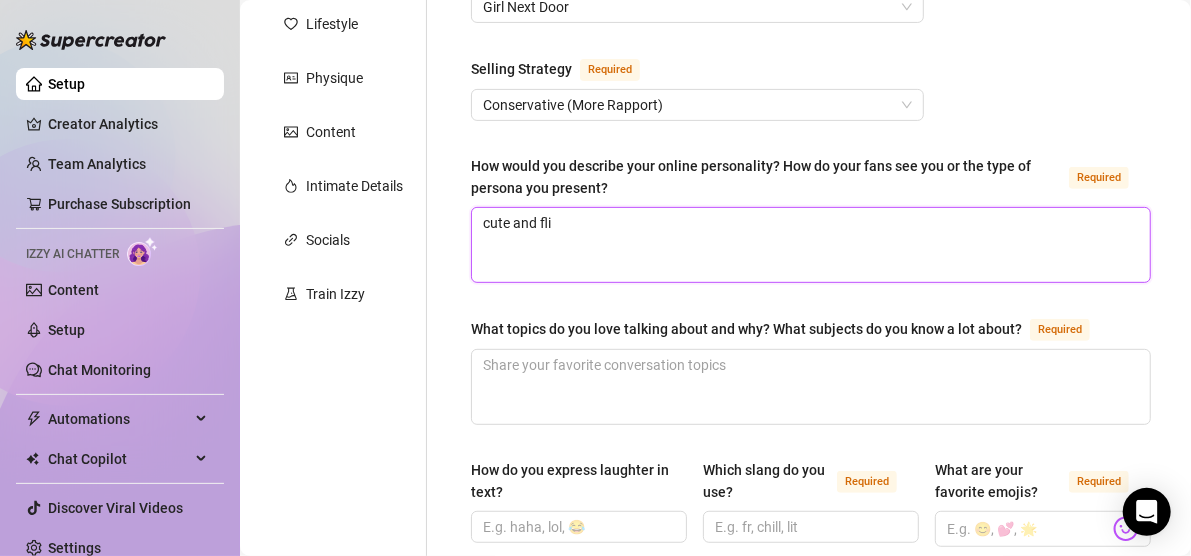 type 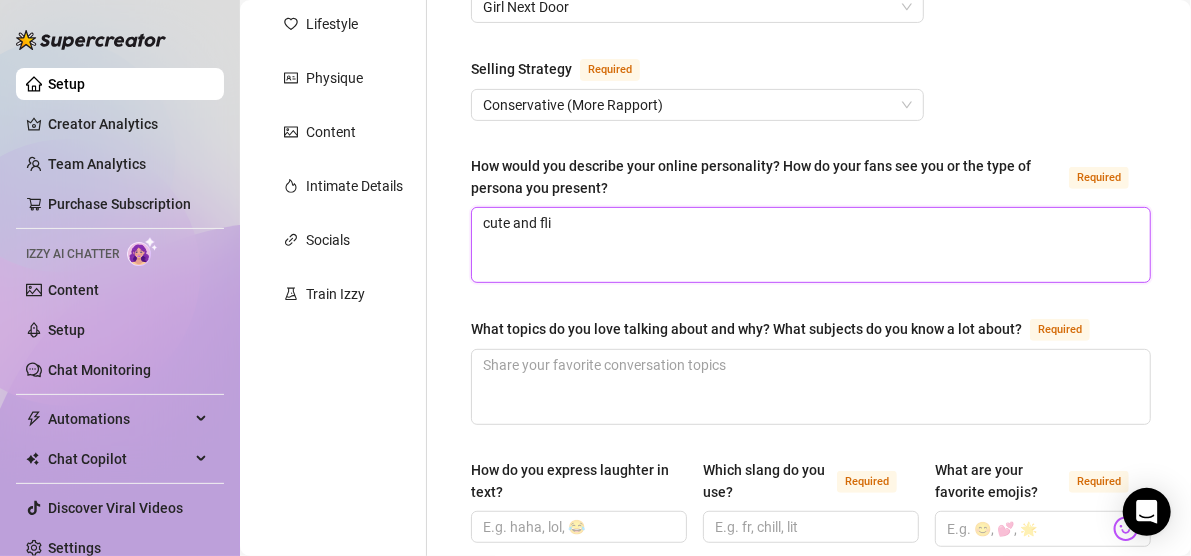 type on "cute and flir" 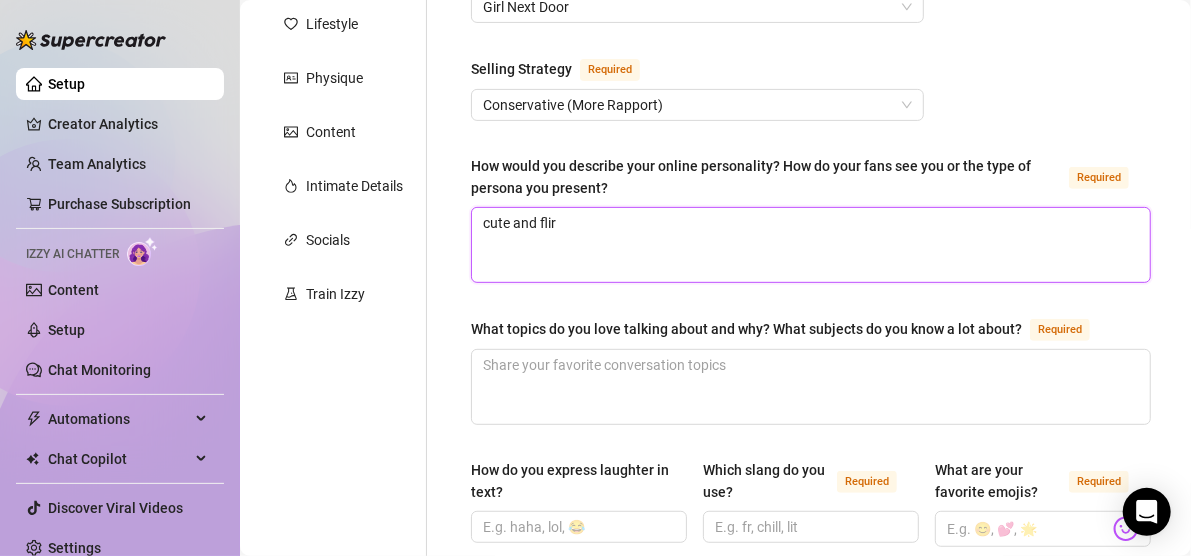 type 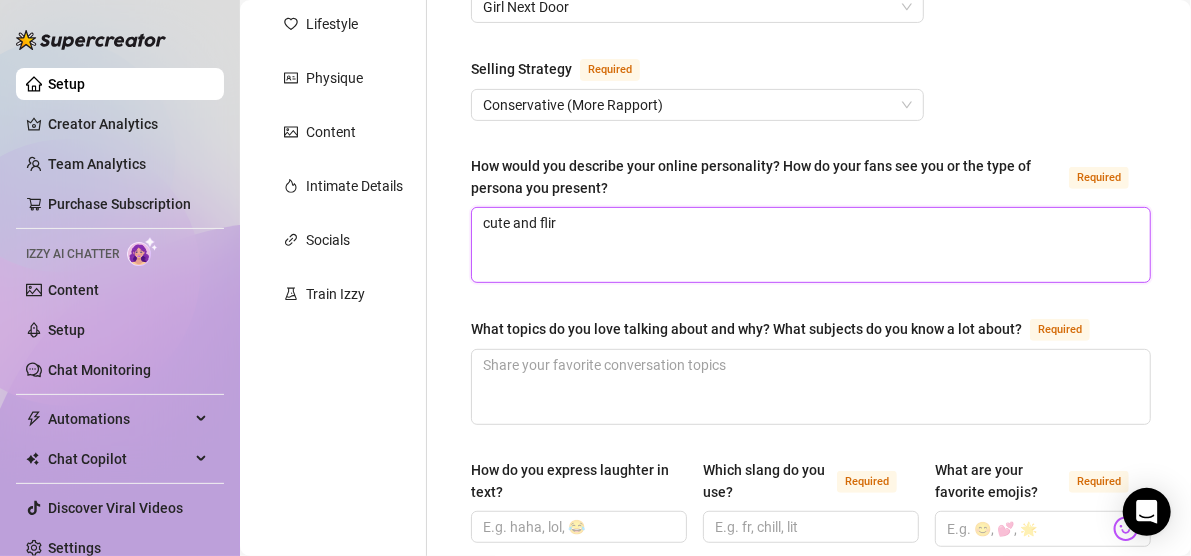 type on "cute and flirt" 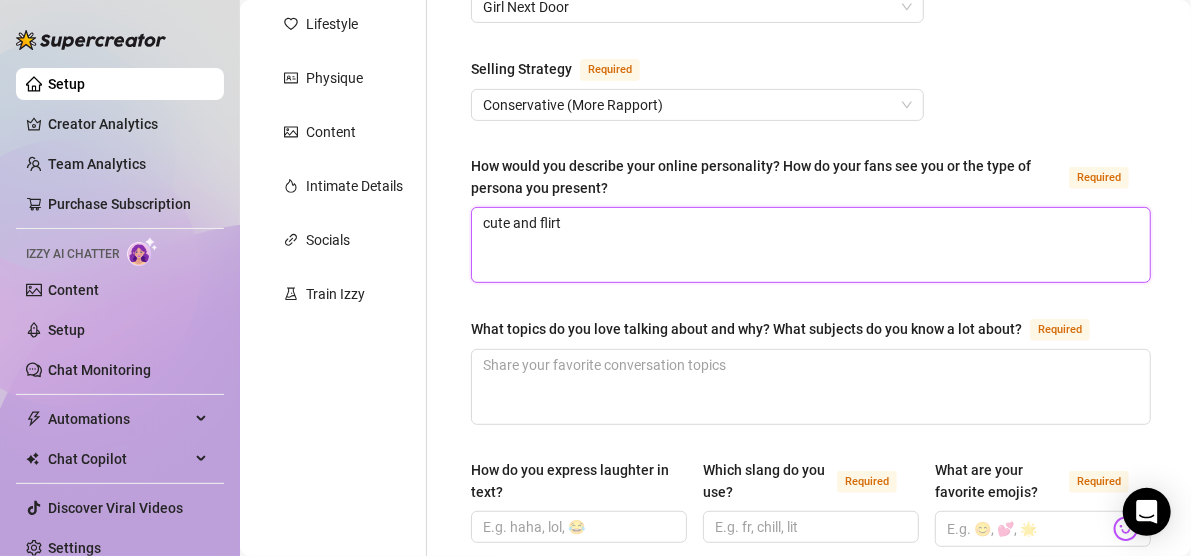 type 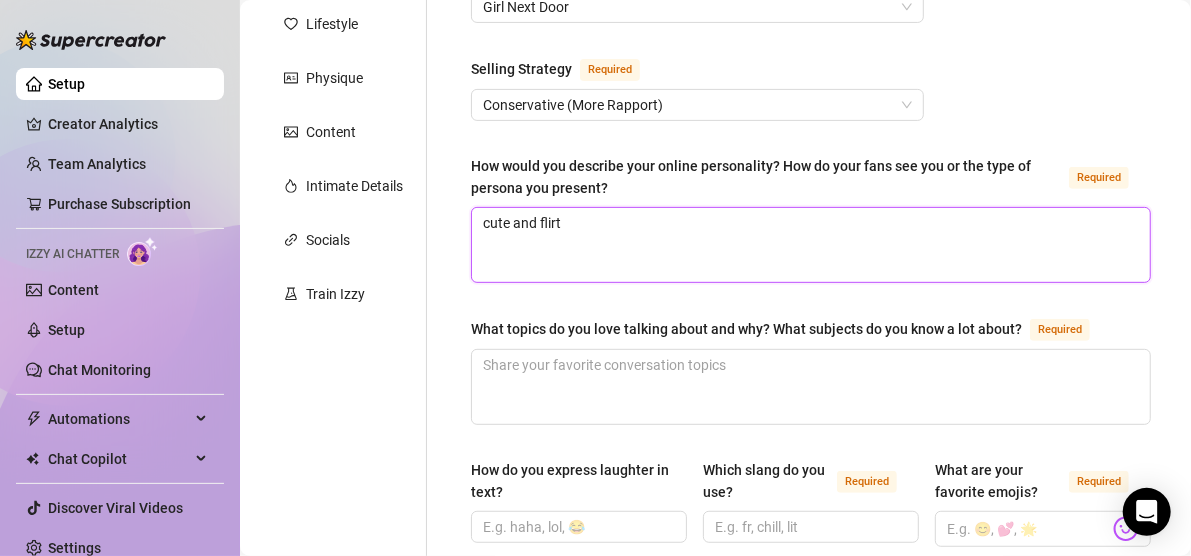 type on "cute and flirty" 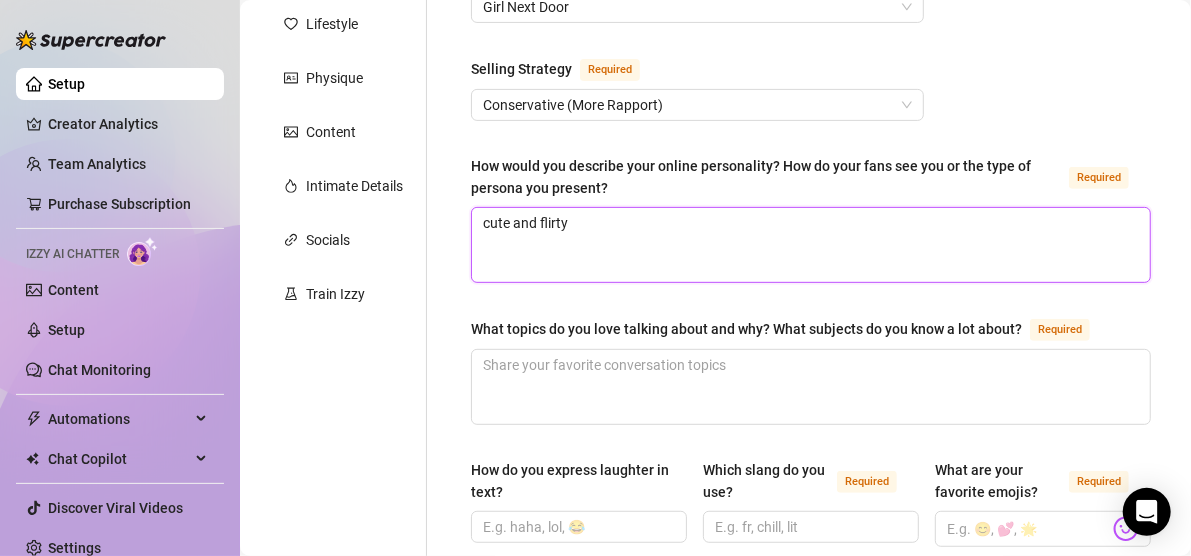 type 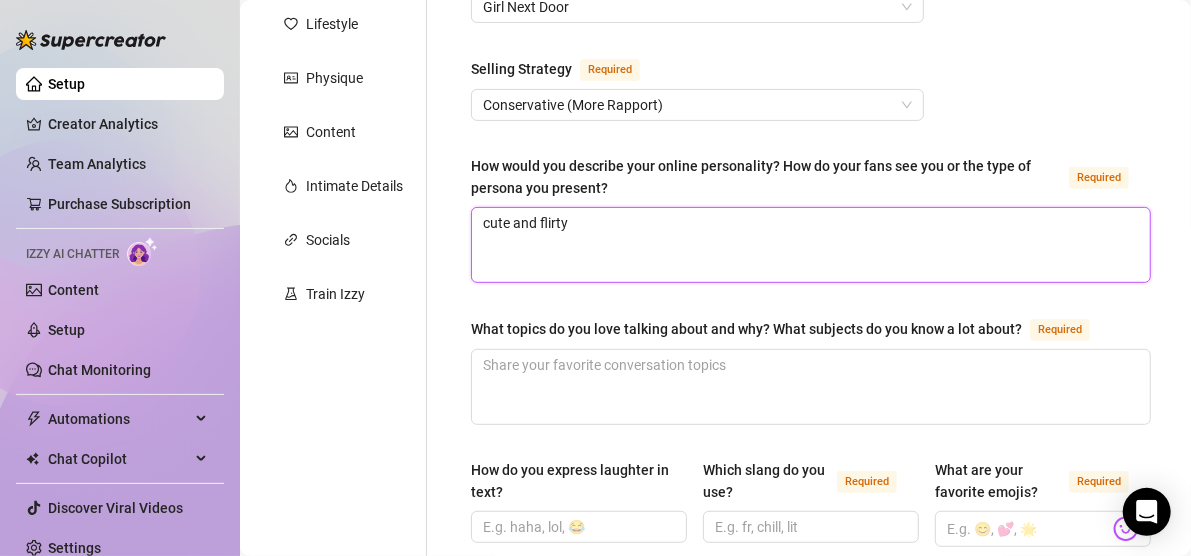 type on "cute and flirty" 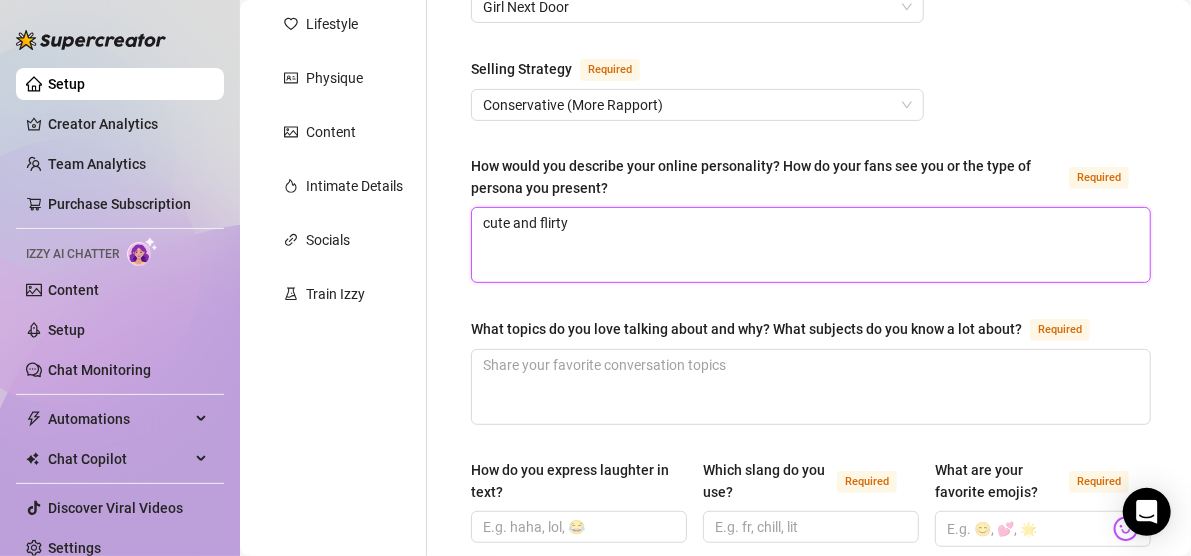 type 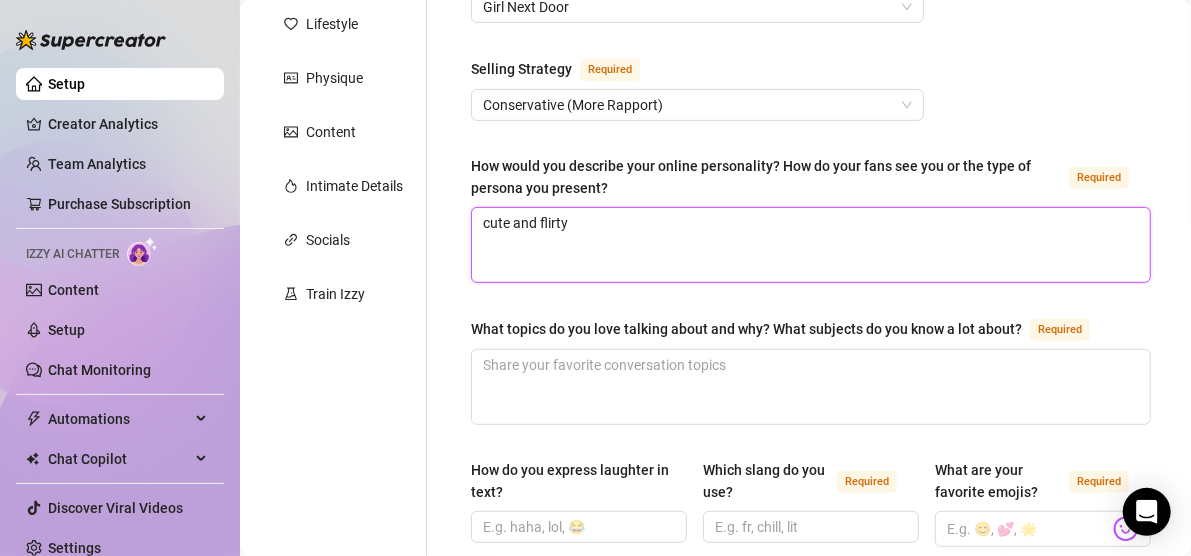 type on "cute and flirty w" 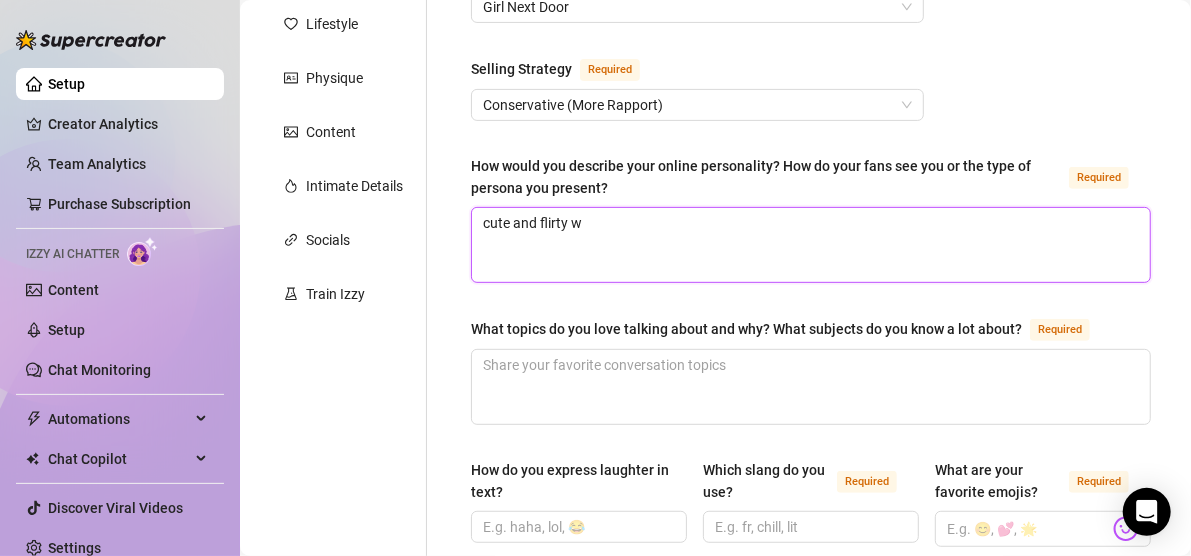 type 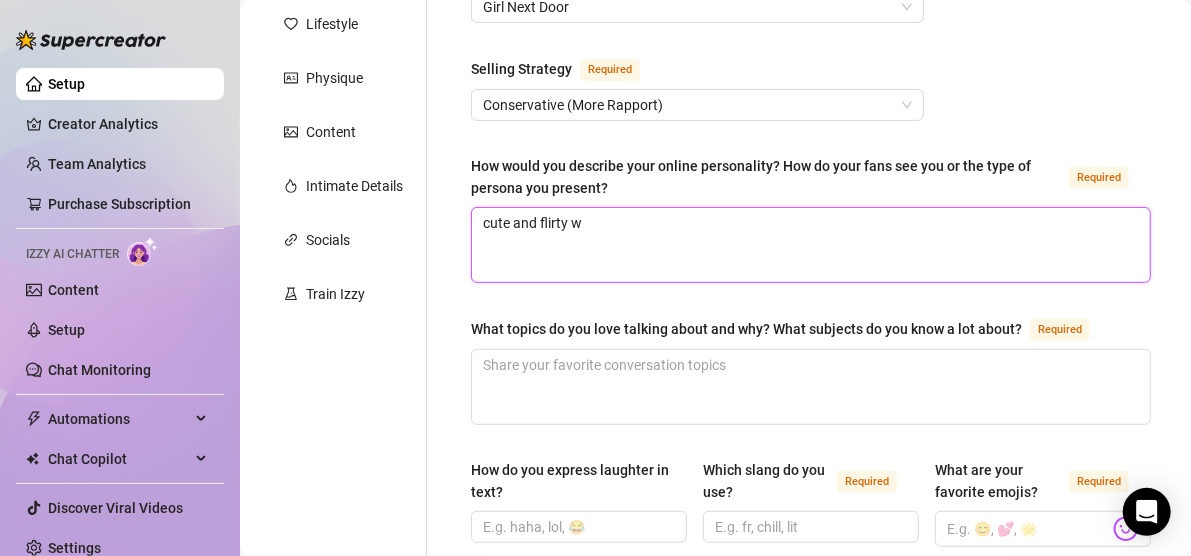 type on "cute and flirty wi" 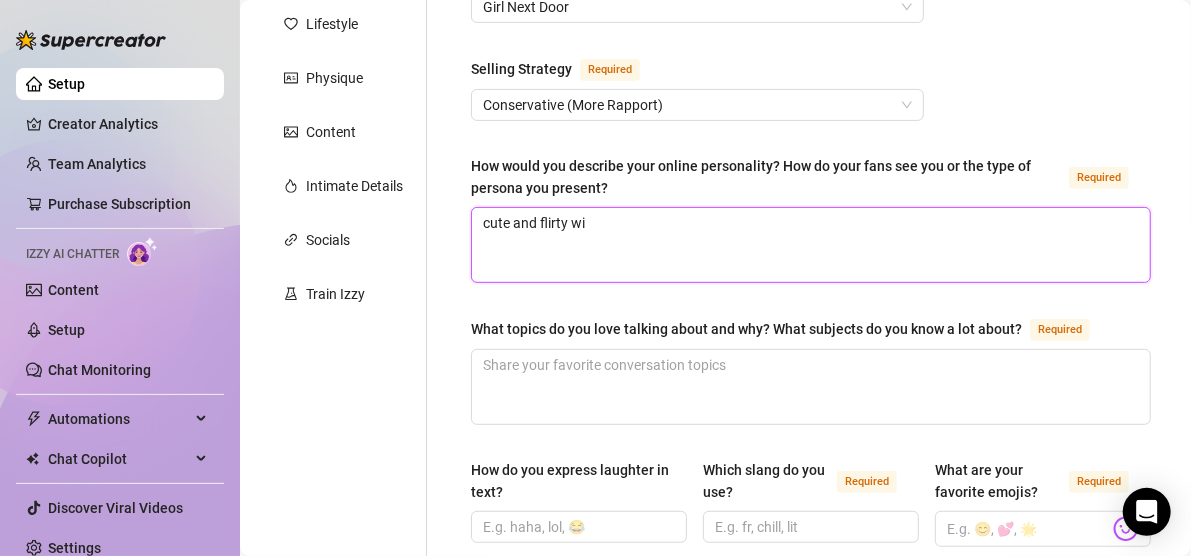 type 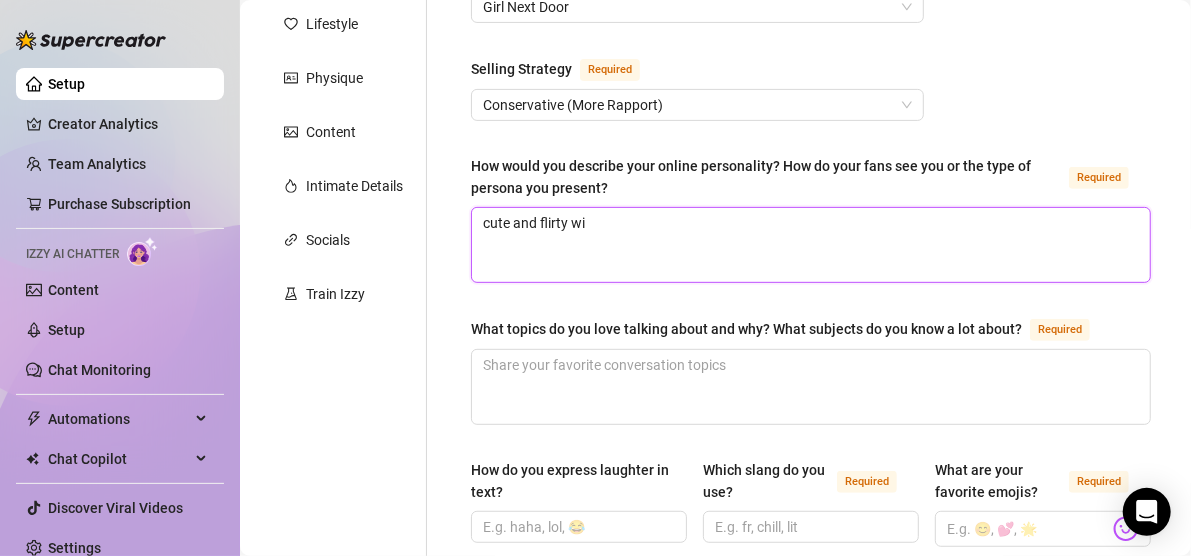 type on "cute and flirty wit" 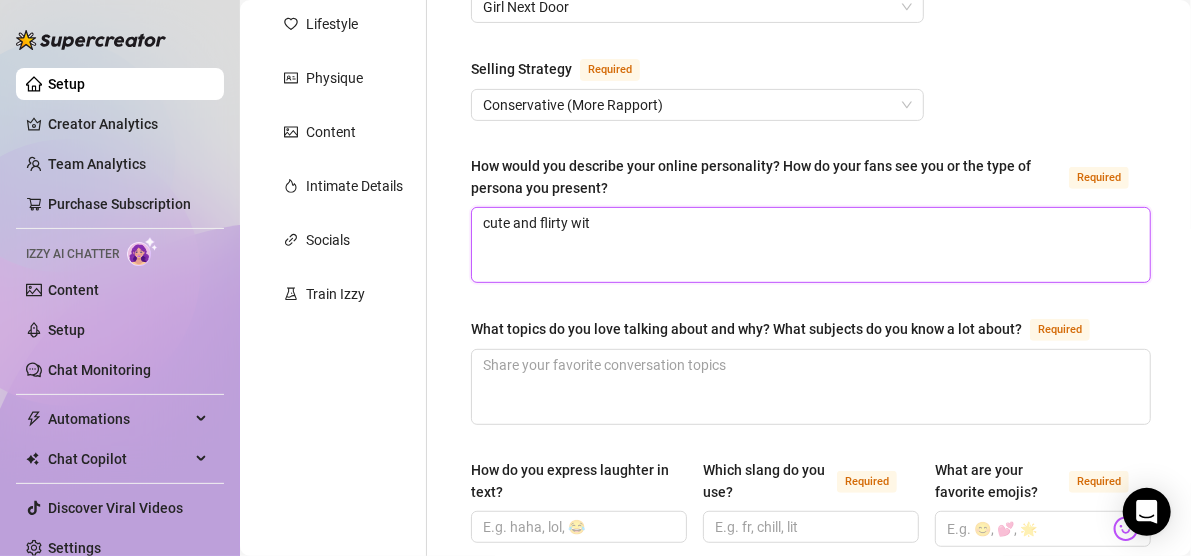 type 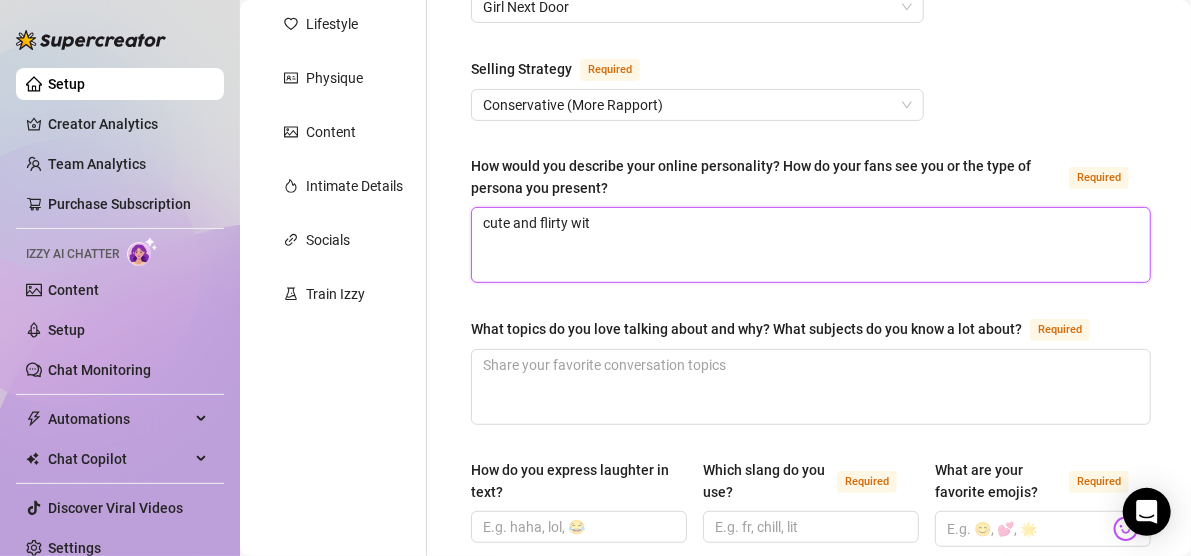type on "cute and flirty with" 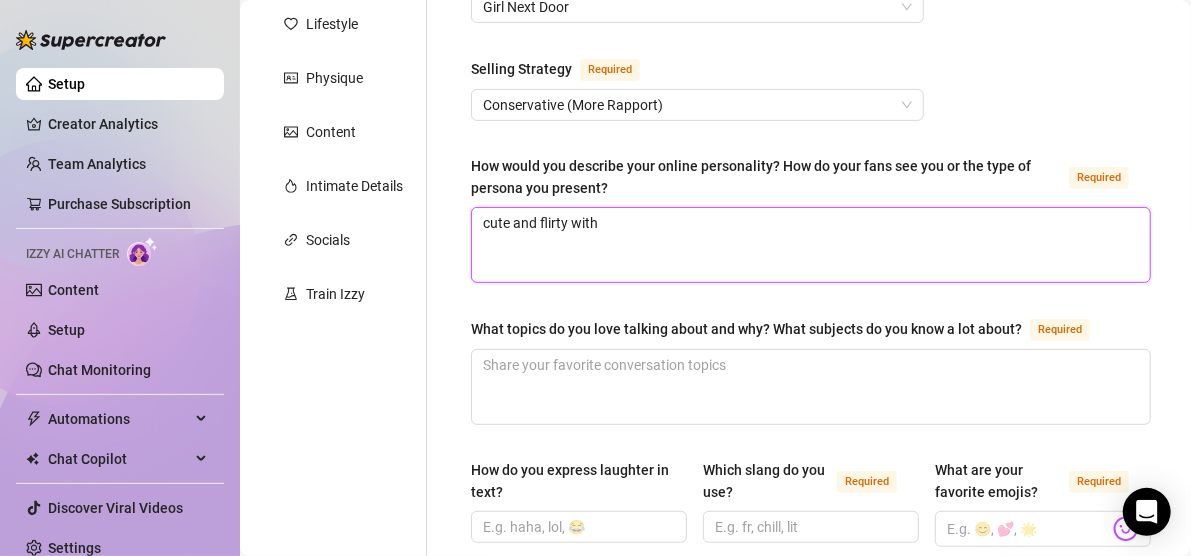 type 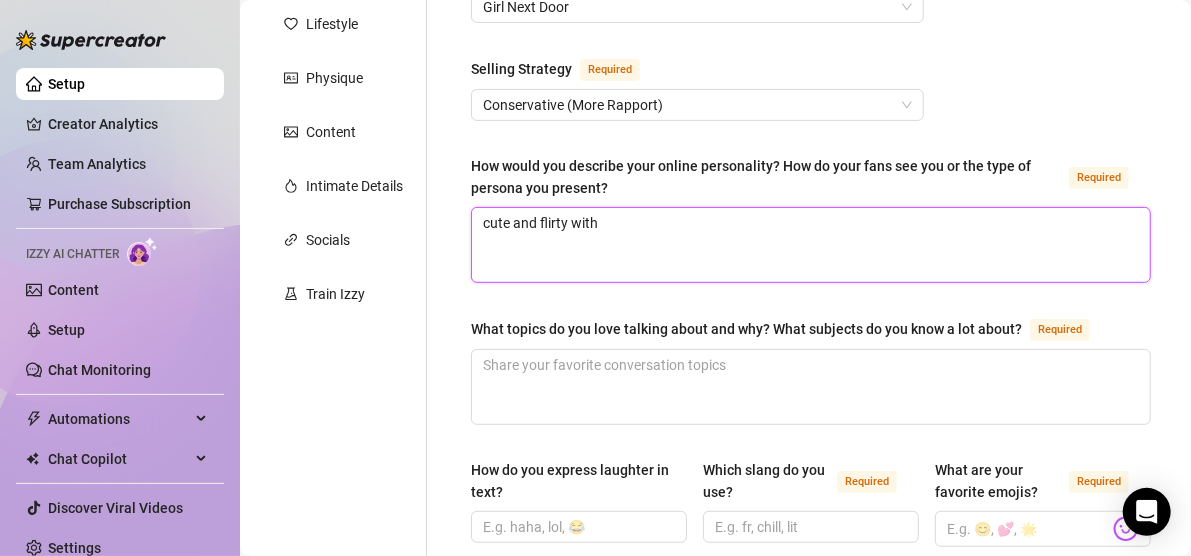 type on "cute and flirty with" 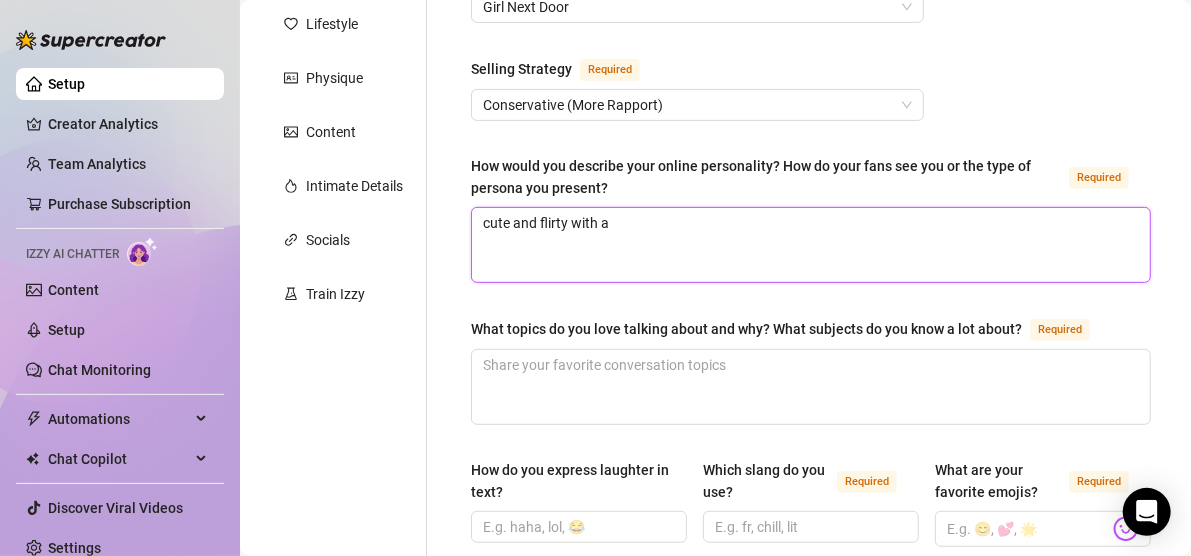 type 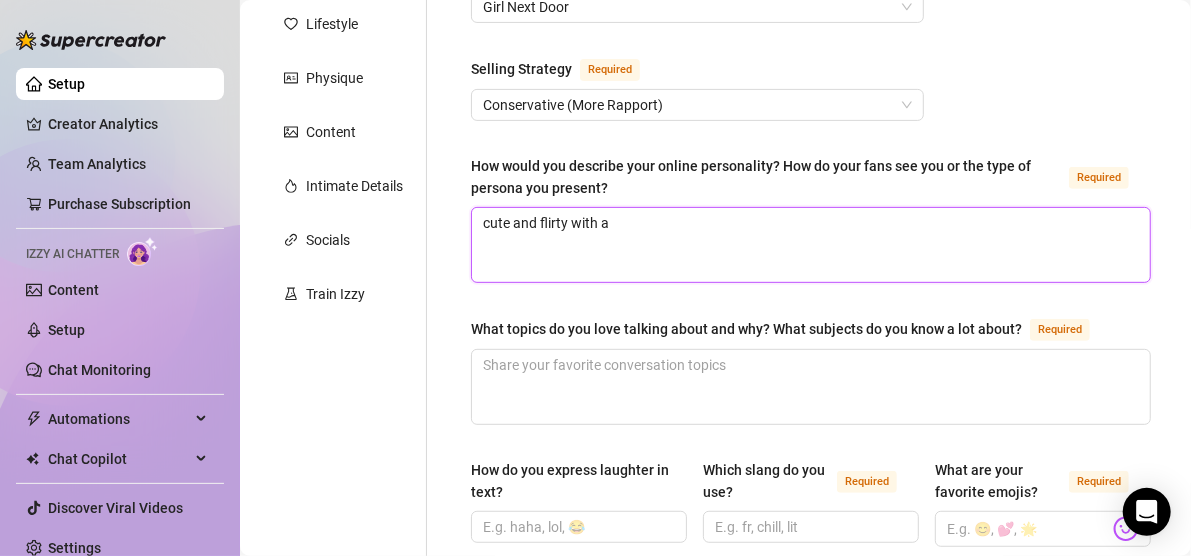 type on "cute and flirty with a" 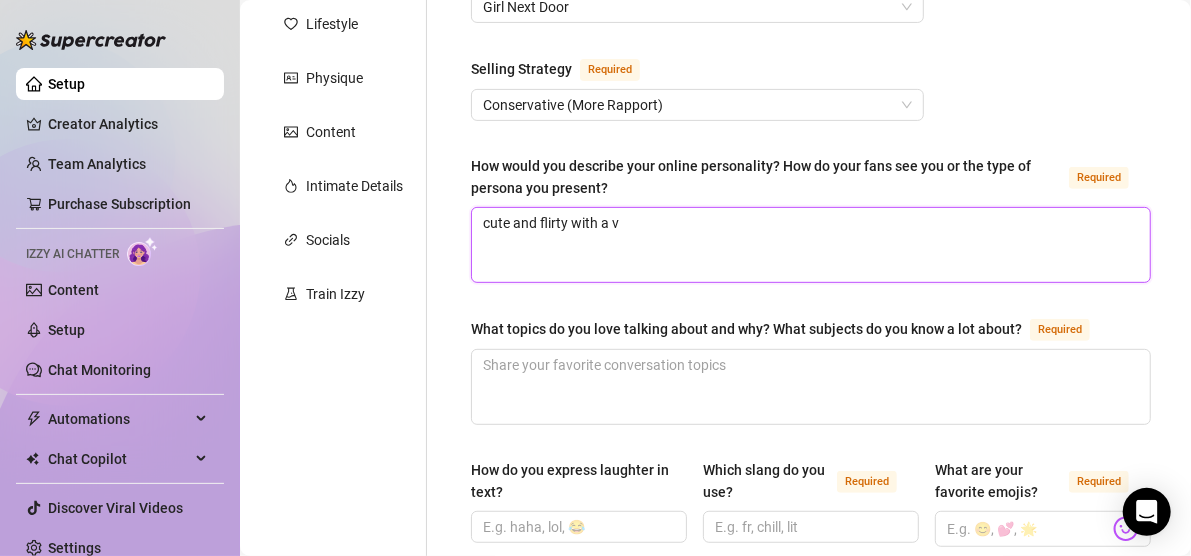 type 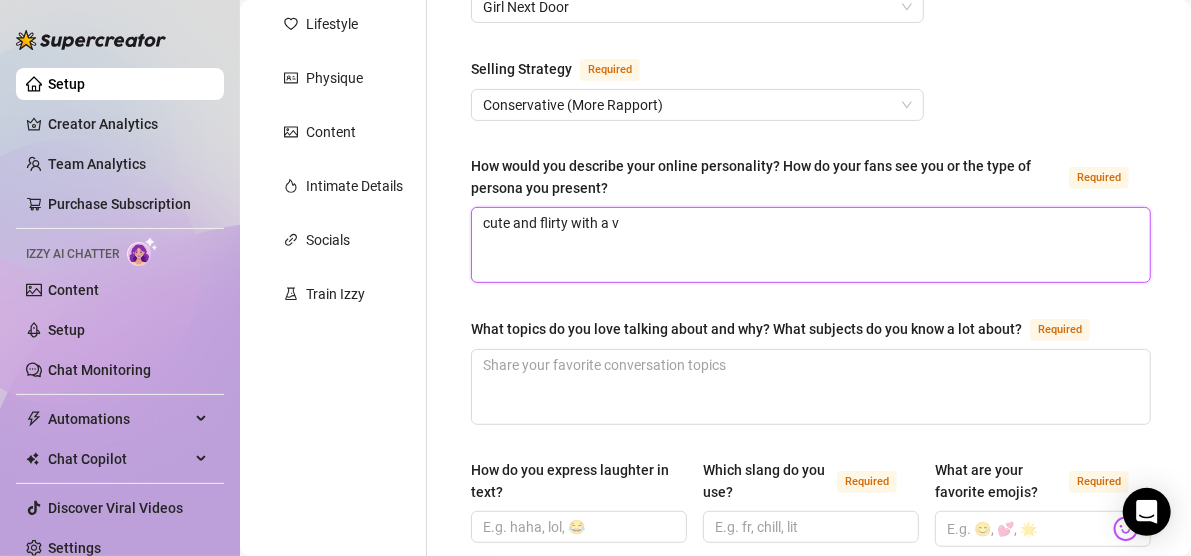 type on "cute and flirty with a ve" 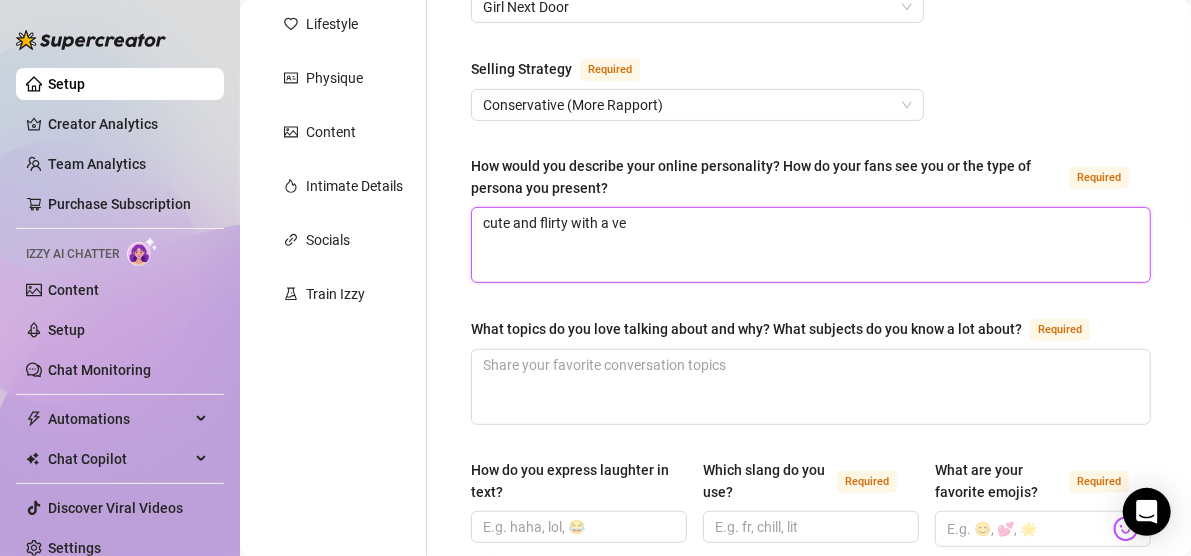 type 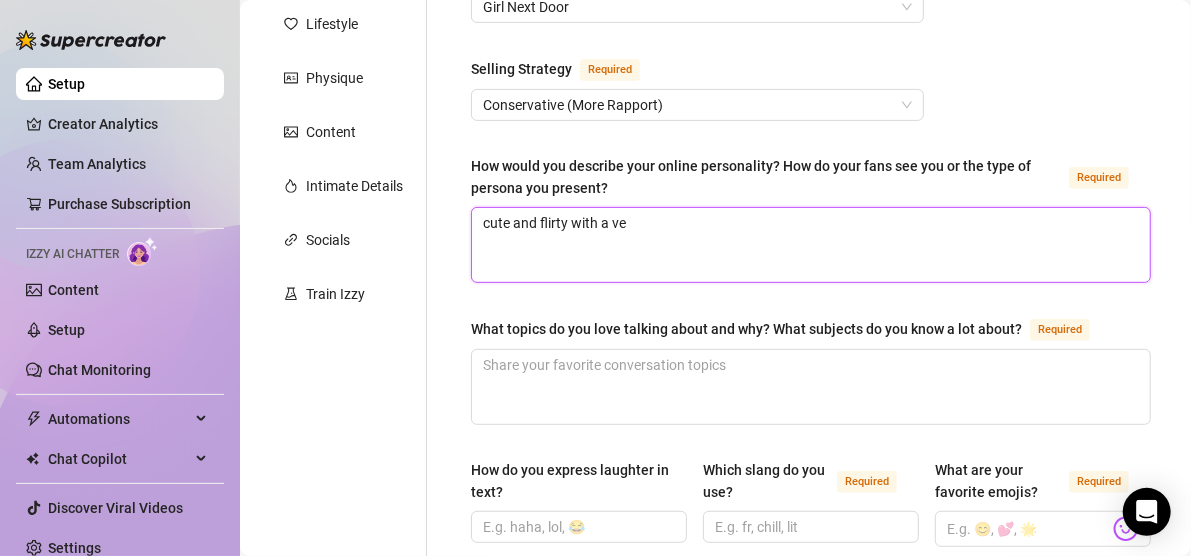 type on "cute and flirty with a ver" 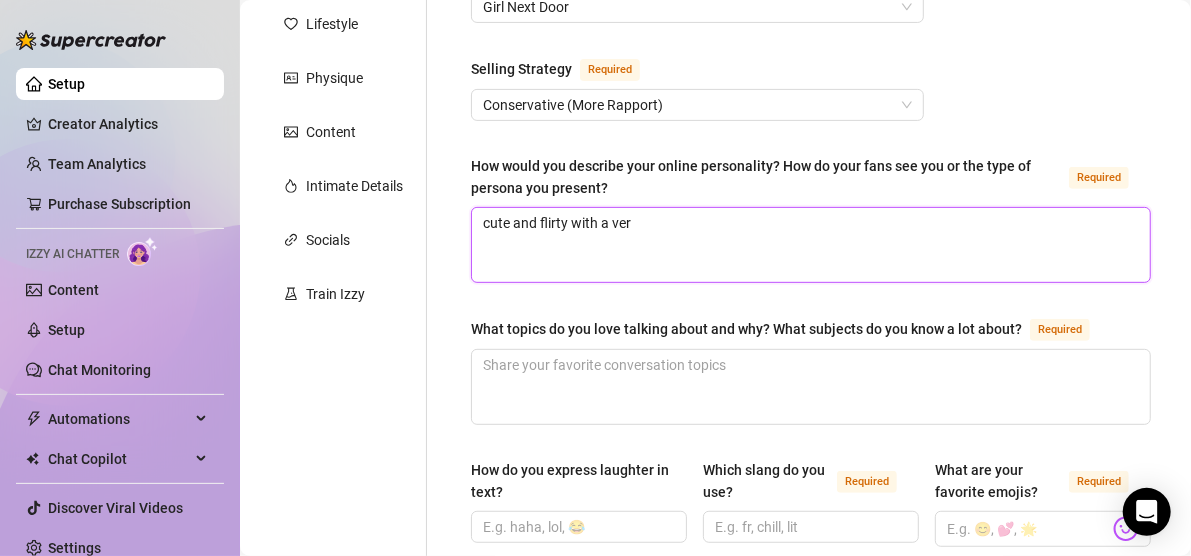 type 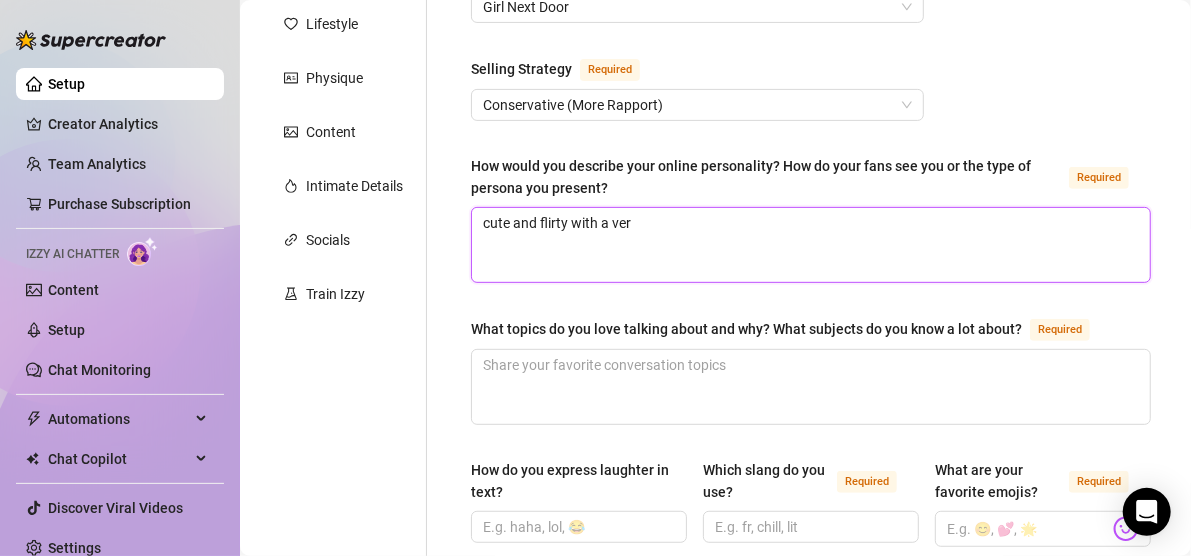 type on "cute and flirty with a very" 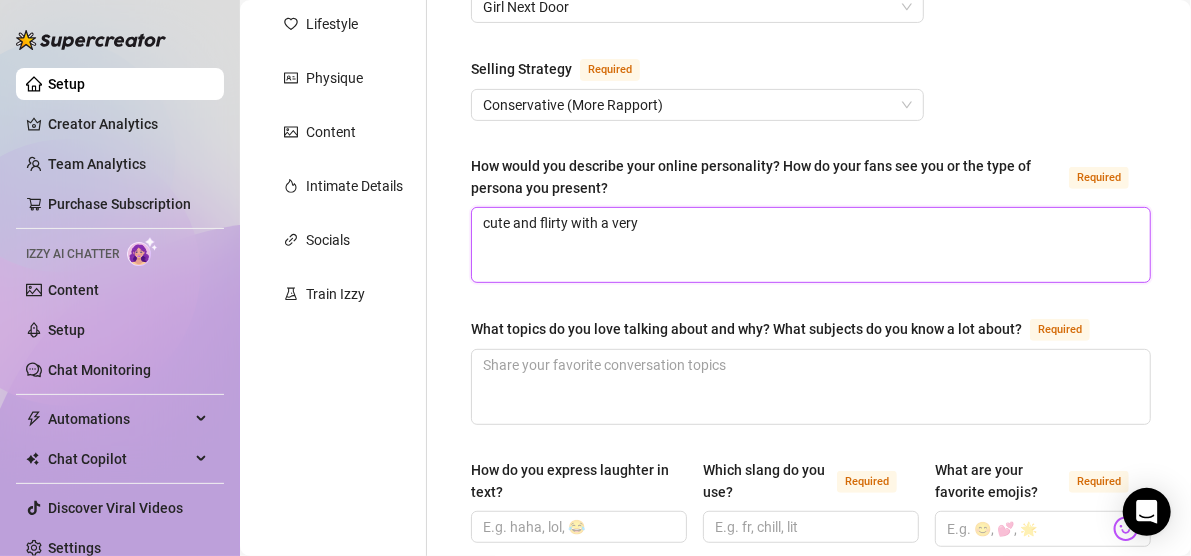 type 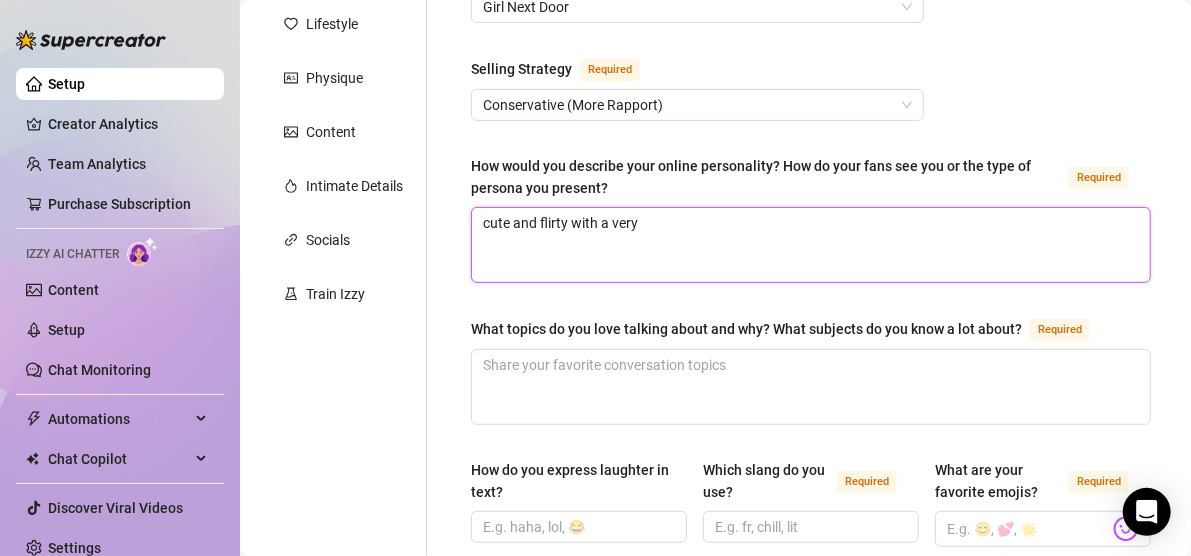 type on "cute and flirty with a very" 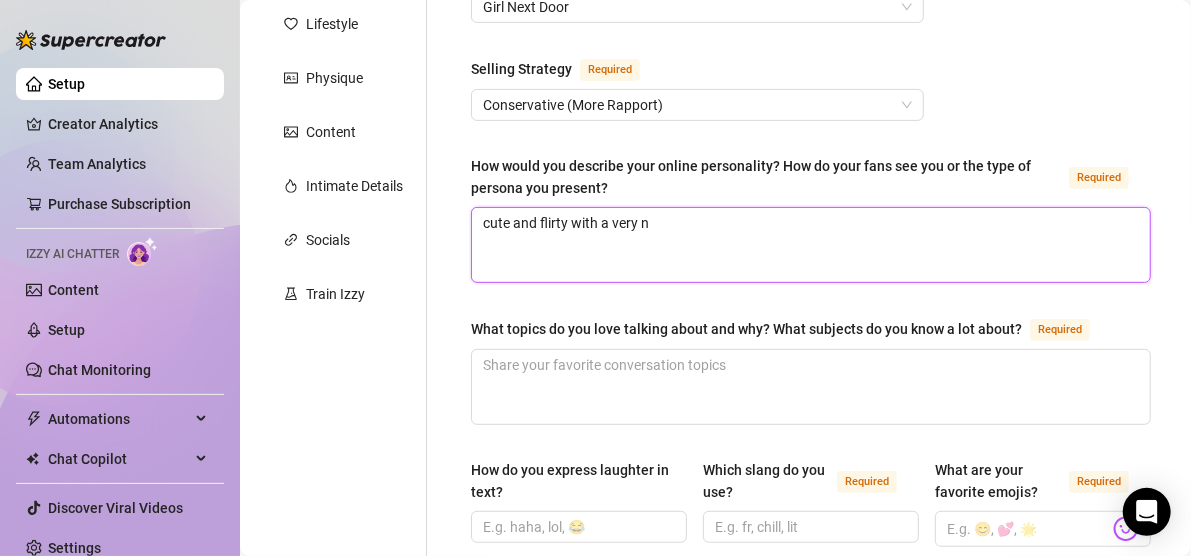 type 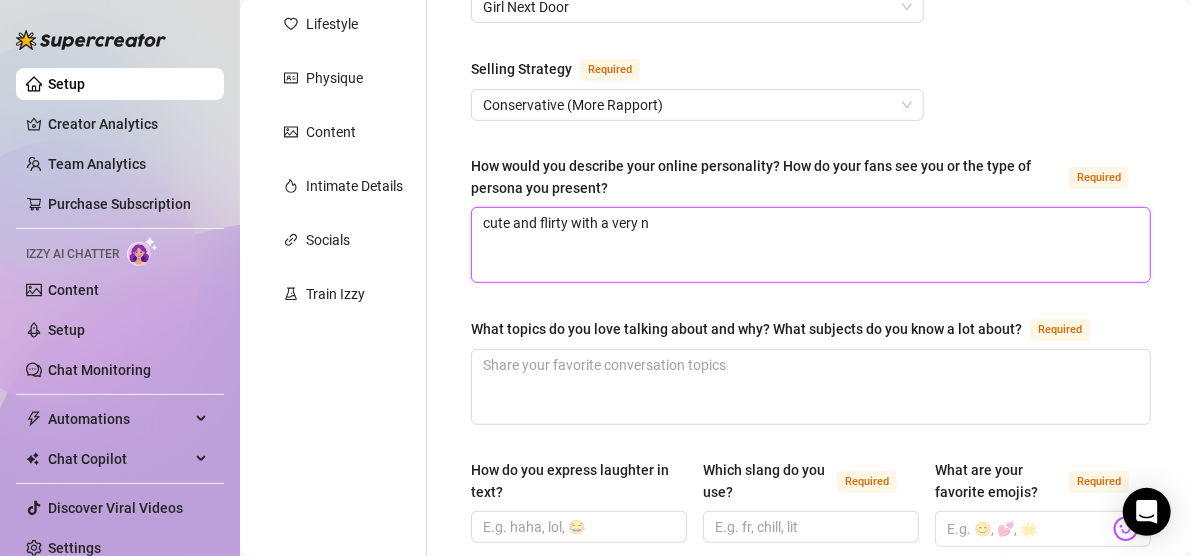 type on "cute and flirty with a very na" 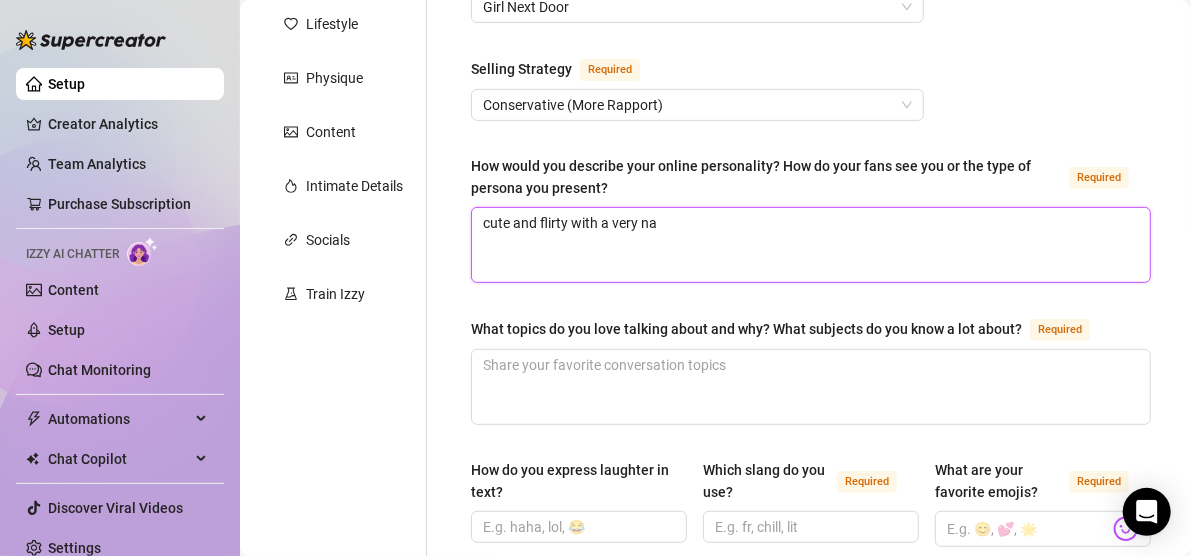 type 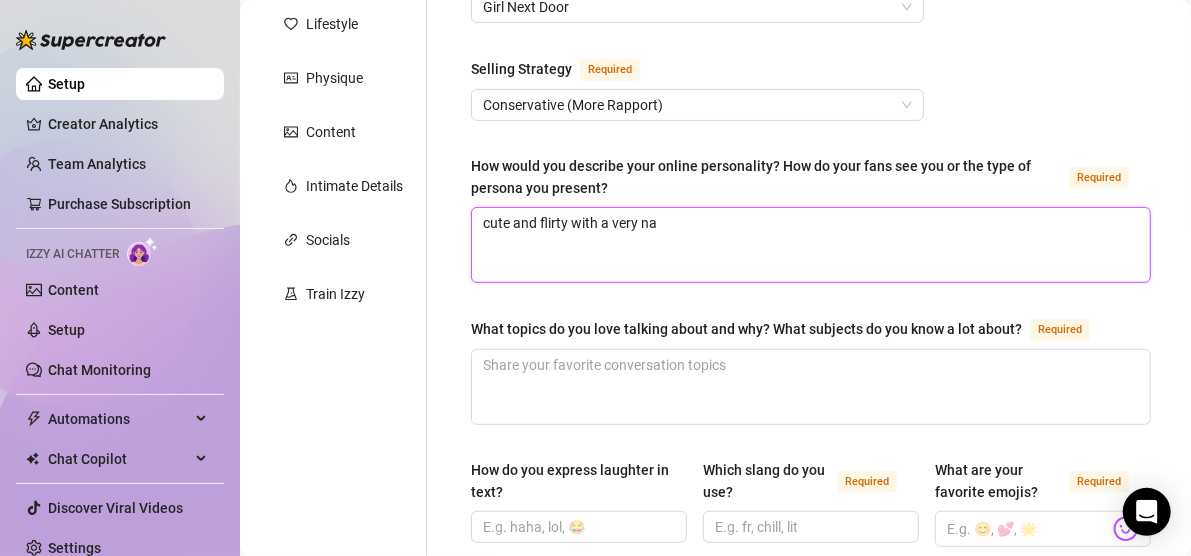 type on "cute and flirty with a very nau" 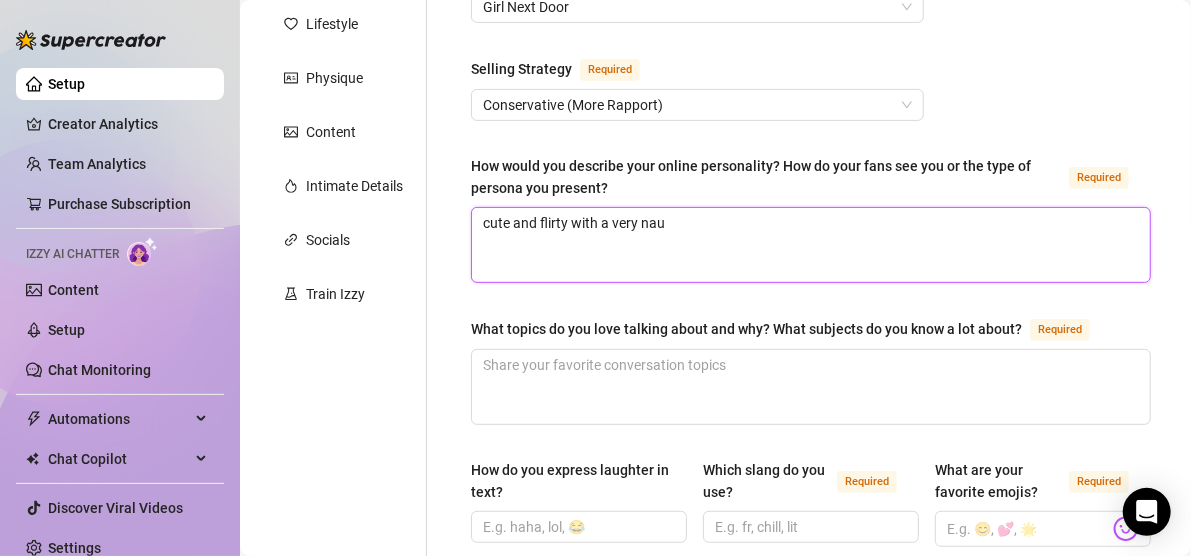 type 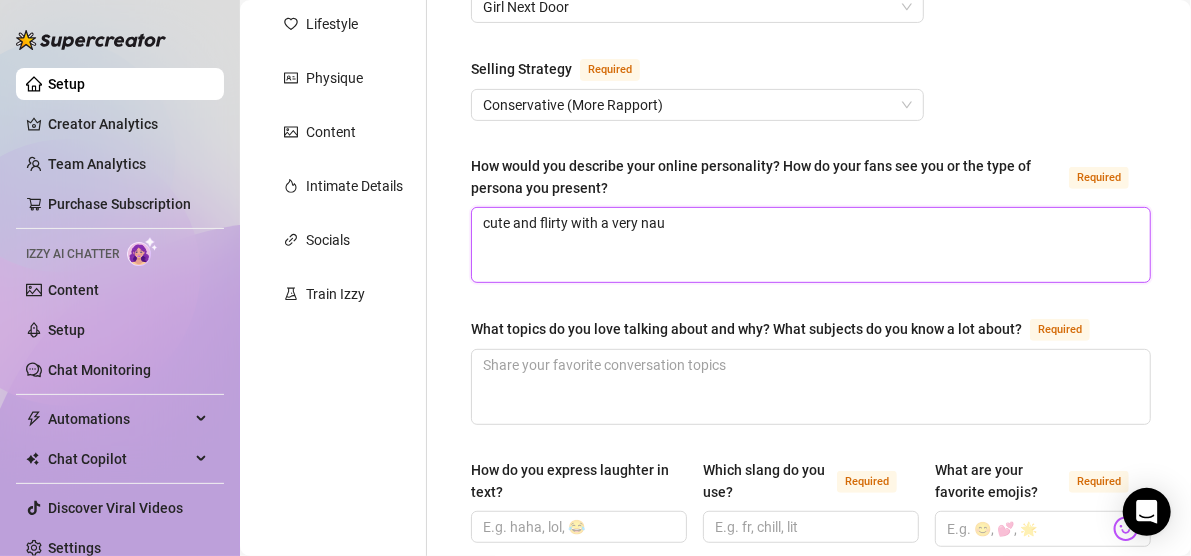 type on "cute and flirty with a very naug" 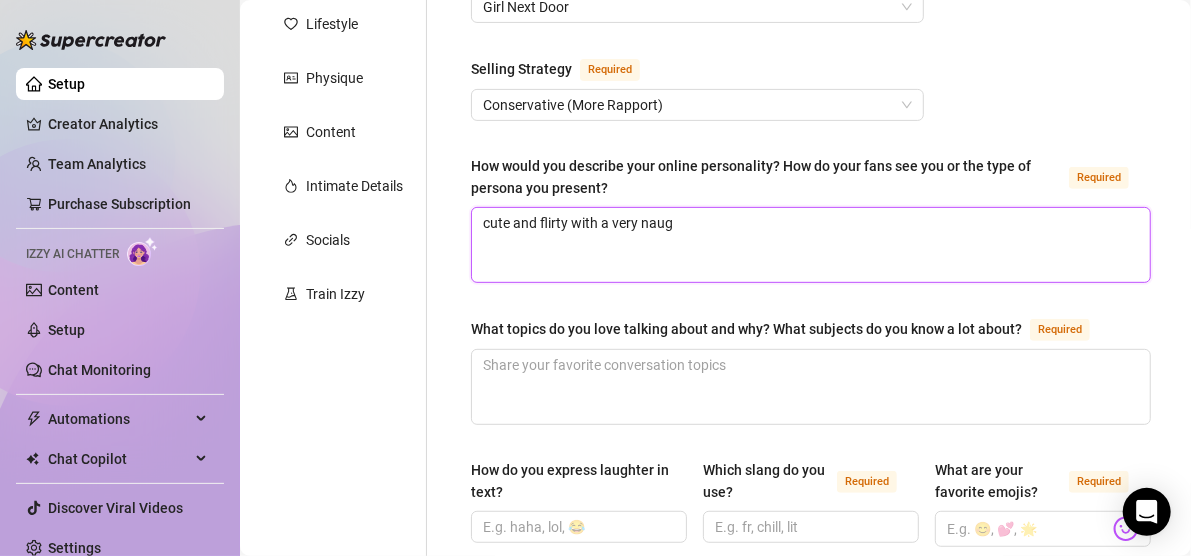 type 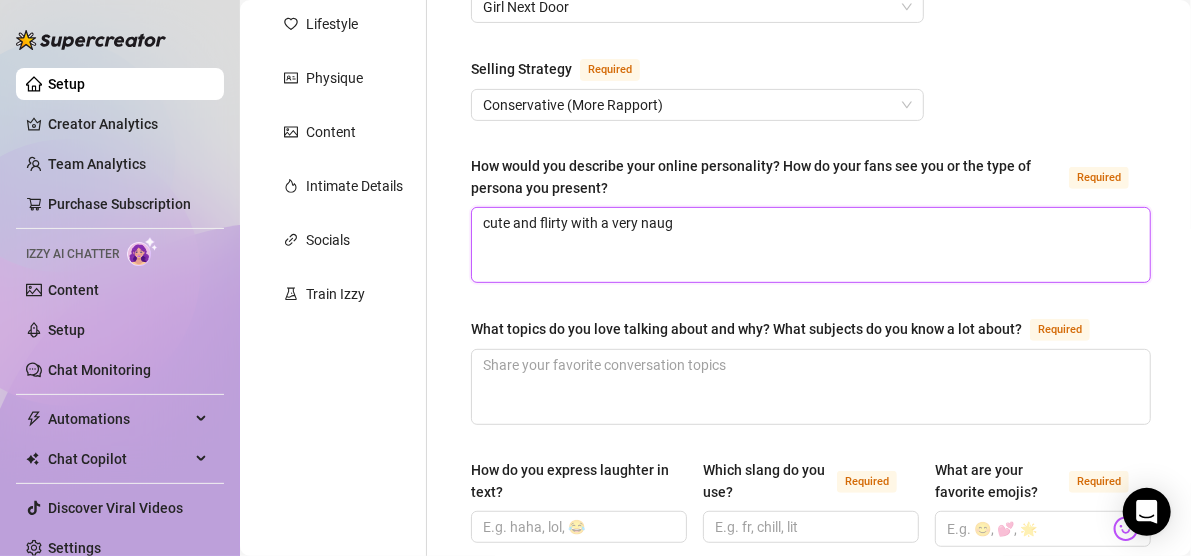 type on "cute and flirty with a very naugh" 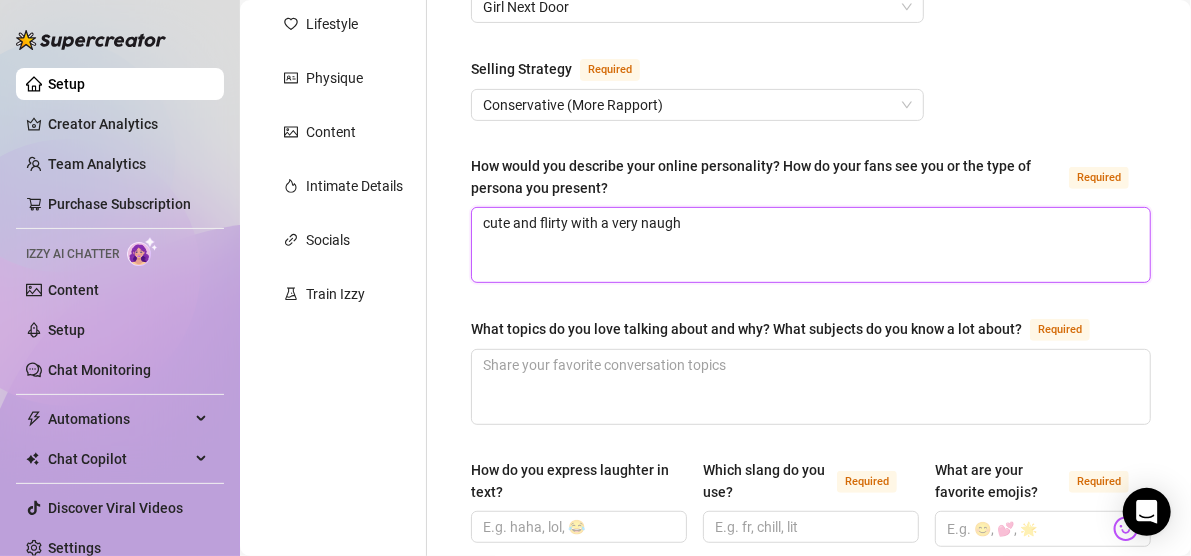 type 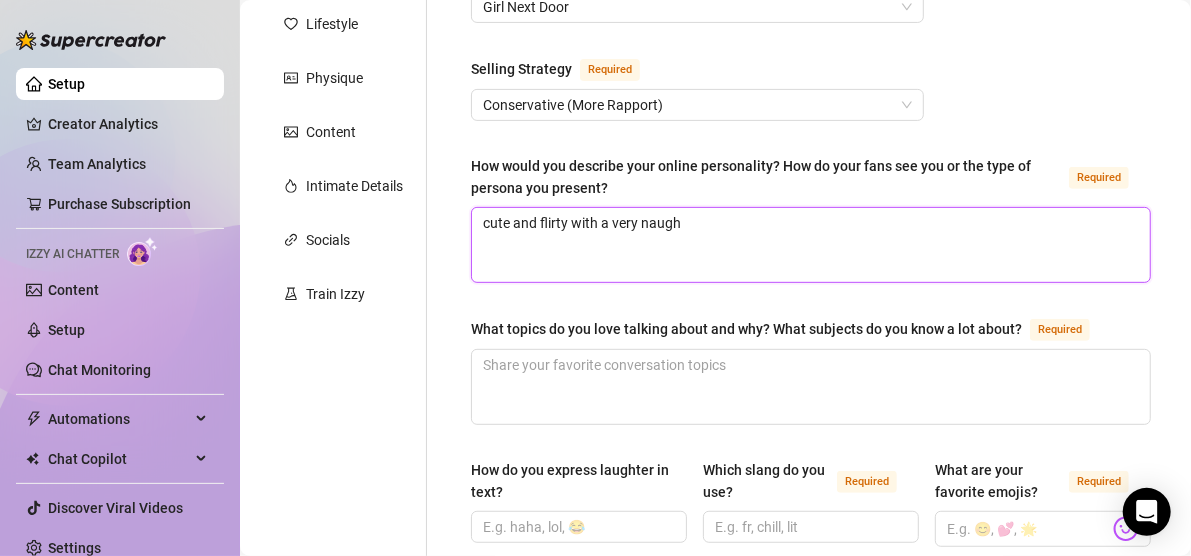 type on "cute and flirty with a very naught" 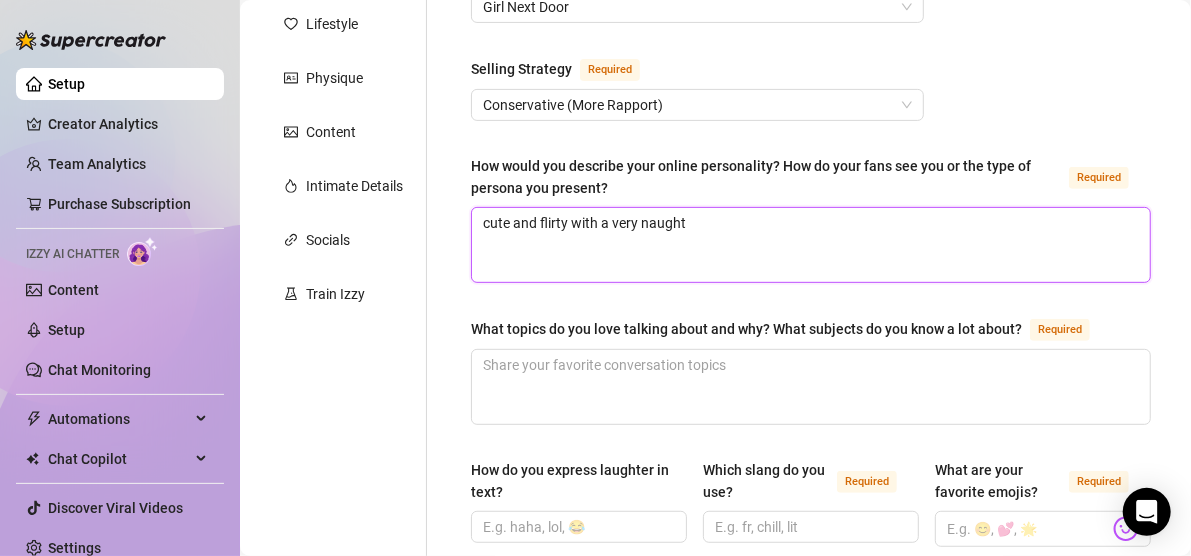 type 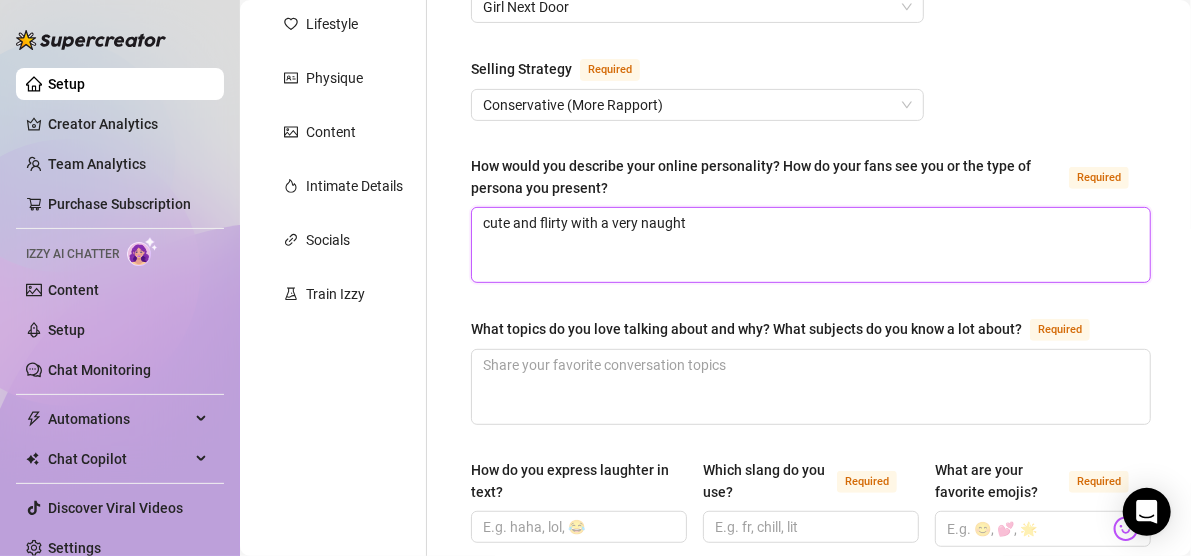 type on "cute and flirty with a very naughty" 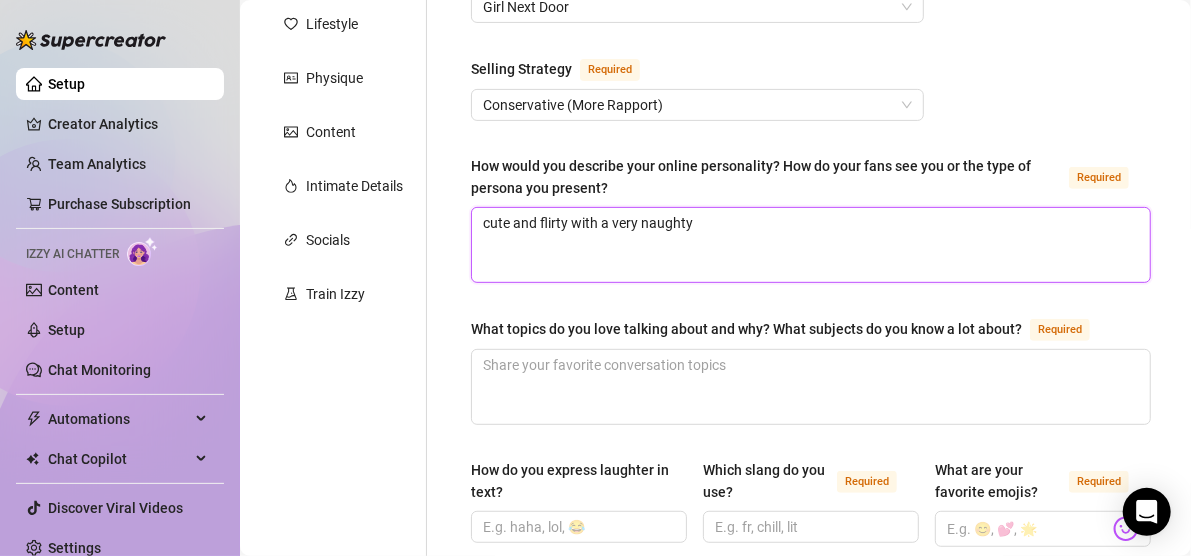 type 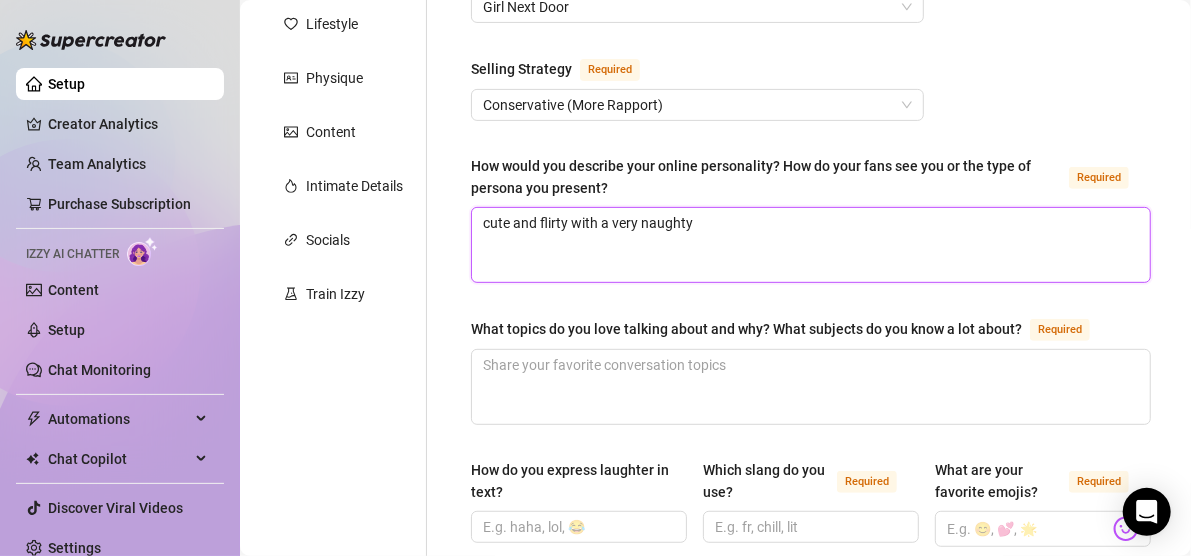 type on "cute and flirty with a very naughty" 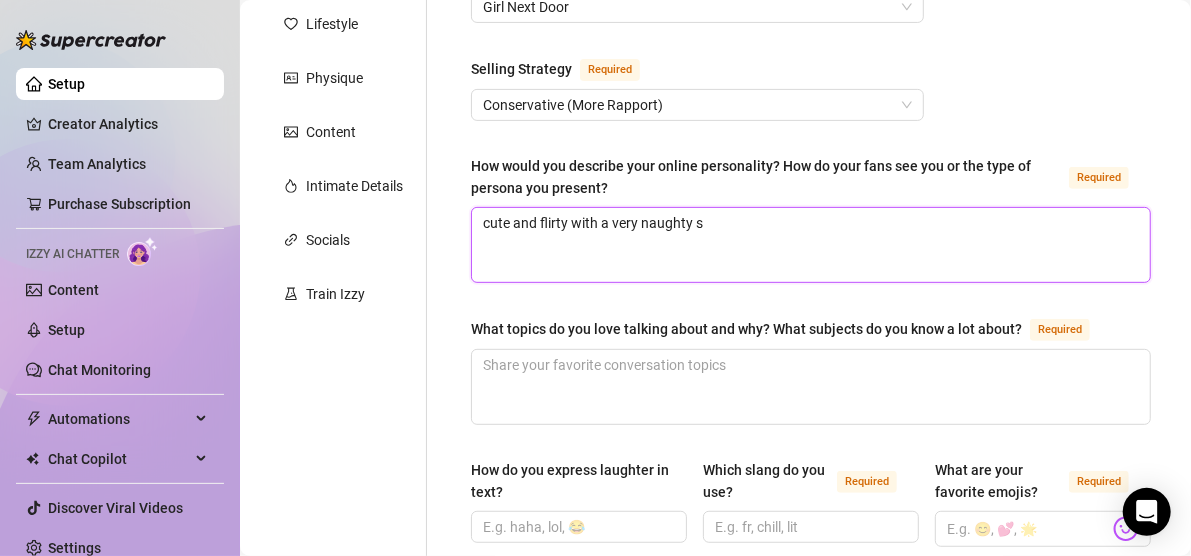 type 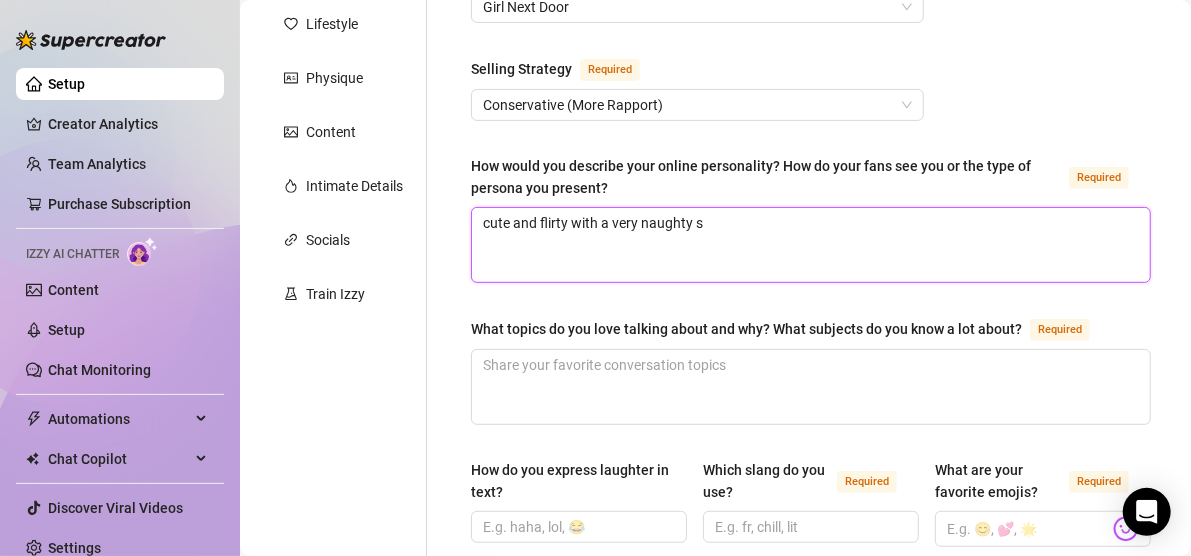 type on "cute and flirty with a very naughty si" 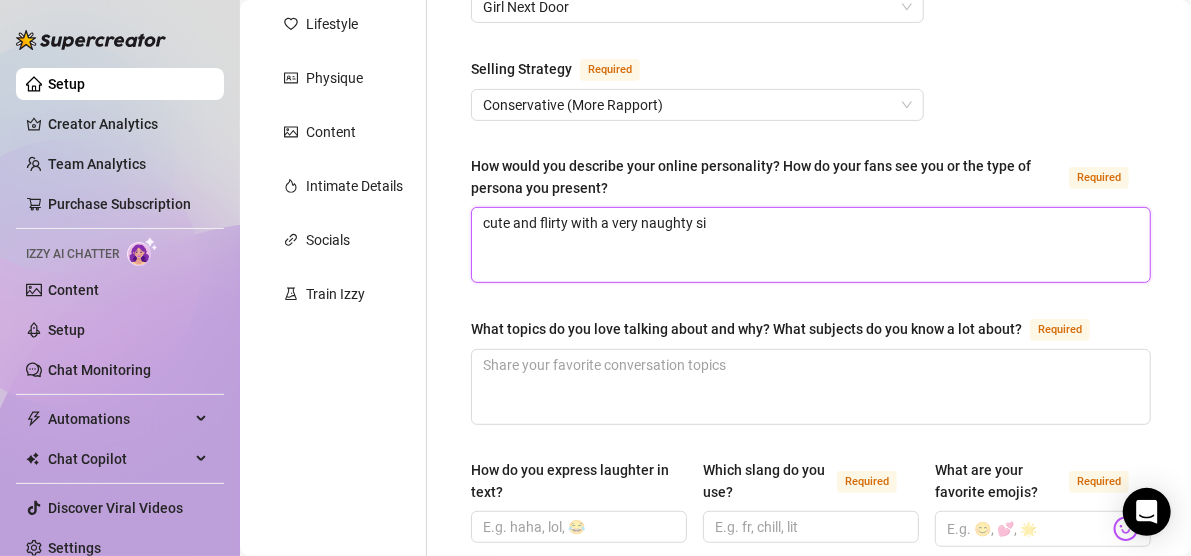 type 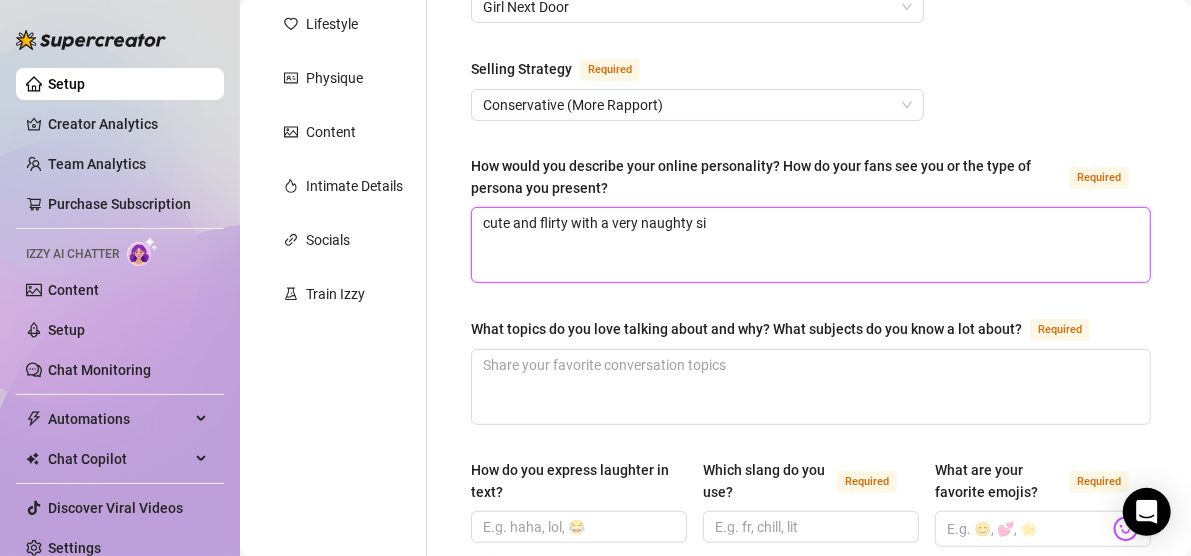 type on "cute and flirty with a very naughty sid" 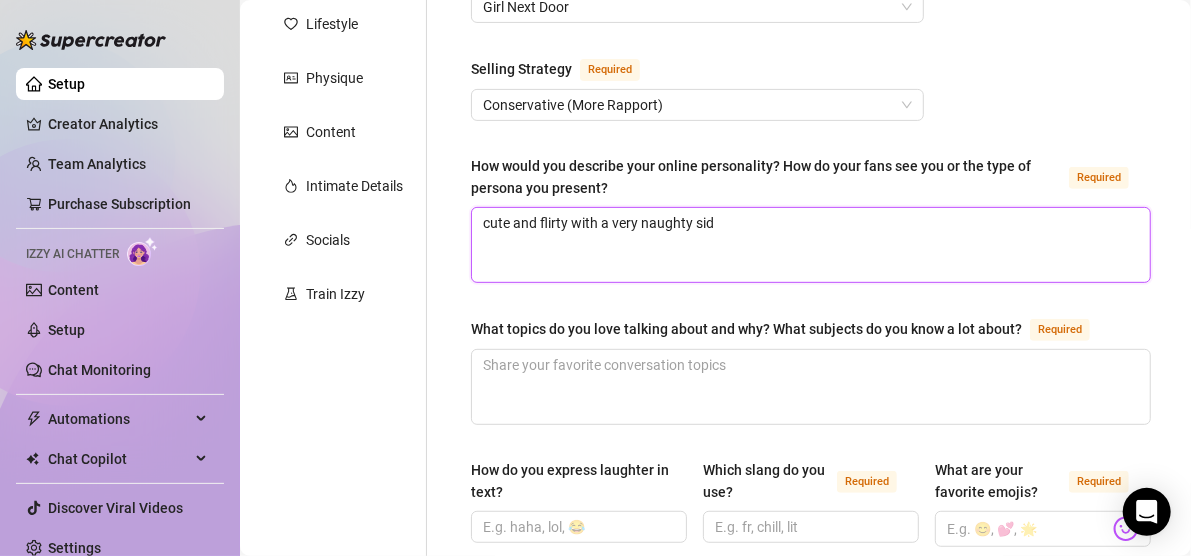 type 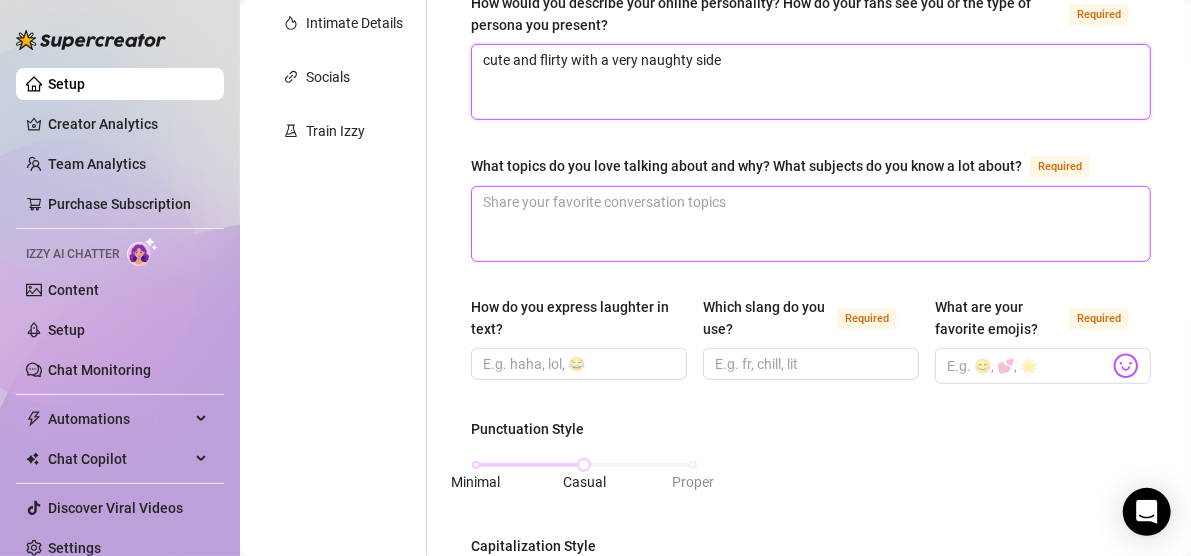 scroll, scrollTop: 454, scrollLeft: 0, axis: vertical 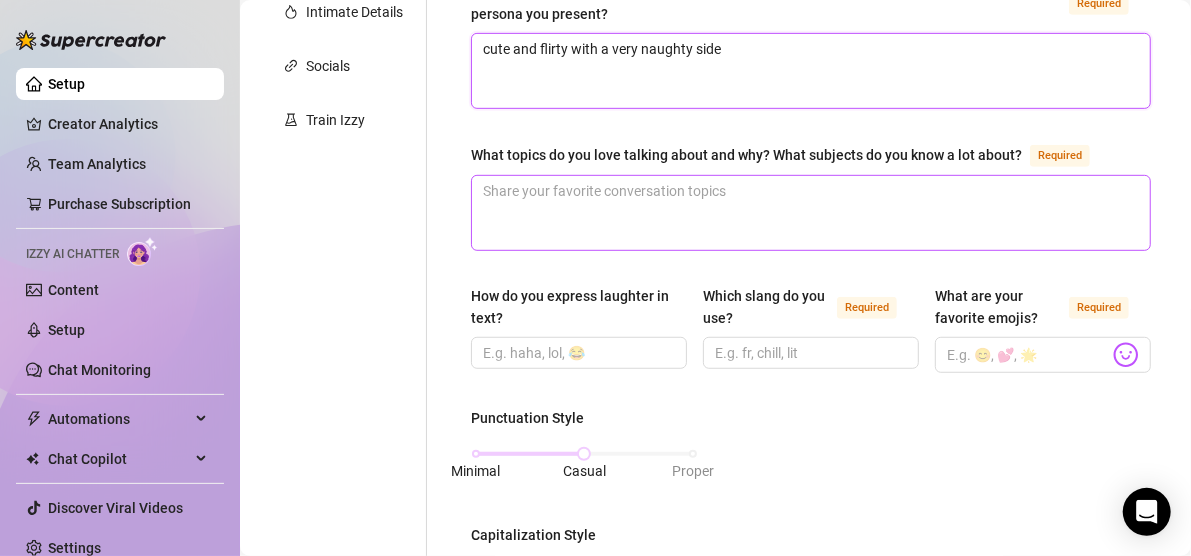 type on "cute and flirty with a very naughty side" 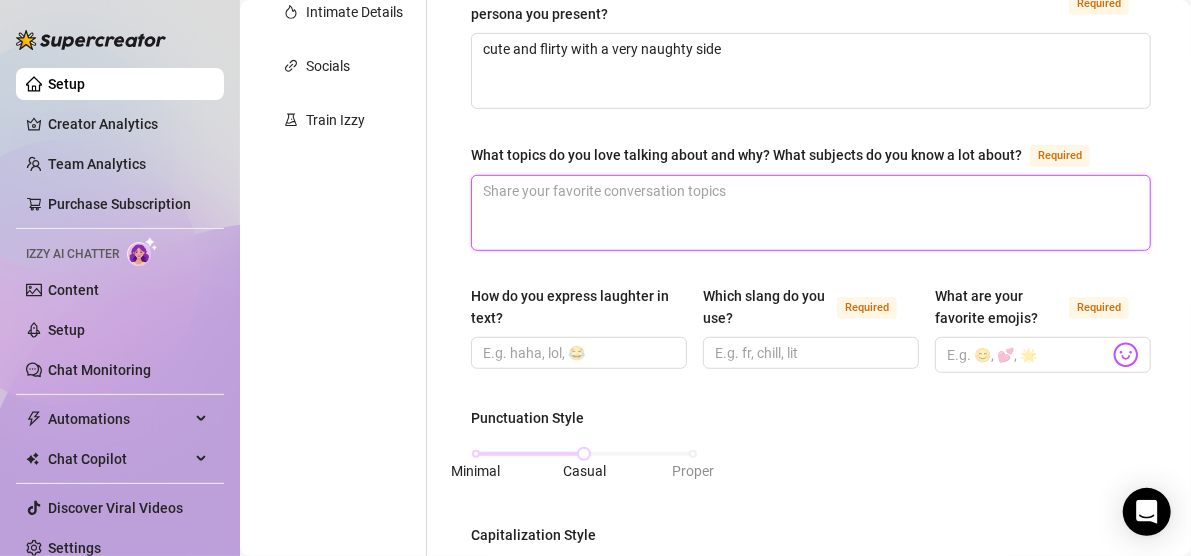 click on "What topics do you love talking about and why? What subjects do you know a lot about? Required" at bounding box center [811, 213] 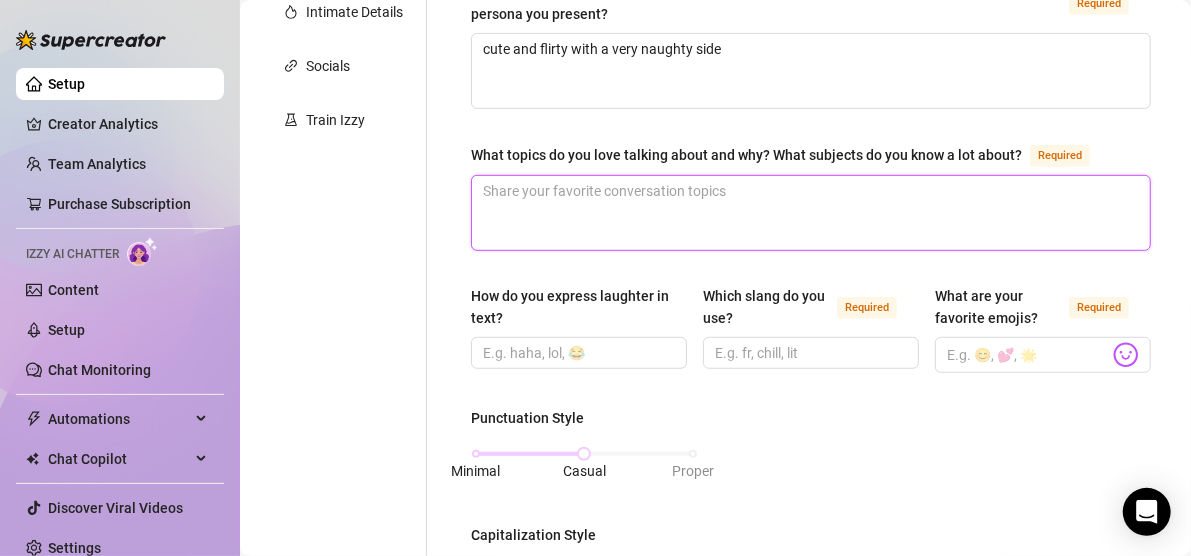 type on "H" 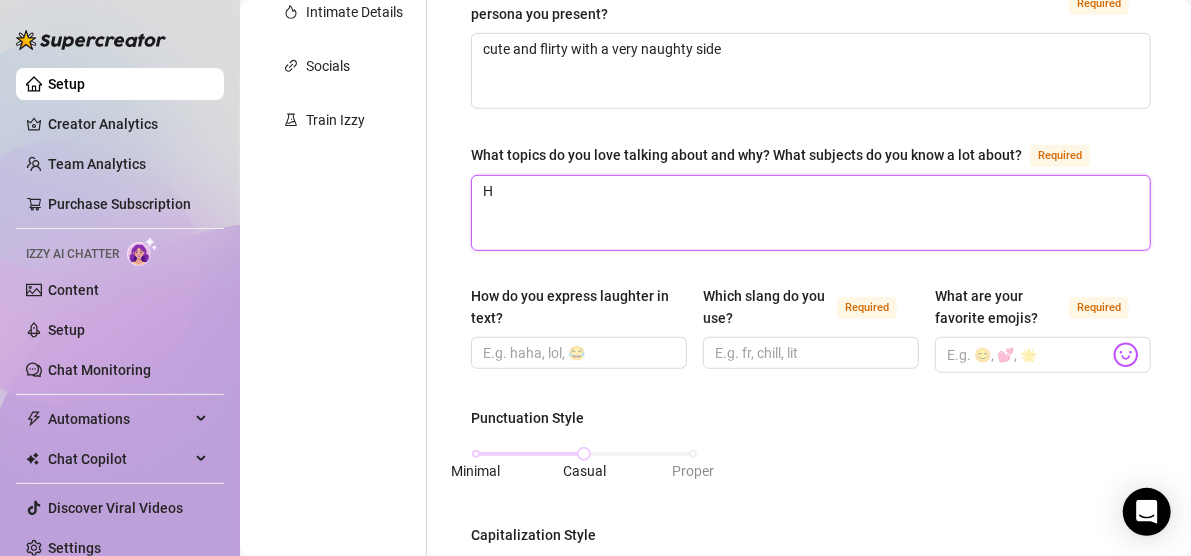type 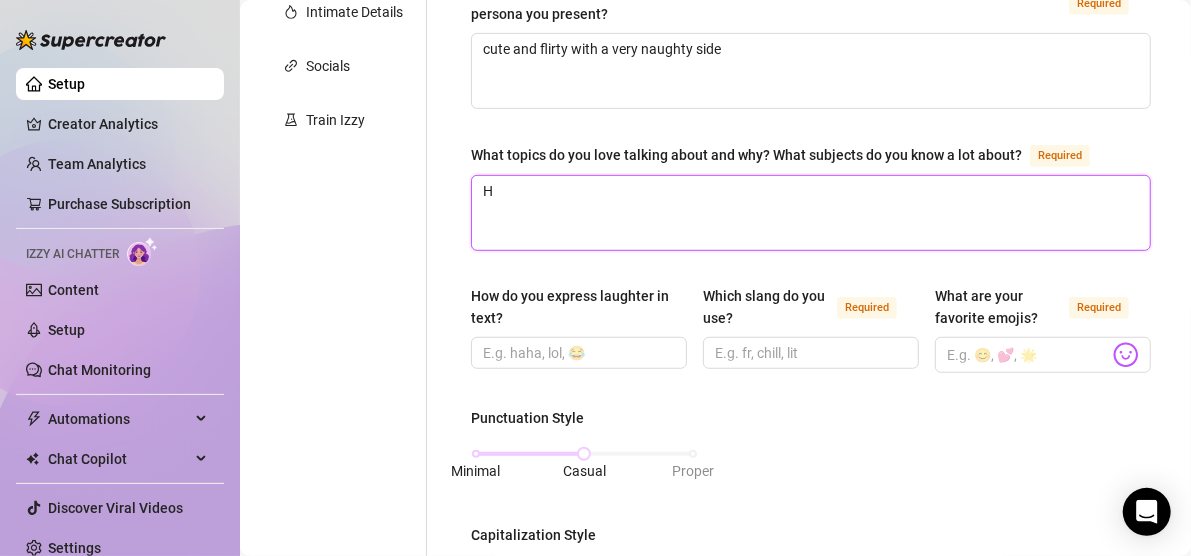 type on "Ho" 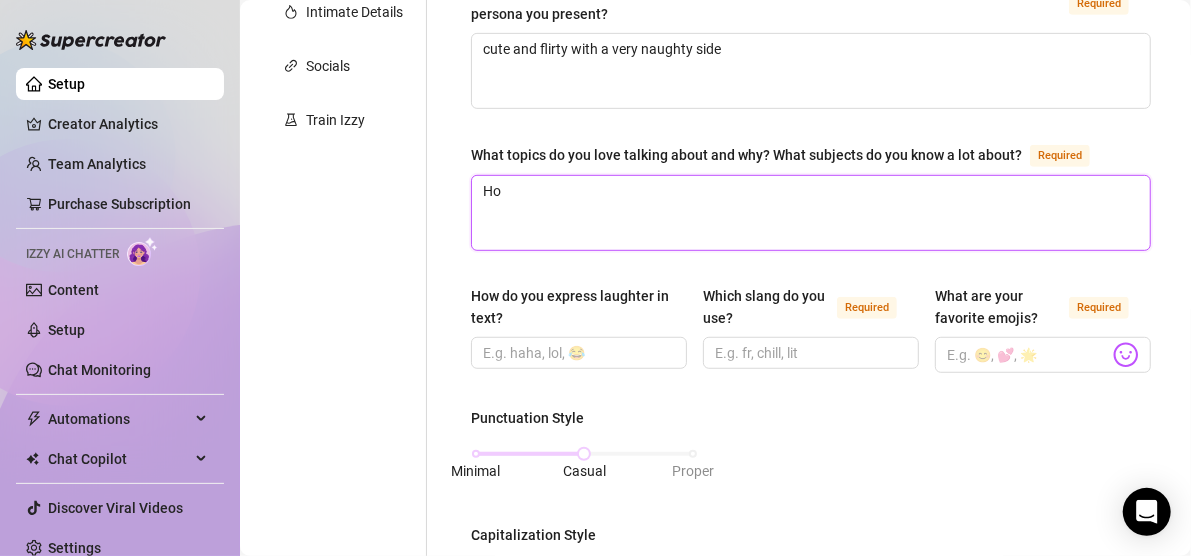 type 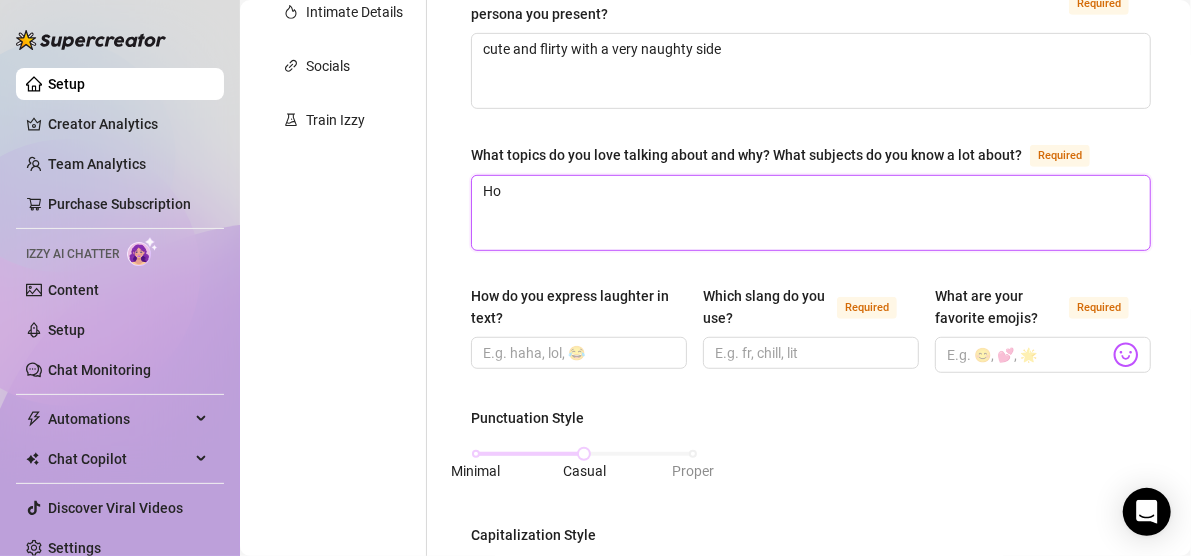 type on "Hor" 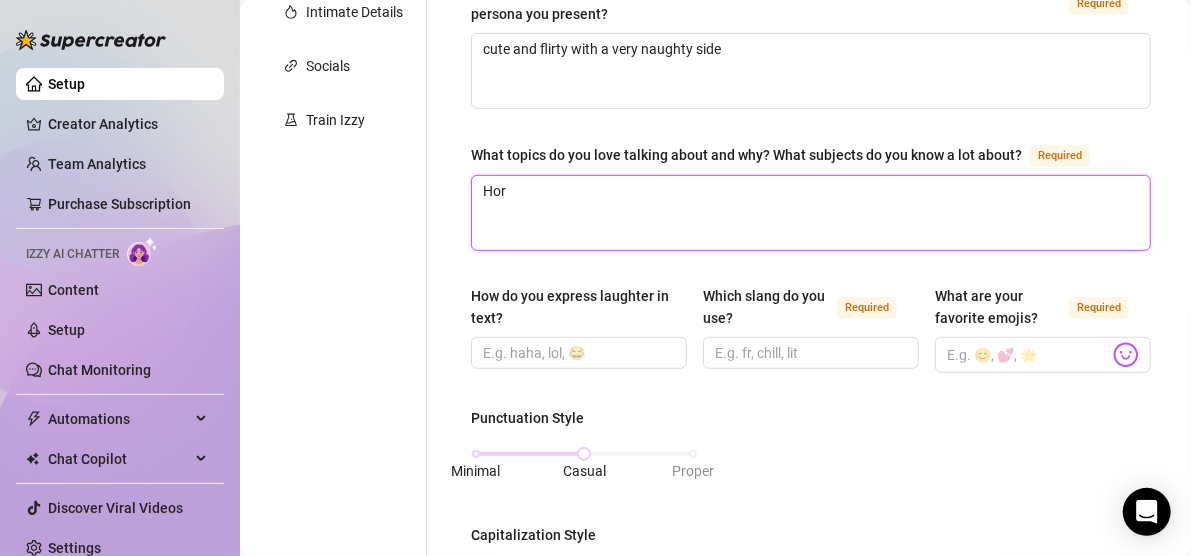 type 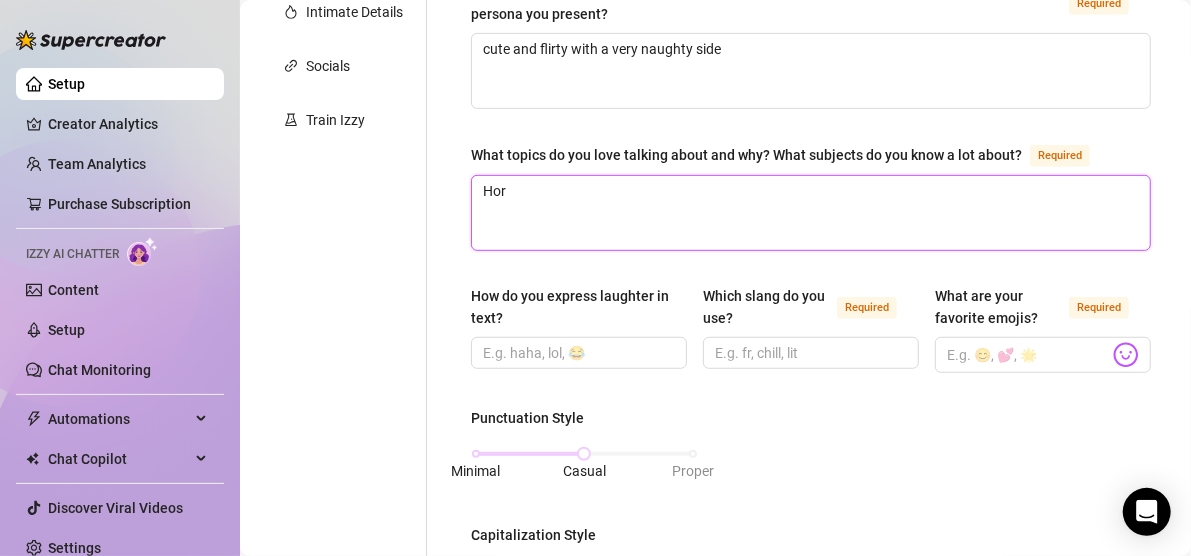 type on "Hors" 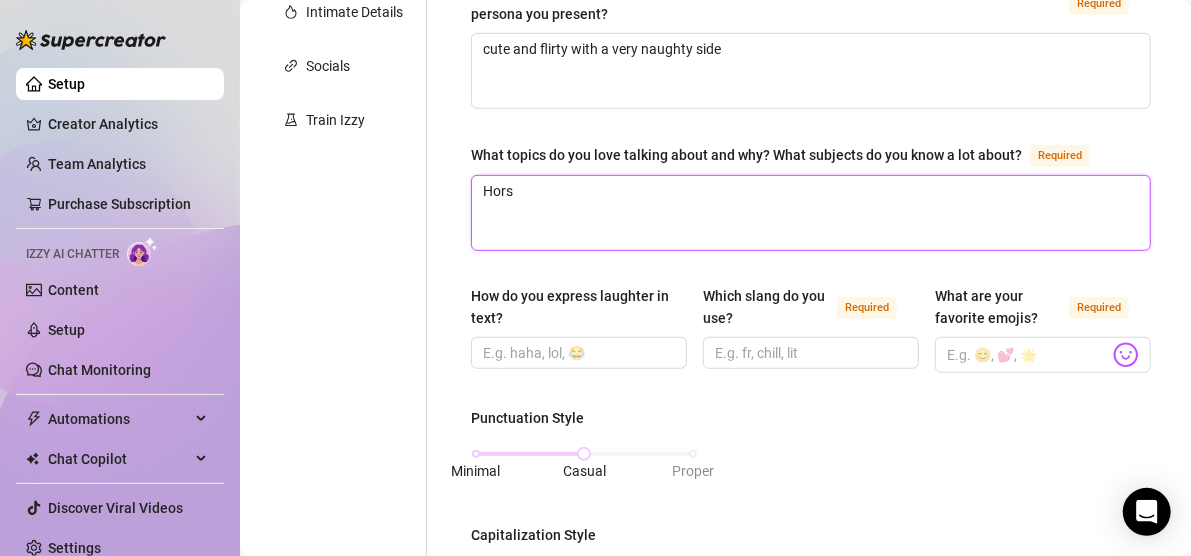 type 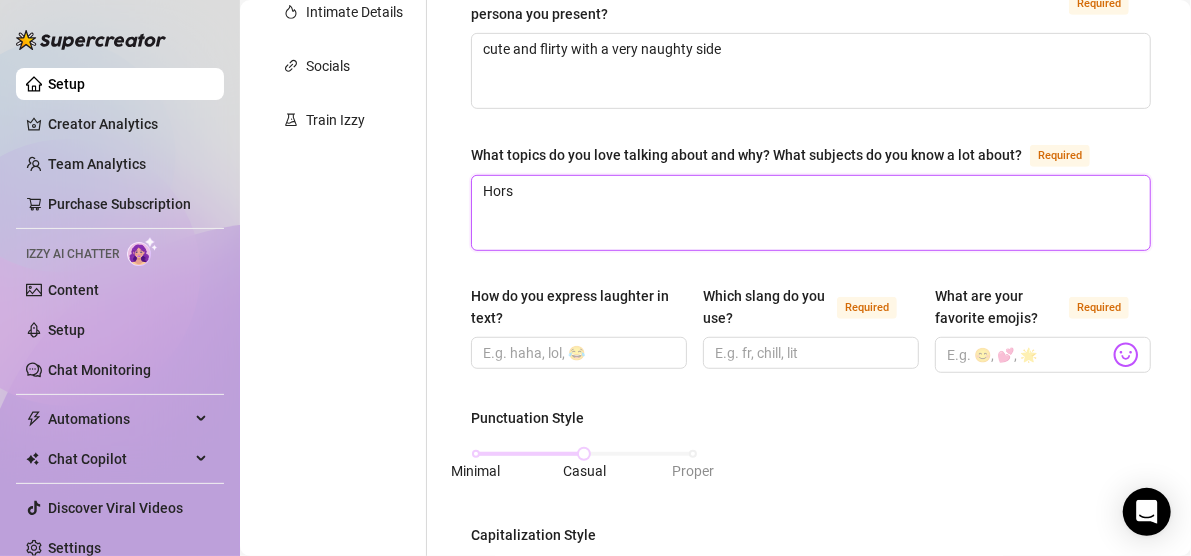 type on "Horse" 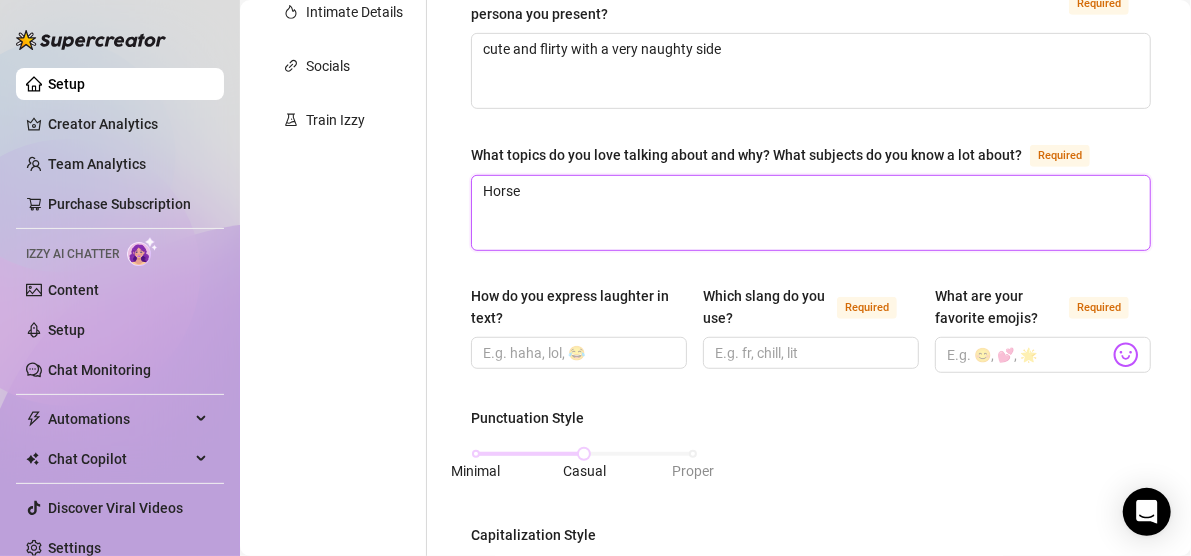 type 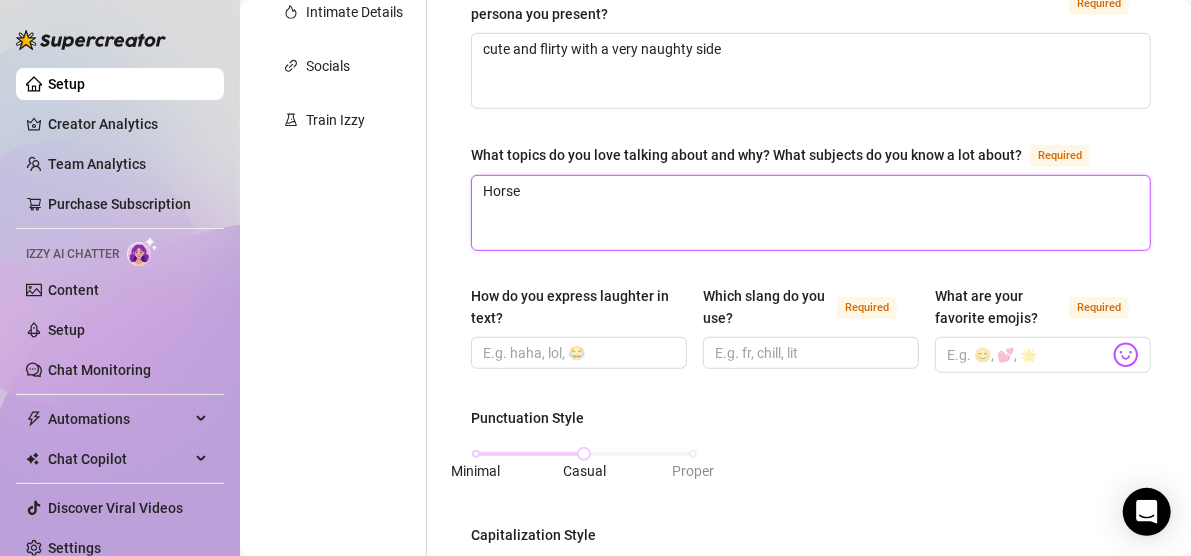 type on "Horses" 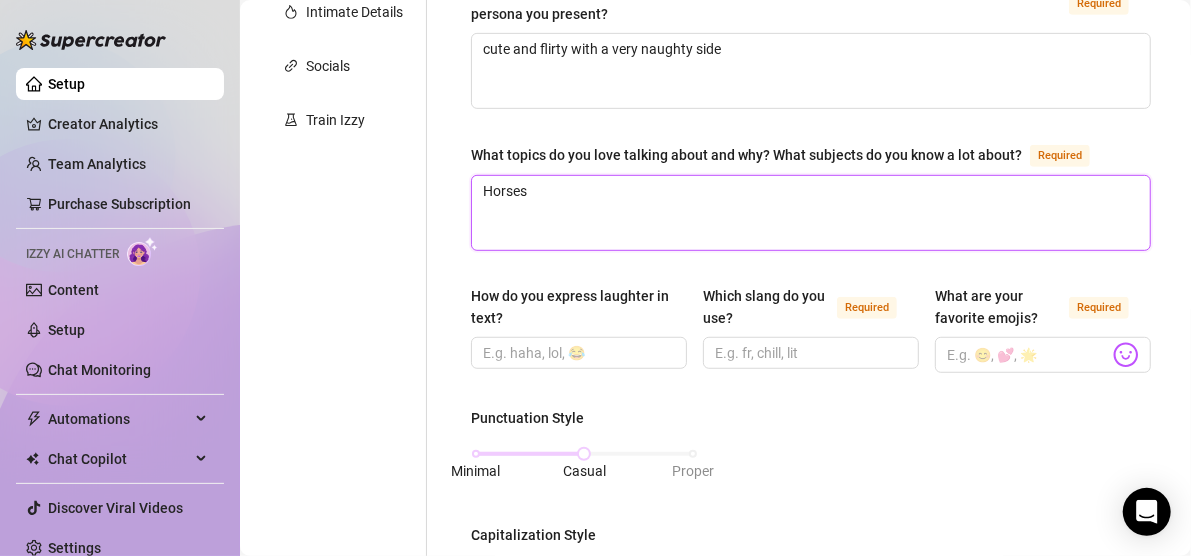 type 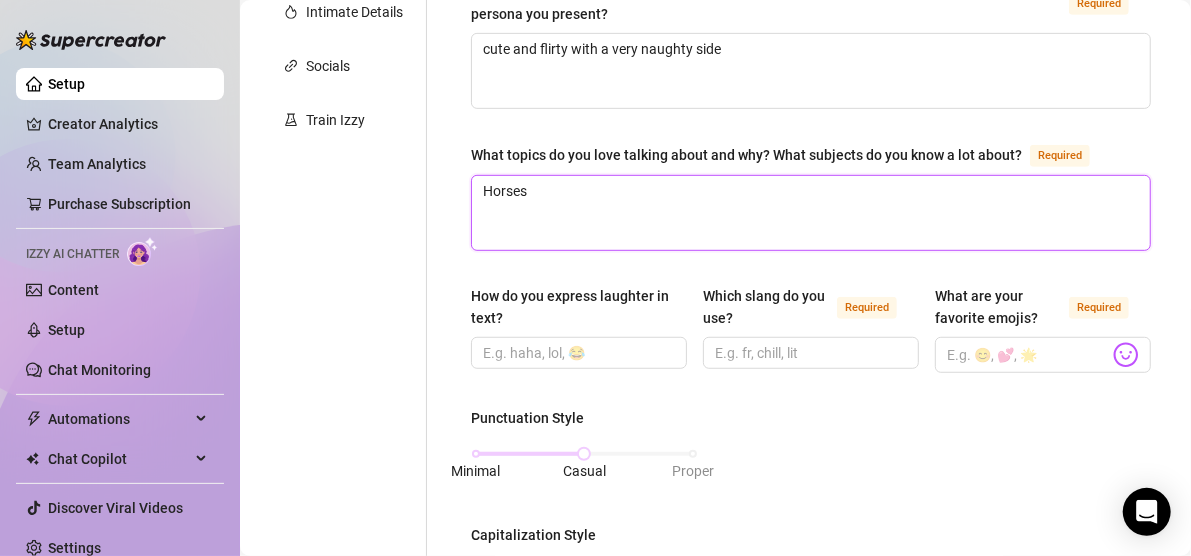type on "Horses," 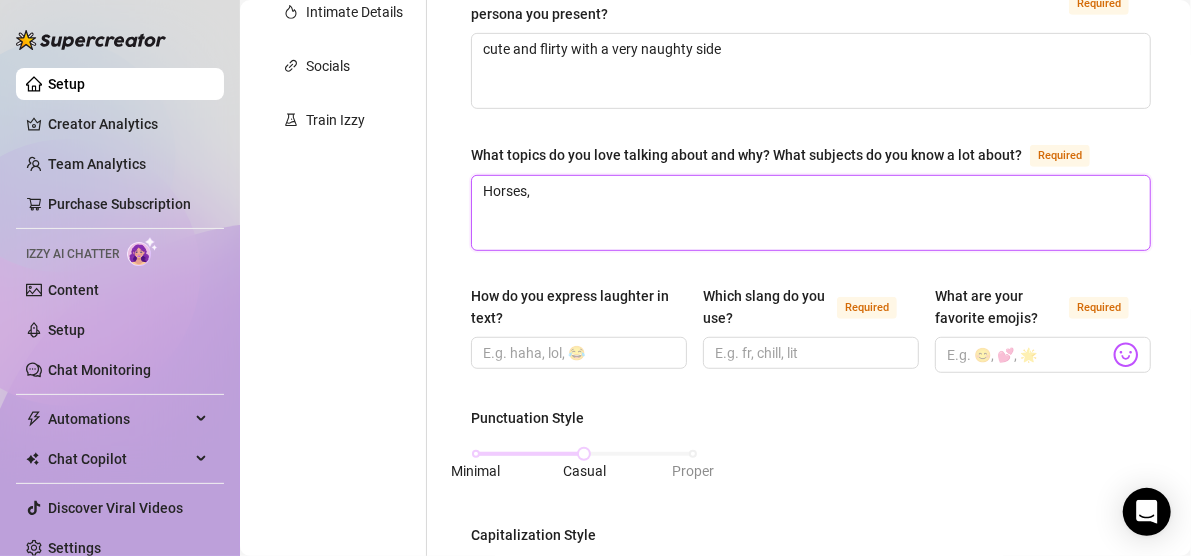 type 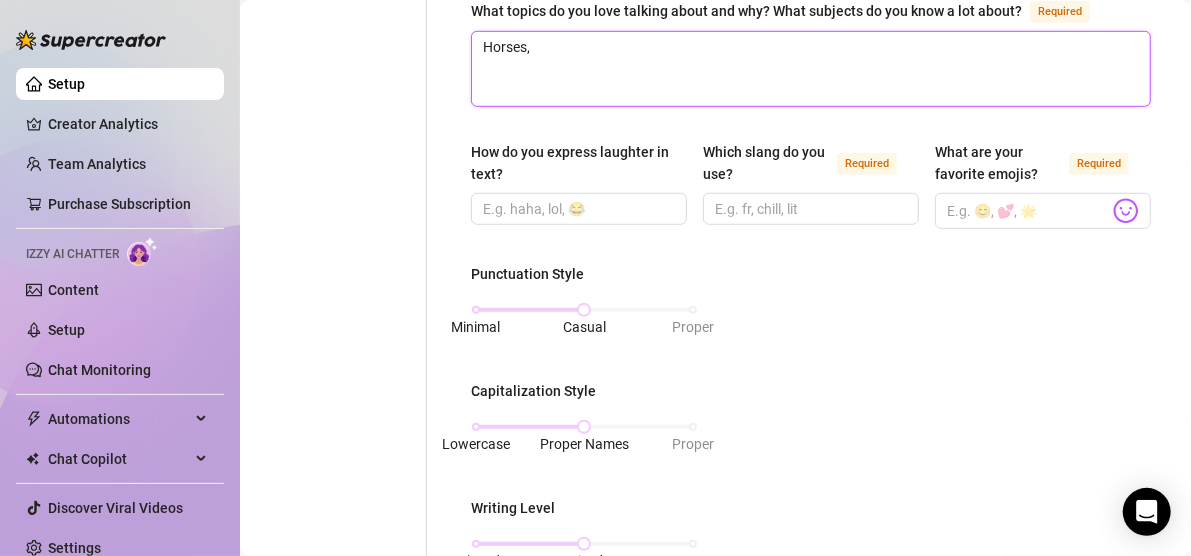 scroll, scrollTop: 599, scrollLeft: 0, axis: vertical 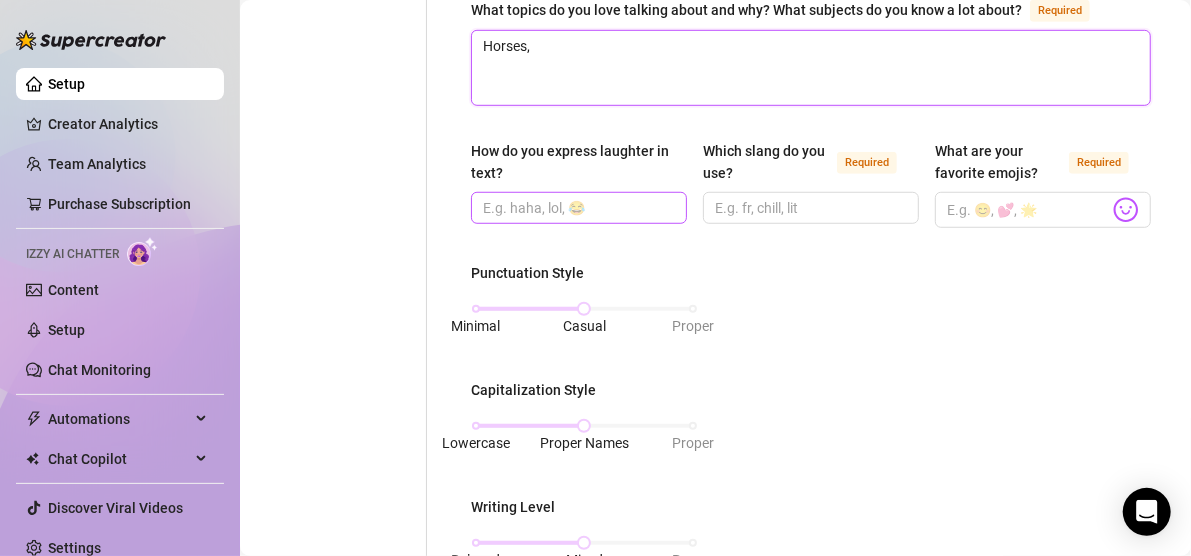 type on "Horses," 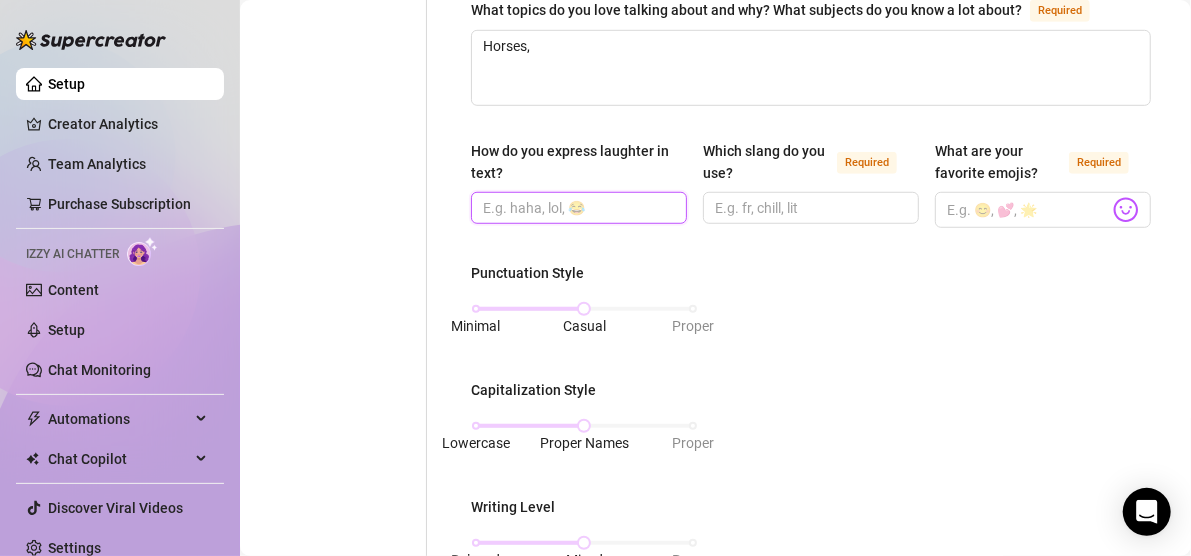 click on "How do you express laughter in text?" at bounding box center (577, 208) 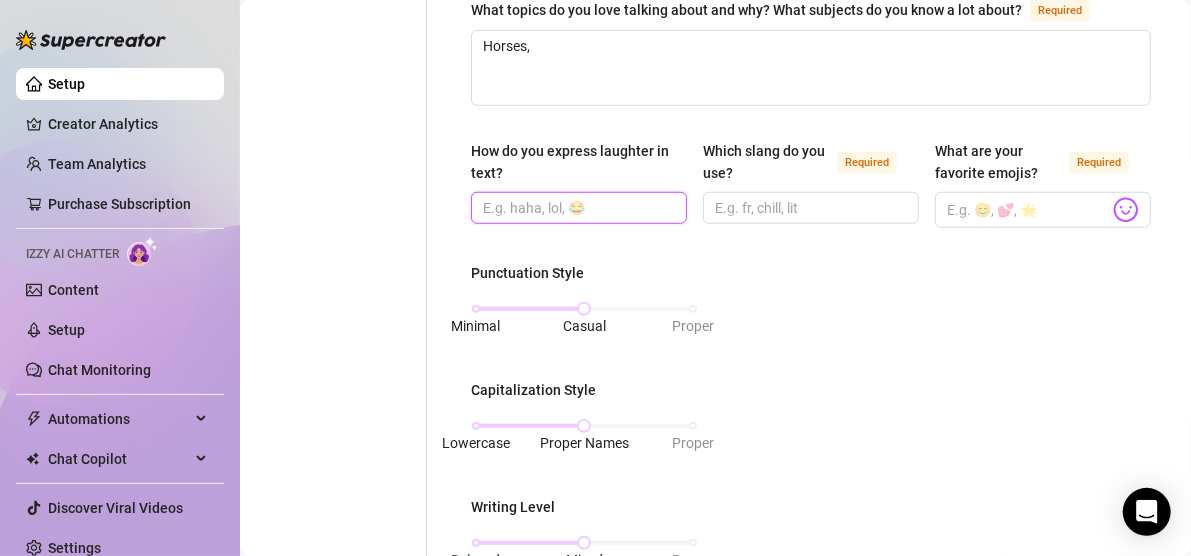 click on "How do you express laughter in text?" at bounding box center [577, 208] 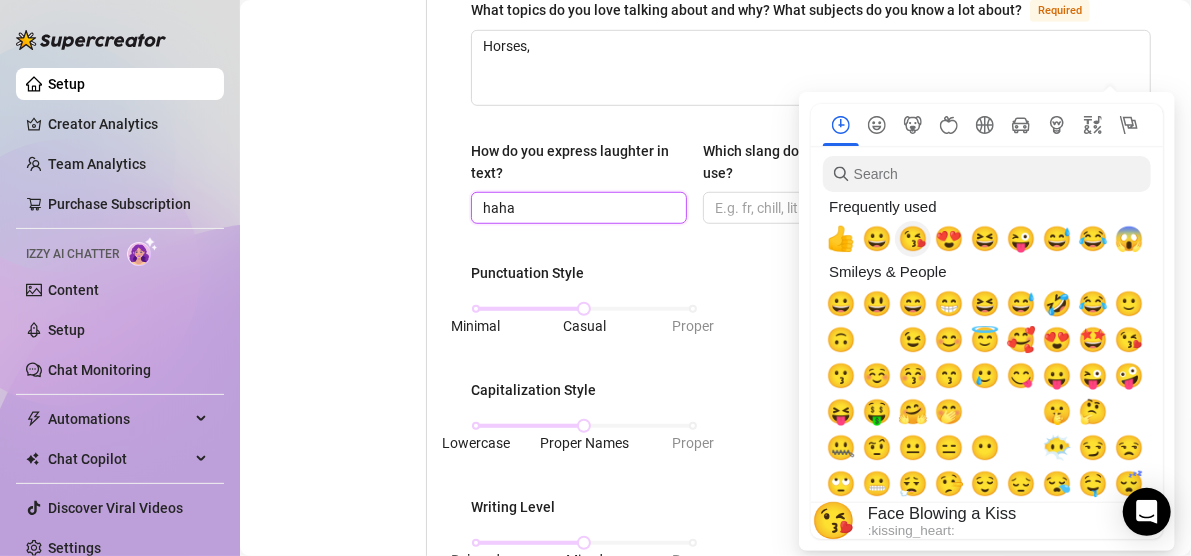 type on "haha" 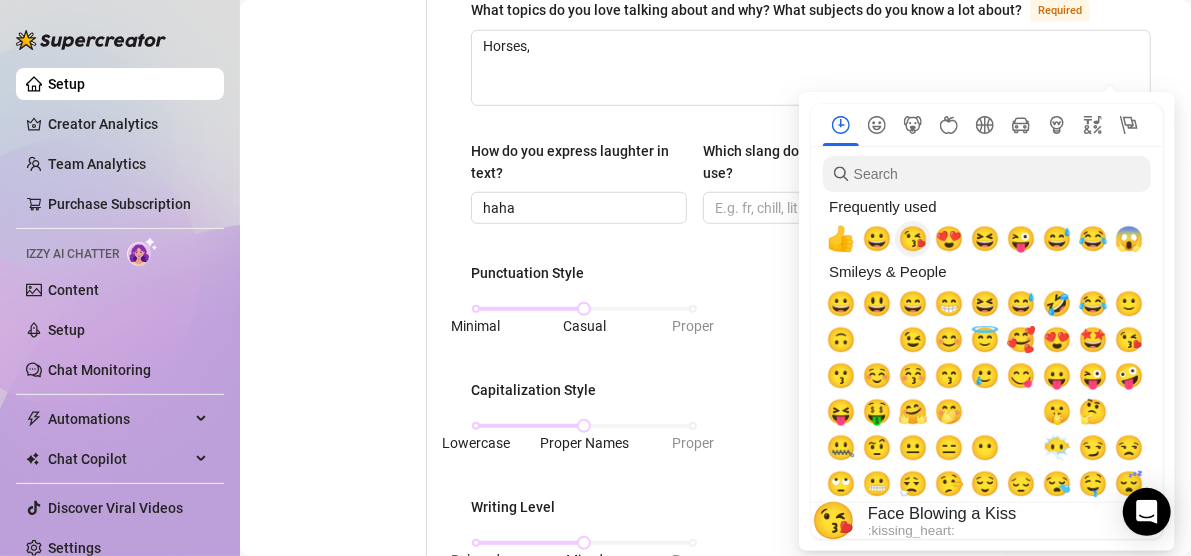 click on "😘" at bounding box center (913, 239) 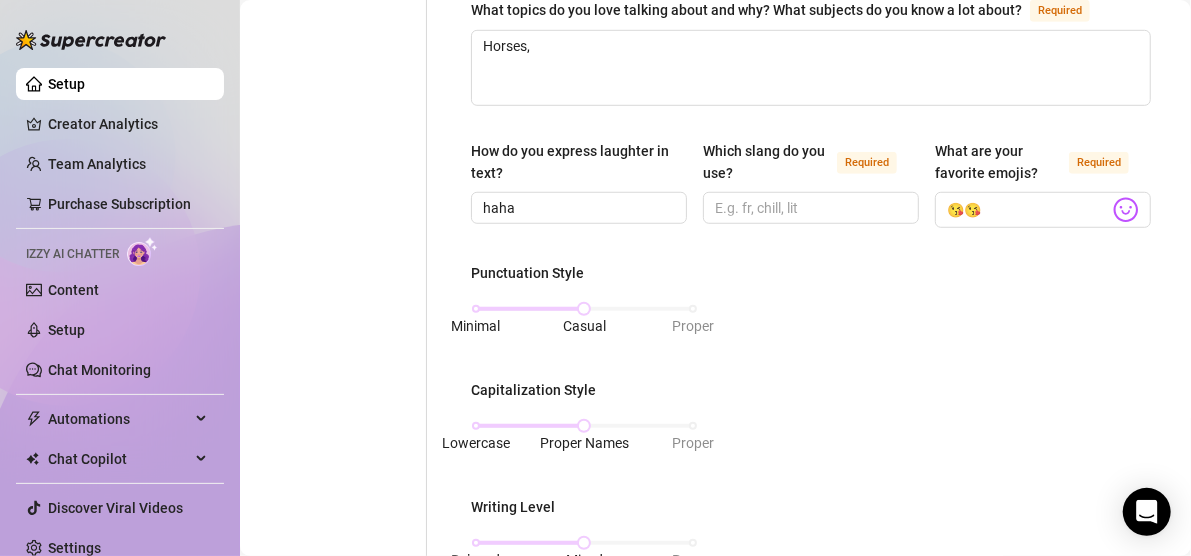 click on "Punctuation Style Minimal Casual Proper Capitalization Style Lowercase Proper Names Proper Writing Level Relaxed Mixed Proper Respond to fans in their native language, even if it’s not one you speak. If turned off, the AI will only reply in English.  Fill in the languages you speak under Personal tab if you want to change this." at bounding box center (811, 521) 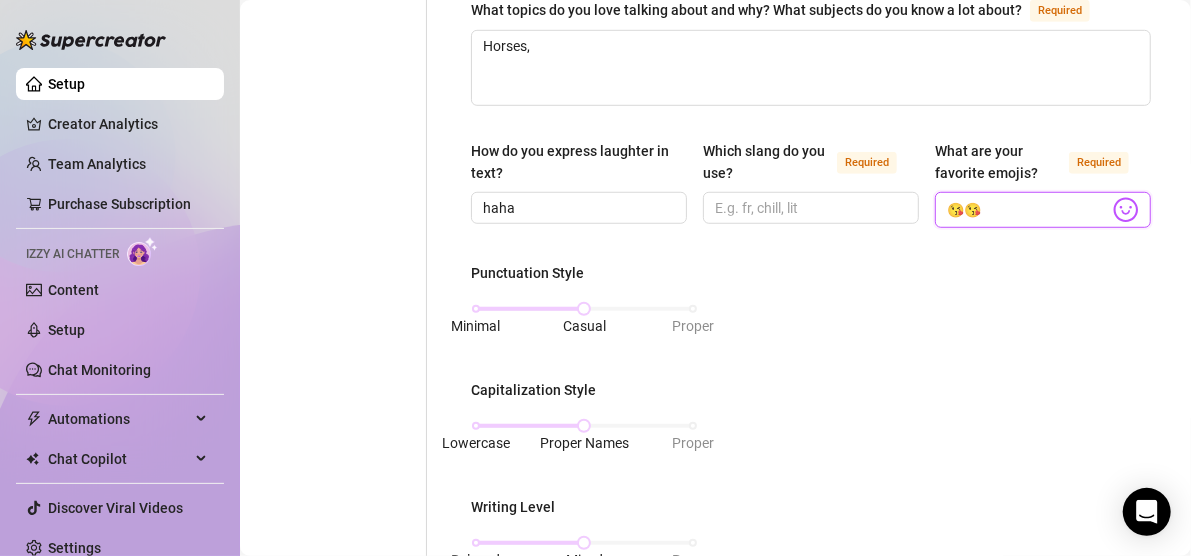 click on "😘😘" at bounding box center [1028, 210] 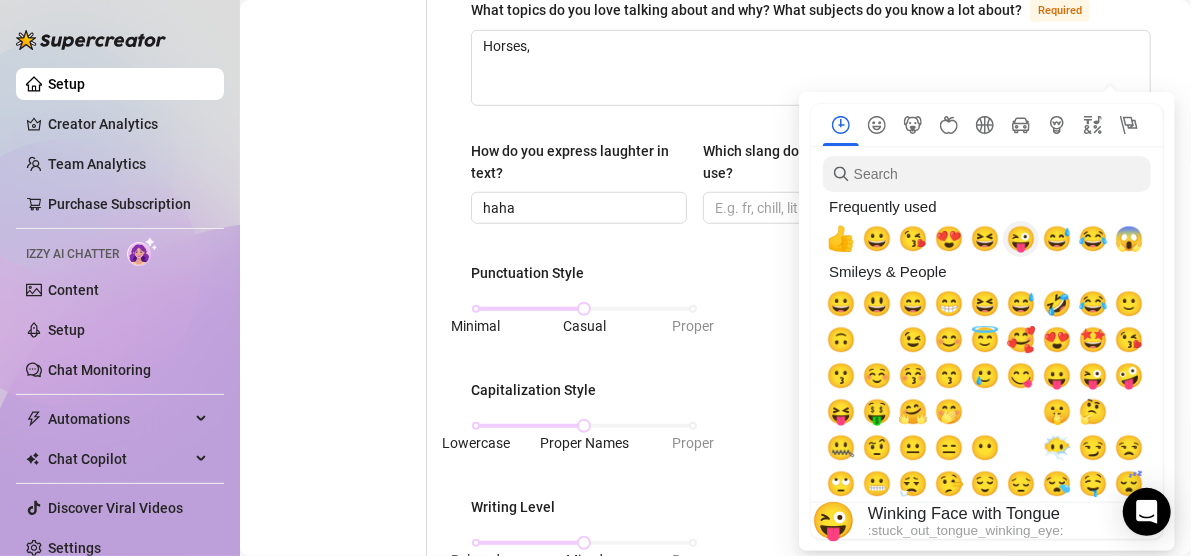 click on "😜" at bounding box center (1021, 239) 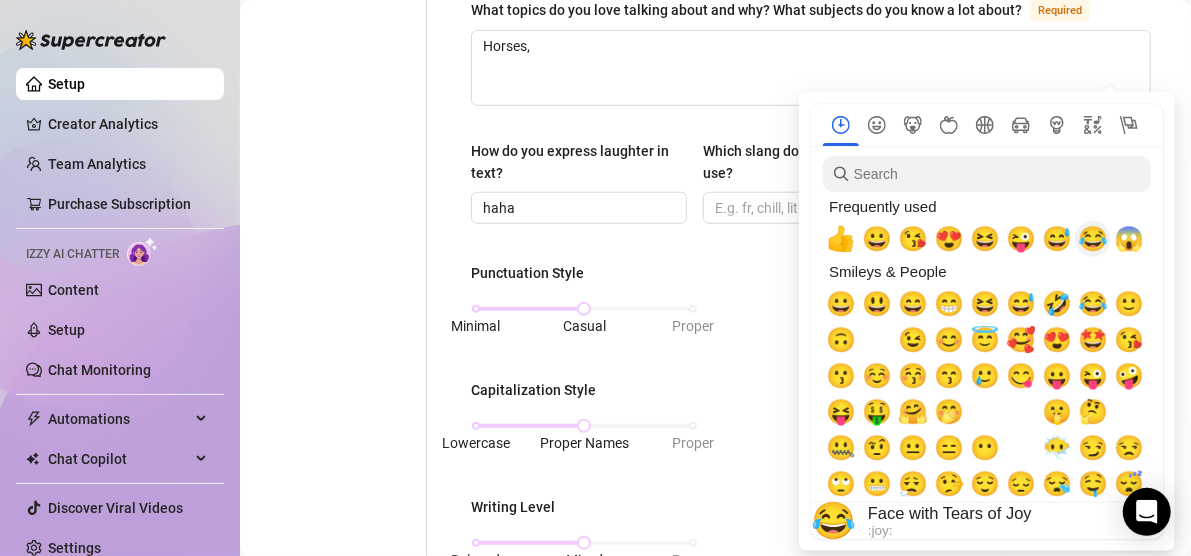 click on "😂" at bounding box center (1093, 239) 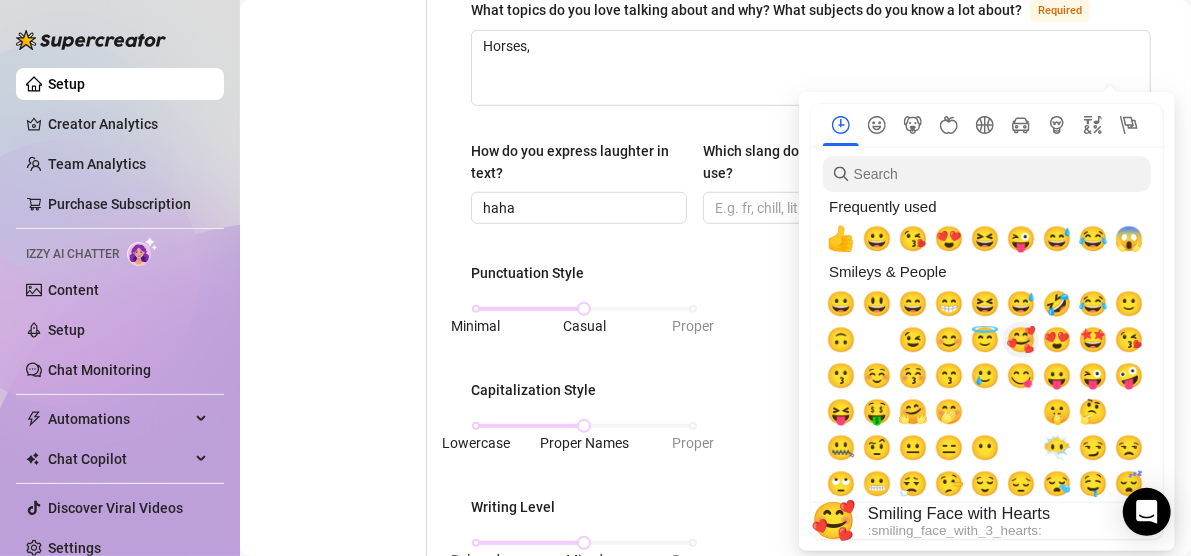click on "🥰" at bounding box center (1021, 340) 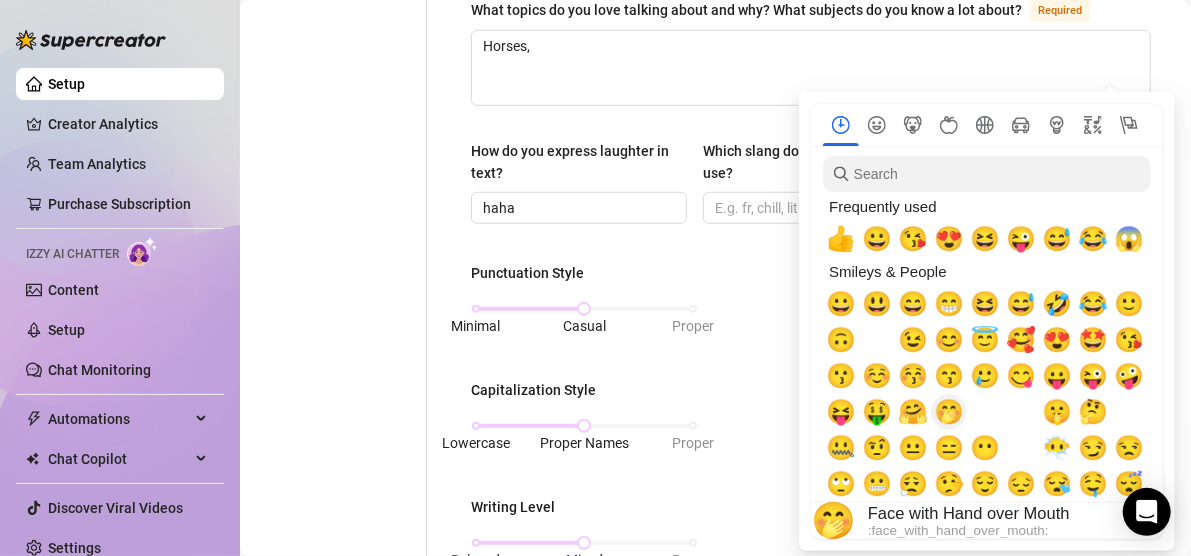 click on "🤭" at bounding box center (949, 412) 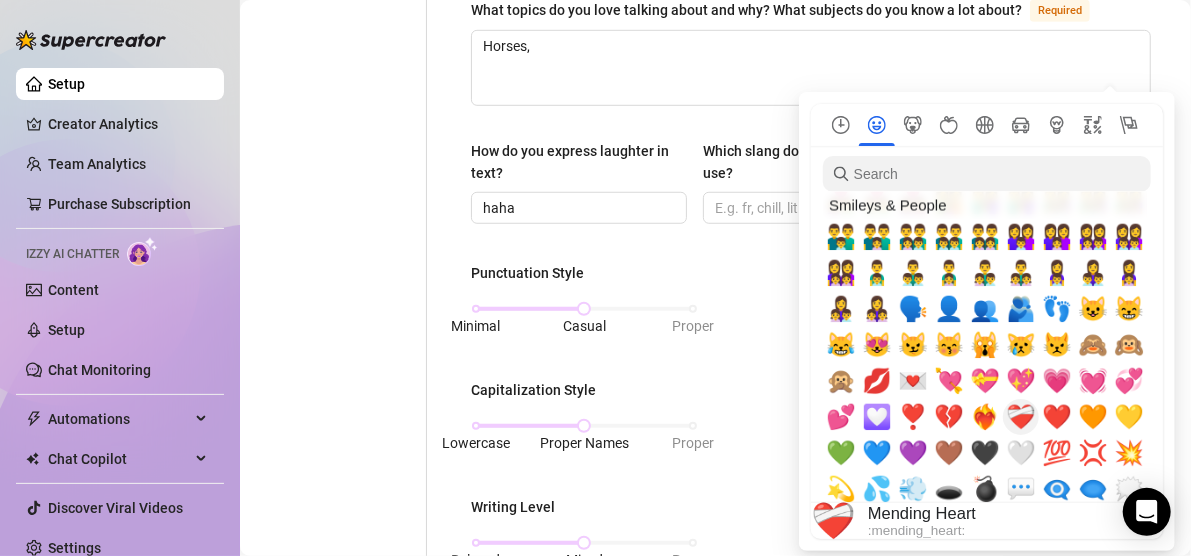 scroll, scrollTop: 1860, scrollLeft: 0, axis: vertical 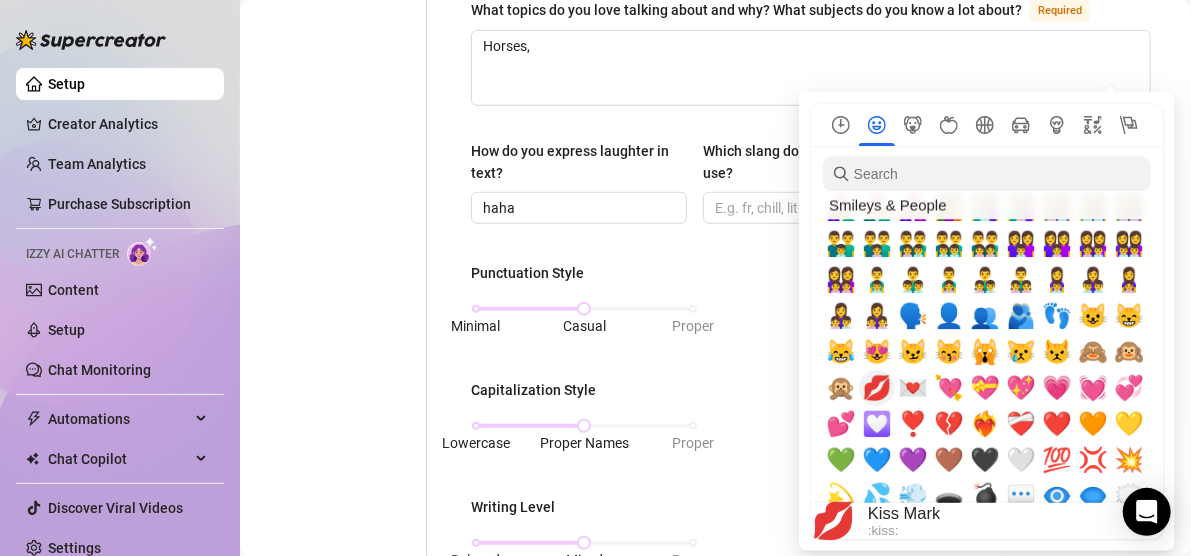 click on "💋" at bounding box center (877, 388) 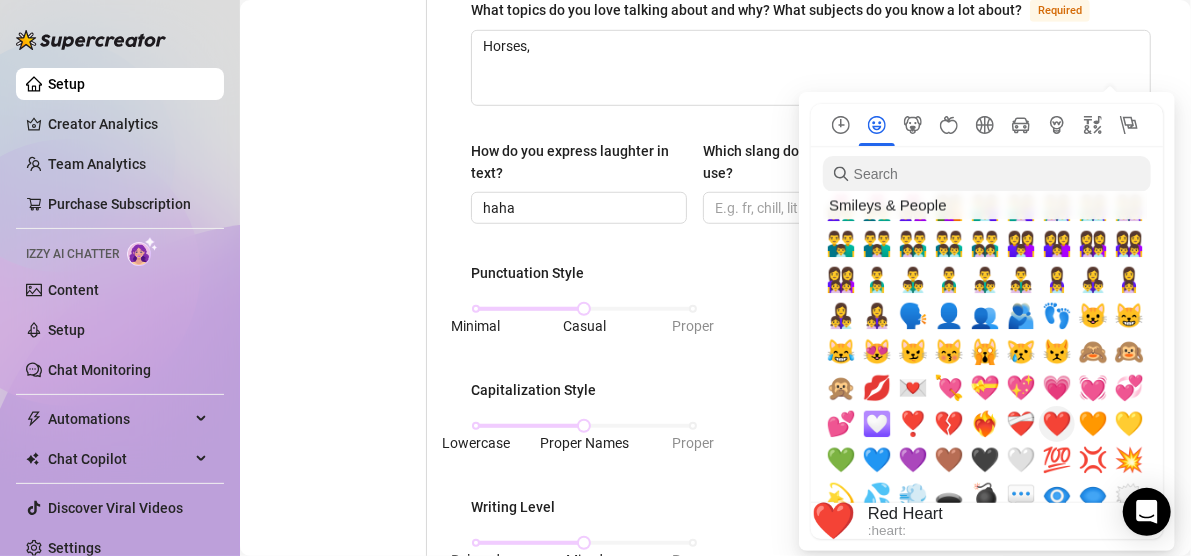 click on "❤️" at bounding box center (1057, 424) 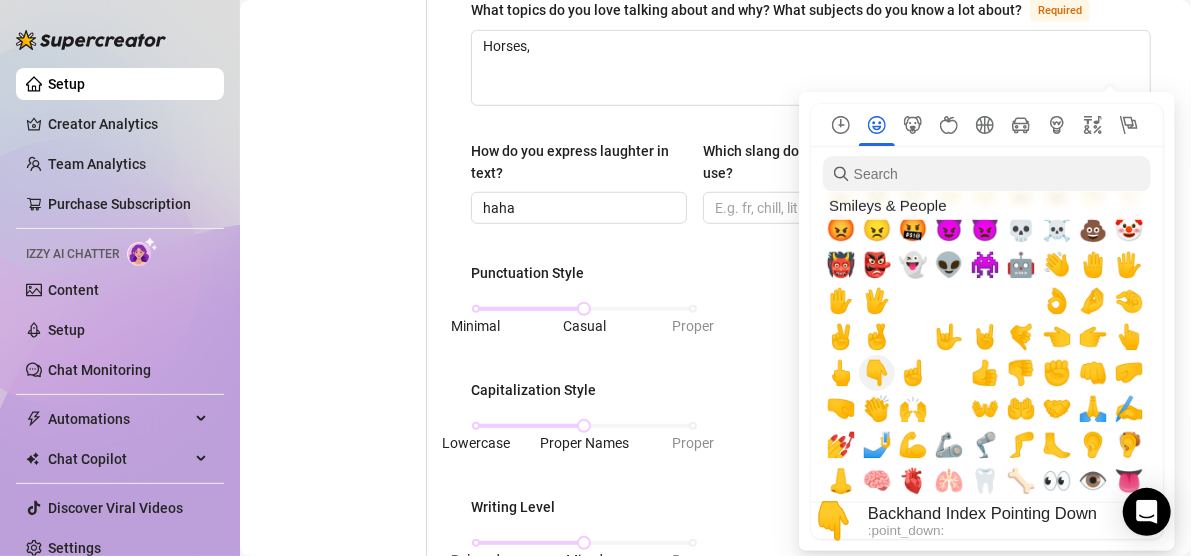 scroll, scrollTop: 416, scrollLeft: 0, axis: vertical 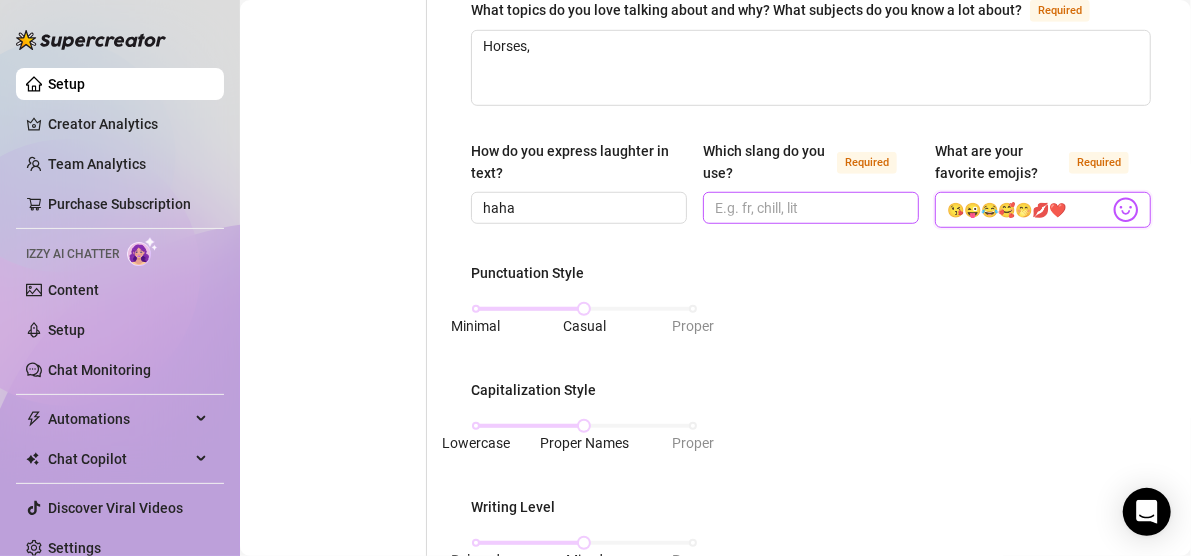 type on "😘😜😂🥰🤭💋❤️" 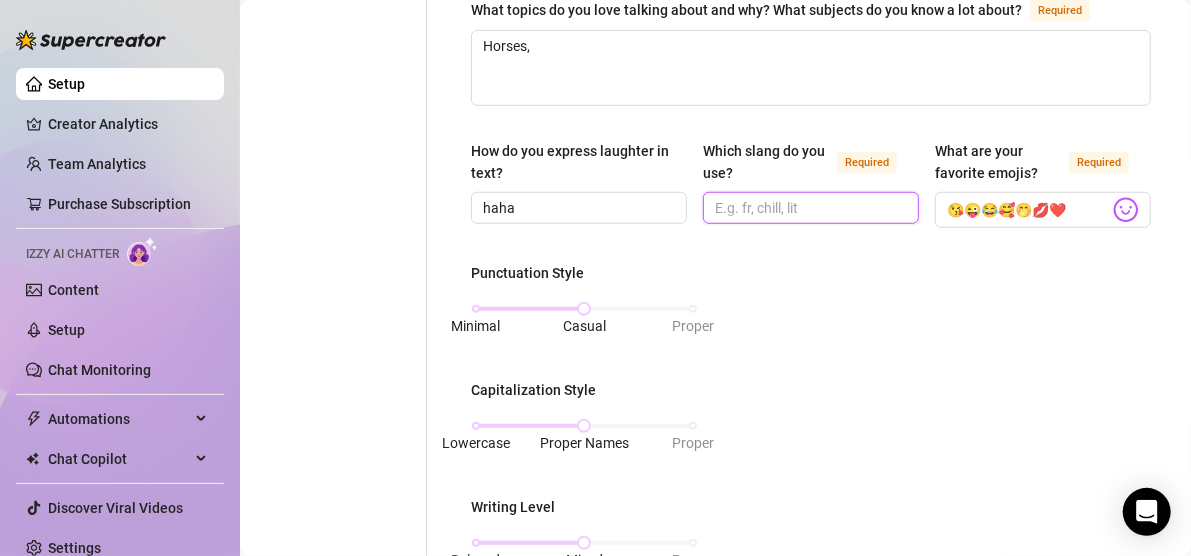 click on "Which slang do you use? Required" at bounding box center [809, 208] 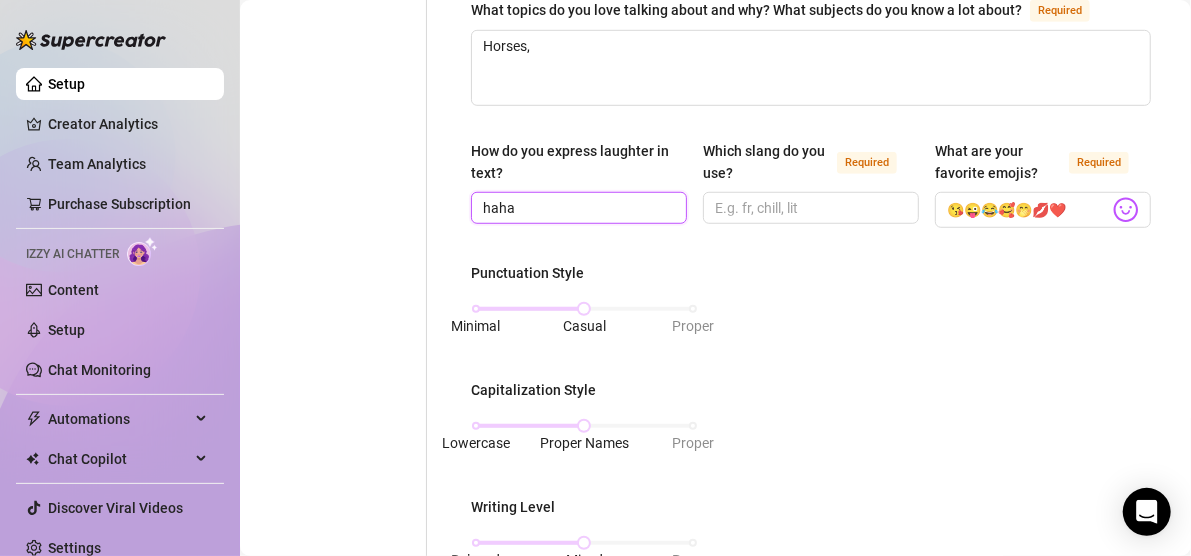 click on "haha" at bounding box center (577, 208) 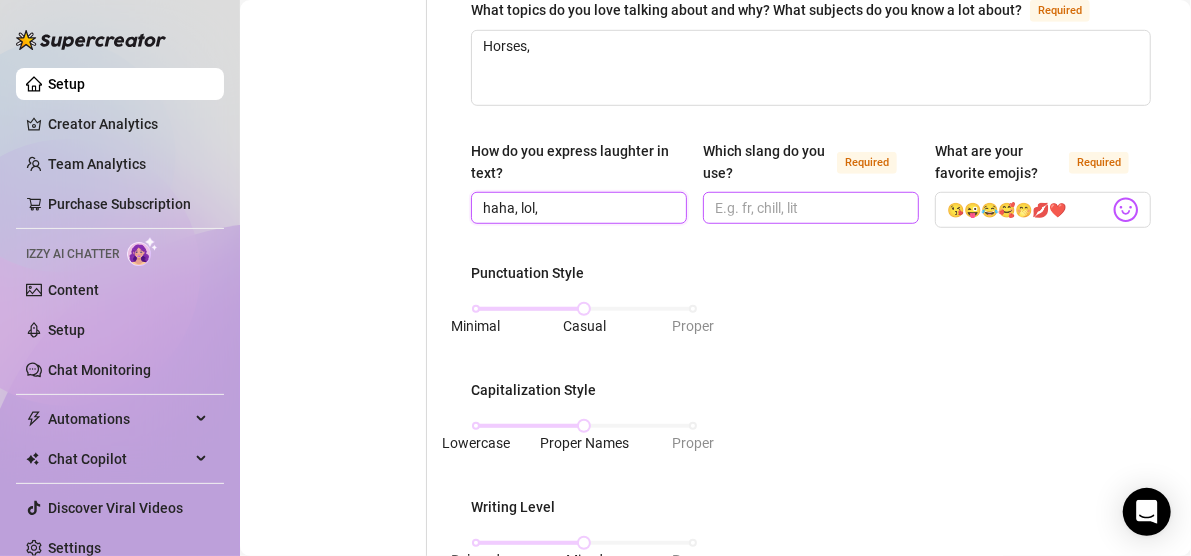 type on "haha, lol," 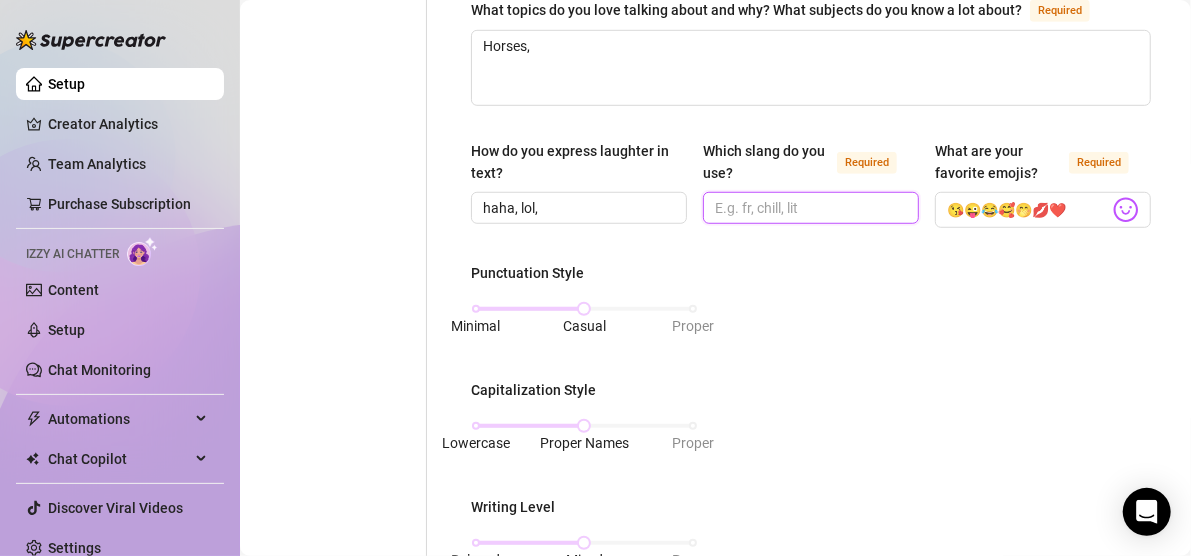 click on "Which slang do you use? Required" at bounding box center (809, 208) 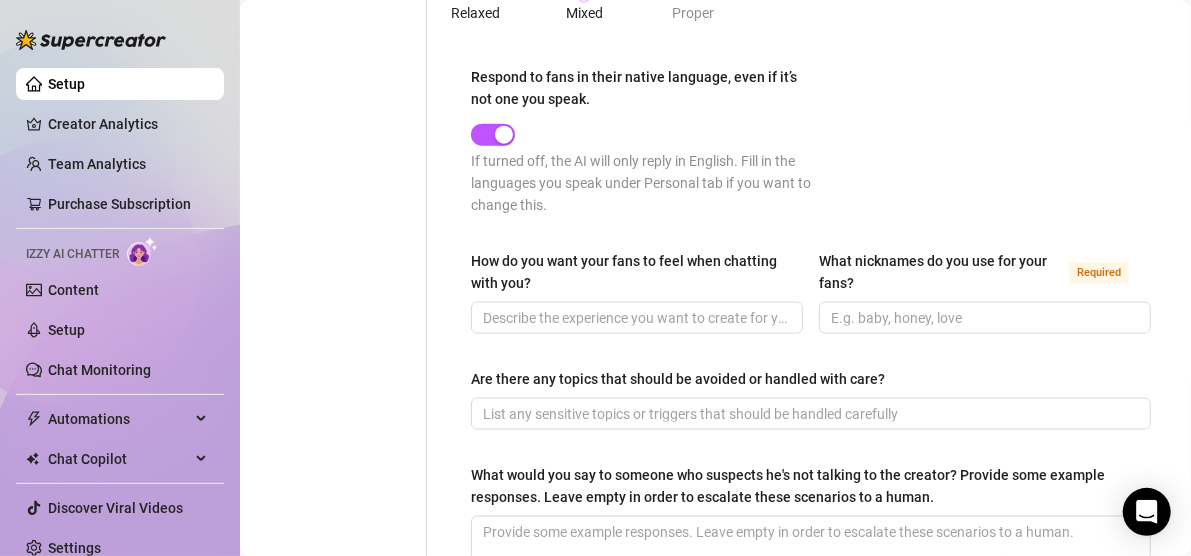 scroll, scrollTop: 1148, scrollLeft: 0, axis: vertical 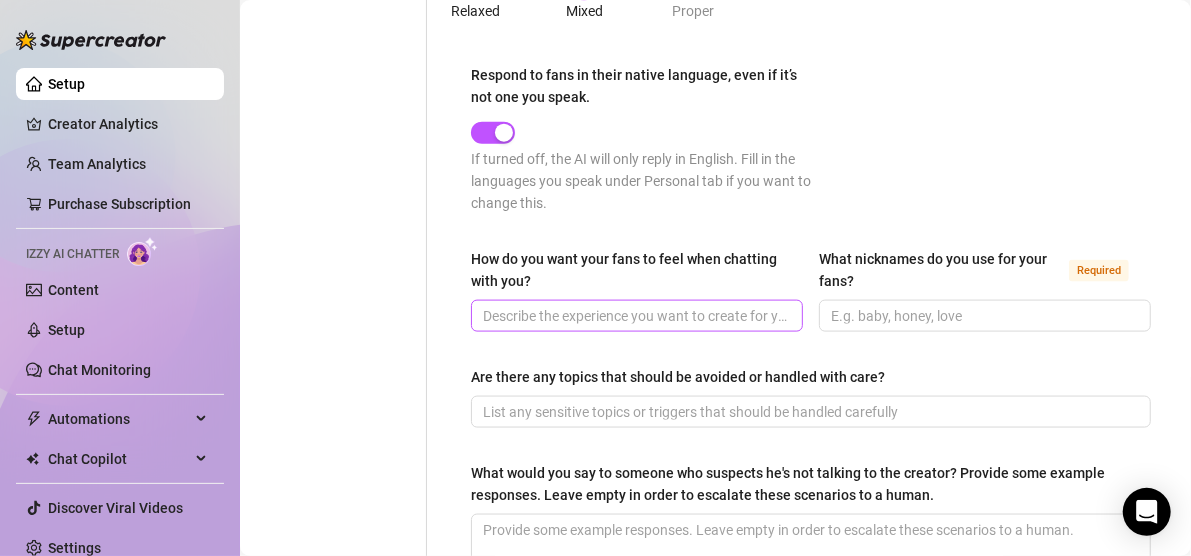type on "irl" 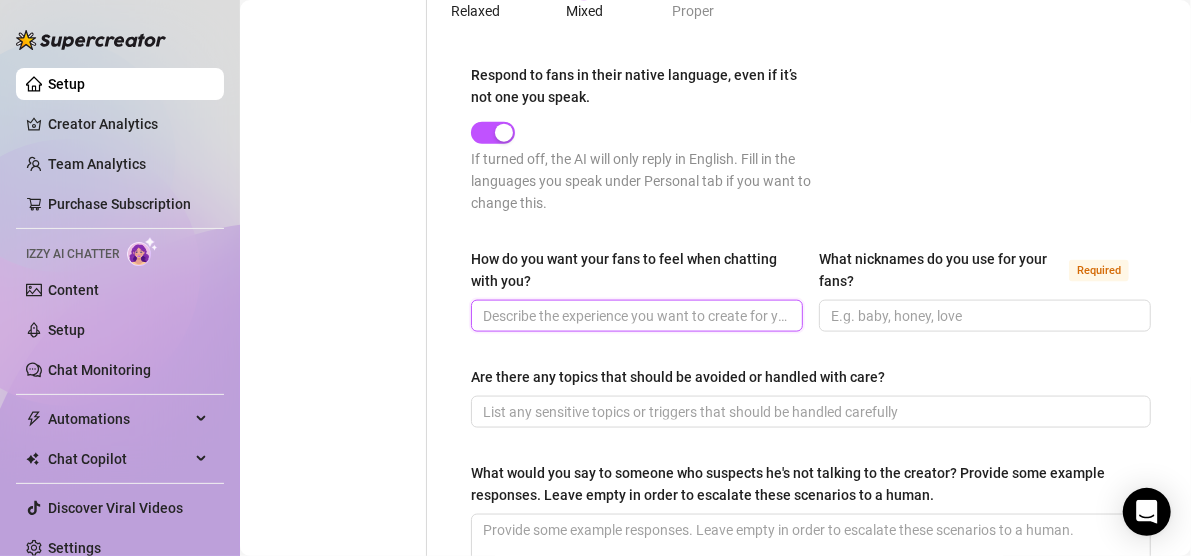 click on "How do you want your fans to feel when chatting with you?" at bounding box center (635, 316) 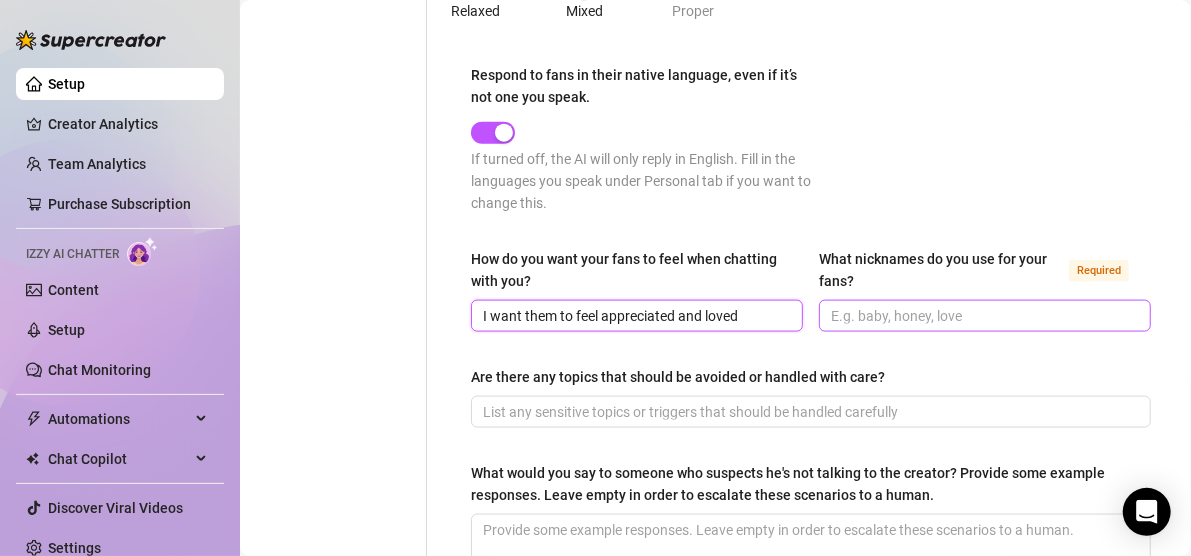 type on "I want them to feel appreciated and loved" 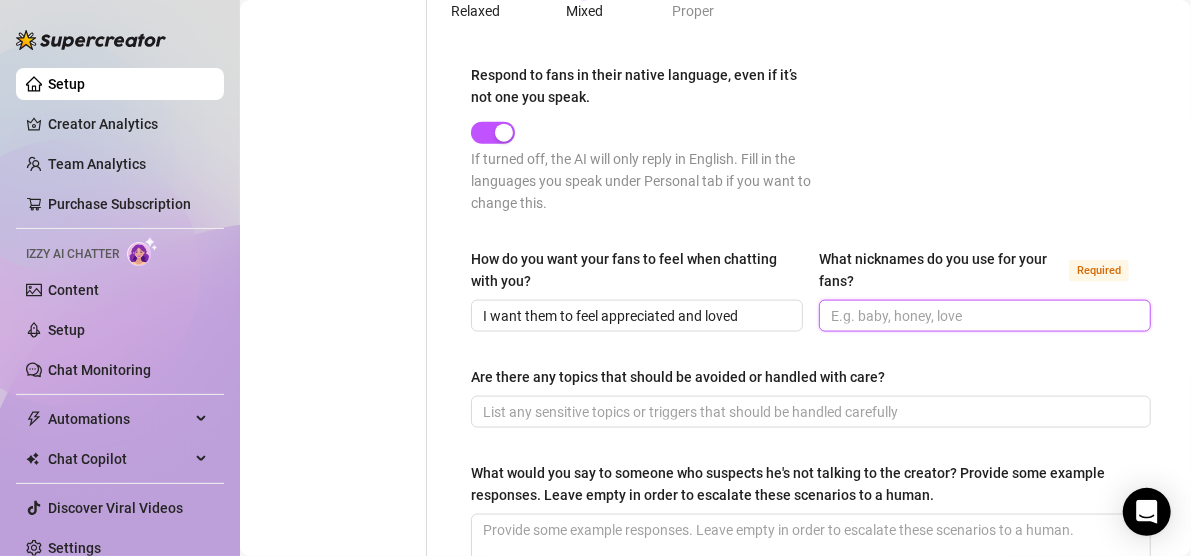 click on "What nicknames do you use for your fans? Required" at bounding box center (983, 316) 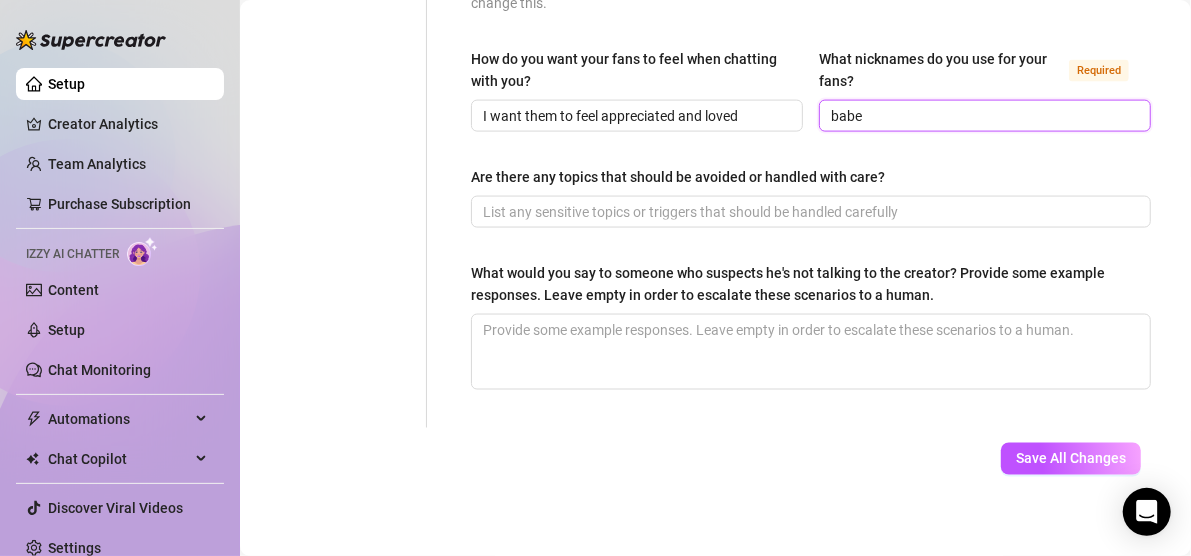 scroll, scrollTop: 1356, scrollLeft: 0, axis: vertical 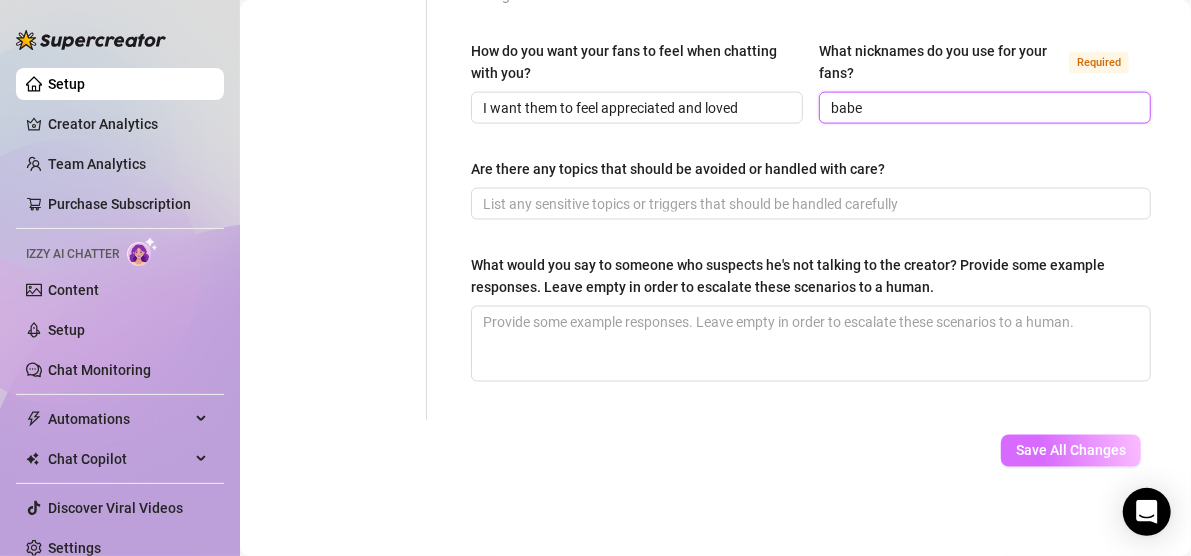 type on "babe" 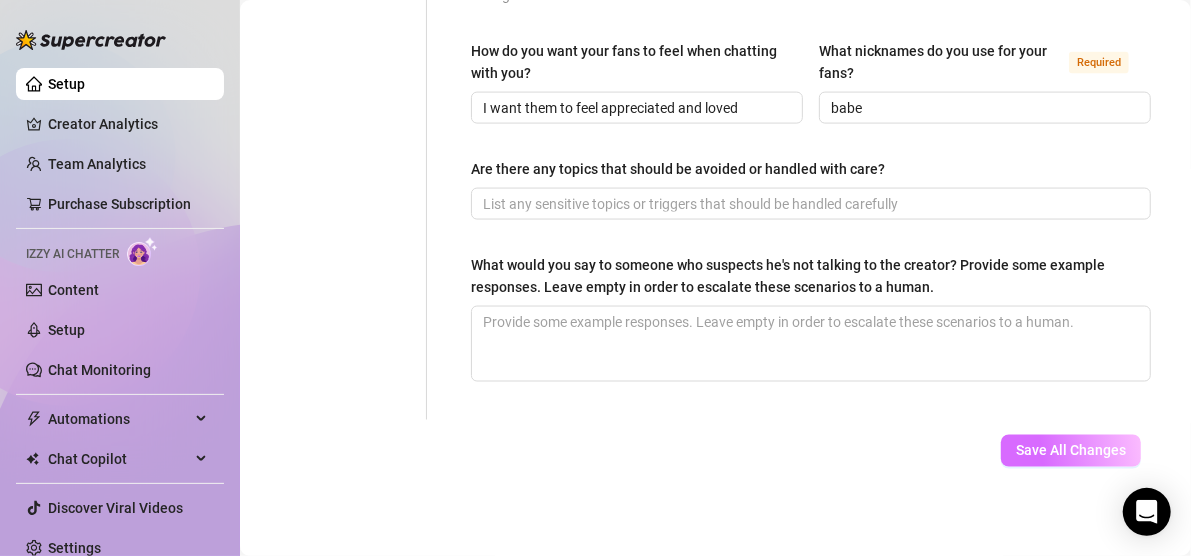 click on "Save All Changes" at bounding box center (1071, 451) 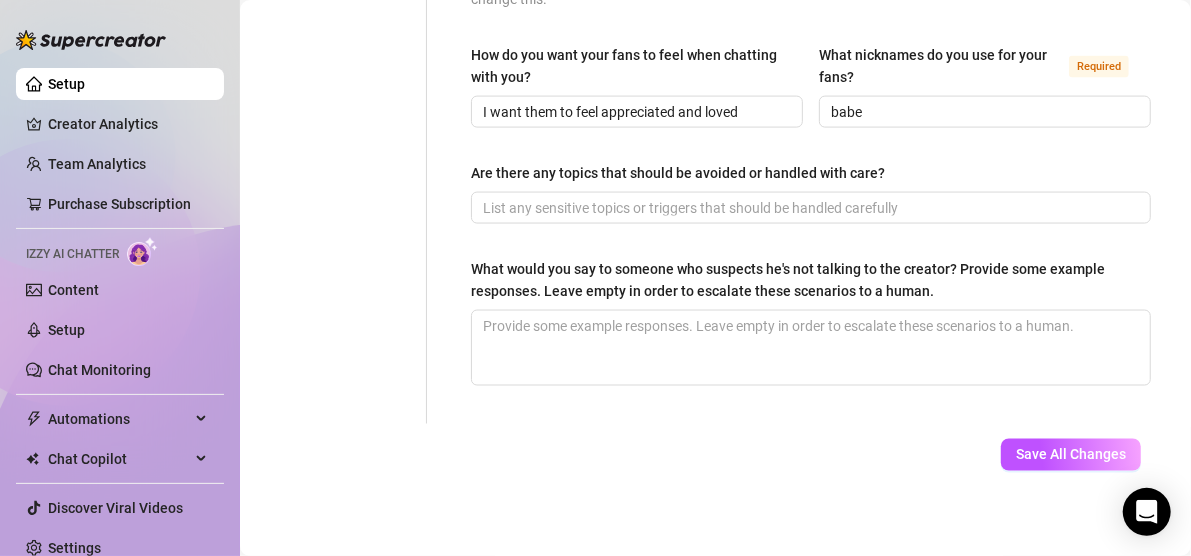 scroll, scrollTop: 1356, scrollLeft: 0, axis: vertical 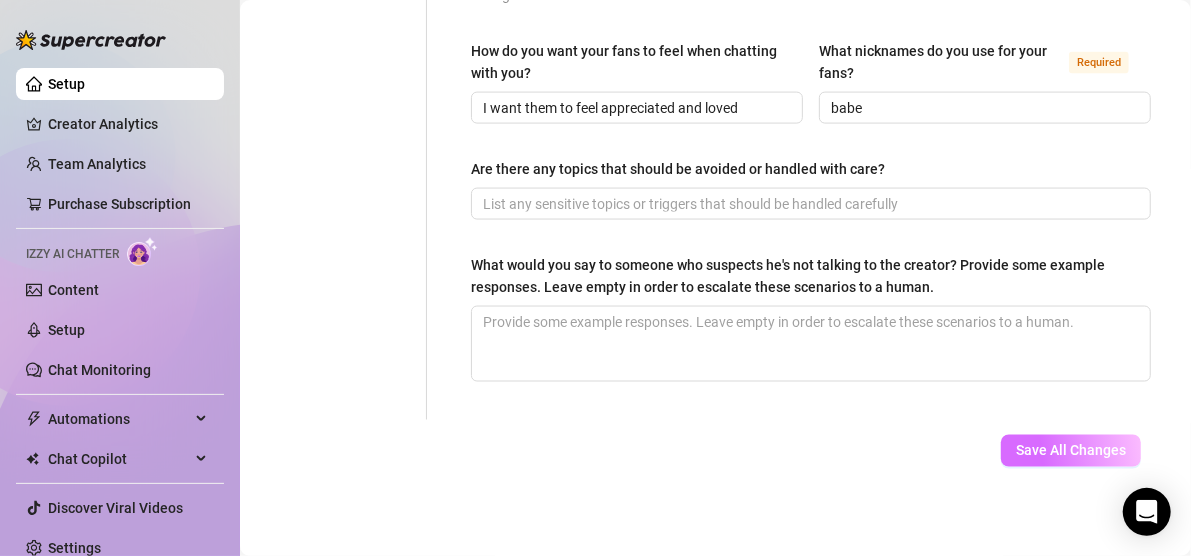 click on "Save All Changes" at bounding box center (1071, 451) 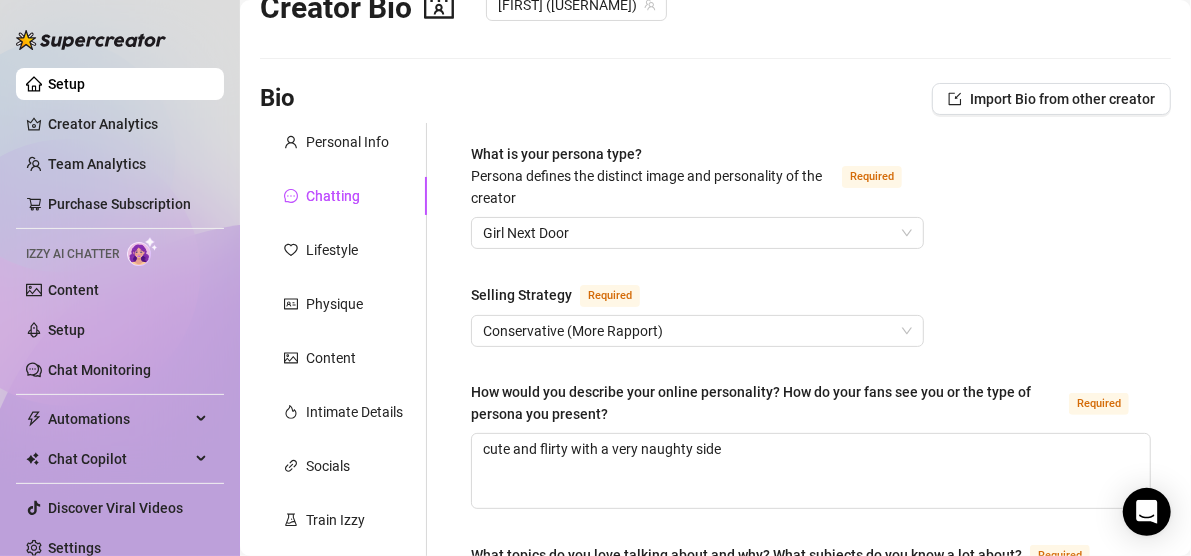scroll, scrollTop: 53, scrollLeft: 0, axis: vertical 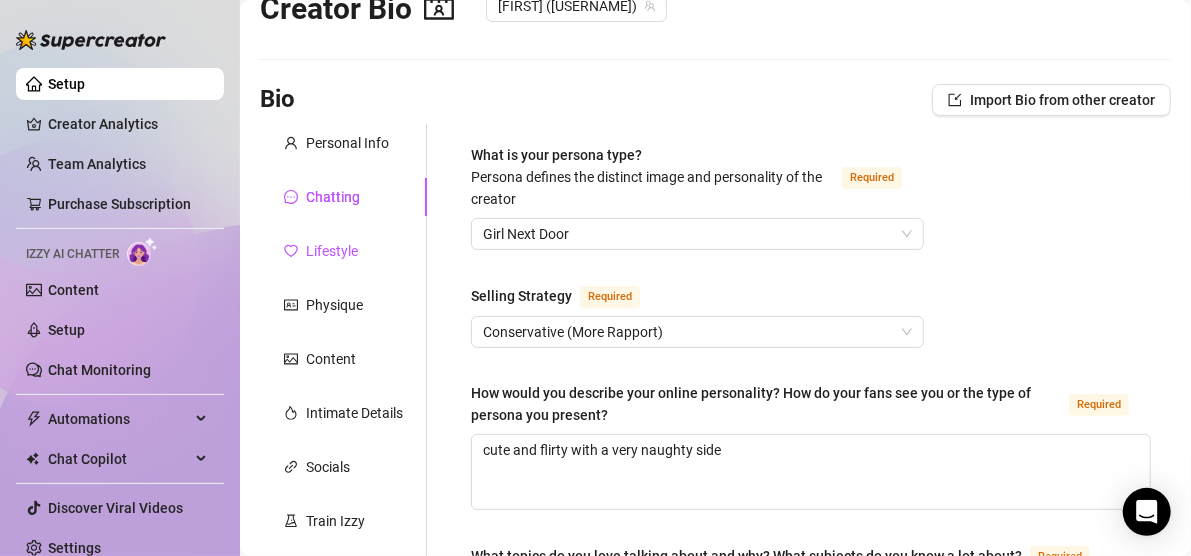click on "Lifestyle" at bounding box center (332, 251) 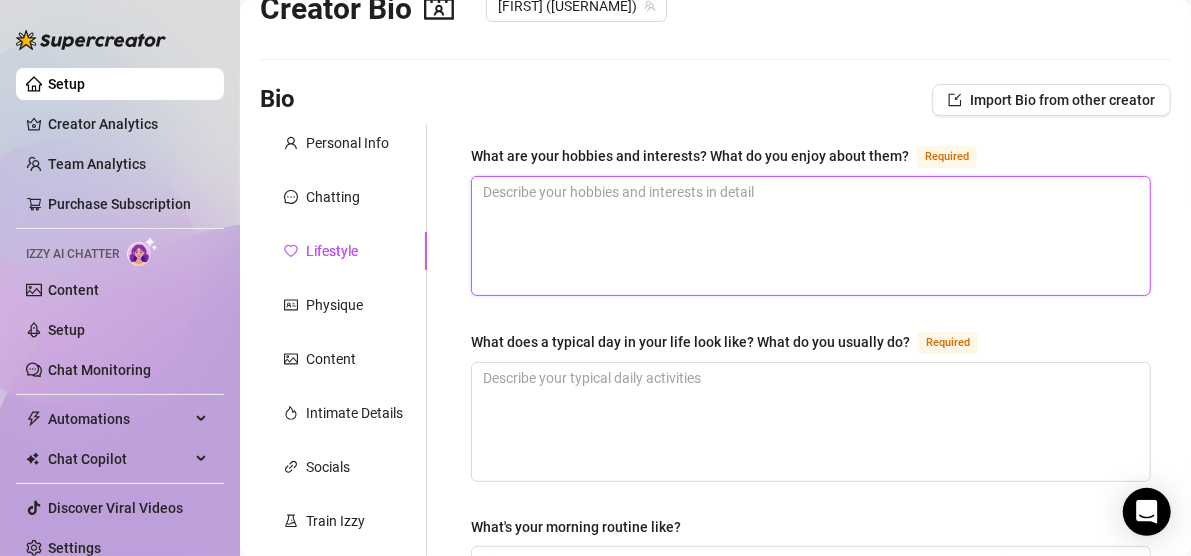 click on "What are your hobbies and interests? What do you enjoy about them? Required" at bounding box center (811, 236) 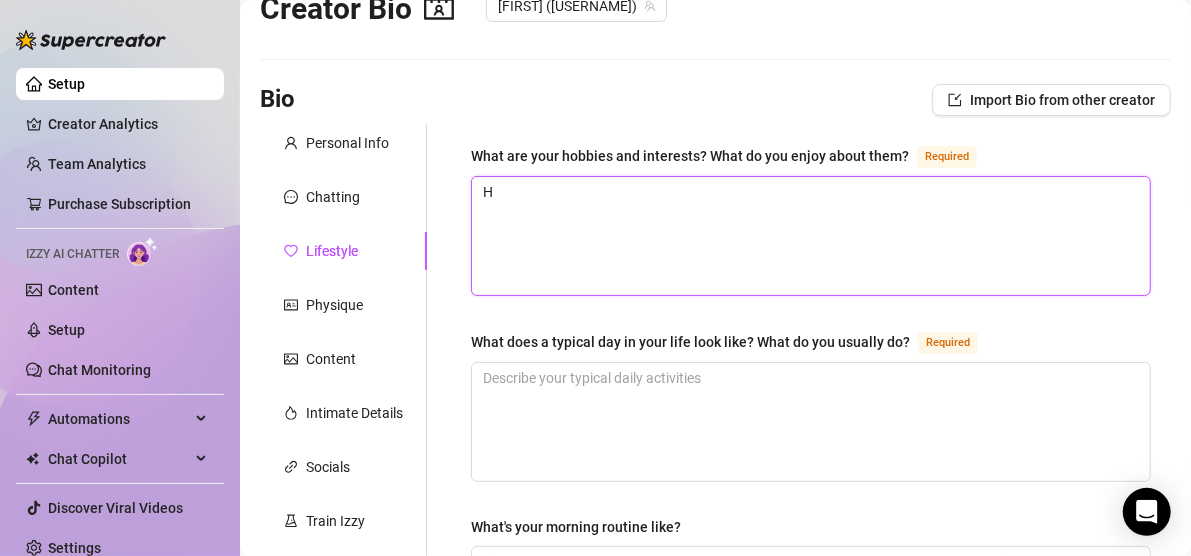 type 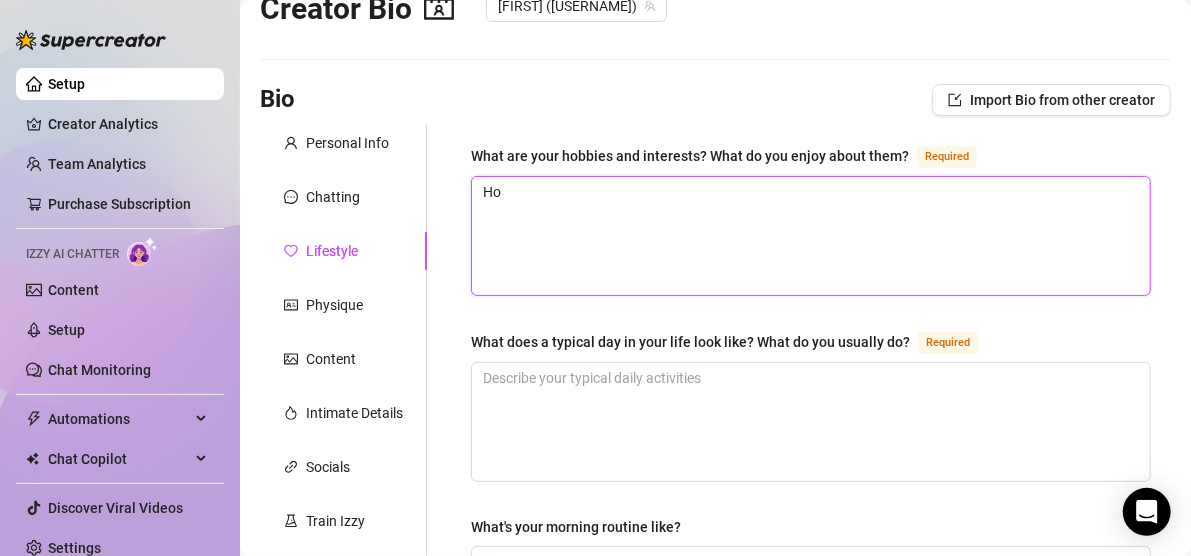 type 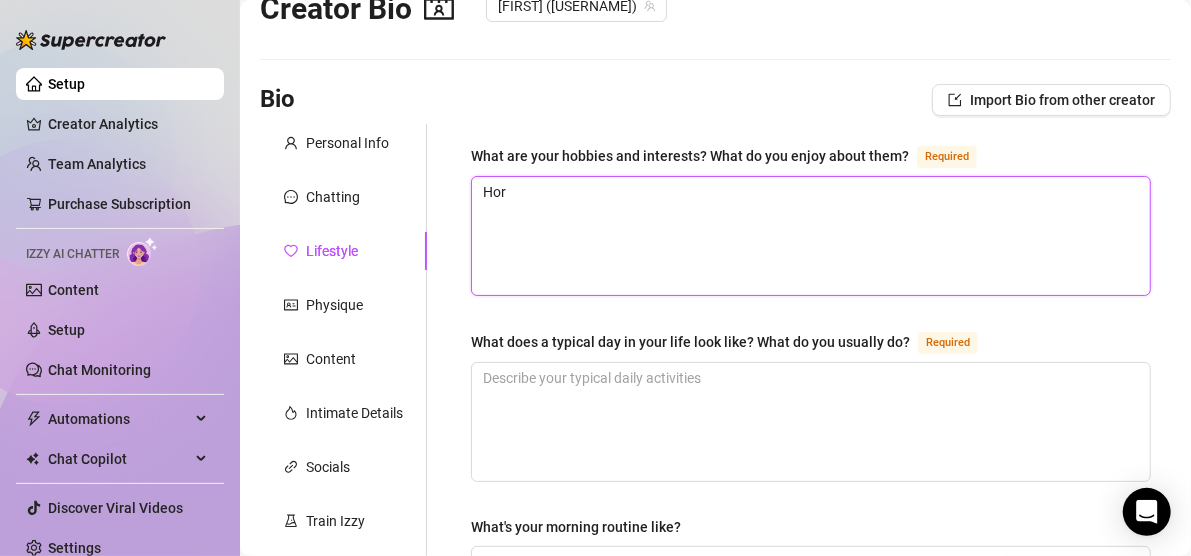 type 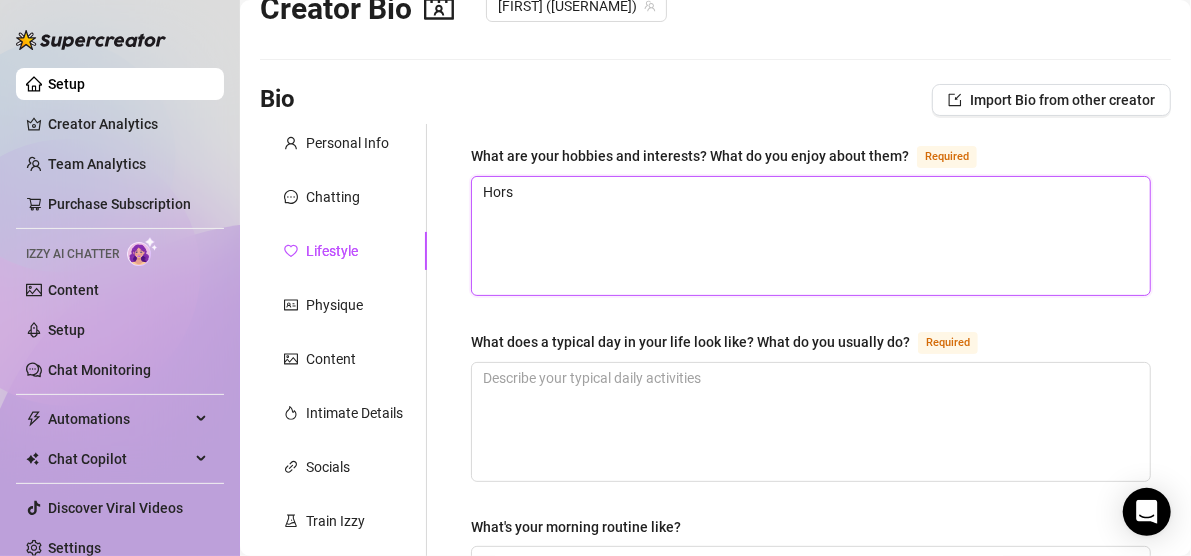 type 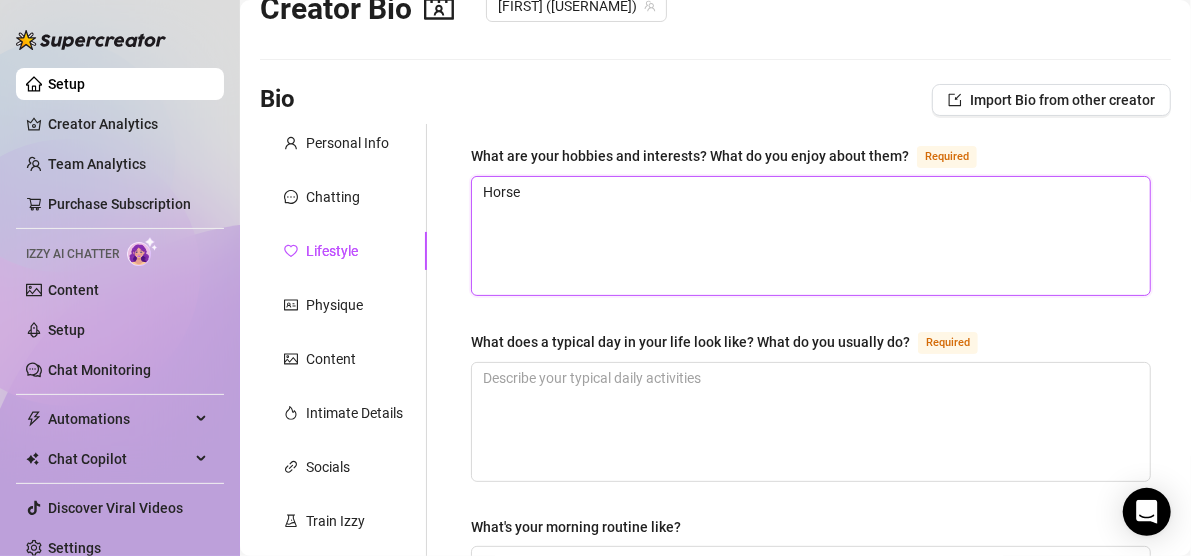 type 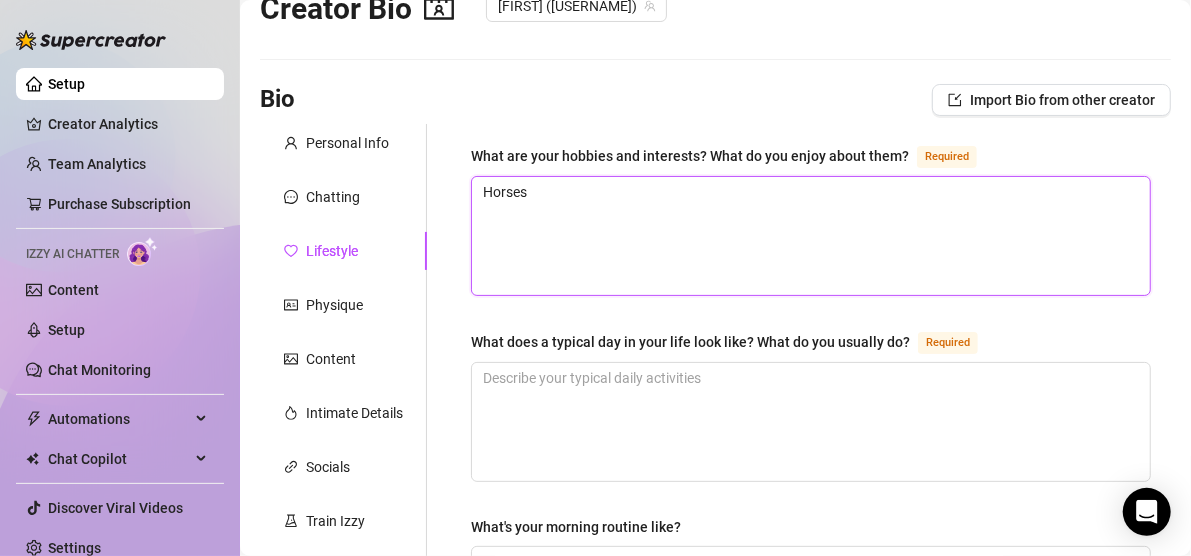 type 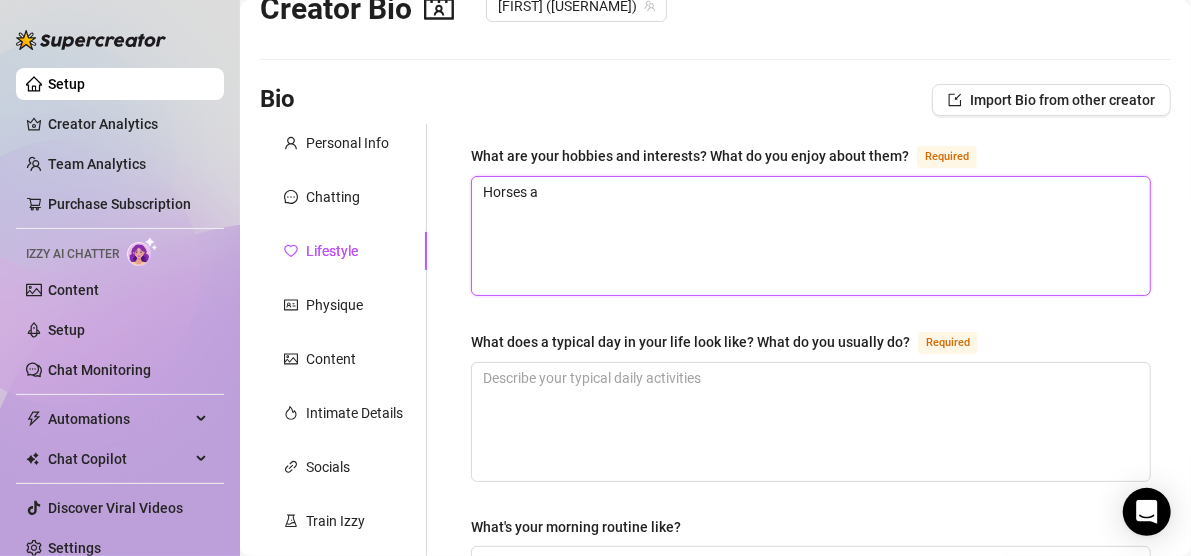 type 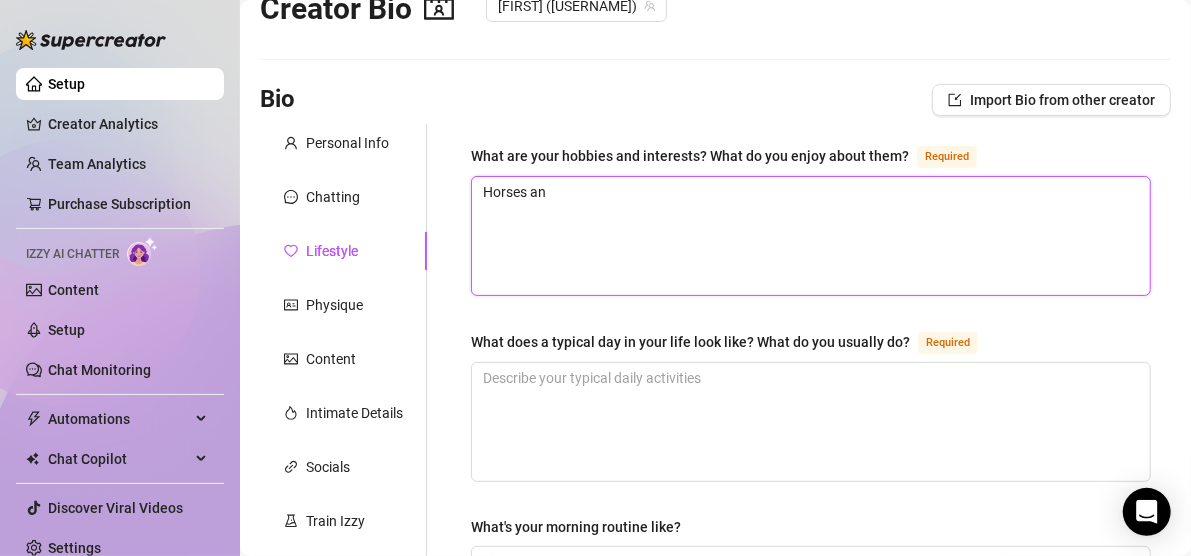 type 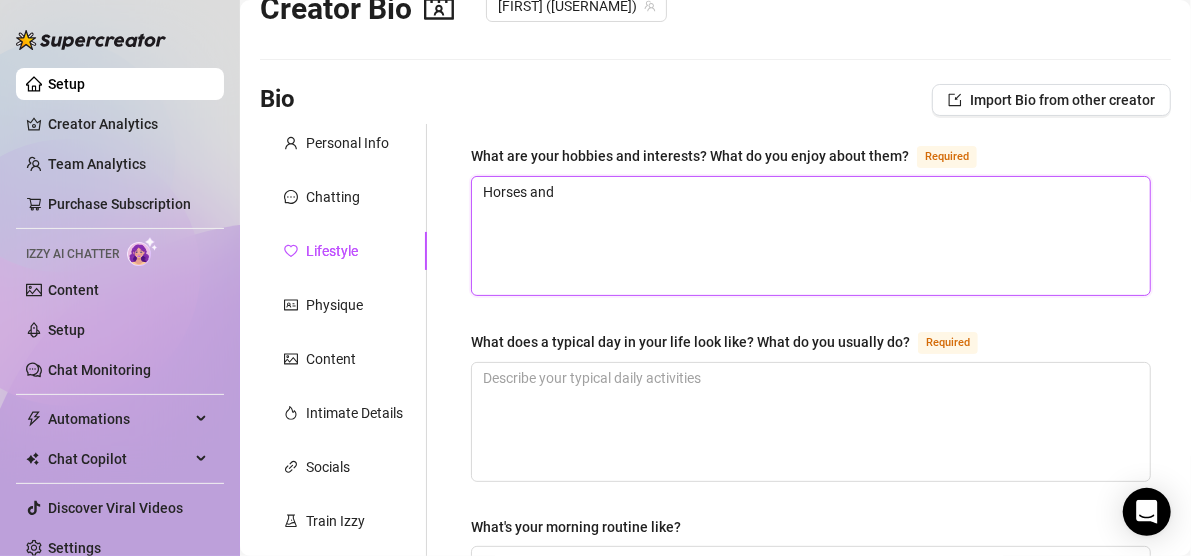 type 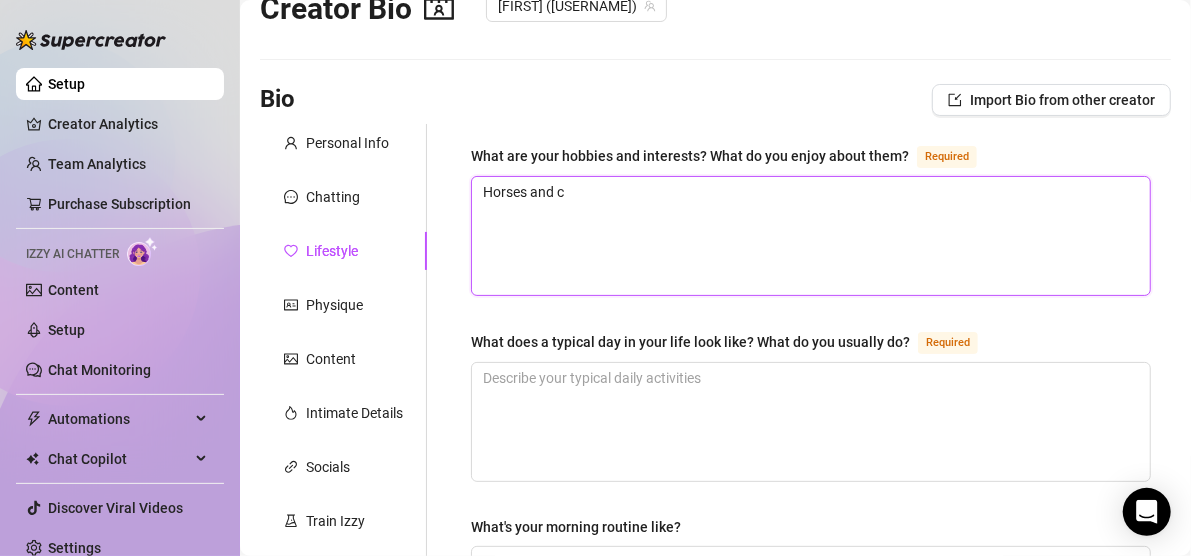 type 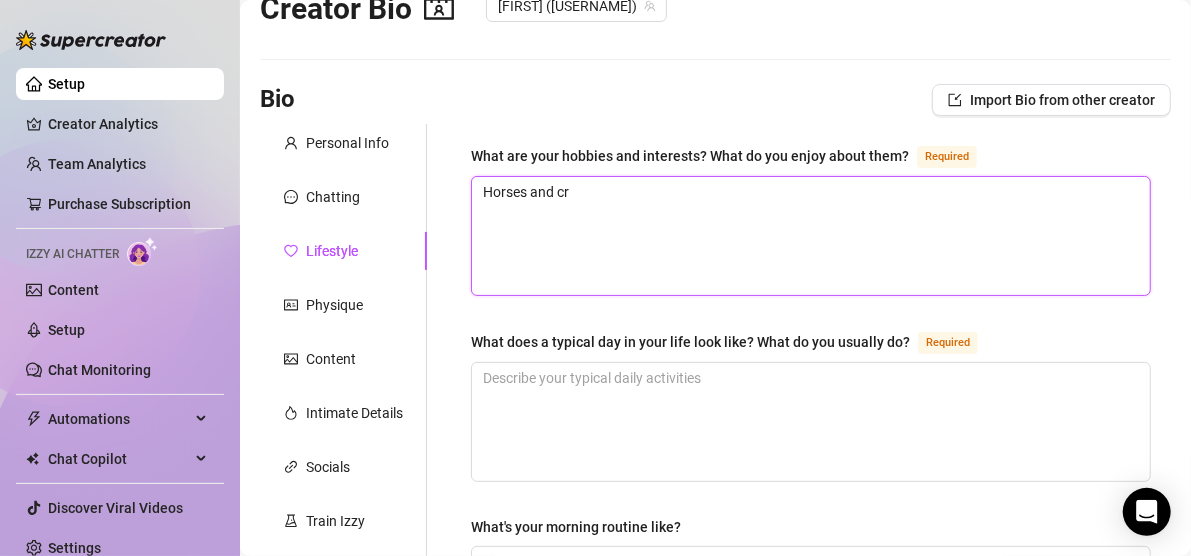 type 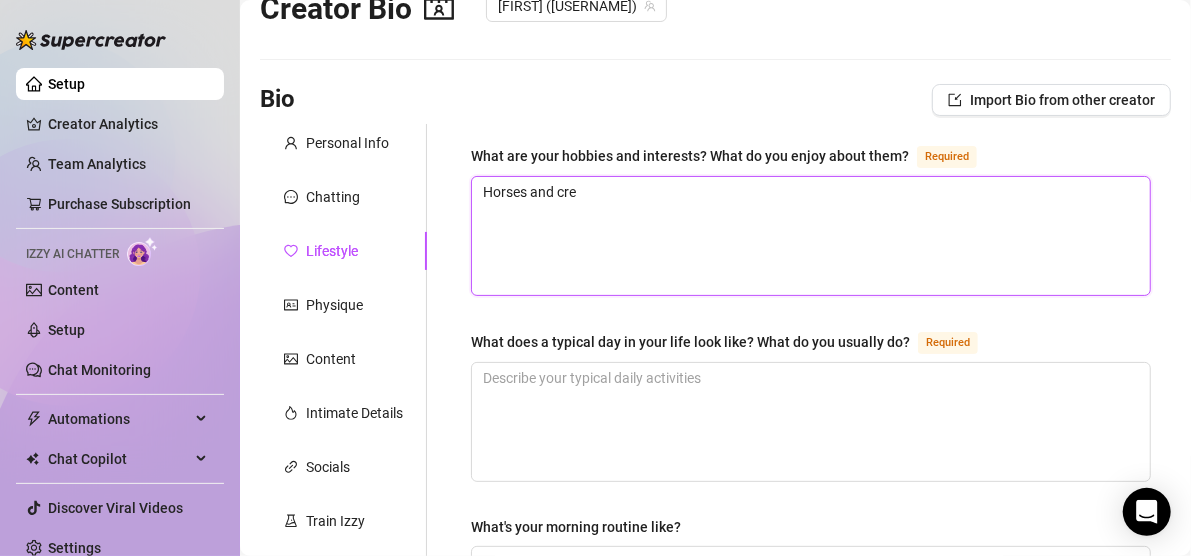 type 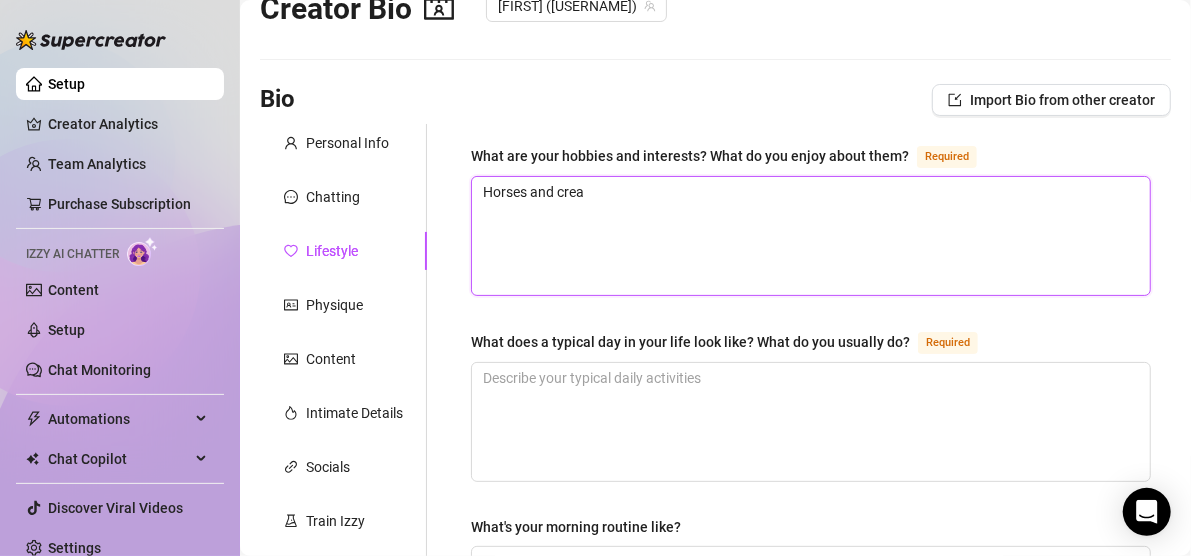 type 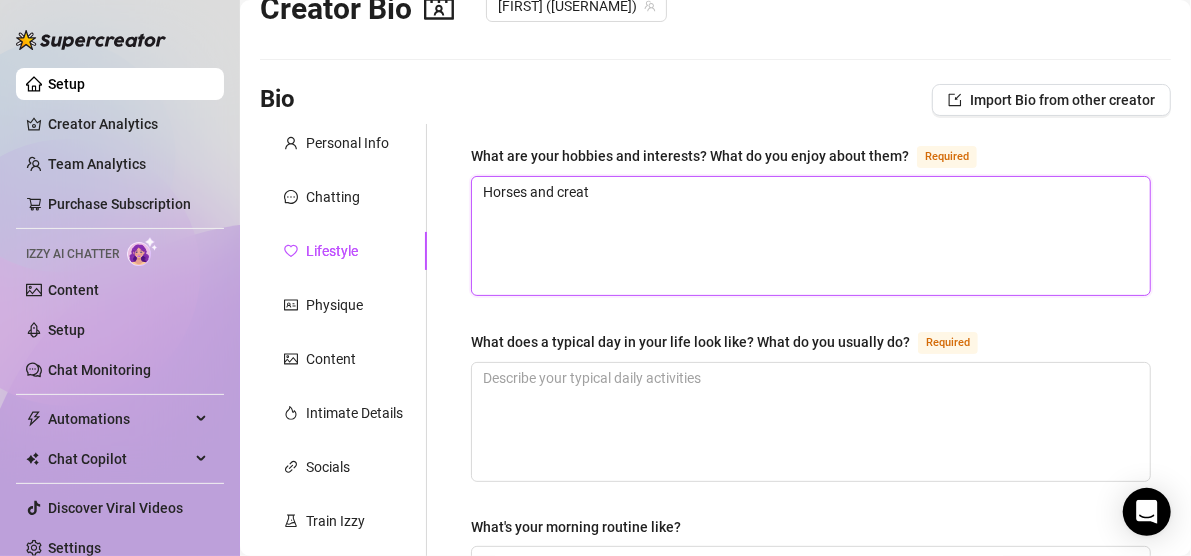 type 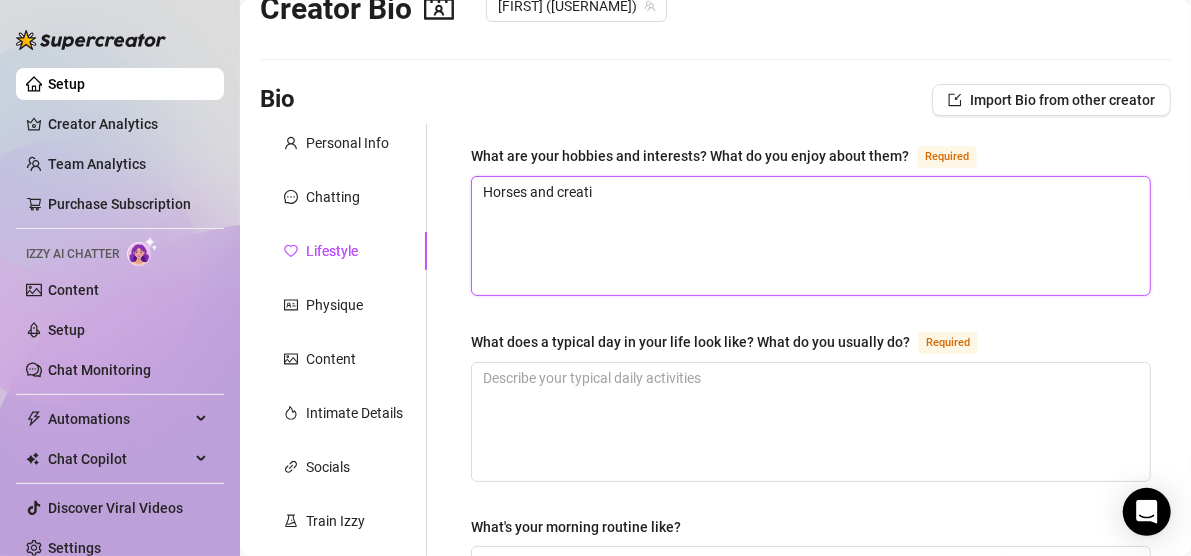 type 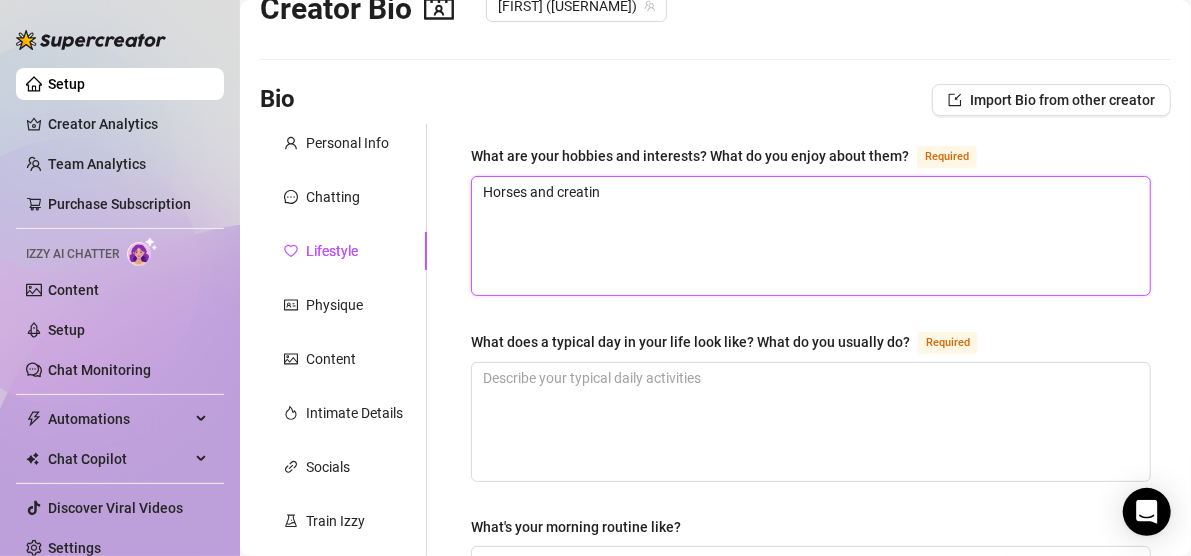 type 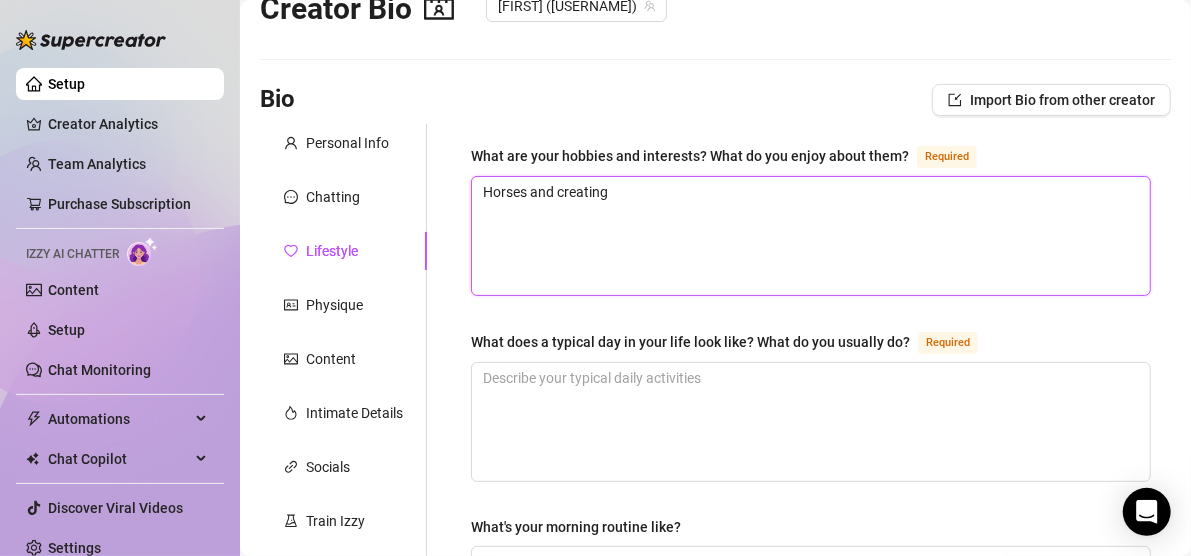 type 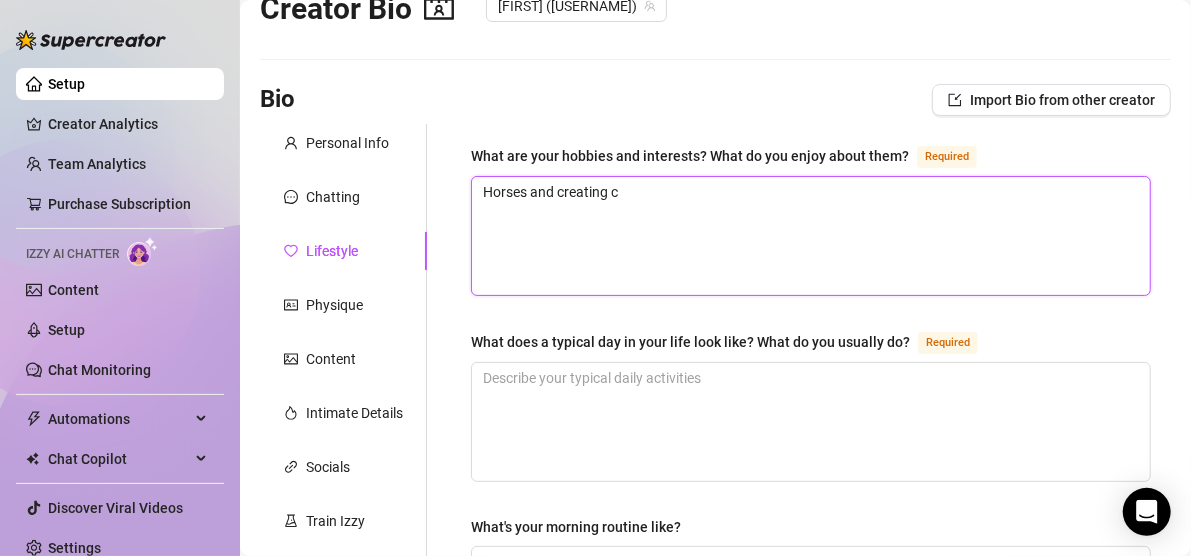 type 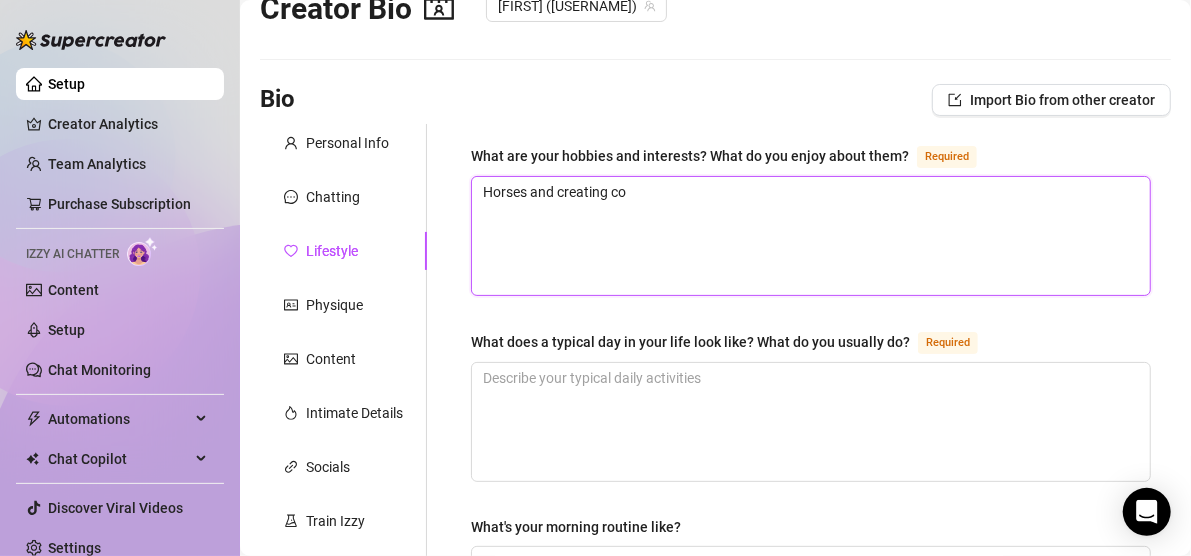type 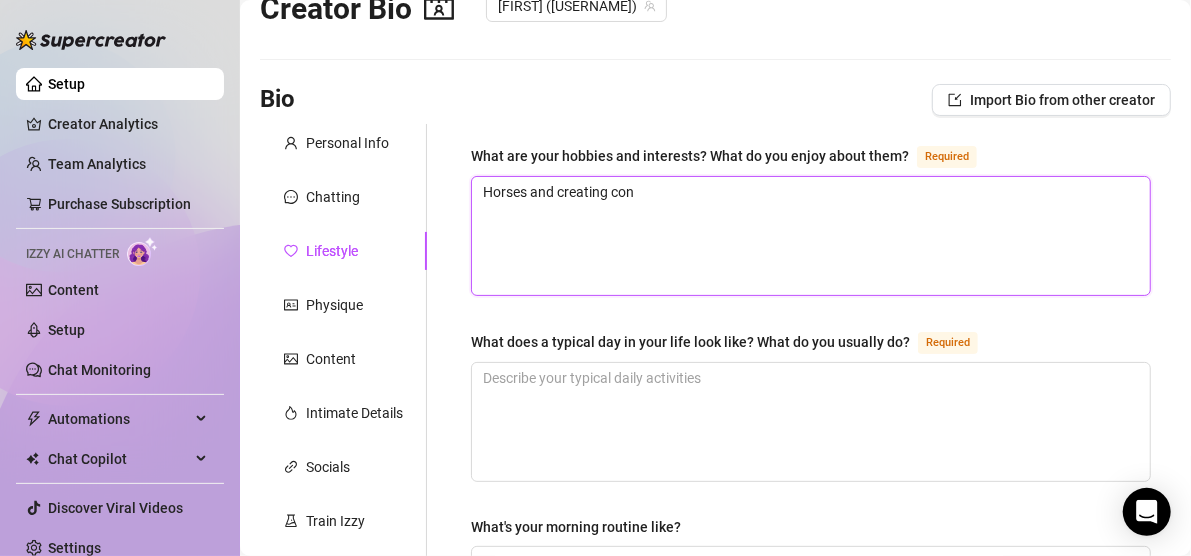 type 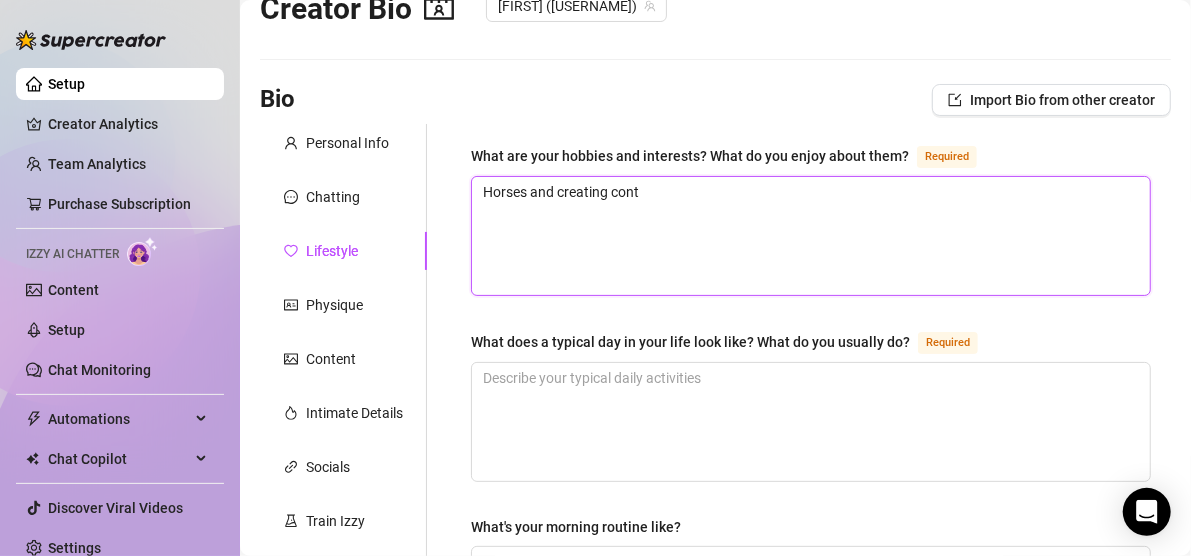 type 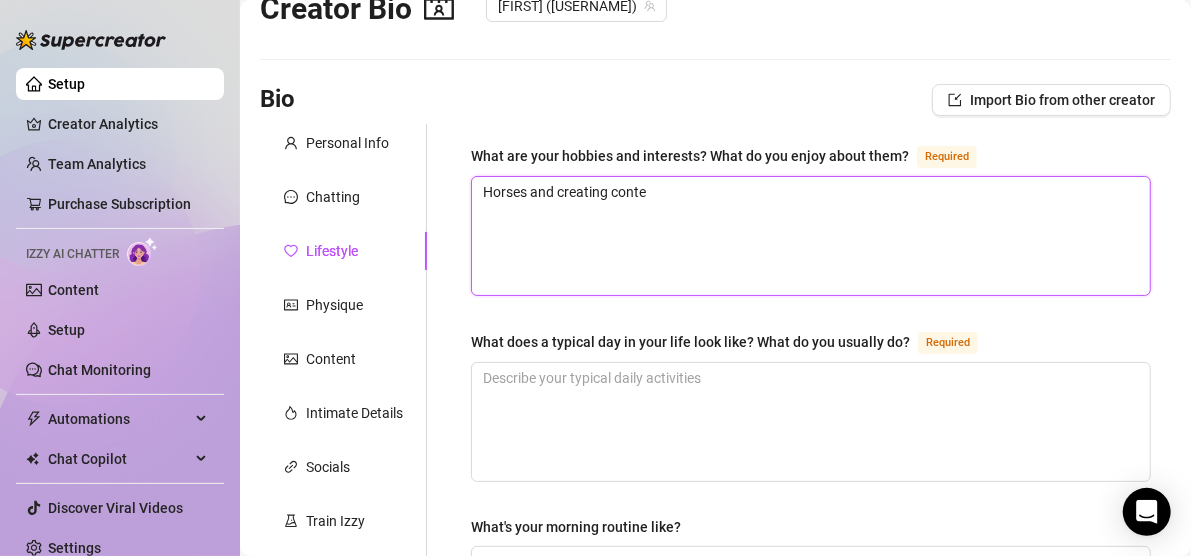 type 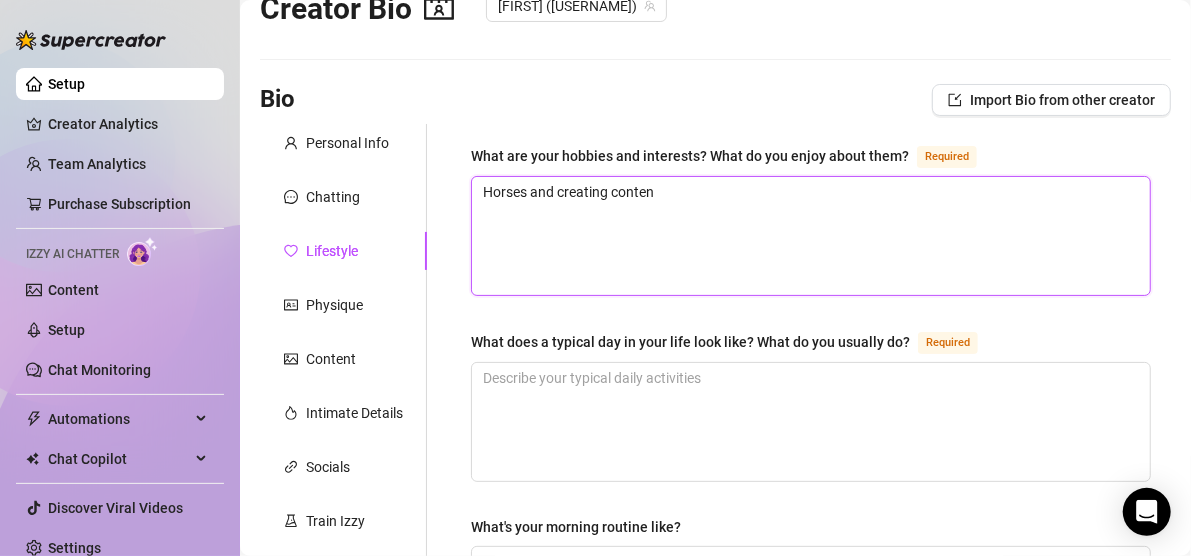 type 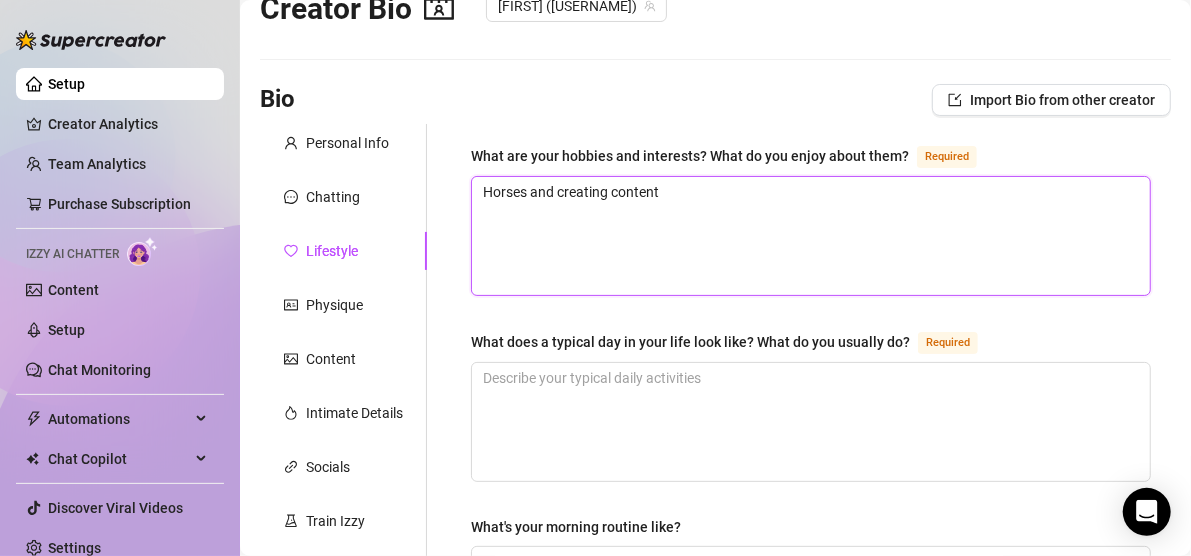 type 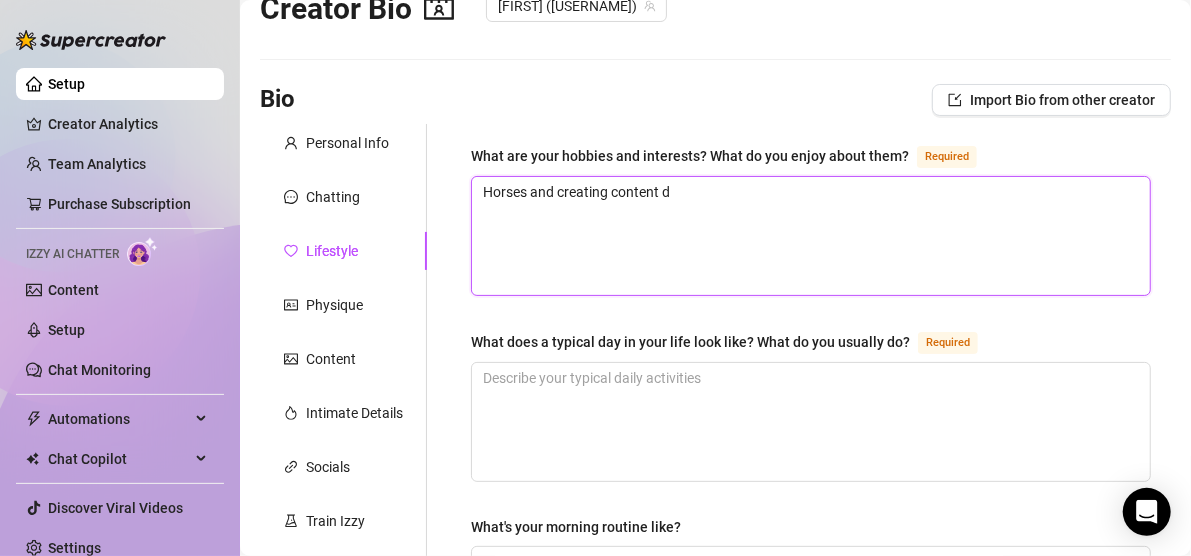 type 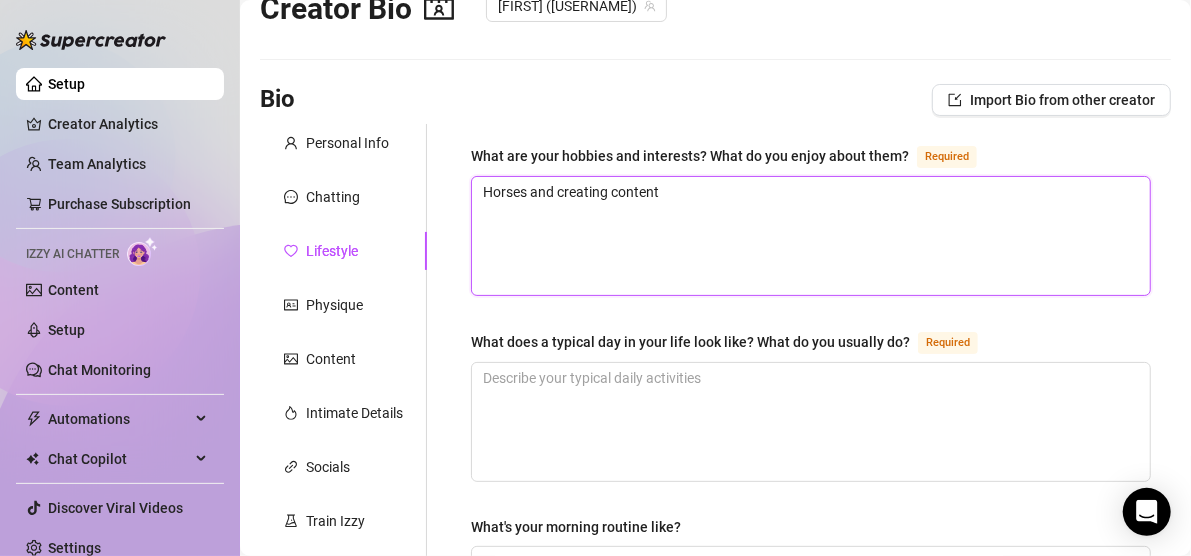 type 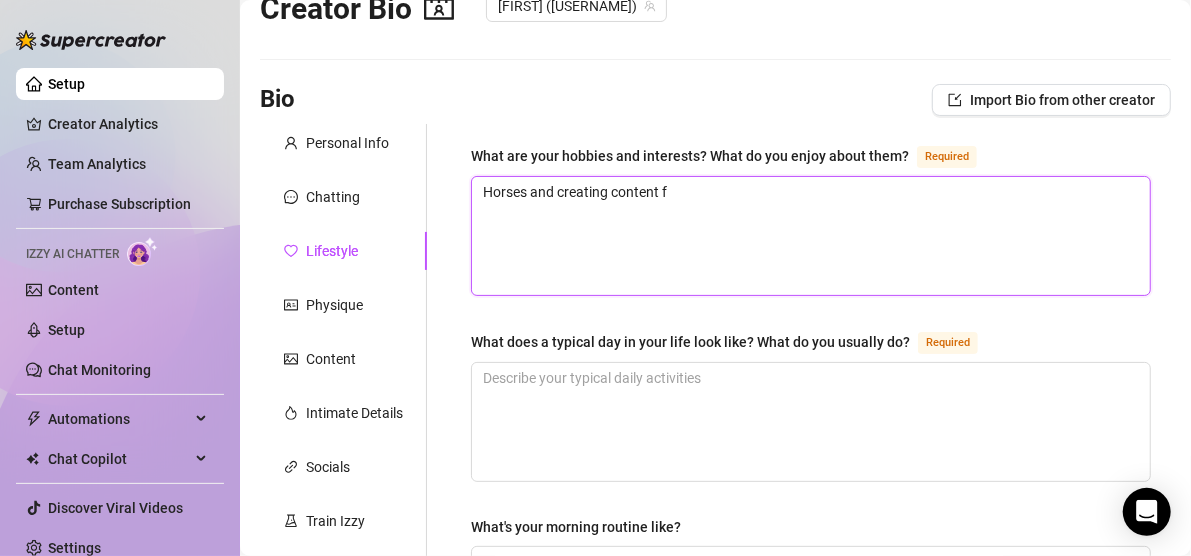 type 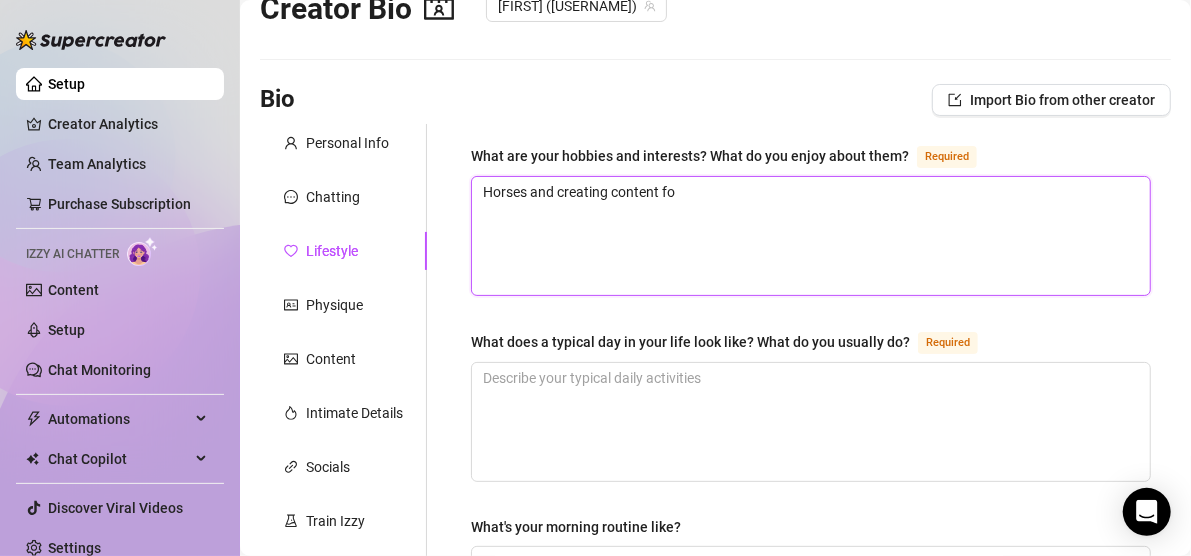 type 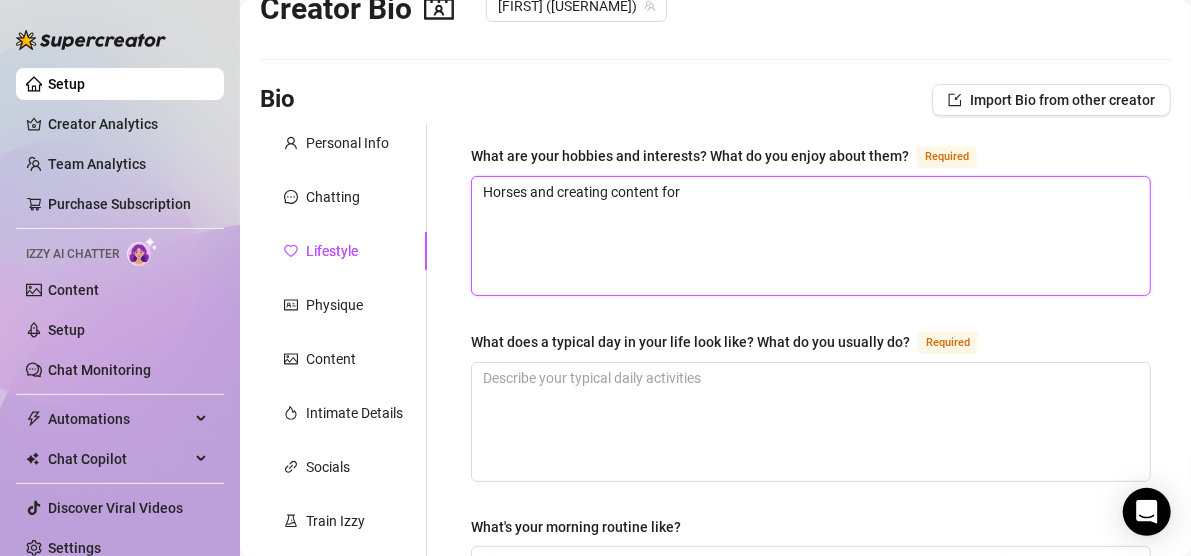 type 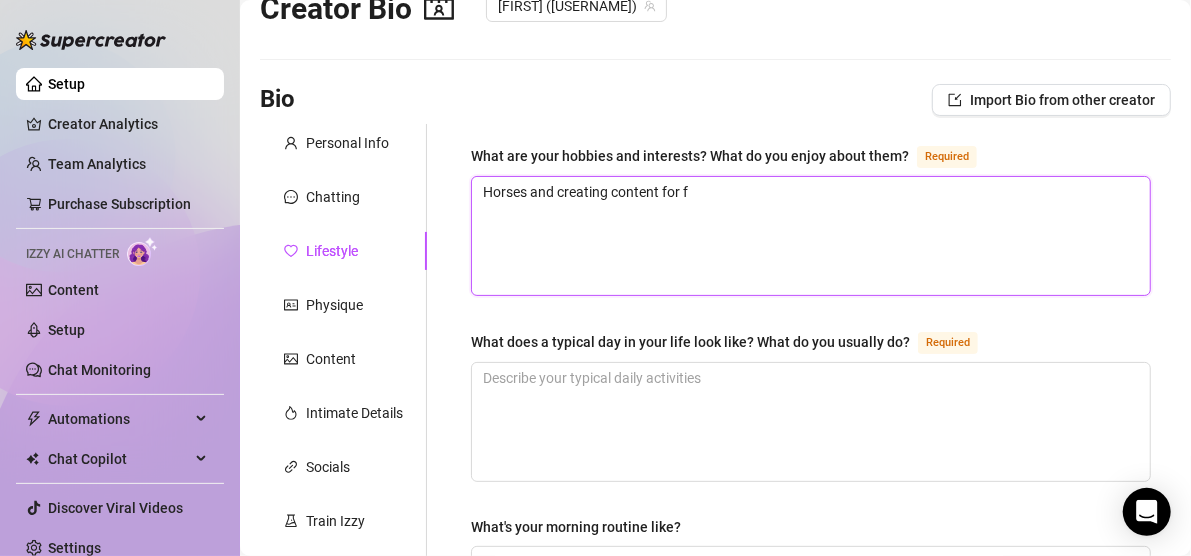 type 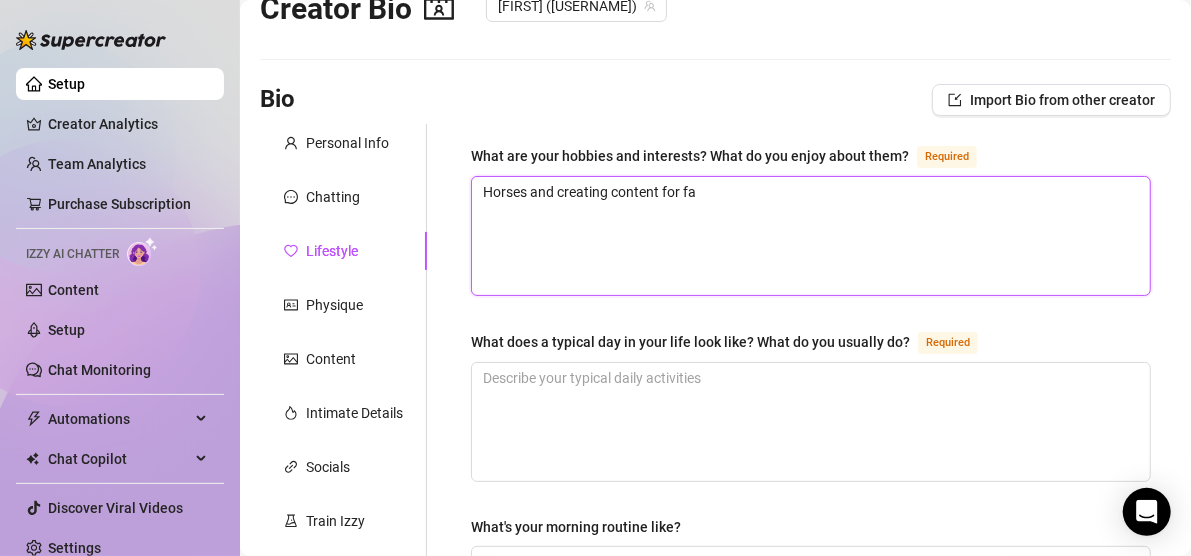 type 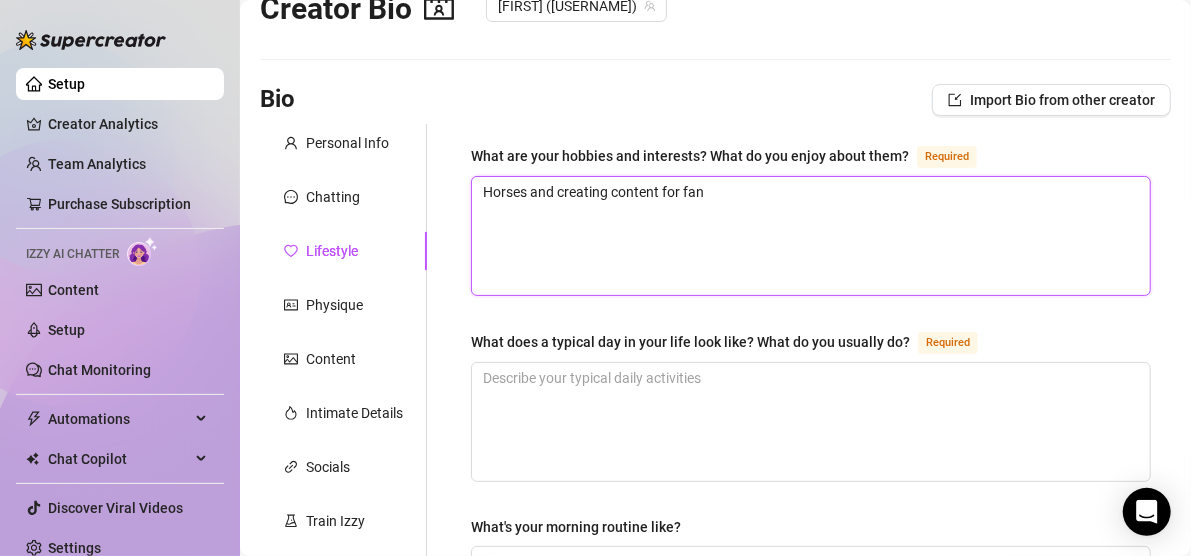 type 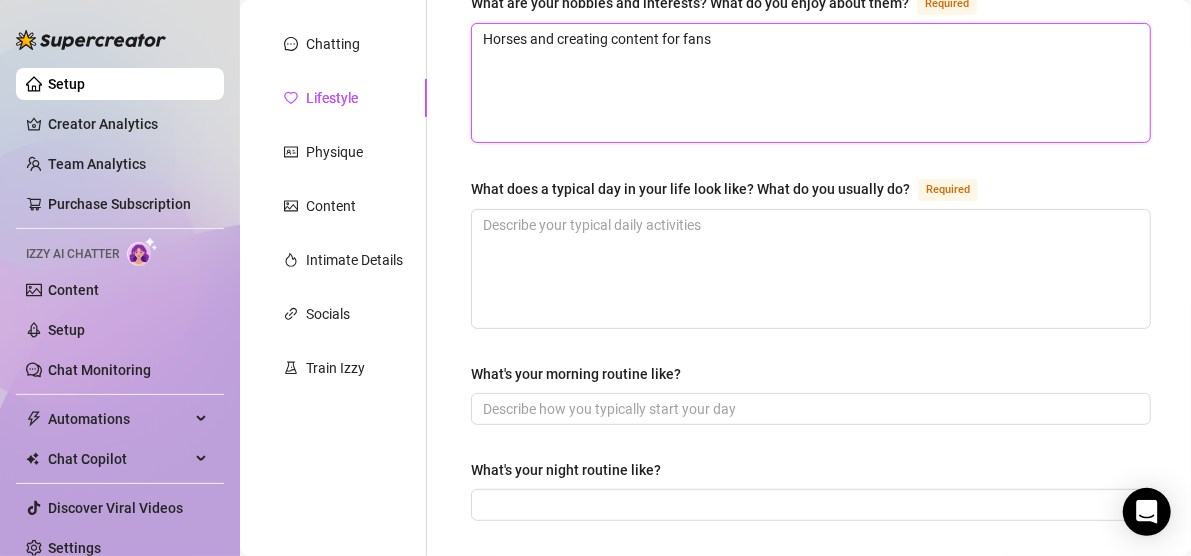 scroll, scrollTop: 208, scrollLeft: 0, axis: vertical 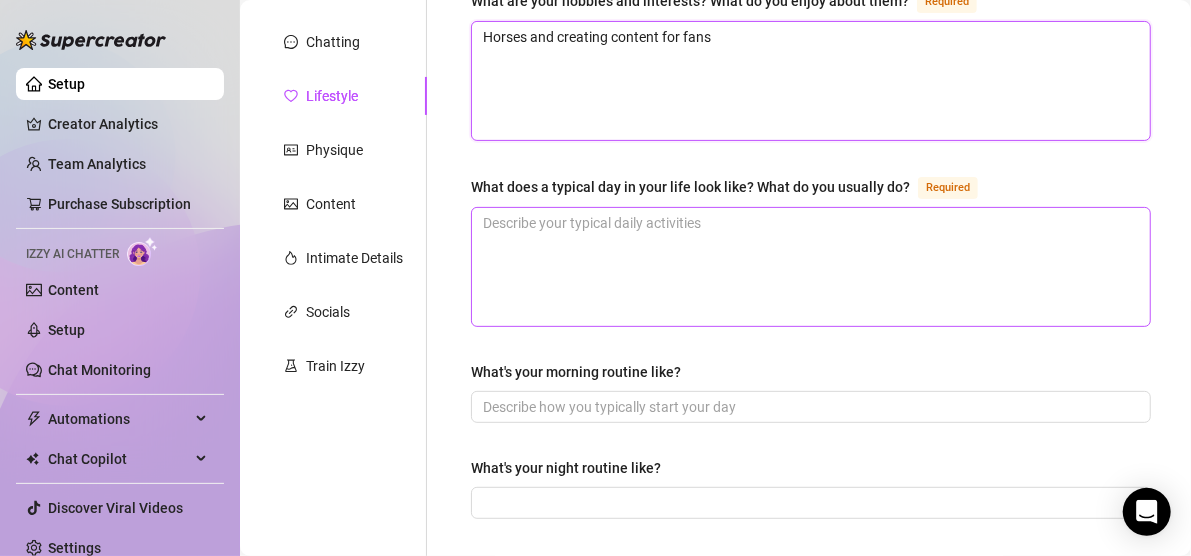 type on "Horses and creating content for fans" 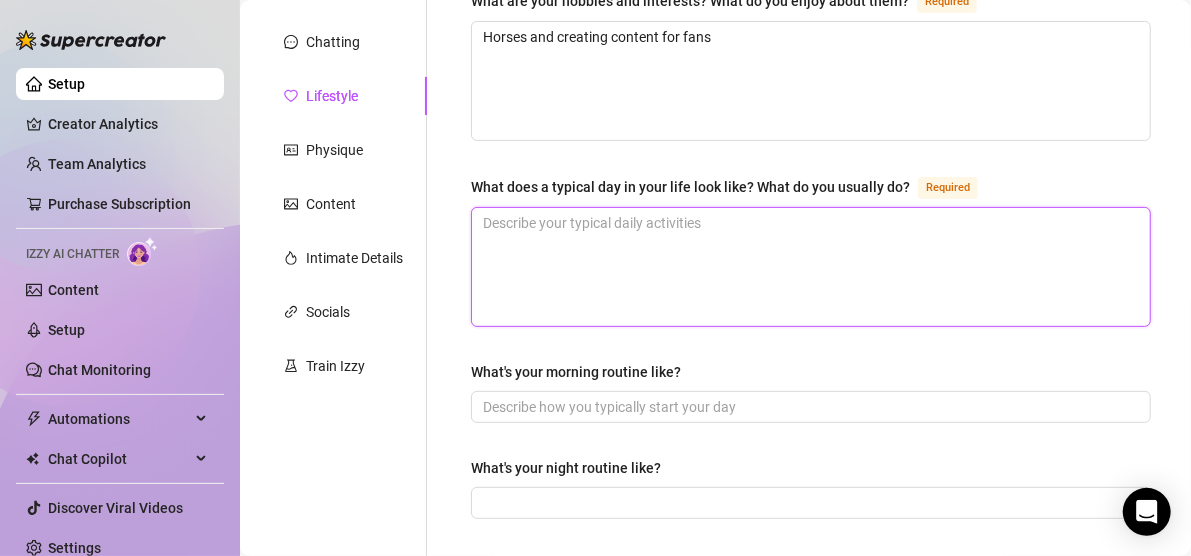 click on "What does a typical day in your life look like? What do you usually do? Required" at bounding box center (811, 267) 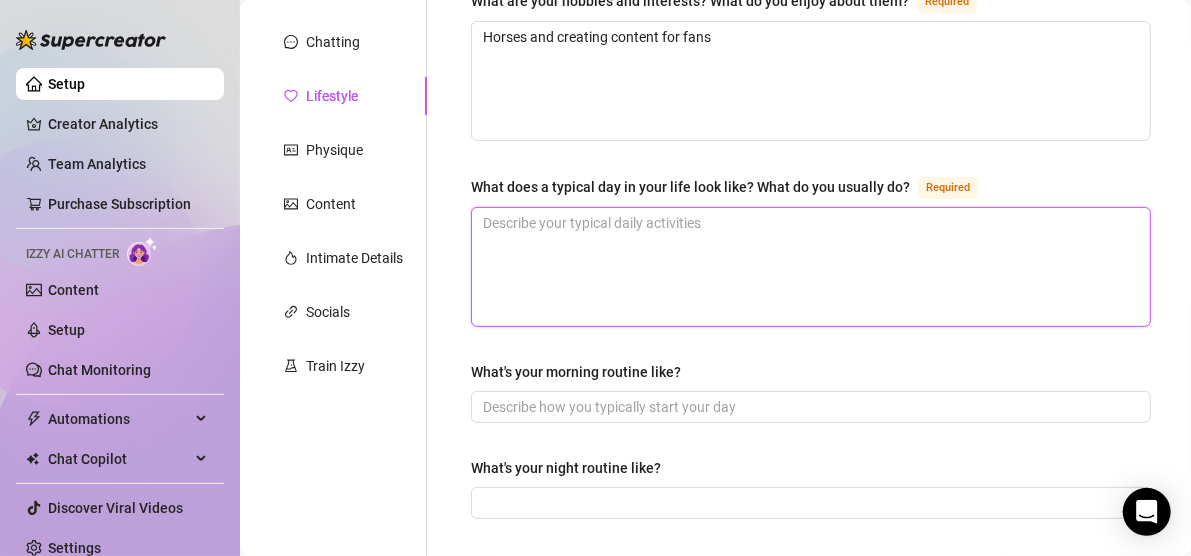 type on "w" 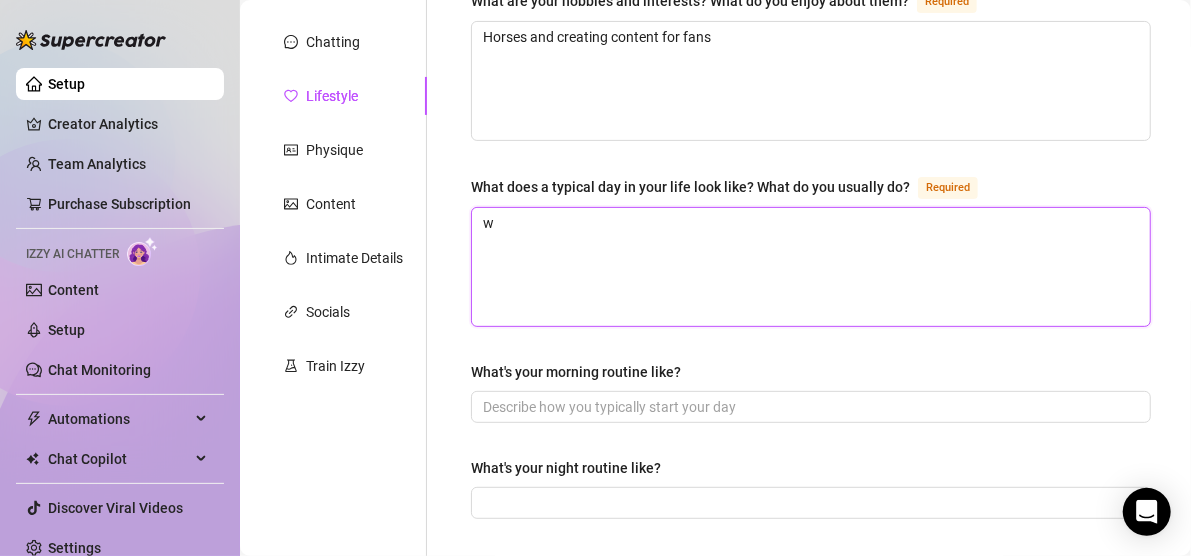 type 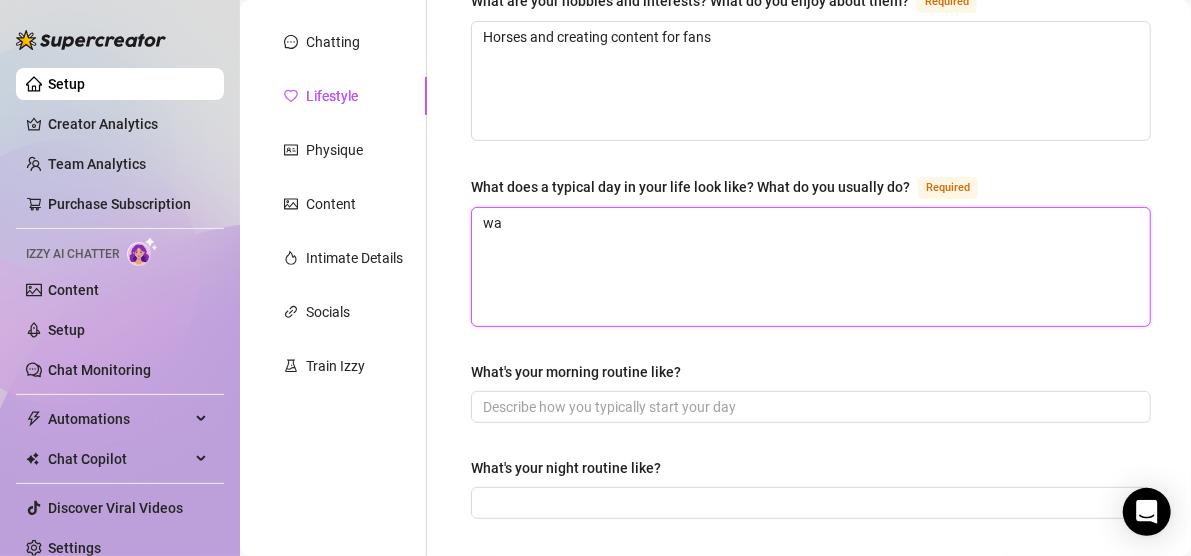 type 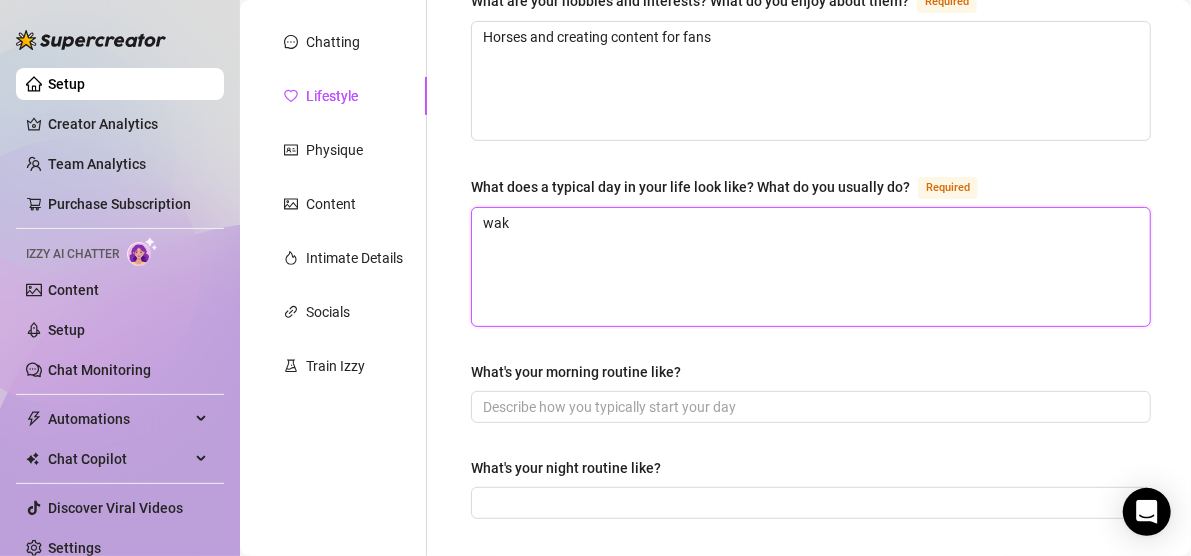 type 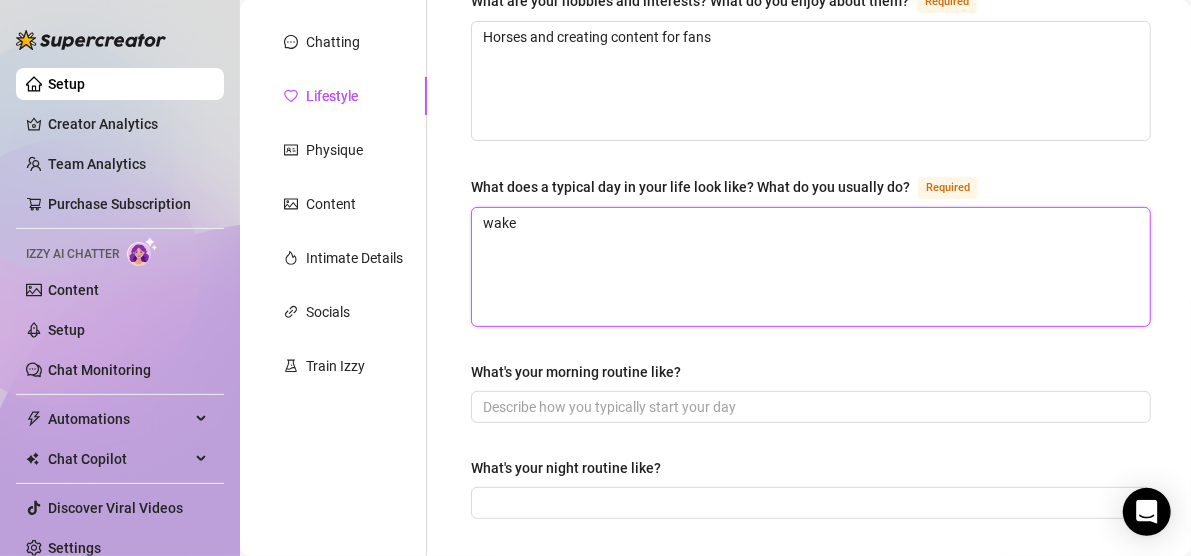 type 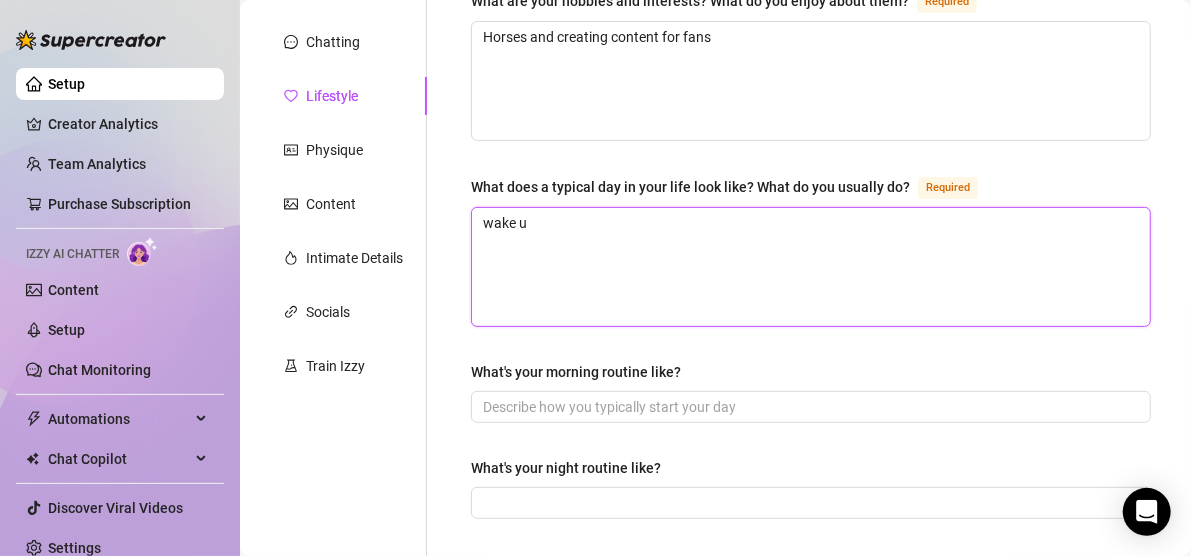 type 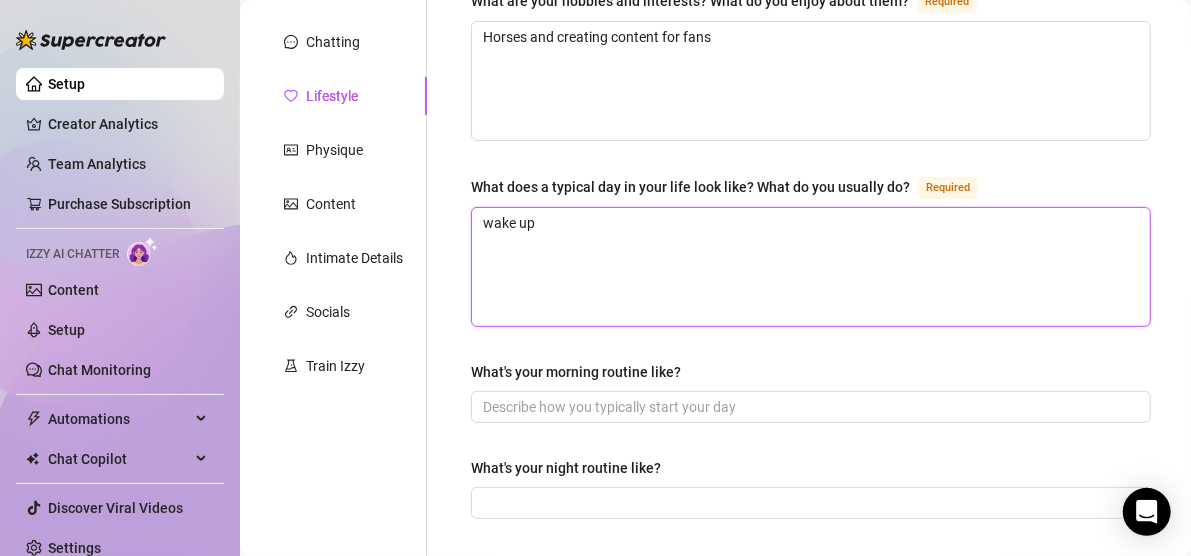 type 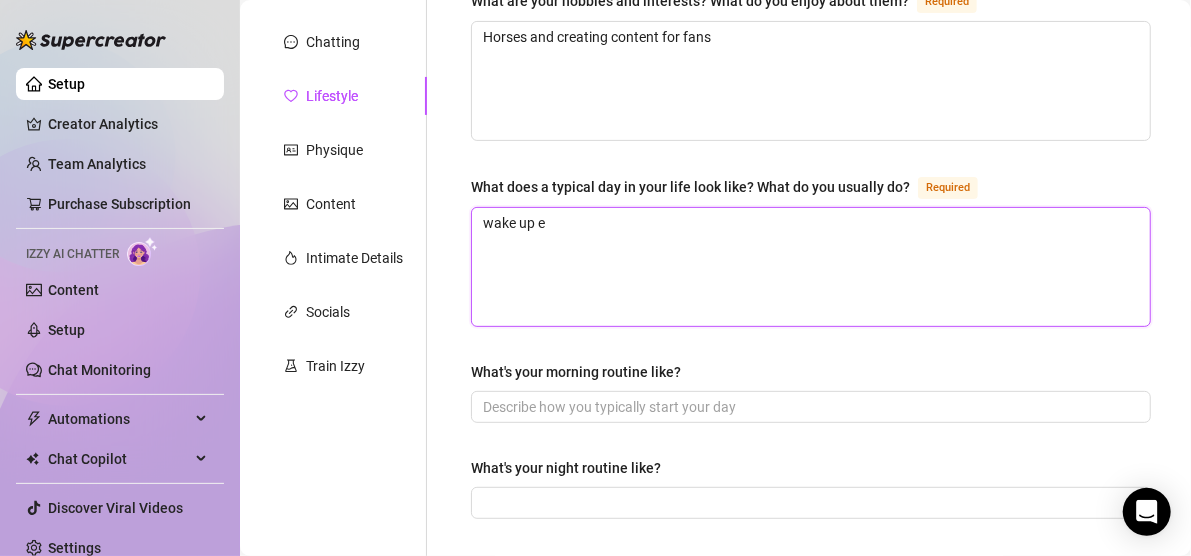 type 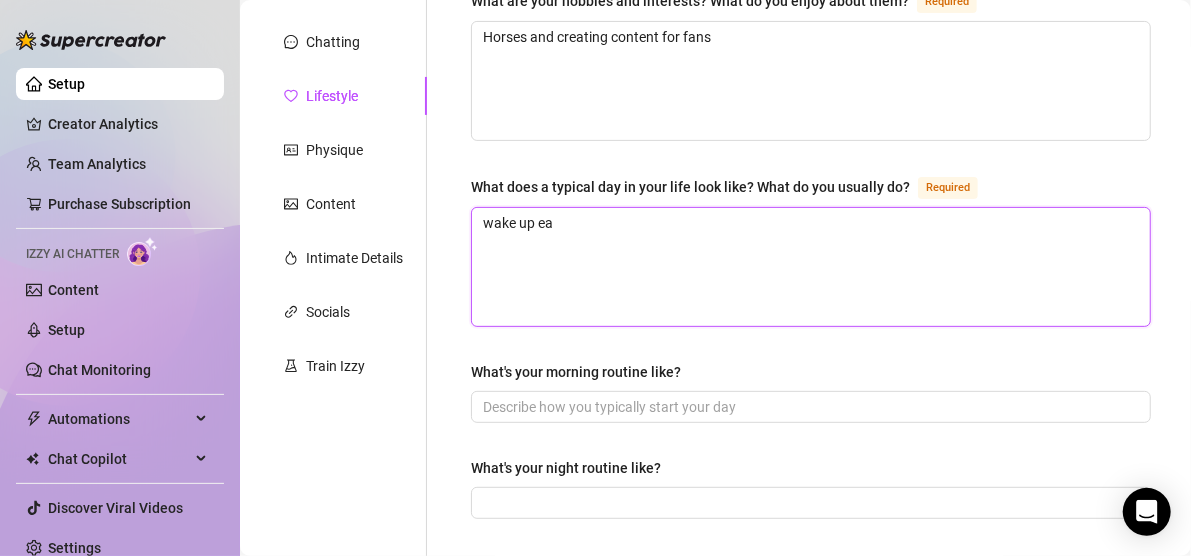 type 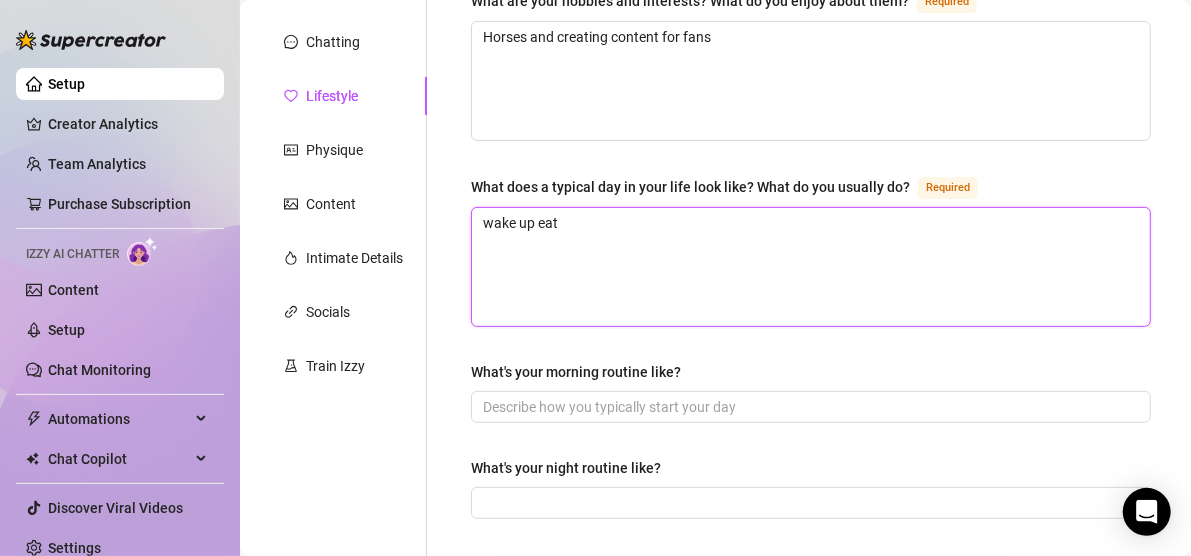 type 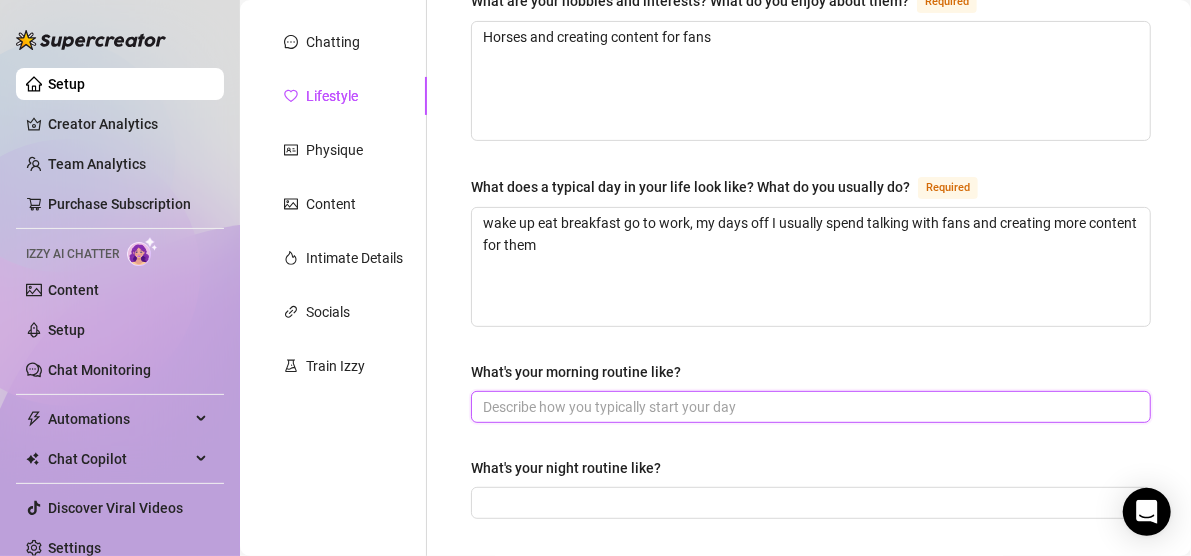 click on "What's your morning routine like?" at bounding box center (809, 407) 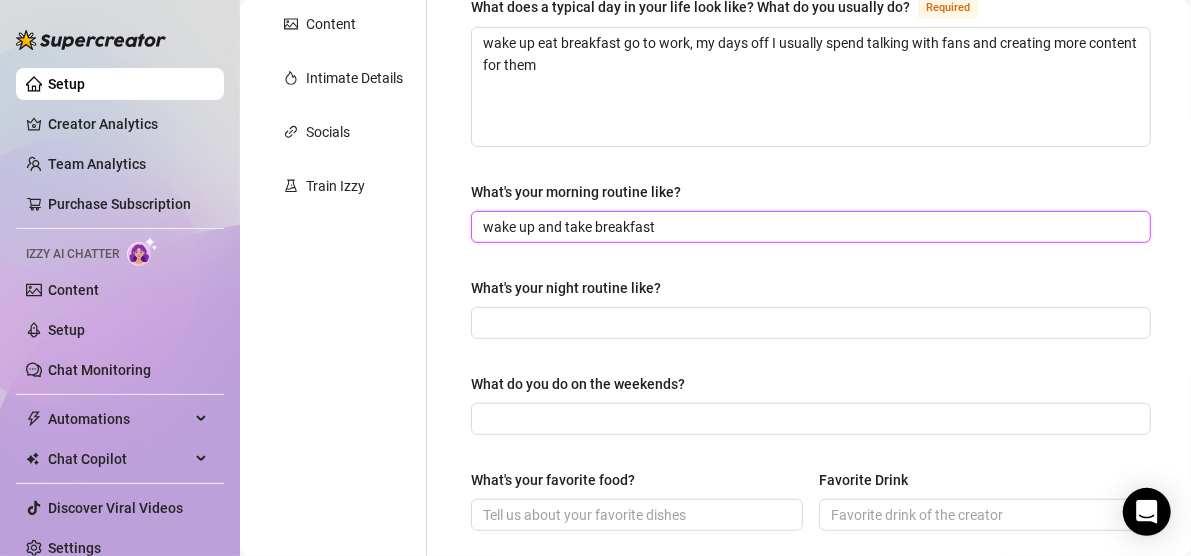 scroll, scrollTop: 388, scrollLeft: 0, axis: vertical 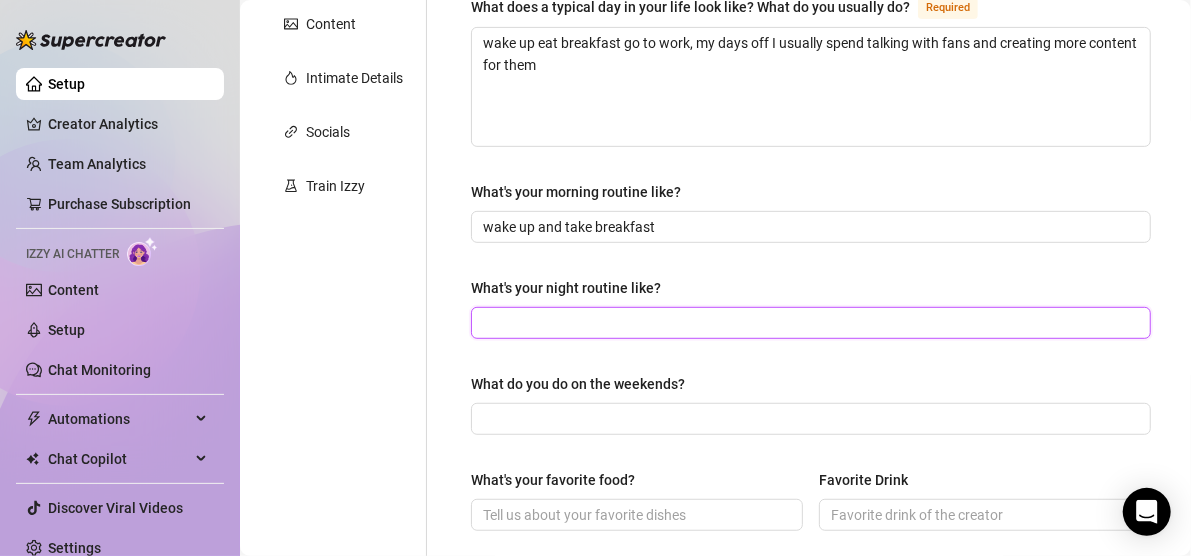 click on "What's your night routine like?" at bounding box center [809, 323] 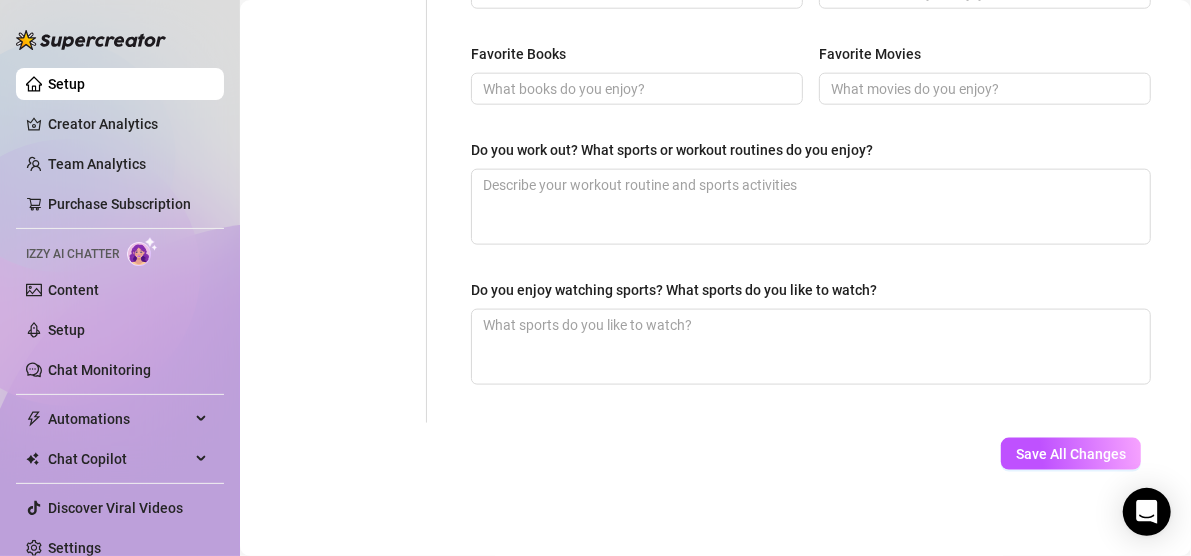 scroll, scrollTop: 1105, scrollLeft: 0, axis: vertical 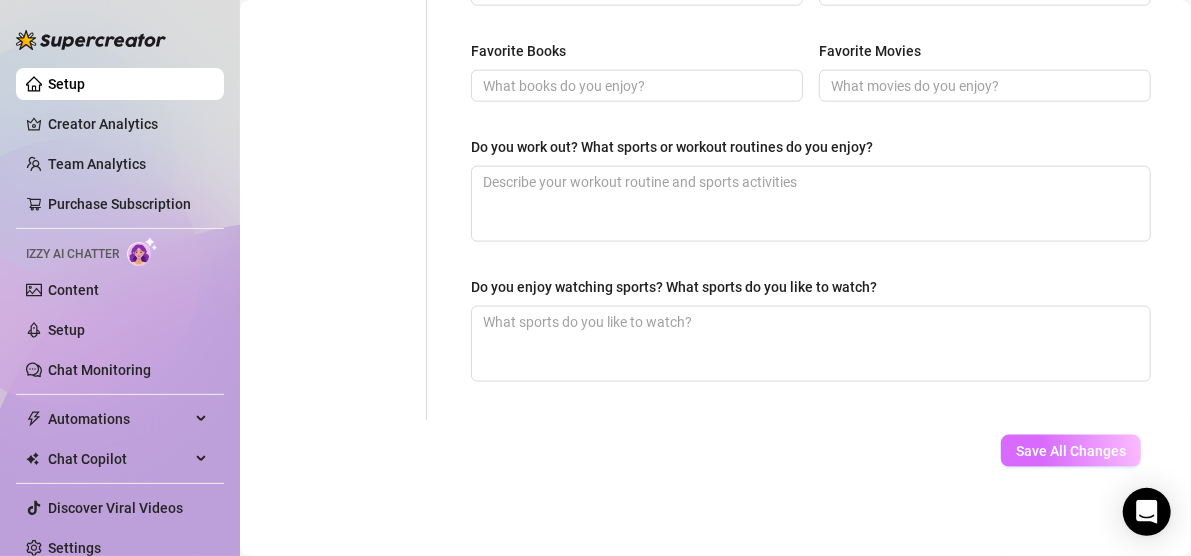 click on "Save All Changes" at bounding box center [1071, 451] 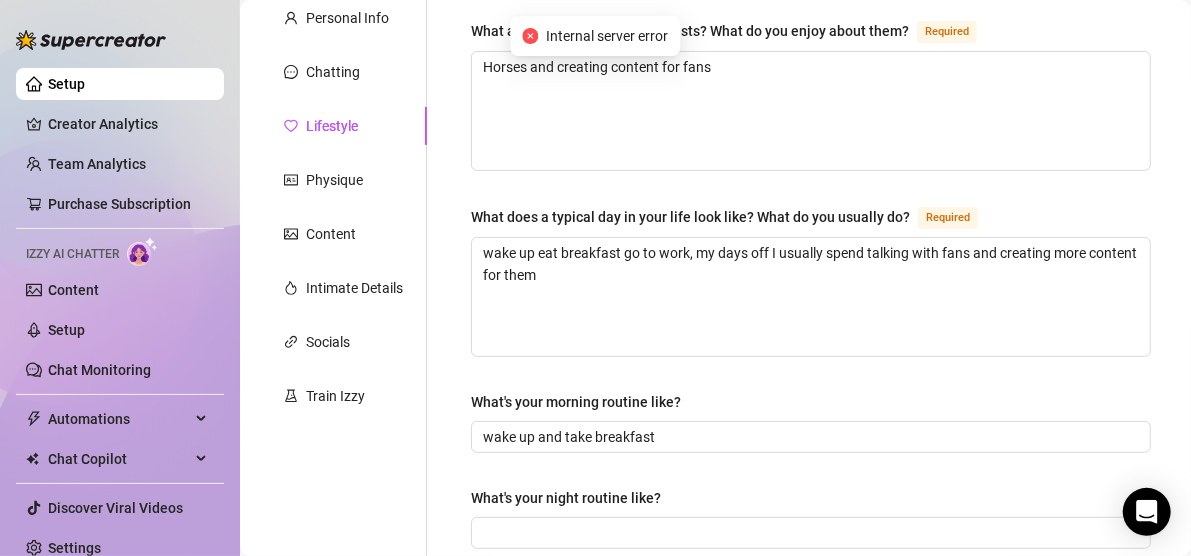 scroll, scrollTop: 162, scrollLeft: 0, axis: vertical 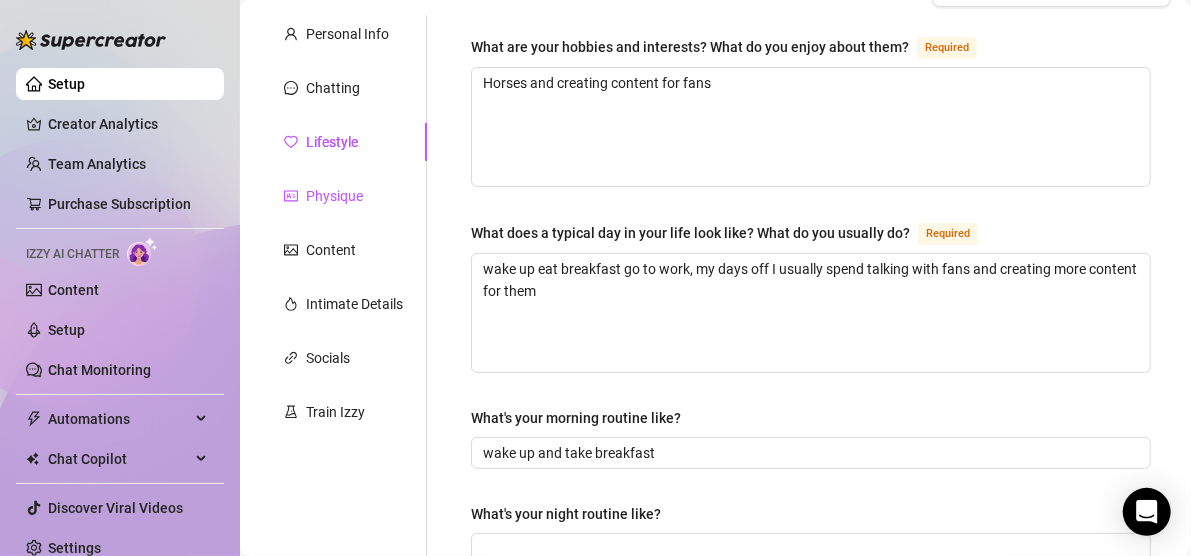 click on "Physique" at bounding box center [334, 196] 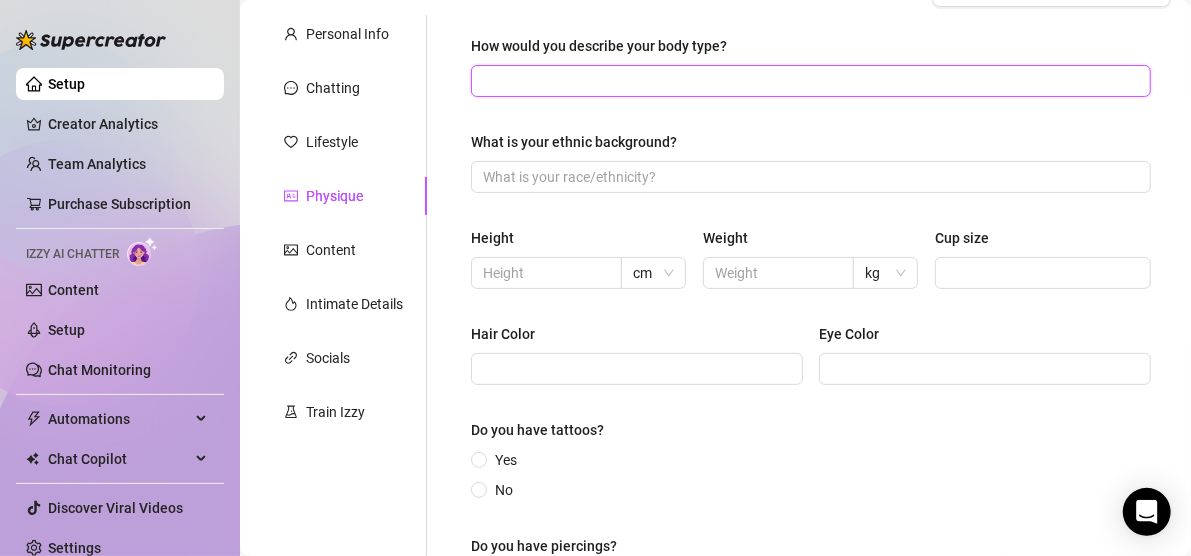click on "How would you describe your body type?" at bounding box center [809, 81] 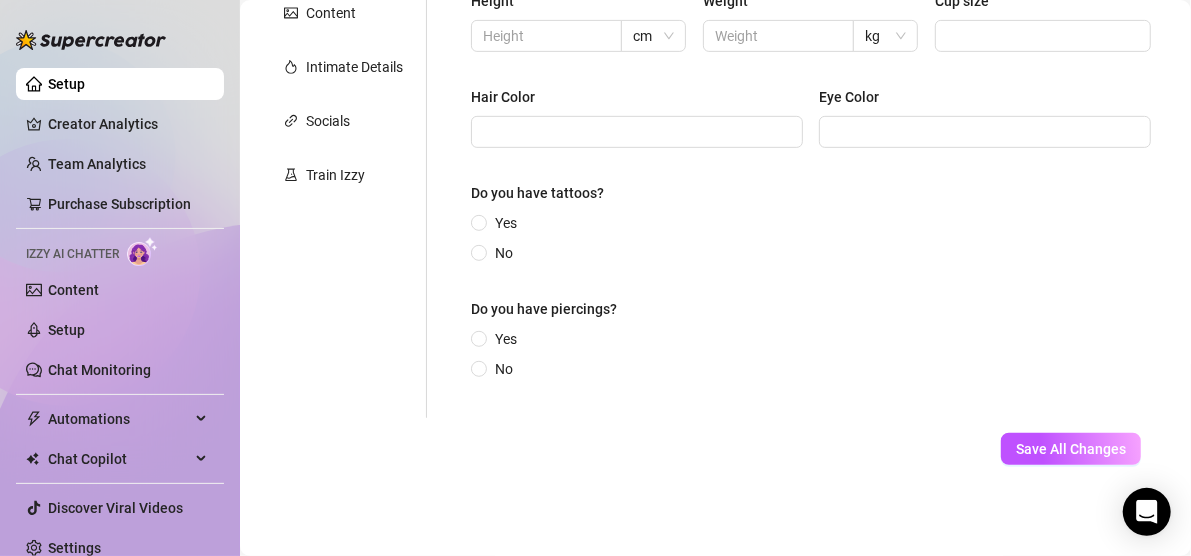 scroll, scrollTop: 398, scrollLeft: 0, axis: vertical 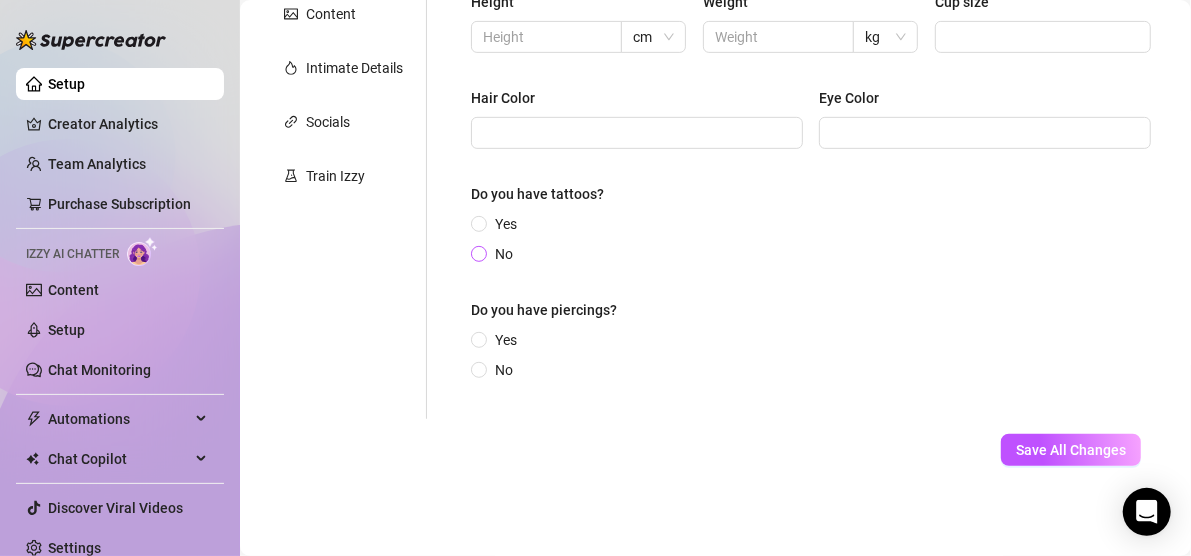 click on "No" at bounding box center [480, 255] 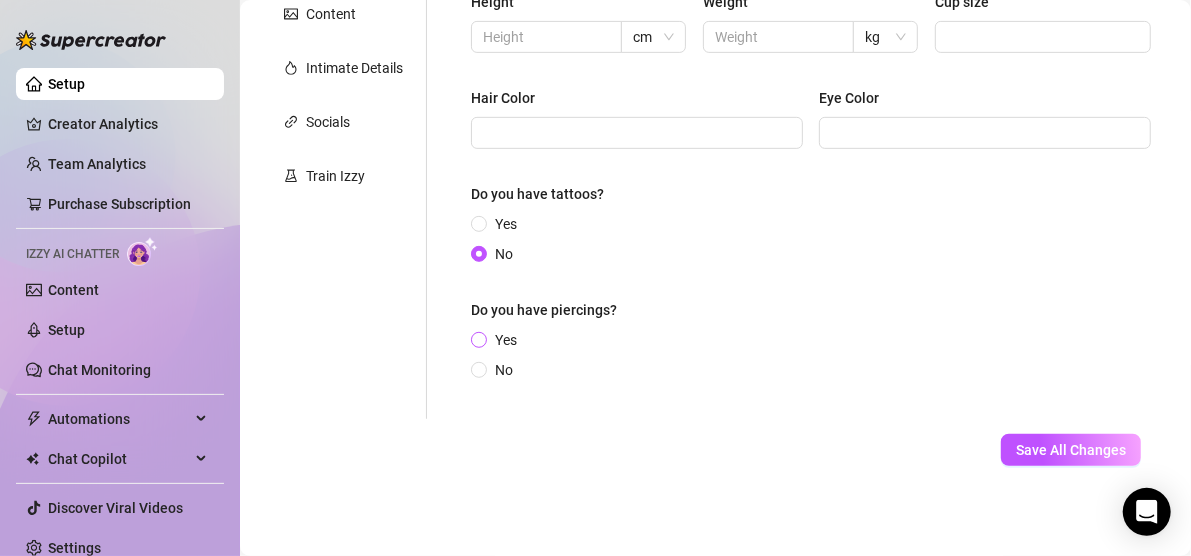 click on "Yes" at bounding box center (480, 341) 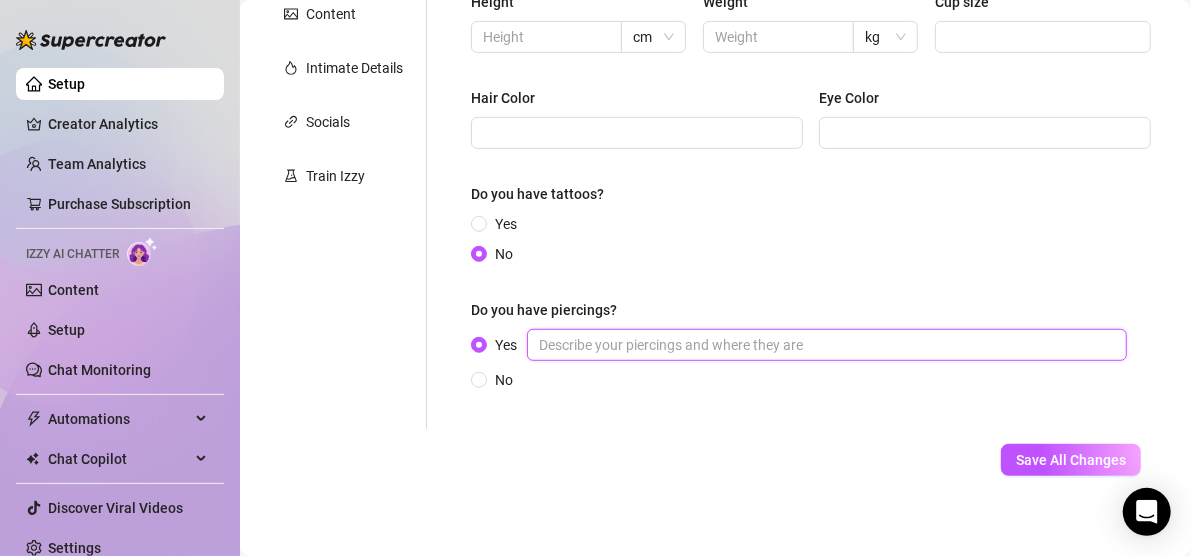 click on "Yes" at bounding box center [827, 345] 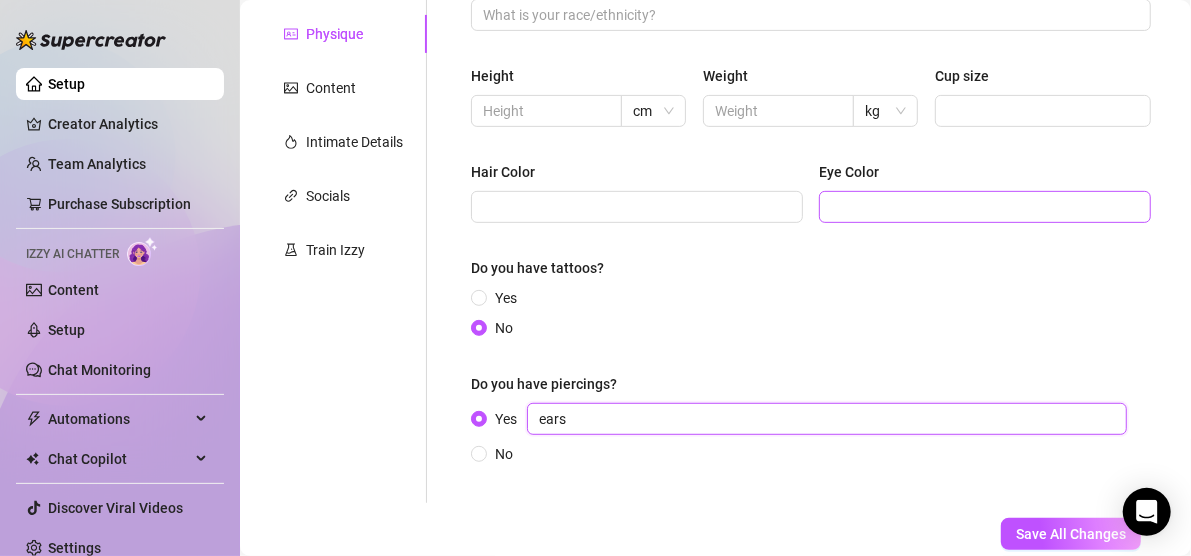 scroll, scrollTop: 289, scrollLeft: 0, axis: vertical 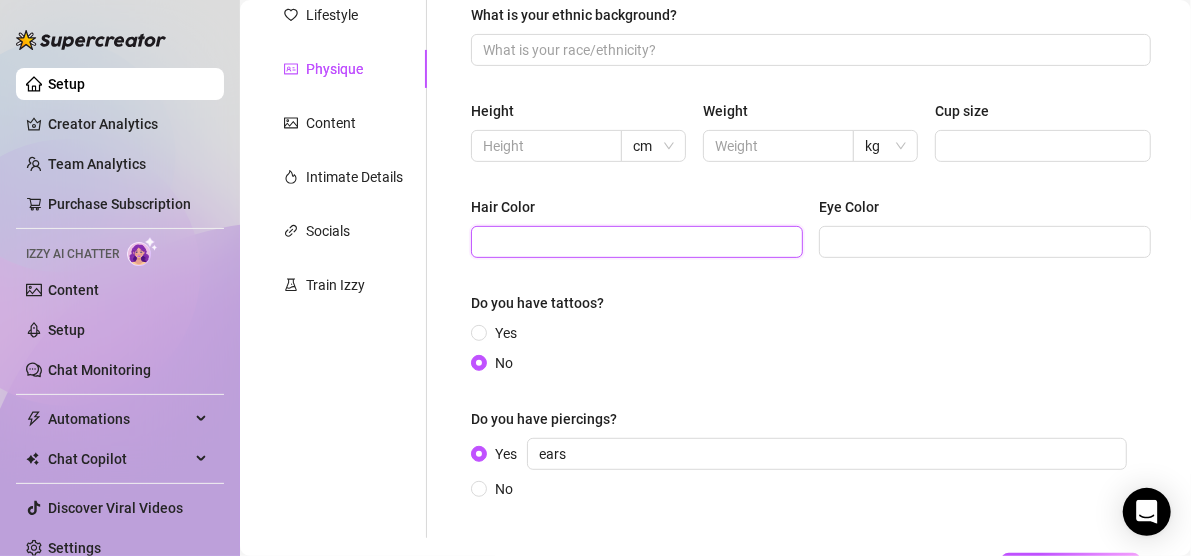 click on "Hair Color" at bounding box center [635, 242] 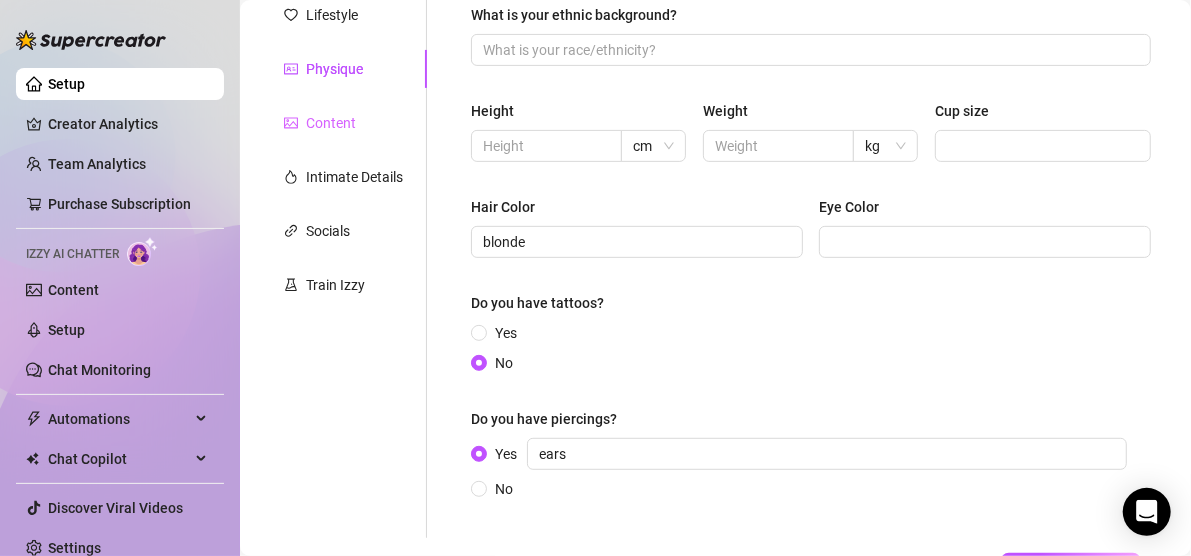 click on "Content" at bounding box center [343, 123] 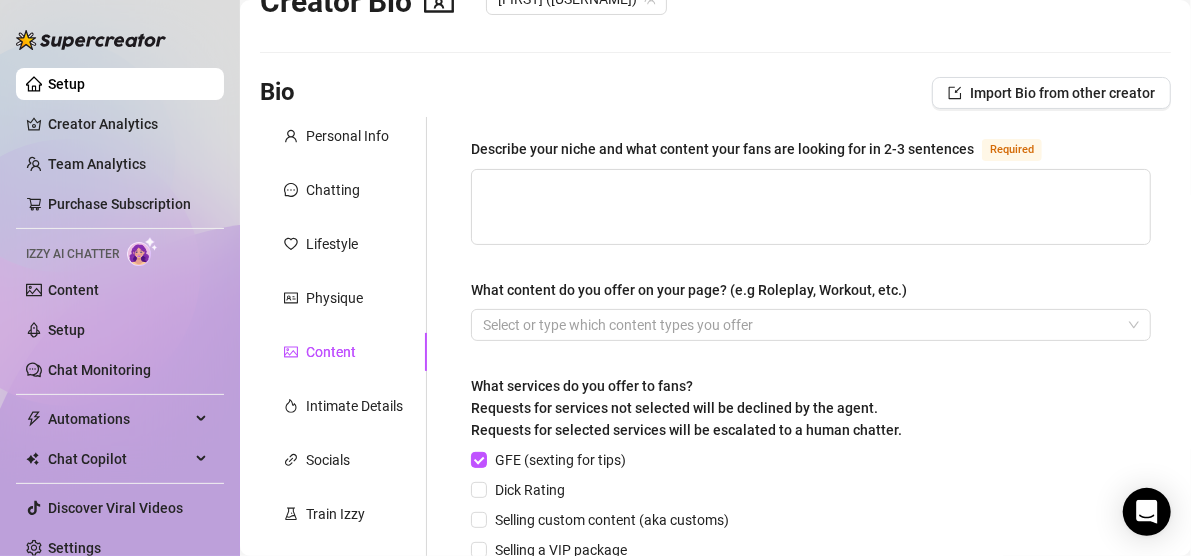 scroll, scrollTop: 62, scrollLeft: 0, axis: vertical 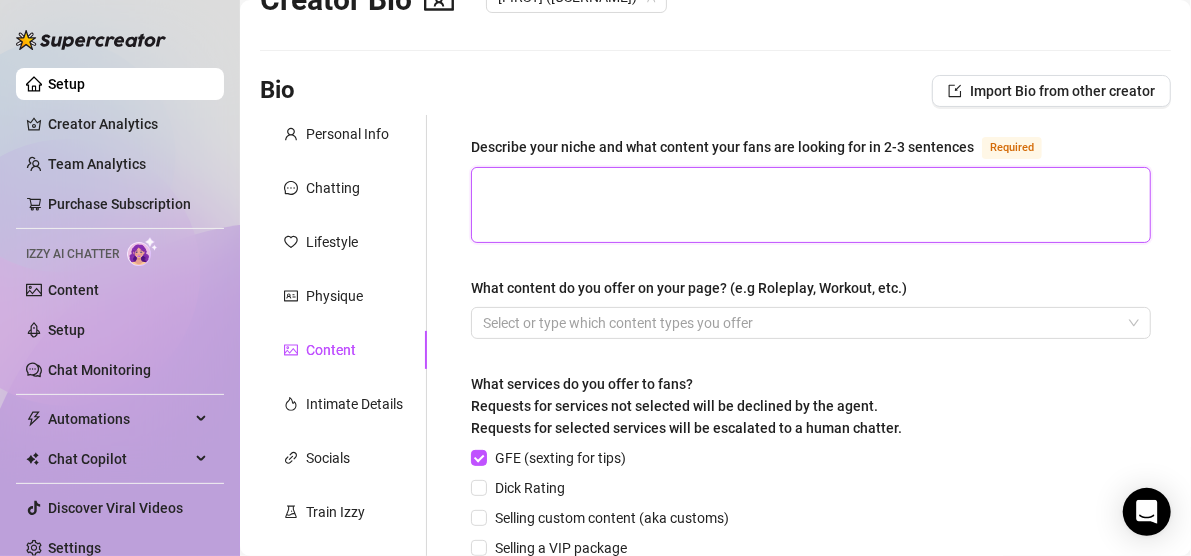 click on "Describe your niche and what content your fans are looking for in 2-3 sentences Required" at bounding box center [811, 205] 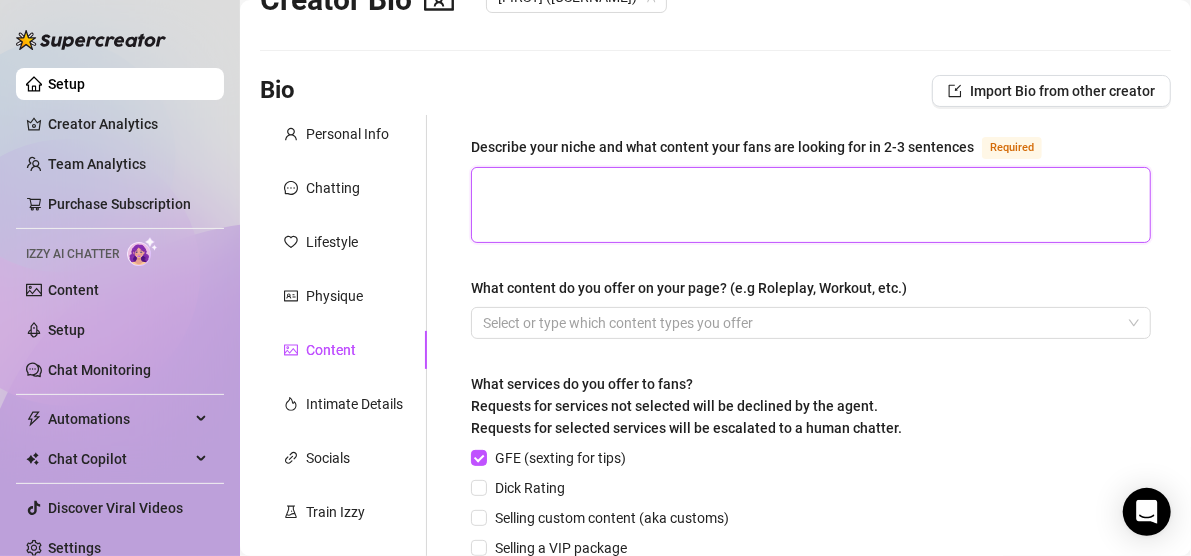 click on "Describe your niche and what content your fans are looking for in 2-3 sentences Required" at bounding box center (811, 205) 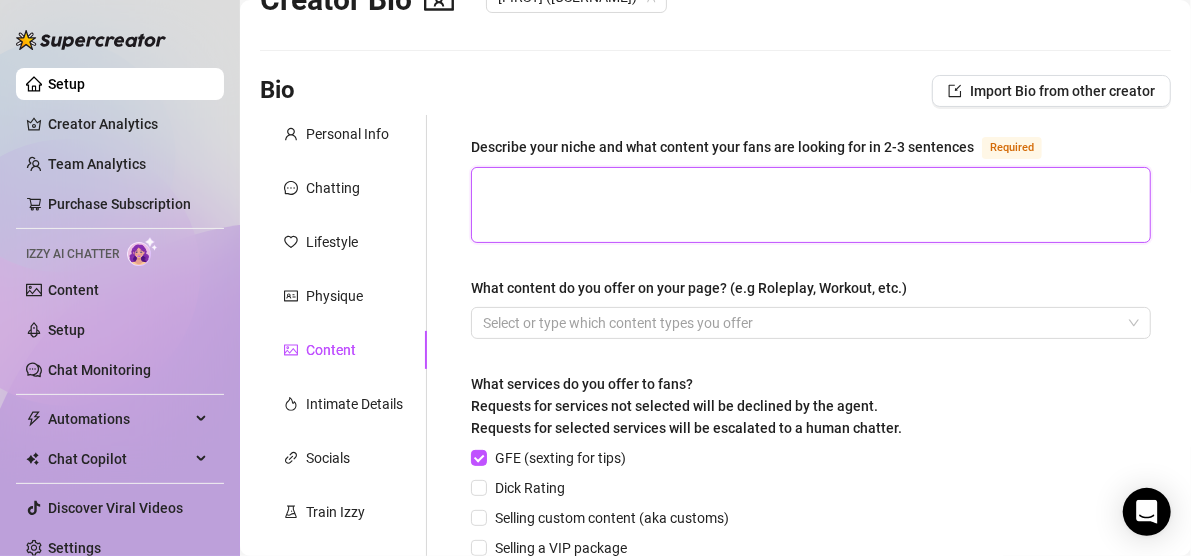 paste on "Your favorite girl-next-door with a cheeky secret… I may look sweet, but I’ve got a spicy side just for you. 🇫🇮 Fresh from Finland, I’m an amateur adult actress who loves exploring my fantasies—and maybe yours too." 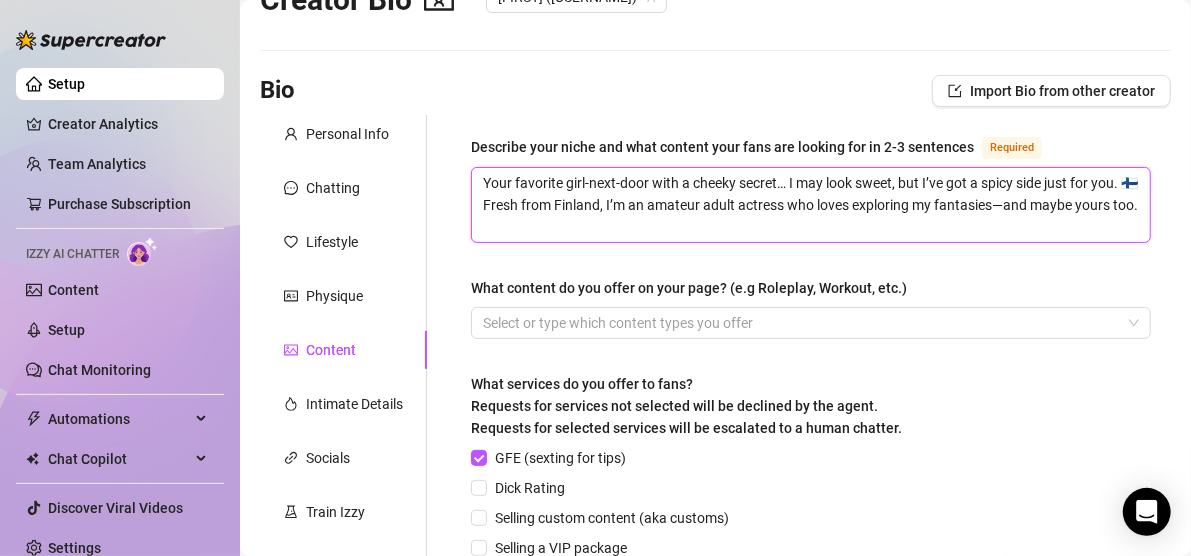 drag, startPoint x: 618, startPoint y: 204, endPoint x: 474, endPoint y: 206, distance: 144.01389 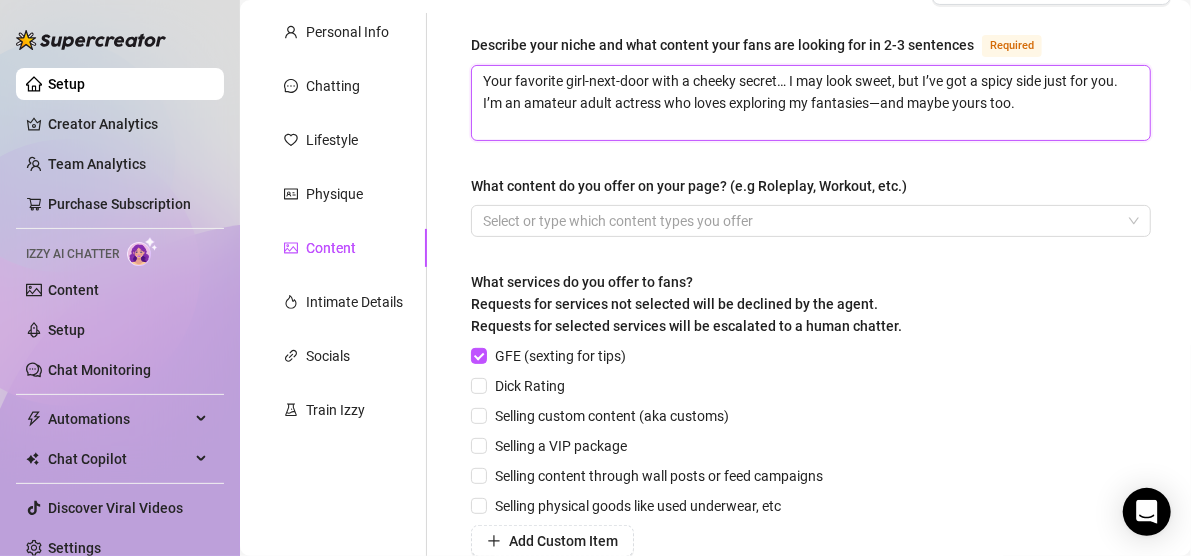 scroll, scrollTop: 170, scrollLeft: 0, axis: vertical 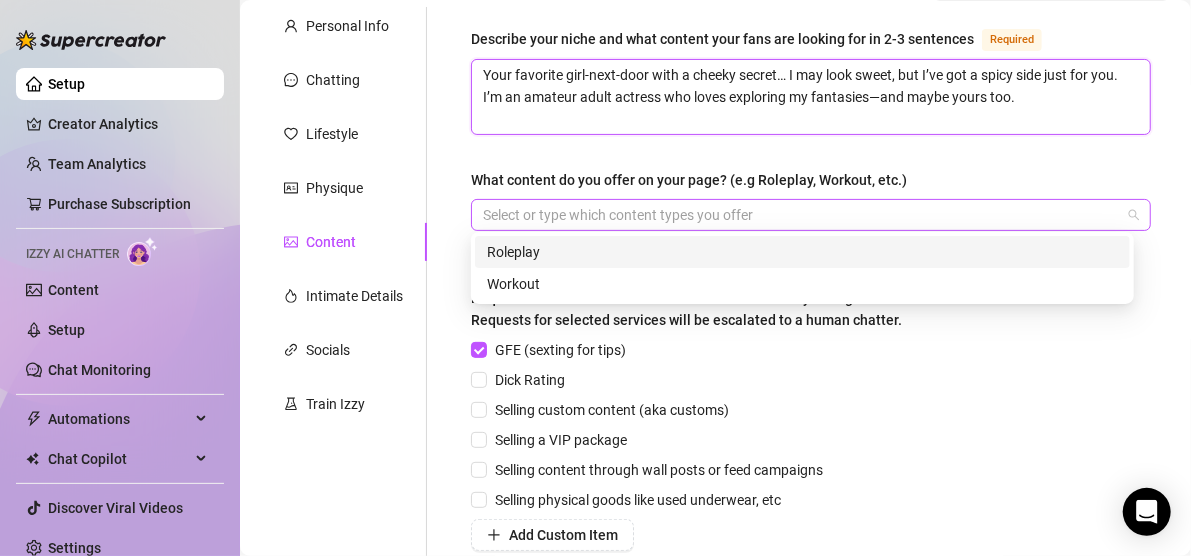 click at bounding box center (800, 215) 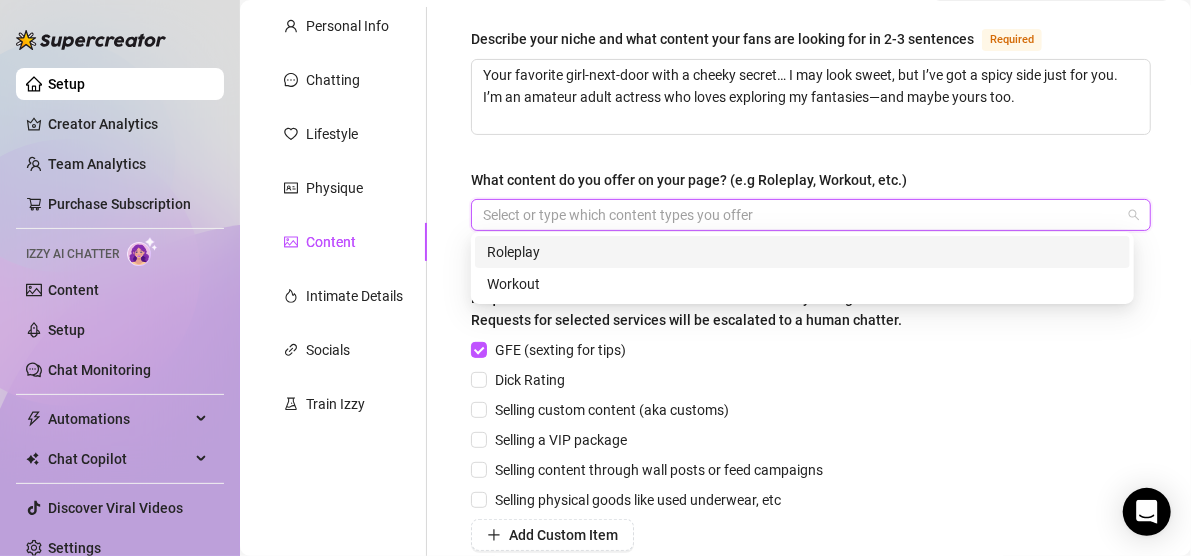 click at bounding box center (800, 215) 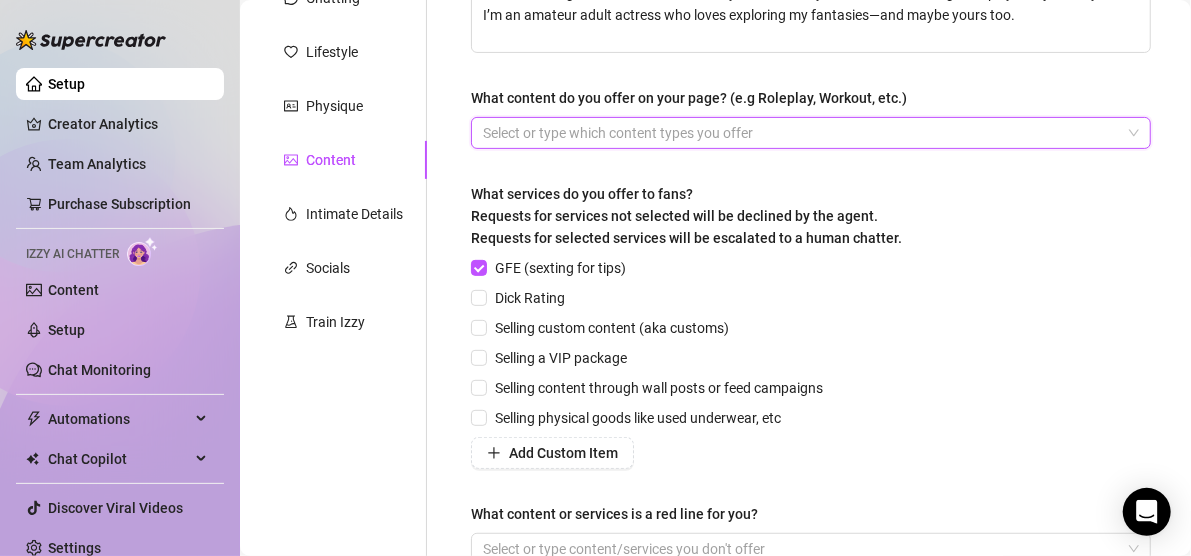 scroll, scrollTop: 254, scrollLeft: 0, axis: vertical 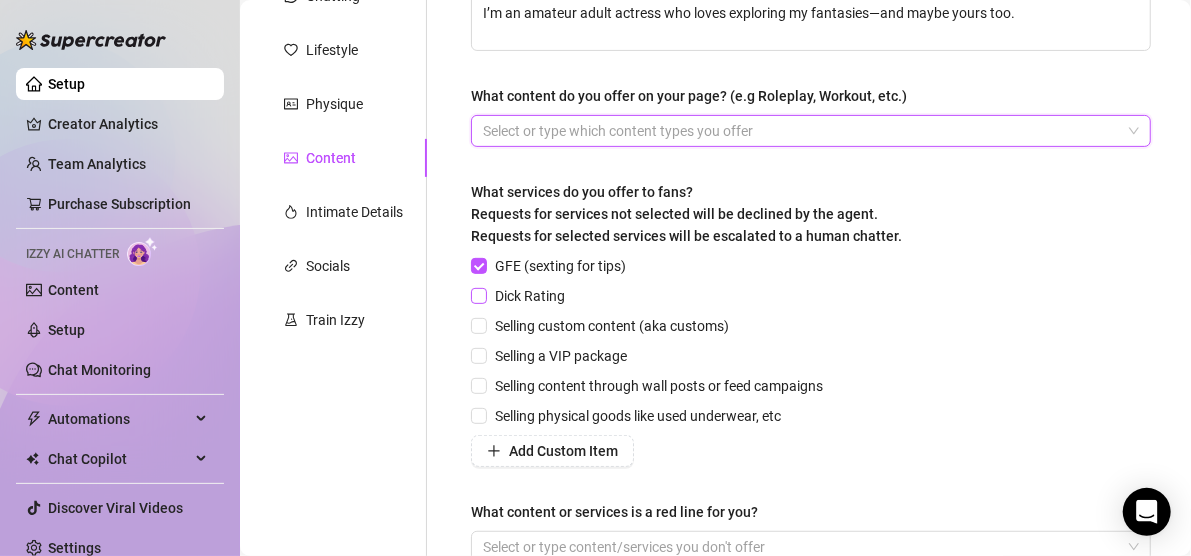 click on "Dick Rating" at bounding box center (478, 295) 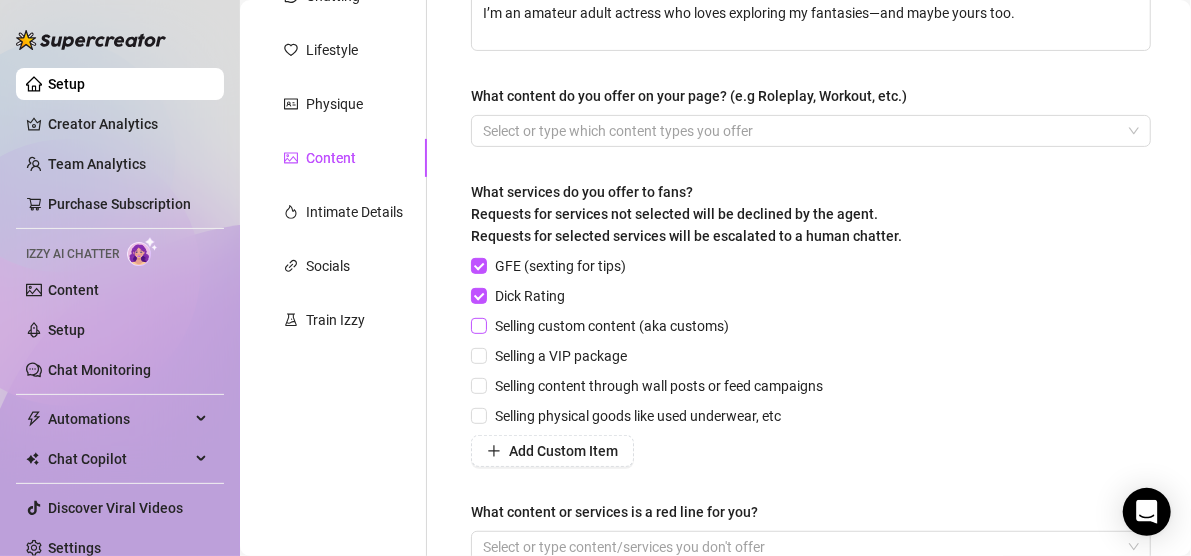 click at bounding box center [479, 326] 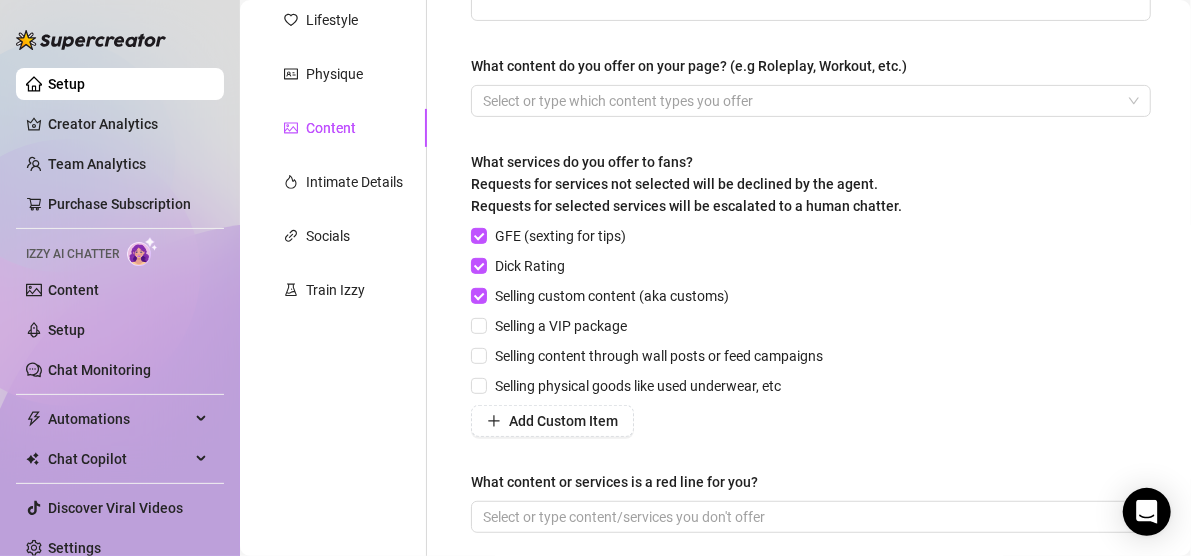 scroll, scrollTop: 286, scrollLeft: 0, axis: vertical 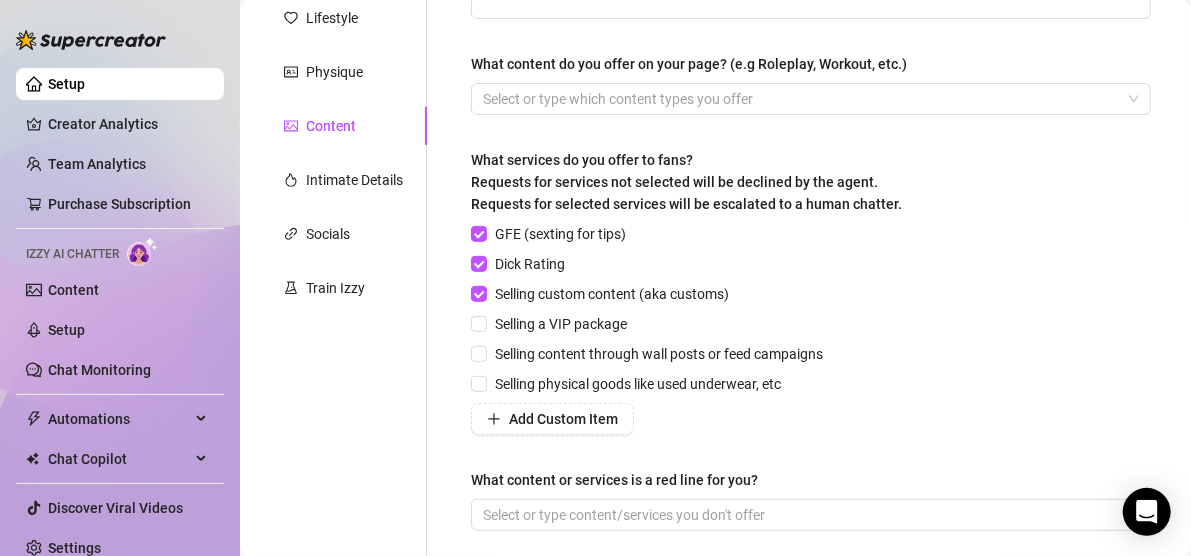 click on "Describe your niche and what content your fans are looking for in 2-3 sentences Required Your favorite girl-next-door with a cheeky secret… I may look sweet, but I’ve got a spicy side just for you. I’m an amateur adult actress who loves exploring my fantasies—and maybe yours too. What content do you offer on your page? (e.g Roleplay, Workout, etc.) Select or type which content types you offer What services do you offer to fans? Requests for services not selected will be declined by the agent. Requests for selected services will be escalated to a human chatter. GFE (sexting for tips) Dick Rating Selling custom content (aka customs) Selling a VIP package Selling content through wall posts or feed campaigns Selling physical goods like used underwear, etc Add Custom Item What content or services is a red line for you? Select or type content/services you don't offer" at bounding box center [811, 230] 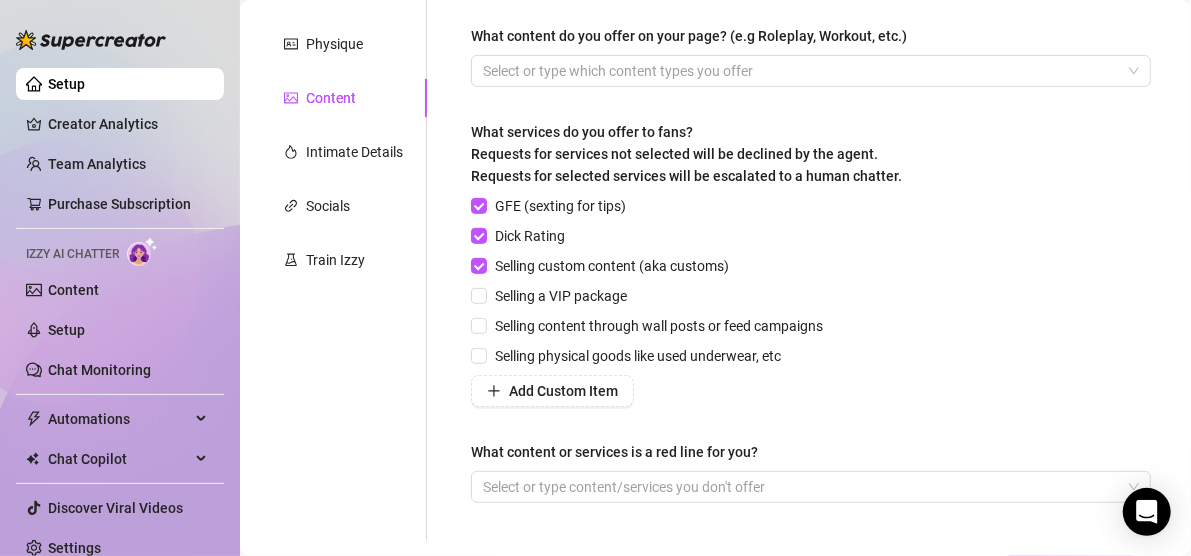 scroll, scrollTop: 315, scrollLeft: 0, axis: vertical 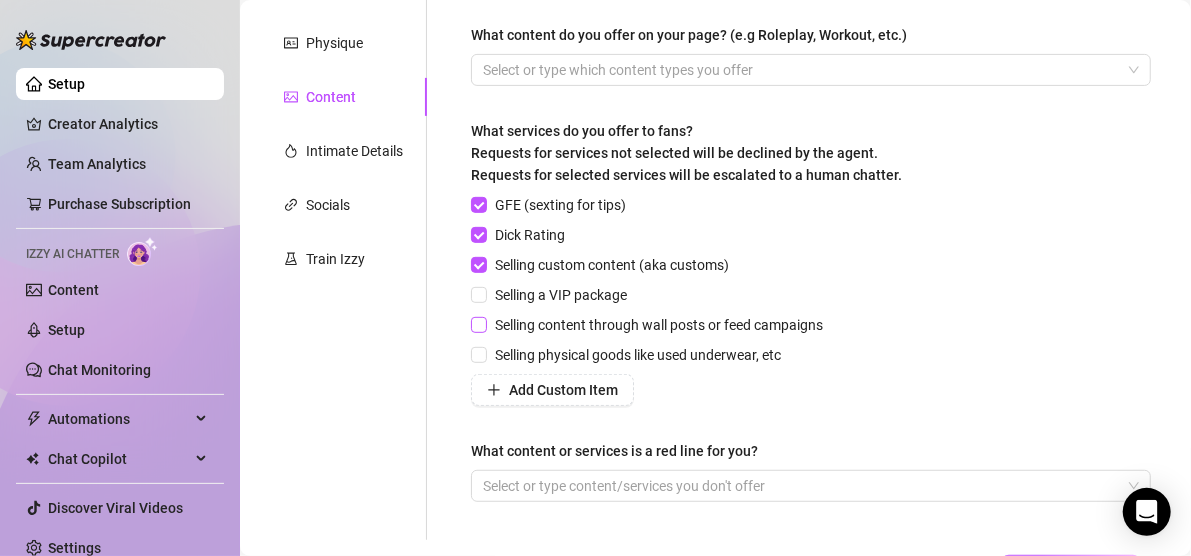 click on "Selling content through wall posts or feed campaigns" at bounding box center [478, 324] 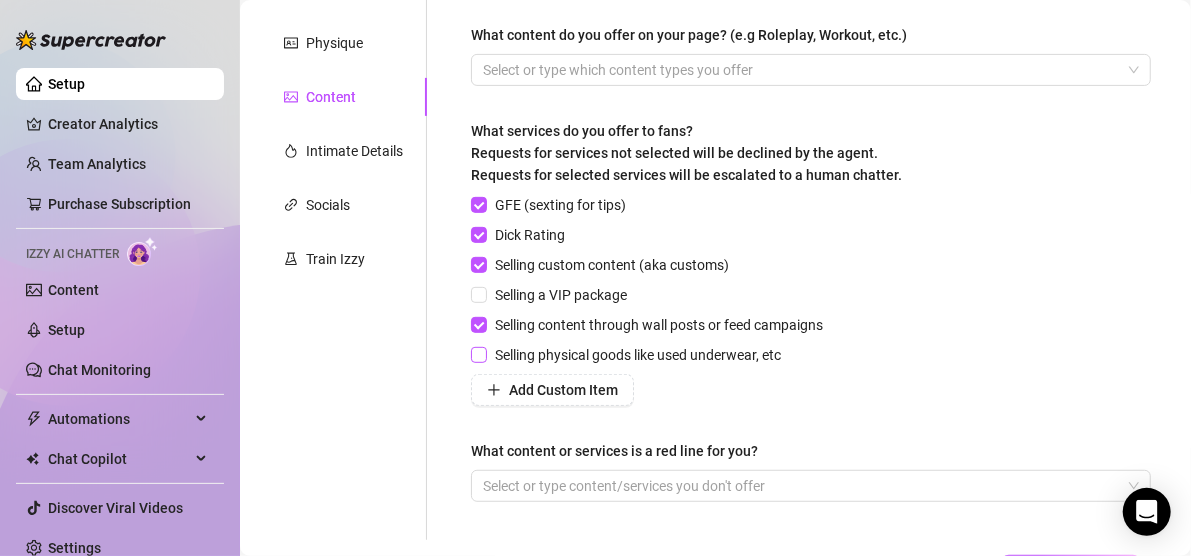 click on "Selling physical goods like used underwear, etc" at bounding box center (638, 355) 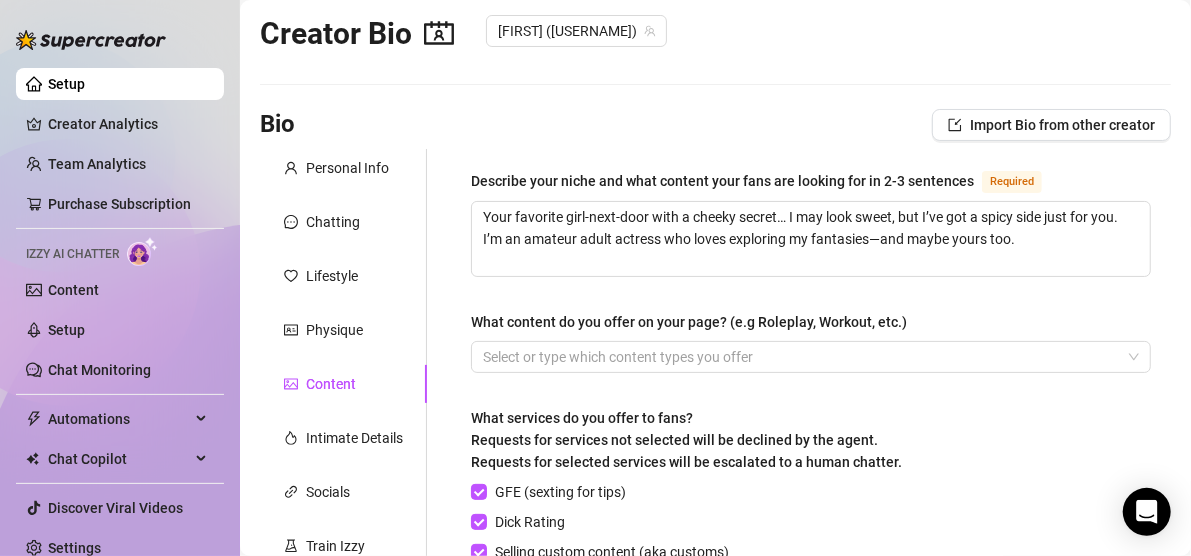 scroll, scrollTop: 28, scrollLeft: 0, axis: vertical 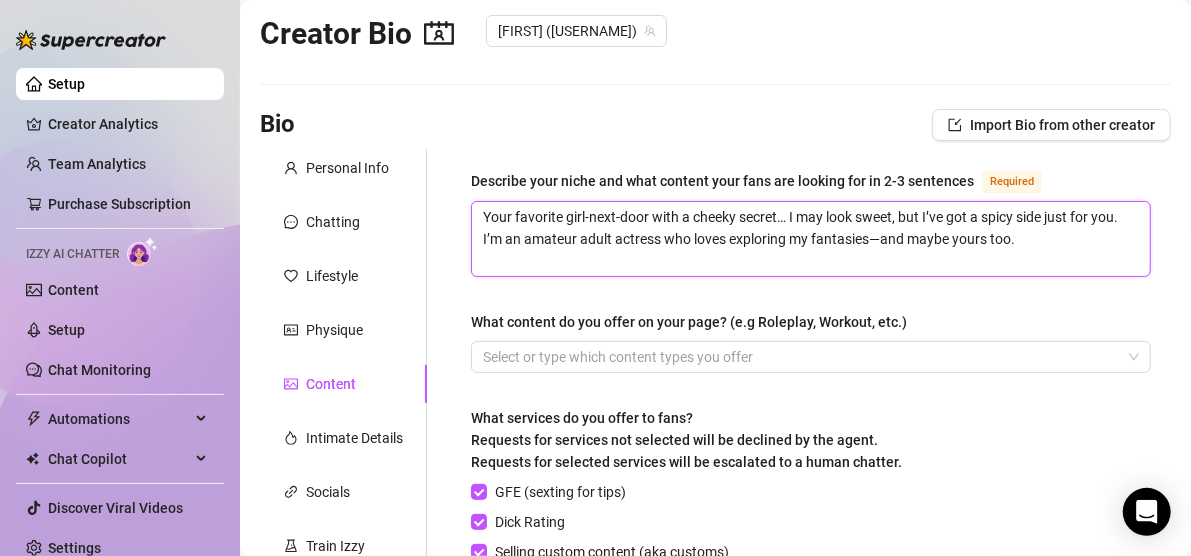 click on "Your favorite girl-next-door with a cheeky secret… I may look sweet, but I’ve got a spicy side just for you. I’m an amateur adult actress who loves exploring my fantasies—and maybe yours too." at bounding box center [811, 239] 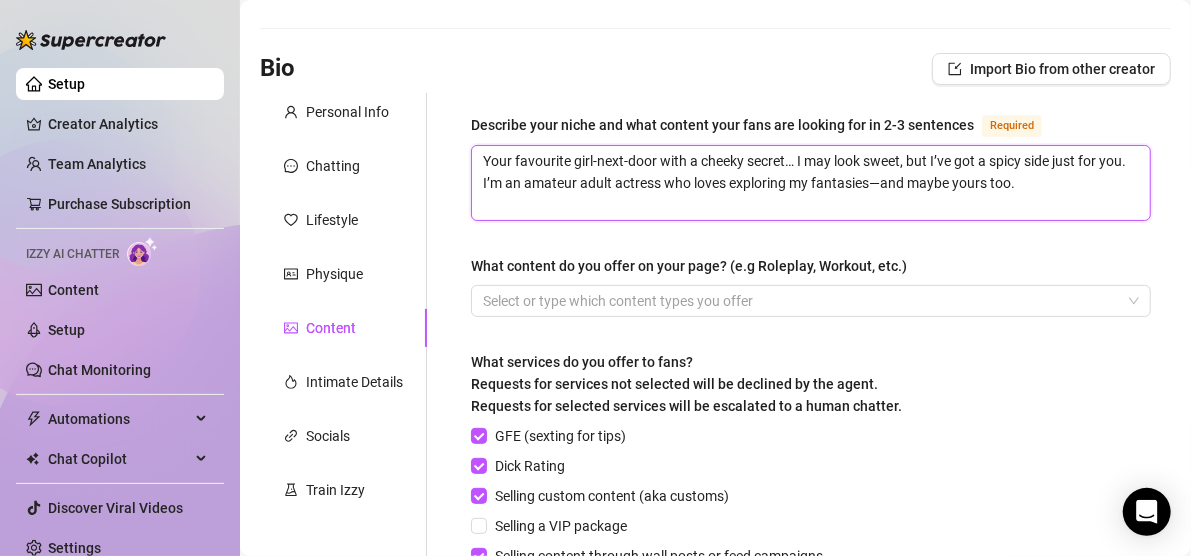 scroll, scrollTop: 86, scrollLeft: 0, axis: vertical 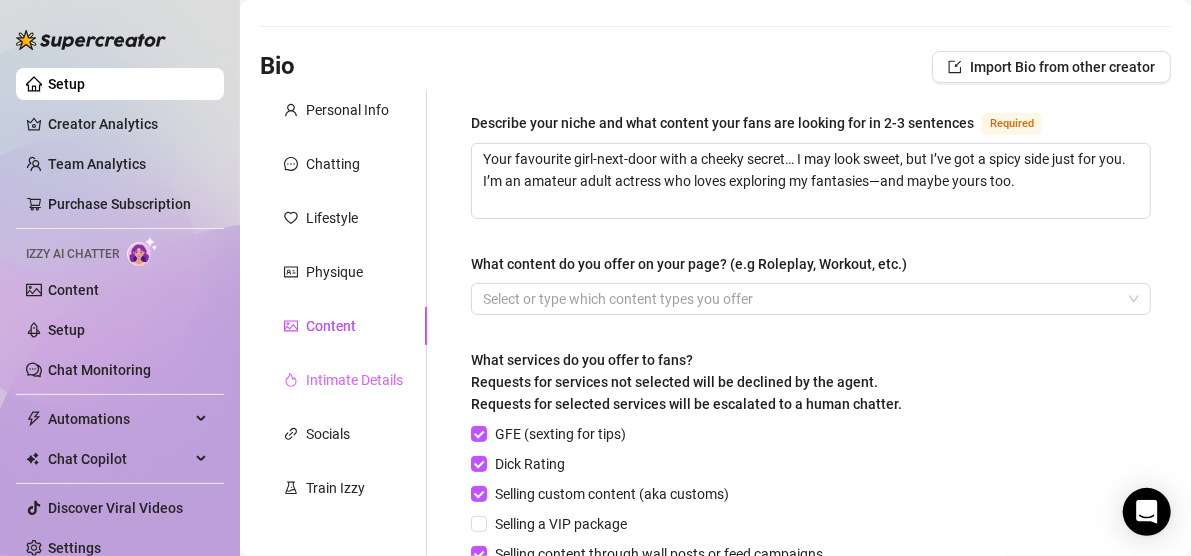 click on "Intimate Details" at bounding box center (343, 380) 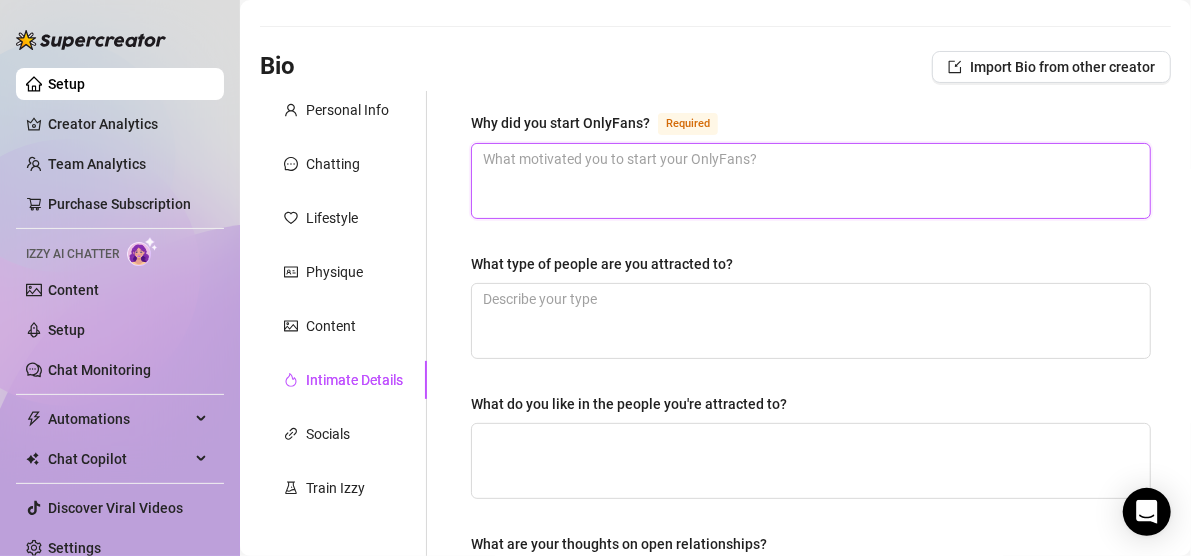 click on "Why did you start OnlyFans? Required" at bounding box center (811, 181) 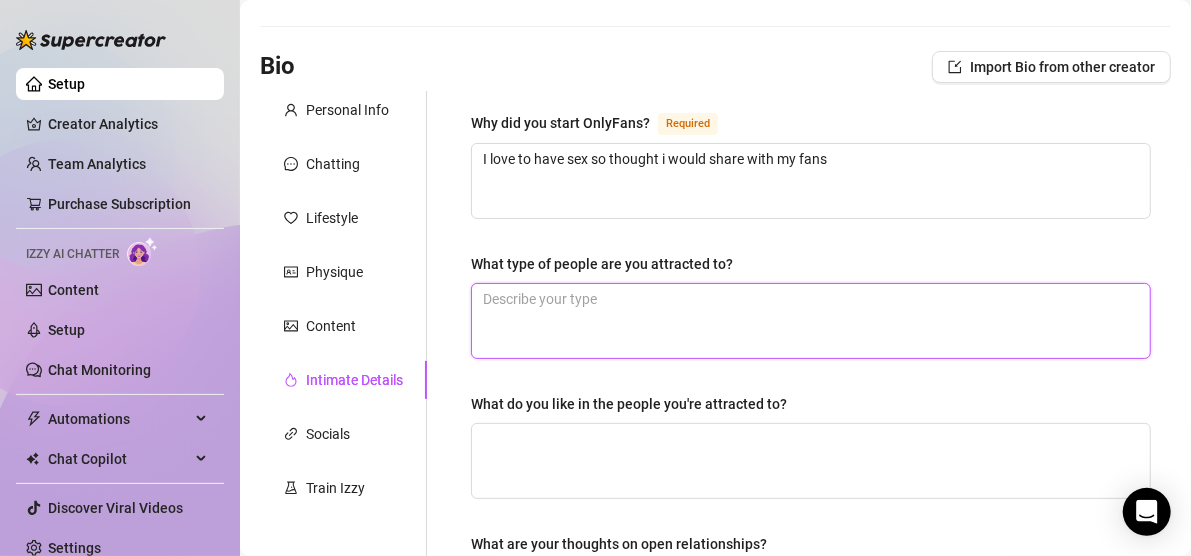 click on "What type of people are you attracted to?" at bounding box center [811, 321] 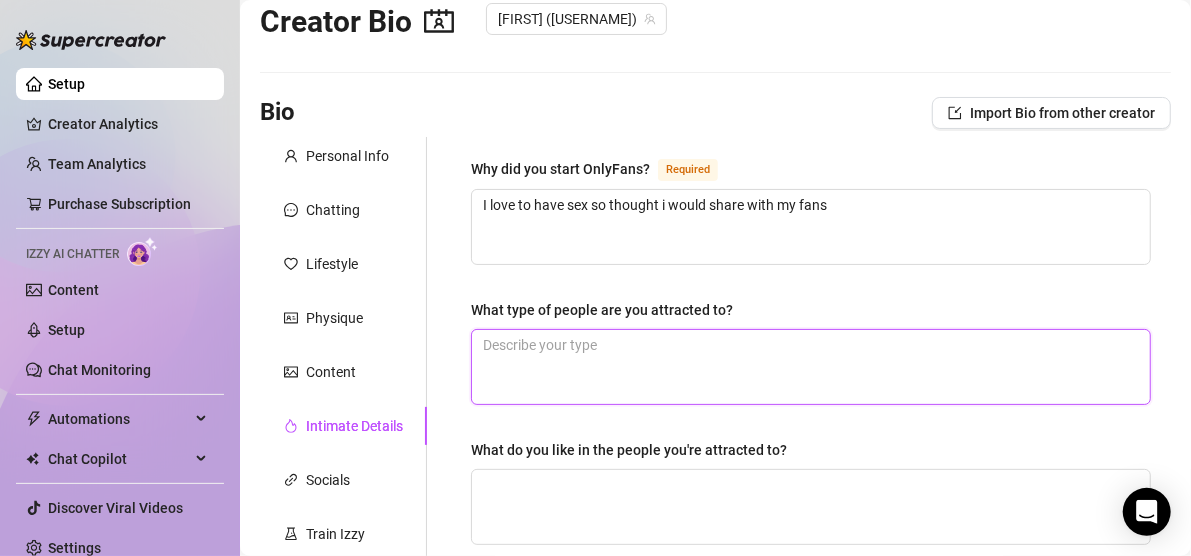scroll, scrollTop: 270, scrollLeft: 0, axis: vertical 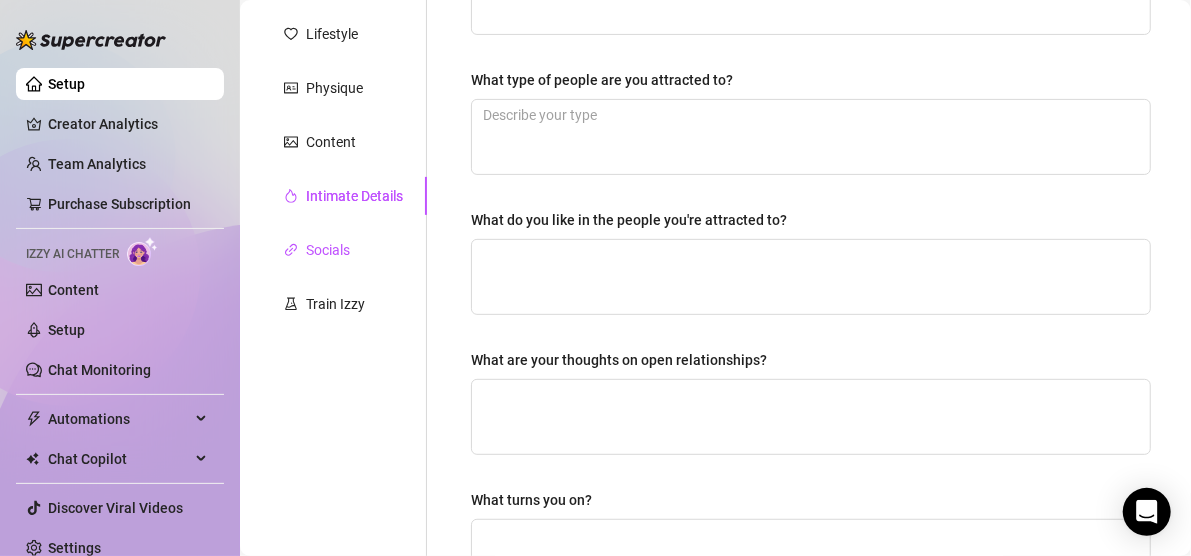 click on "Socials" at bounding box center (328, 250) 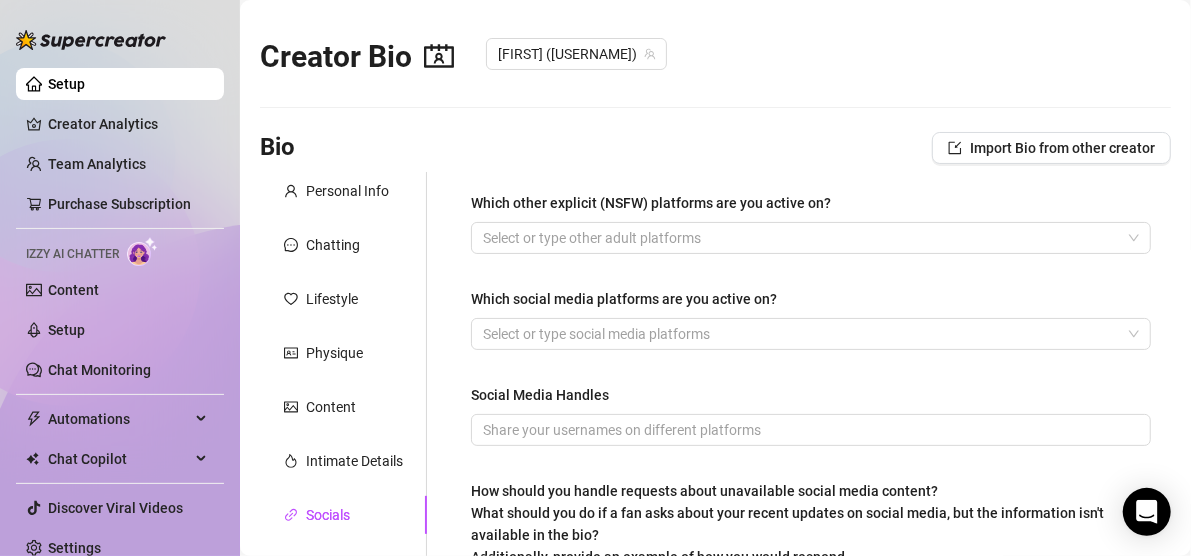 scroll, scrollTop: 7, scrollLeft: 0, axis: vertical 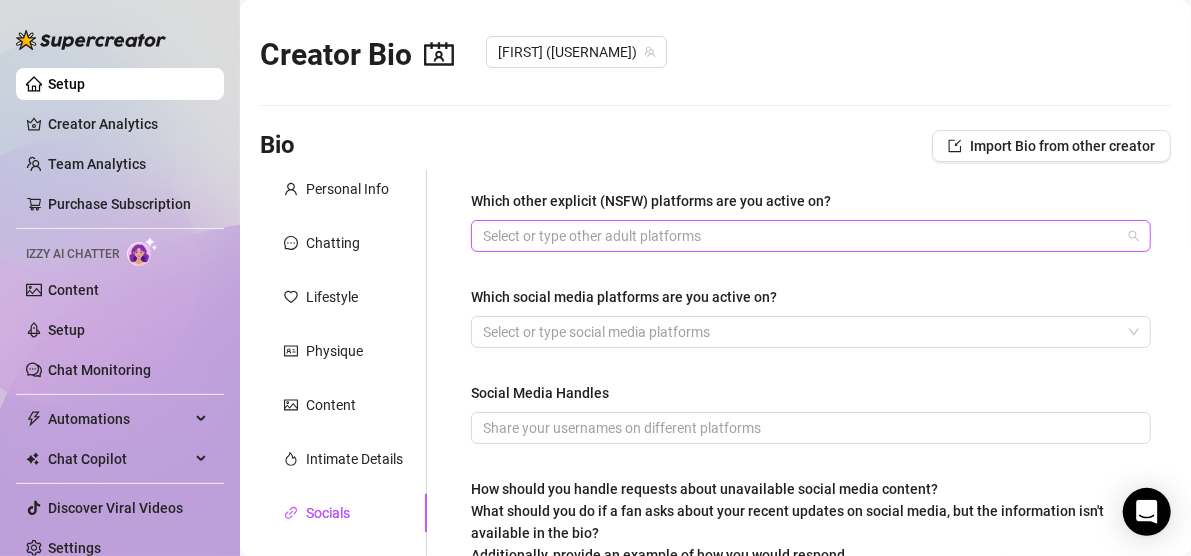 click at bounding box center [800, 236] 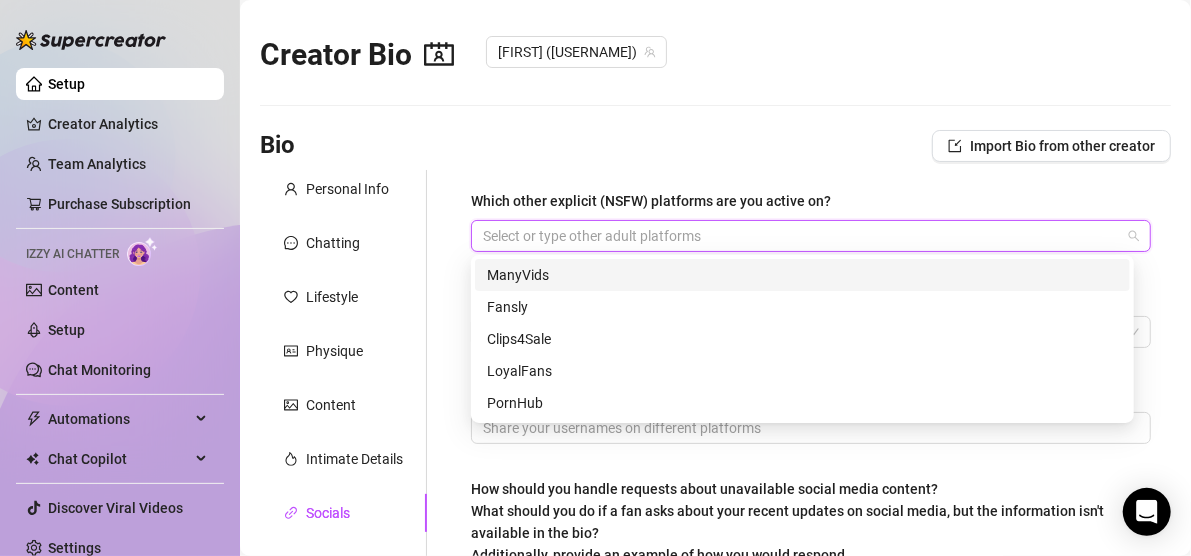 click on "ManyVids" at bounding box center [802, 275] 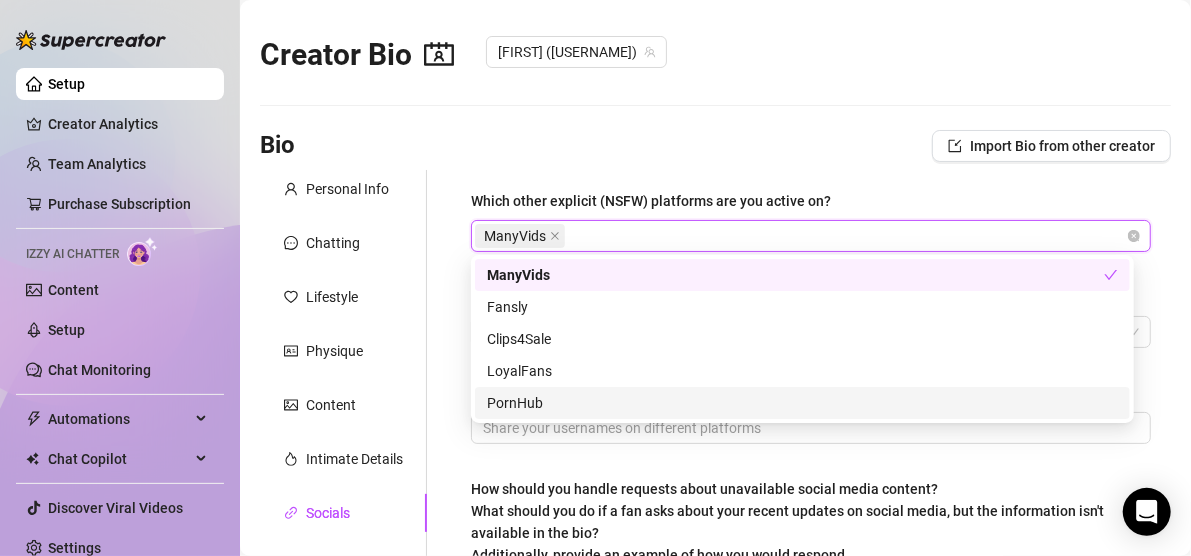 click on "PornHub" at bounding box center [802, 403] 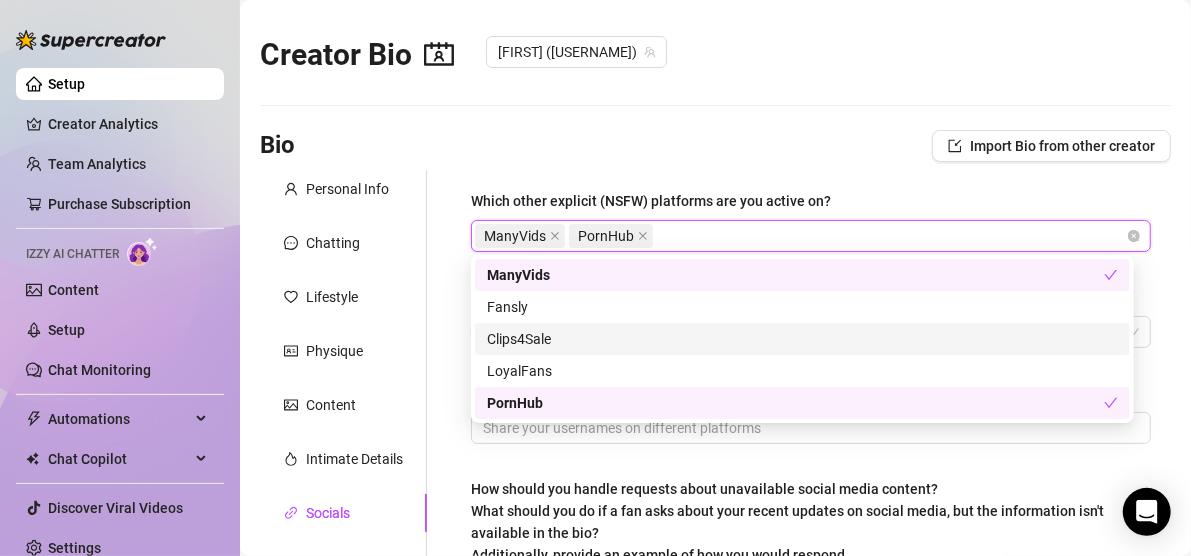 click on "Which other explicit (NSFW) platforms are you active on? ManyVids PornHub   Which social media platforms are you active on?   Select or type social media platforms Social Media Handles How should you handle requests about unavailable social media content? What should you do if a fan asks about your recent updates on social media, but the information isn't available in the bio? Additionally, provide an example of how you would respond." at bounding box center (799, 429) 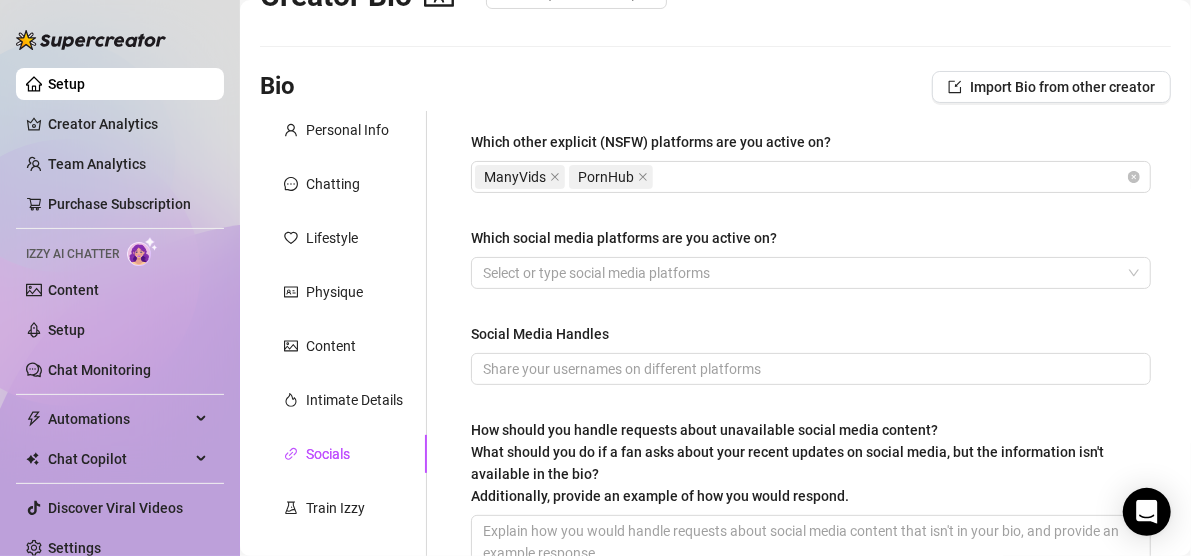 scroll, scrollTop: 67, scrollLeft: 0, axis: vertical 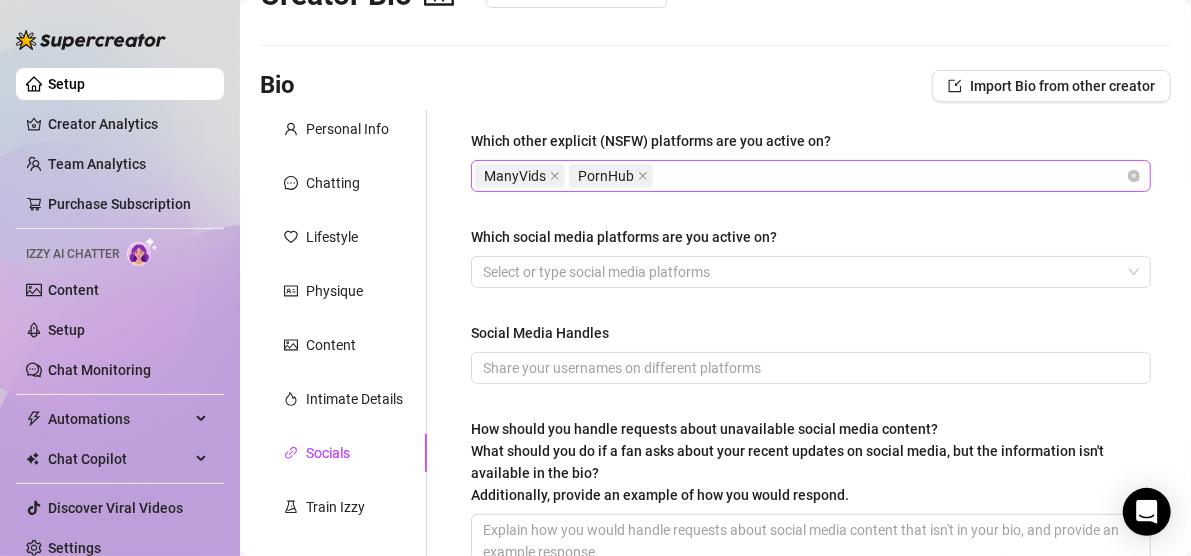 click on "ManyVids PornHub" at bounding box center [800, 176] 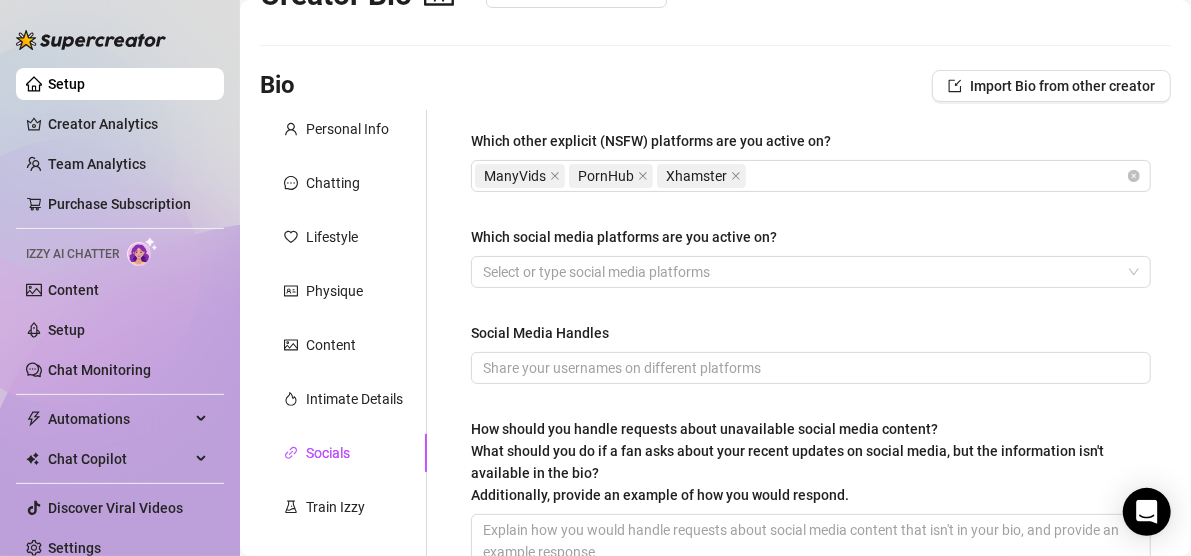 click on "Bio Import Bio from other creator" at bounding box center [715, 86] 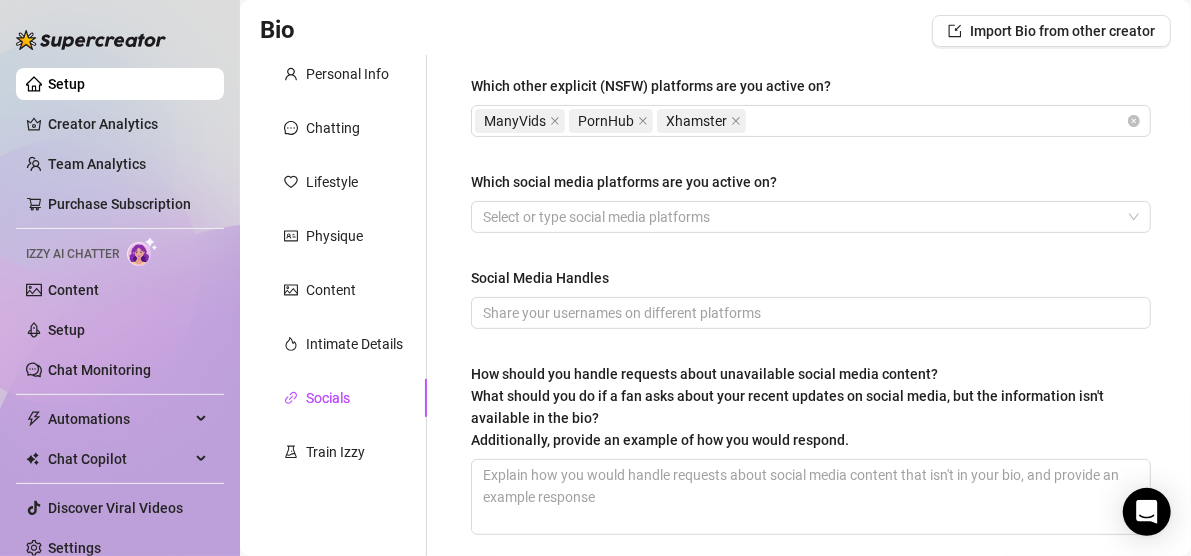 scroll, scrollTop: 122, scrollLeft: 0, axis: vertical 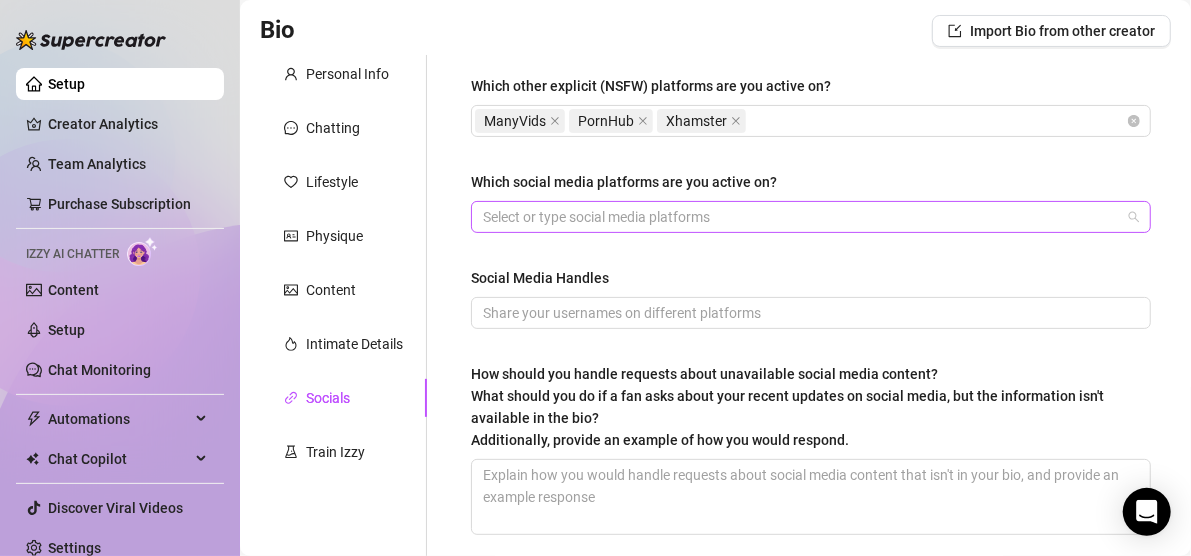 click at bounding box center (800, 217) 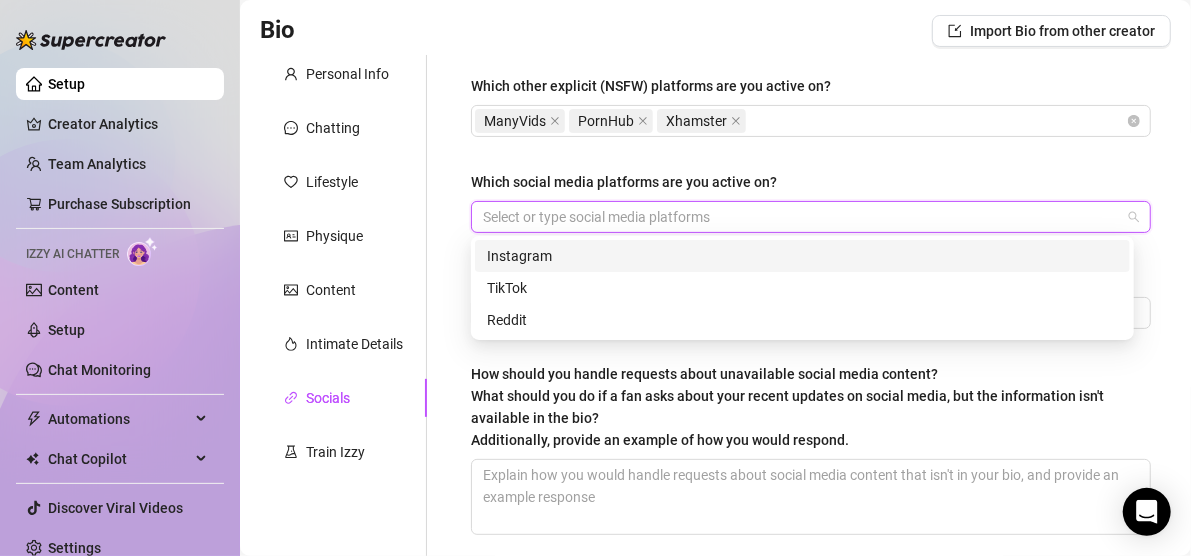 click on "Instagram" at bounding box center [802, 256] 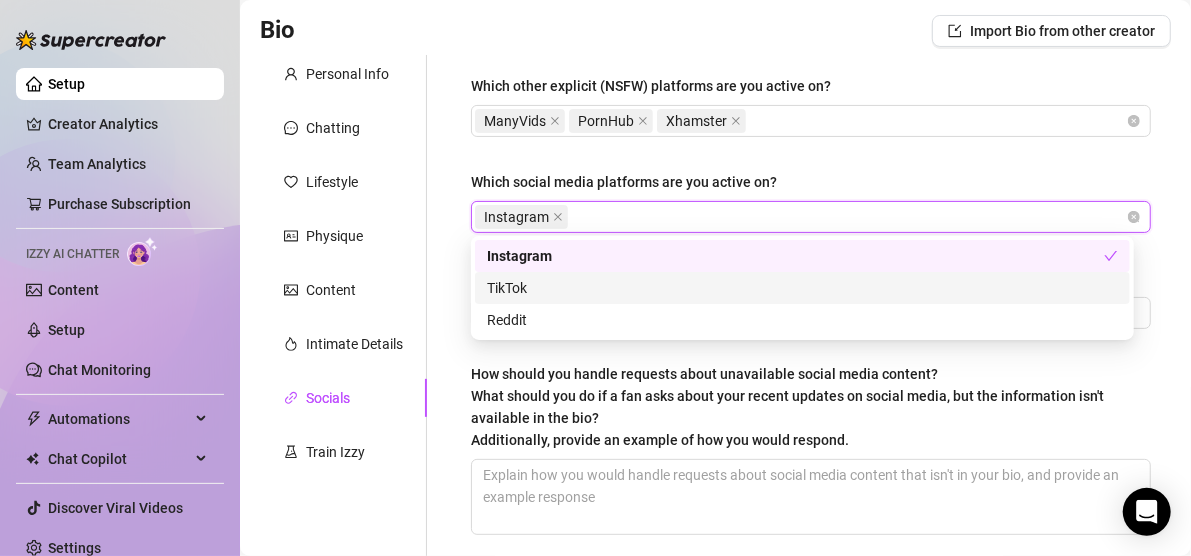 click on "TikTok" at bounding box center (802, 288) 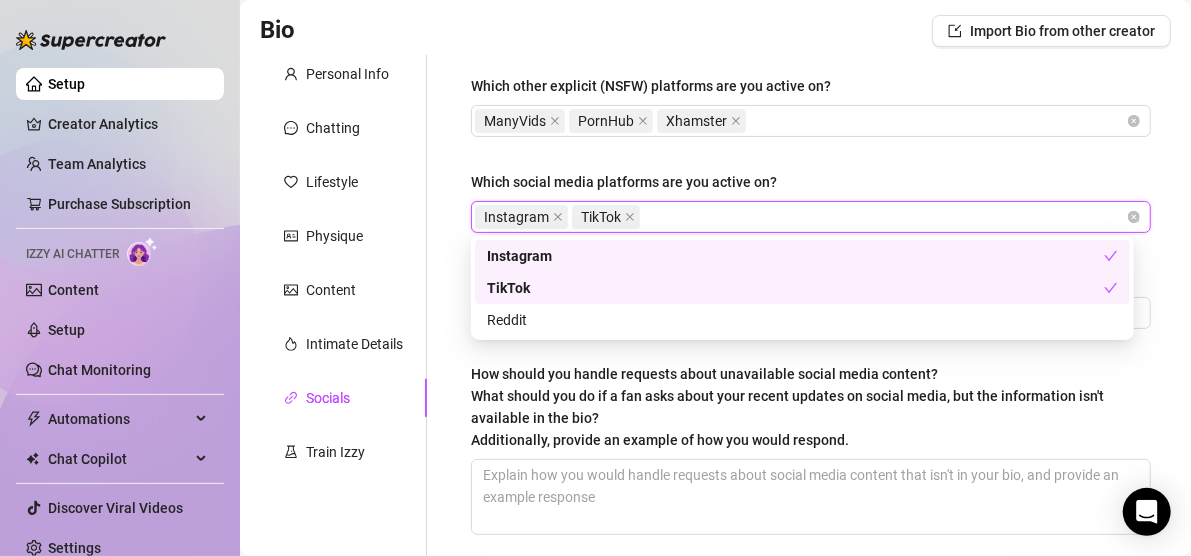 click on "Which other explicit (NSFW) platforms are you active on? ManyVids PornHub Xhamster Which social media platforms are you active on? Instagram TikTok Social Media Handles How should you handle requests about unavailable social media content? What should you do if a fan asks about your recent updates on social media, but the information isn't available in the bio? Additionally, provide an example of how you would respond." at bounding box center (799, 314) 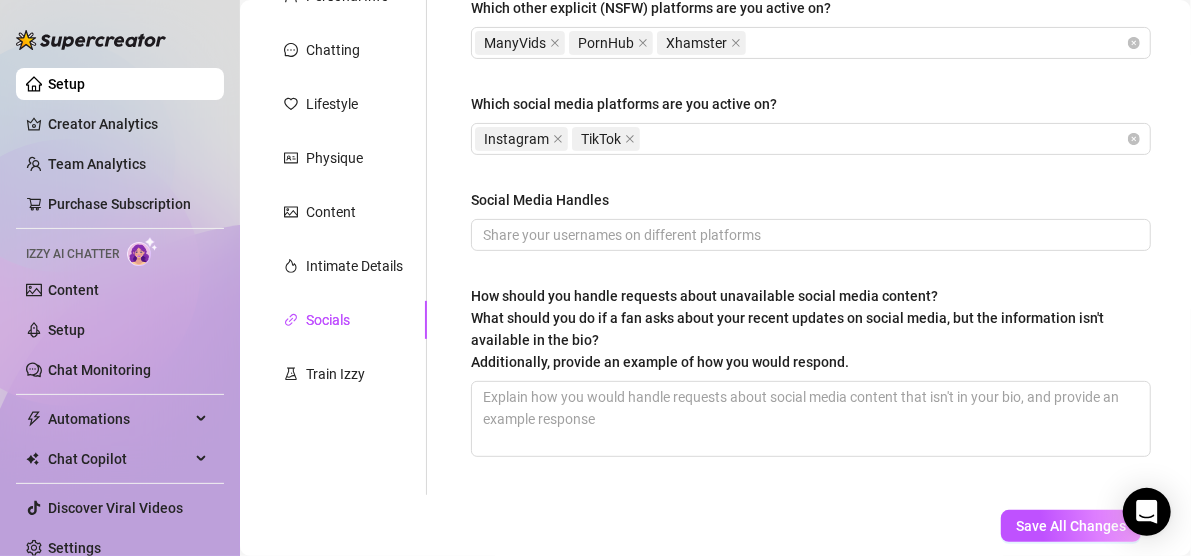 scroll, scrollTop: 202, scrollLeft: 0, axis: vertical 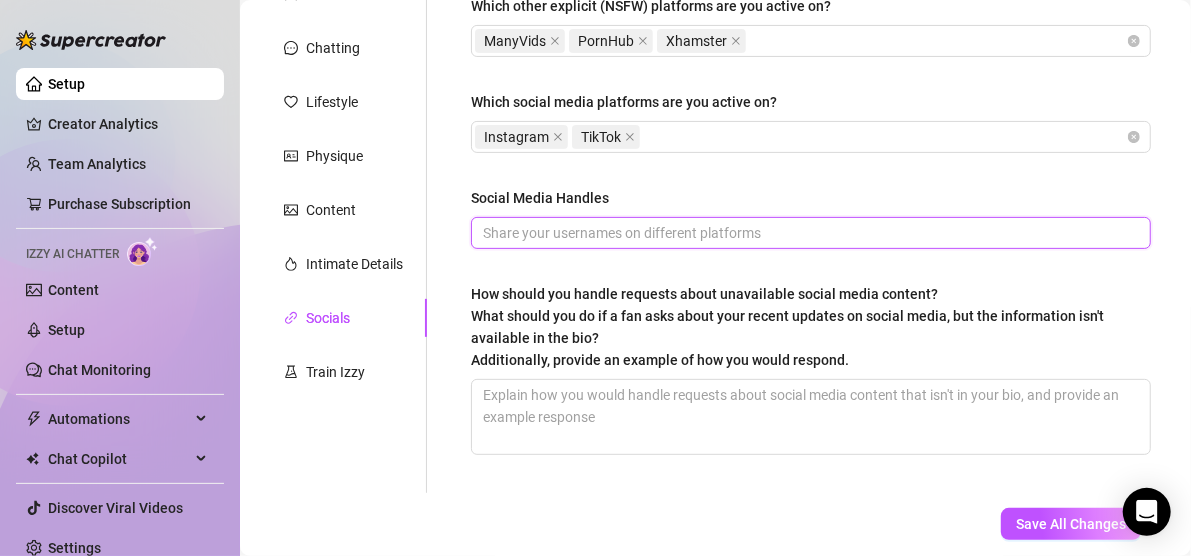click on "Social Media Handles" at bounding box center (809, 233) 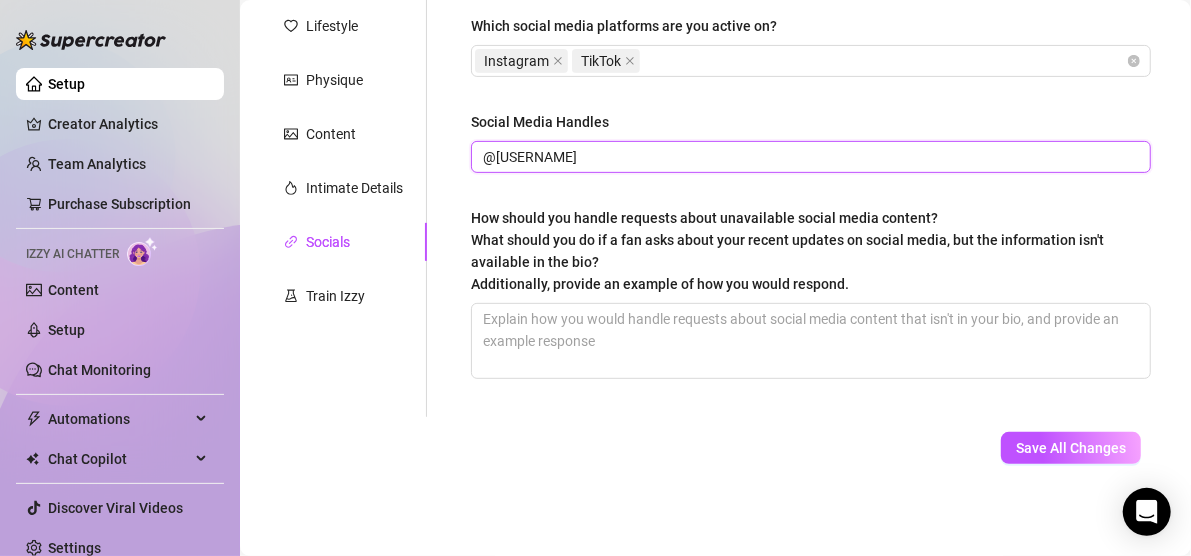 scroll, scrollTop: 280, scrollLeft: 0, axis: vertical 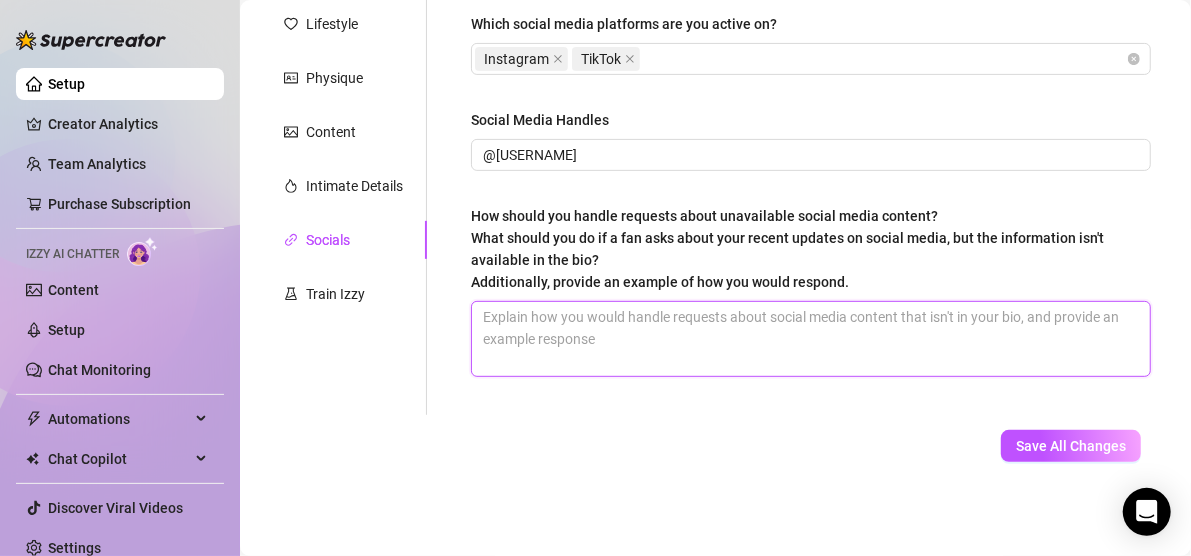 click on "How should you handle requests about unavailable social media content? What should you do if a fan asks about your recent updates on social media, but the information isn't available in the bio? Additionally, provide an example of how you would respond." at bounding box center [811, 339] 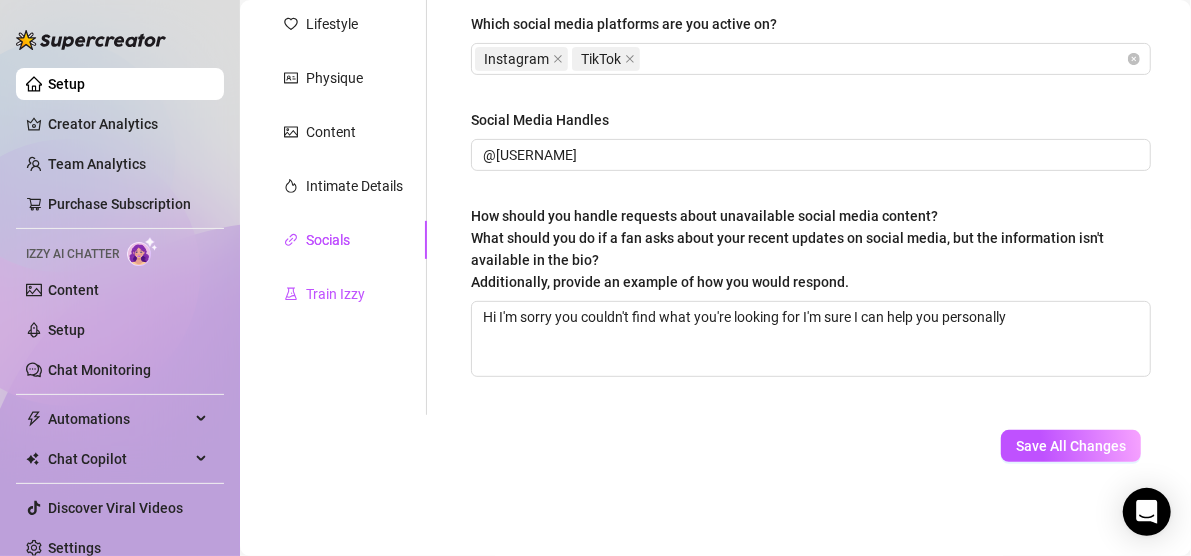 click on "Train Izzy" at bounding box center [335, 294] 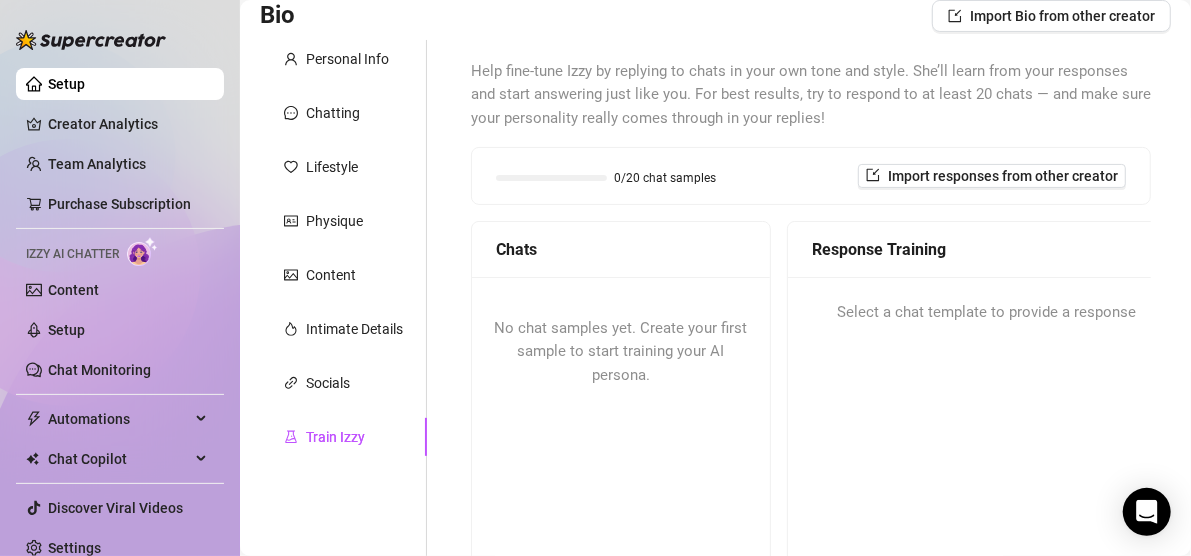 scroll, scrollTop: 136, scrollLeft: 0, axis: vertical 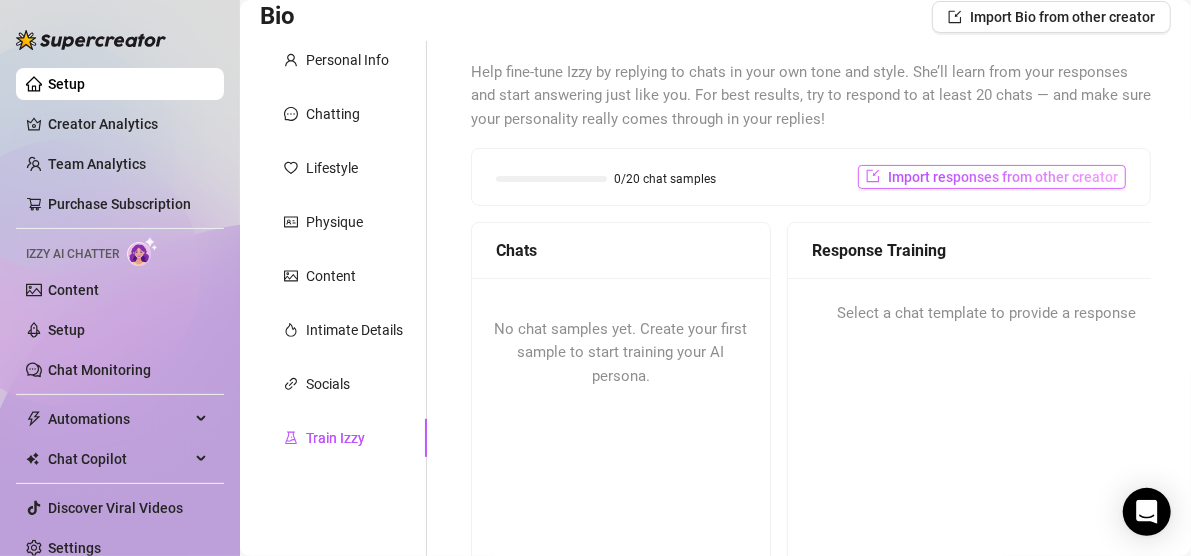 click on "Import responses from other creator" at bounding box center (1003, 177) 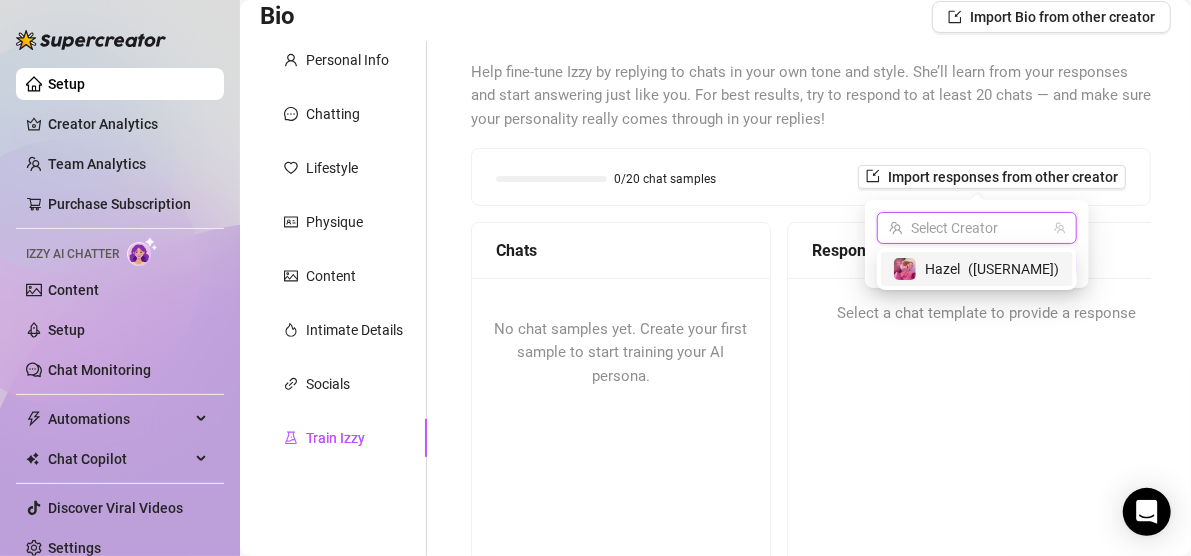 click at bounding box center [968, 228] 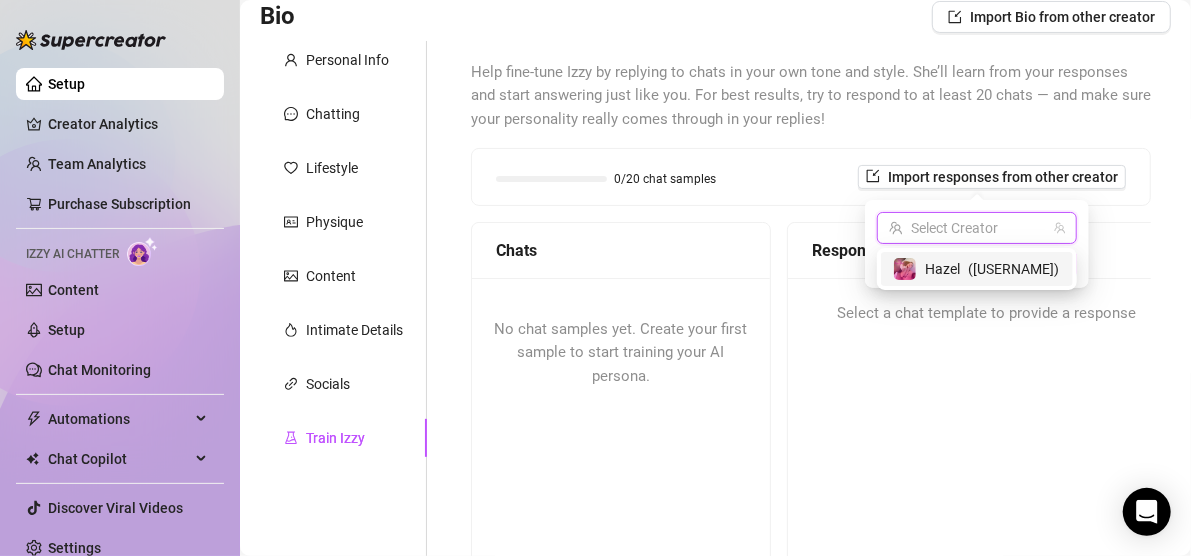 click on "( [USERNAME] )" at bounding box center (1013, 269) 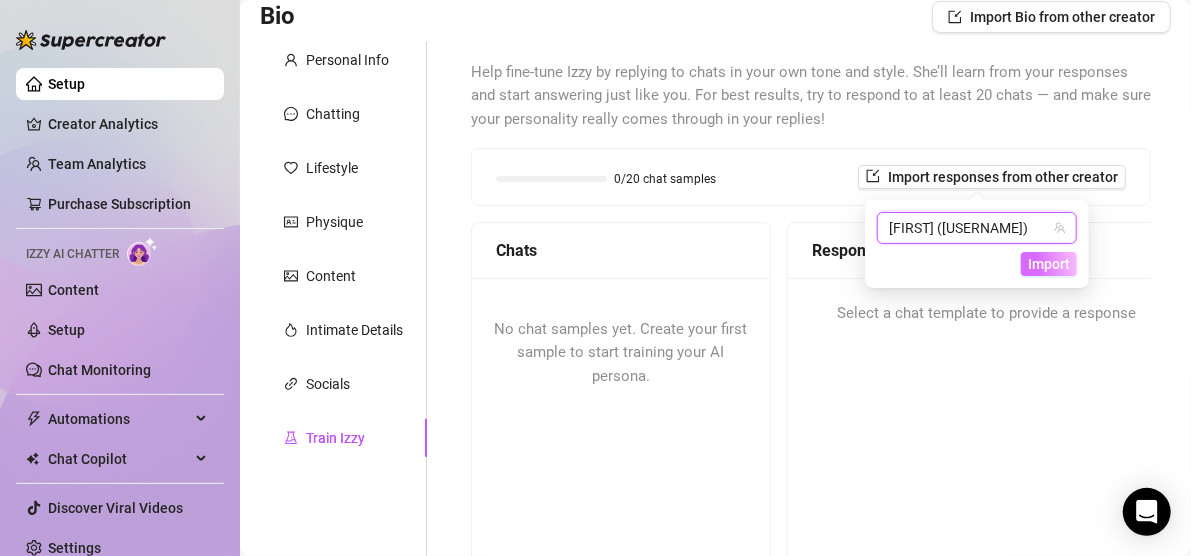 click on "Import" at bounding box center (1049, 264) 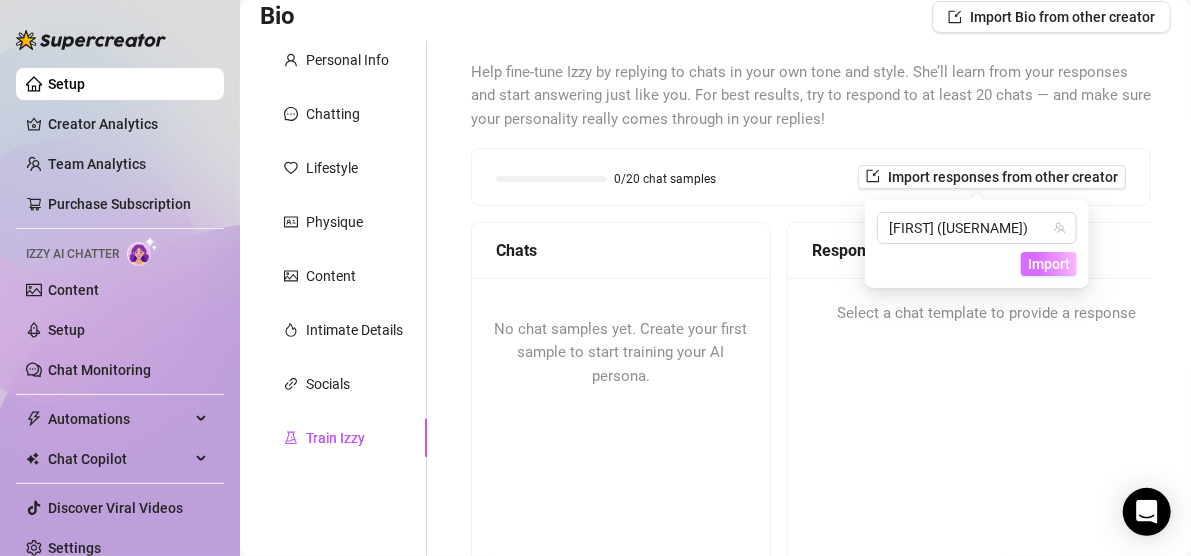 click on "Import" at bounding box center (1049, 264) 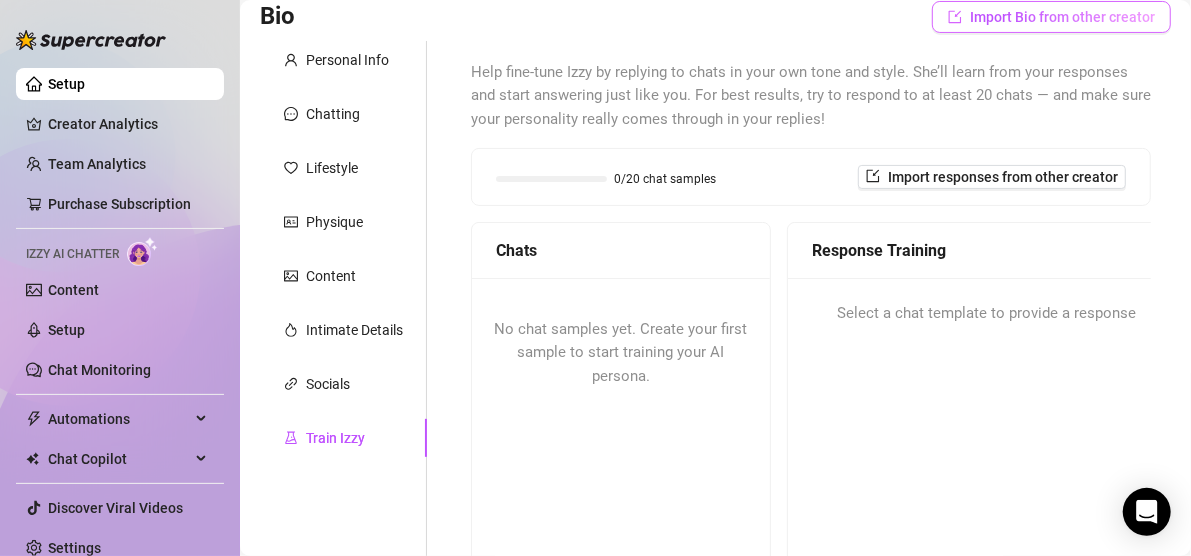 click on "Import Bio from other creator" at bounding box center [1062, 17] 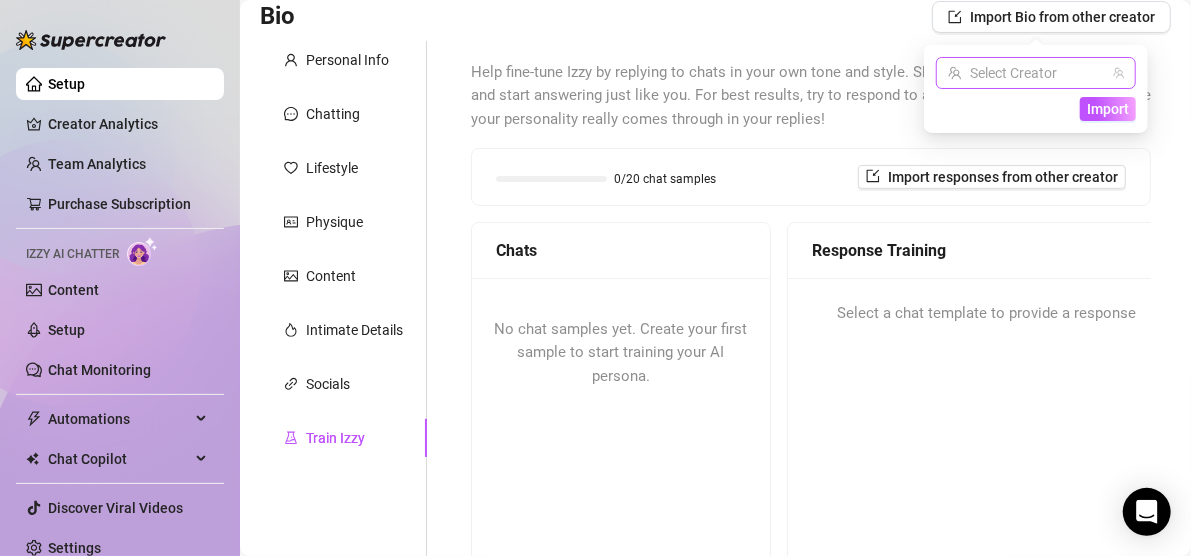 click at bounding box center [1027, 73] 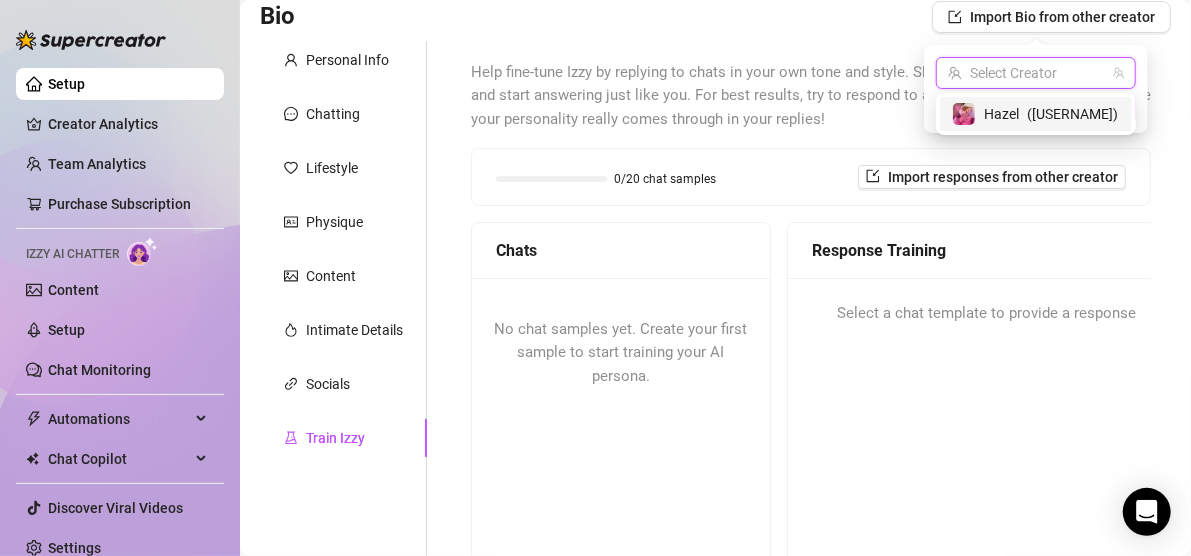 click on "( [USERNAME] )" at bounding box center (1072, 114) 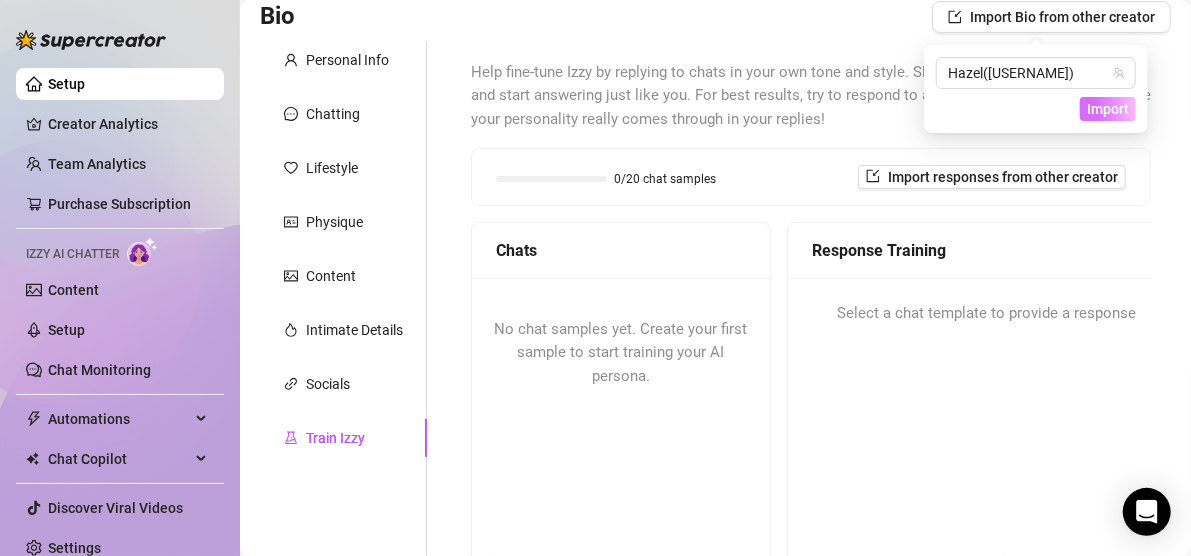 click on "Import" at bounding box center [1108, 109] 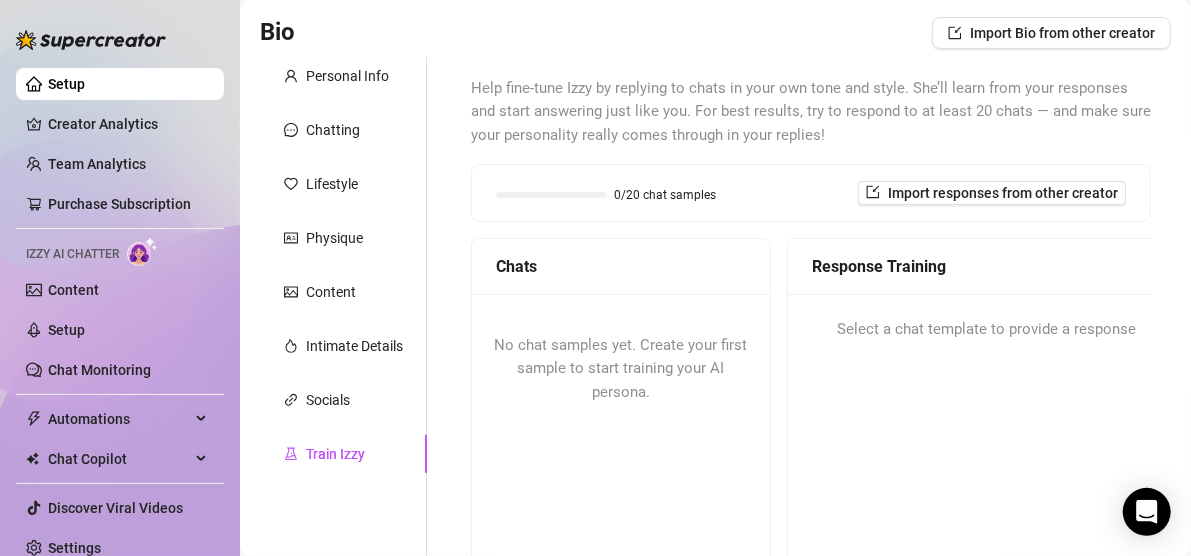 scroll, scrollTop: 119, scrollLeft: 0, axis: vertical 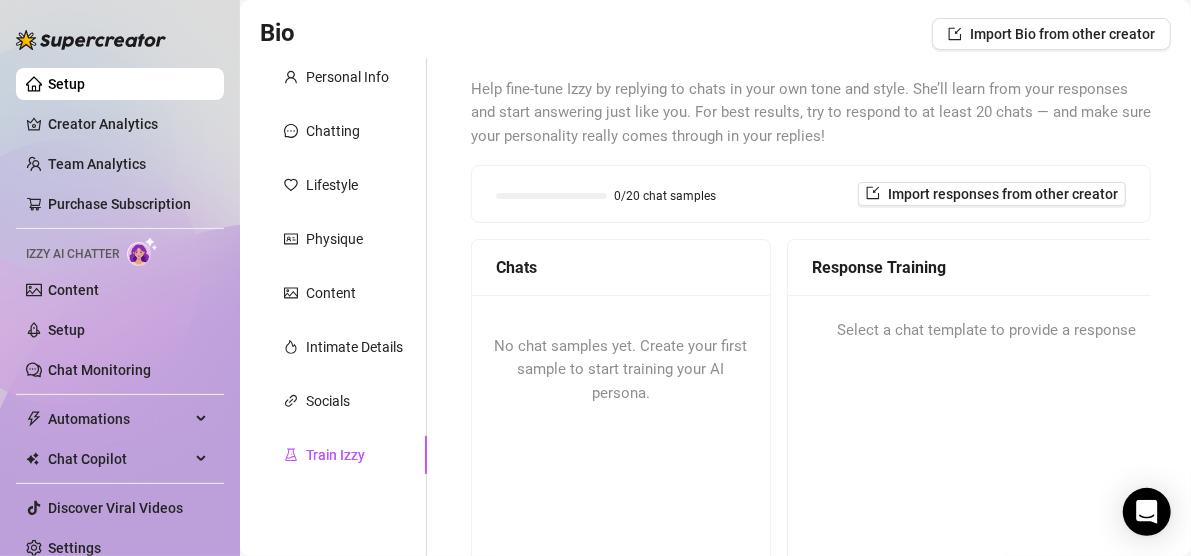 click on "0/20 chat samples" at bounding box center [666, 196] 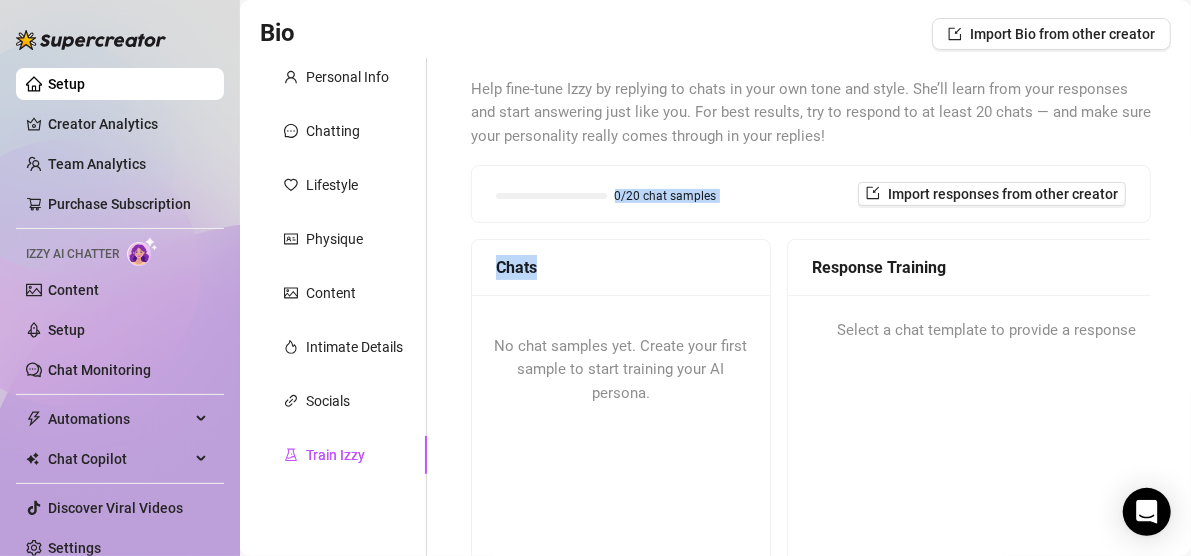 drag, startPoint x: 539, startPoint y: 199, endPoint x: 658, endPoint y: 252, distance: 130.26895 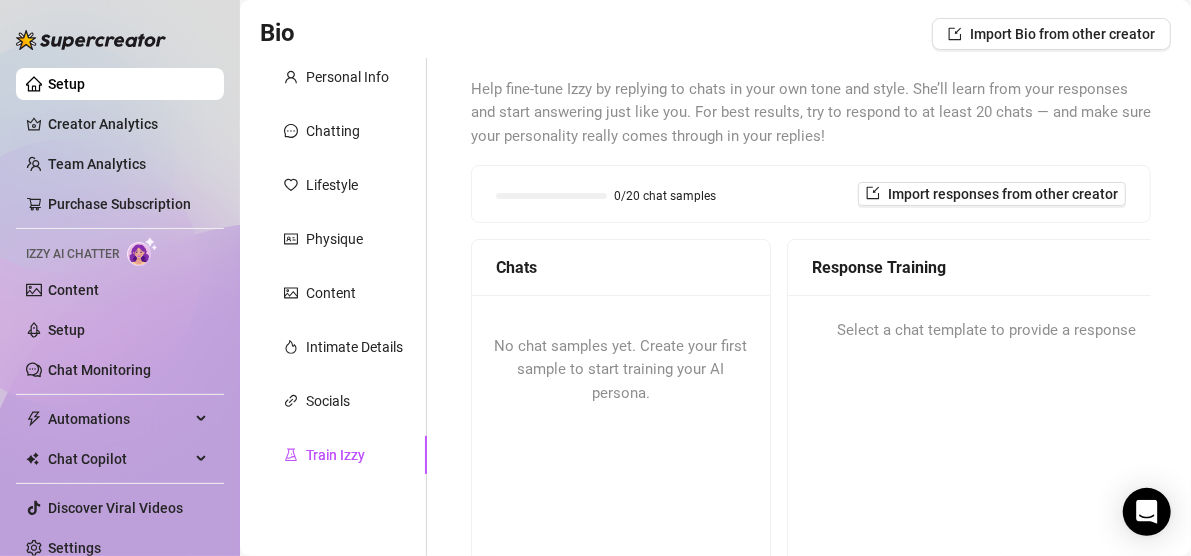 click on "No chat samples yet. Create your first sample to start training your AI persona." at bounding box center (621, 370) 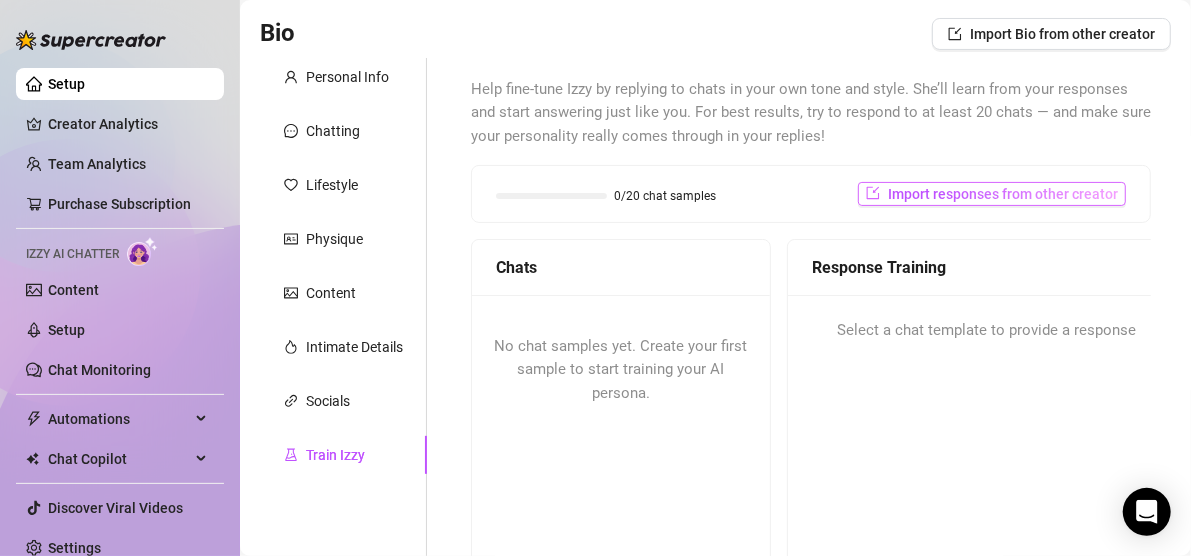 click on "Import responses from other creator" at bounding box center (1003, 194) 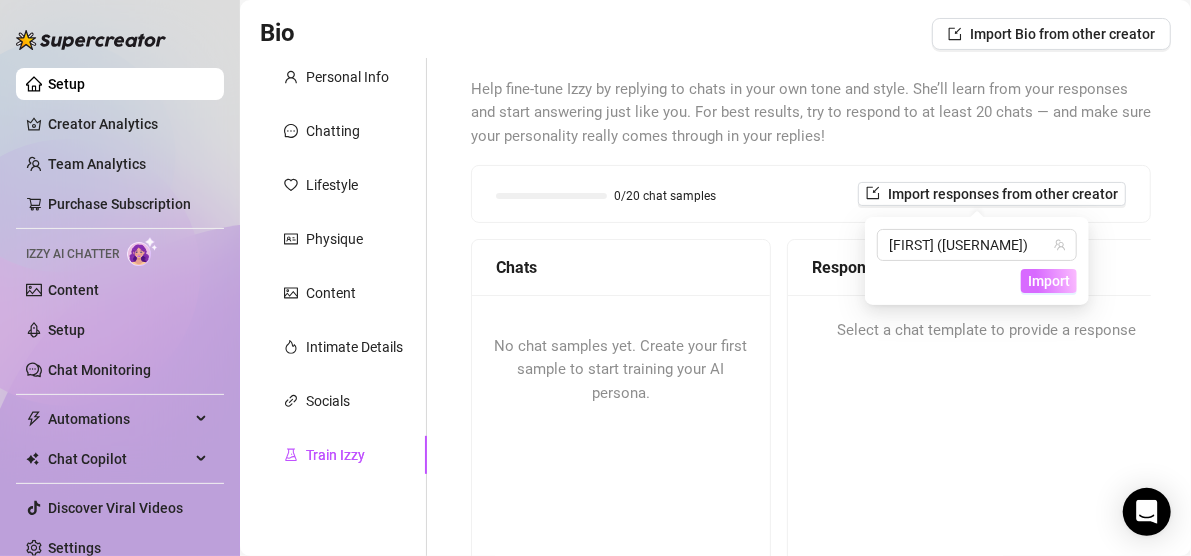 click on "Import" at bounding box center (1049, 281) 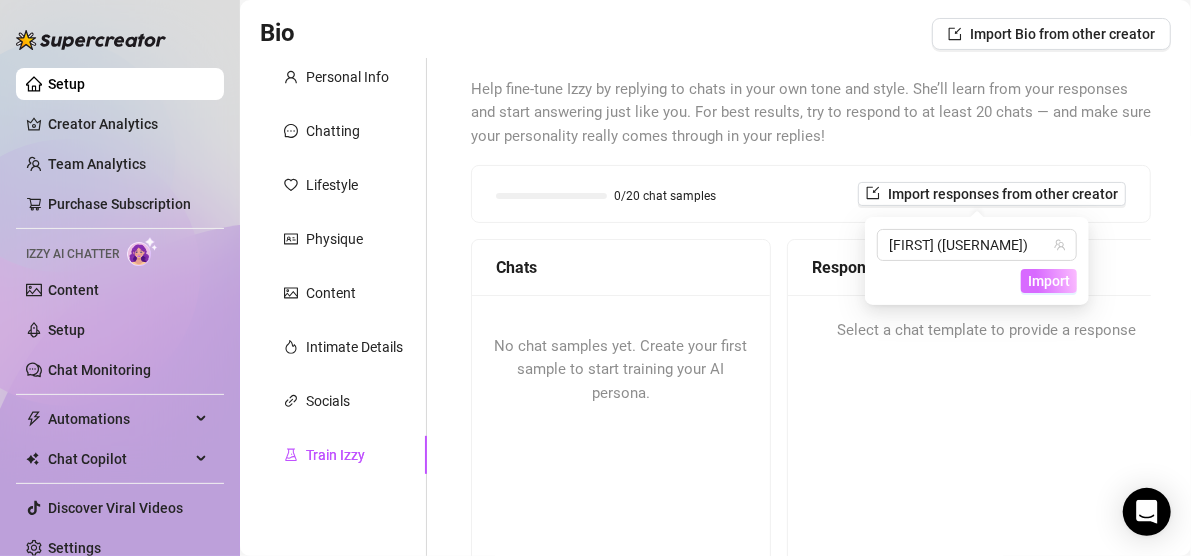 click on "Import" at bounding box center [1049, 281] 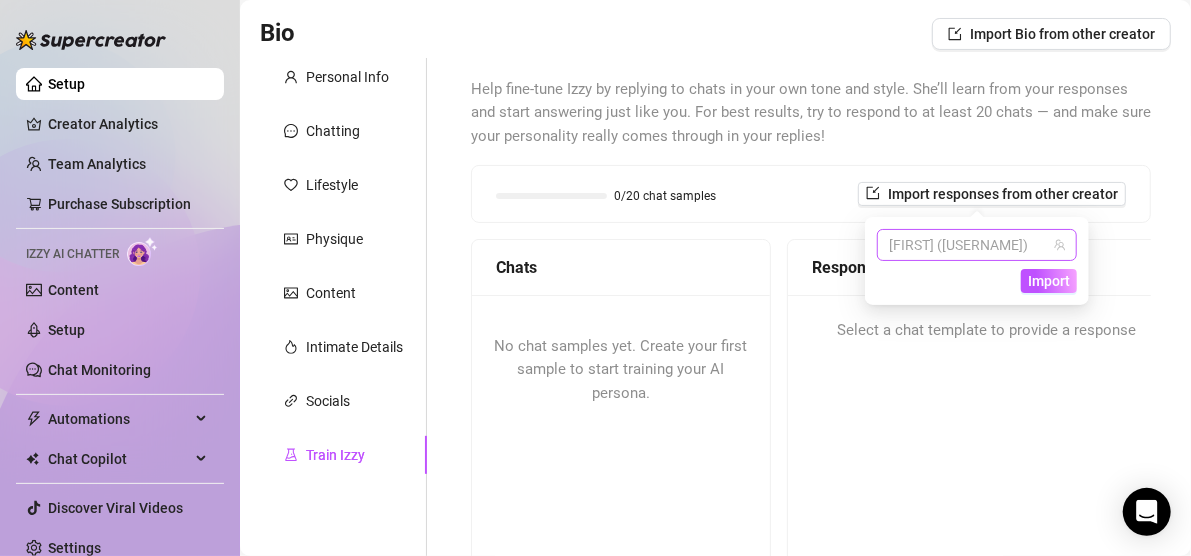 click on "[FIRST] ([USERNAME])" at bounding box center [977, 245] 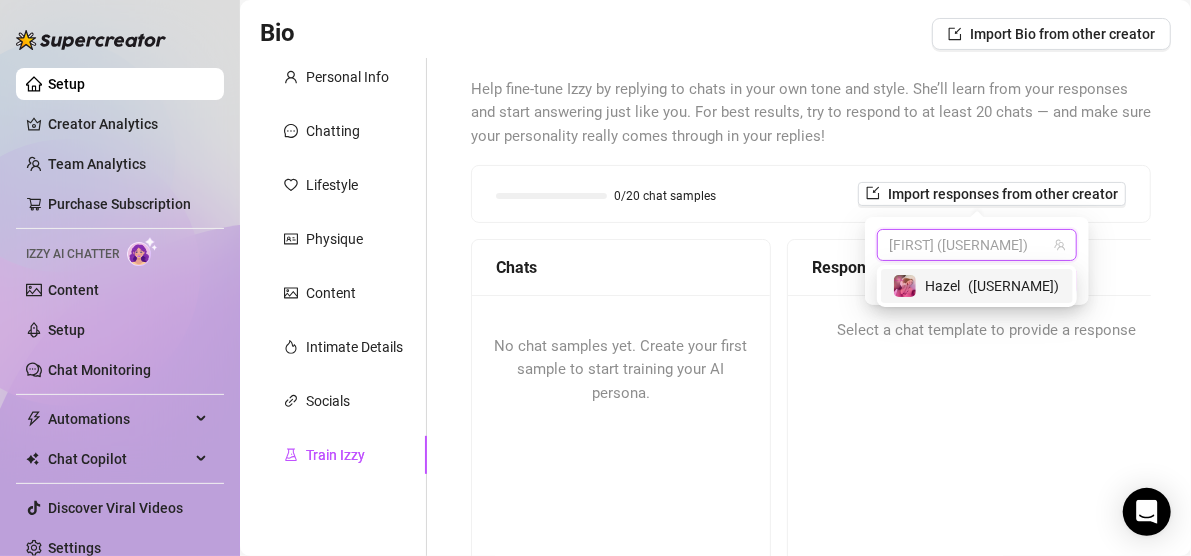 click on "( [USERNAME] )" at bounding box center [1013, 286] 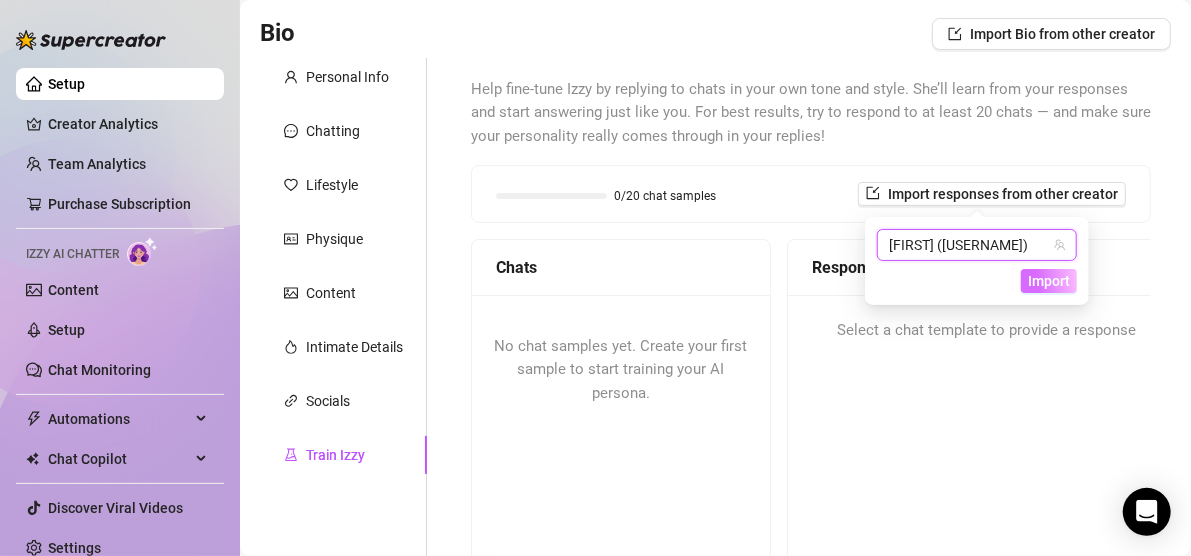 click on "Import" at bounding box center [1049, 281] 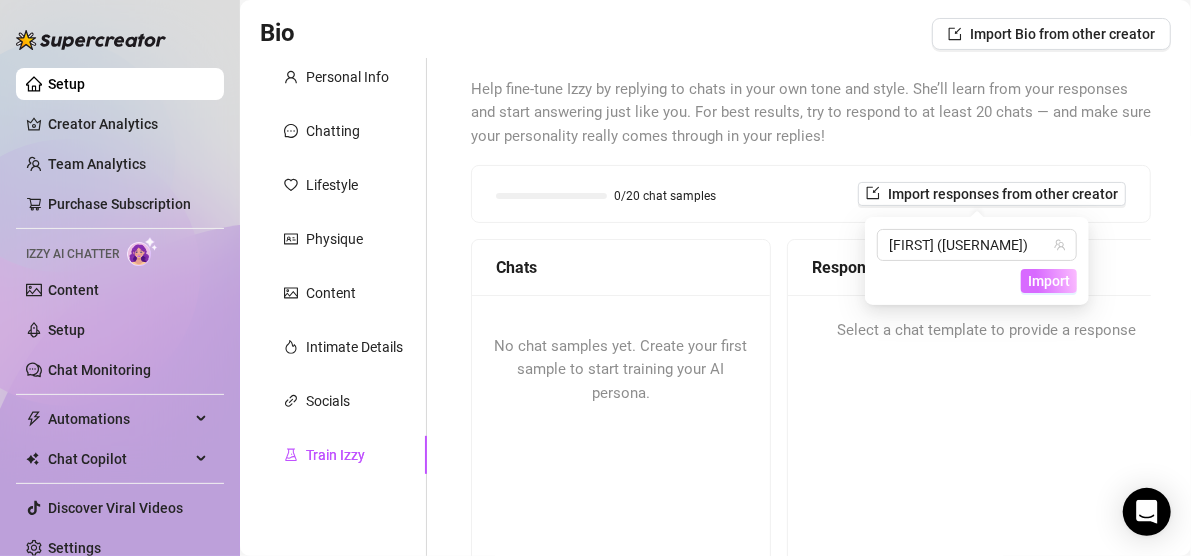 click on "Import" at bounding box center [1049, 281] 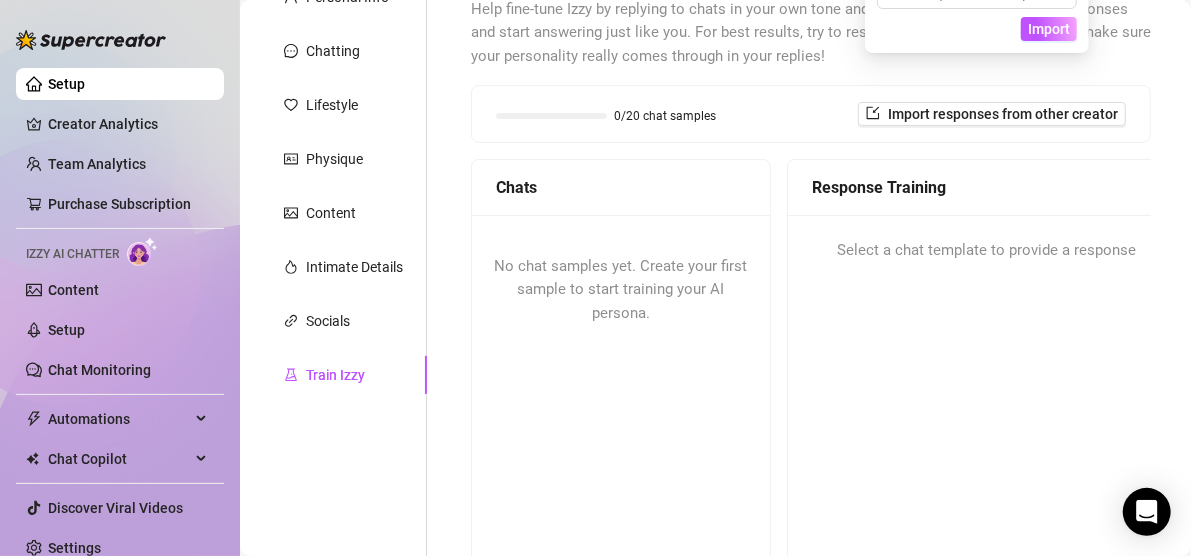 scroll, scrollTop: 370, scrollLeft: 0, axis: vertical 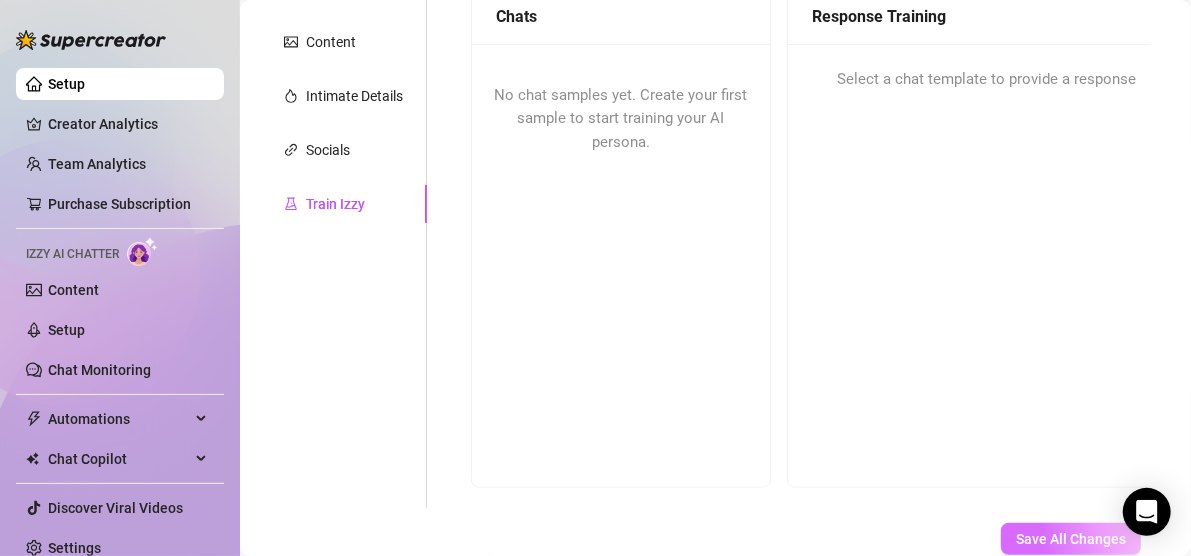 click on "Save All Changes" at bounding box center [1071, 539] 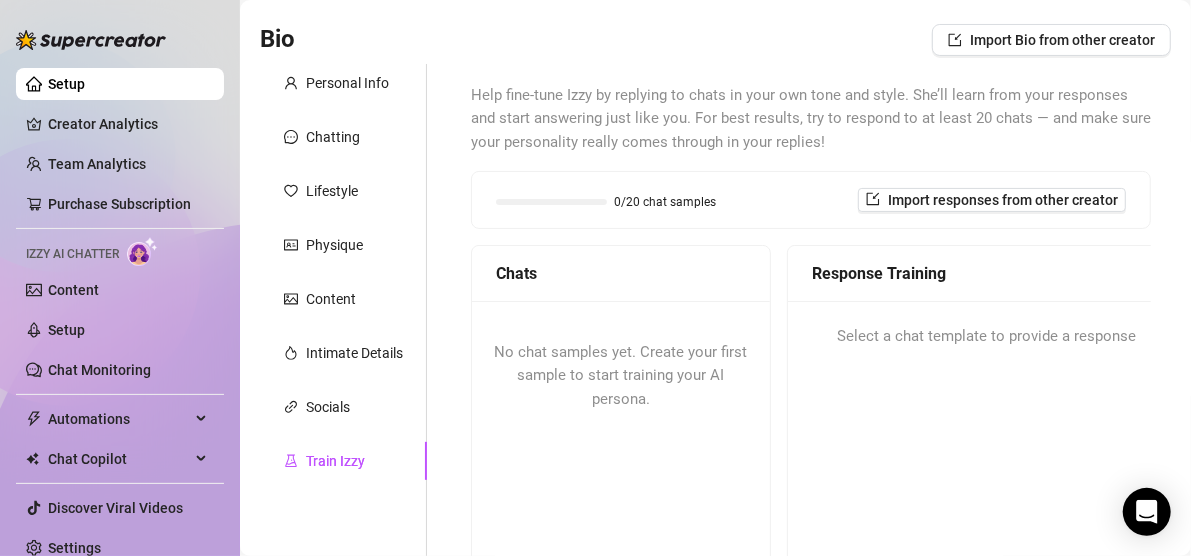scroll, scrollTop: 100, scrollLeft: 0, axis: vertical 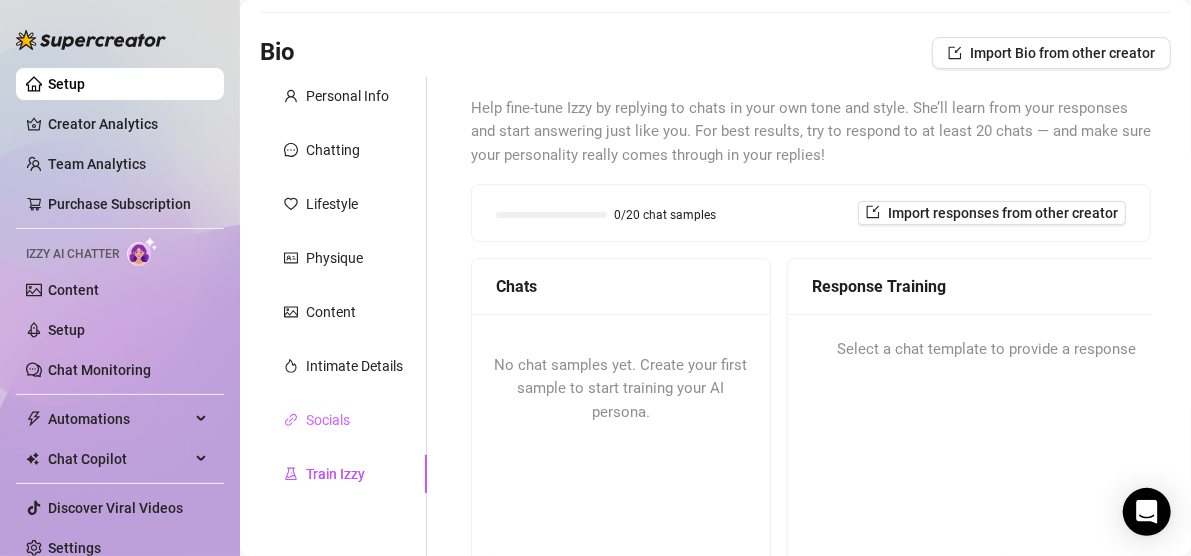 click on "Socials" at bounding box center [343, 420] 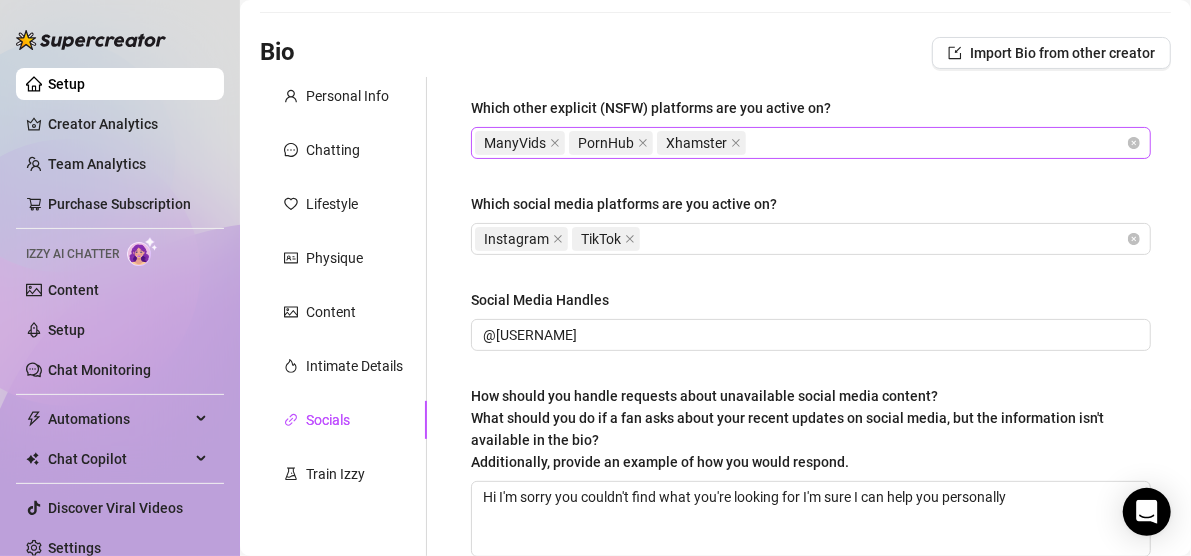 click on "ManyVids" at bounding box center [515, 143] 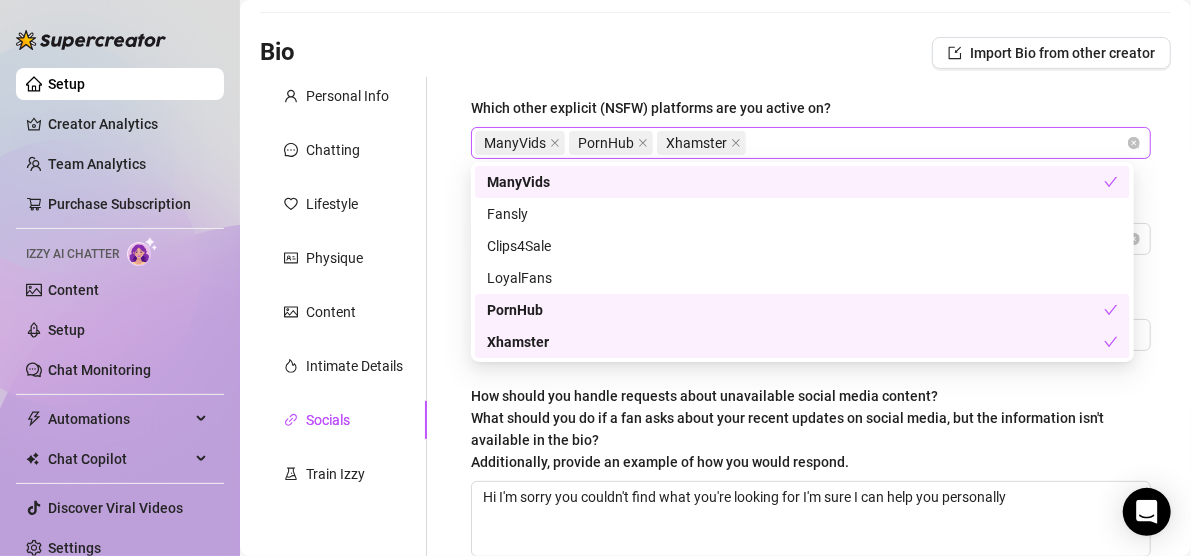 click on "ManyVids" at bounding box center (515, 143) 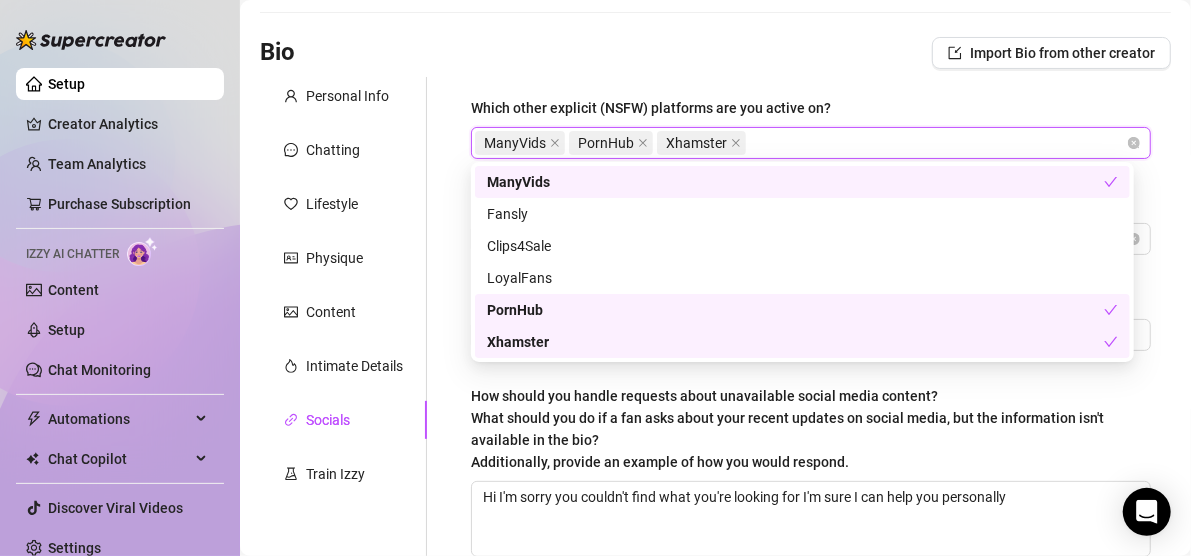 click on "ManyVids" at bounding box center [515, 143] 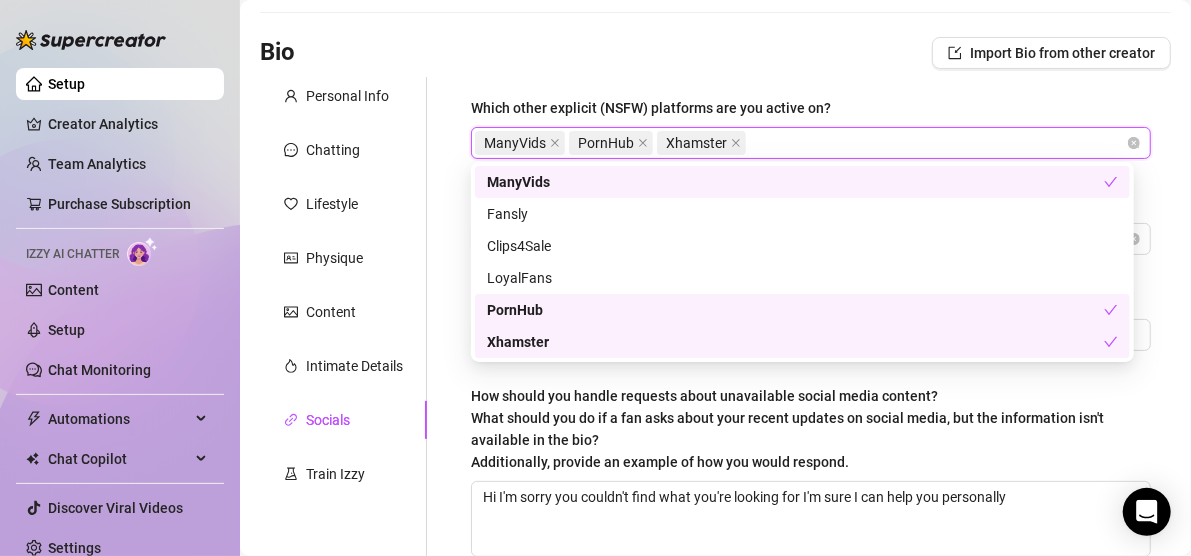click on "ManyVids" at bounding box center [795, 182] 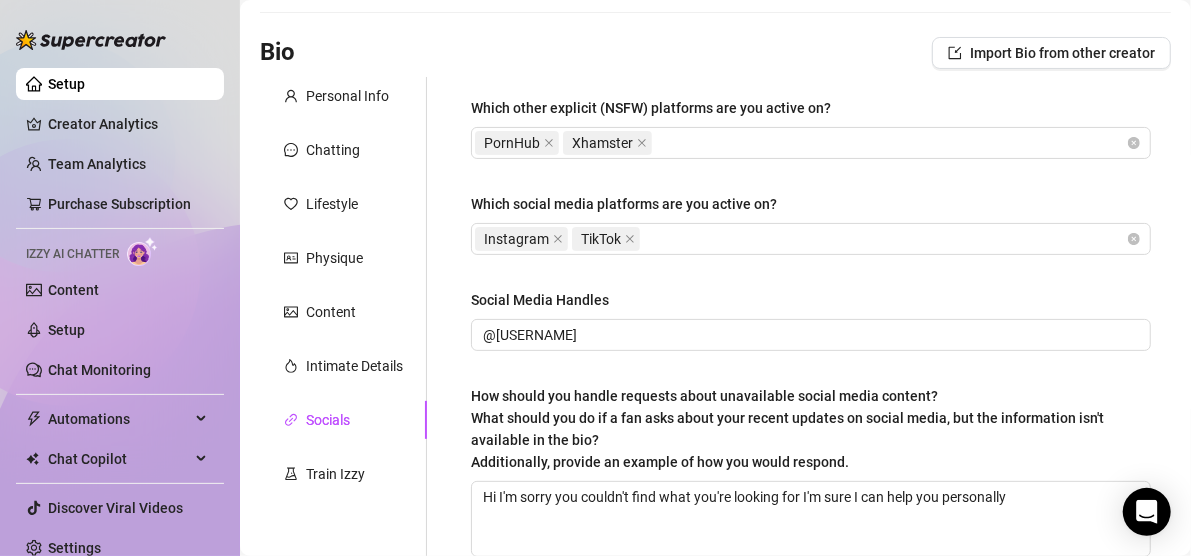 click on "Bio Import Bio from other creator" at bounding box center (715, 53) 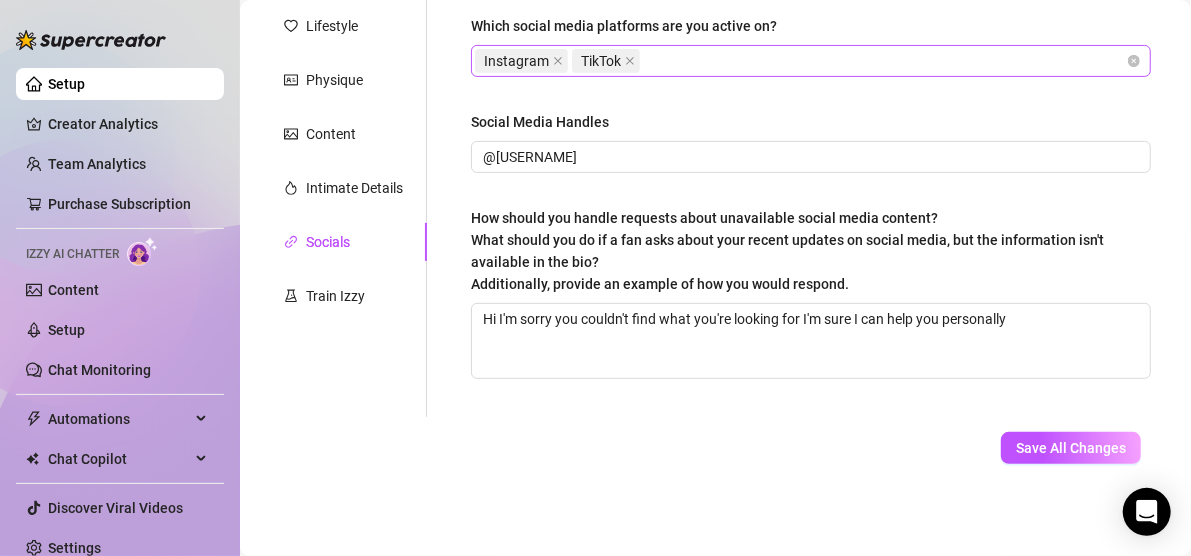 scroll, scrollTop: 280, scrollLeft: 0, axis: vertical 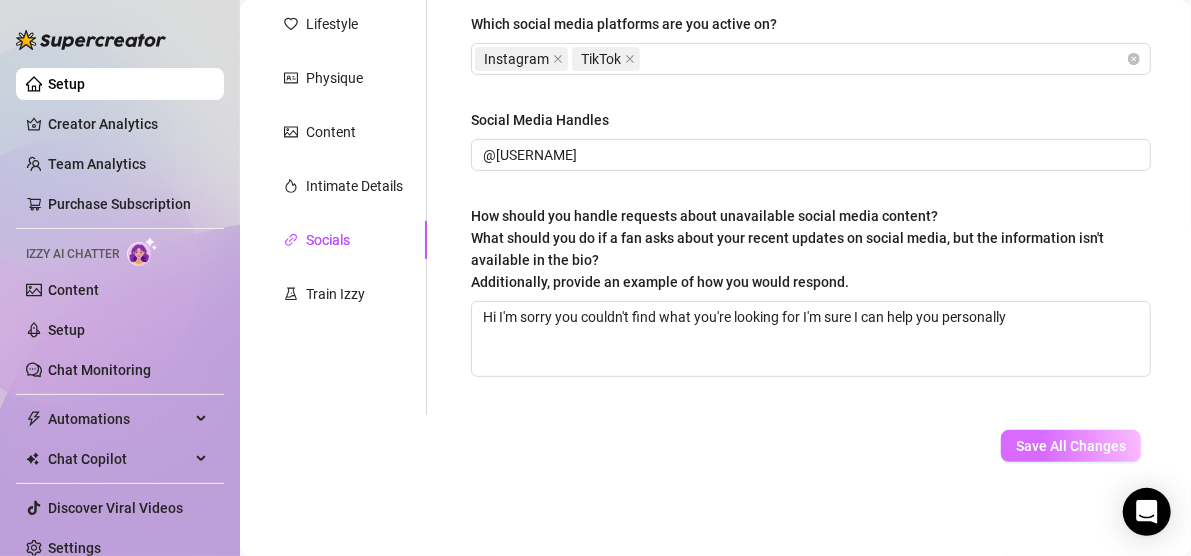 click on "Save All Changes" at bounding box center (1071, 446) 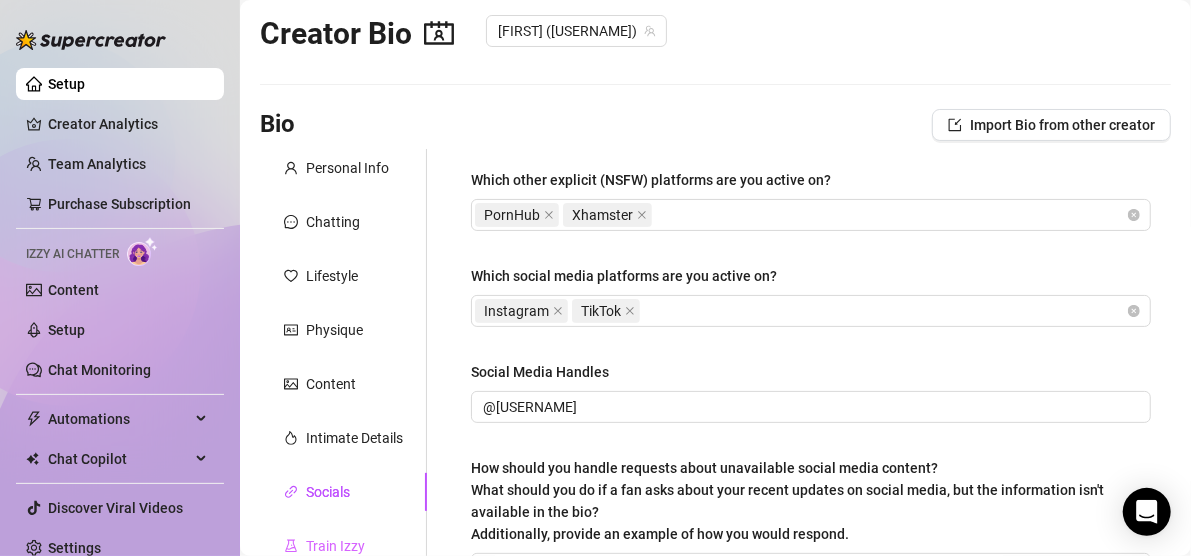 scroll, scrollTop: 0, scrollLeft: 0, axis: both 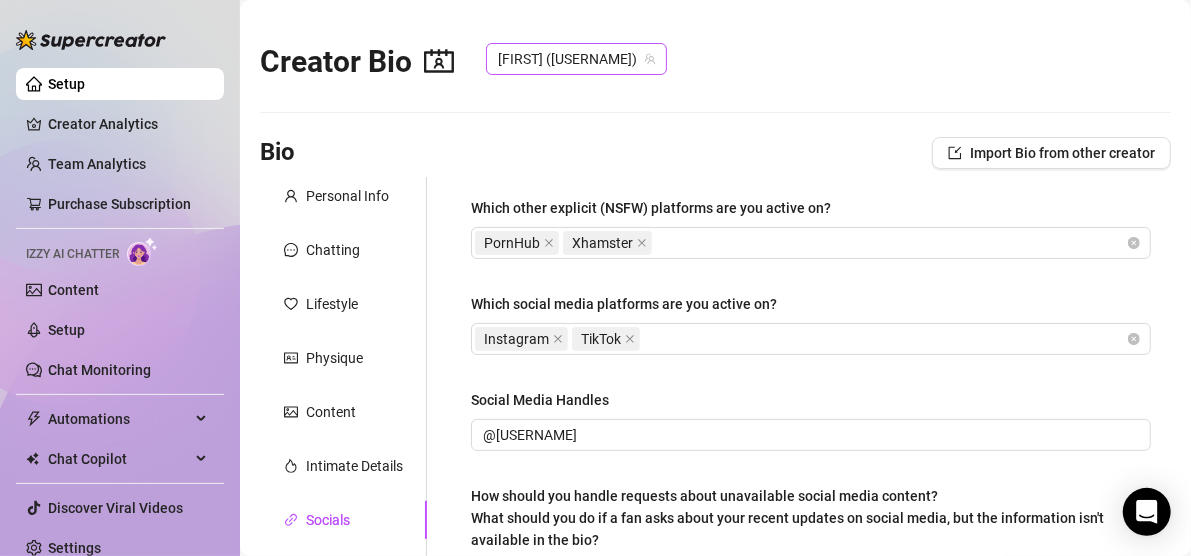 click on "[FIRST] ([USERNAME])" at bounding box center [576, 59] 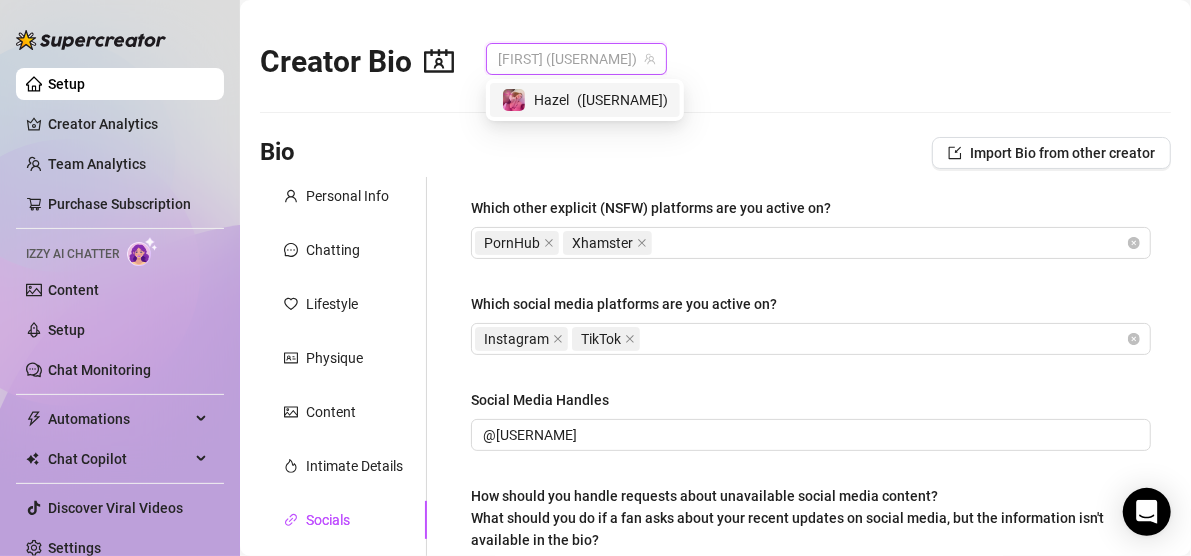 click on "( [USERNAME] )" at bounding box center [622, 100] 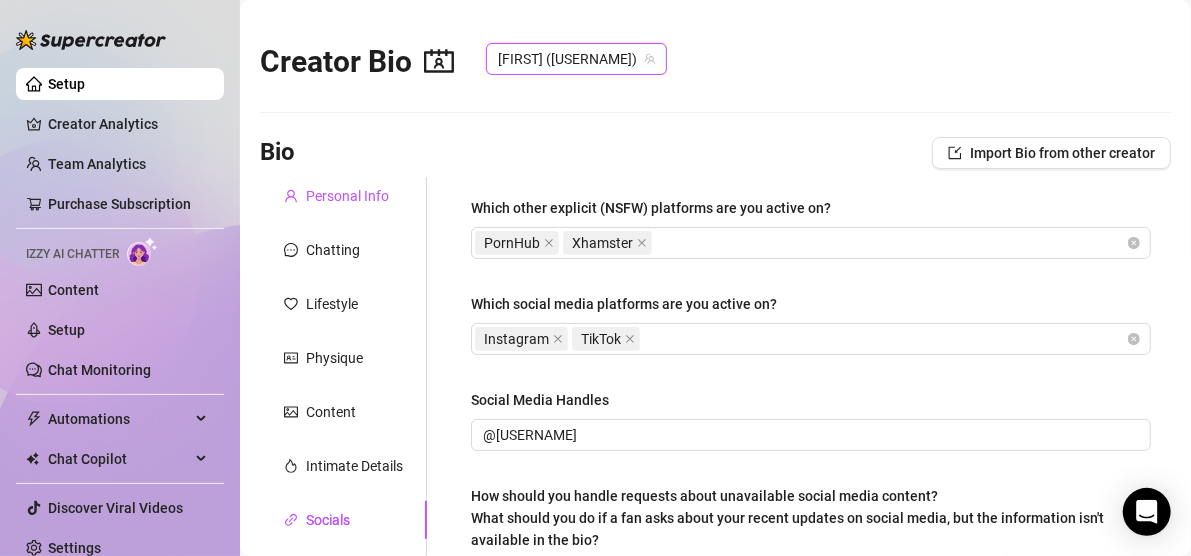 click on "Personal Info" at bounding box center (347, 196) 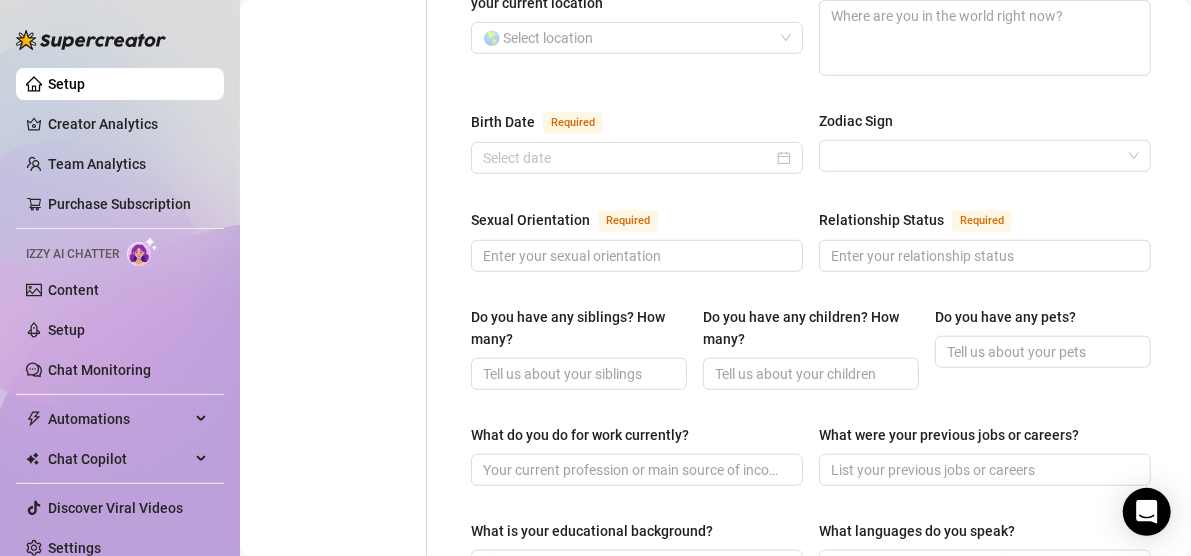 scroll, scrollTop: 38, scrollLeft: 0, axis: vertical 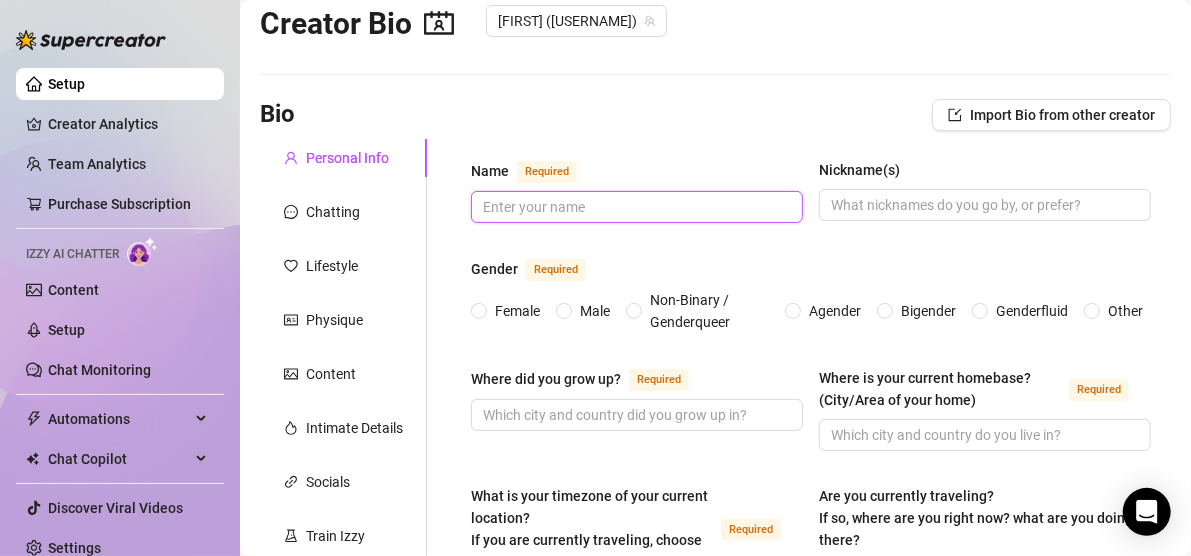 click on "[FIRST] [LAST]" at bounding box center [635, 207] 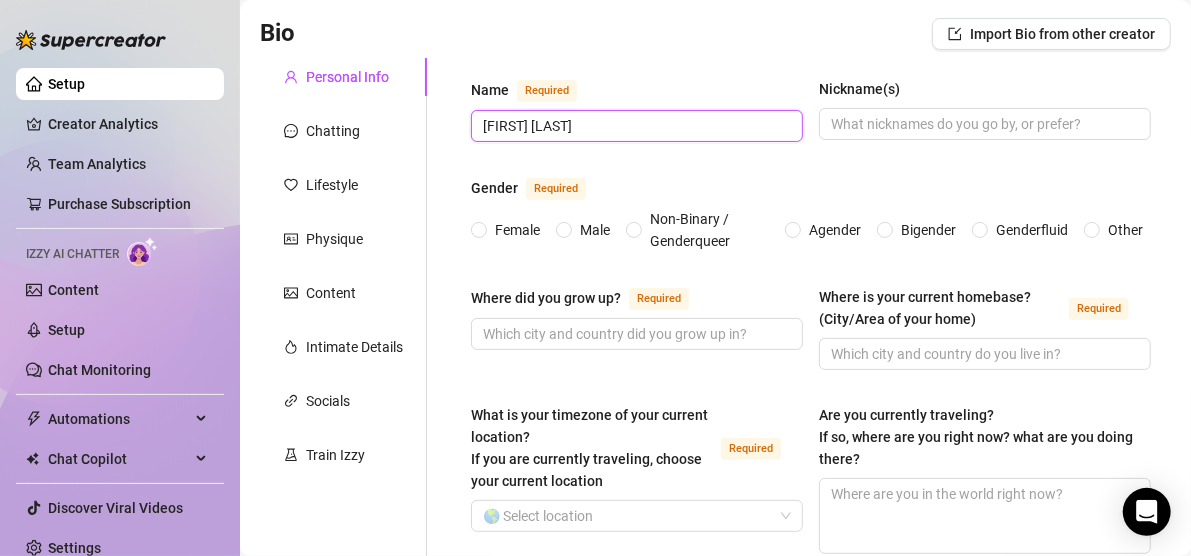 scroll, scrollTop: 135, scrollLeft: 0, axis: vertical 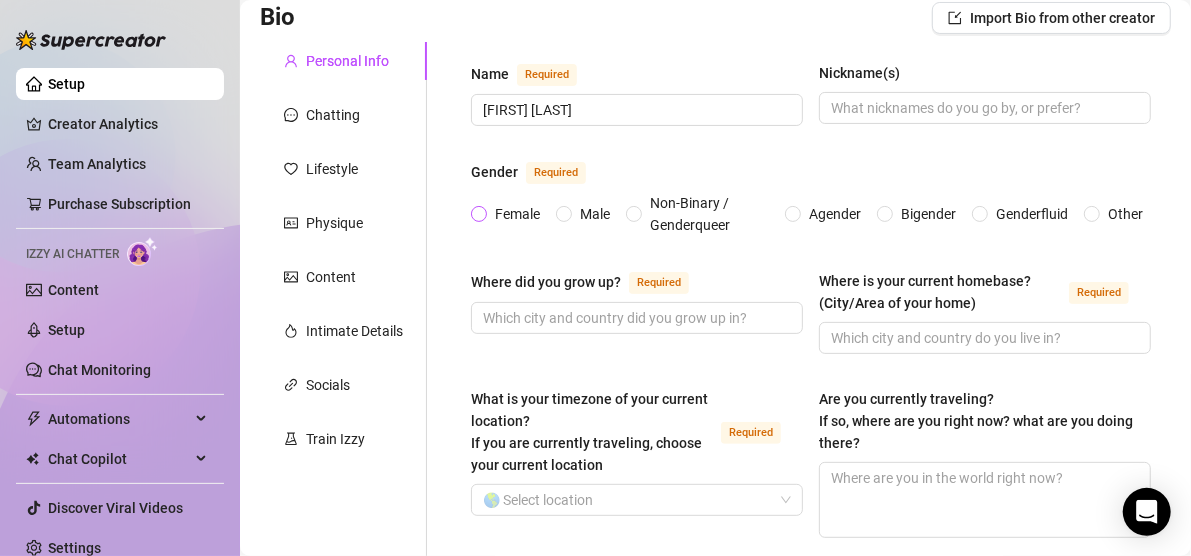 click on "Female" at bounding box center (480, 215) 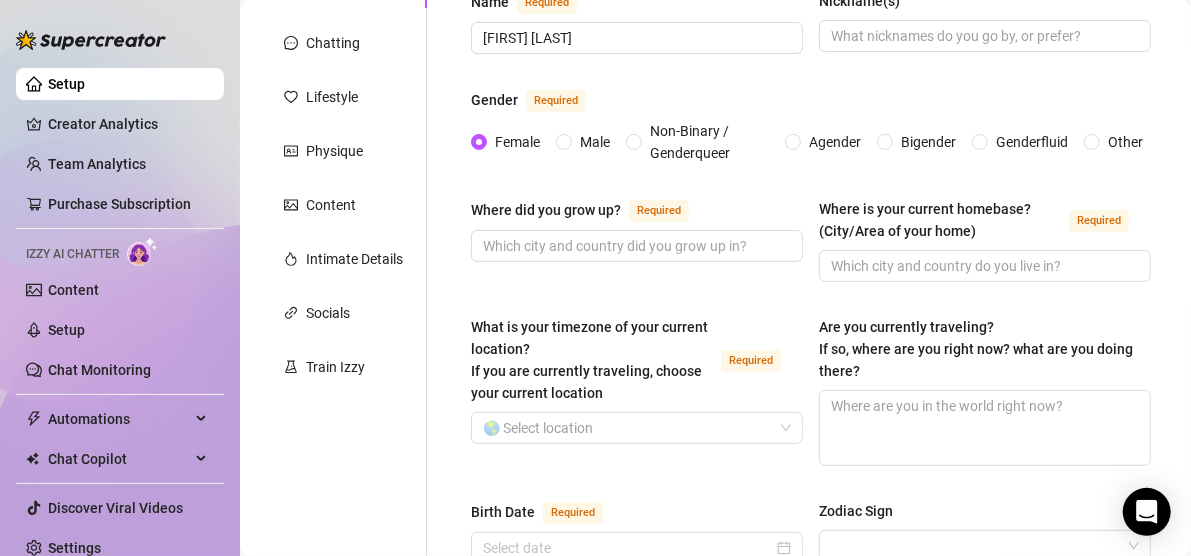 scroll, scrollTop: 210, scrollLeft: 0, axis: vertical 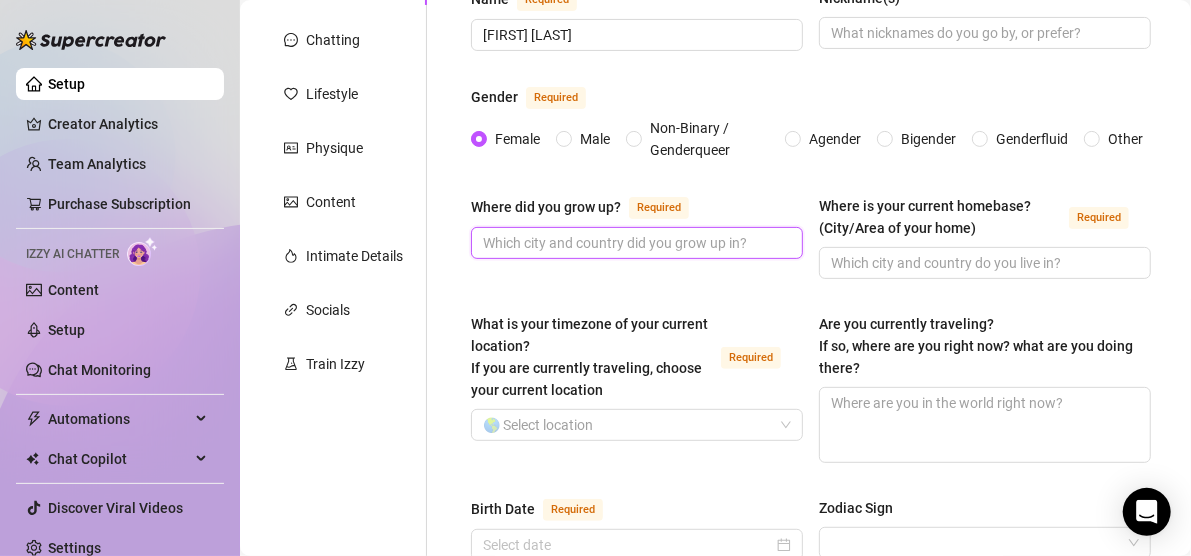 click on "Where did you grow up? Required" at bounding box center (635, 243) 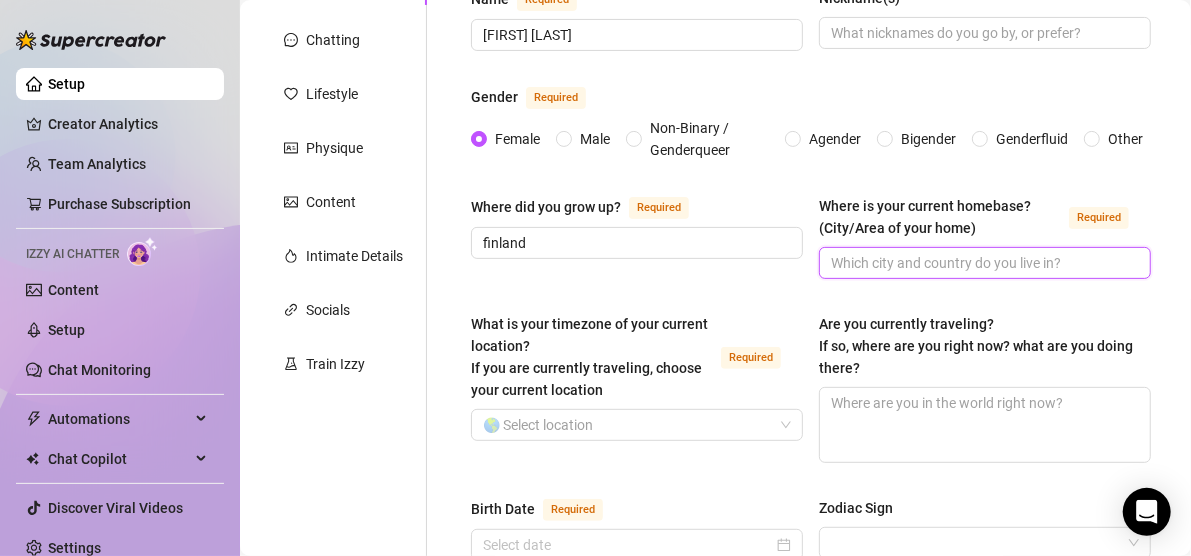 click on "Where is your current homebase? (City/Area of your home) Required" at bounding box center (983, 263) 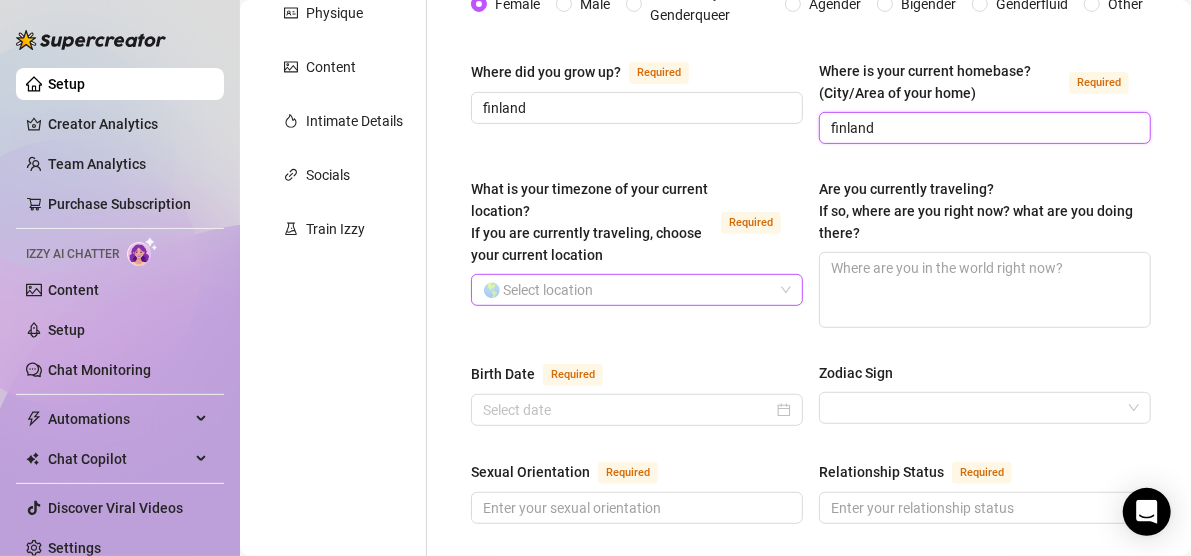 scroll, scrollTop: 346, scrollLeft: 0, axis: vertical 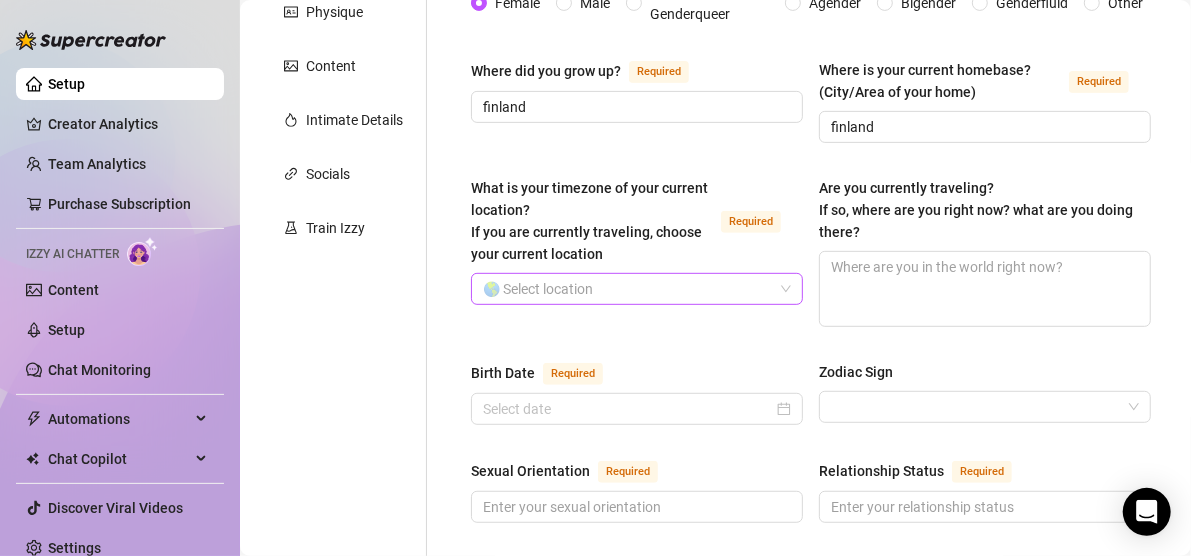 click on "What is your timezone of your current location? If you are currently traveling, choose your current location Required" at bounding box center (628, 289) 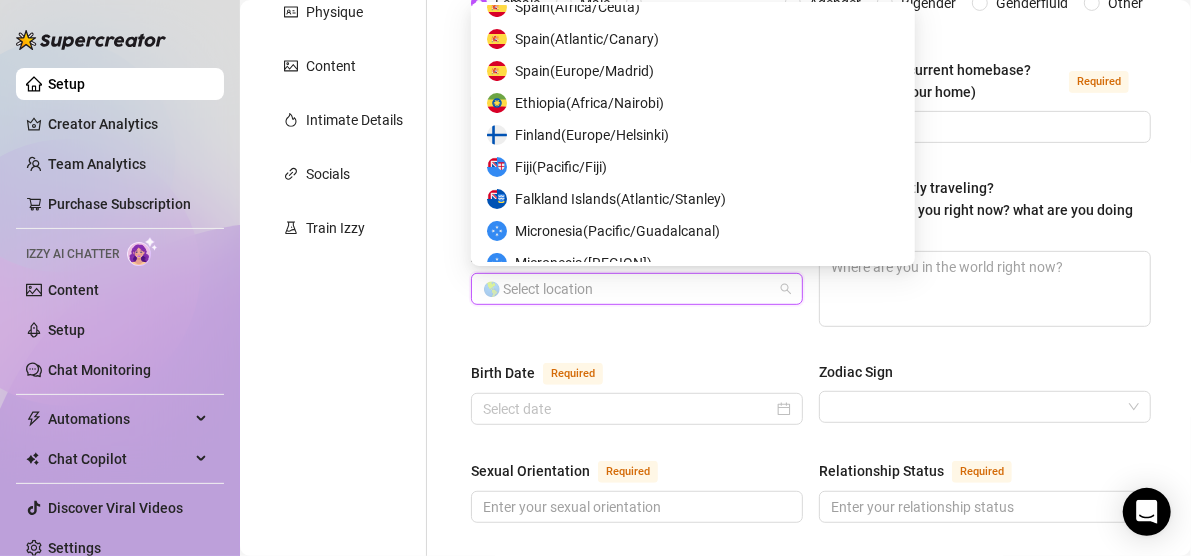 scroll, scrollTop: 3400, scrollLeft: 0, axis: vertical 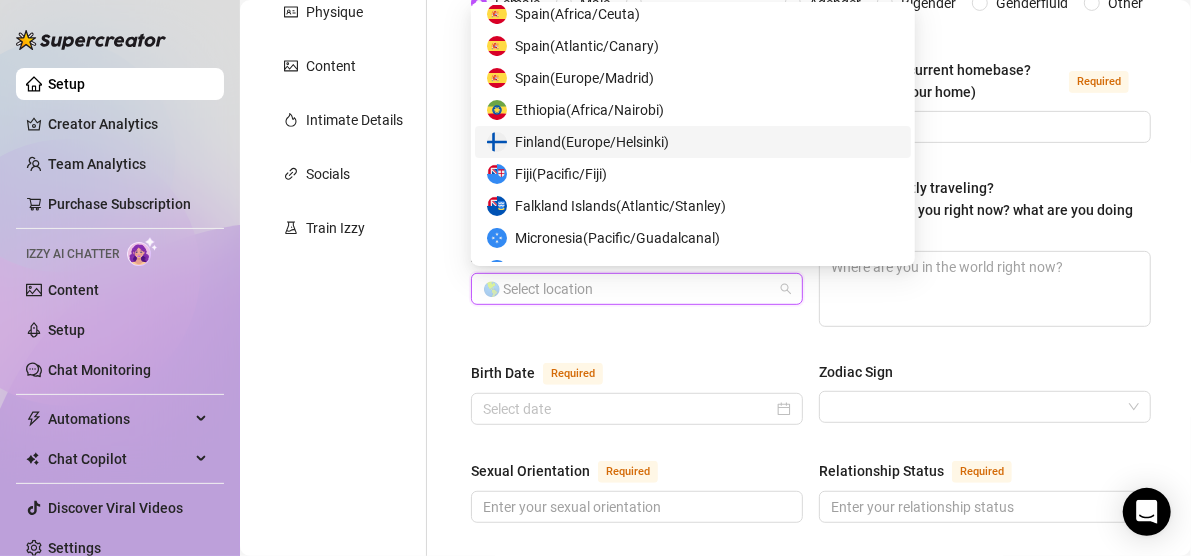 click on "[COUNTRY]  ( [TIMEZONE] )" at bounding box center (592, 142) 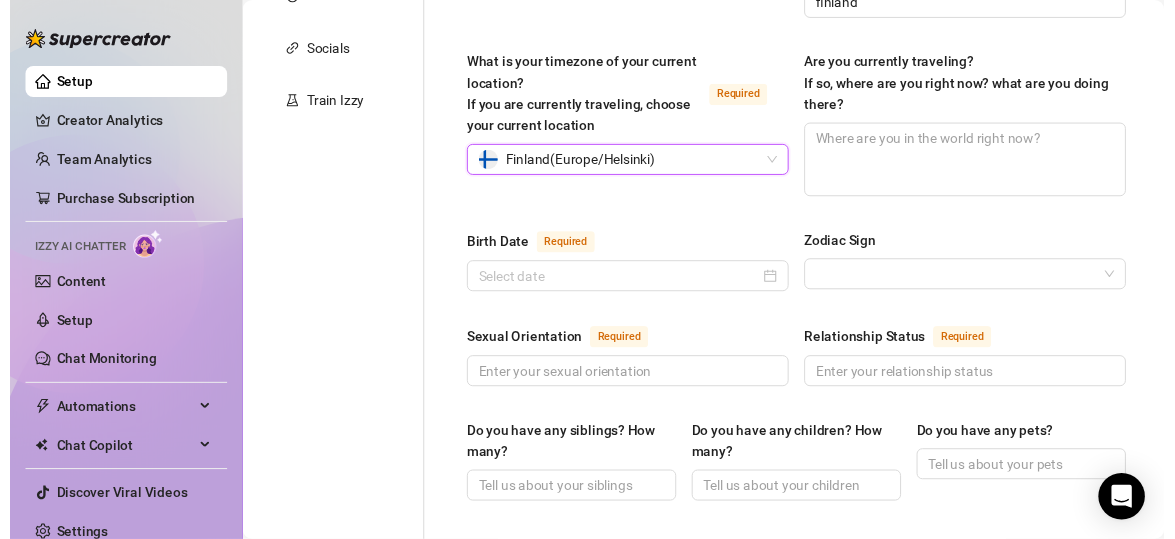 scroll, scrollTop: 489, scrollLeft: 0, axis: vertical 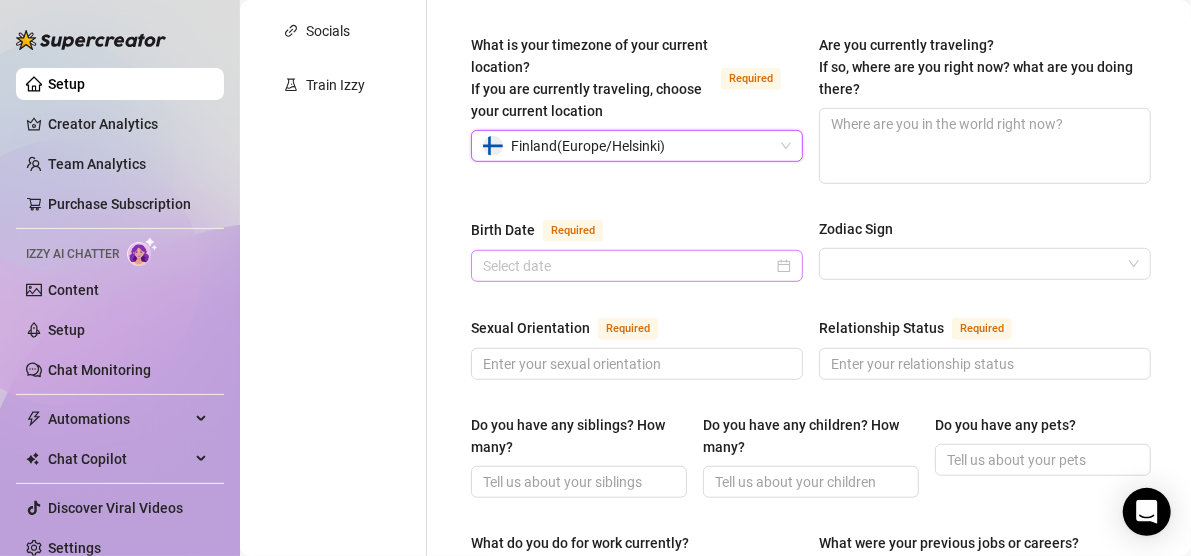 click at bounding box center (637, 266) 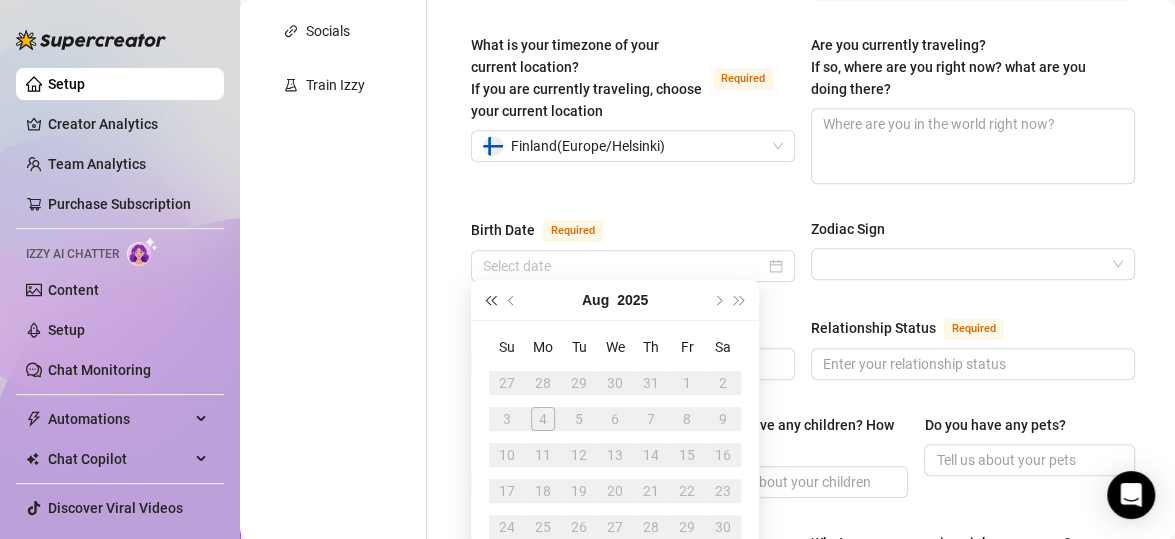 click at bounding box center [490, 300] 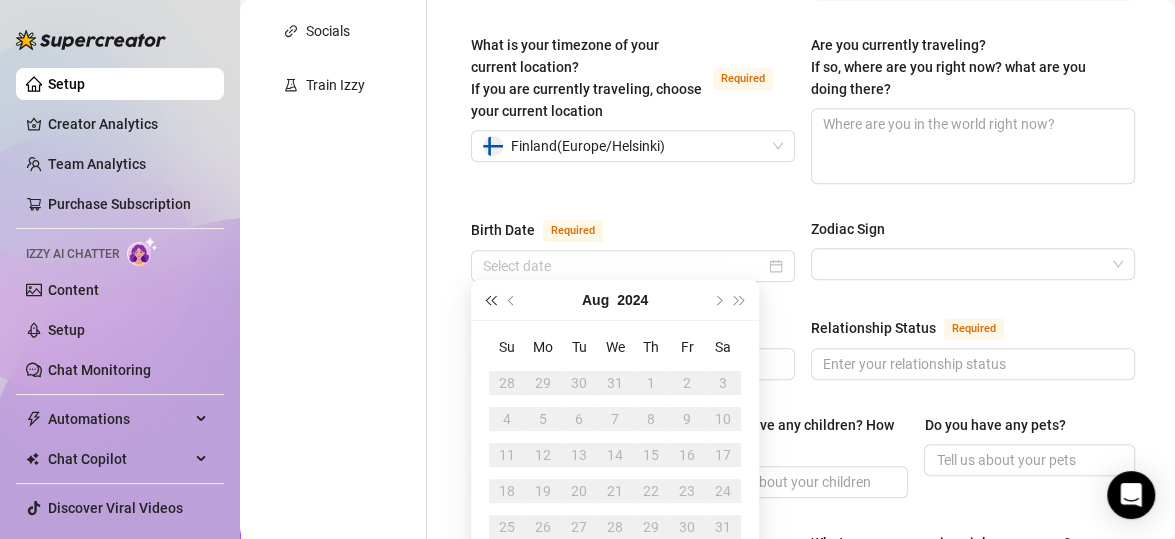 click at bounding box center (490, 300) 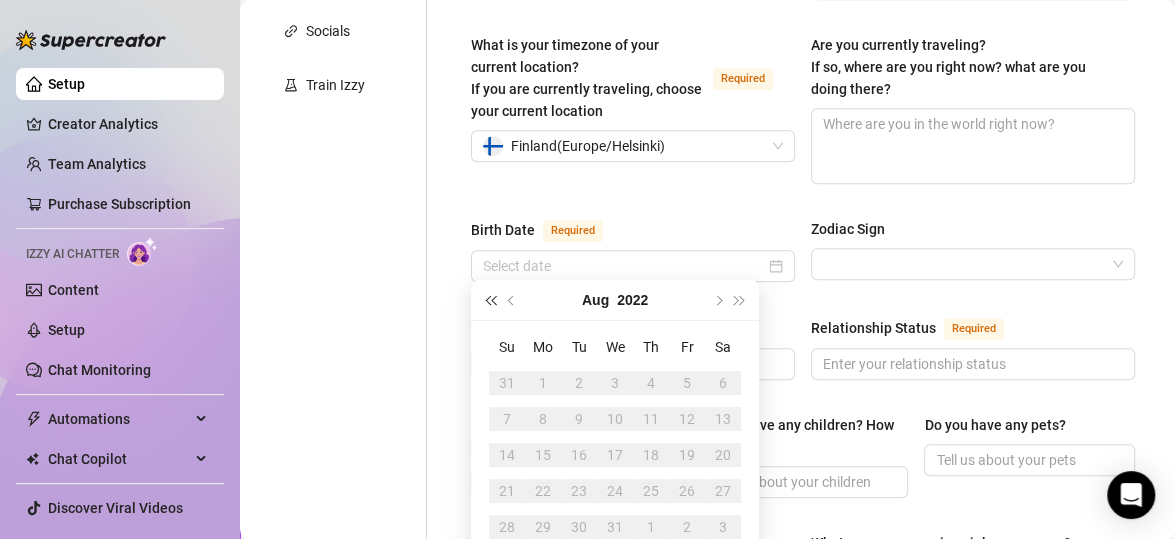 click at bounding box center (490, 300) 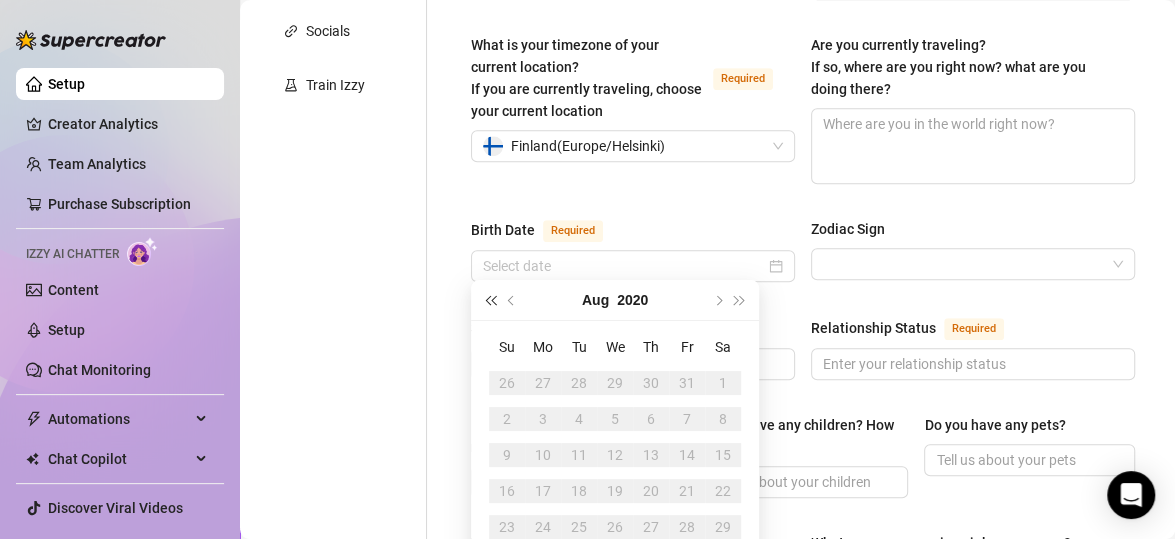 click at bounding box center [490, 300] 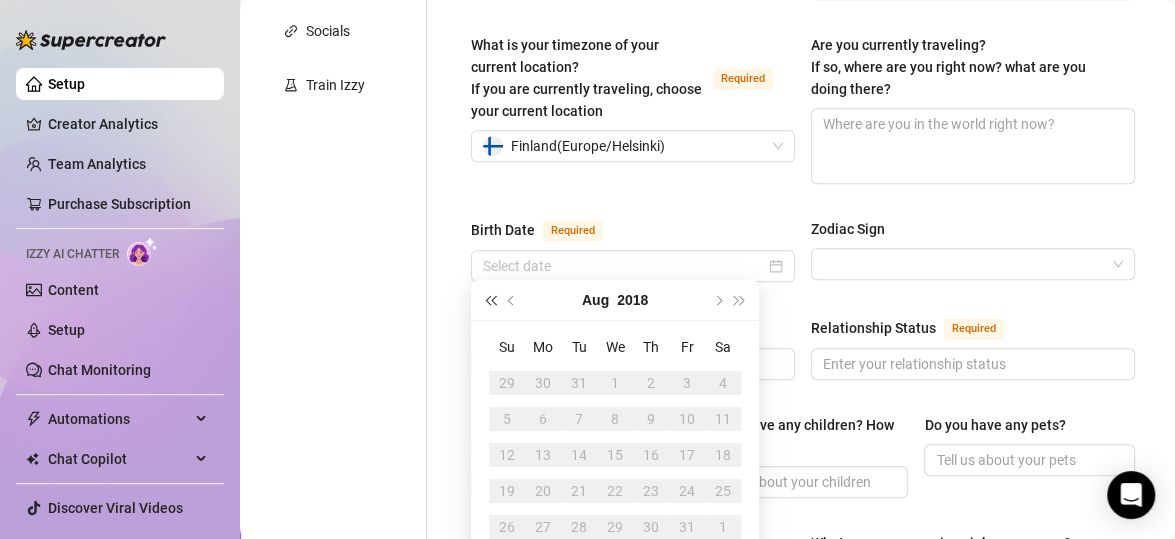click at bounding box center (490, 300) 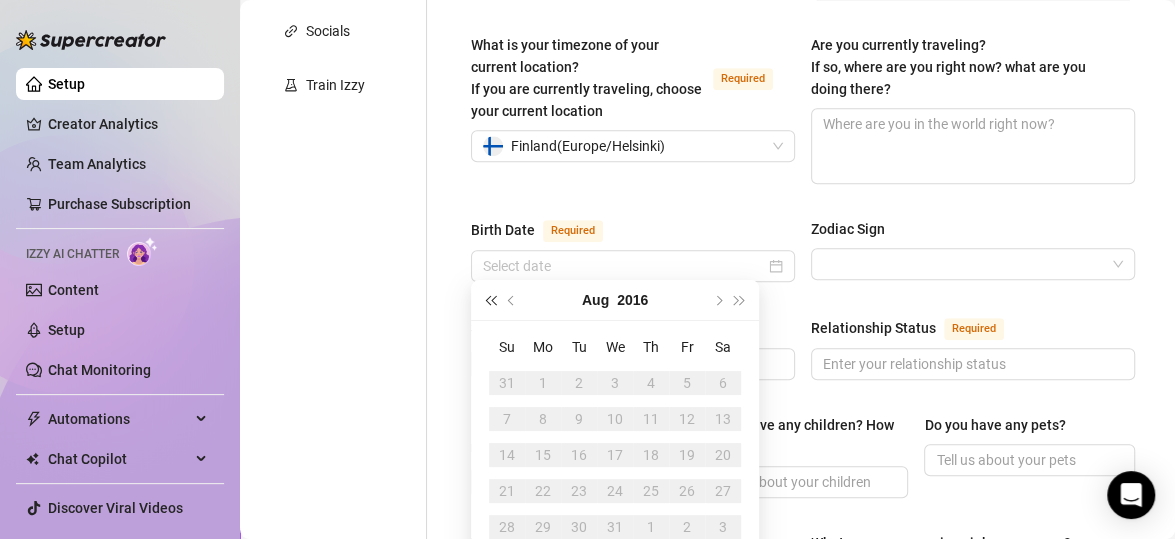 click at bounding box center [490, 300] 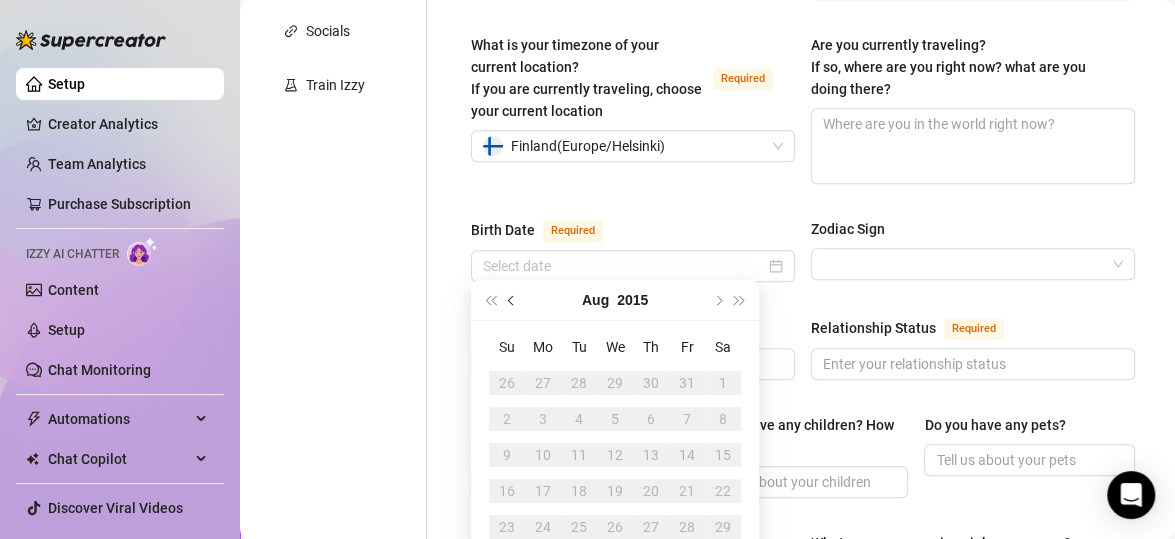 click at bounding box center (513, 300) 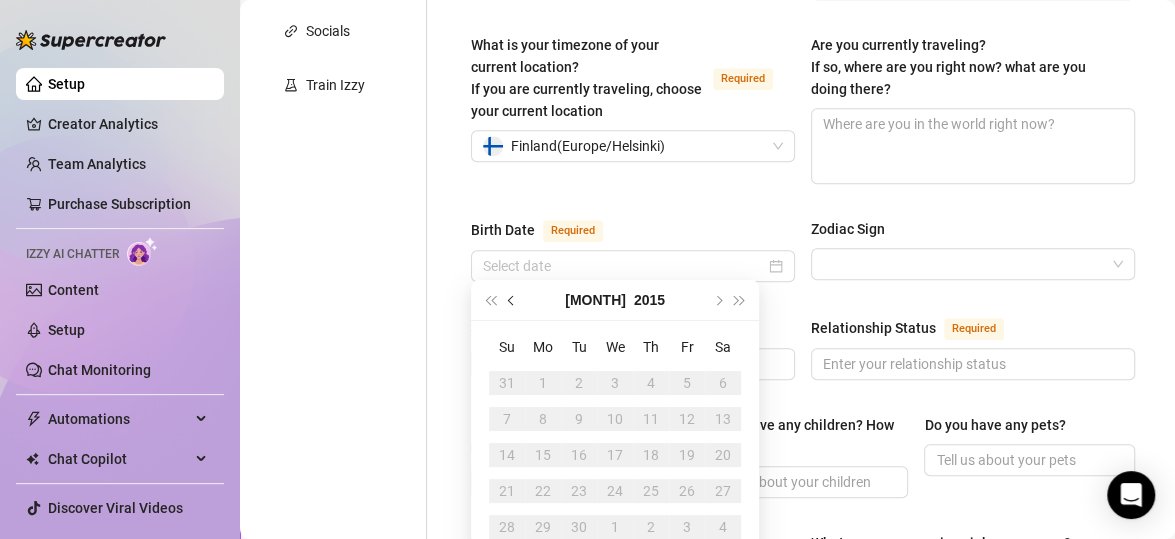 click at bounding box center [513, 300] 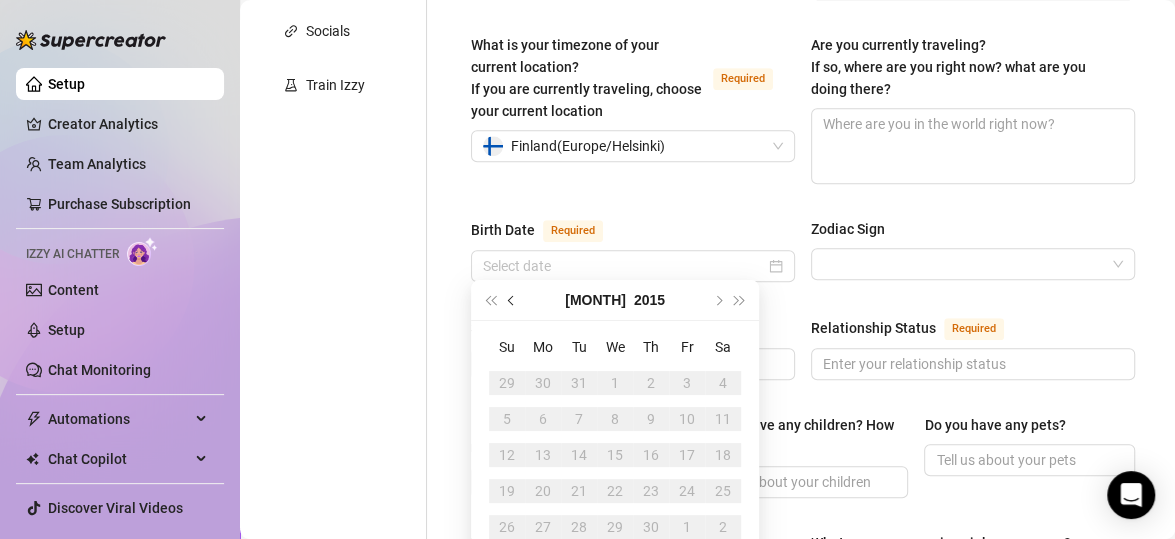 click at bounding box center [513, 300] 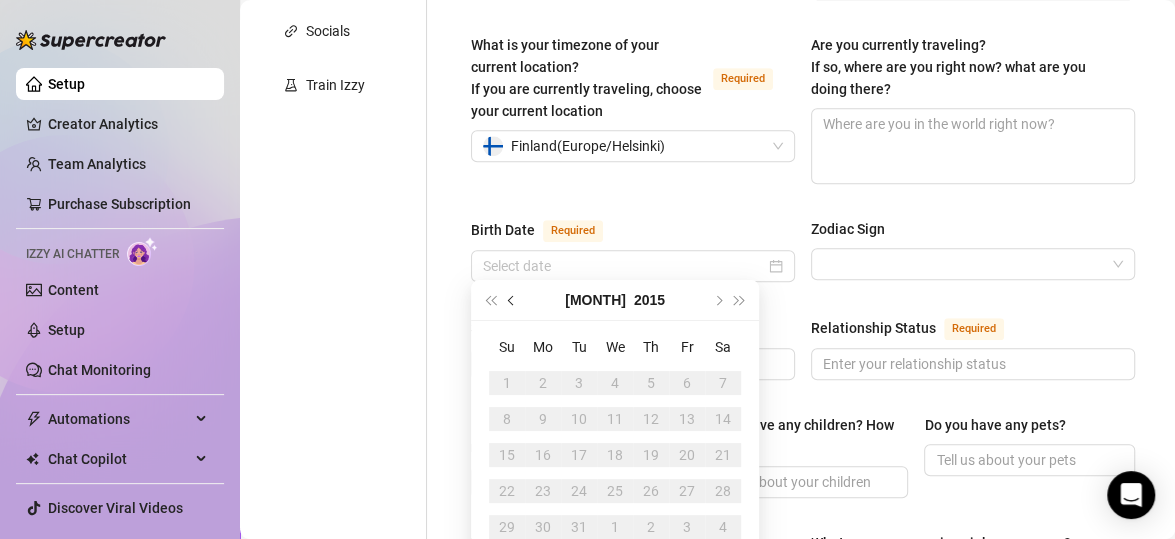 click at bounding box center (513, 300) 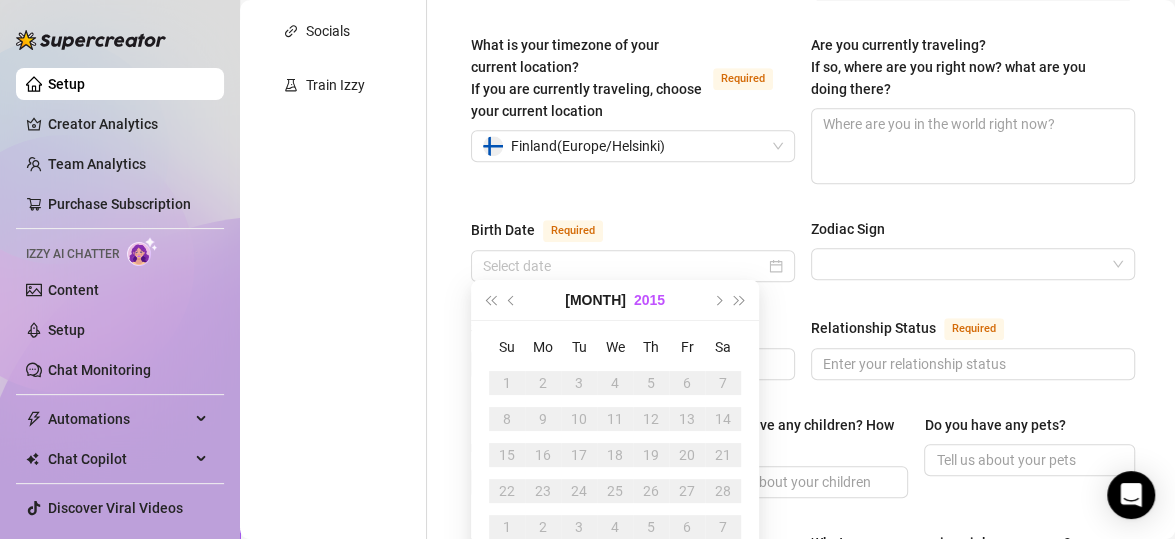 click on "2015" at bounding box center [649, 300] 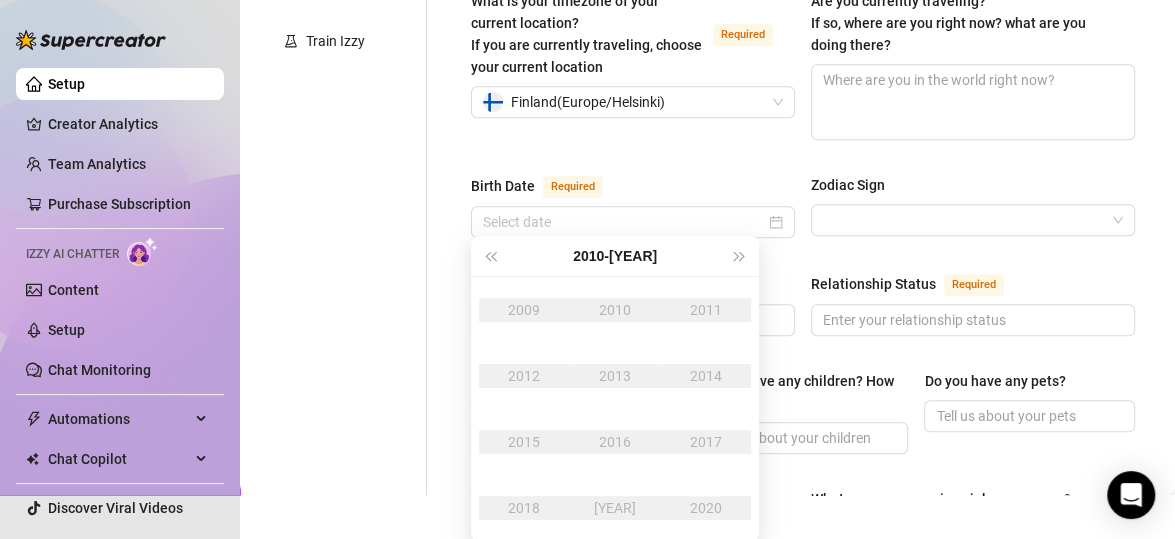 scroll, scrollTop: 45, scrollLeft: 0, axis: vertical 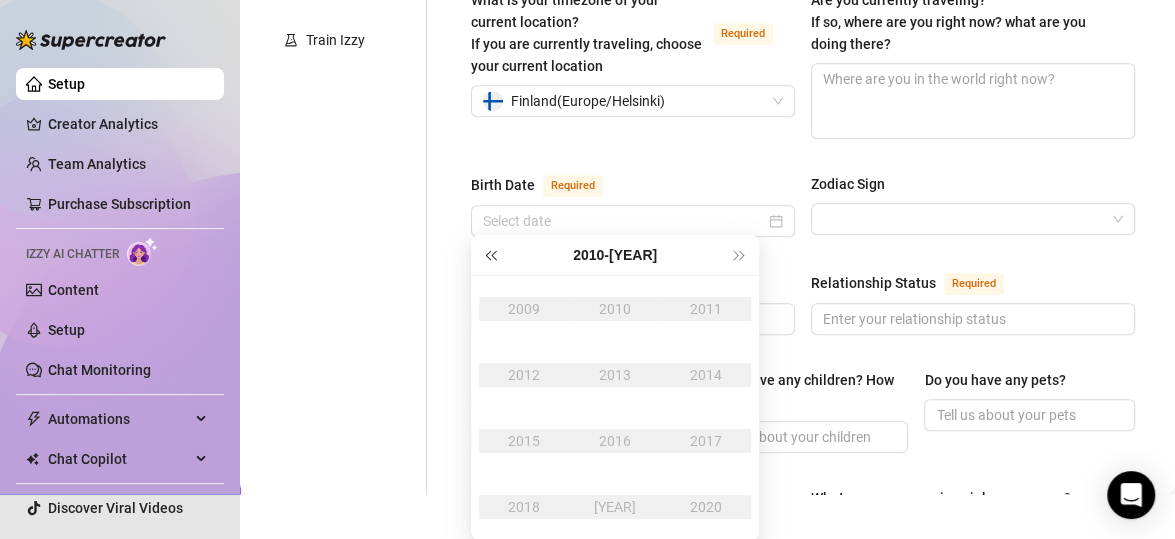 click at bounding box center (490, 255) 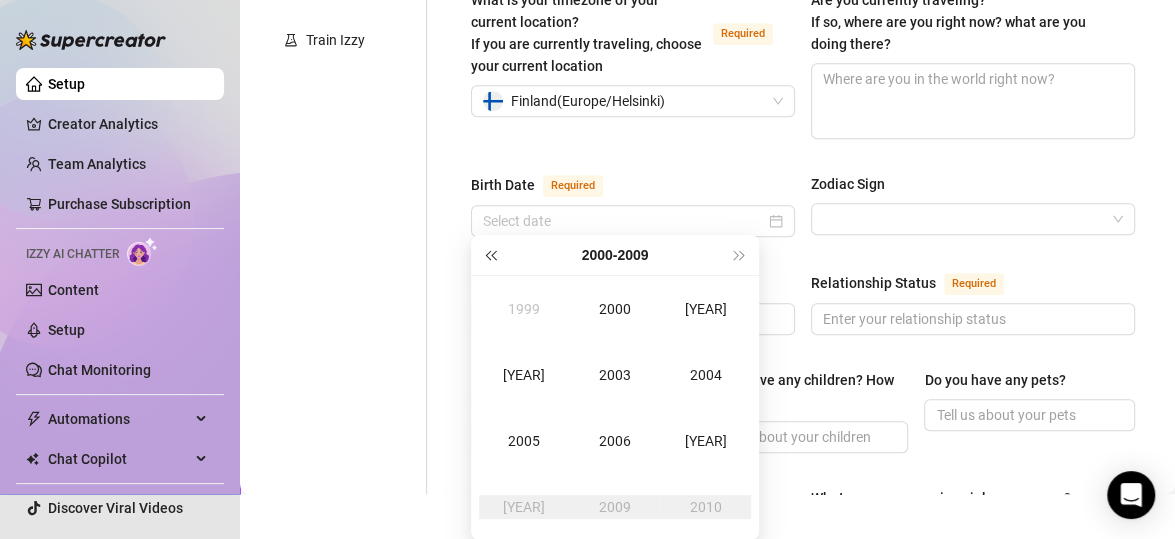 click at bounding box center [490, 255] 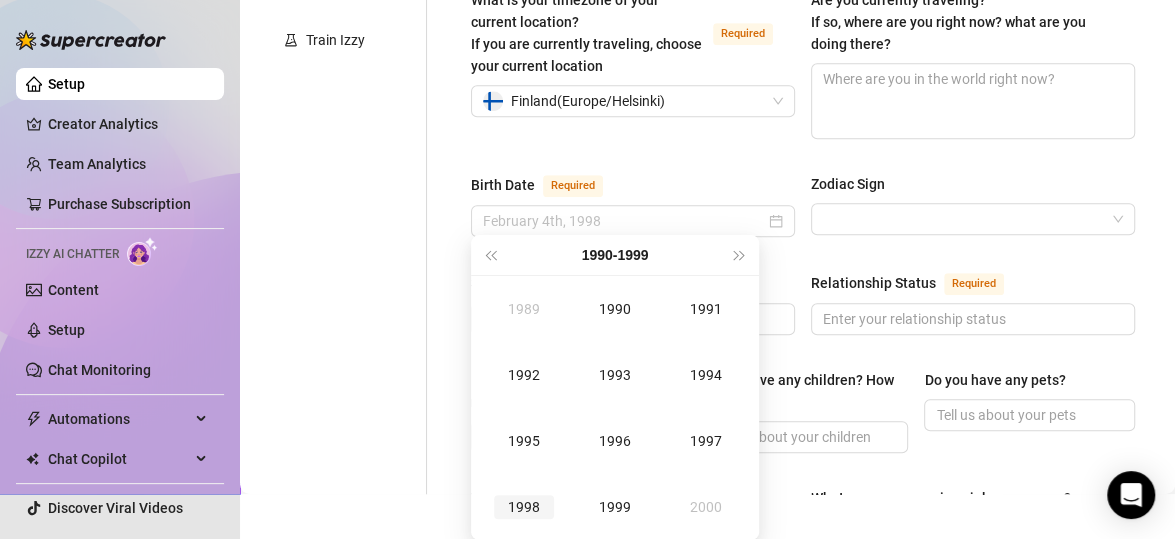 click on "1998" at bounding box center [524, 507] 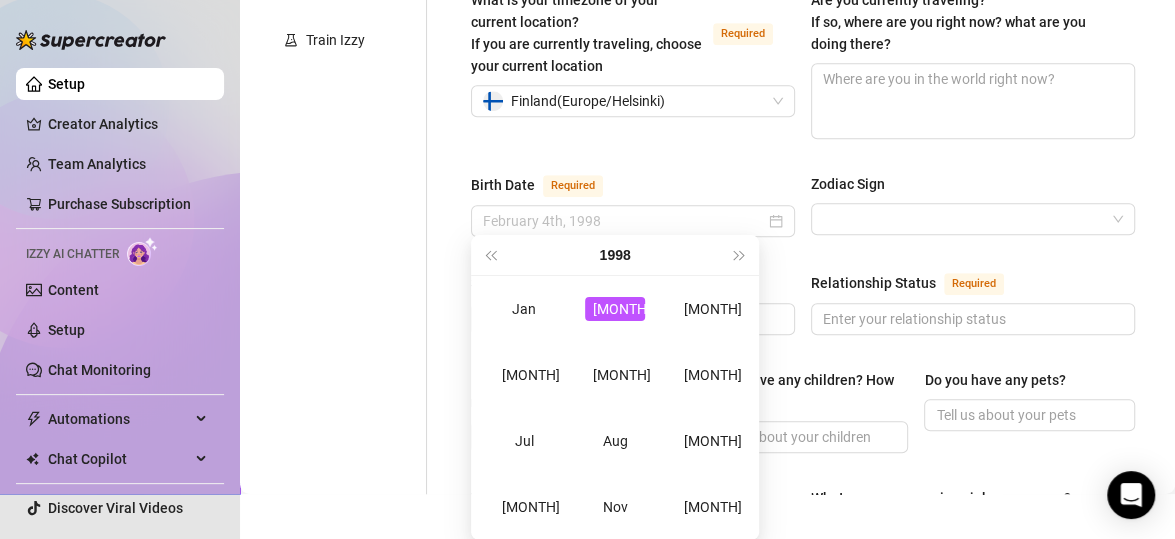 click on "[MONTH]" at bounding box center [615, 309] 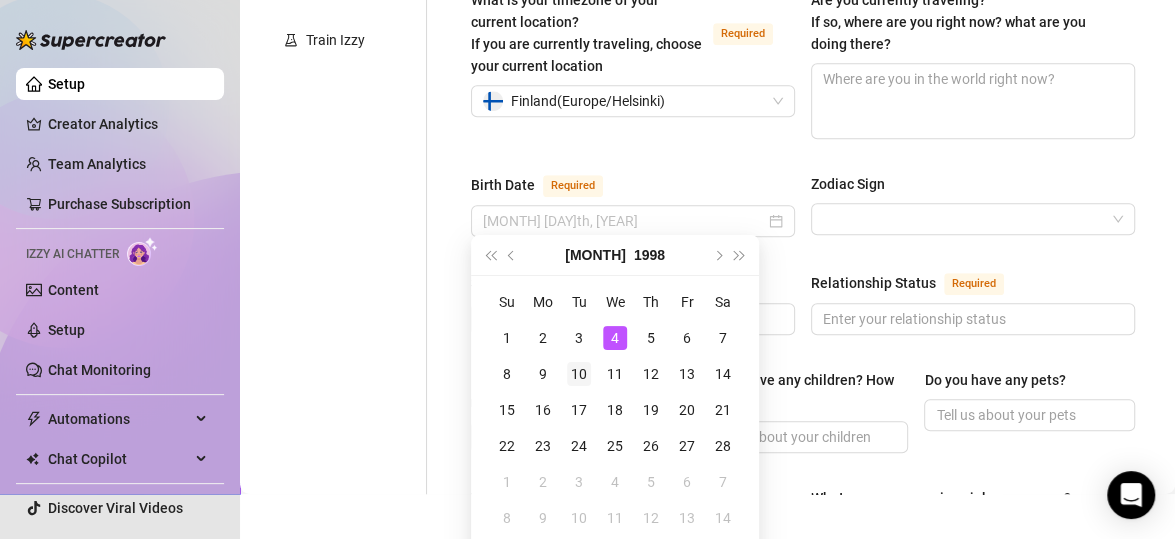 click on "10" at bounding box center [579, 374] 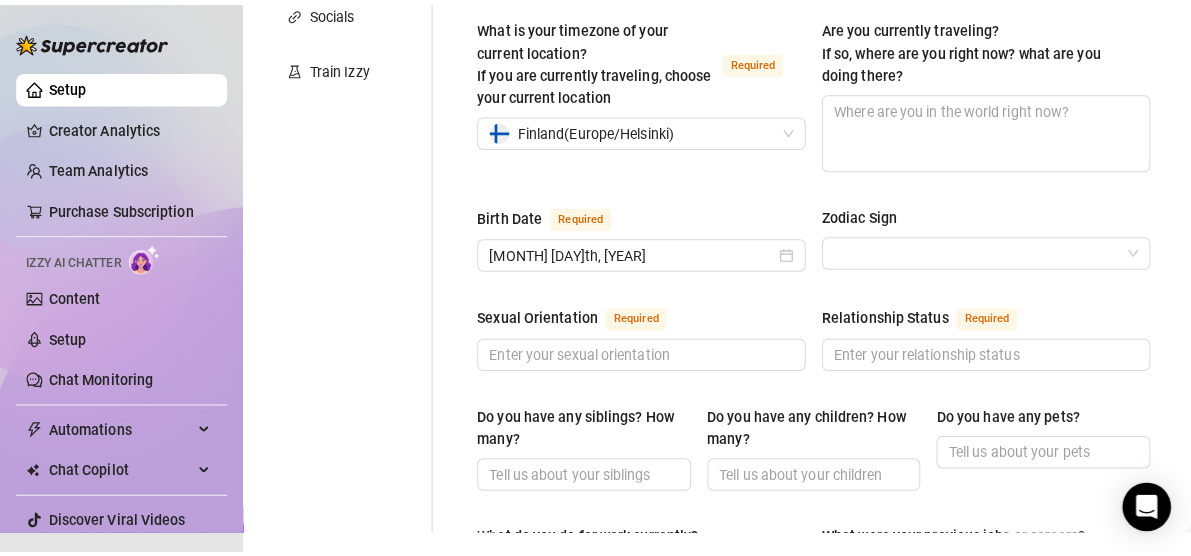 scroll, scrollTop: 0, scrollLeft: 0, axis: both 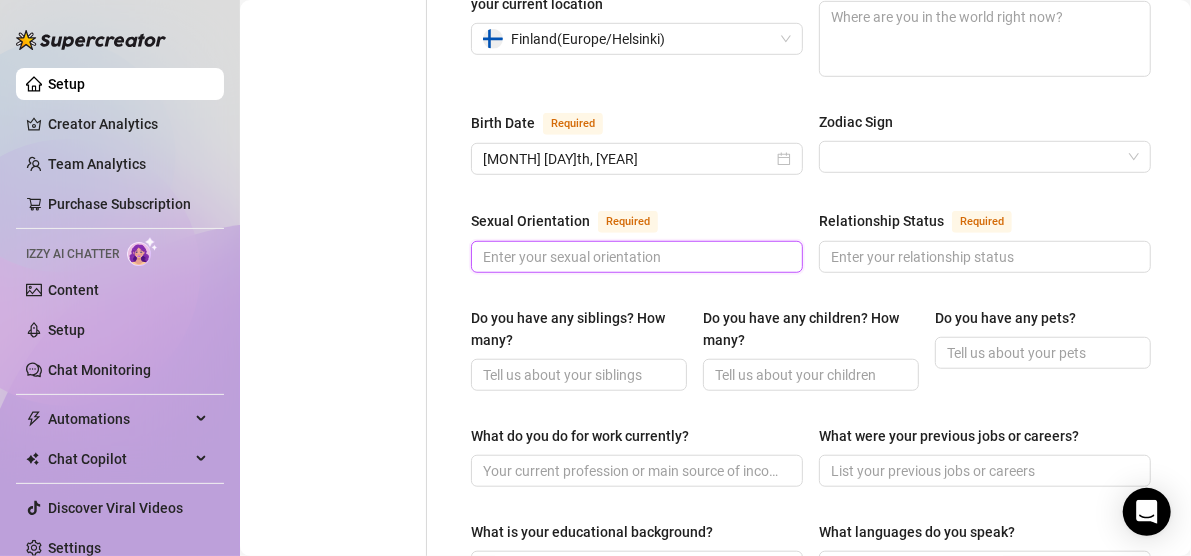 click on "Sexual Orientation Required" at bounding box center (635, 257) 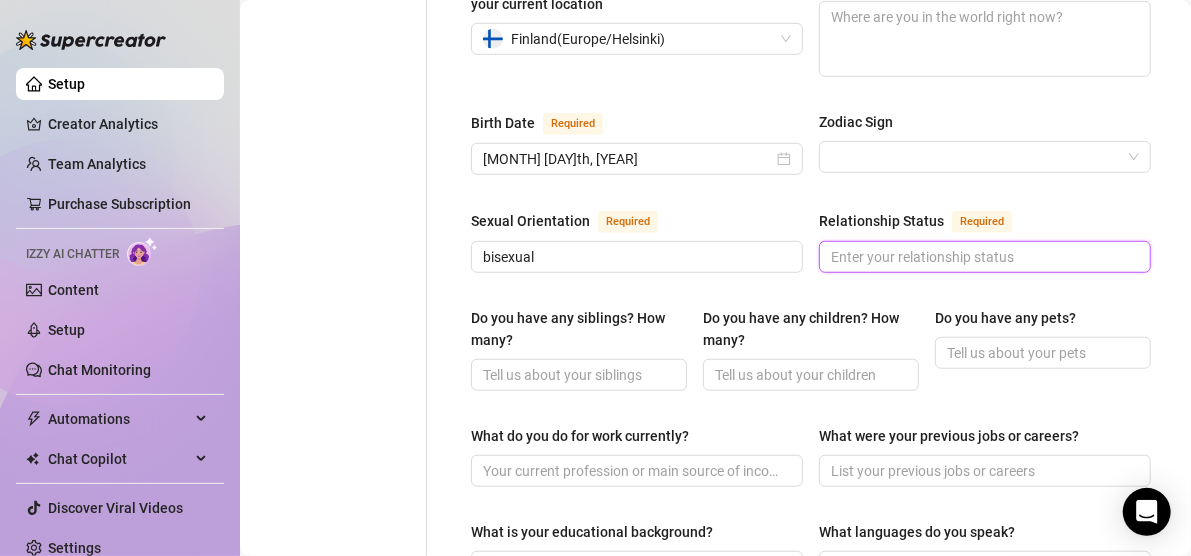 click on "Relationship Status Required" at bounding box center (983, 257) 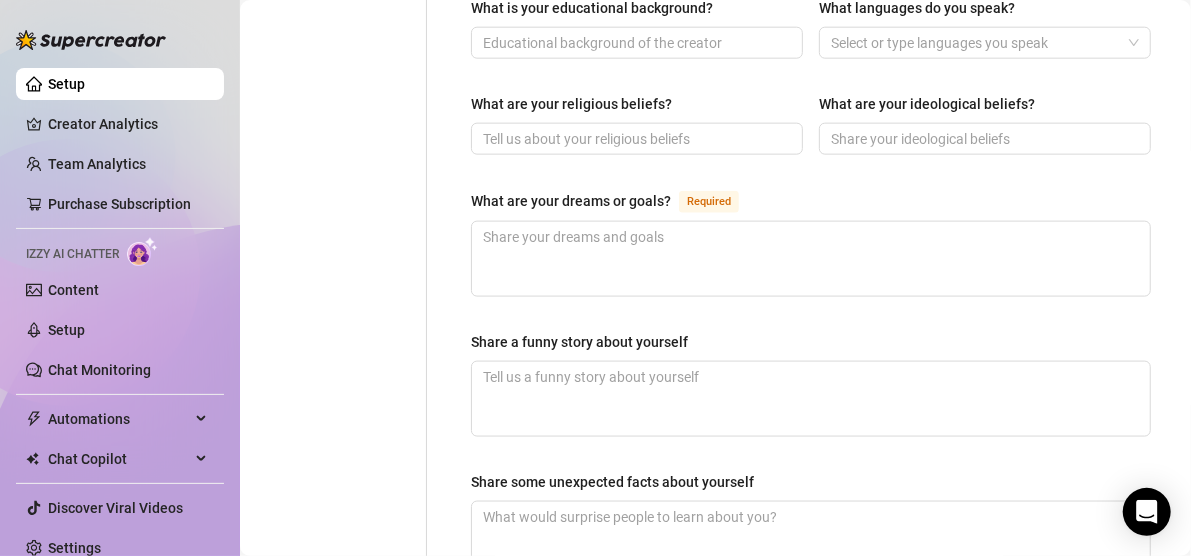 scroll, scrollTop: 1126, scrollLeft: 0, axis: vertical 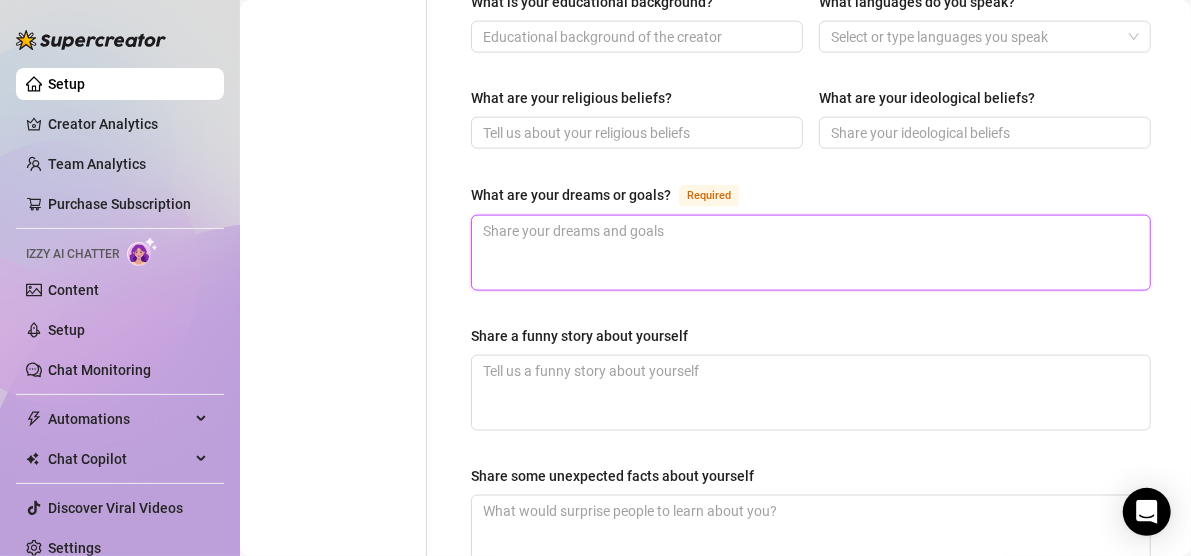 click on "What are your dreams or goals? Required" at bounding box center (811, 253) 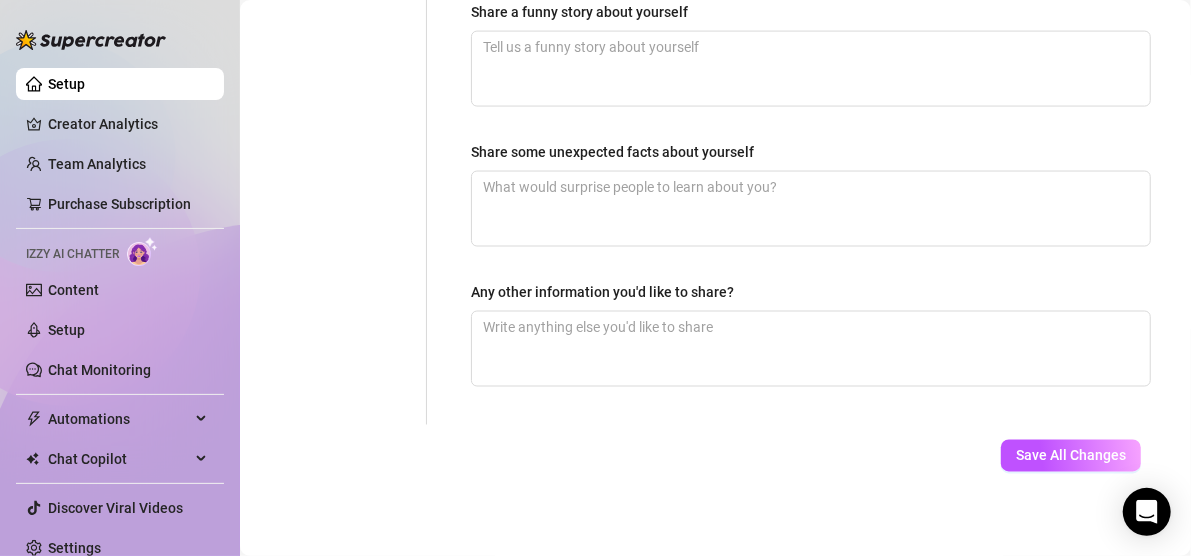 scroll, scrollTop: 1450, scrollLeft: 0, axis: vertical 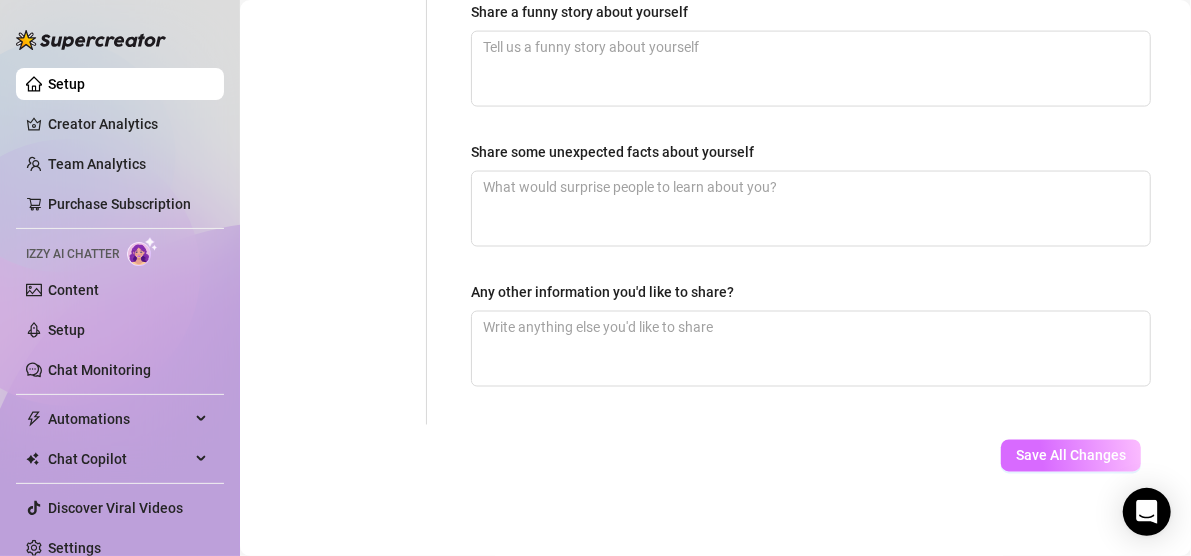 click on "Save All Changes" at bounding box center [1071, 456] 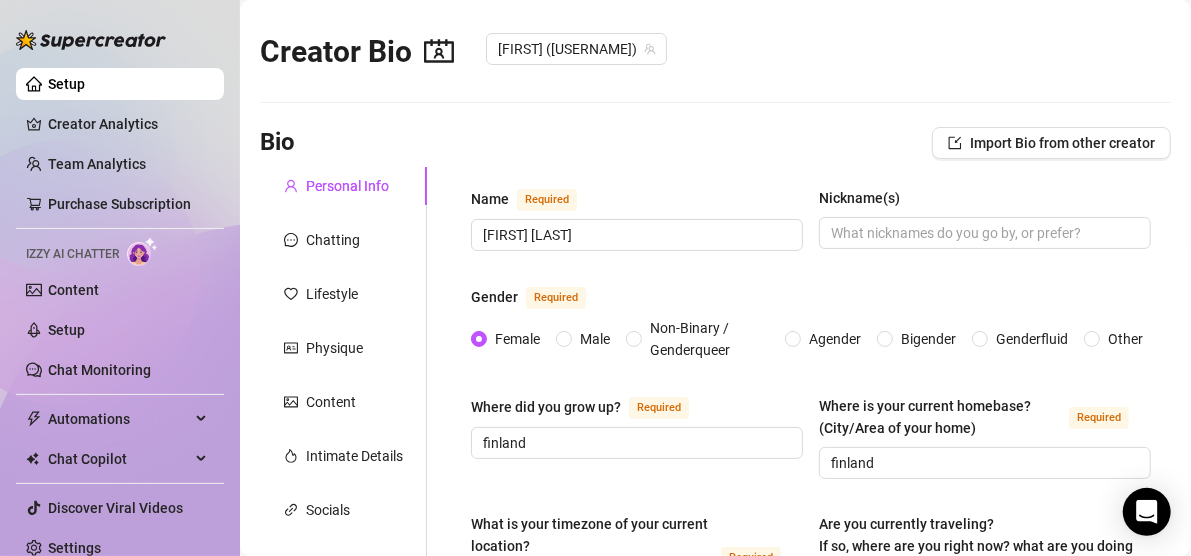 scroll, scrollTop: 0, scrollLeft: 0, axis: both 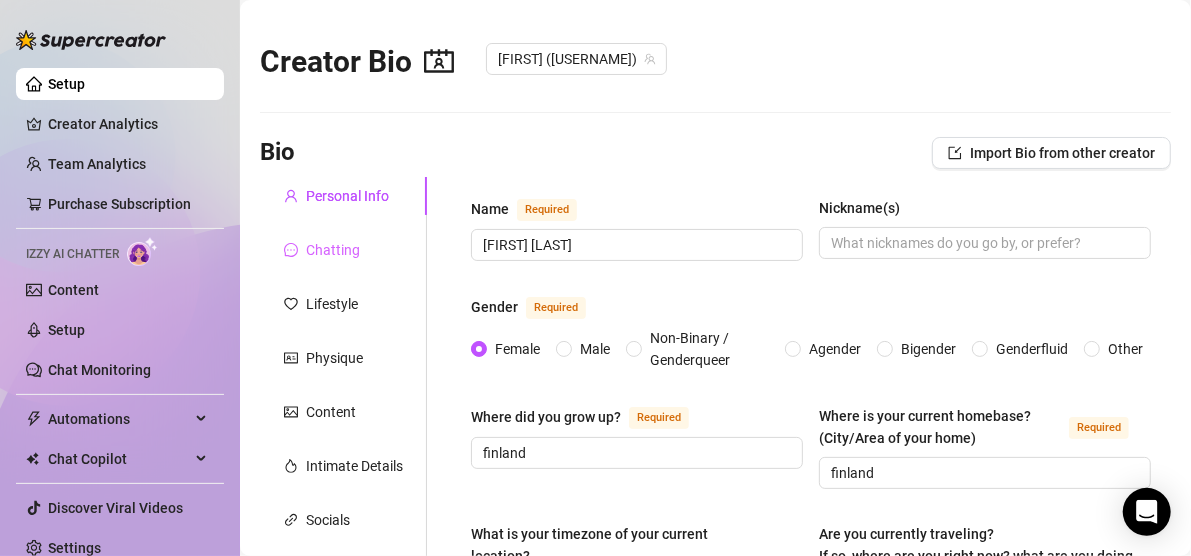 click on "Chatting" at bounding box center [343, 250] 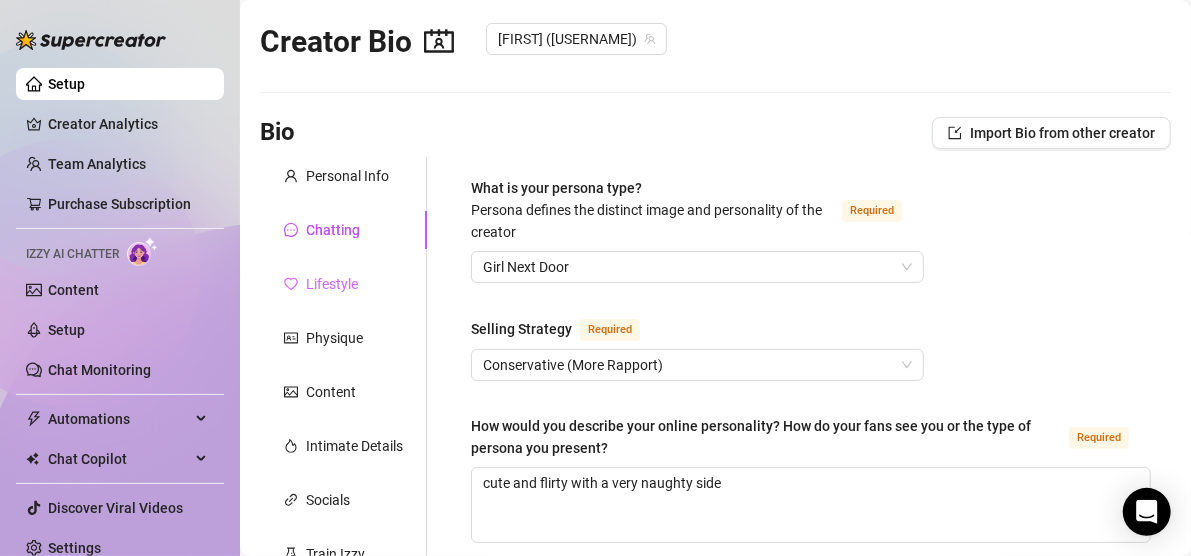 scroll, scrollTop: 25, scrollLeft: 0, axis: vertical 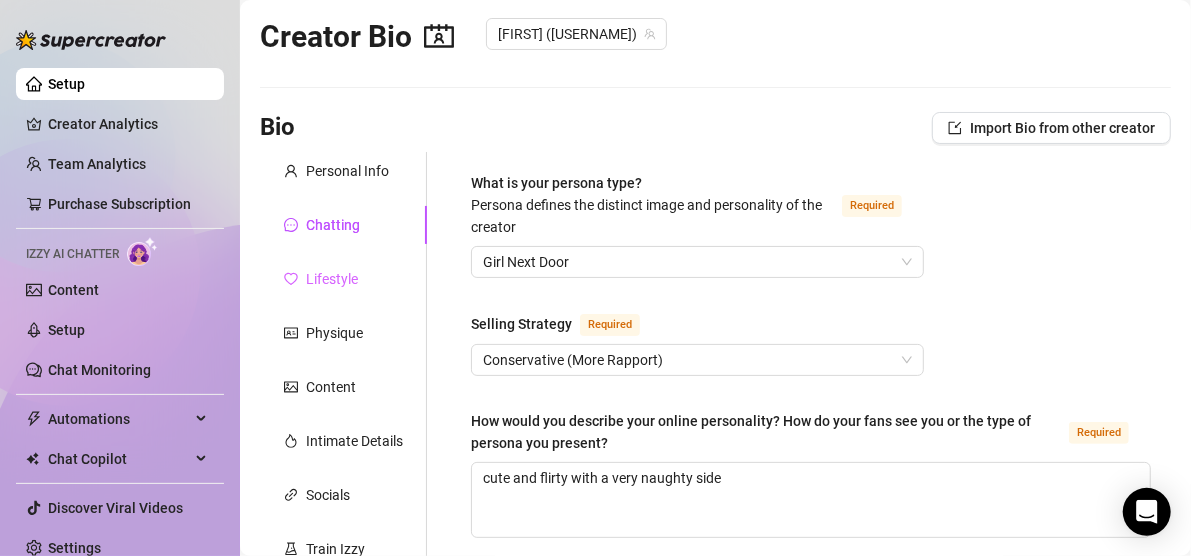 click on "Lifestyle" at bounding box center [343, 279] 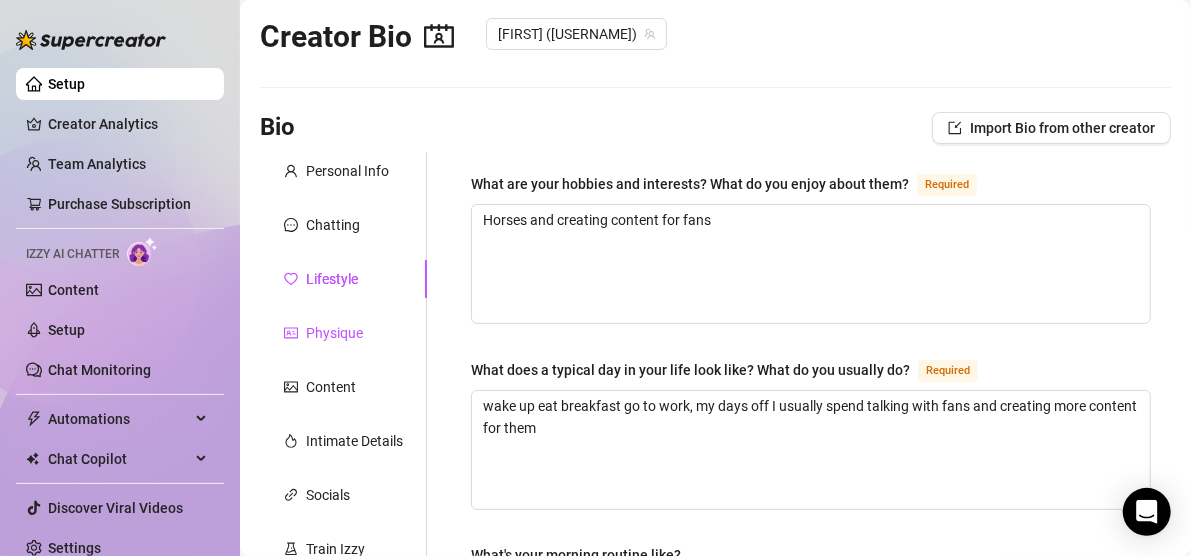 click on "Physique" at bounding box center [334, 333] 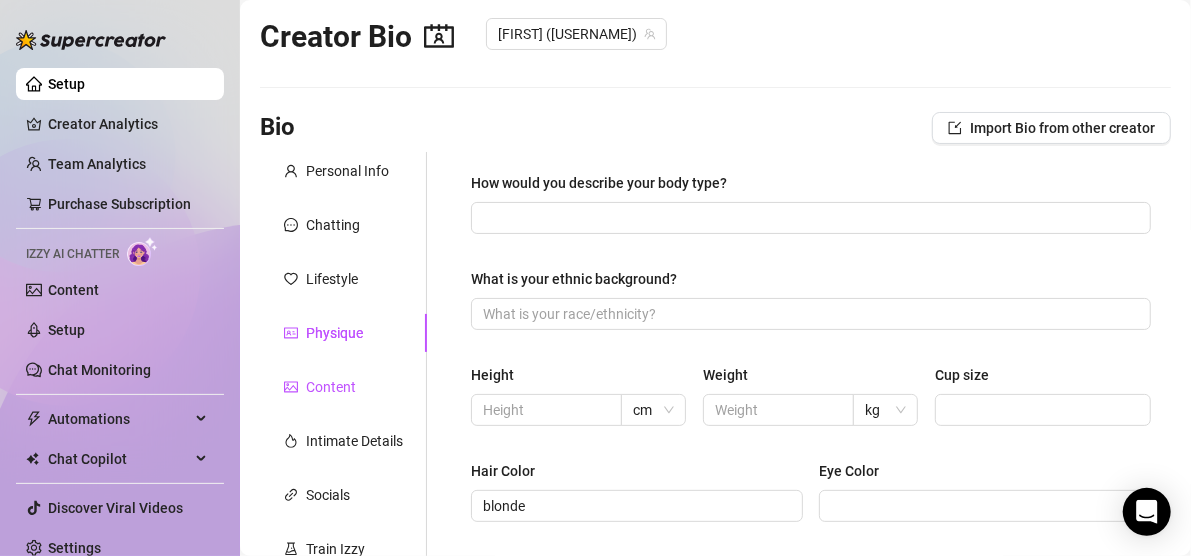 click on "Content" at bounding box center (331, 387) 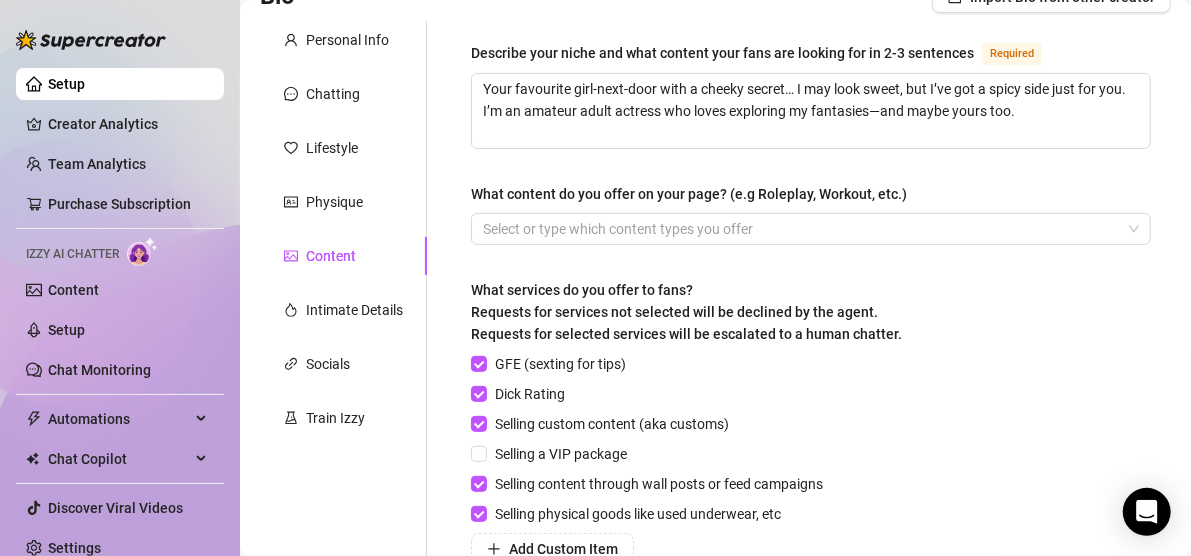 scroll, scrollTop: 203, scrollLeft: 0, axis: vertical 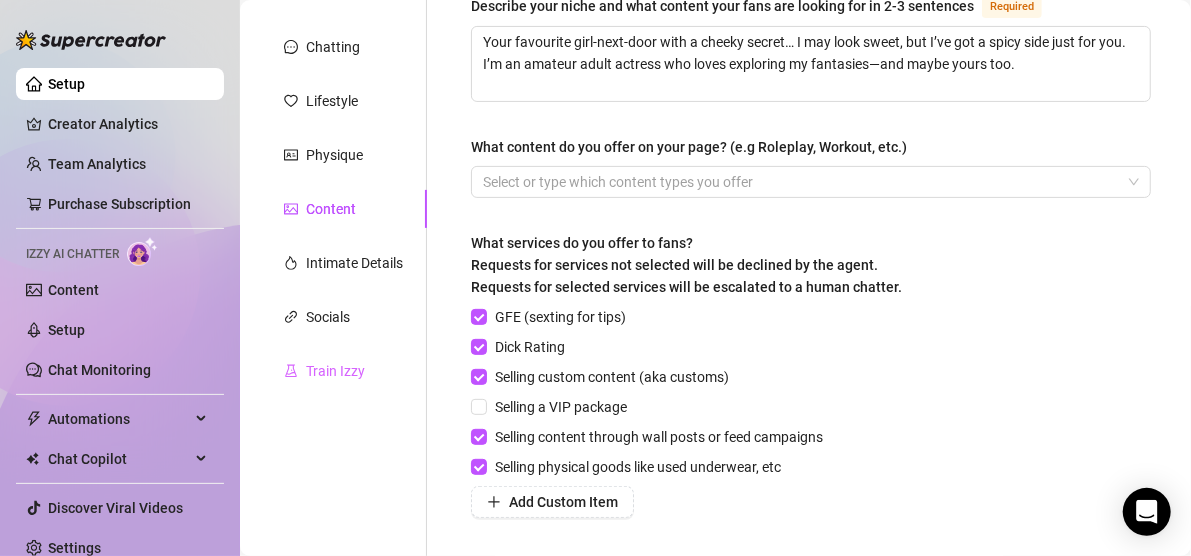 click on "Train Izzy" at bounding box center [343, 371] 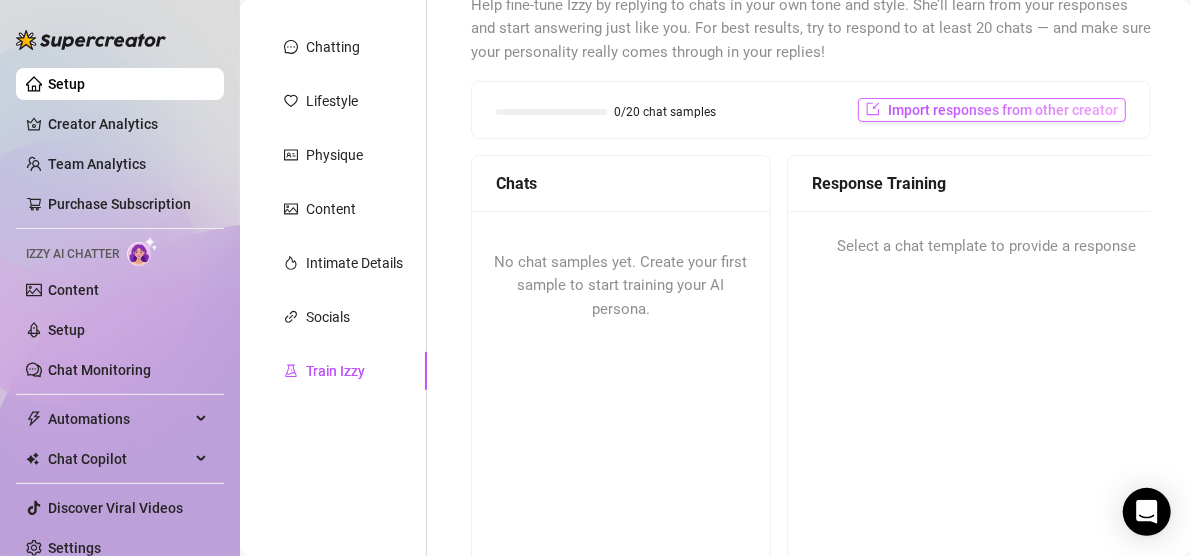 click on "Import responses from other creator" at bounding box center [1003, 110] 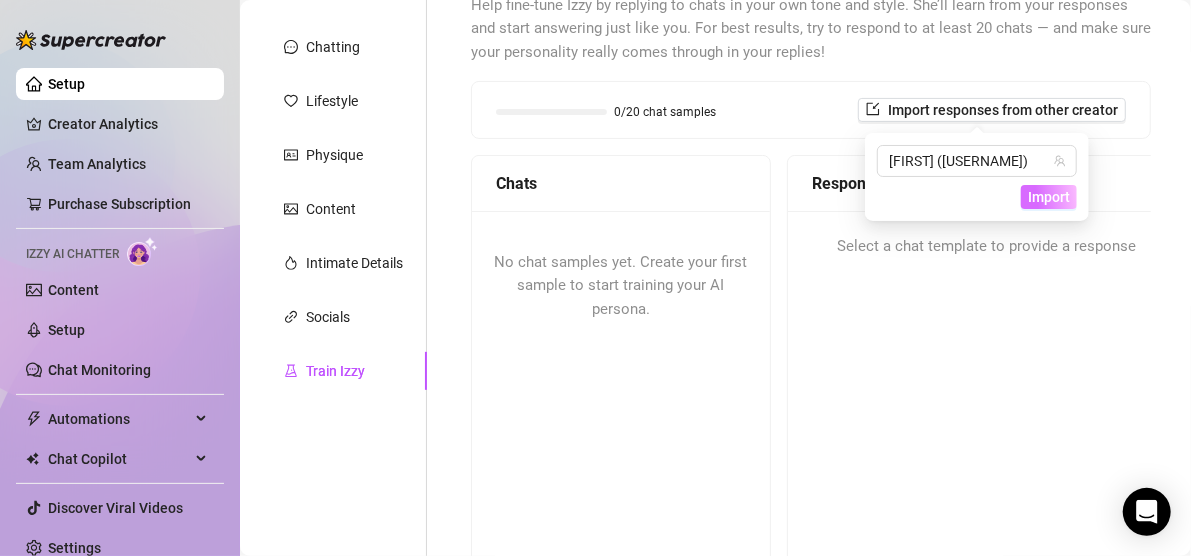 click on "Import" at bounding box center (1049, 197) 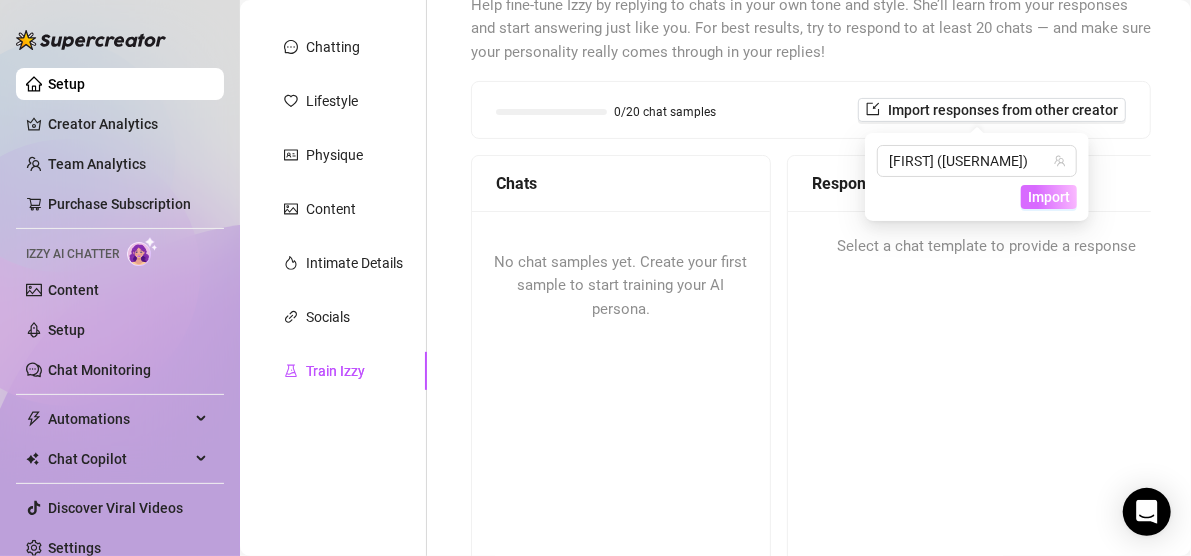 click on "Import" at bounding box center (1049, 197) 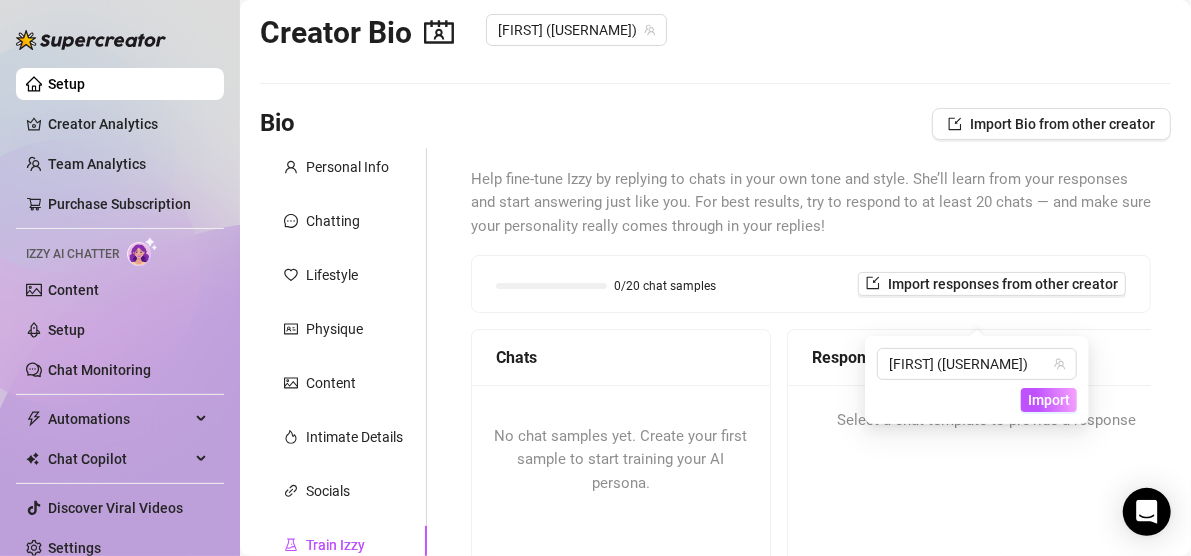 scroll, scrollTop: 0, scrollLeft: 0, axis: both 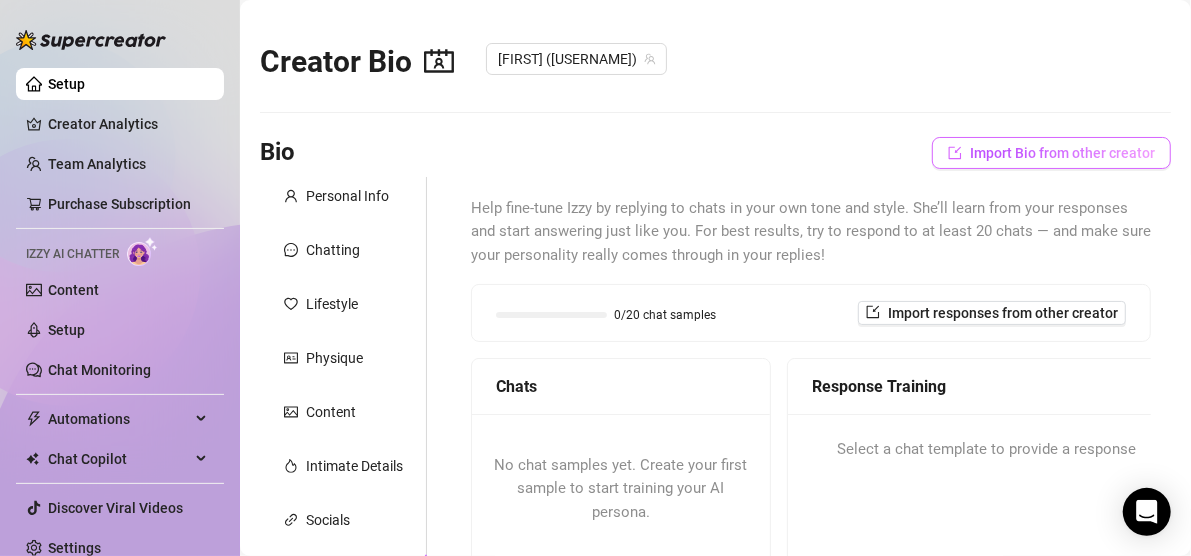 click on "Import Bio from other creator" at bounding box center [1062, 153] 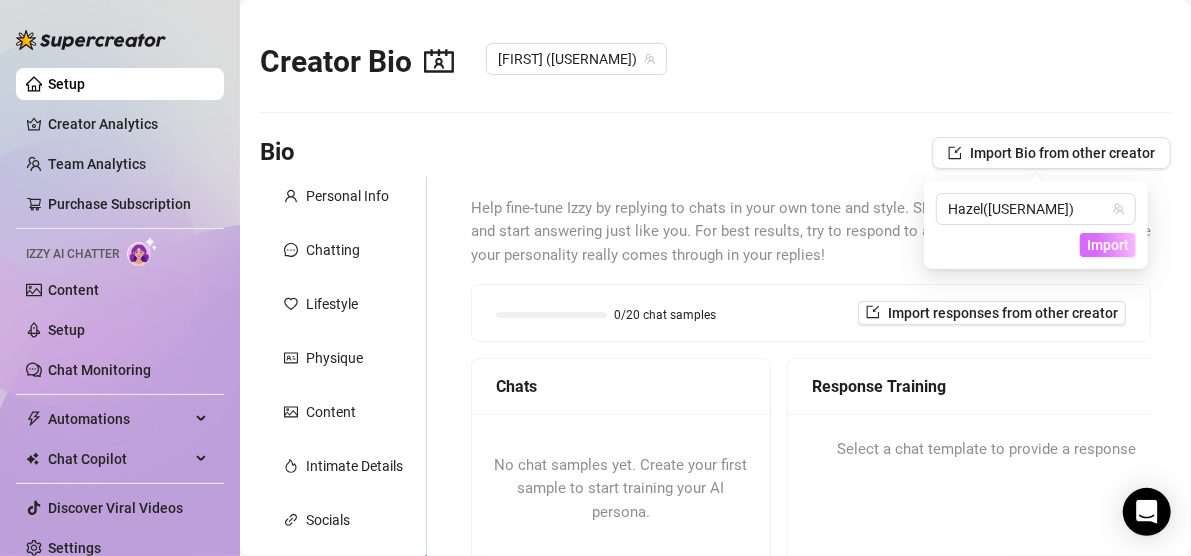 click on "Import" at bounding box center (1108, 245) 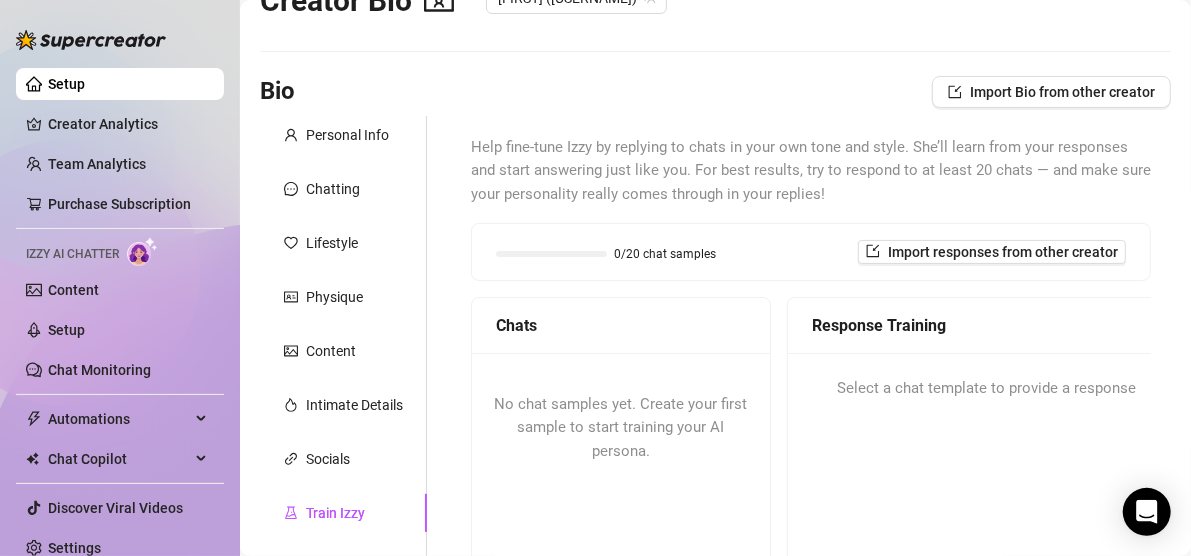 scroll, scrollTop: 462, scrollLeft: 0, axis: vertical 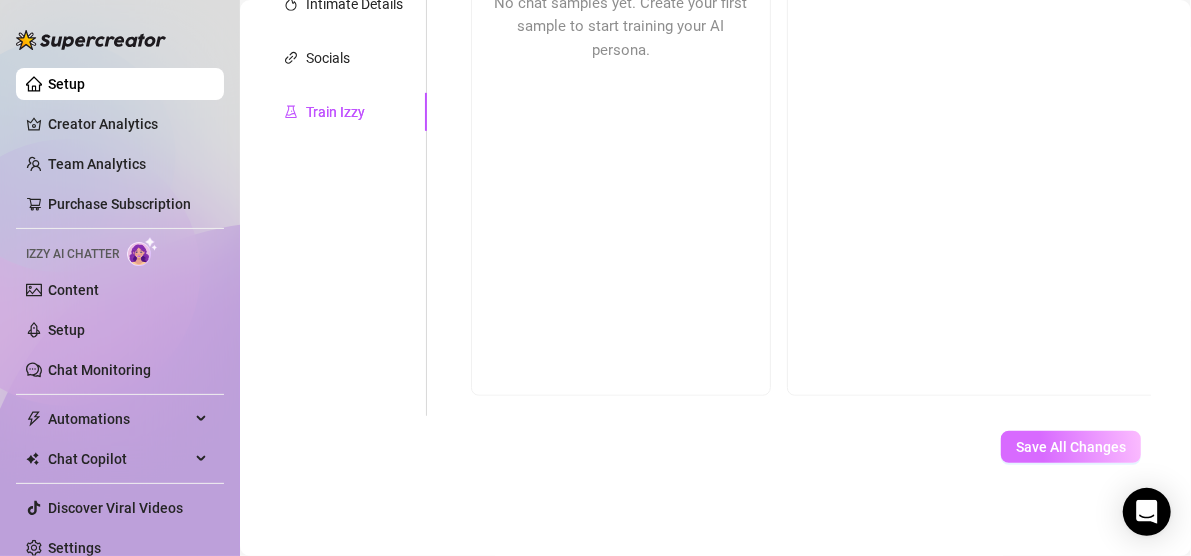 click on "Save All Changes" at bounding box center [1071, 447] 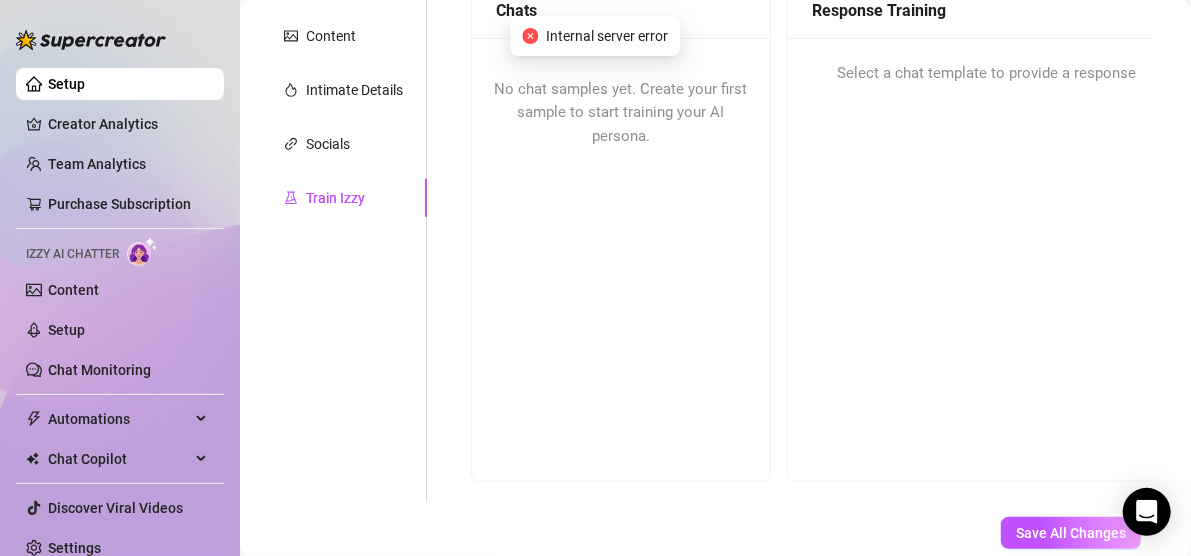 scroll, scrollTop: 0, scrollLeft: 0, axis: both 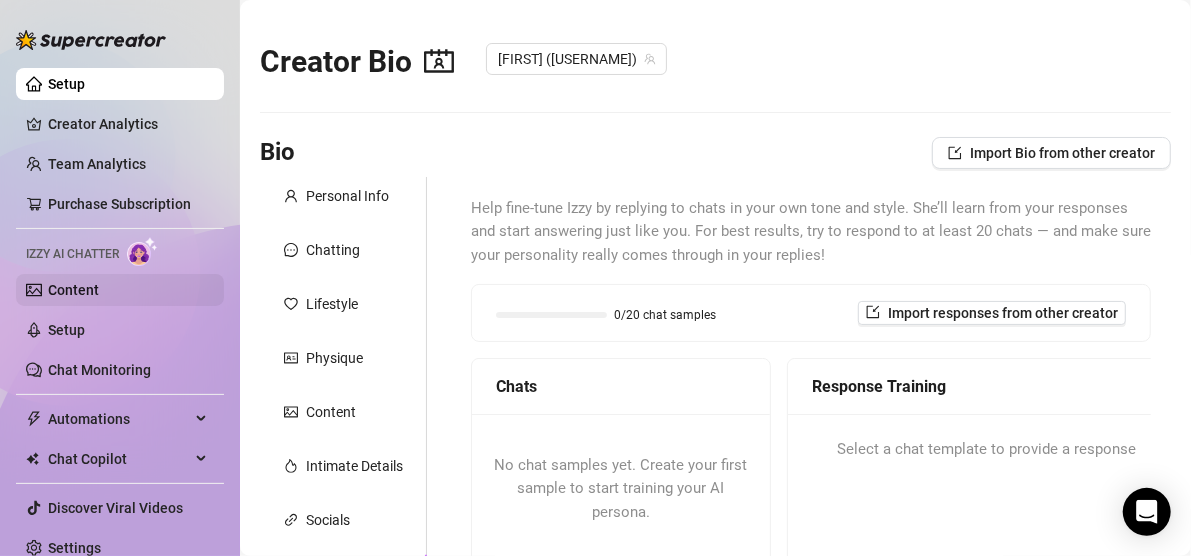 click on "Content" at bounding box center (73, 290) 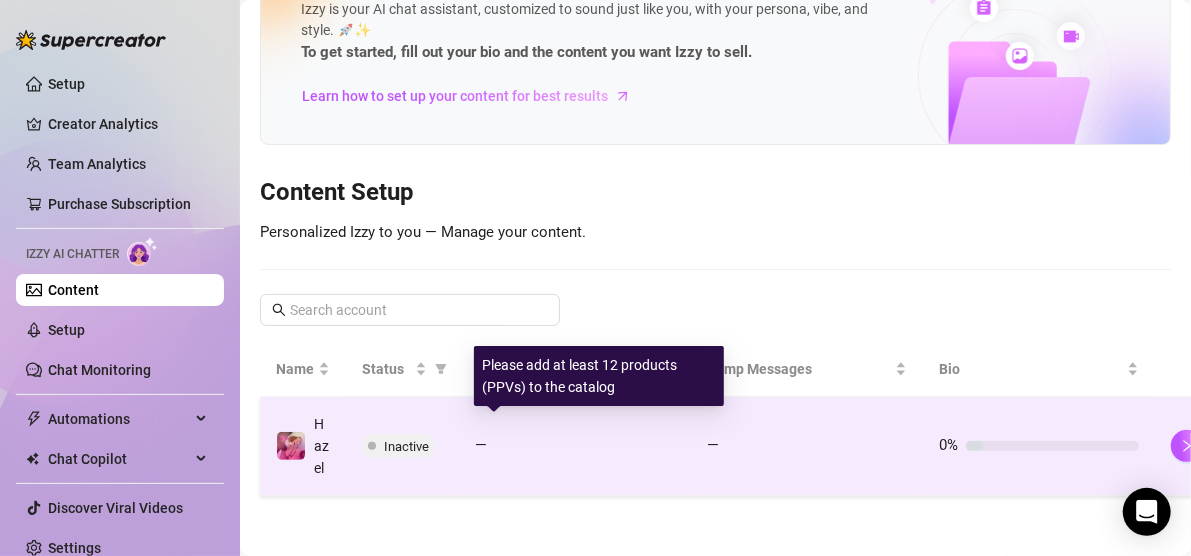 scroll, scrollTop: 90, scrollLeft: 43, axis: both 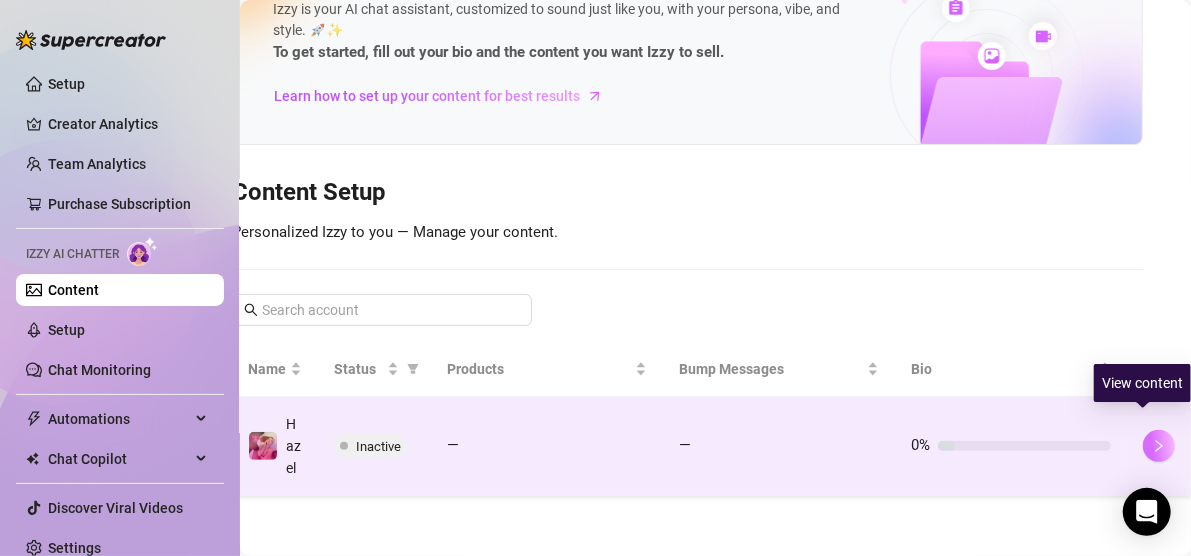 click 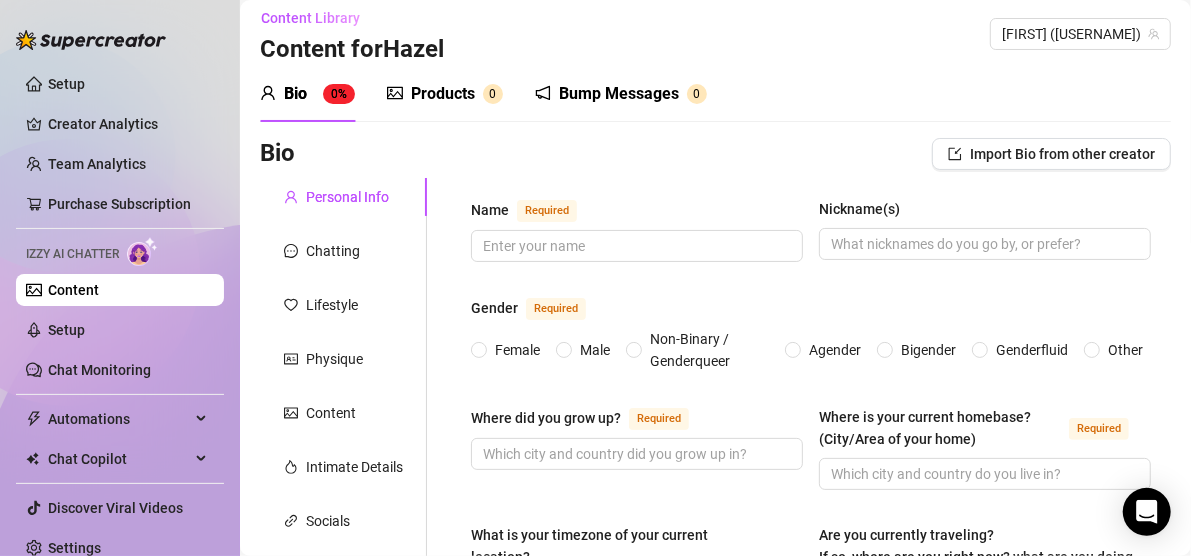 scroll, scrollTop: 0, scrollLeft: 0, axis: both 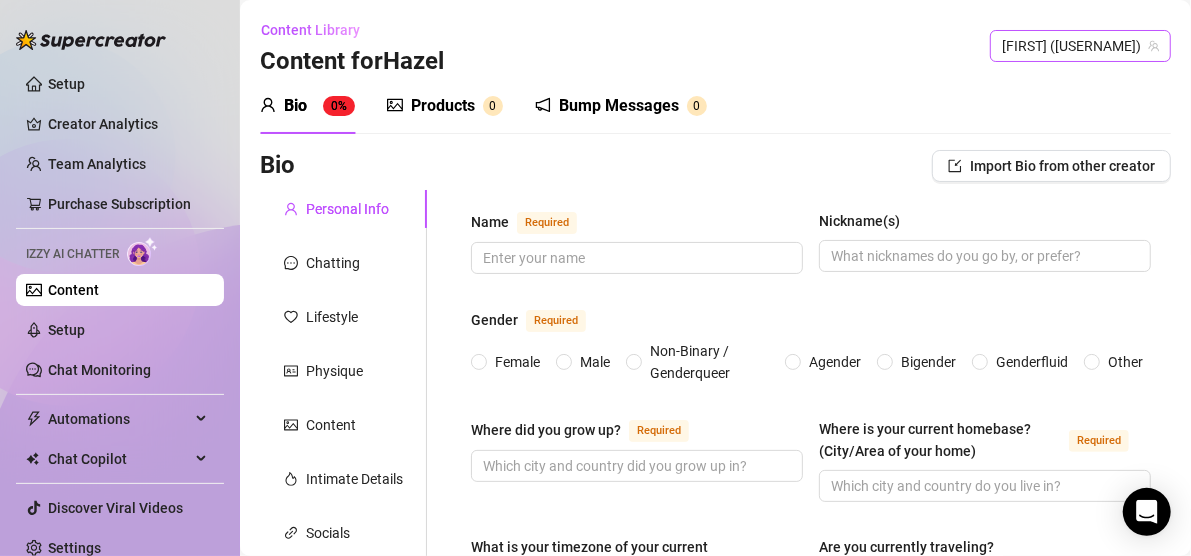 click on "[FIRST] ([USERNAME])" at bounding box center [1080, 46] 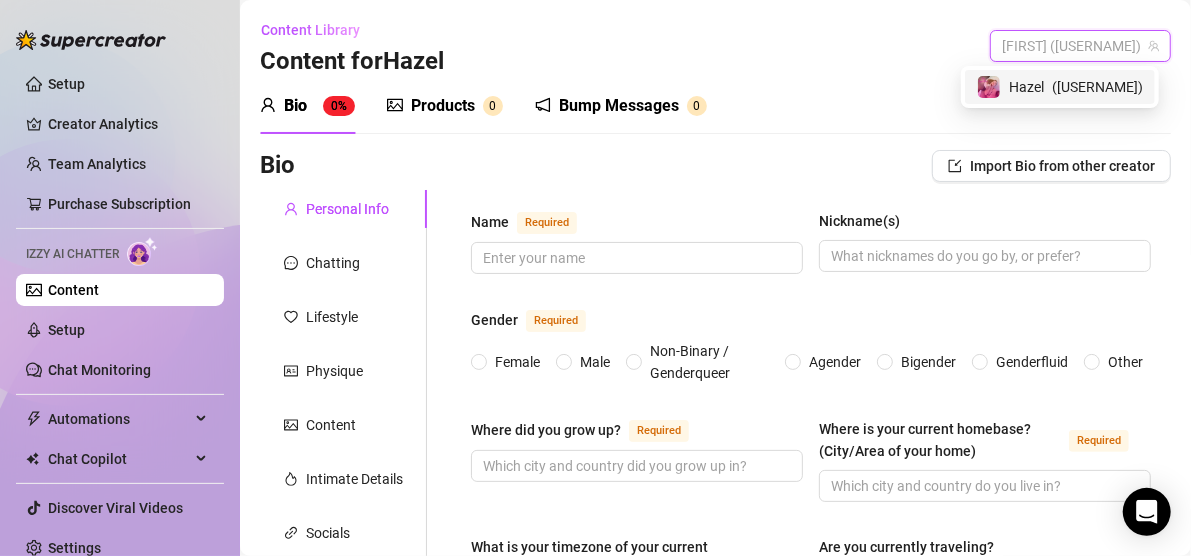 click on "[FIRST]   ( [USERNAME] )" at bounding box center [1060, 87] 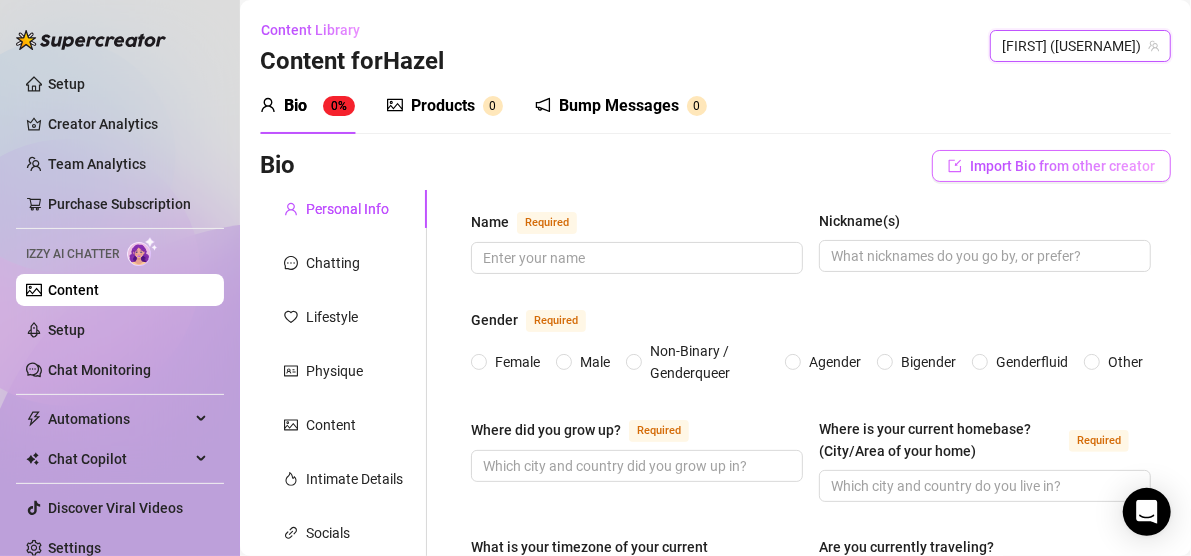 click on "Import Bio from other creator" at bounding box center [1062, 166] 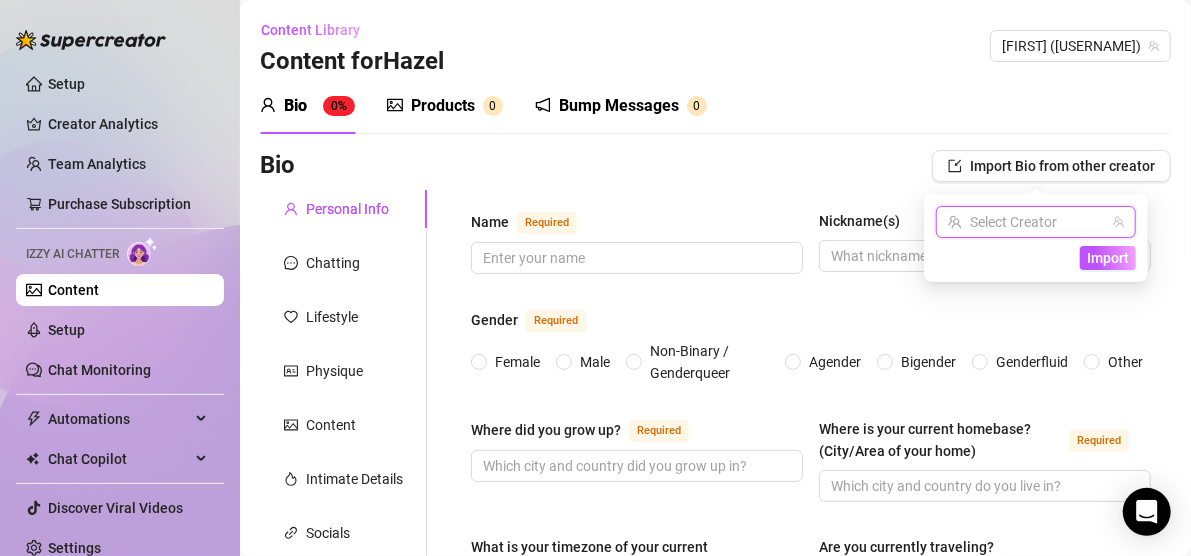click at bounding box center (1027, 222) 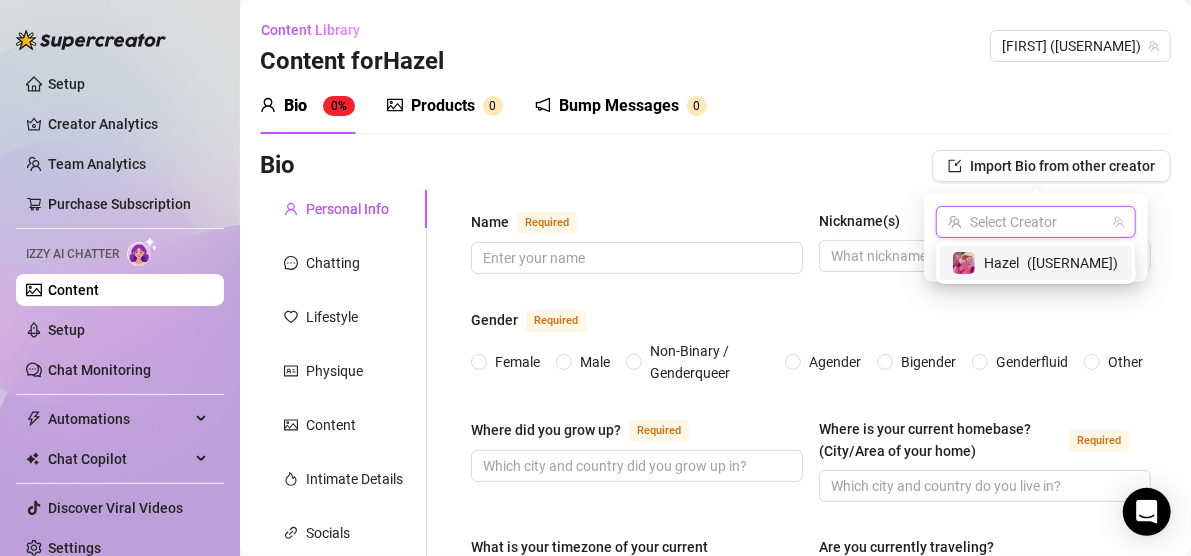 click on "( [USERNAME] )" at bounding box center [1072, 263] 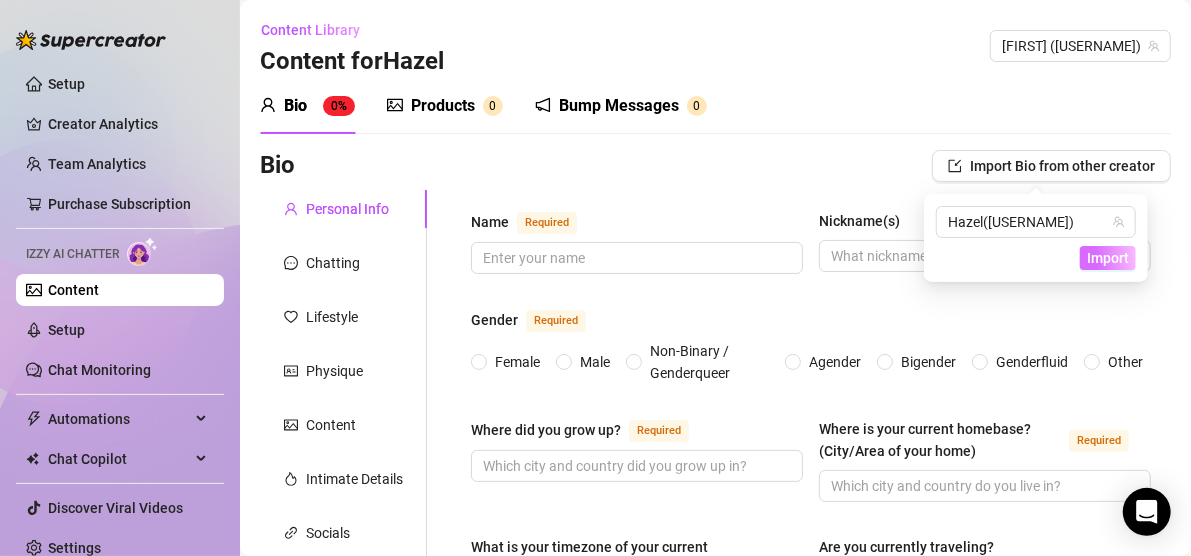 click on "Import" at bounding box center (1108, 258) 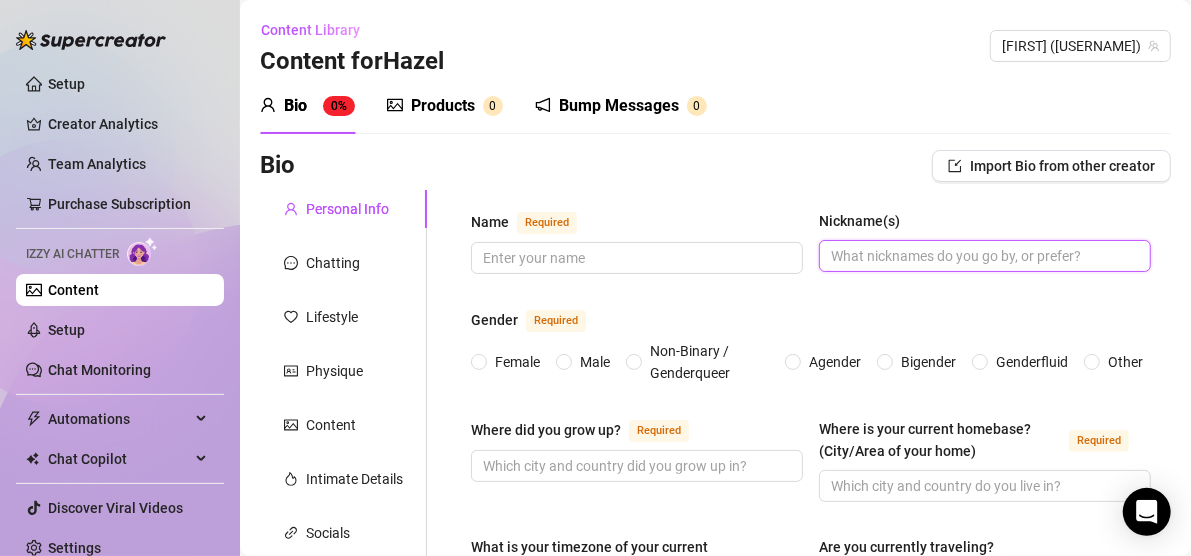 click on "Nickname(s)" at bounding box center [983, 256] 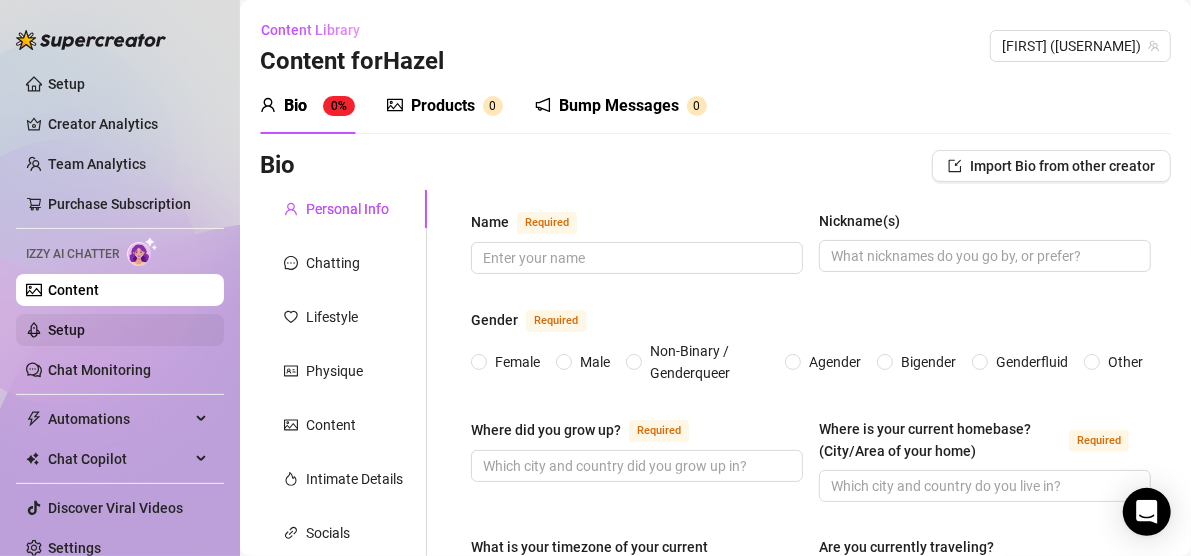 click on "Setup" at bounding box center (66, 330) 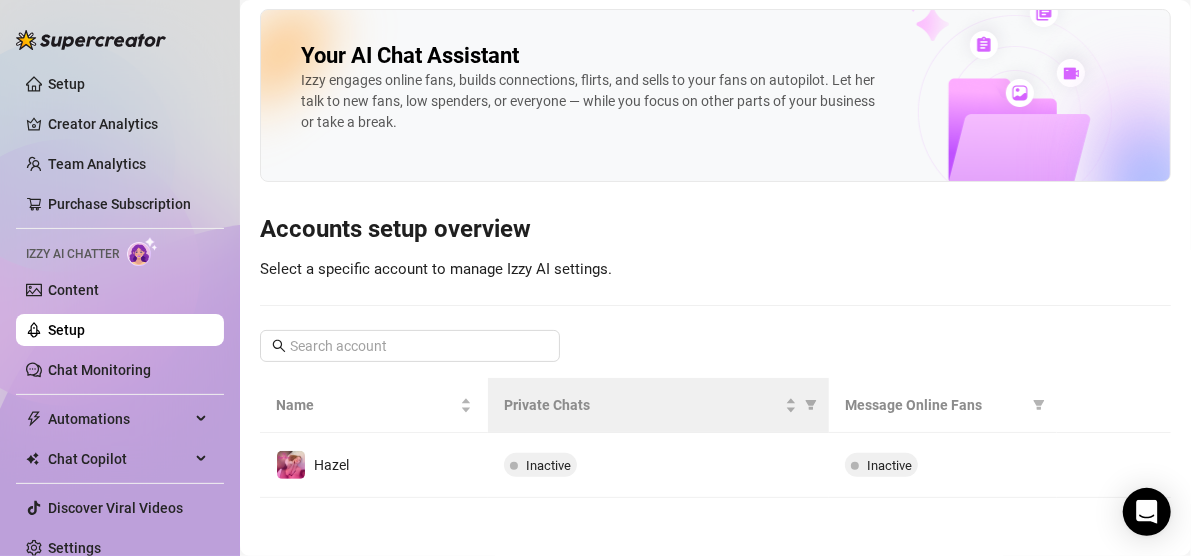scroll, scrollTop: 0, scrollLeft: 0, axis: both 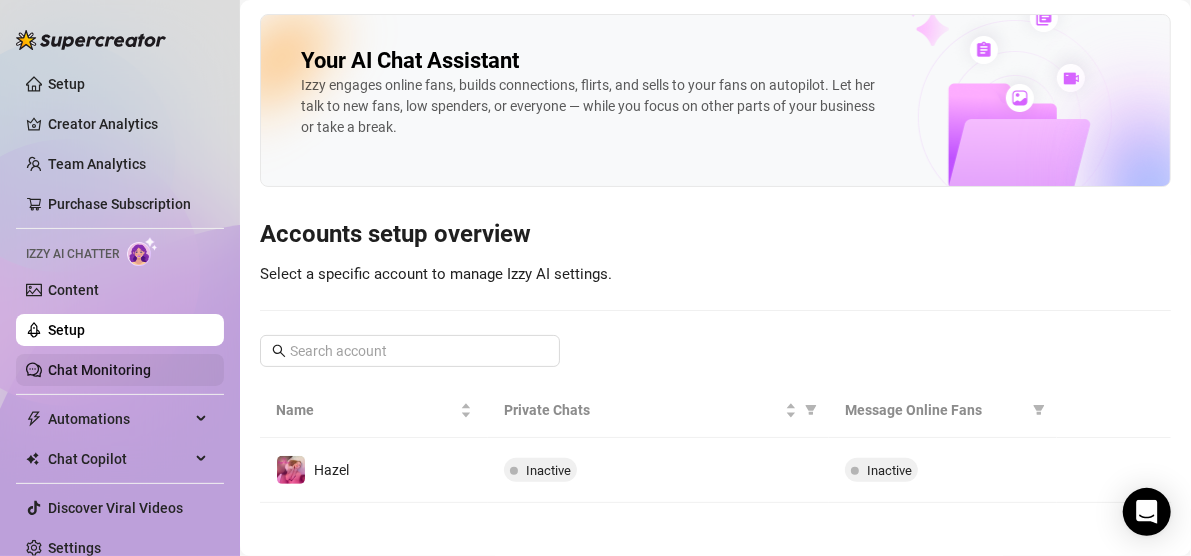 click on "Chat Monitoring" at bounding box center [99, 370] 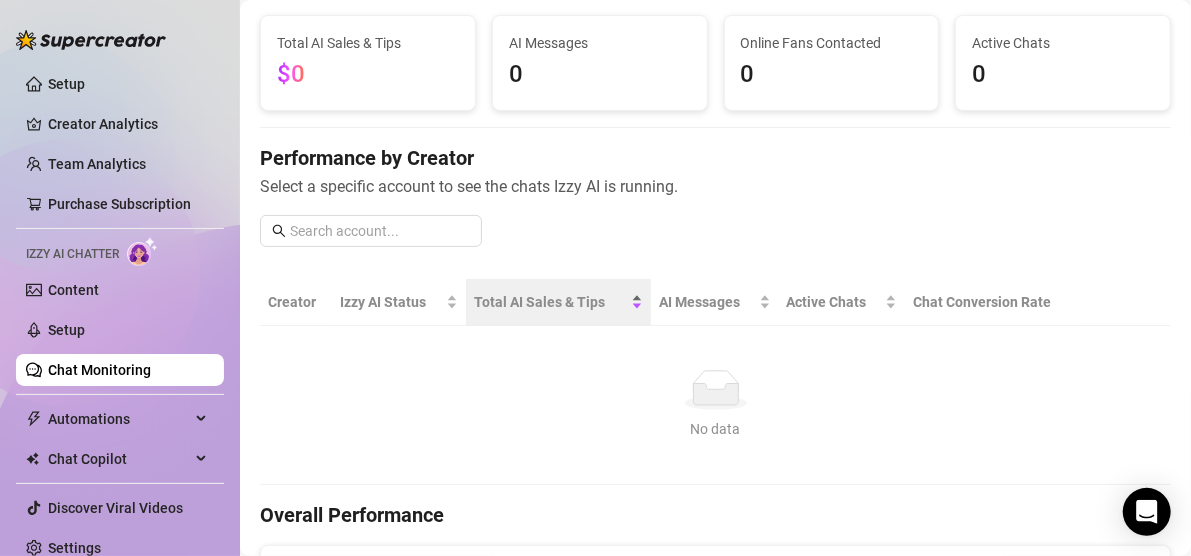 scroll, scrollTop: 0, scrollLeft: 0, axis: both 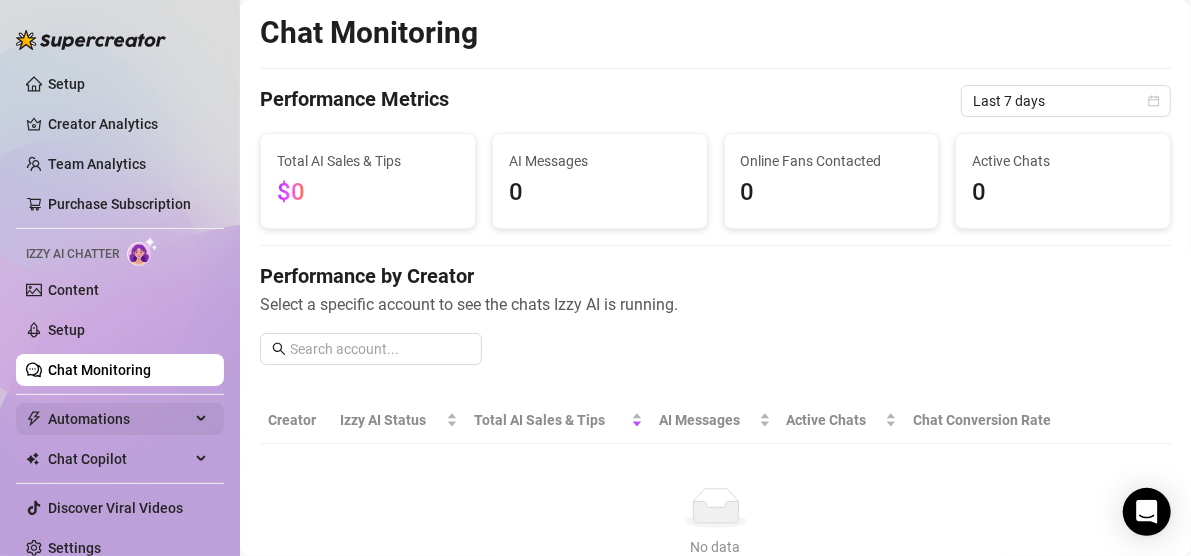 click on "Automations" at bounding box center [119, 419] 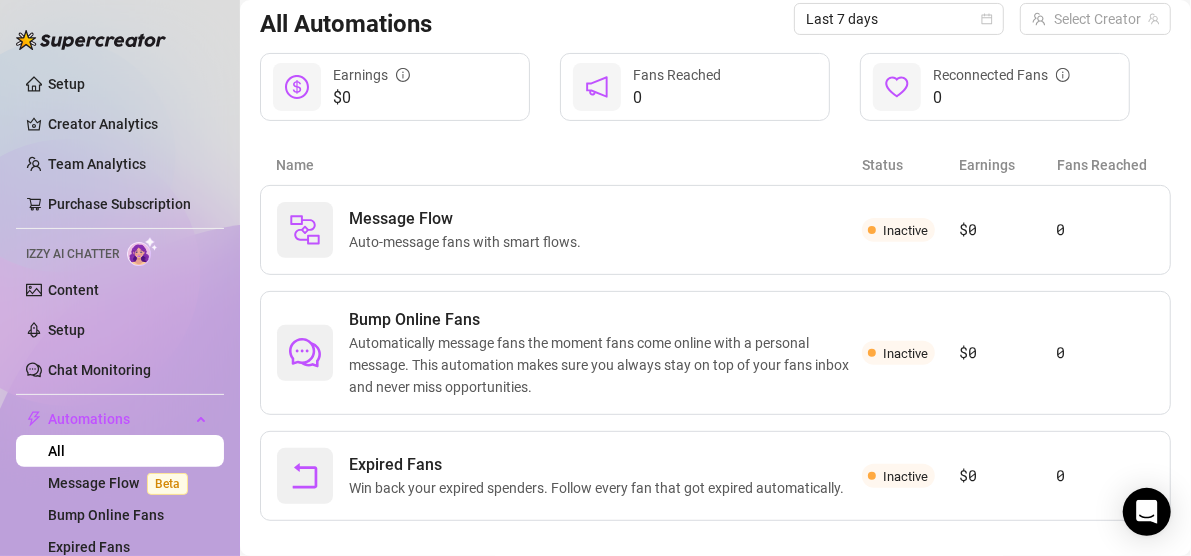scroll, scrollTop: 207, scrollLeft: 0, axis: vertical 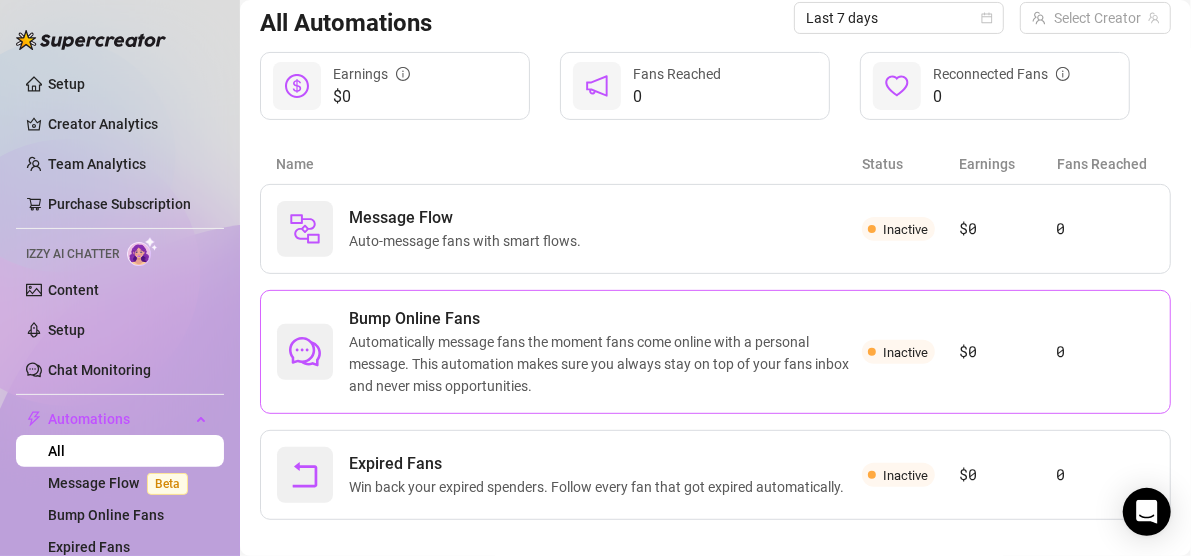 click on "Automatically message fans the moment fans come online with a personal message. This automation makes sure you always stay on top of your fans inbox and never miss opportunities." at bounding box center [605, 364] 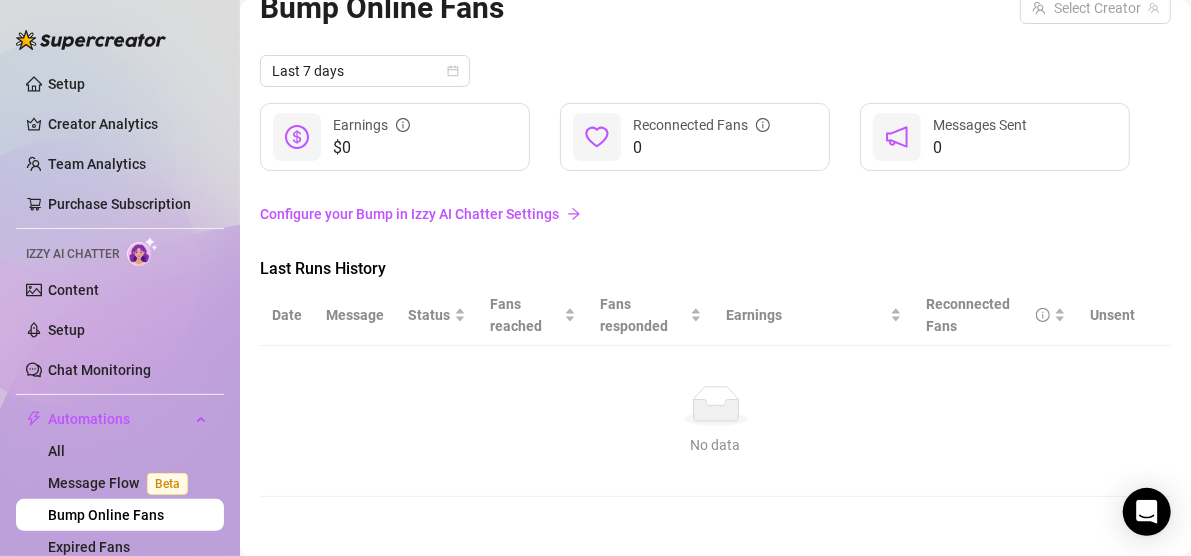 scroll, scrollTop: 0, scrollLeft: 0, axis: both 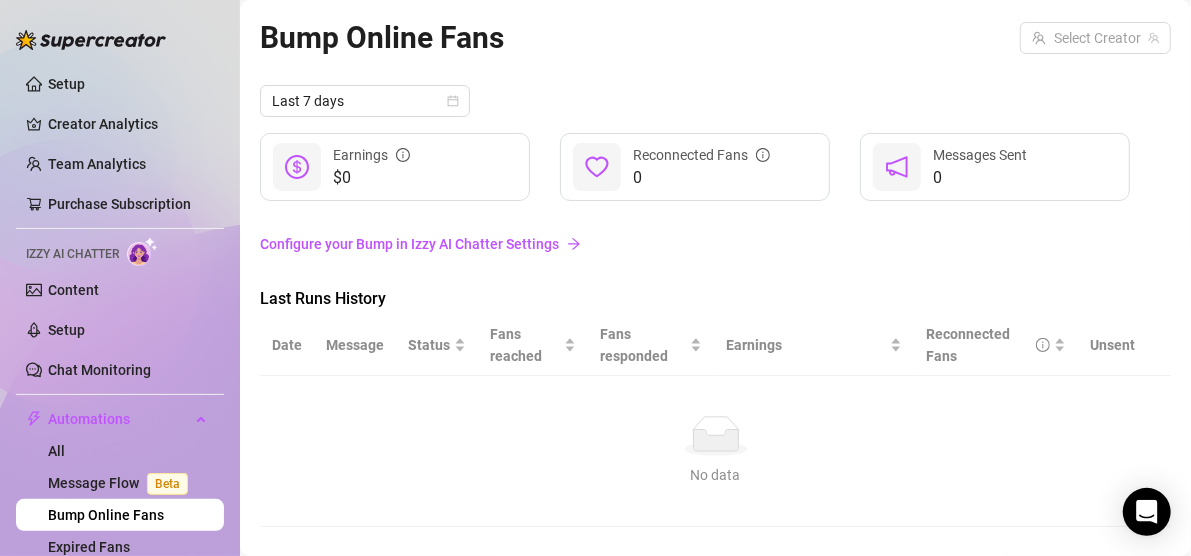 click on "Configure your Bump in Izzy AI Chatter Settings" at bounding box center [715, 244] 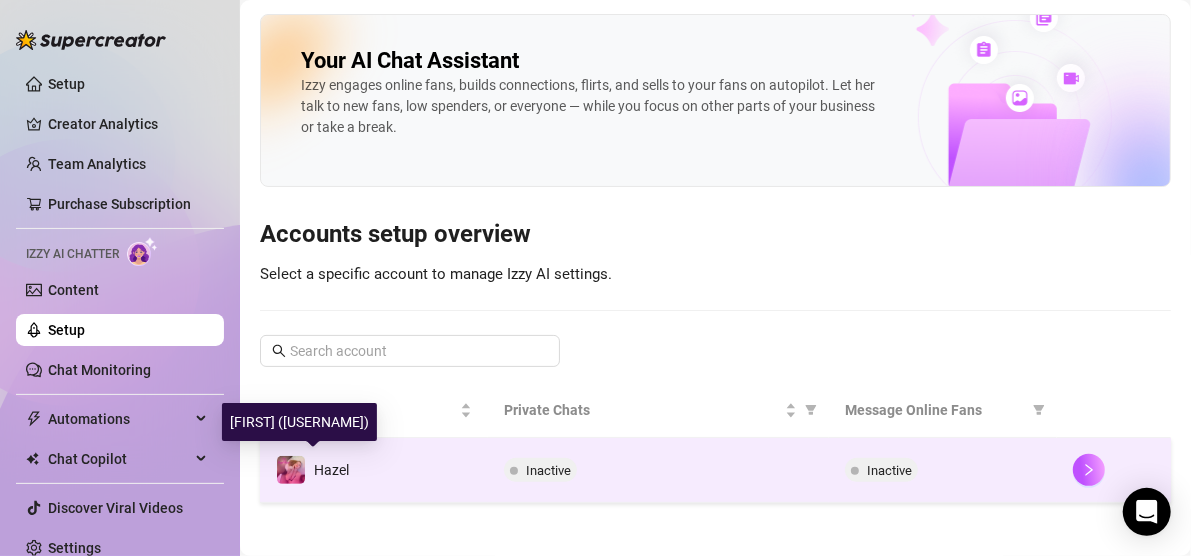 click on "Hazel" at bounding box center (331, 470) 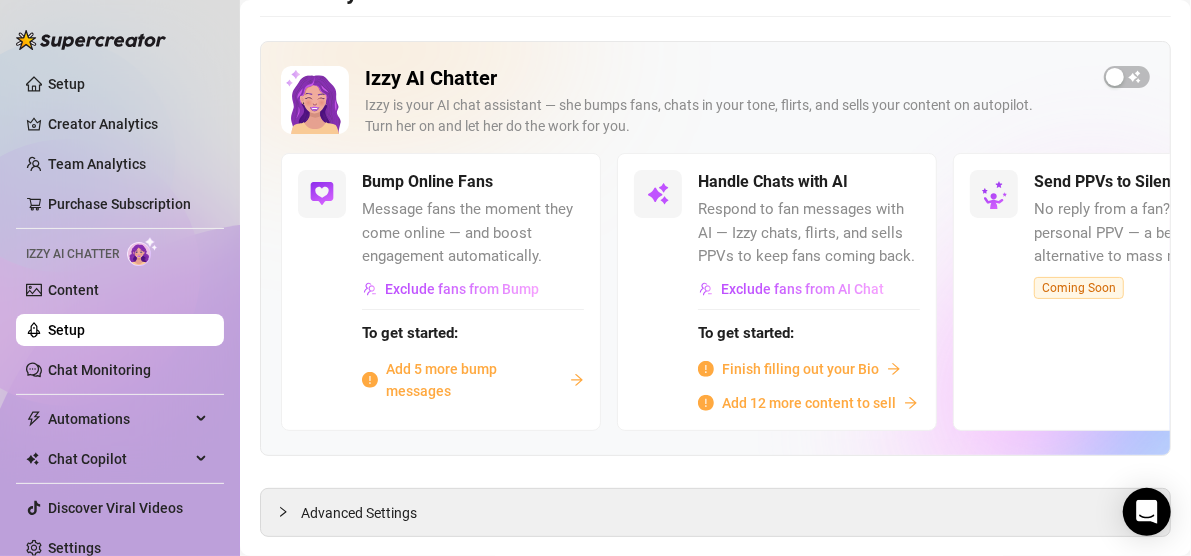 scroll, scrollTop: 73, scrollLeft: 0, axis: vertical 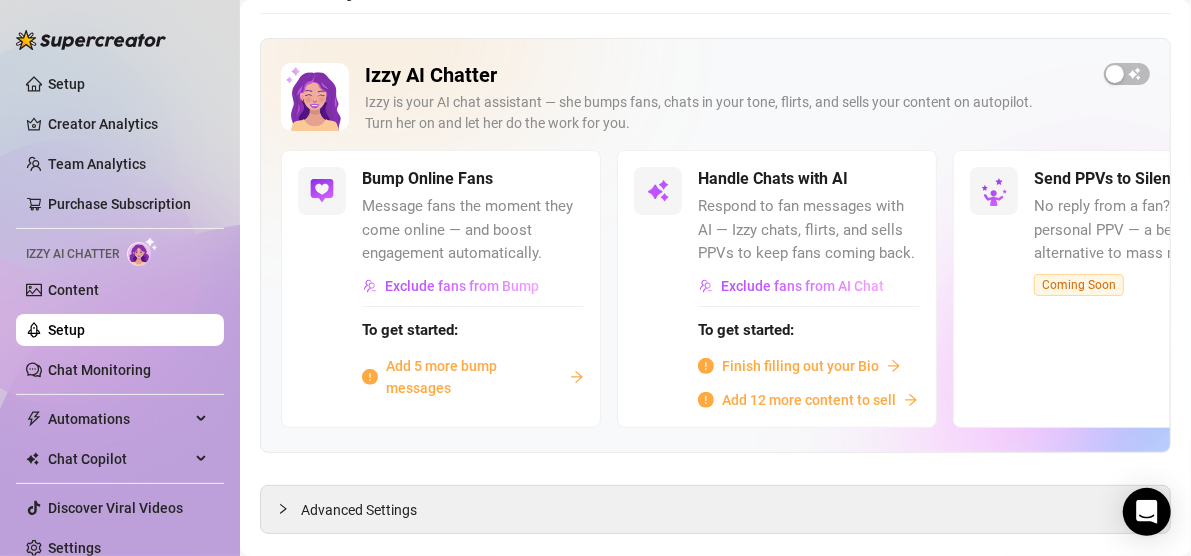 click on "Add 5 more bump messages" at bounding box center (474, 377) 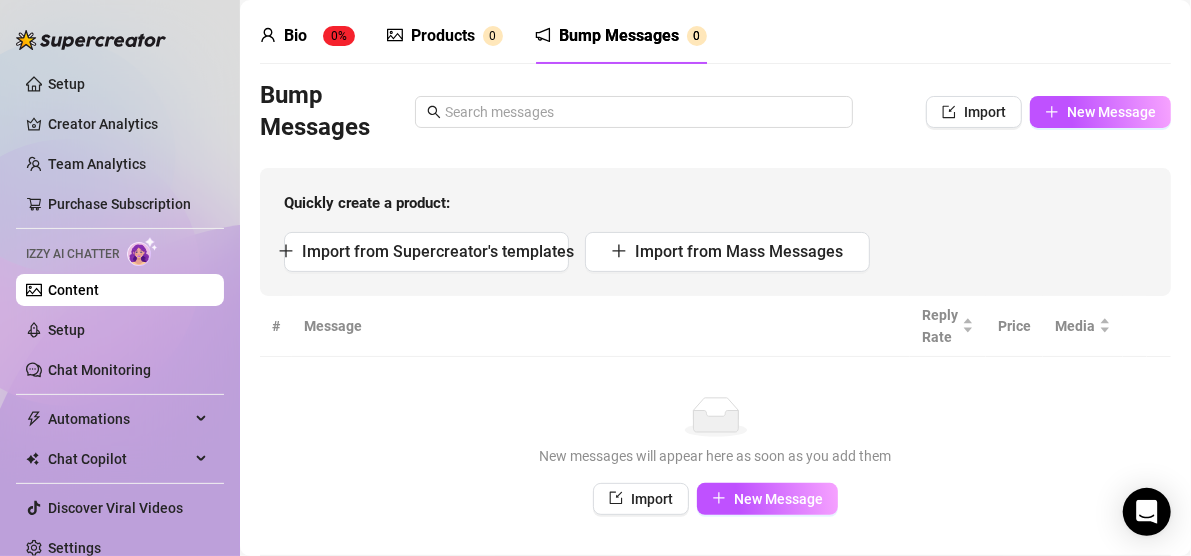scroll, scrollTop: 65, scrollLeft: 0, axis: vertical 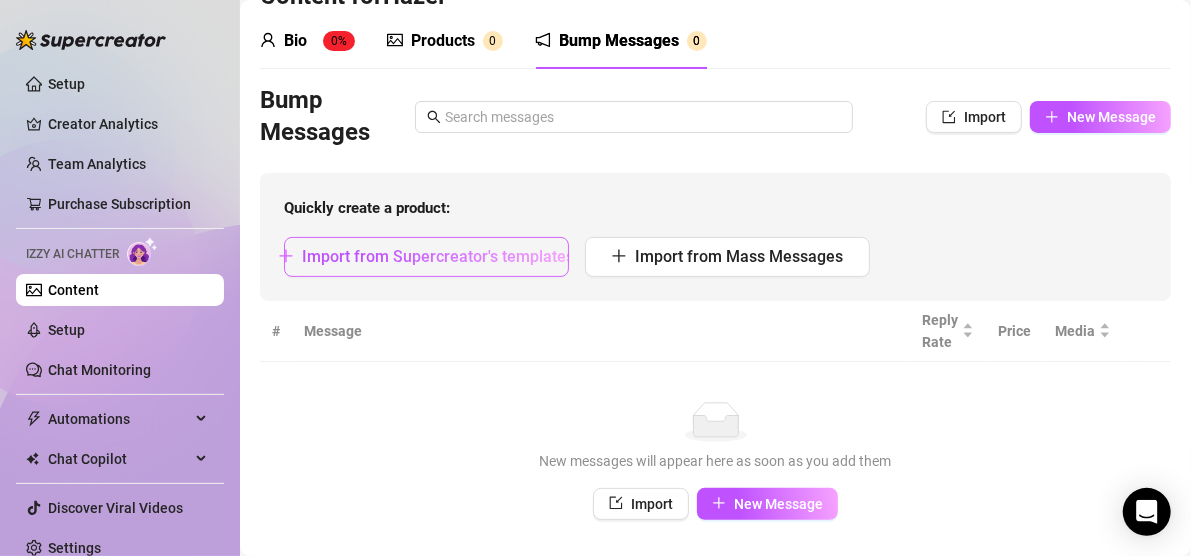 click on "Import from Supercreator's templates" at bounding box center (438, 256) 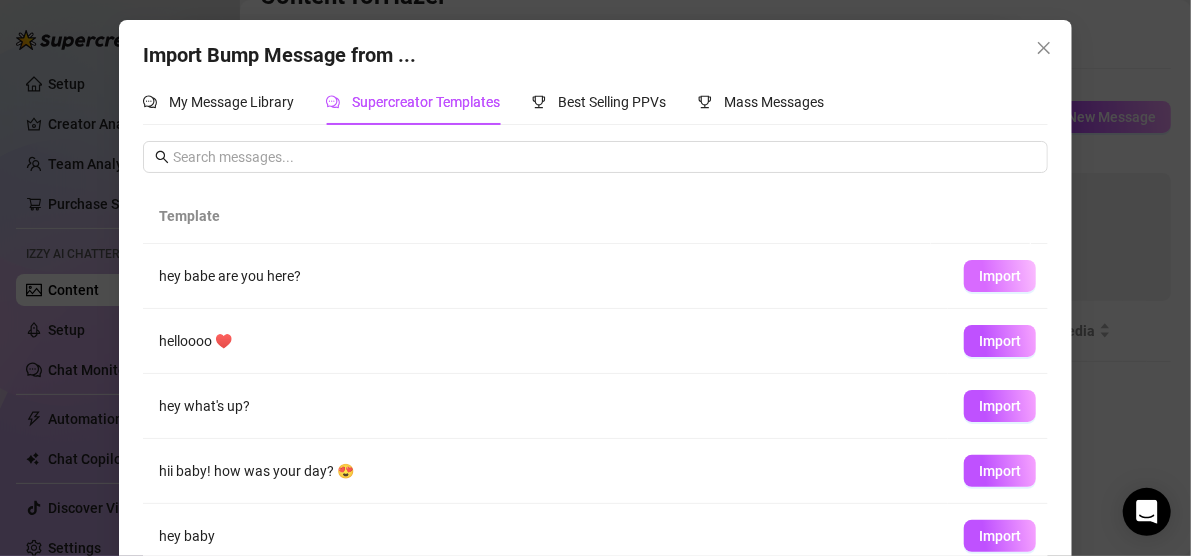 click on "Import" at bounding box center (1000, 276) 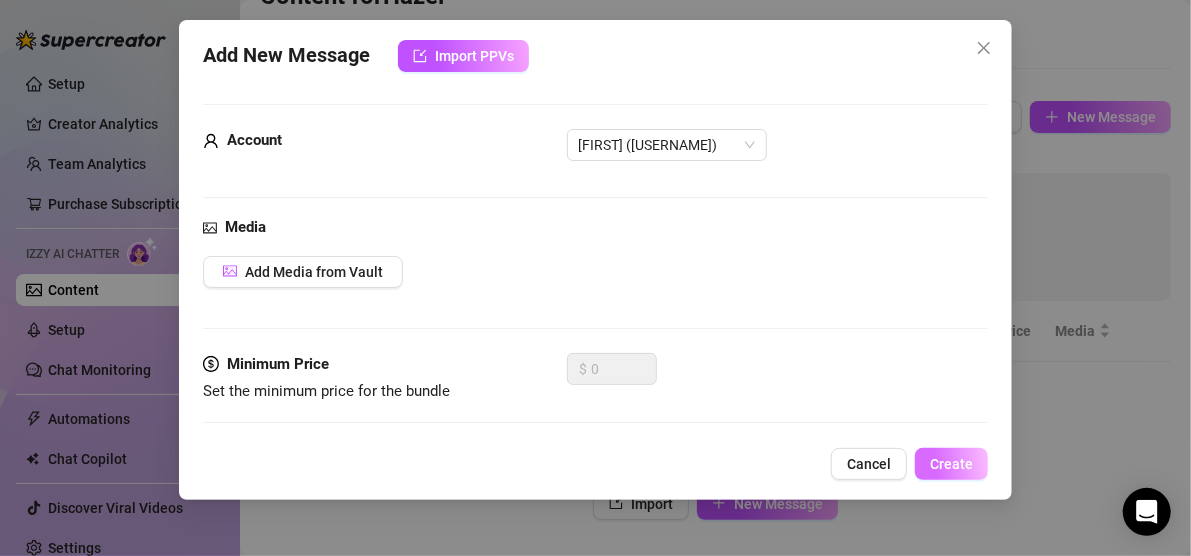 click on "Create" at bounding box center [951, 464] 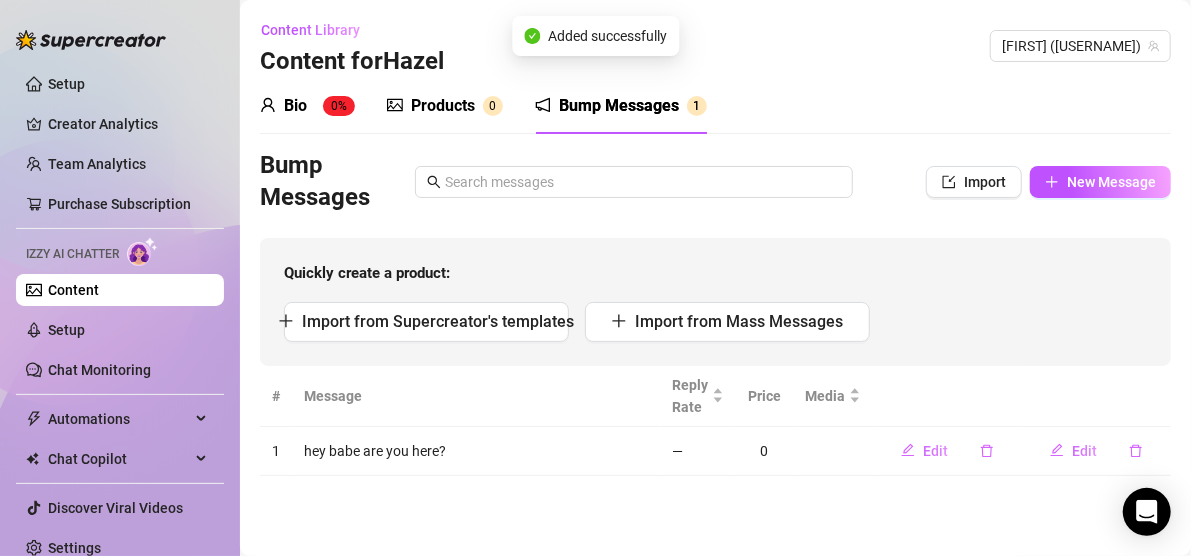 scroll, scrollTop: 0, scrollLeft: 0, axis: both 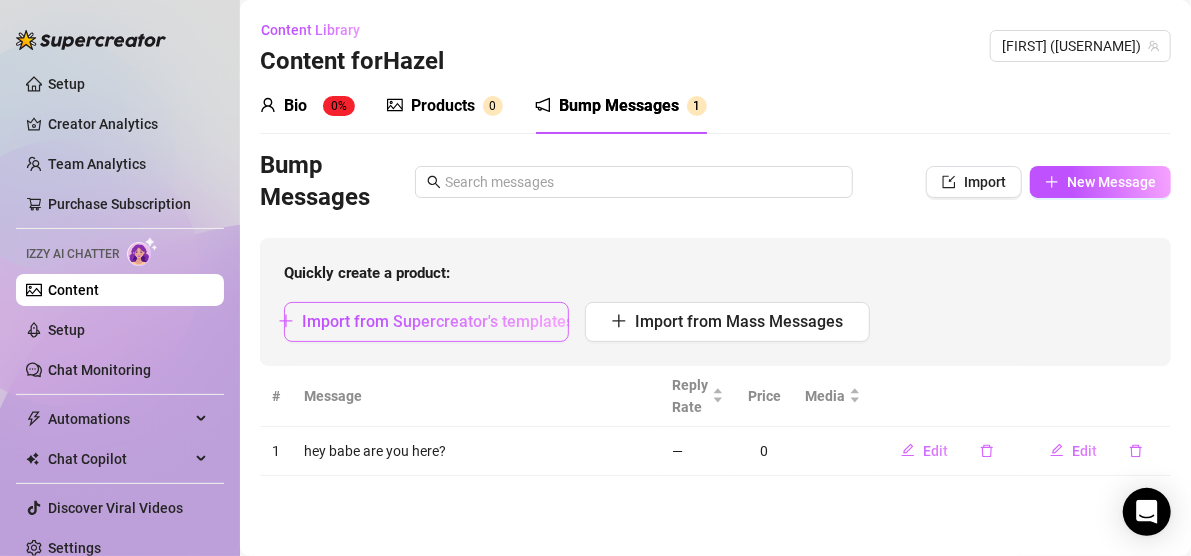 click on "Import from Supercreator's templates" at bounding box center [438, 321] 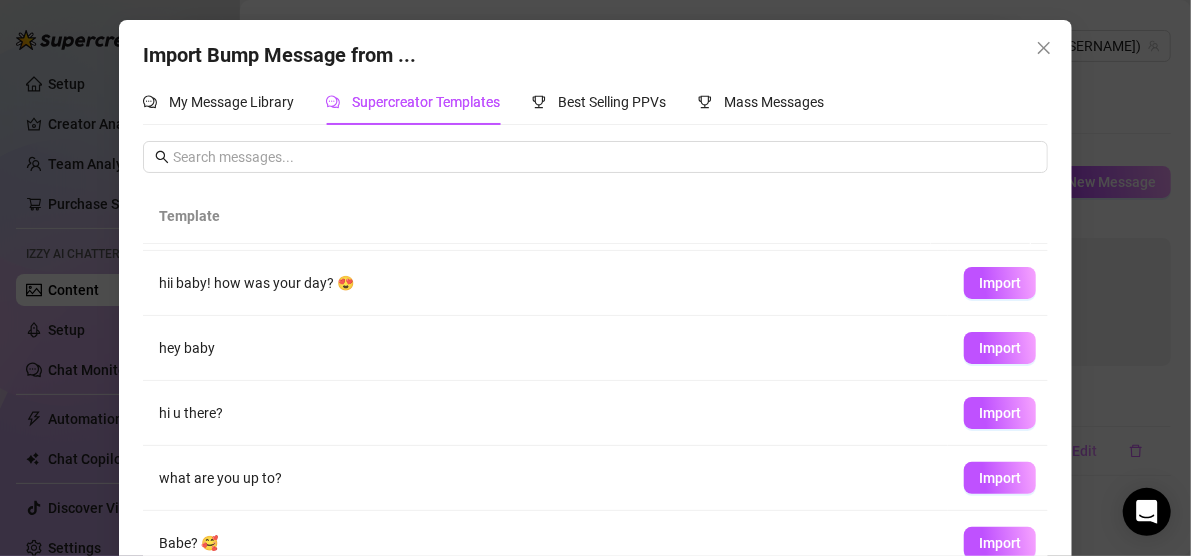 scroll, scrollTop: 178, scrollLeft: 0, axis: vertical 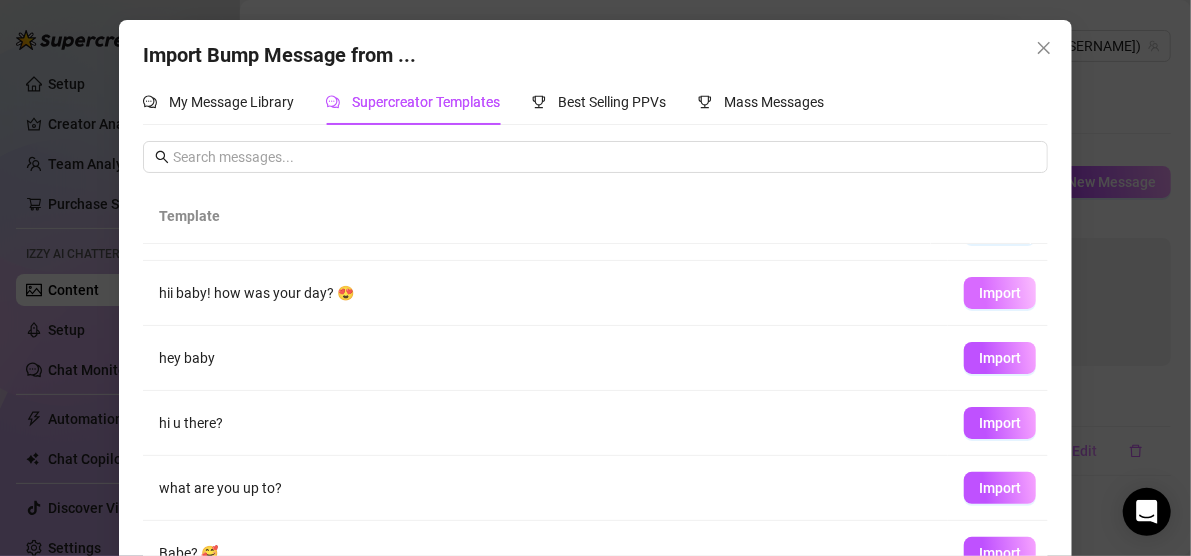 click on "Import" at bounding box center [1000, 293] 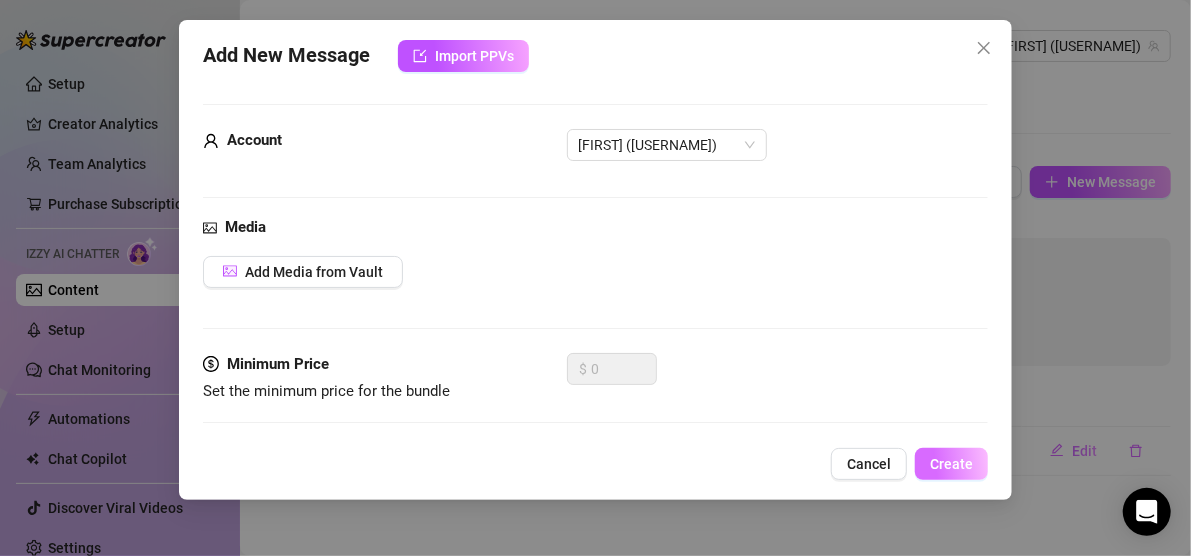 click on "Create" at bounding box center [951, 464] 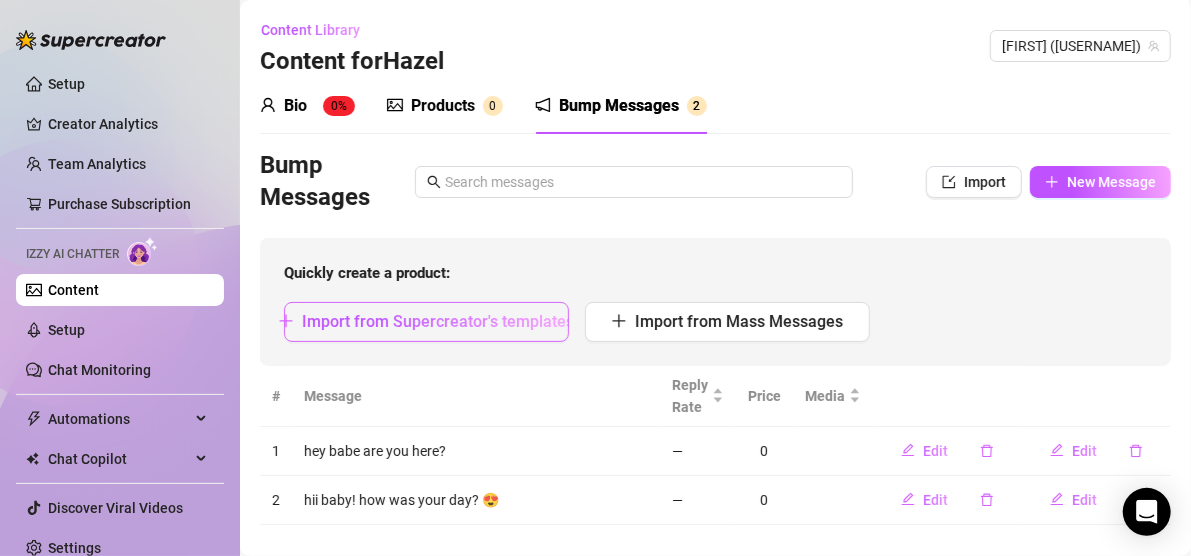 click on "Import from Supercreator's templates" at bounding box center [438, 321] 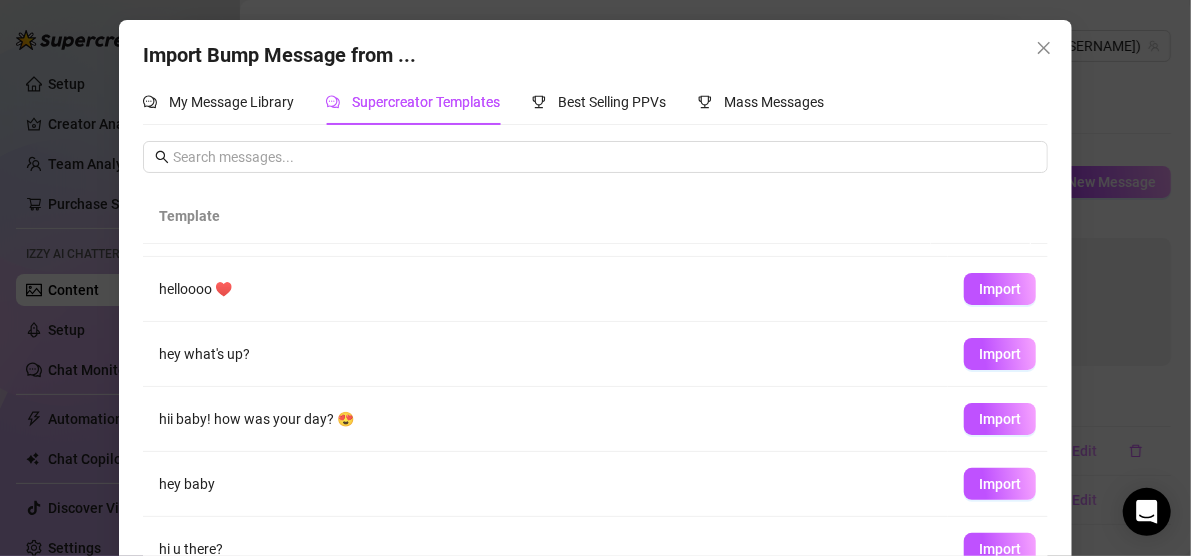 scroll, scrollTop: 59, scrollLeft: 0, axis: vertical 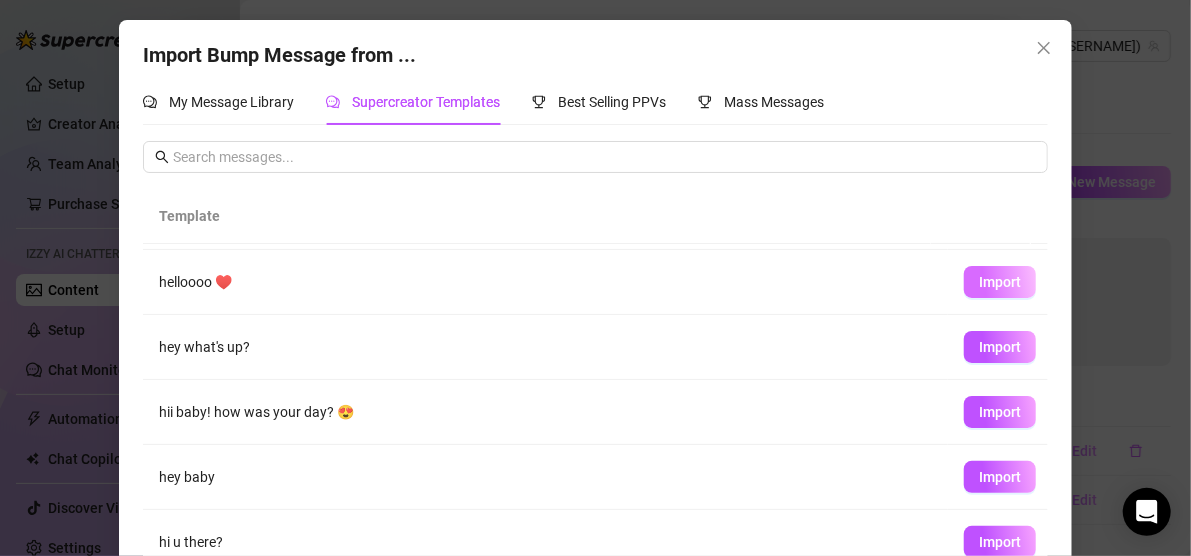 click on "Import" at bounding box center (1000, 282) 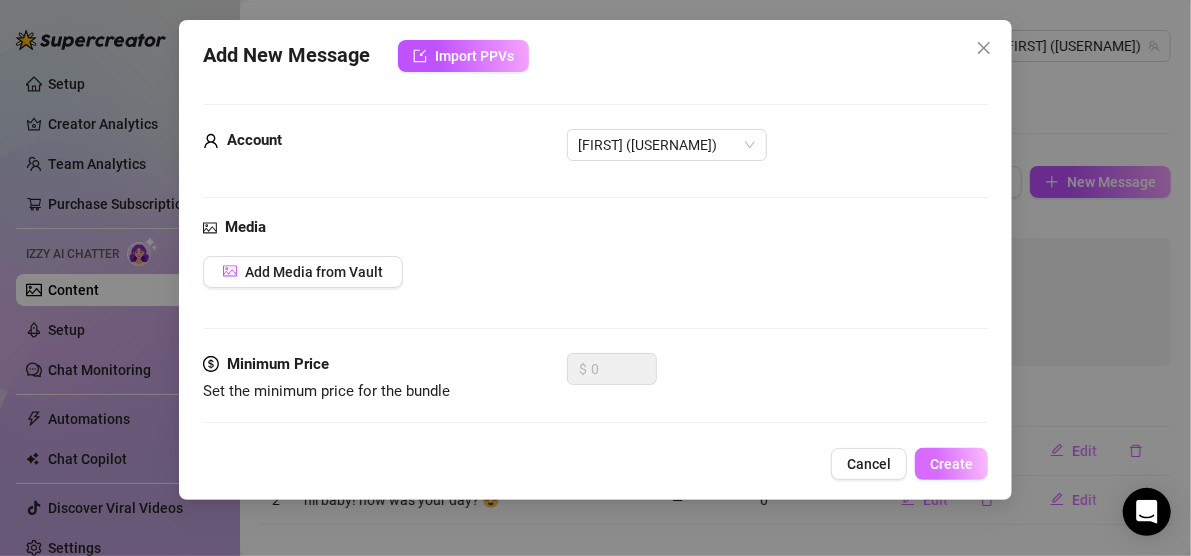 click on "Create" at bounding box center [951, 464] 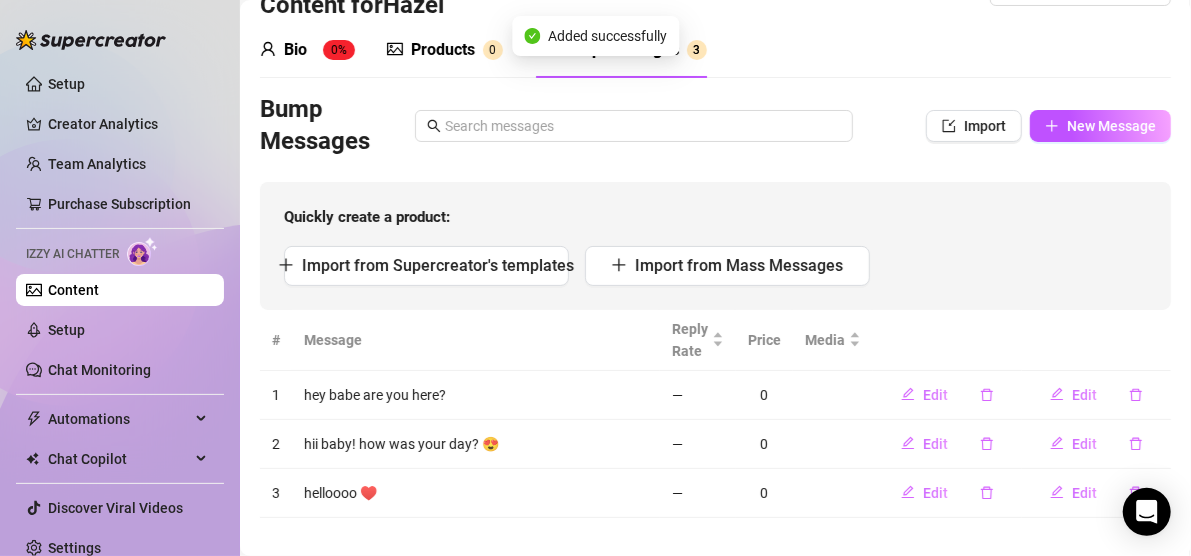 scroll, scrollTop: 76, scrollLeft: 0, axis: vertical 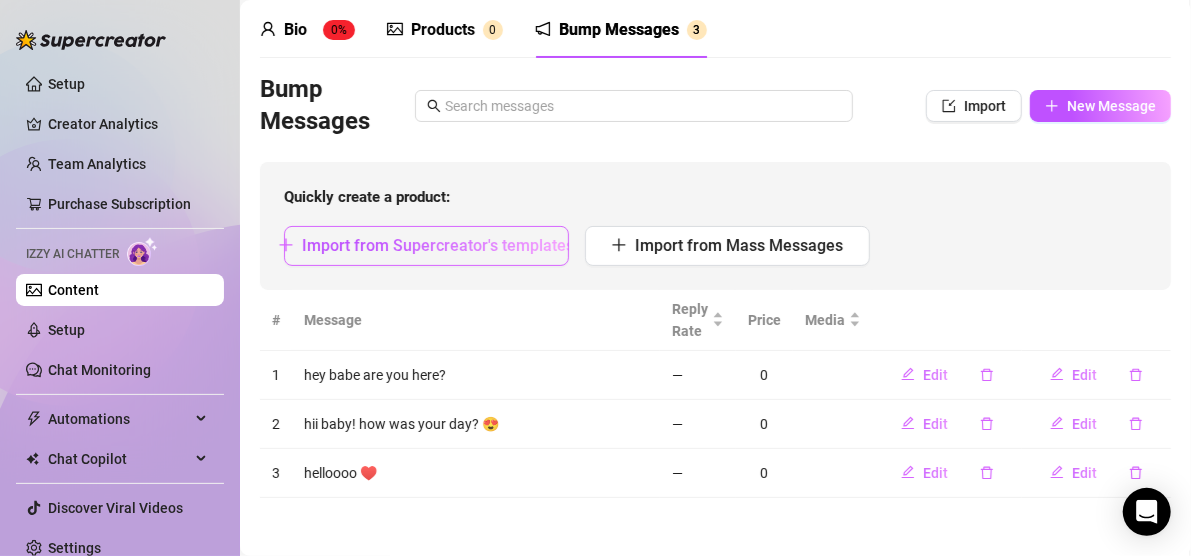 click on "Import from Supercreator's templates" at bounding box center (426, 246) 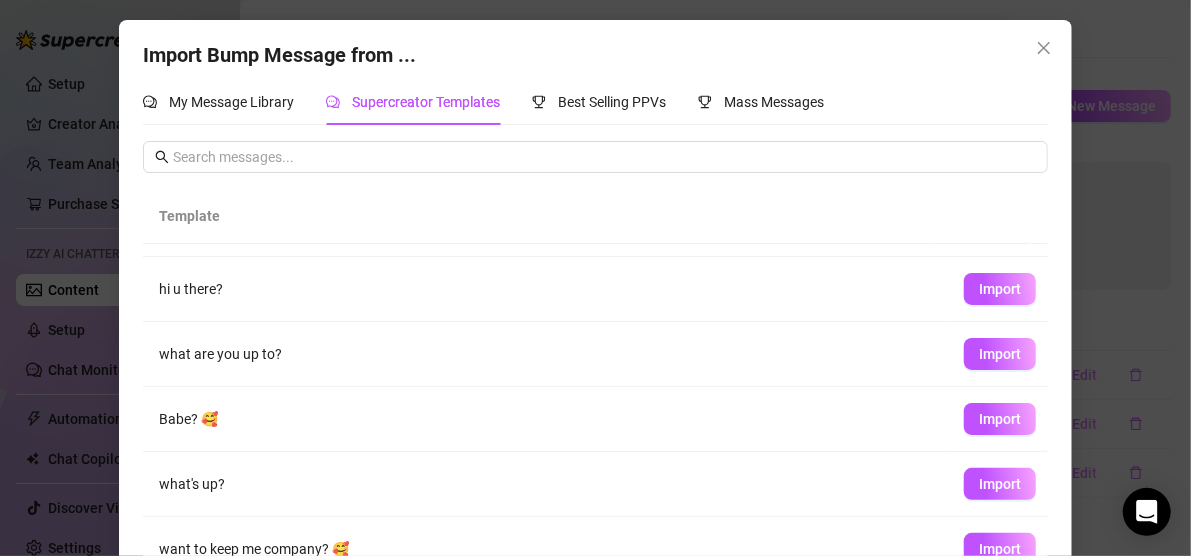scroll, scrollTop: 0, scrollLeft: 0, axis: both 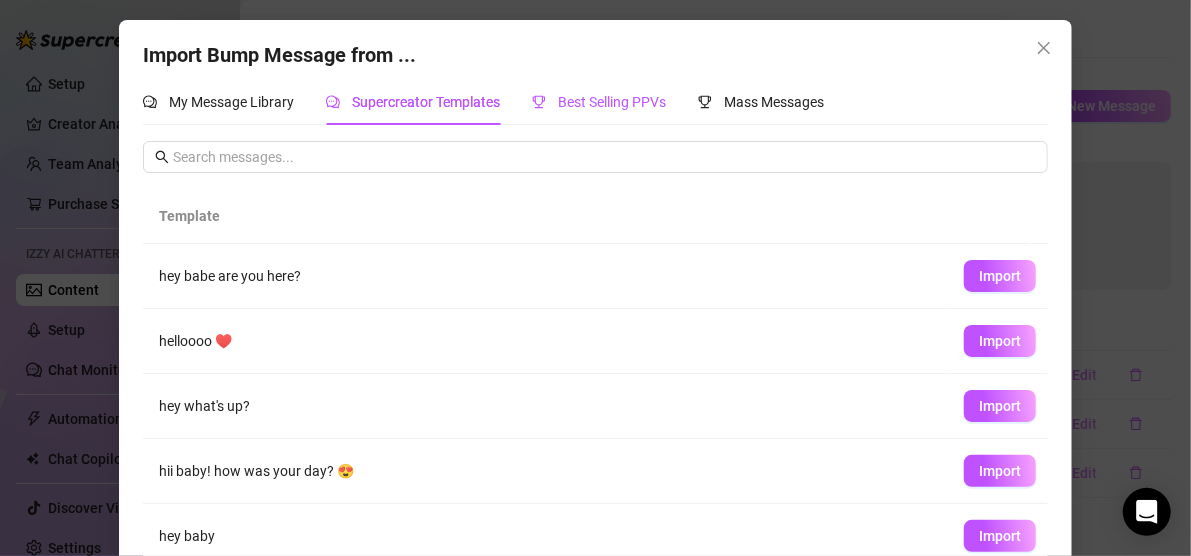 click on "Best Selling PPVs" at bounding box center (612, 102) 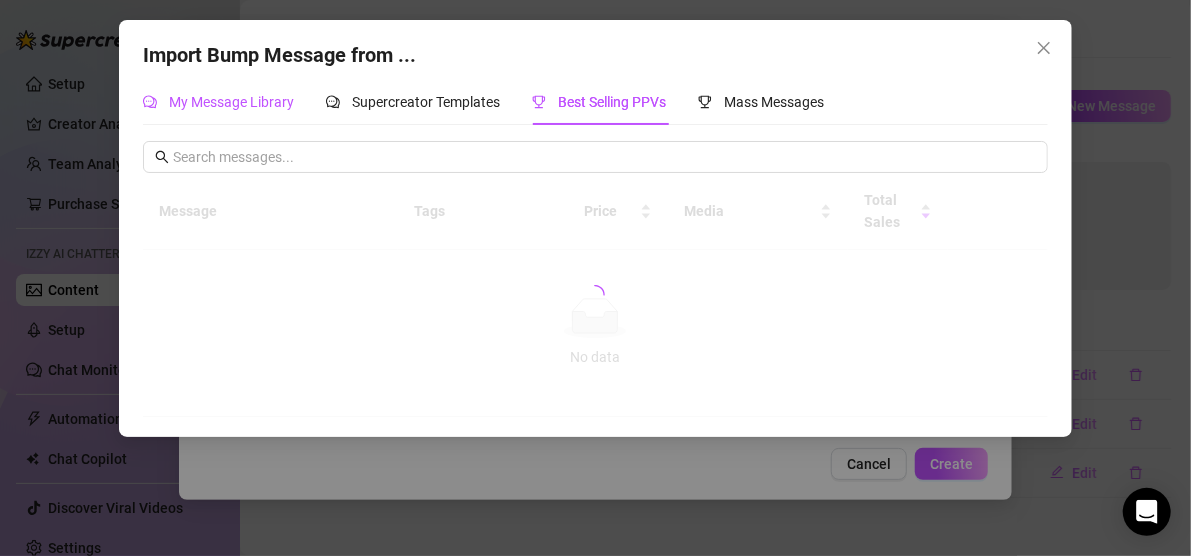 click on "My Message Library" at bounding box center [231, 102] 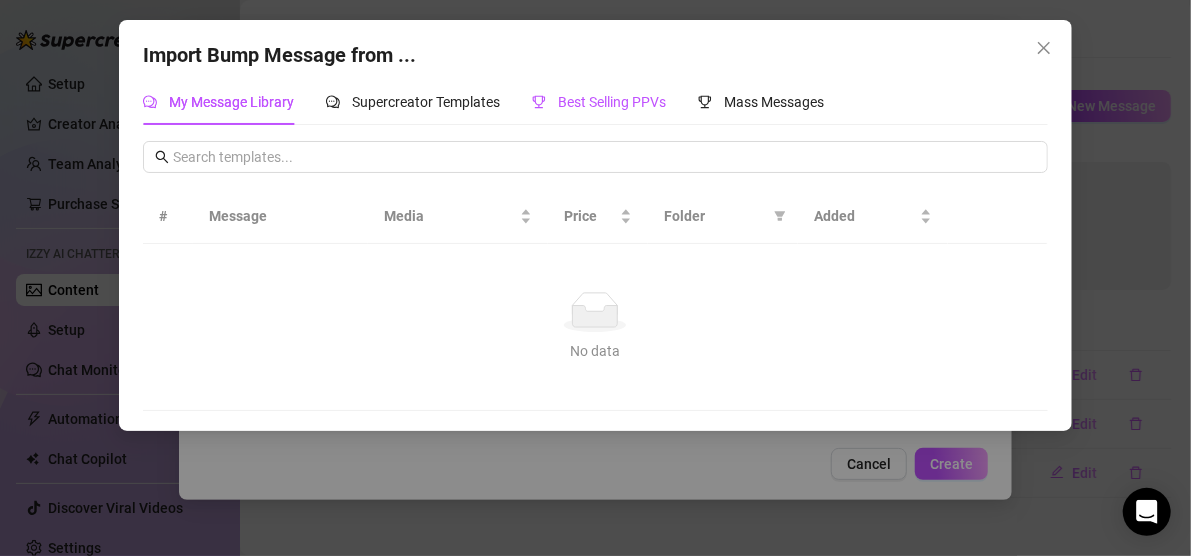 click on "Best Selling PPVs" at bounding box center [612, 102] 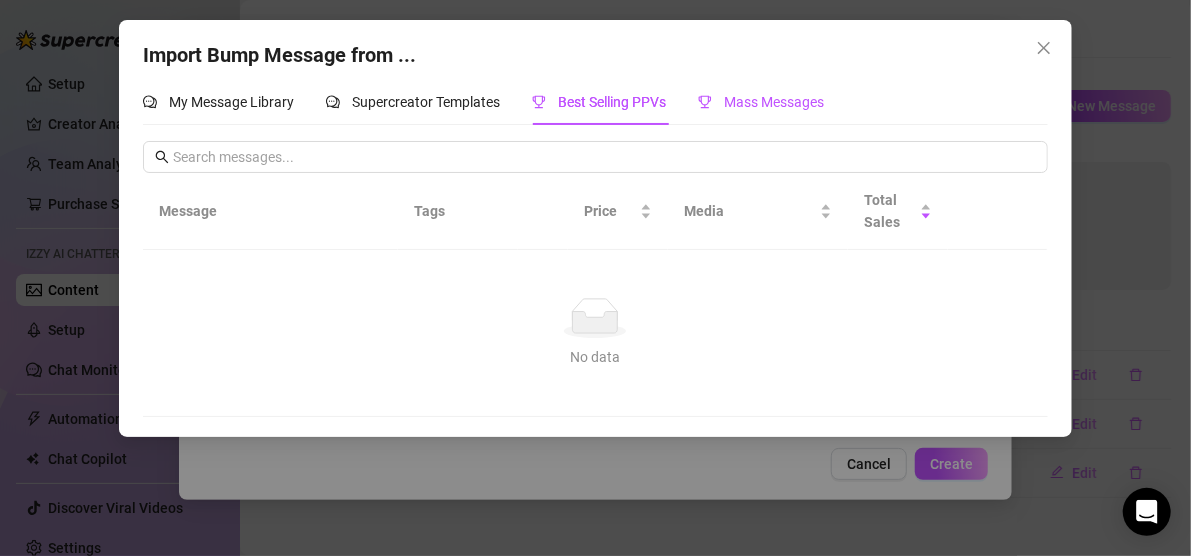 click on "Mass Messages" at bounding box center [774, 102] 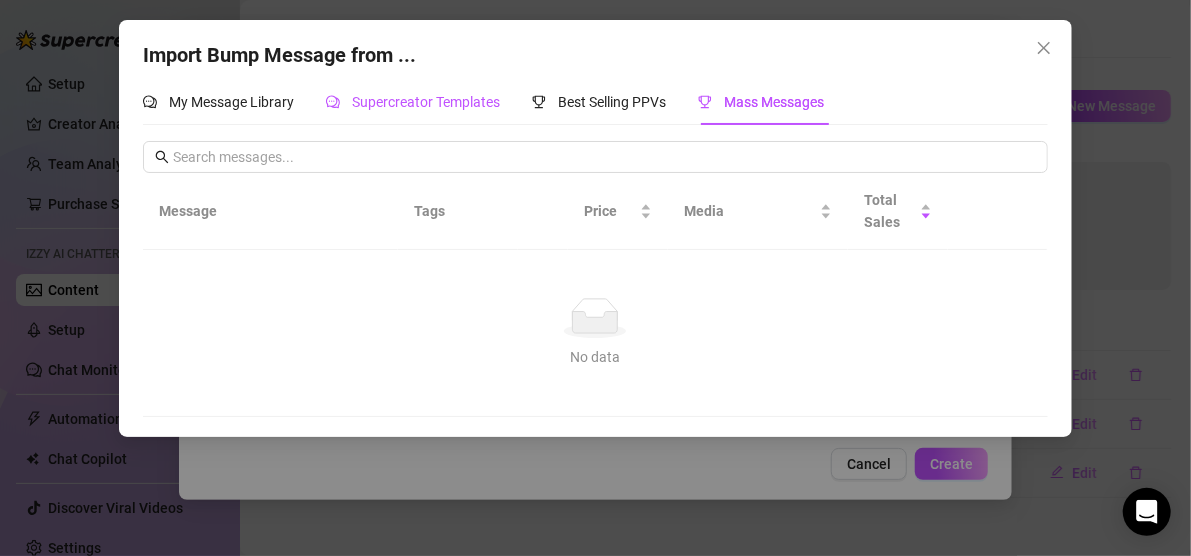 click on "Supercreator Templates" at bounding box center [426, 102] 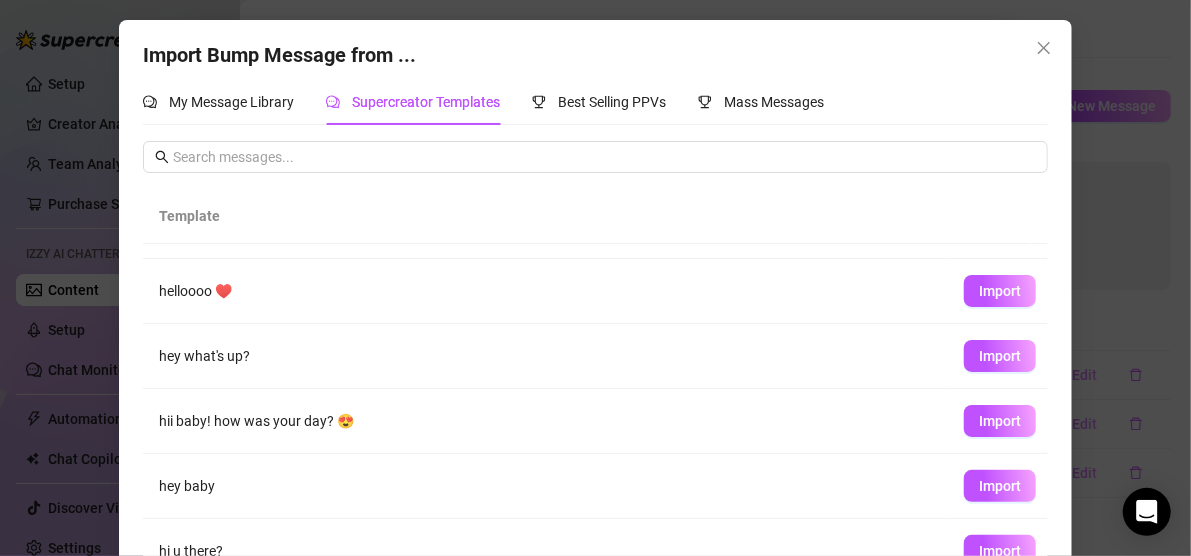 scroll, scrollTop: 0, scrollLeft: 0, axis: both 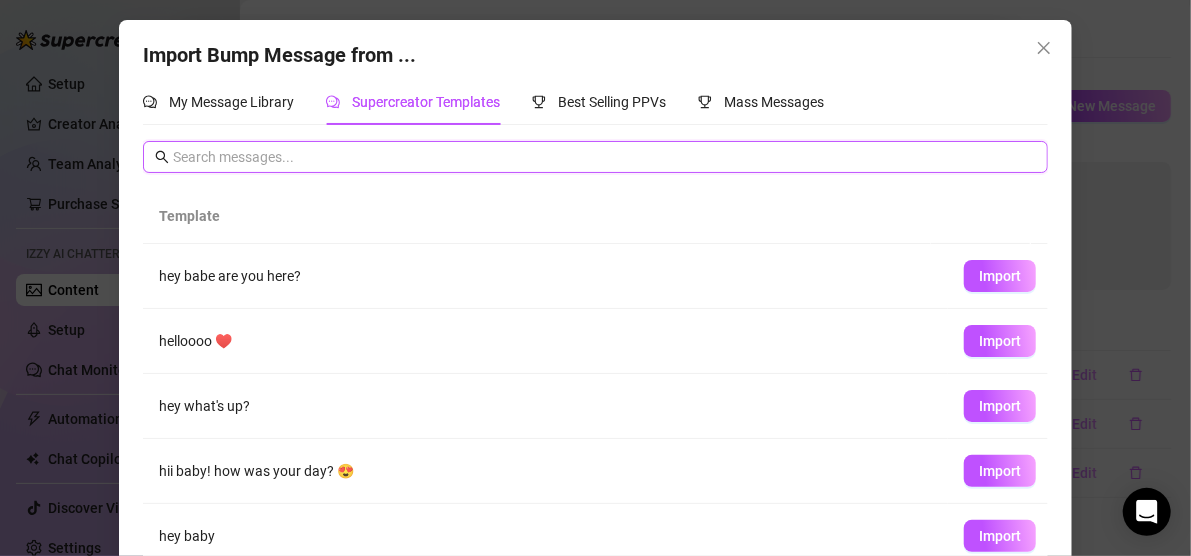 click at bounding box center (604, 157) 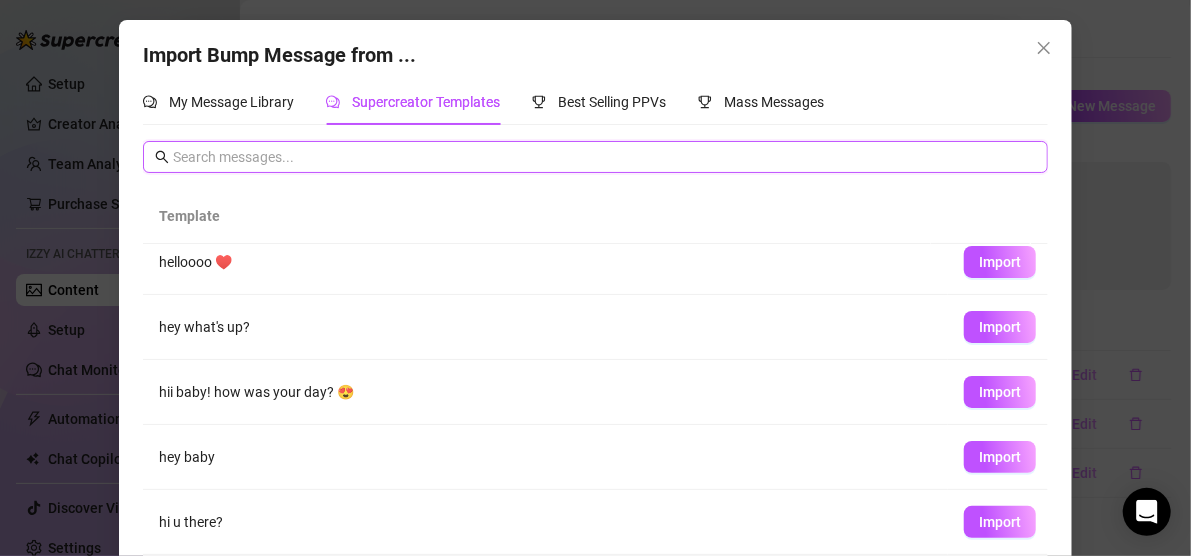 scroll, scrollTop: 312, scrollLeft: 0, axis: vertical 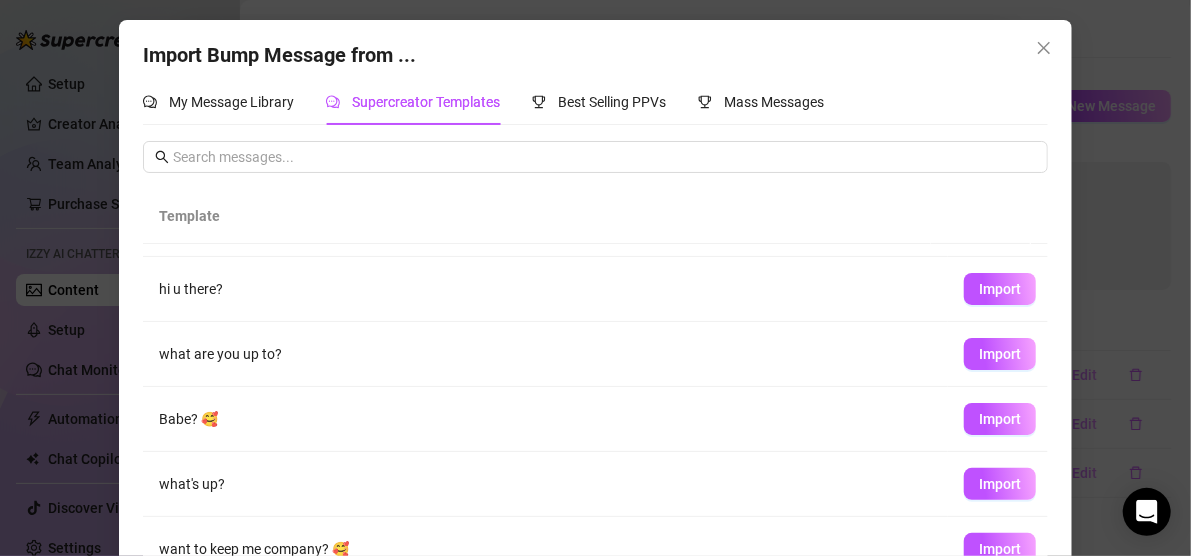 click on "what are you up to?" at bounding box center (545, 354) 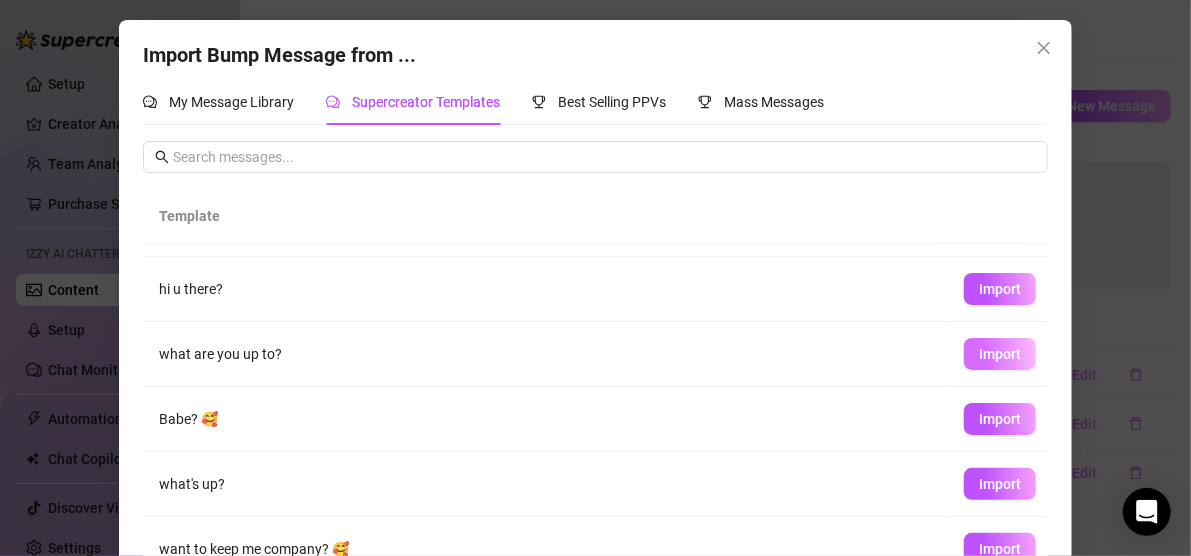 click on "Import" at bounding box center [1000, 354] 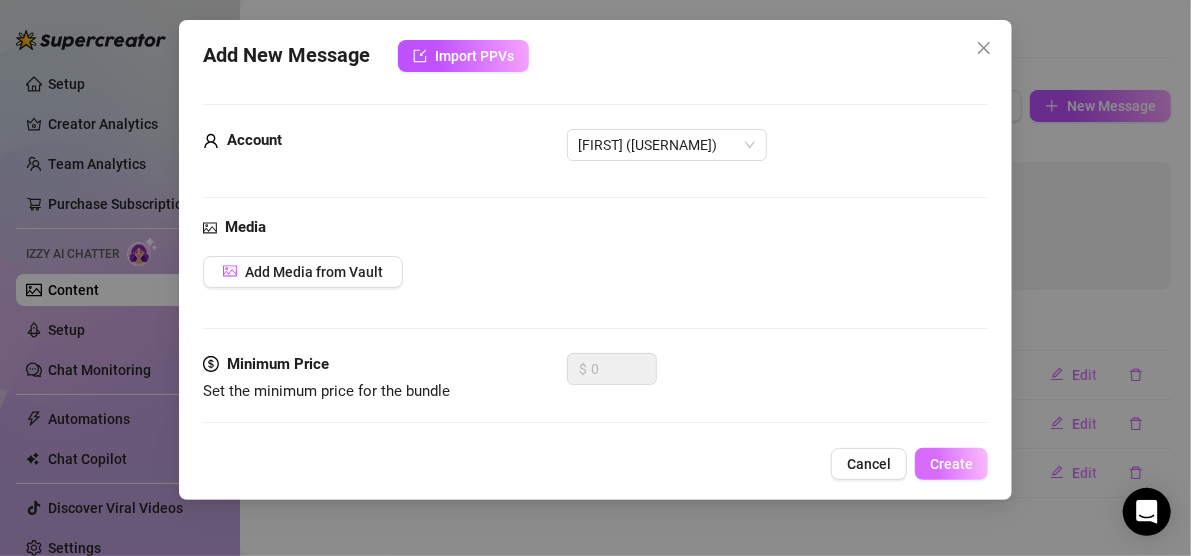 click on "Create" at bounding box center [951, 464] 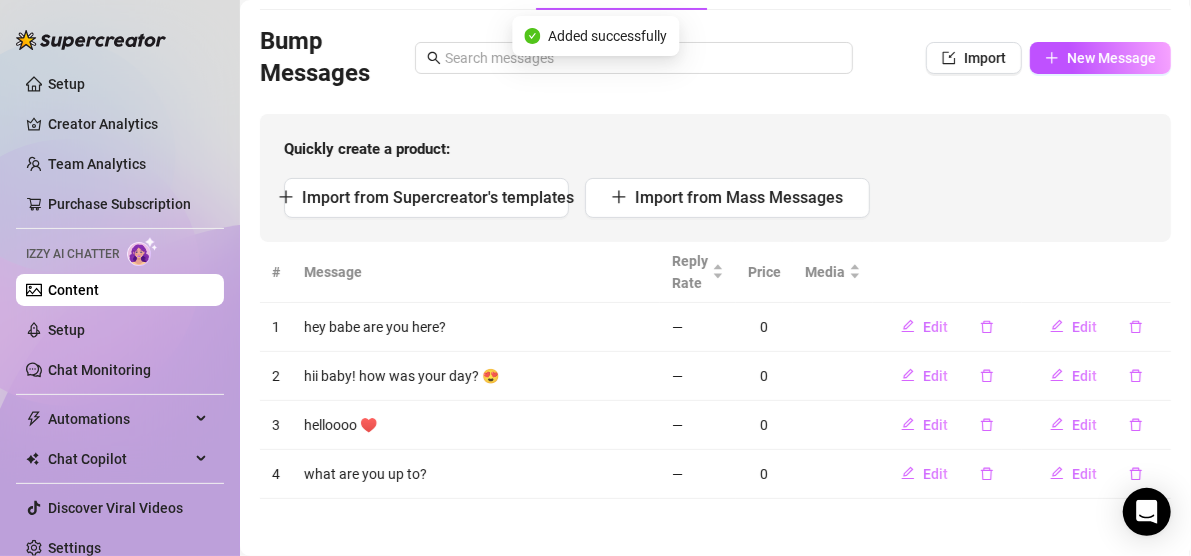 scroll, scrollTop: 0, scrollLeft: 0, axis: both 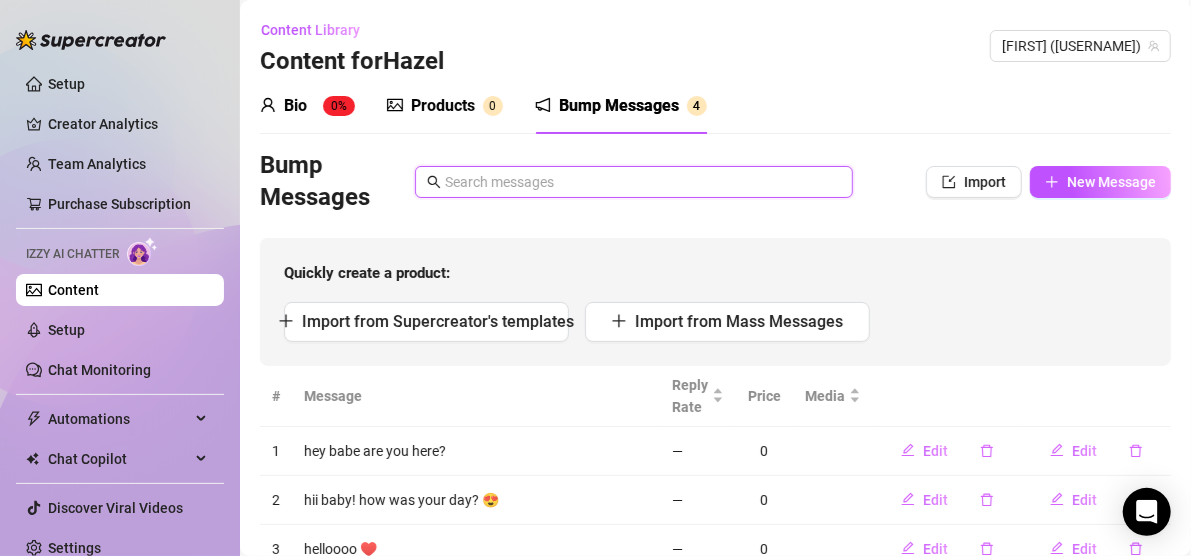 click at bounding box center [643, 182] 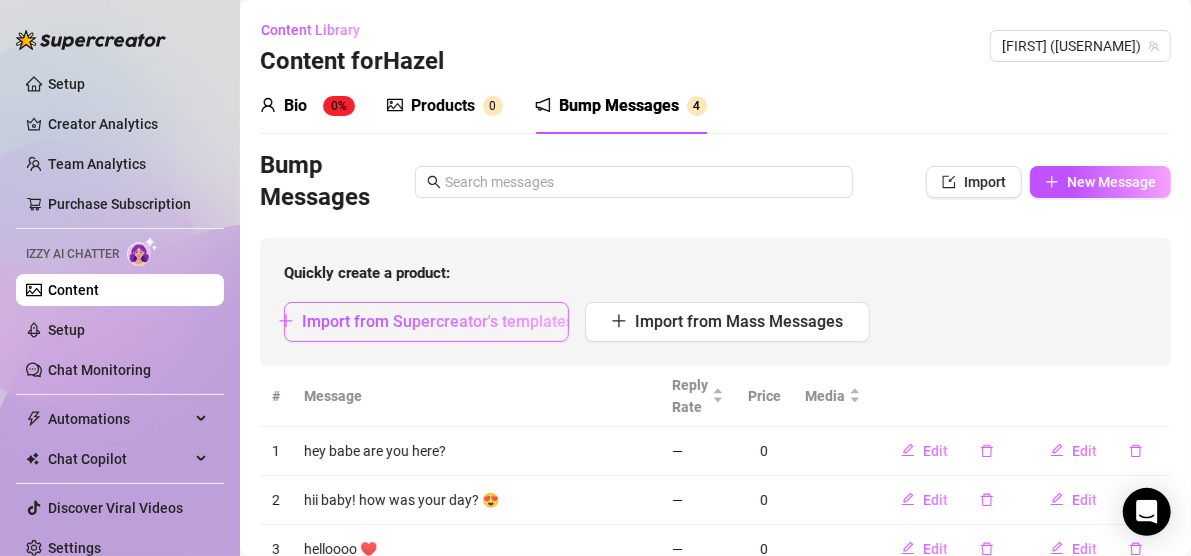 click on "Import from Supercreator's templates" at bounding box center (438, 321) 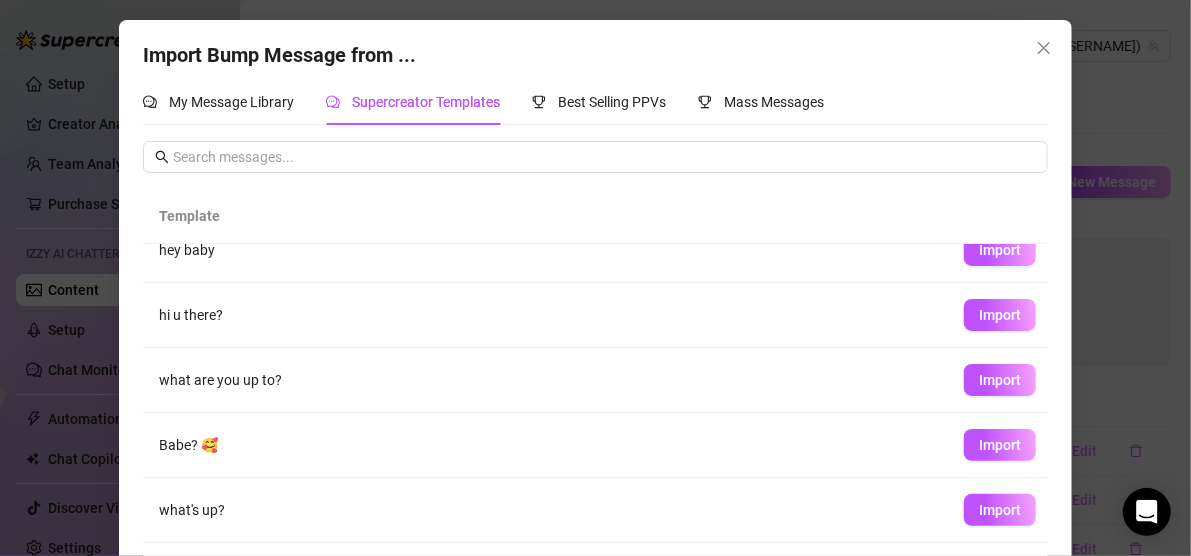 scroll, scrollTop: 312, scrollLeft: 0, axis: vertical 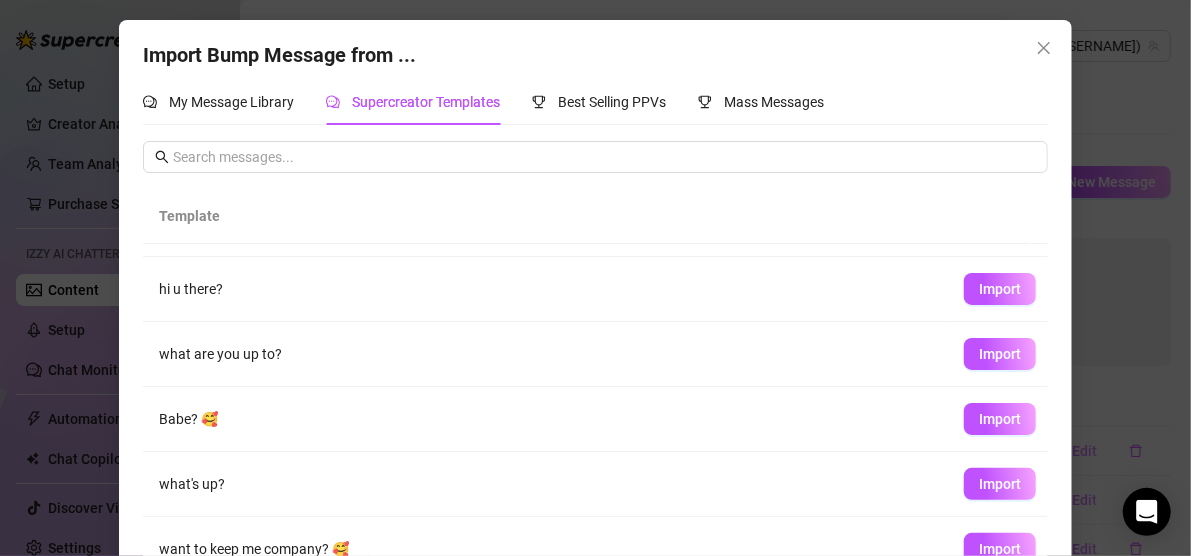 click on "Babe? 🥰" at bounding box center (545, 419) 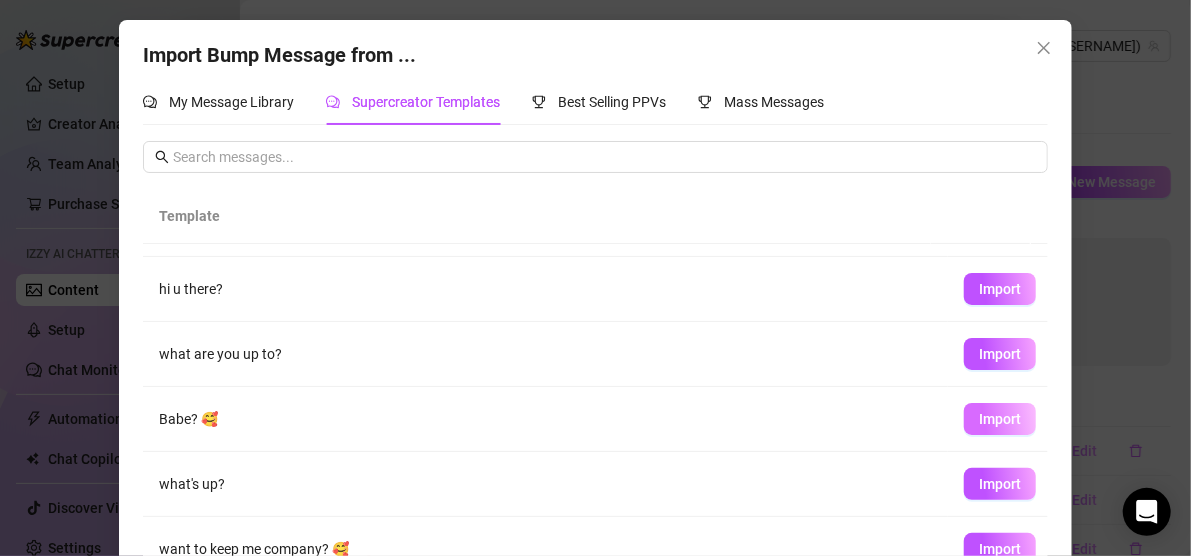 click on "Import" at bounding box center [1000, 419] 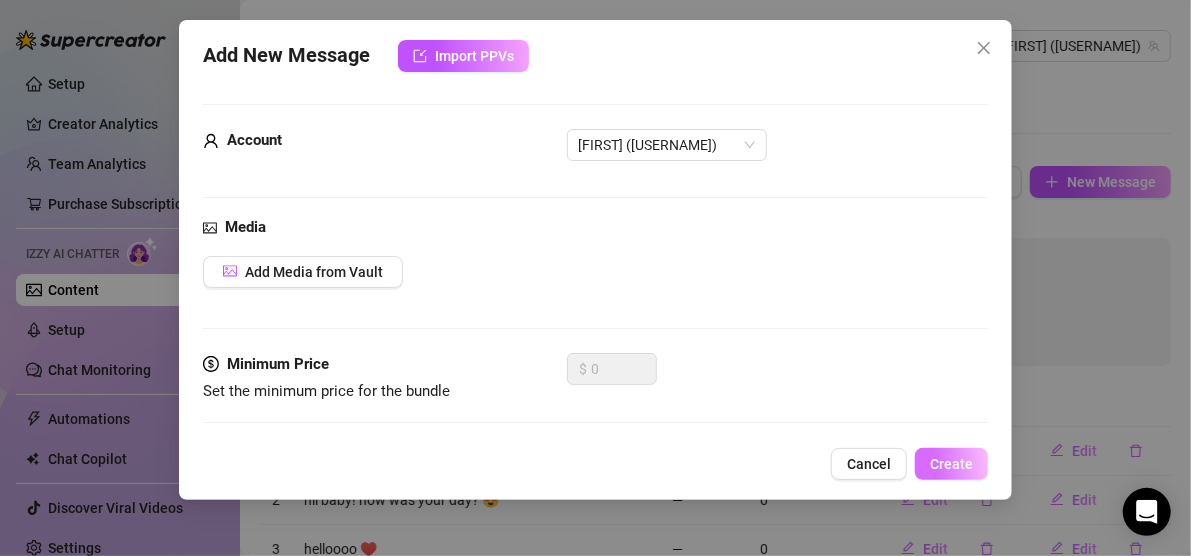 click on "Create" at bounding box center (951, 464) 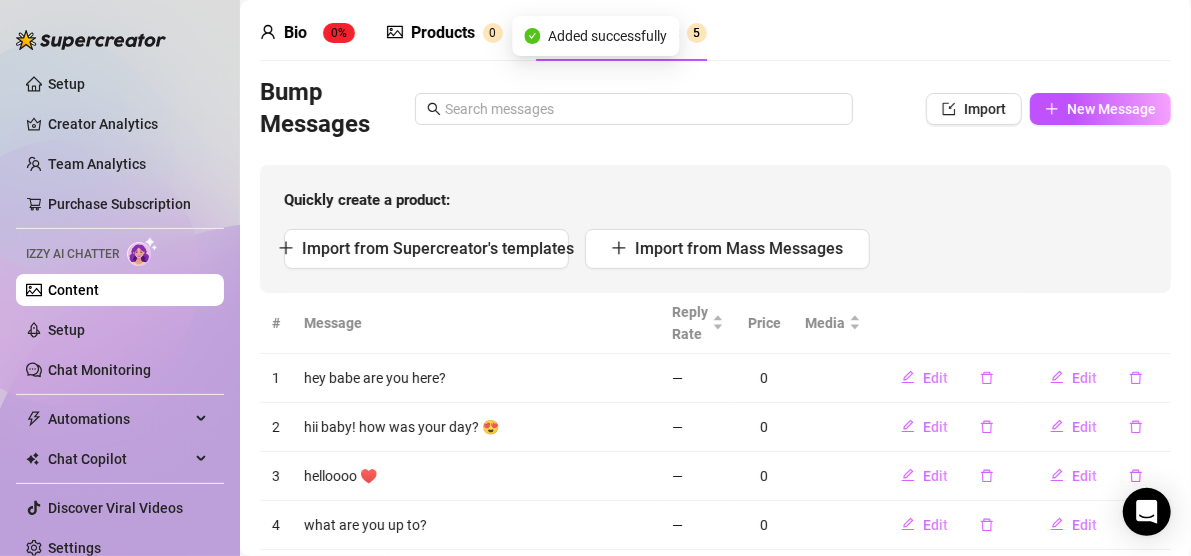 scroll, scrollTop: 173, scrollLeft: 0, axis: vertical 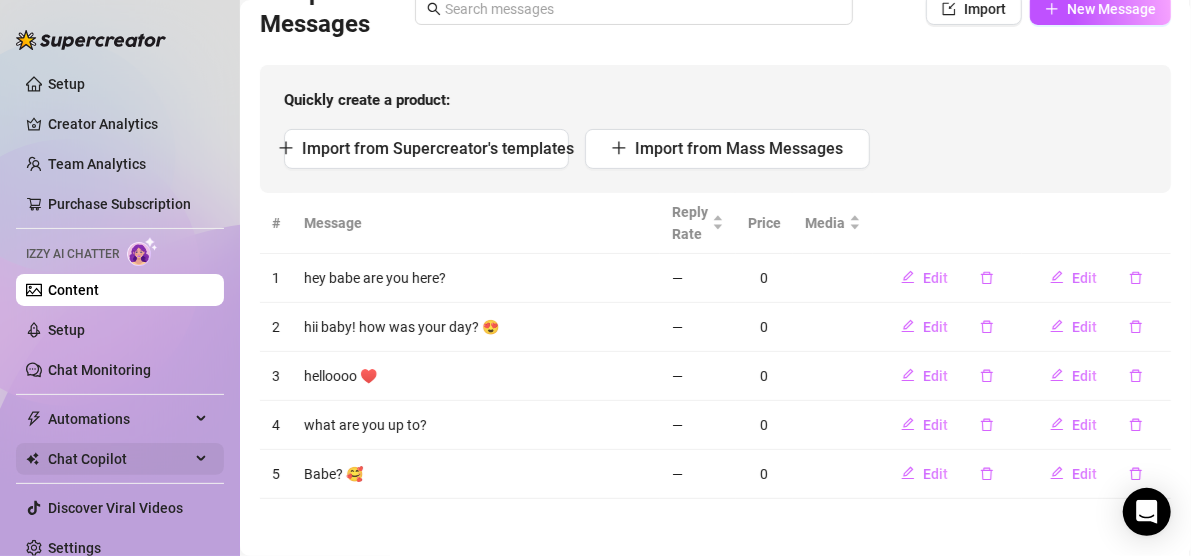 click on "Chat Copilot" at bounding box center (119, 459) 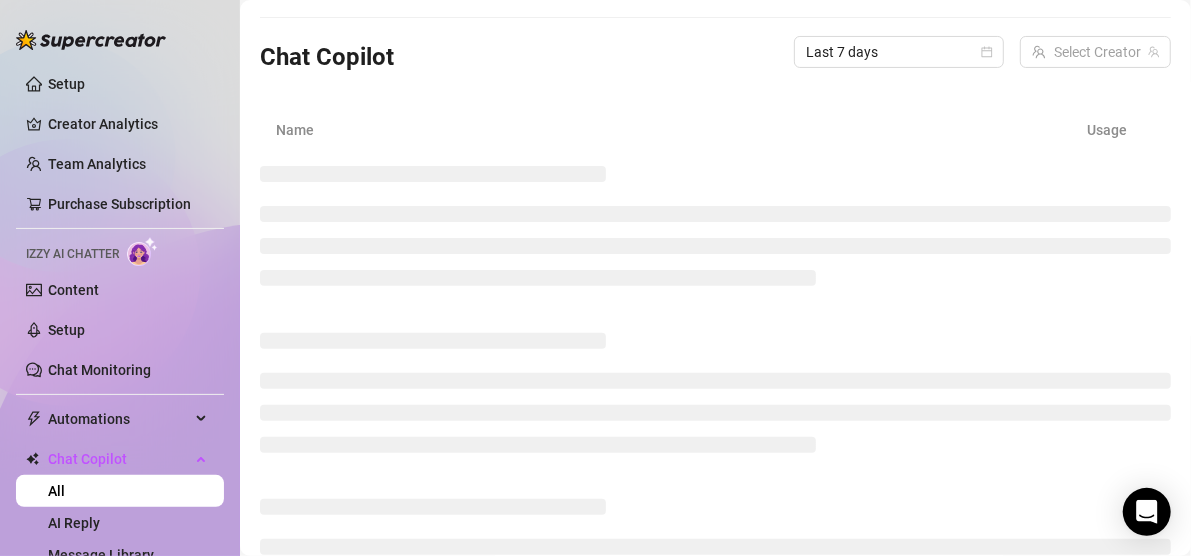 scroll, scrollTop: 162, scrollLeft: 0, axis: vertical 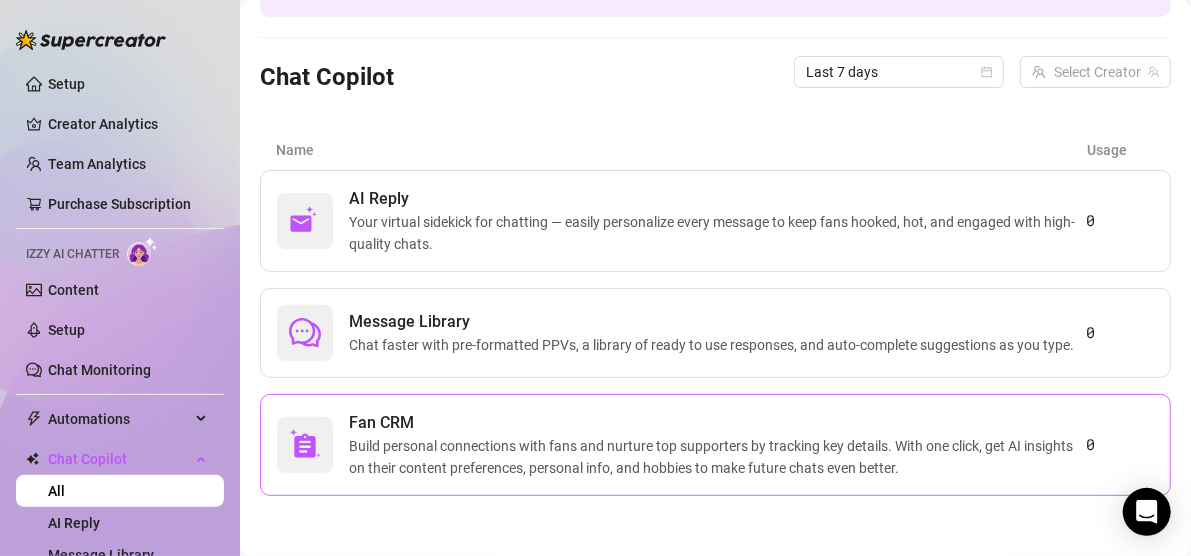 click on "Build personal connections with fans and nurture top supporters by tracking key details. With one click, get AI insights on their content preferences, personal info, and hobbies to make future chats even better." at bounding box center [718, 457] 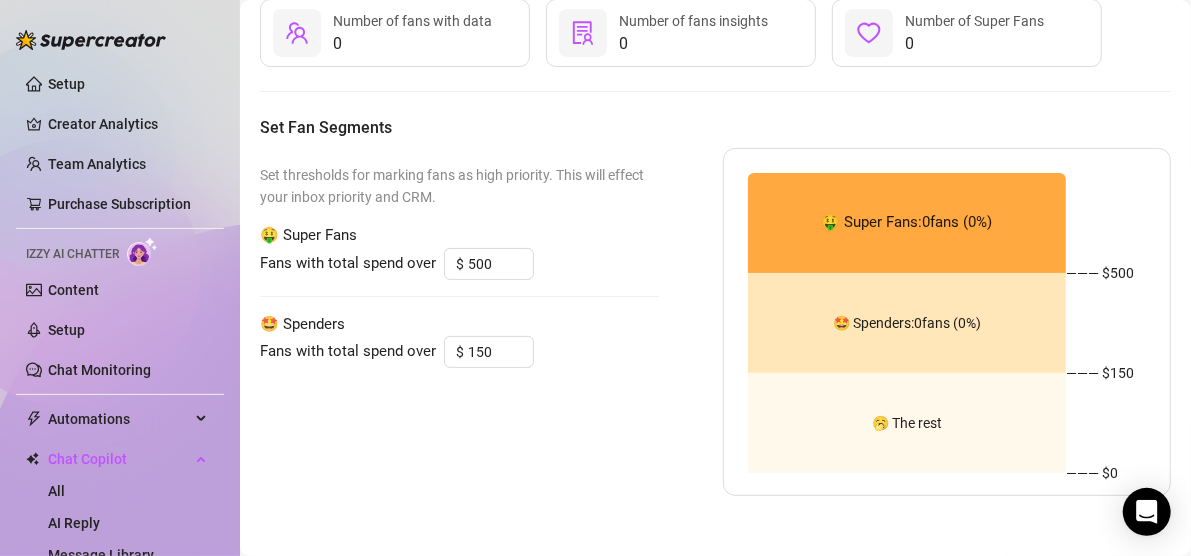 scroll, scrollTop: 0, scrollLeft: 0, axis: both 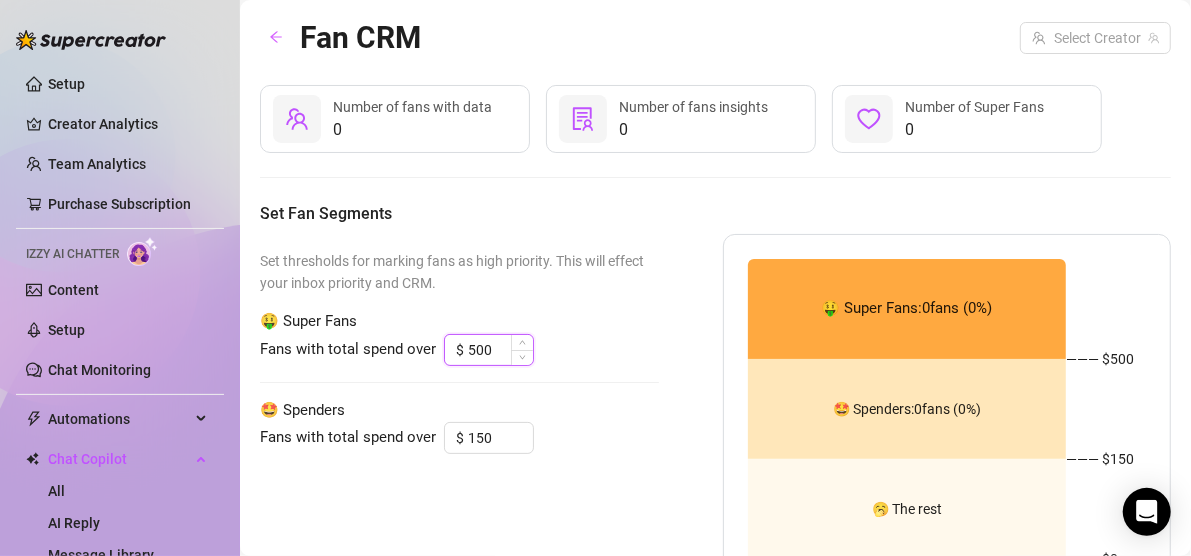 drag, startPoint x: 494, startPoint y: 346, endPoint x: 464, endPoint y: 350, distance: 30.265491 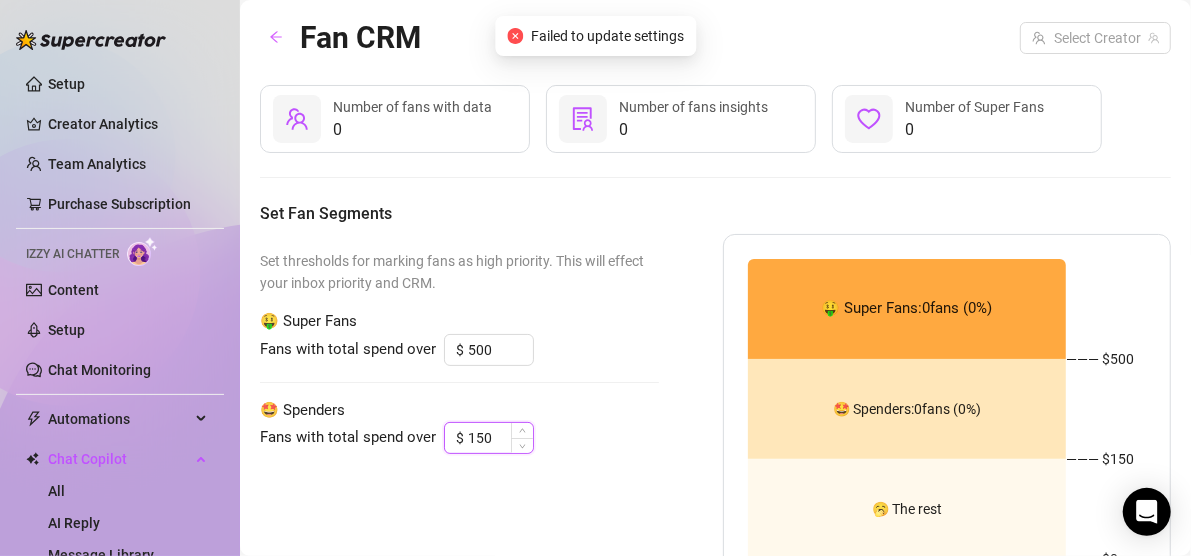 click on "150" at bounding box center (500, 438) 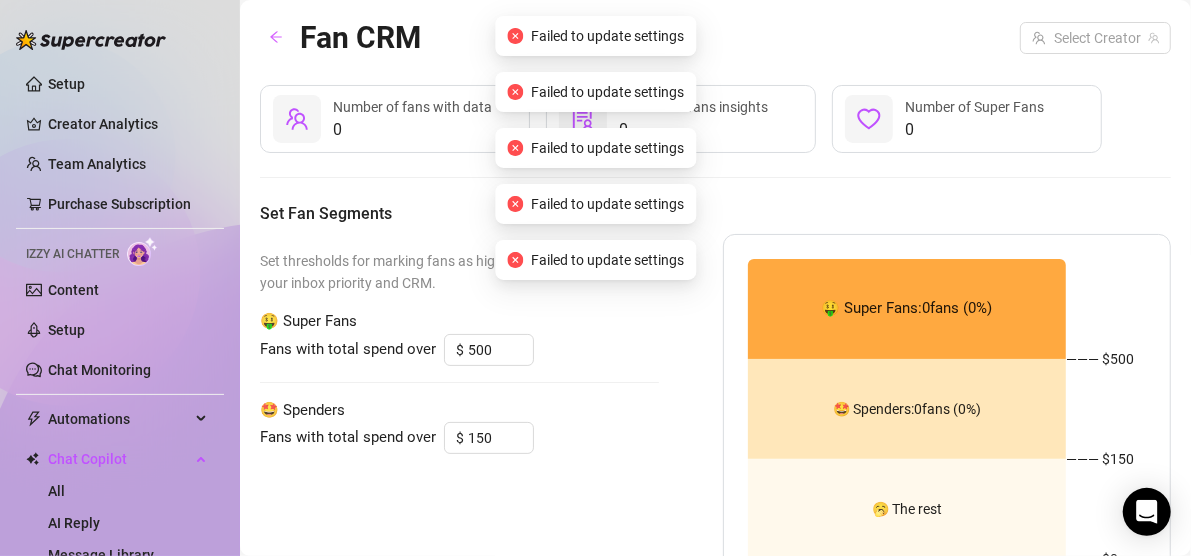 click on "Set thresholds for marking fans as high priority. This will effect your inbox priority and CRM. 🤑 Super Fans Fans with total spend over $ 500 🤩 Spenders Fans with total spend over $ 150 🤑 Super Fans:  0  fans ( 0 %) 🤩 Spenders:  0  fans ( 0 %) 🥱 The rest ——— $ 500 ——— $ 150 ——— $0" at bounding box center [715, 408] 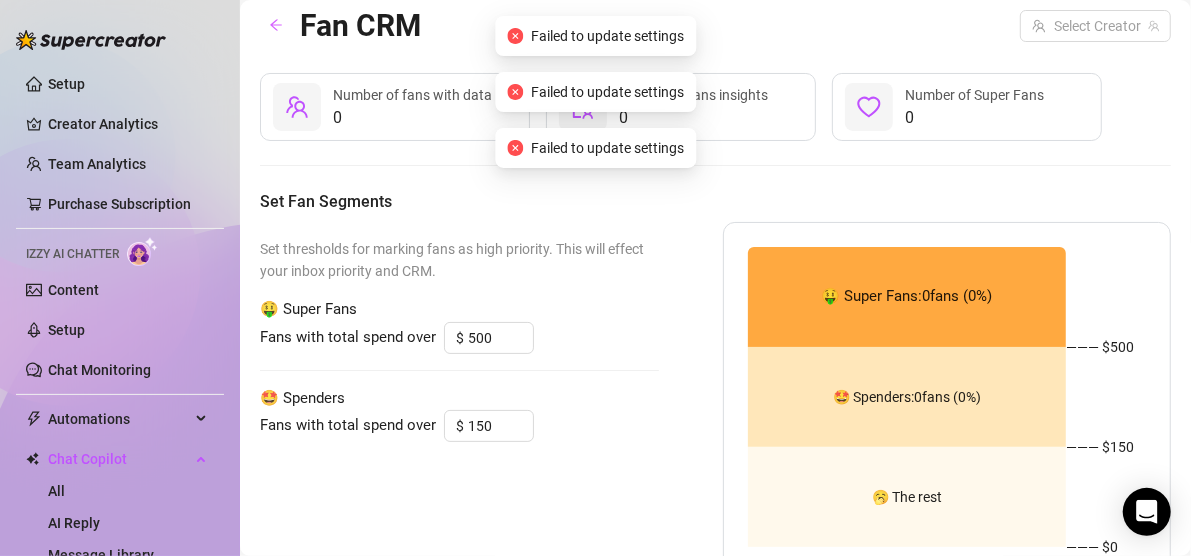 scroll, scrollTop: 0, scrollLeft: 0, axis: both 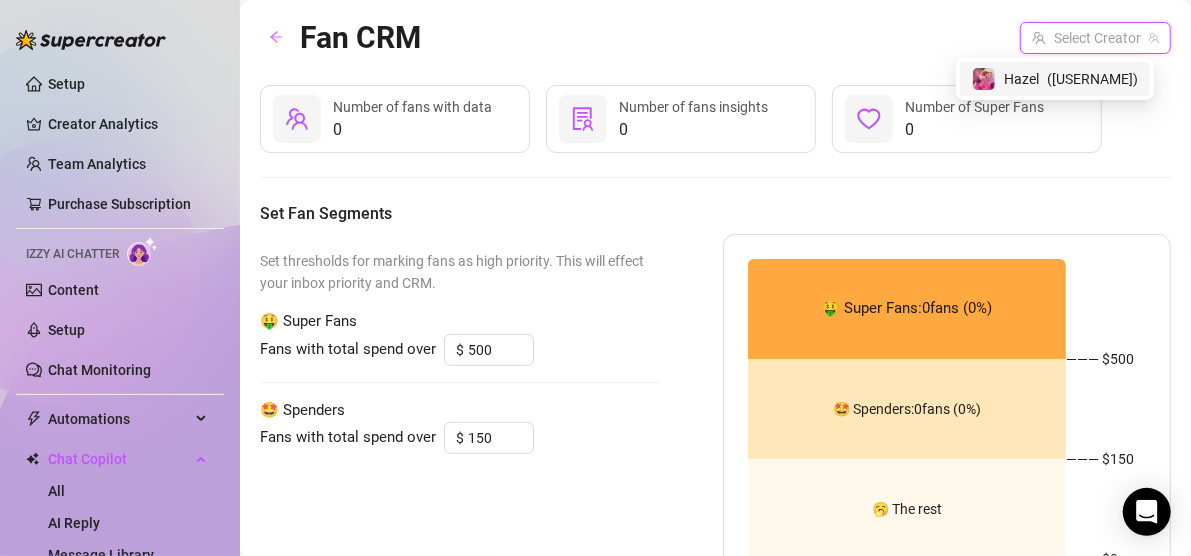 click at bounding box center (1086, 38) 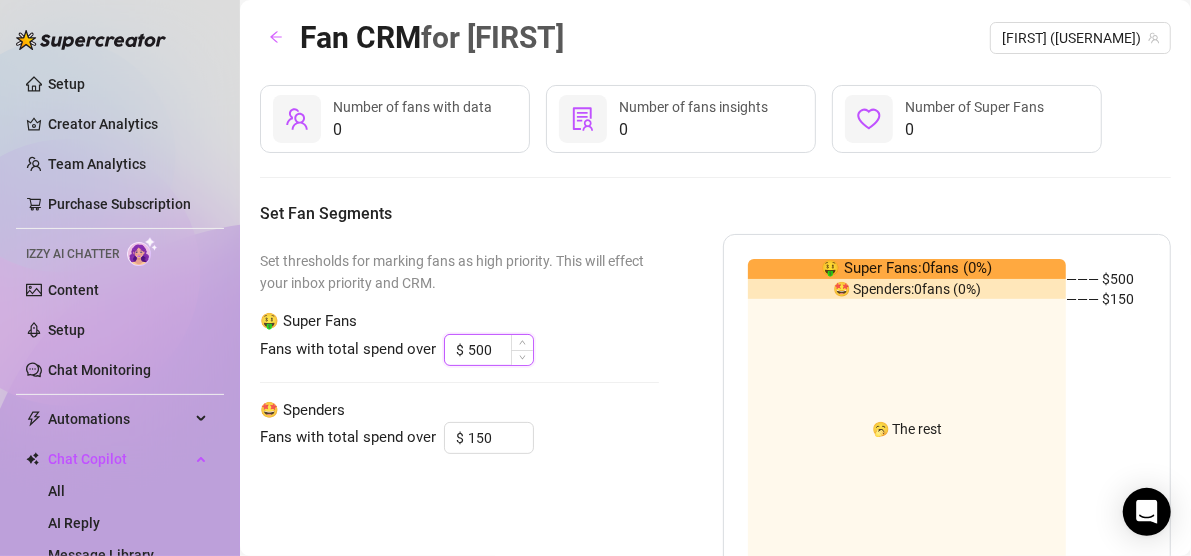 drag, startPoint x: 493, startPoint y: 352, endPoint x: 465, endPoint y: 352, distance: 28 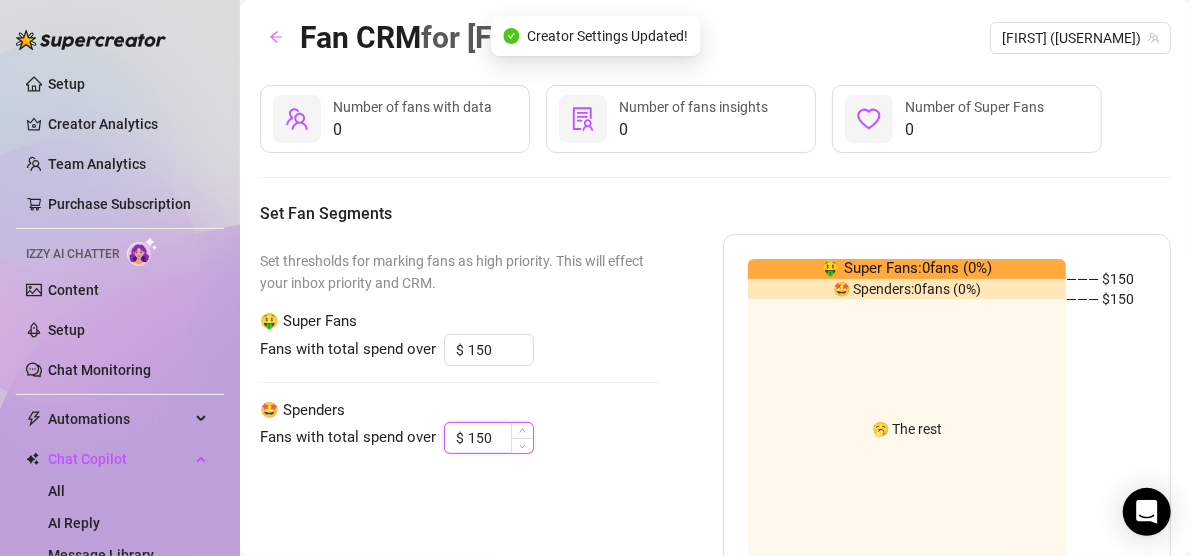 drag, startPoint x: 502, startPoint y: 438, endPoint x: 460, endPoint y: 439, distance: 42.0119 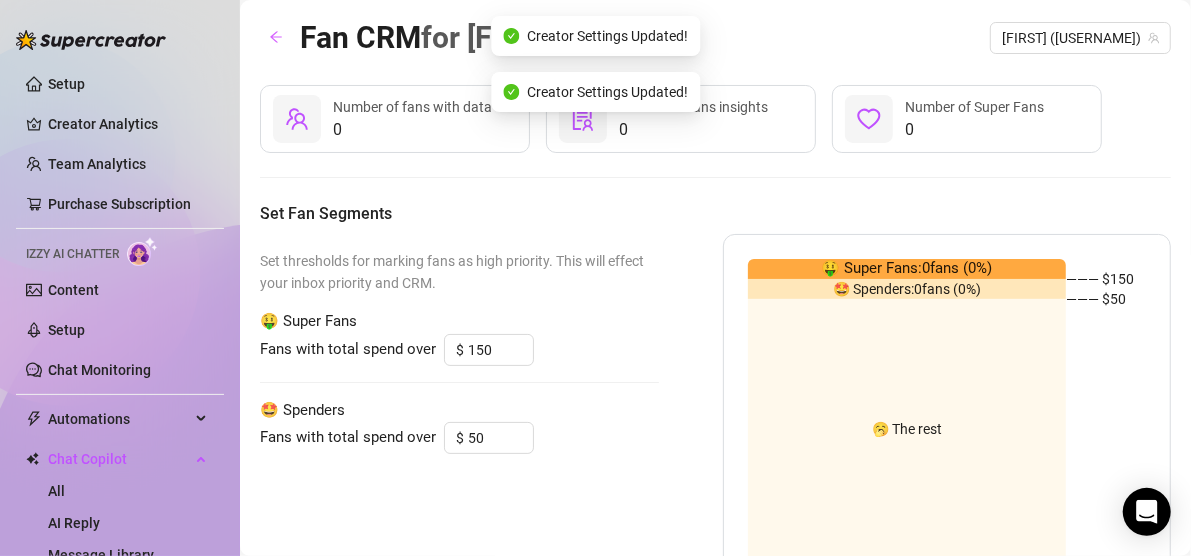 click on "Set thresholds for marking fans as high priority. This will effect your inbox priority and CRM. 🤑 Super Fans Fans with total spend over $ 150 🤩 Spenders Fans with total spend over $ 50" at bounding box center (459, 408) 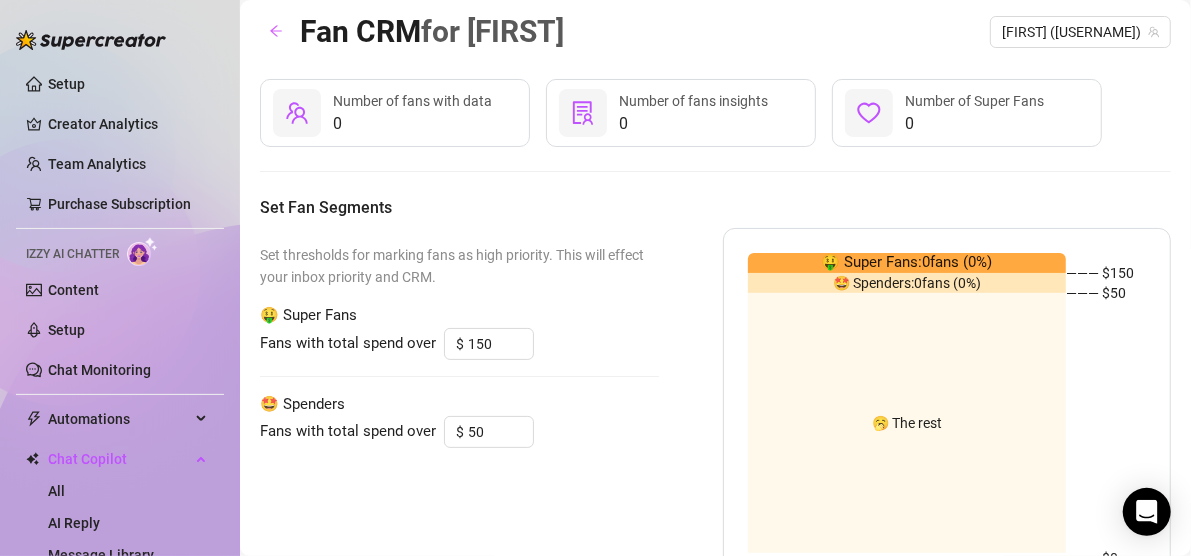 scroll, scrollTop: 0, scrollLeft: 0, axis: both 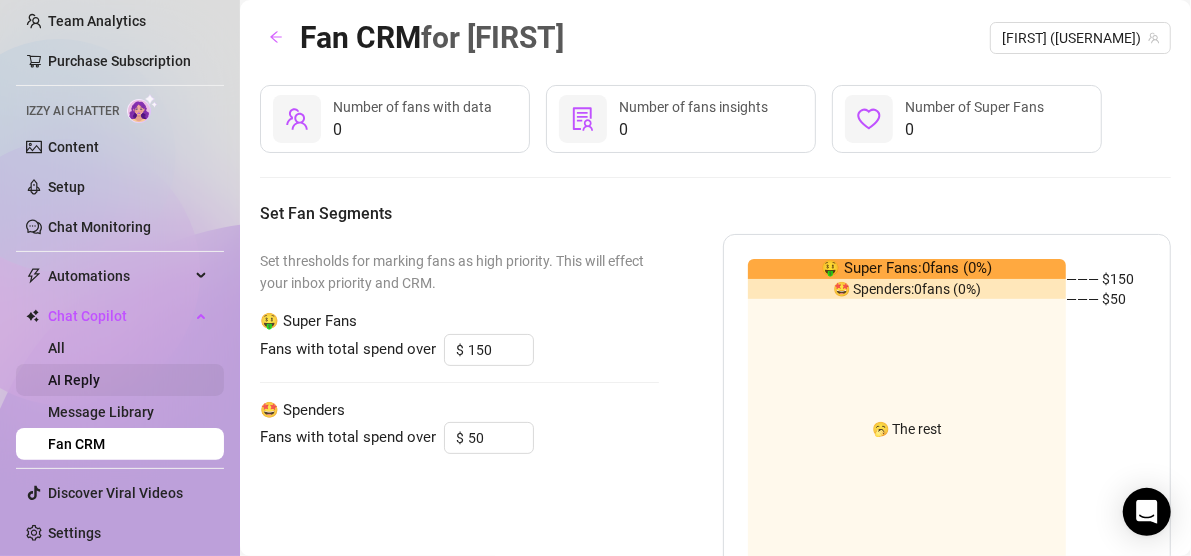 click on "AI Reply" at bounding box center (74, 380) 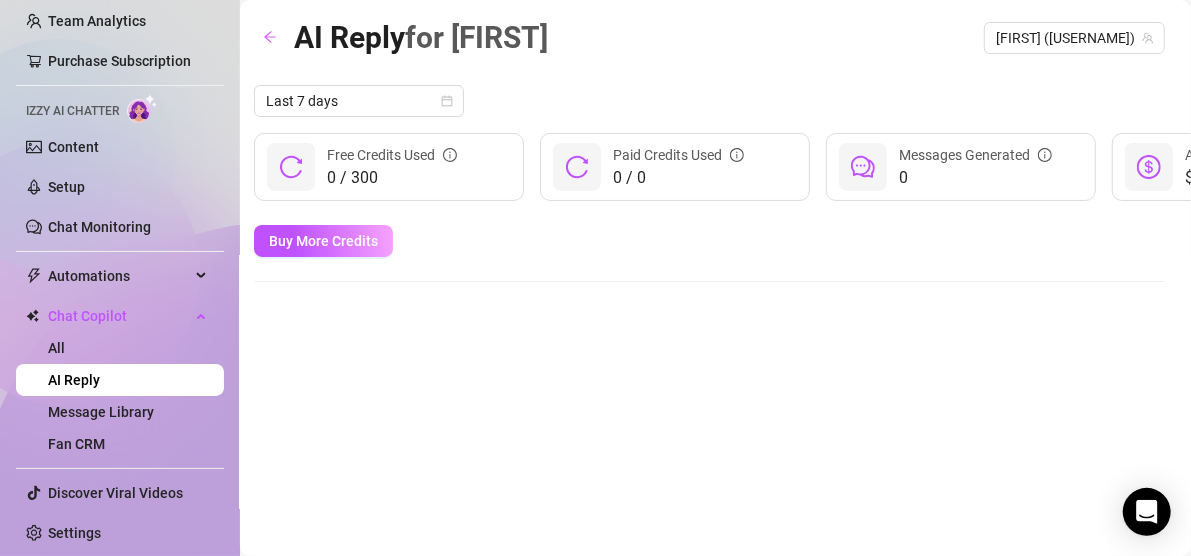 scroll, scrollTop: 0, scrollLeft: 0, axis: both 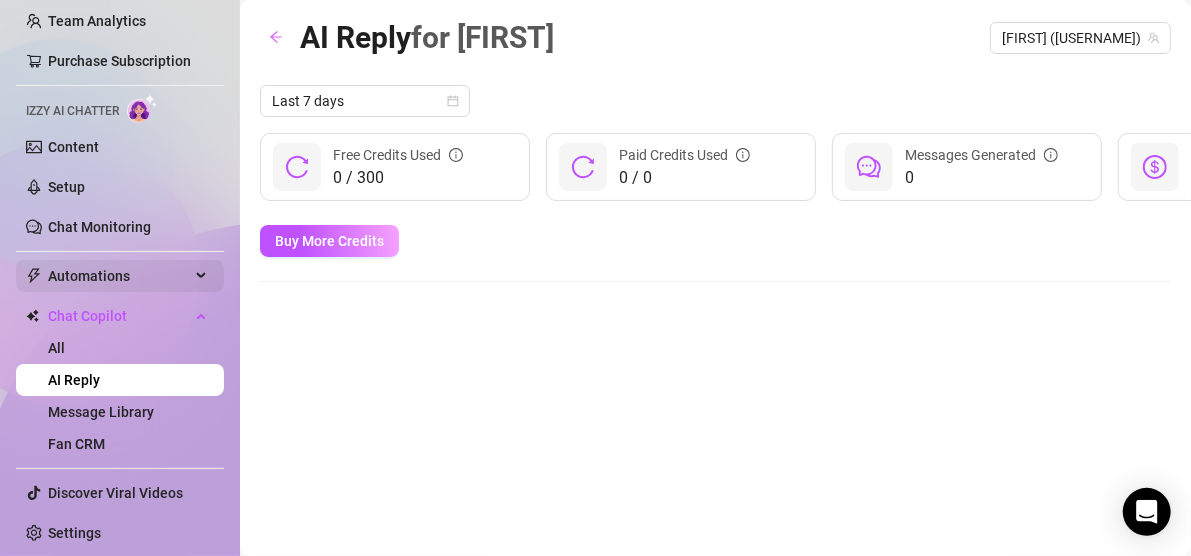 click on "Automations" at bounding box center [119, 276] 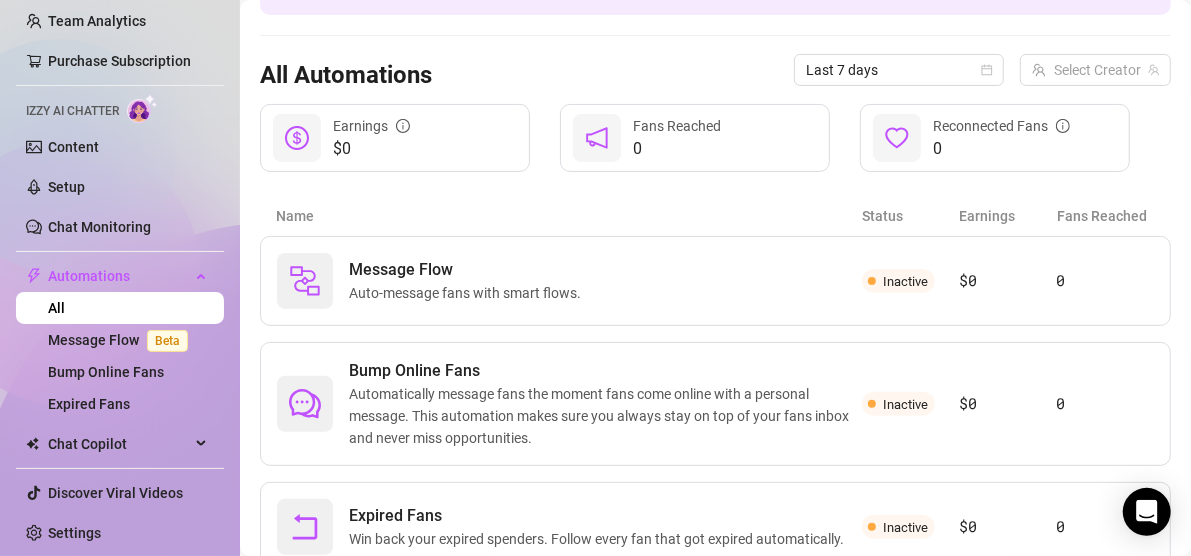 scroll, scrollTop: 156, scrollLeft: 0, axis: vertical 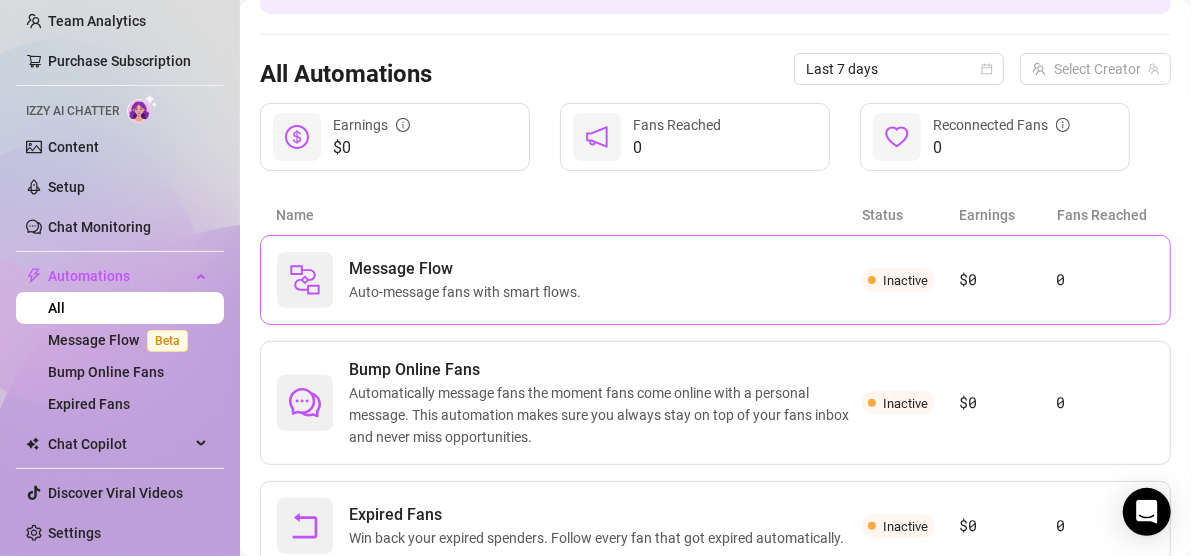click on "Auto-message fans with smart flows." at bounding box center [469, 292] 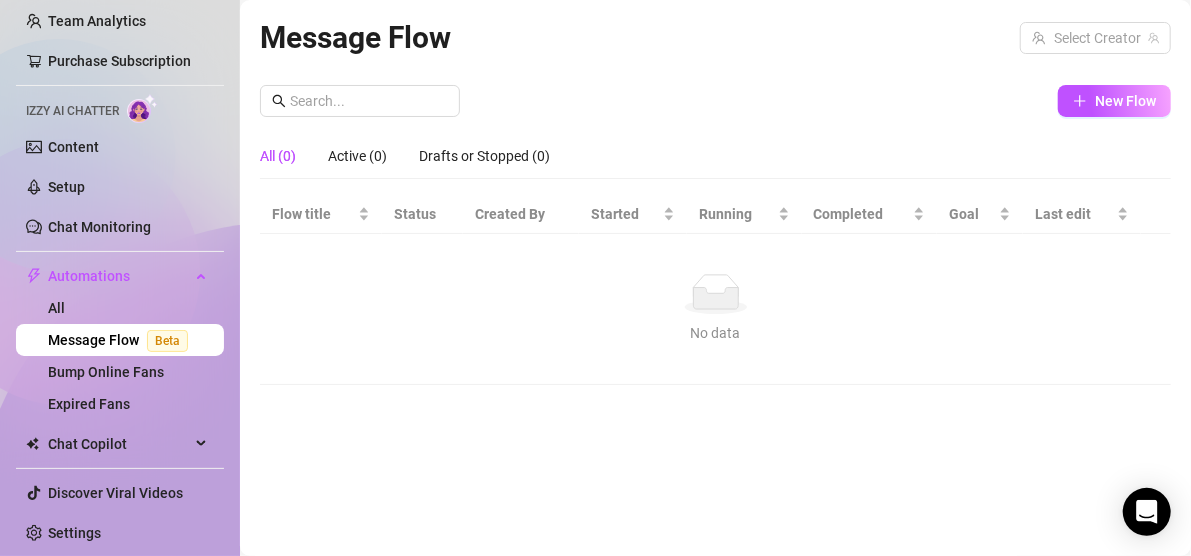 scroll, scrollTop: 0, scrollLeft: 0, axis: both 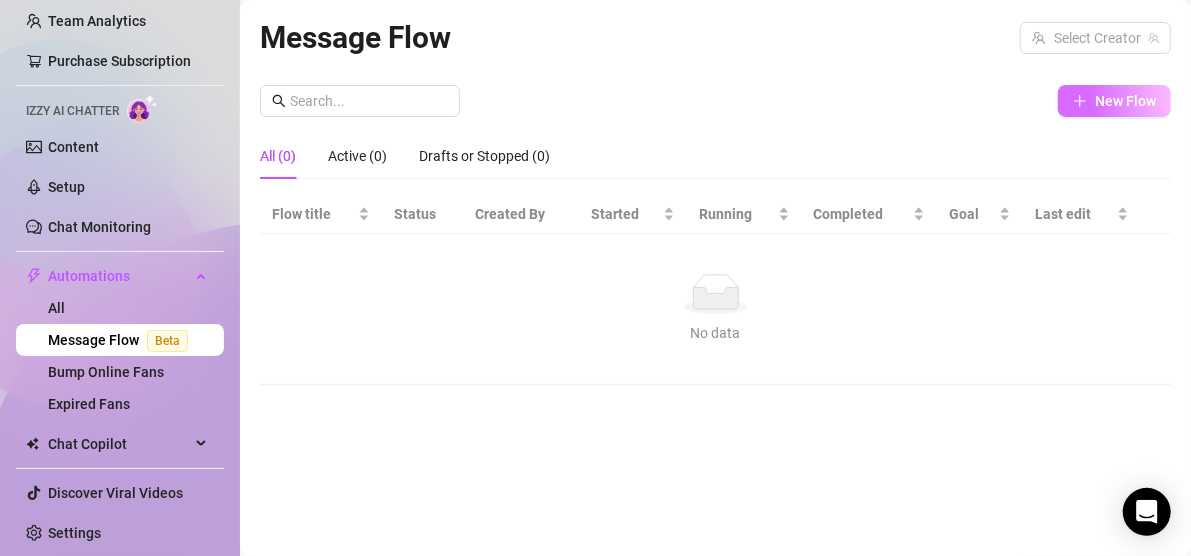 click on "New Flow" at bounding box center (1125, 101) 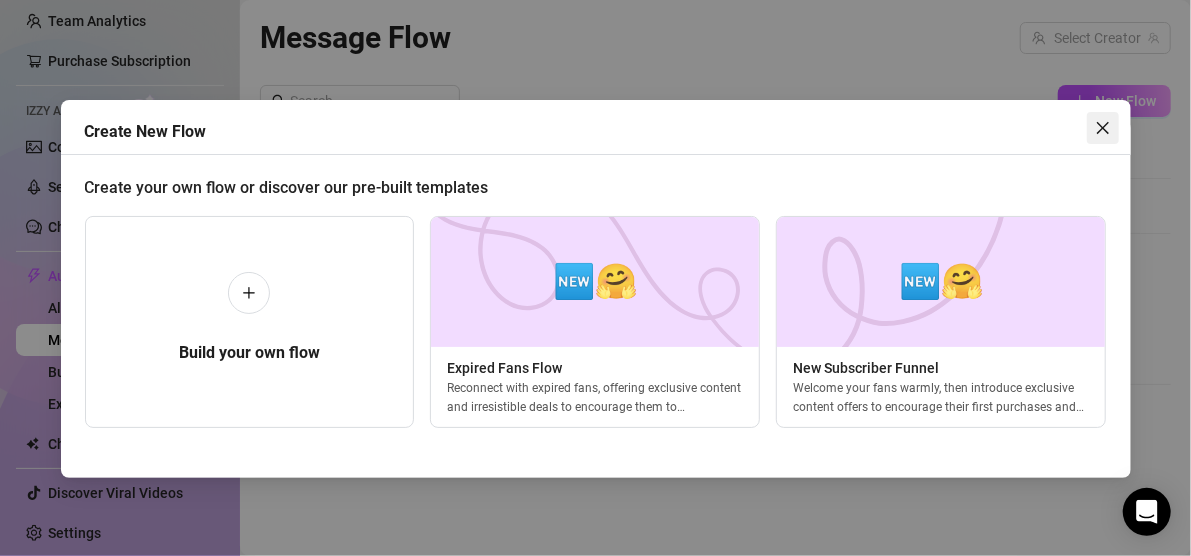click 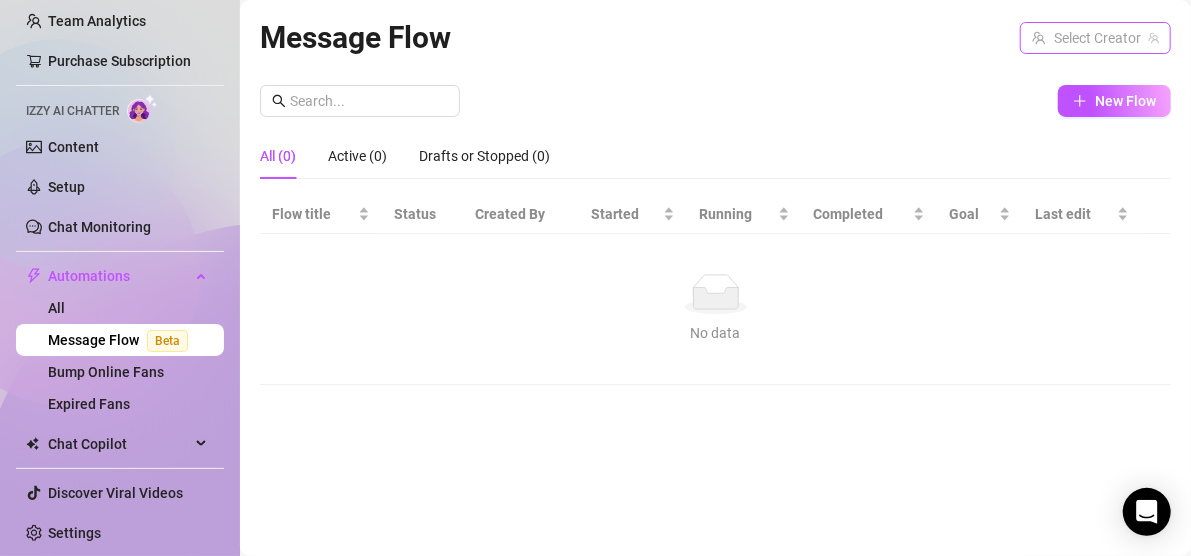 click at bounding box center (1086, 38) 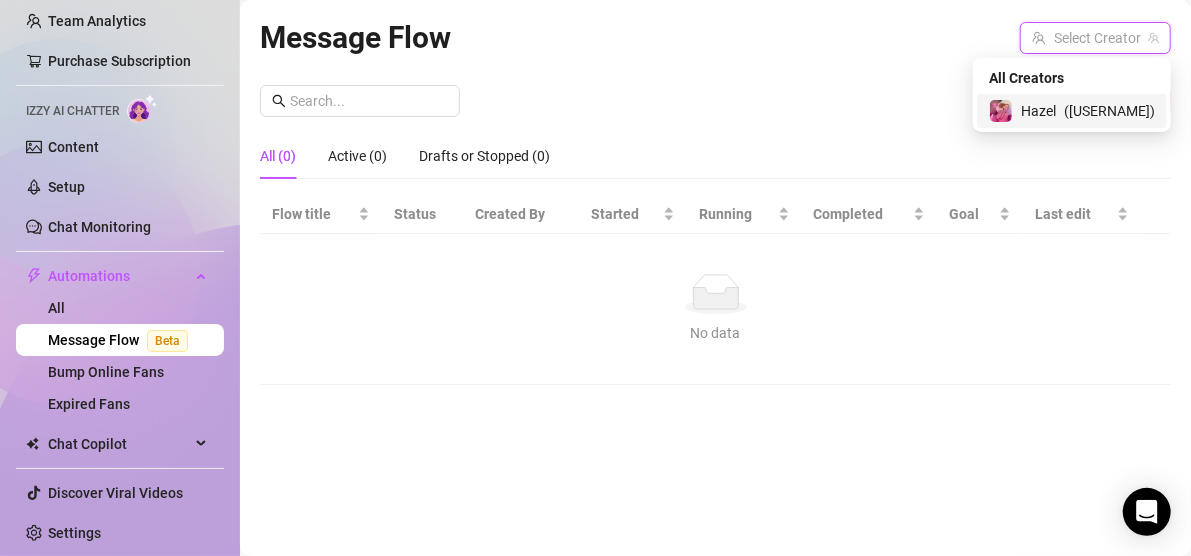 click on "( [USERNAME] )" at bounding box center (1109, 111) 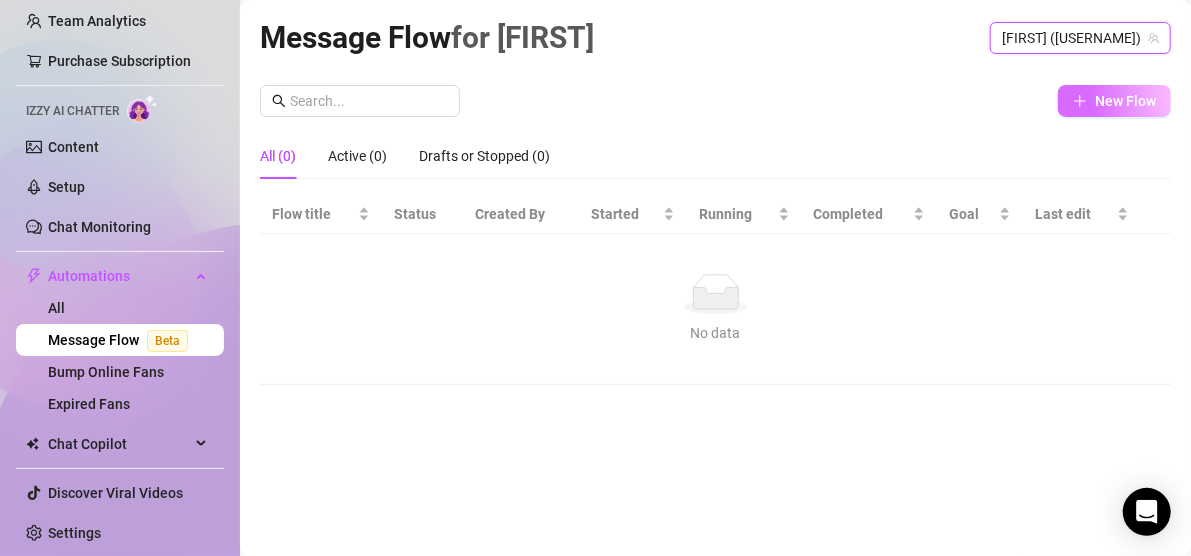 click on "New Flow" at bounding box center [1125, 101] 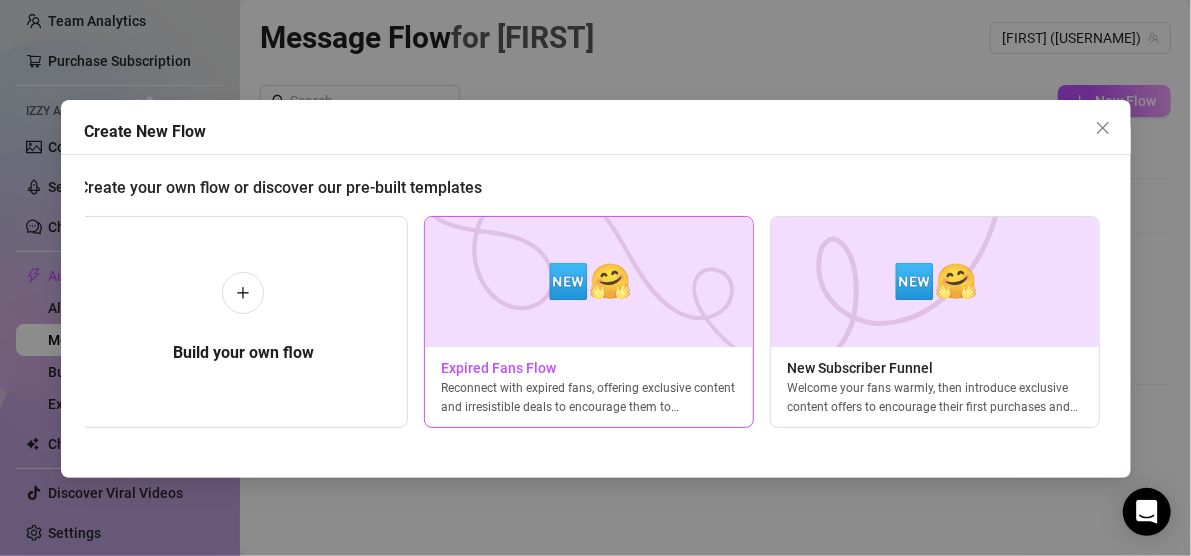 scroll, scrollTop: 0, scrollLeft: 8, axis: horizontal 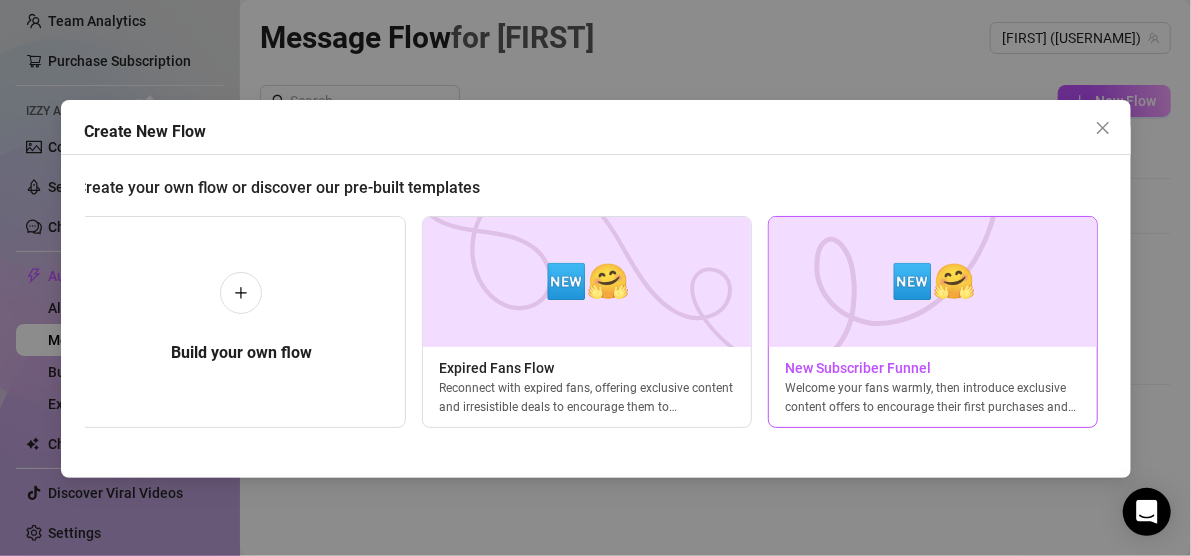 click at bounding box center [933, 282] 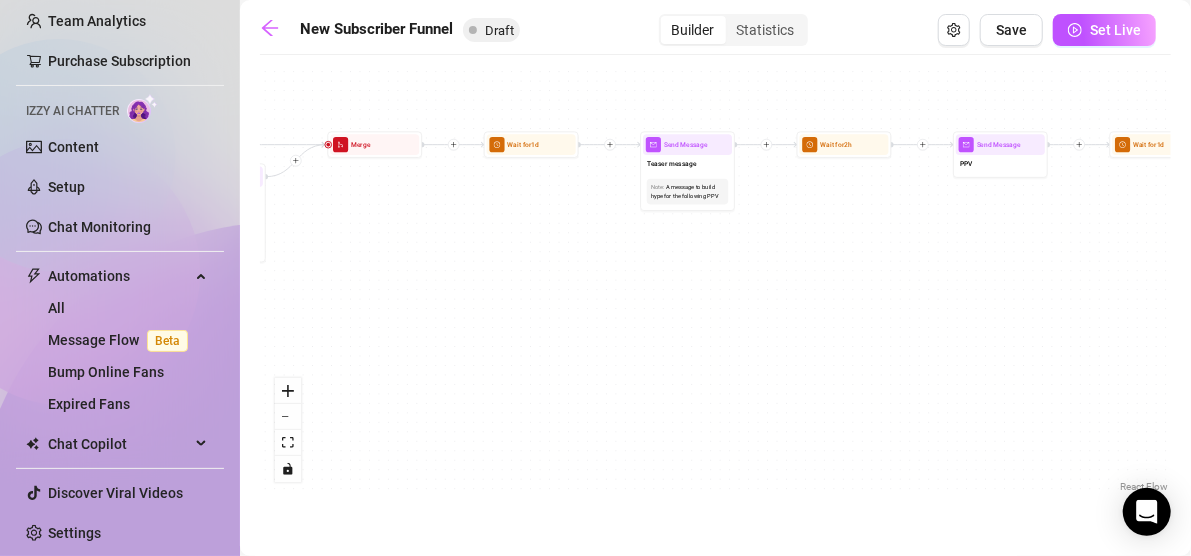 drag, startPoint x: 469, startPoint y: 205, endPoint x: 1144, endPoint y: 283, distance: 679.4917 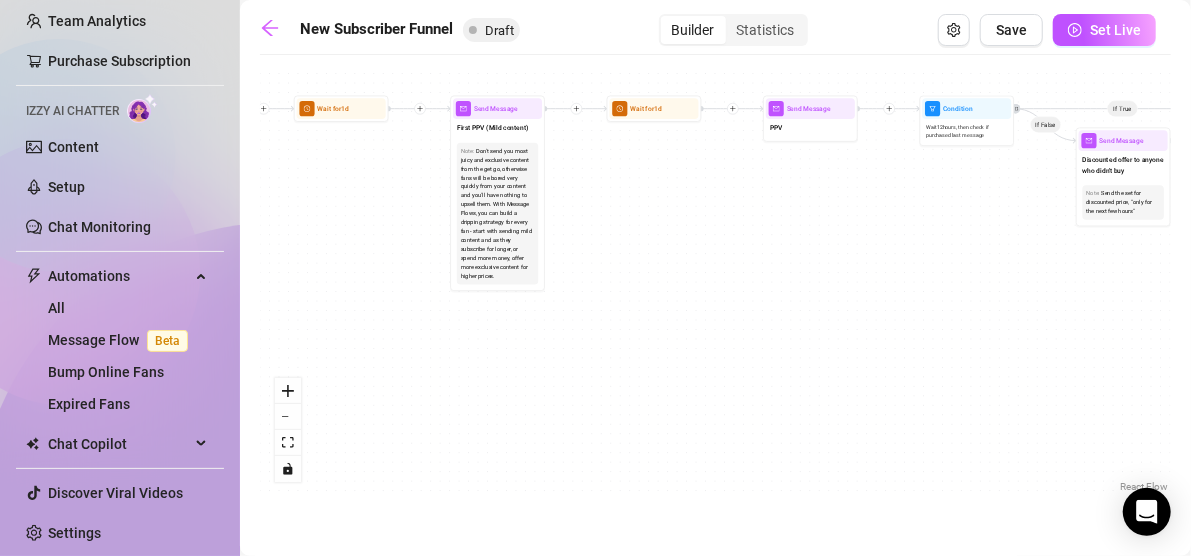 drag, startPoint x: 495, startPoint y: 330, endPoint x: 1153, endPoint y: 278, distance: 660.0515 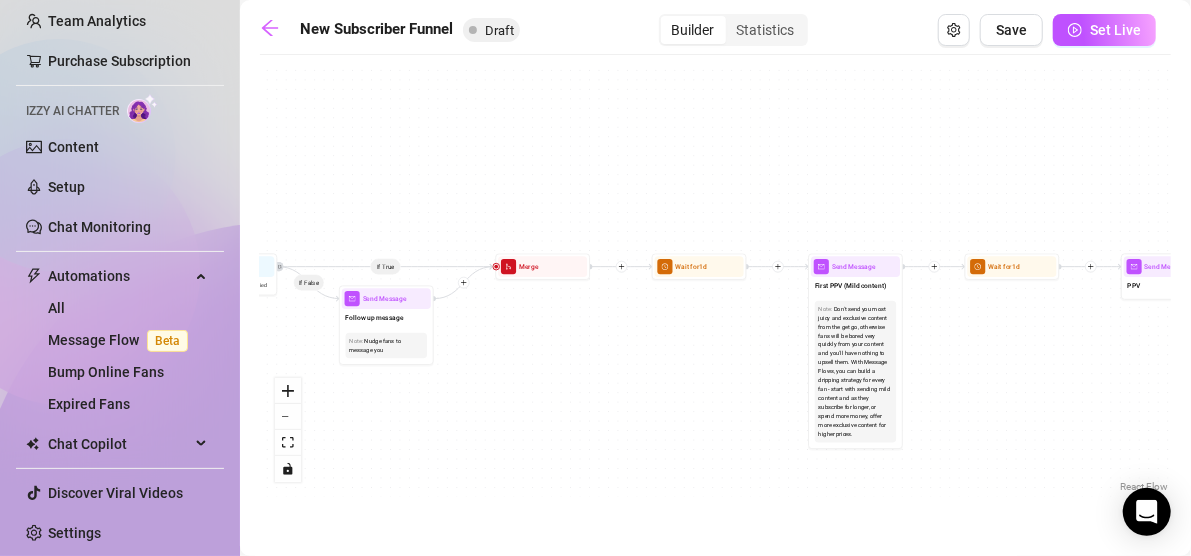 drag, startPoint x: 716, startPoint y: 222, endPoint x: 1075, endPoint y: 380, distance: 392.2308 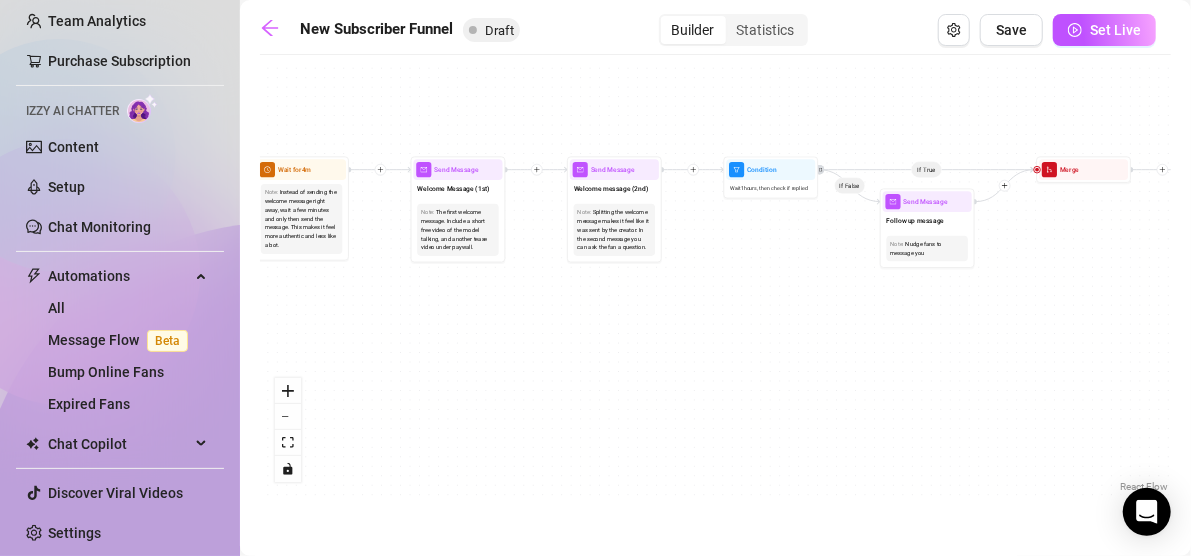 drag, startPoint x: 468, startPoint y: 382, endPoint x: 1009, endPoint y: 285, distance: 549.62714 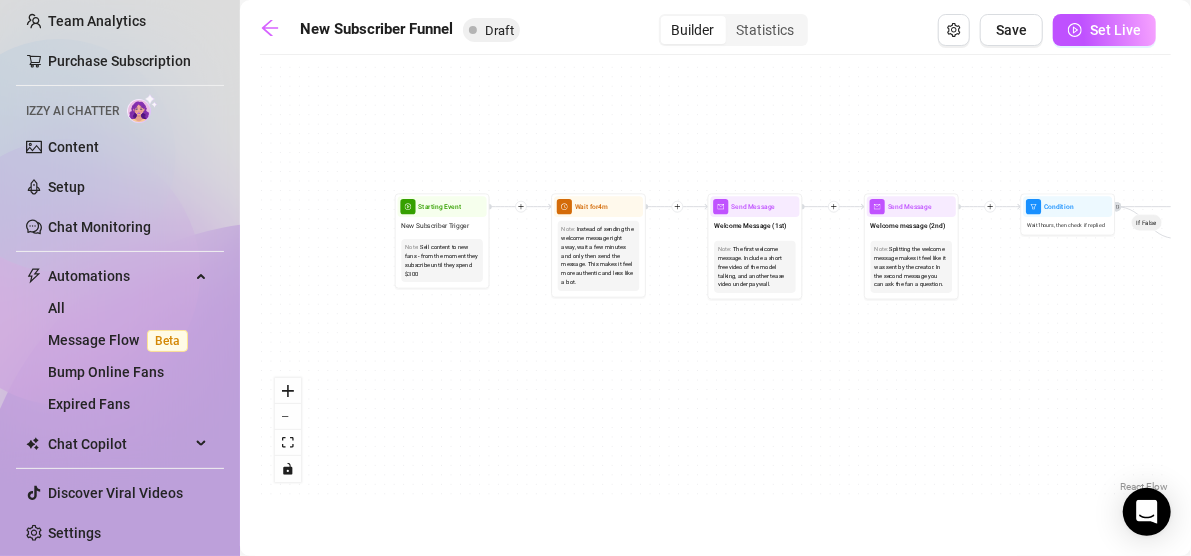drag, startPoint x: 510, startPoint y: 337, endPoint x: 792, endPoint y: 384, distance: 285.88983 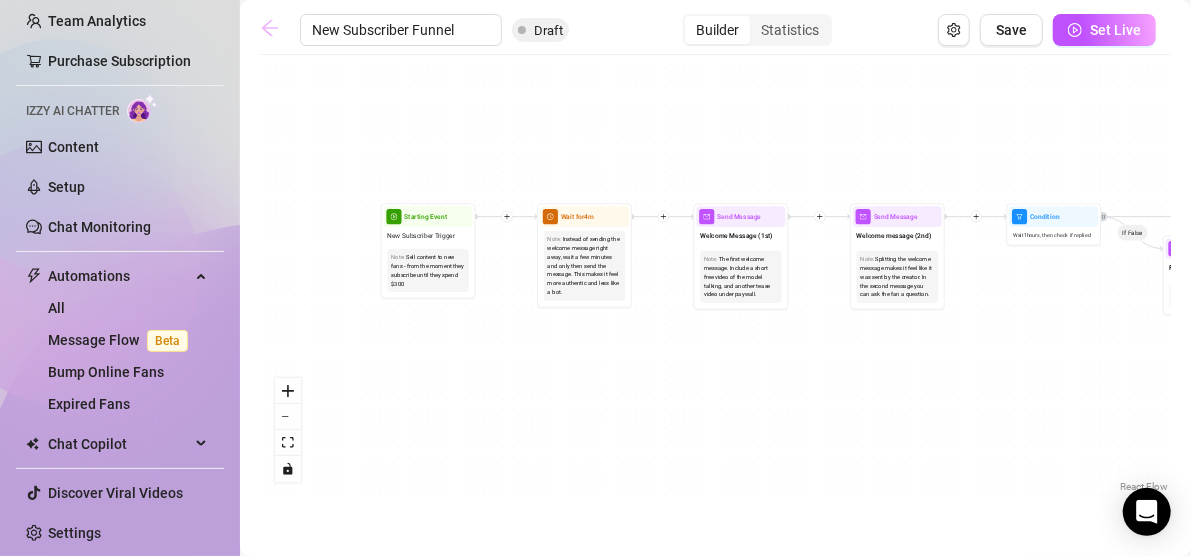 click 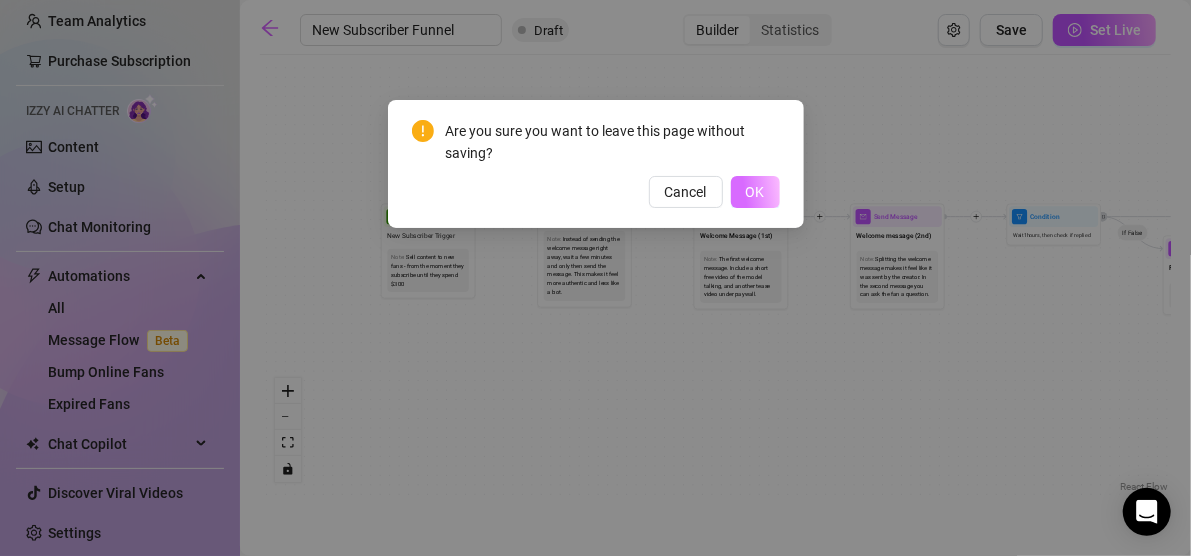 click on "OK" at bounding box center [755, 192] 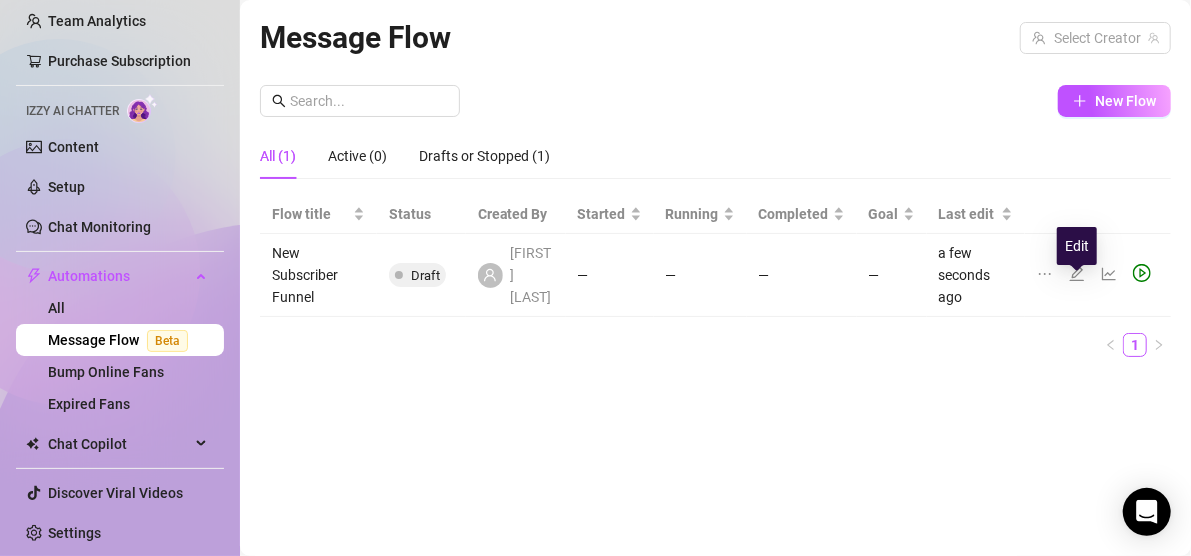 click 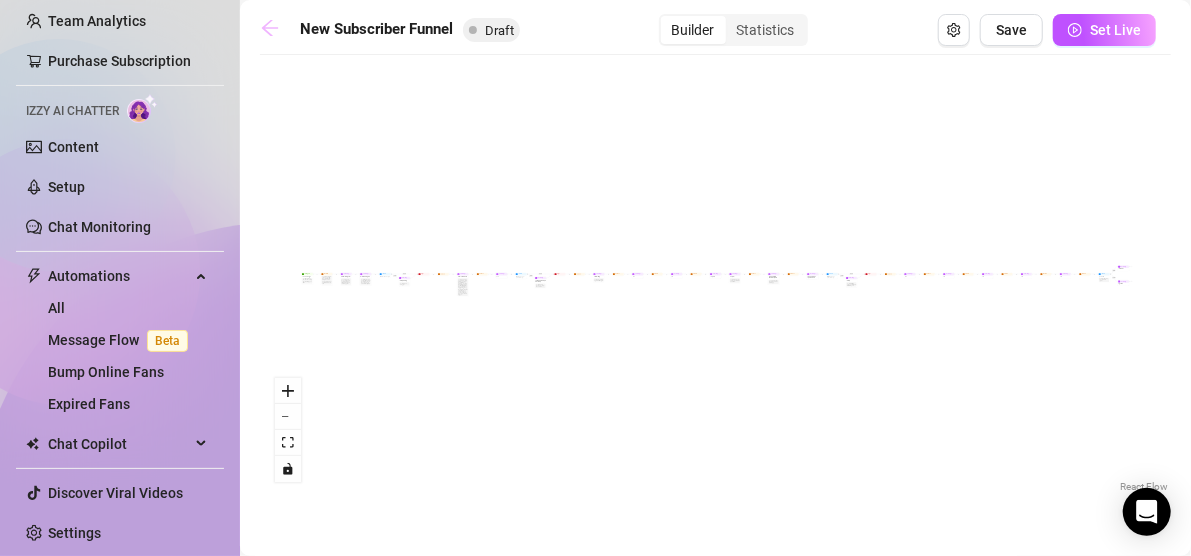 click at bounding box center (275, 30) 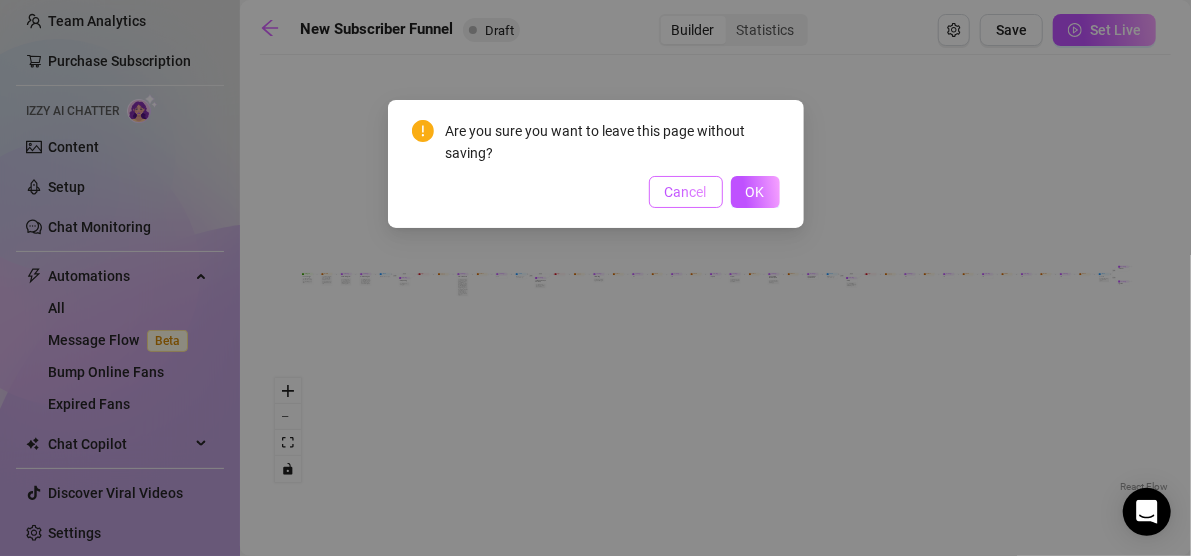click on "Cancel" at bounding box center [686, 192] 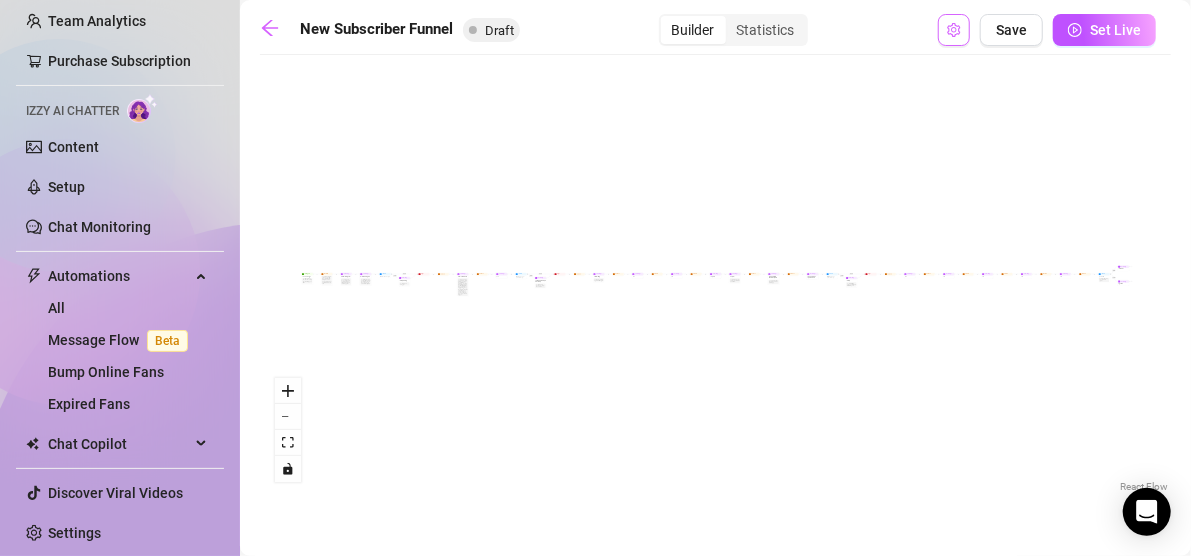 click 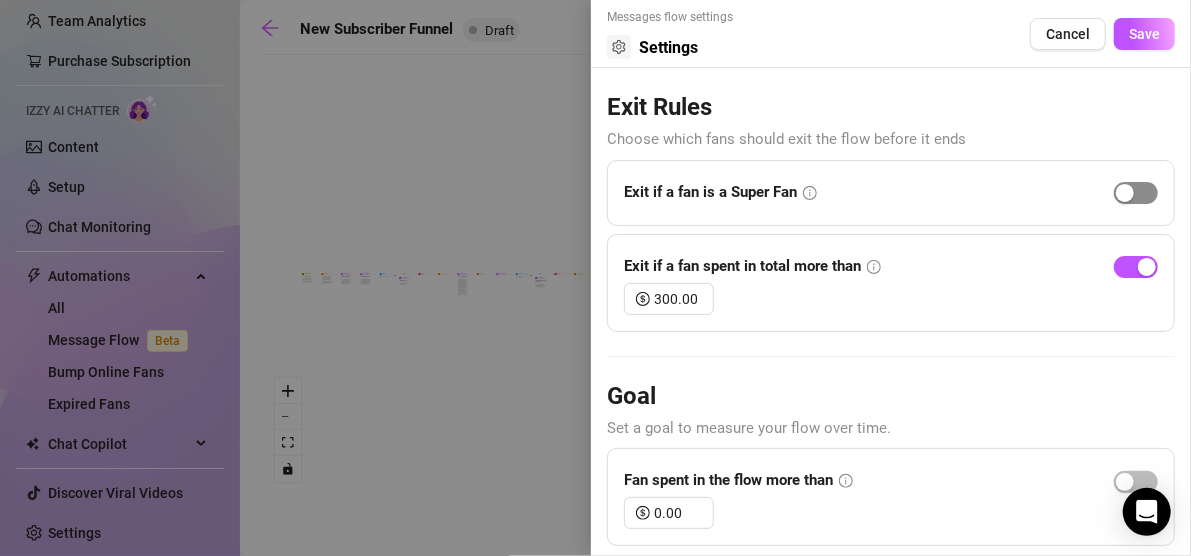 click at bounding box center [1125, 193] 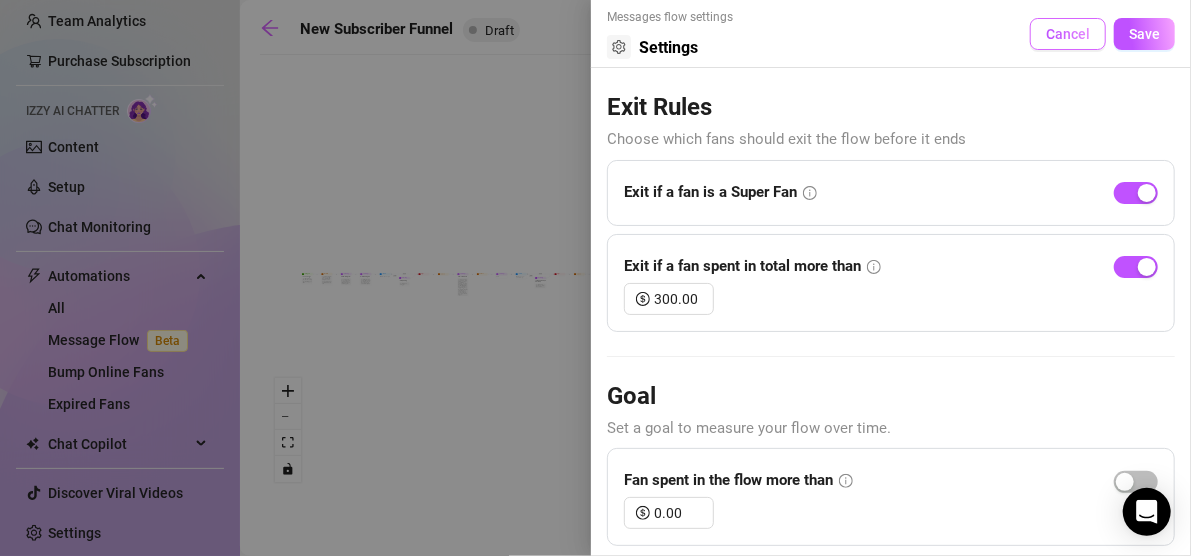 click on "Cancel" at bounding box center [1068, 34] 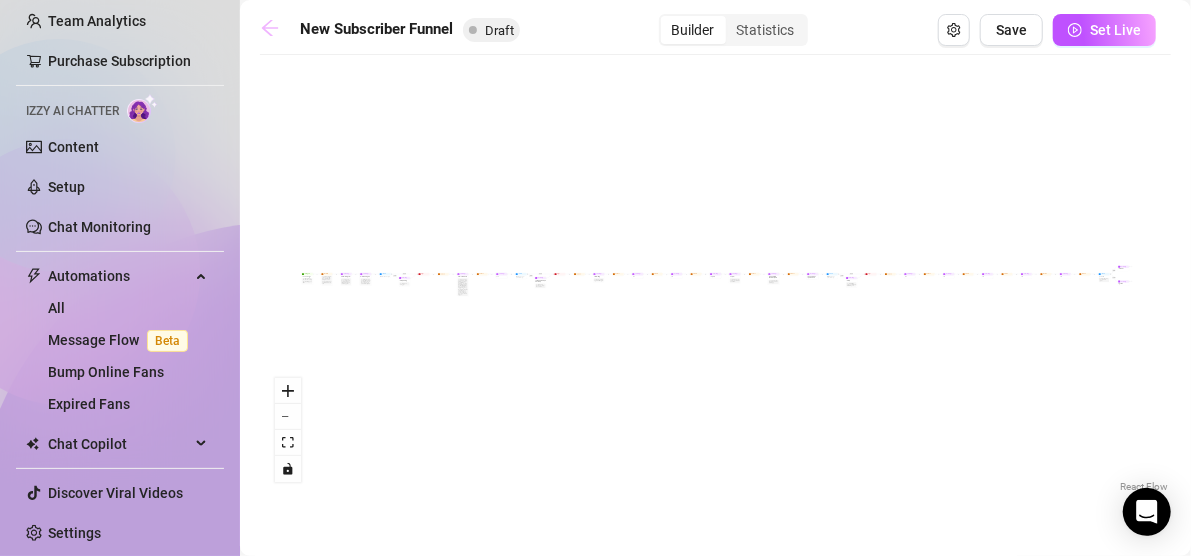 click 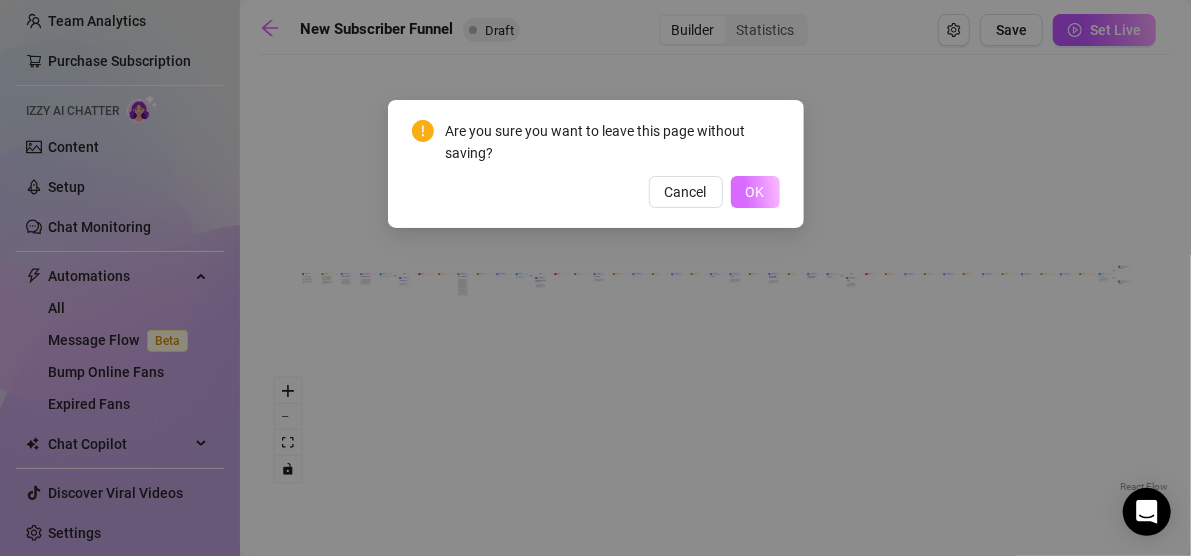 click on "OK" at bounding box center [755, 192] 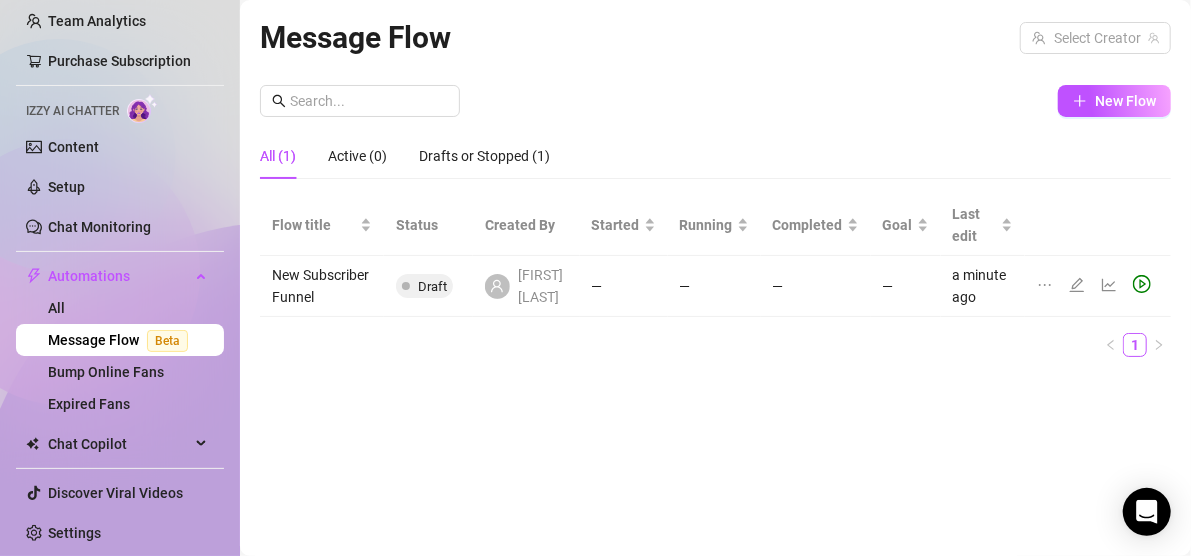 click on "New Subscriber Funnel" at bounding box center [322, 286] 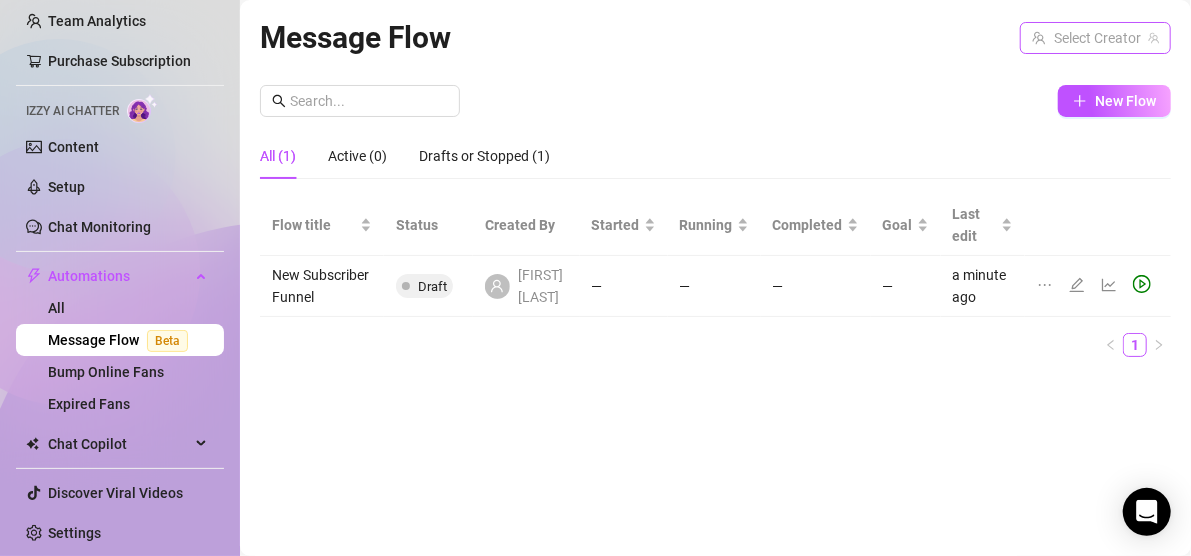 click at bounding box center [1086, 38] 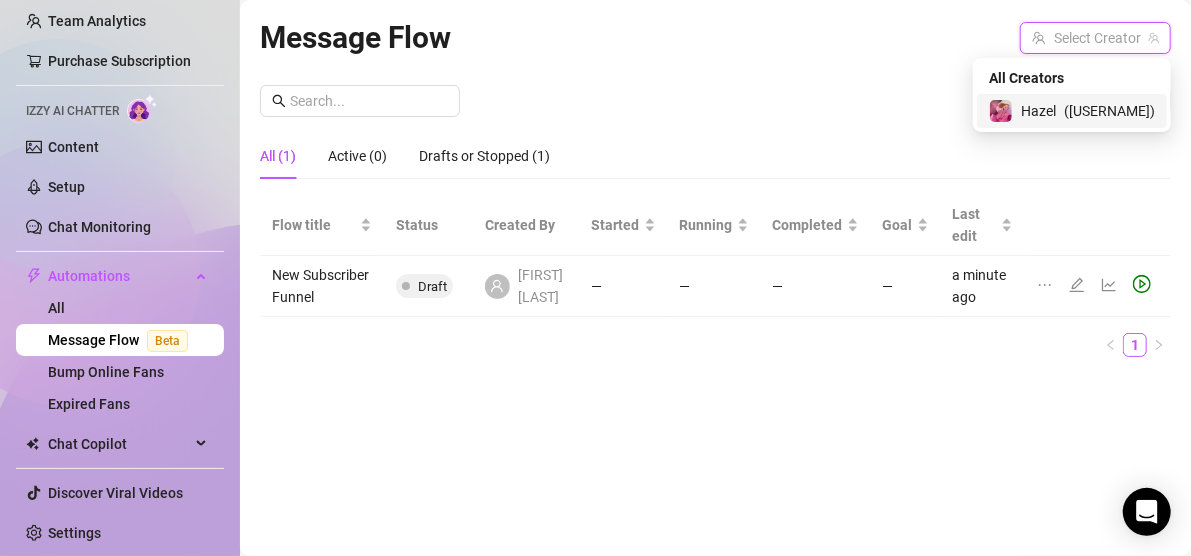 click on "( [USERNAME] )" at bounding box center [1109, 111] 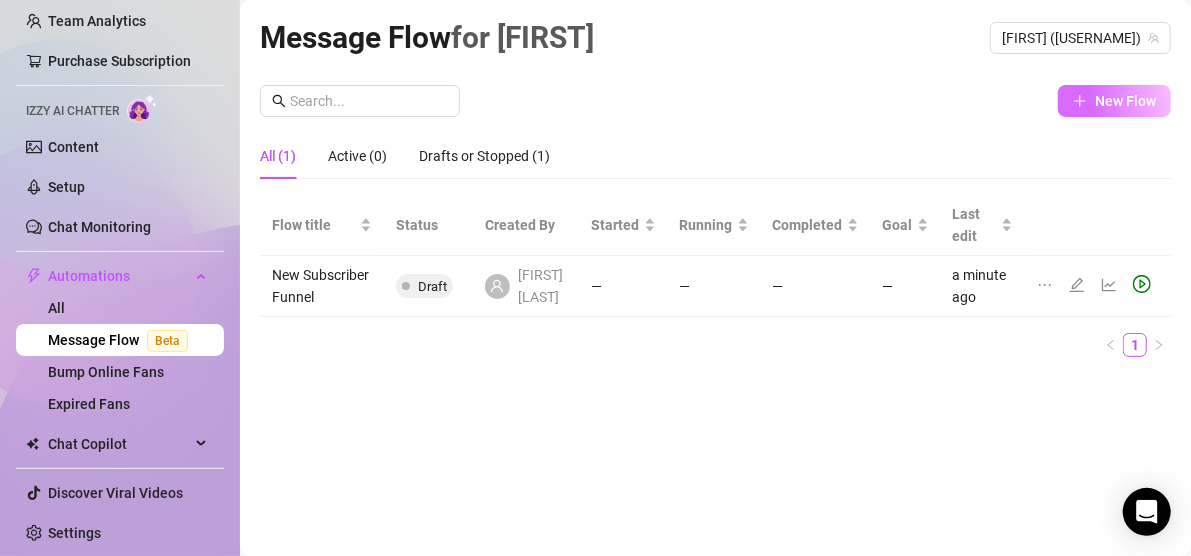 click on "New Flow" at bounding box center [1125, 101] 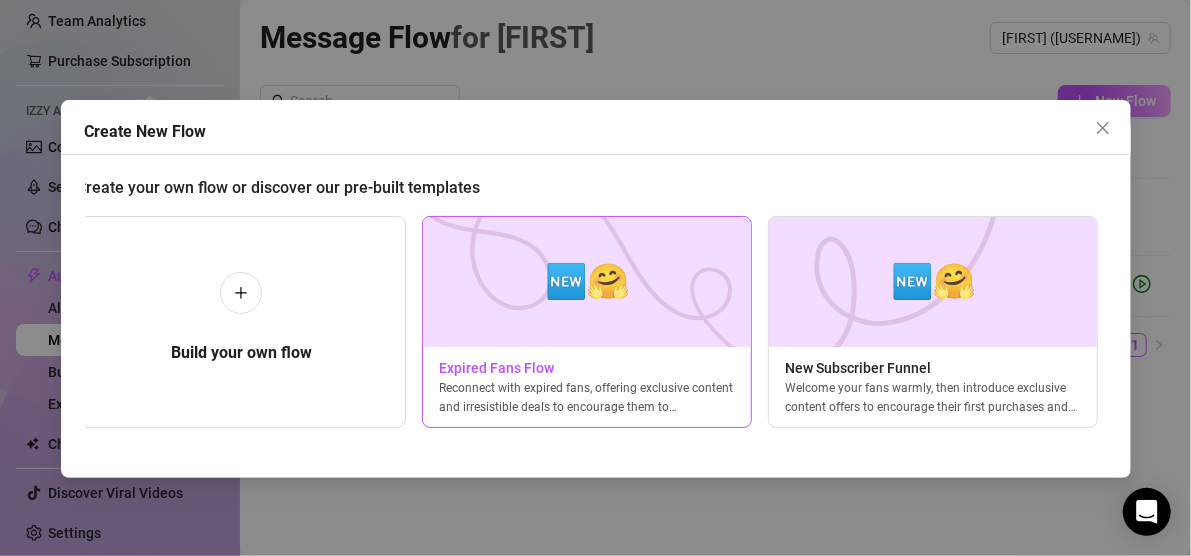 scroll, scrollTop: 0, scrollLeft: 0, axis: both 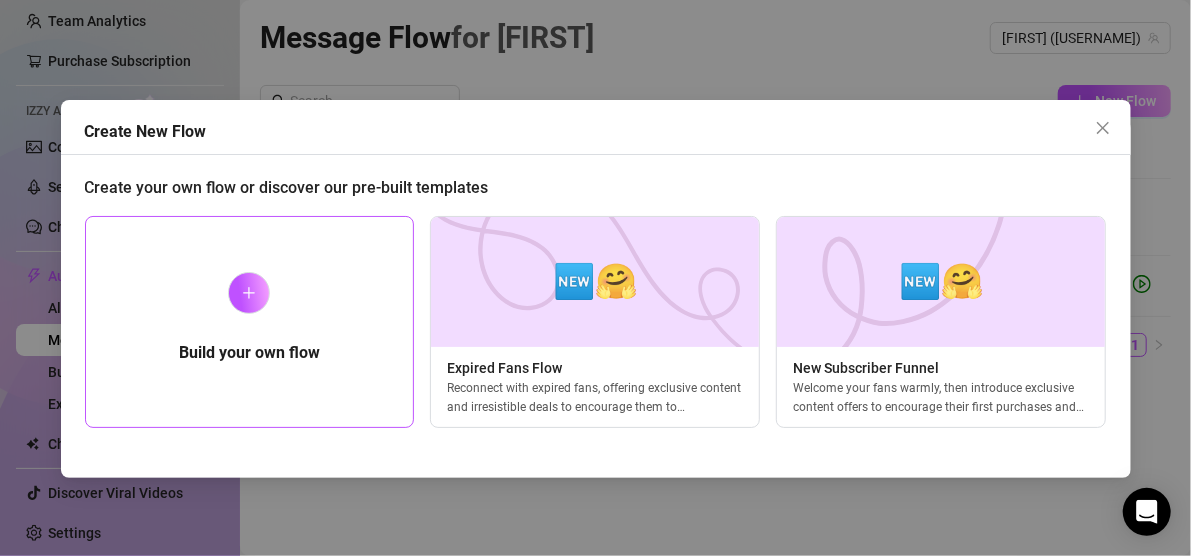 click at bounding box center [249, 293] 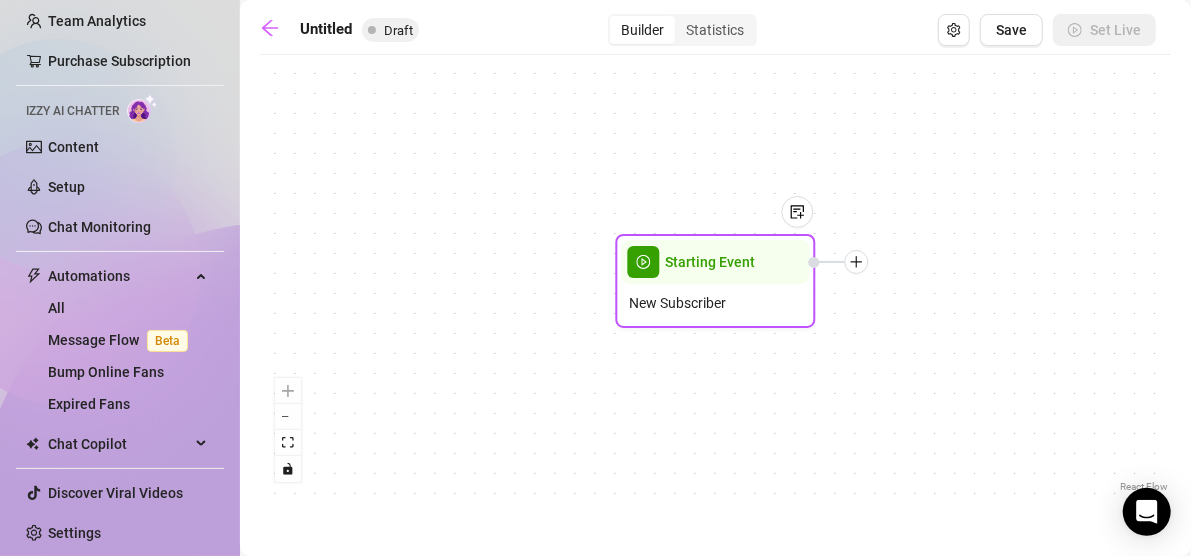 click at bounding box center [857, 262] 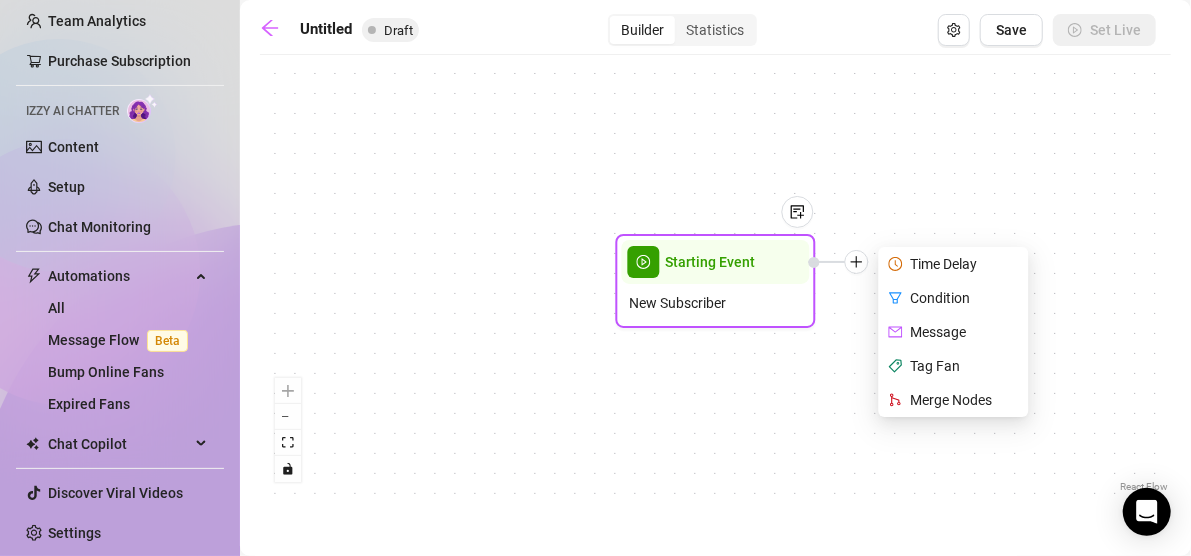 click on "Message" at bounding box center (956, 332) 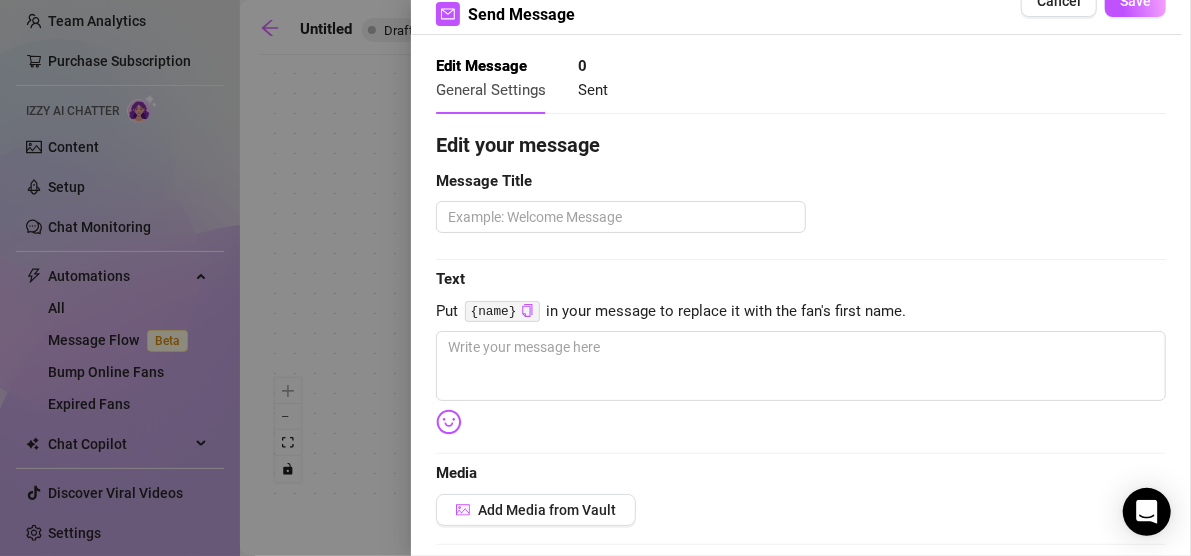 scroll, scrollTop: 54, scrollLeft: 0, axis: vertical 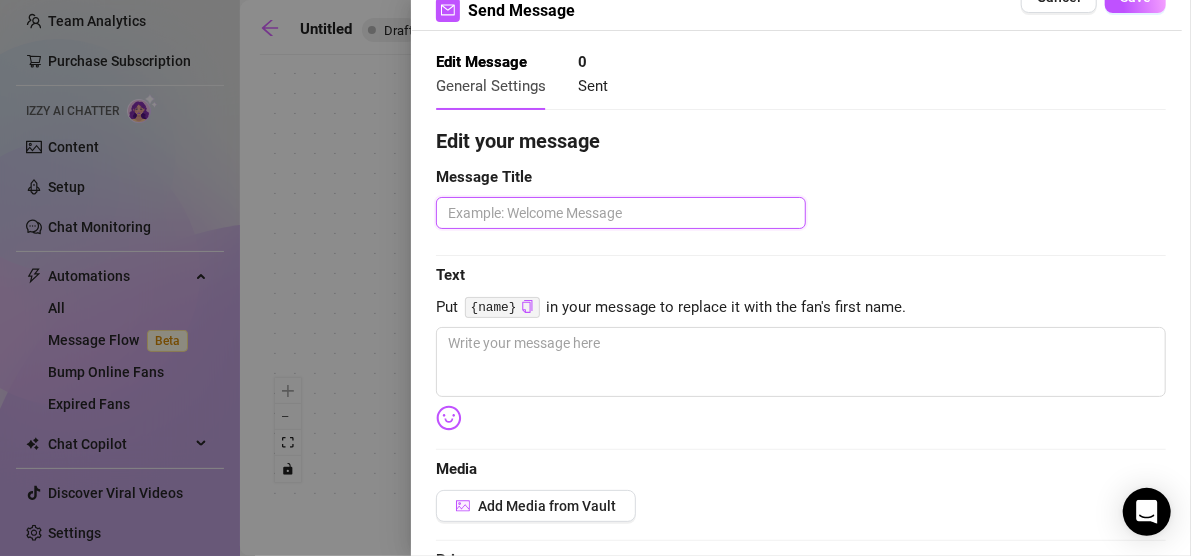 click at bounding box center [621, 212] 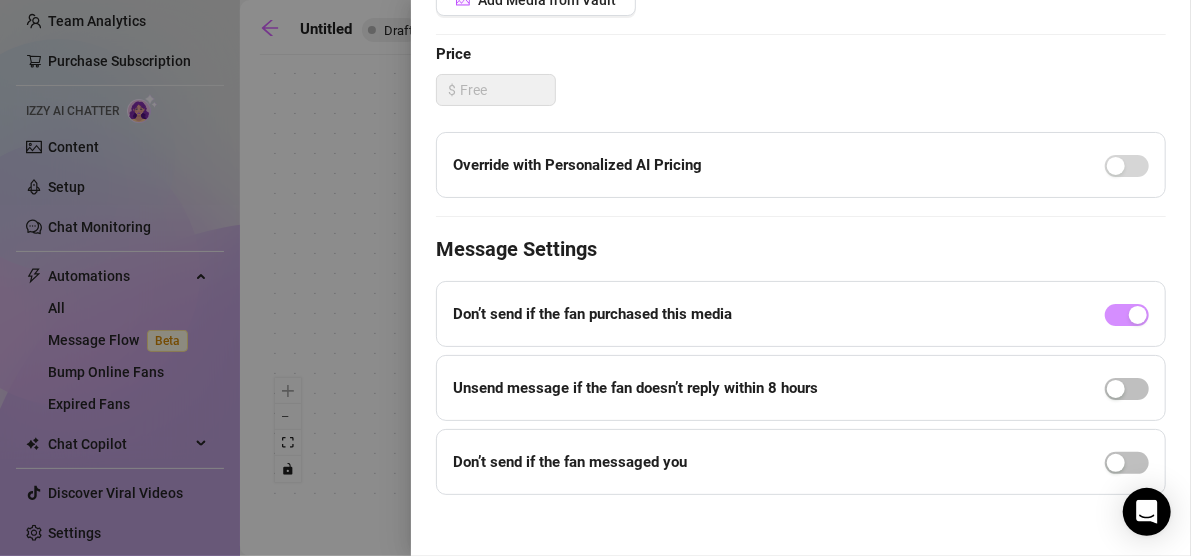 scroll, scrollTop: 570, scrollLeft: 0, axis: vertical 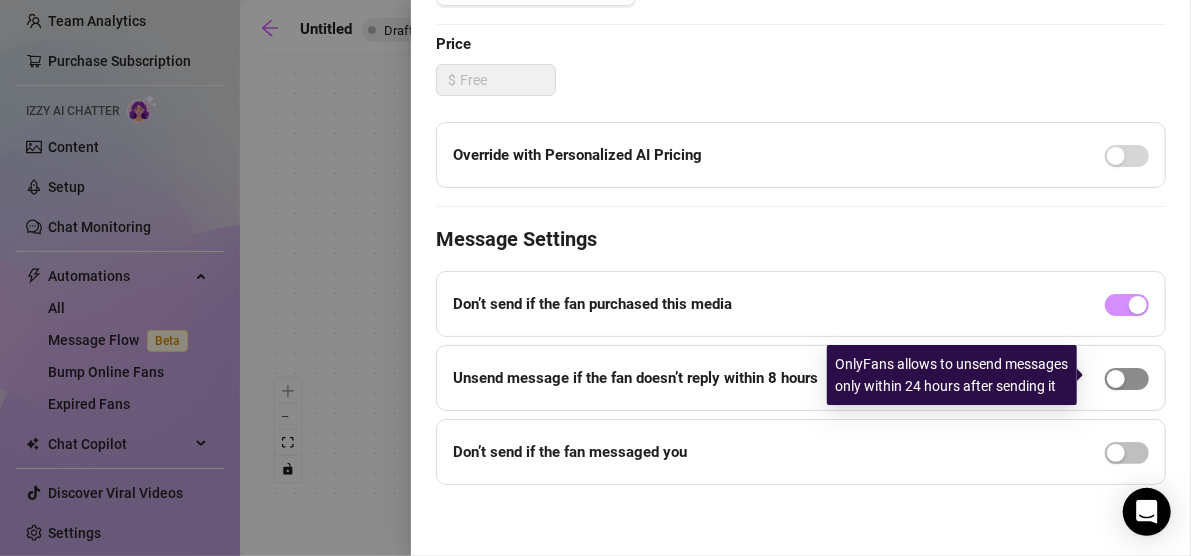 click at bounding box center (1116, 379) 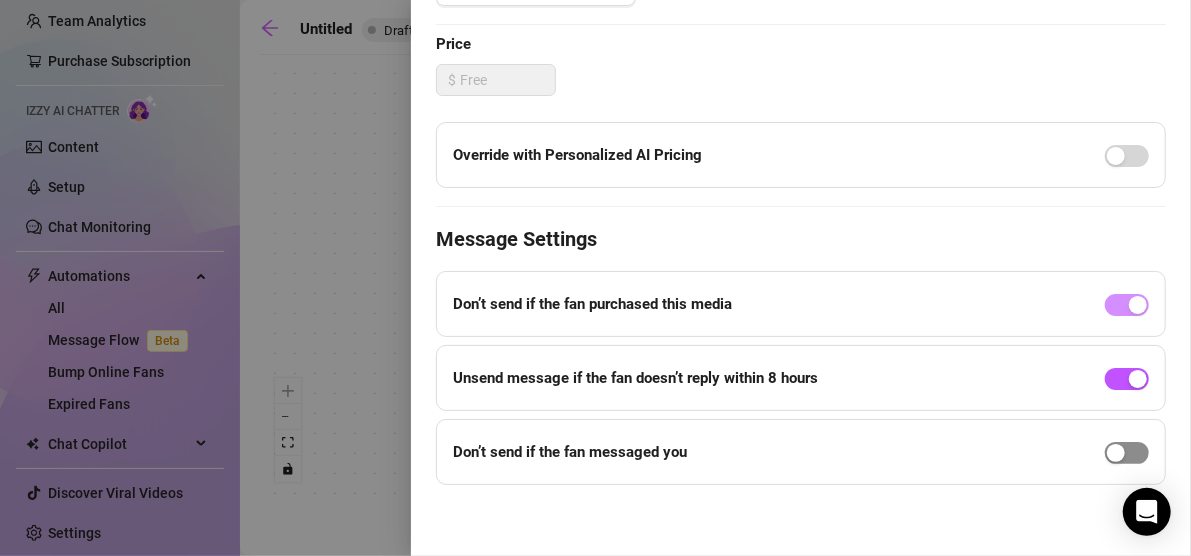 click at bounding box center (1116, 453) 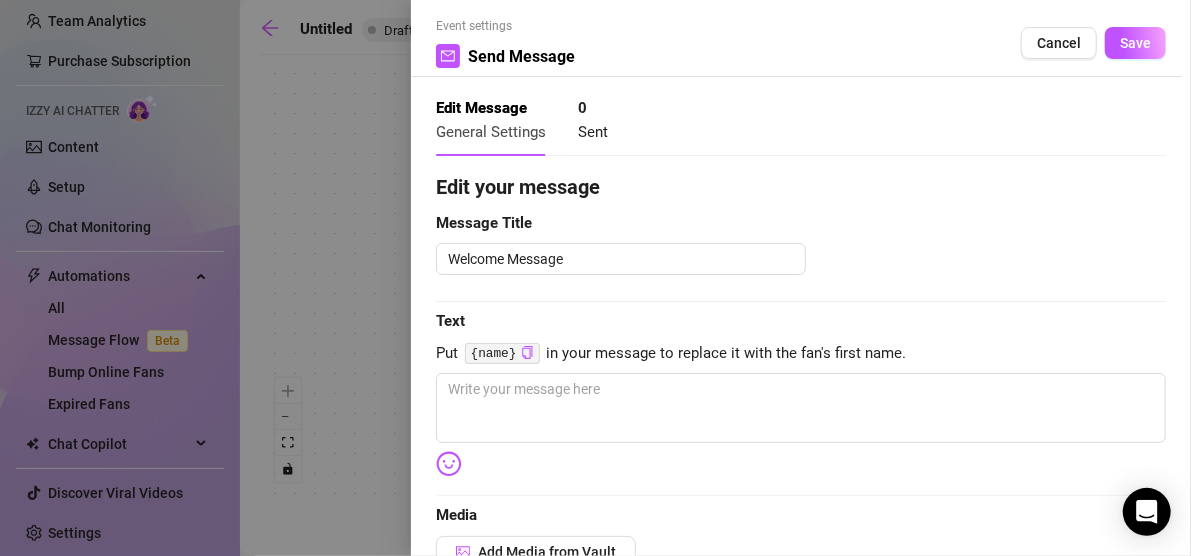 scroll, scrollTop: 0, scrollLeft: 0, axis: both 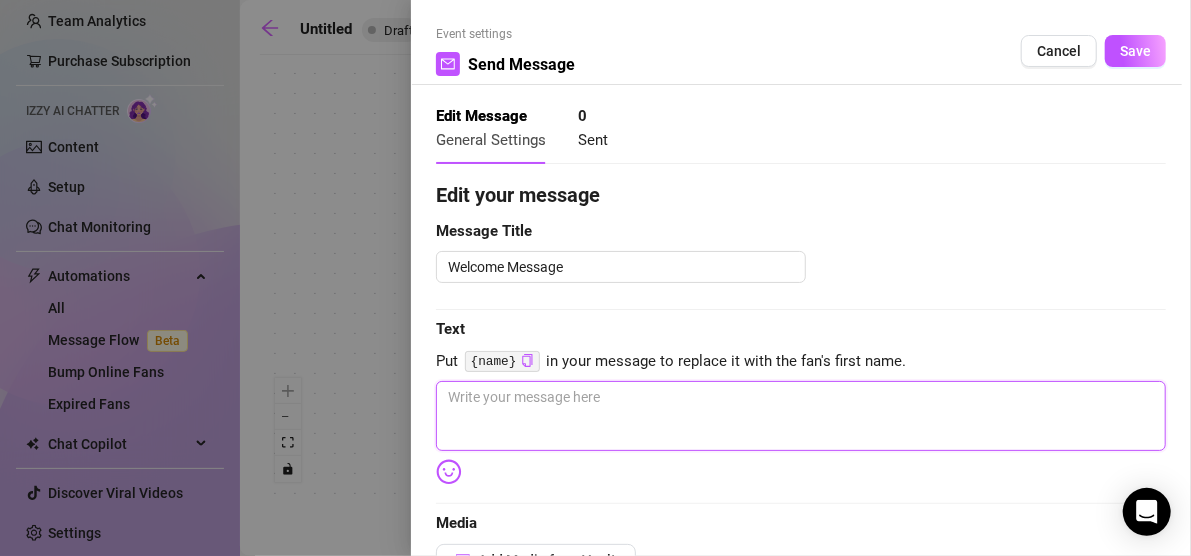 paste on "💖 Welcome to my secret world, [FIRST]! 💖
I’m so happy you’re here! 😊 Now that you’ve found me, get ready for your favorite girl-next-door… with a very naughty side. 🇫🇮
As your new favorite Finnish amateur, I can’t wait to show you all the fun we’ll have together. Whether you’re here for my sweet & flirty side… or something a little hotter… I promise you won’t be disappointed.
Here’s what you can expect:
🔥 Exclusive content you won’t find anywhere else
🎀 Cute, playful, and very intimate moments
💬 Chat with me—I love getting to know you!
✨ Special treats for loyal fans
Want something extra? Just ask… I love making fantasies come true. 😉
Now, go explore—and don’t be shy! I’m all yours. ❤️
xoxo,
[FIRST]" 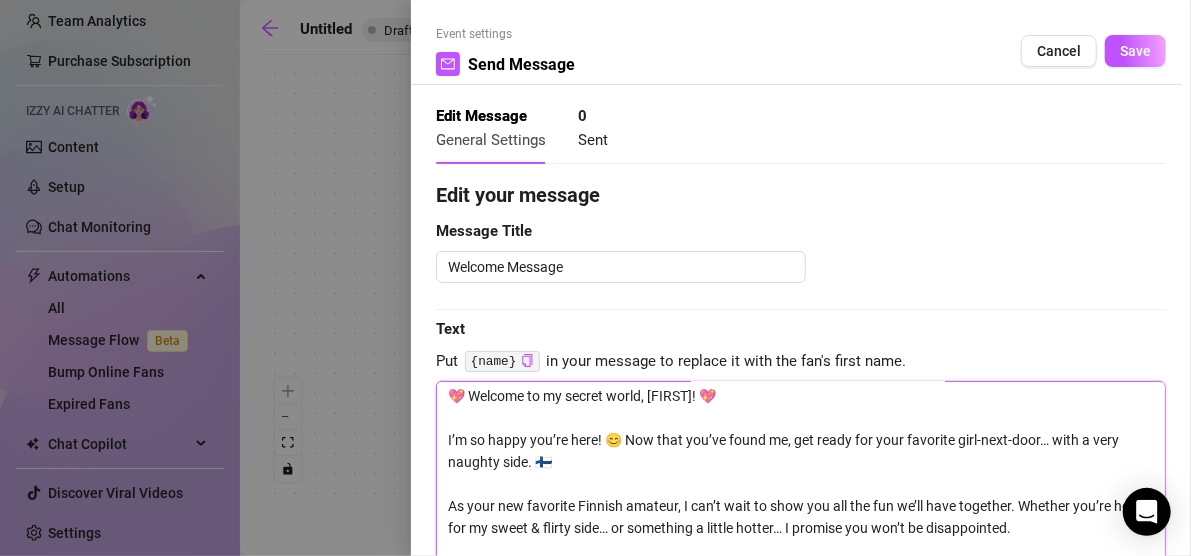scroll, scrollTop: 0, scrollLeft: 0, axis: both 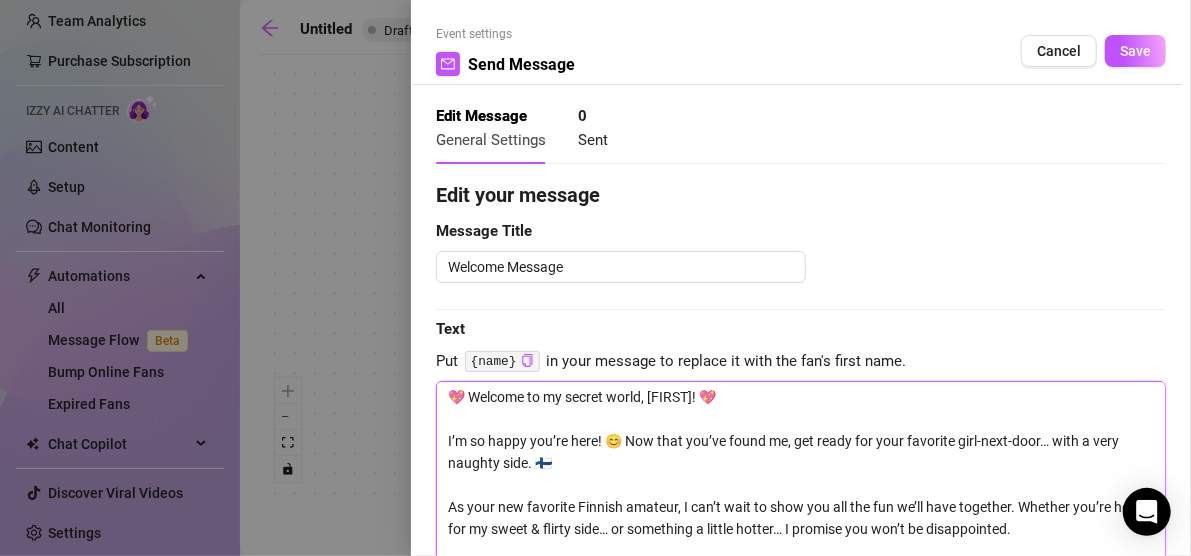 drag, startPoint x: 728, startPoint y: 398, endPoint x: 655, endPoint y: 400, distance: 73.02739 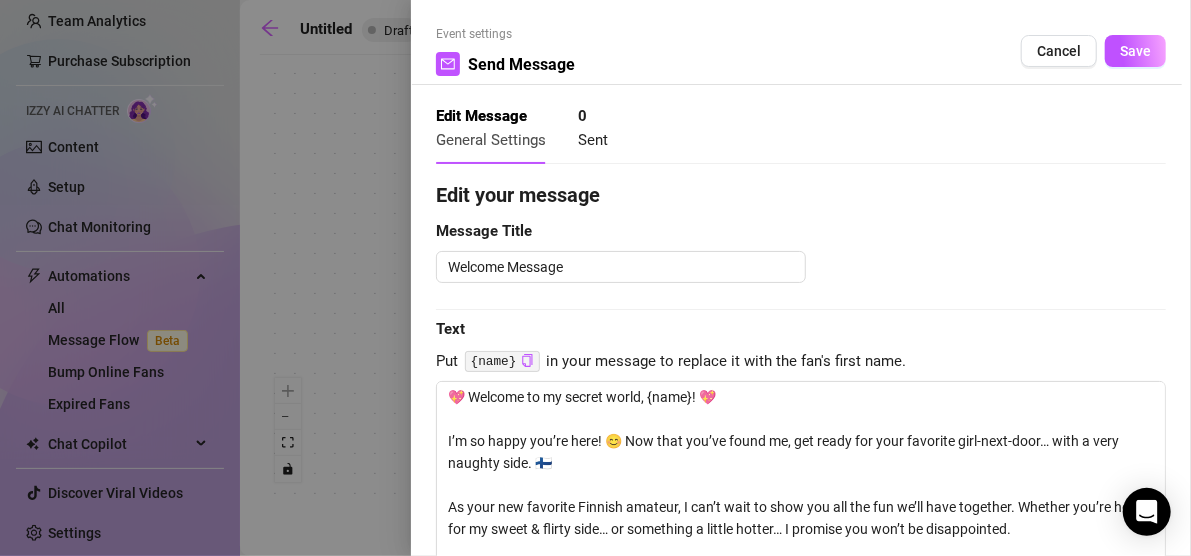 click on "Welcome Message" at bounding box center (801, 266) 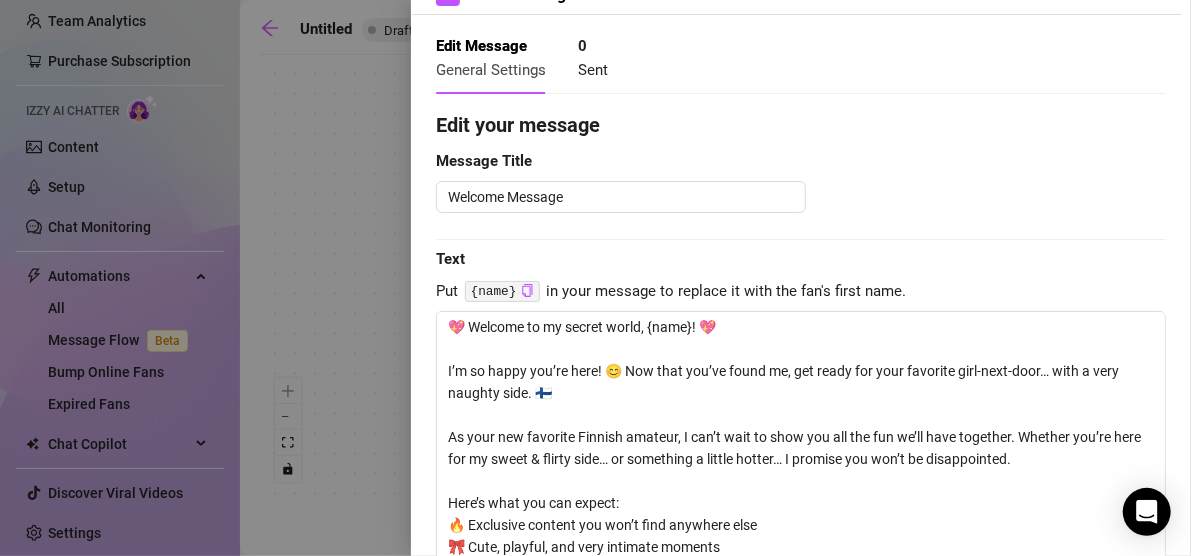 scroll, scrollTop: 0, scrollLeft: 0, axis: both 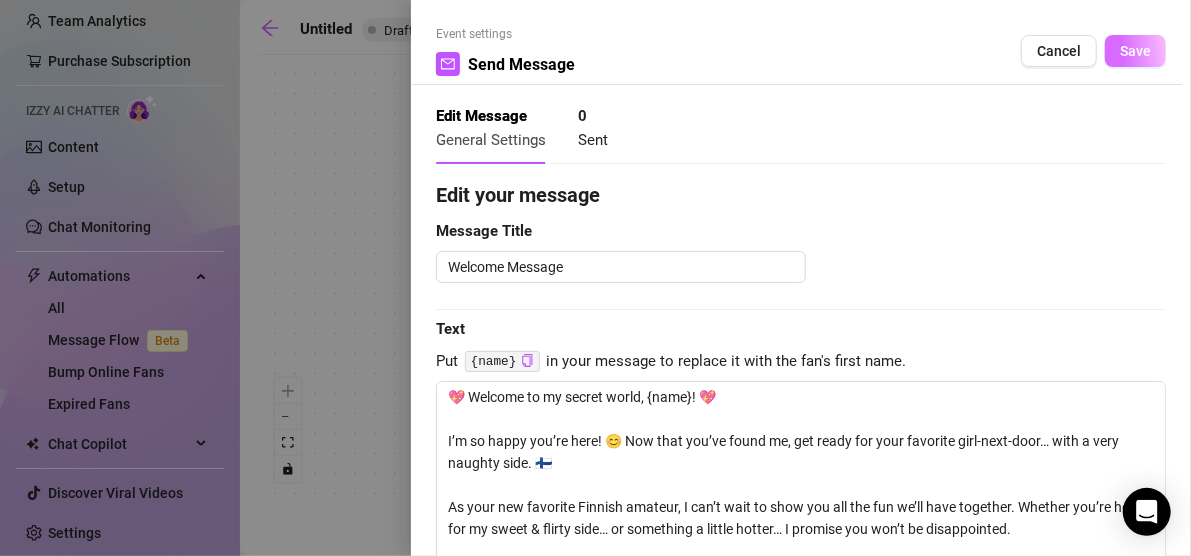 click on "Save" at bounding box center (1135, 51) 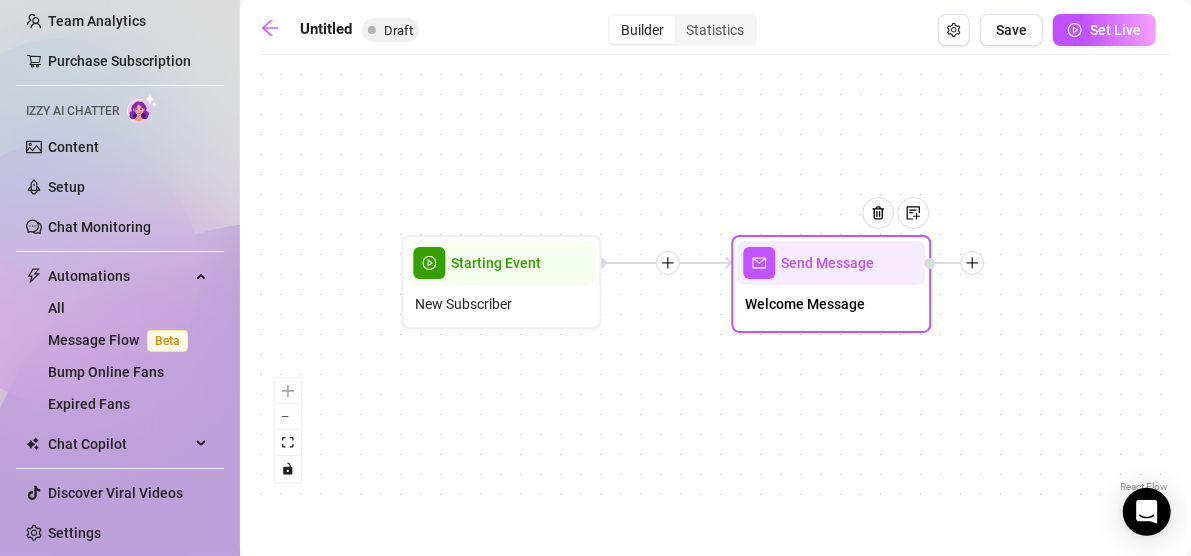 drag, startPoint x: 897, startPoint y: 155, endPoint x: 674, endPoint y: 156, distance: 223.00224 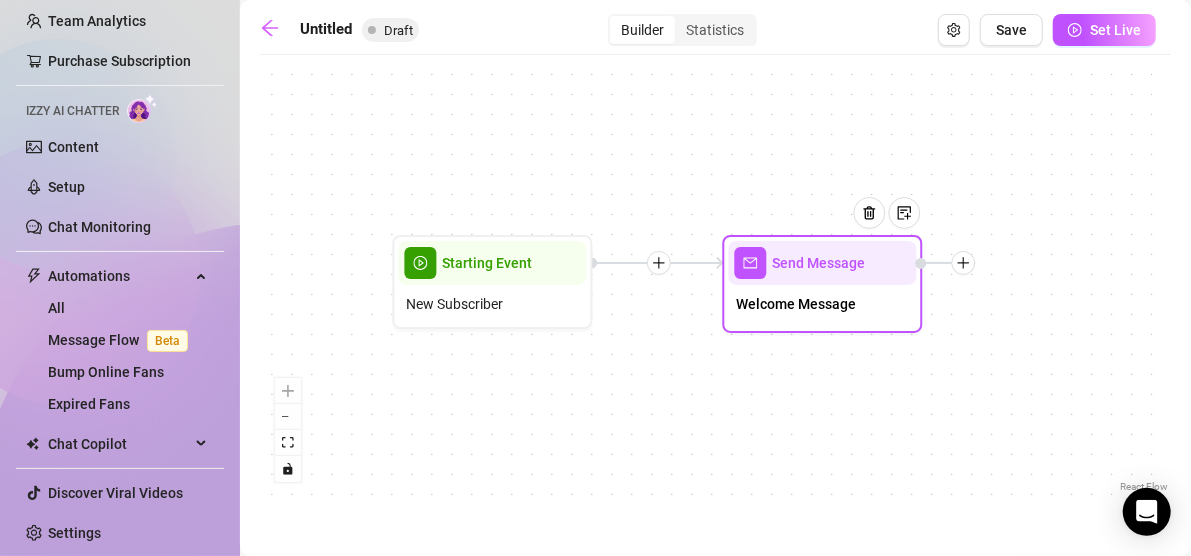 click at bounding box center (964, 263) 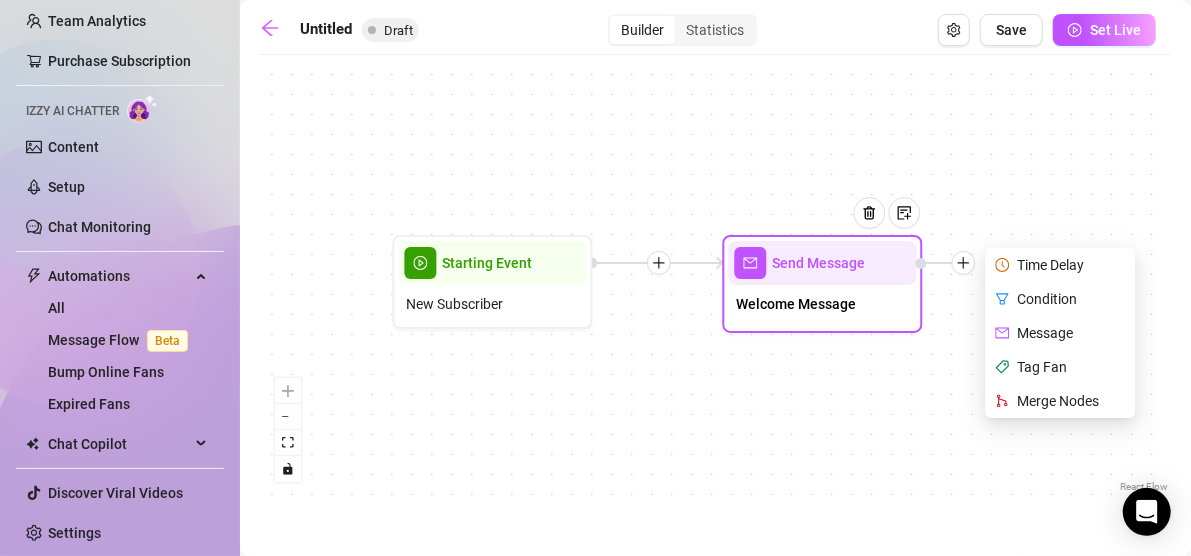 click on "Time Delay" at bounding box center (1063, 265) 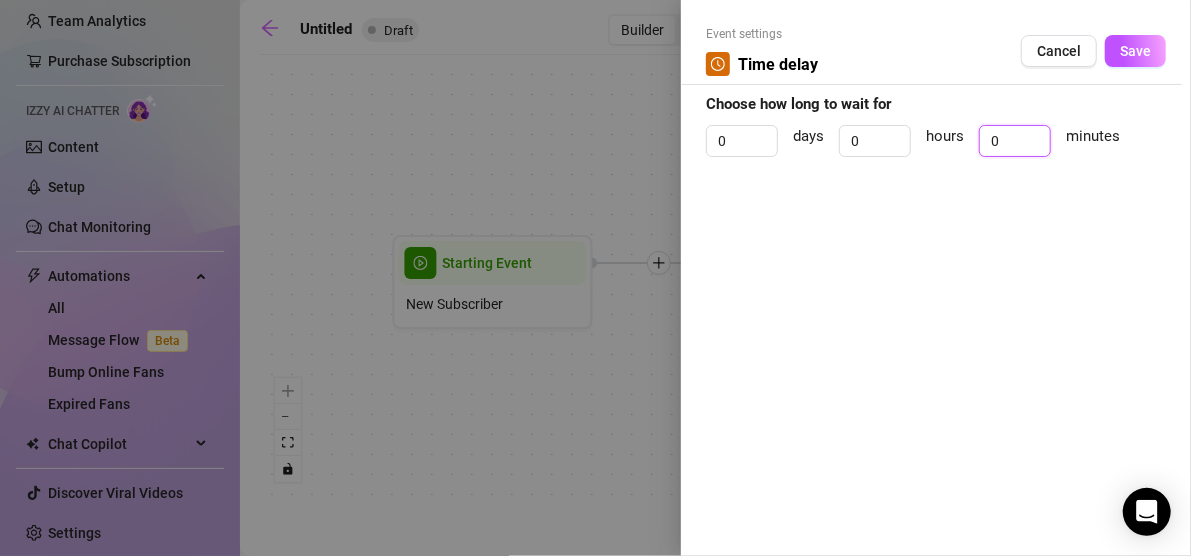 drag, startPoint x: 1023, startPoint y: 138, endPoint x: 939, endPoint y: 146, distance: 84.38009 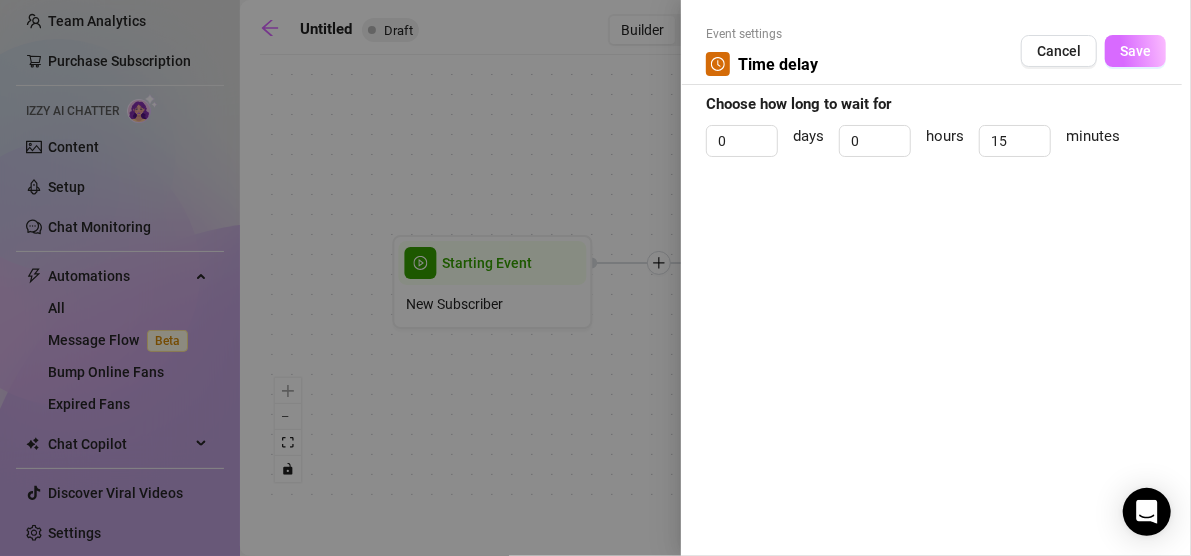click on "Save" at bounding box center [1135, 51] 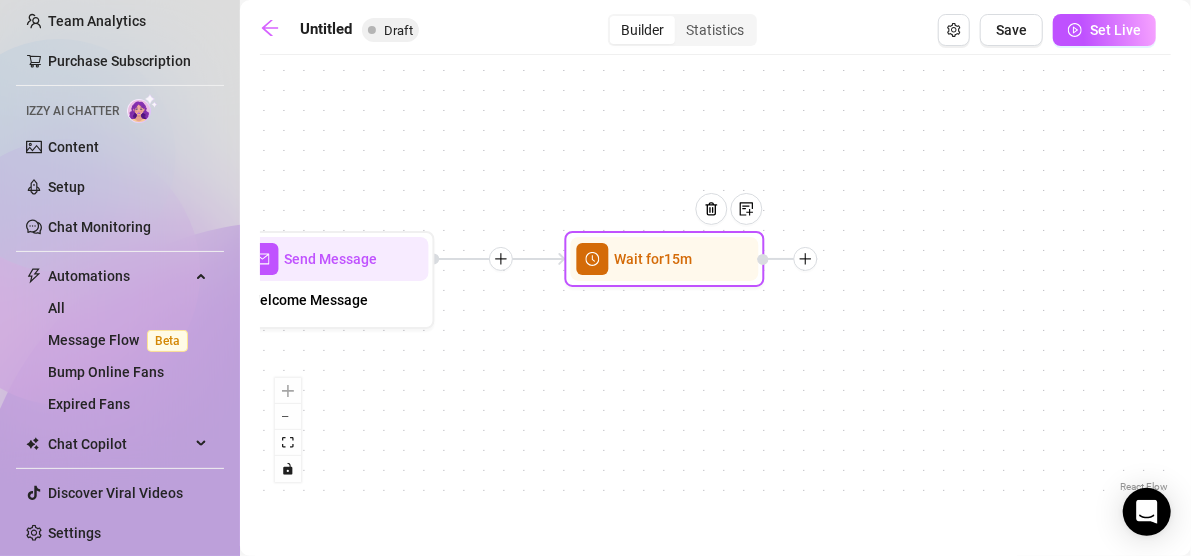 drag, startPoint x: 1048, startPoint y: 183, endPoint x: 560, endPoint y: 179, distance: 488.0164 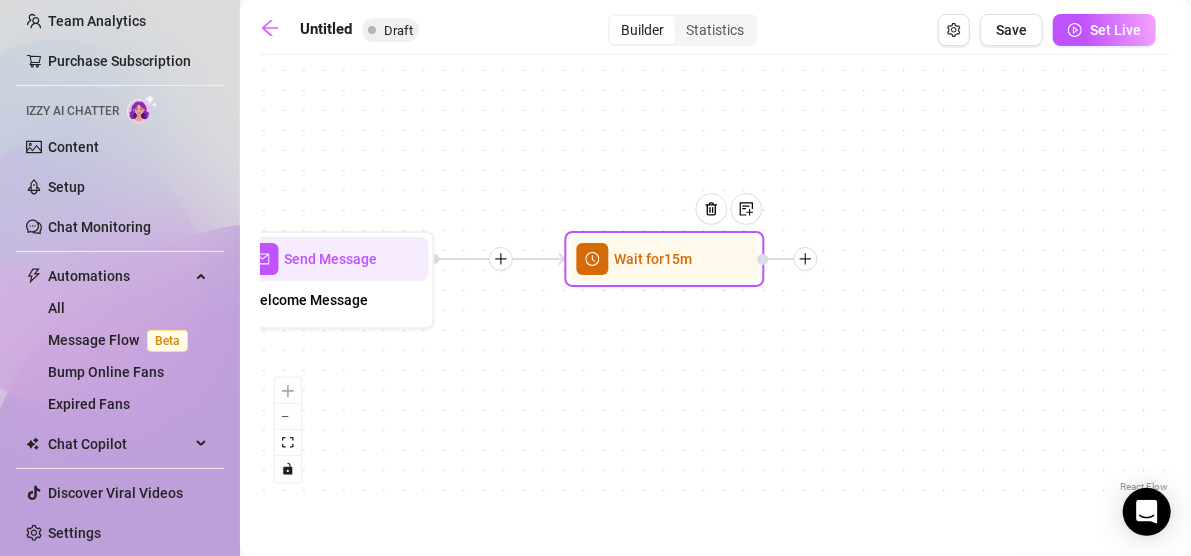 click at bounding box center (788, 259) 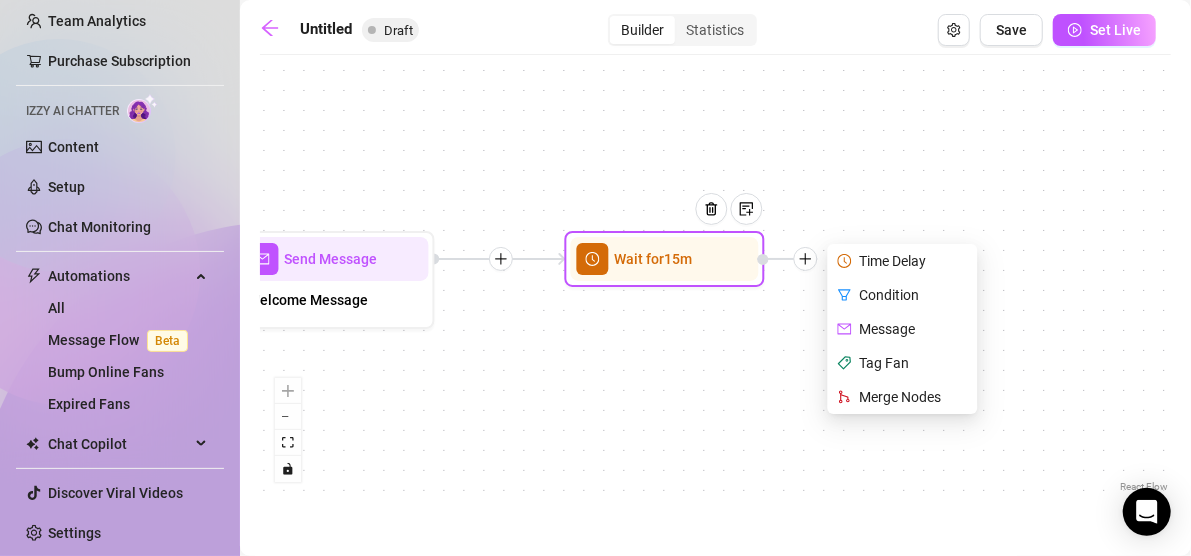 click on "Condition" at bounding box center [905, 295] 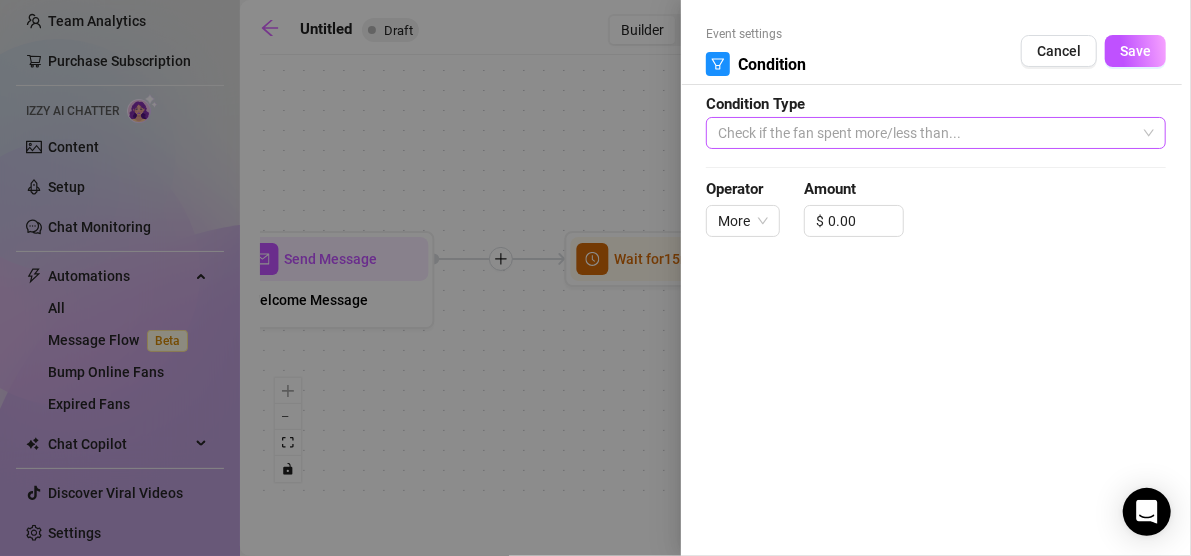 click on "Check if the fan spent more/less than..." at bounding box center [936, 133] 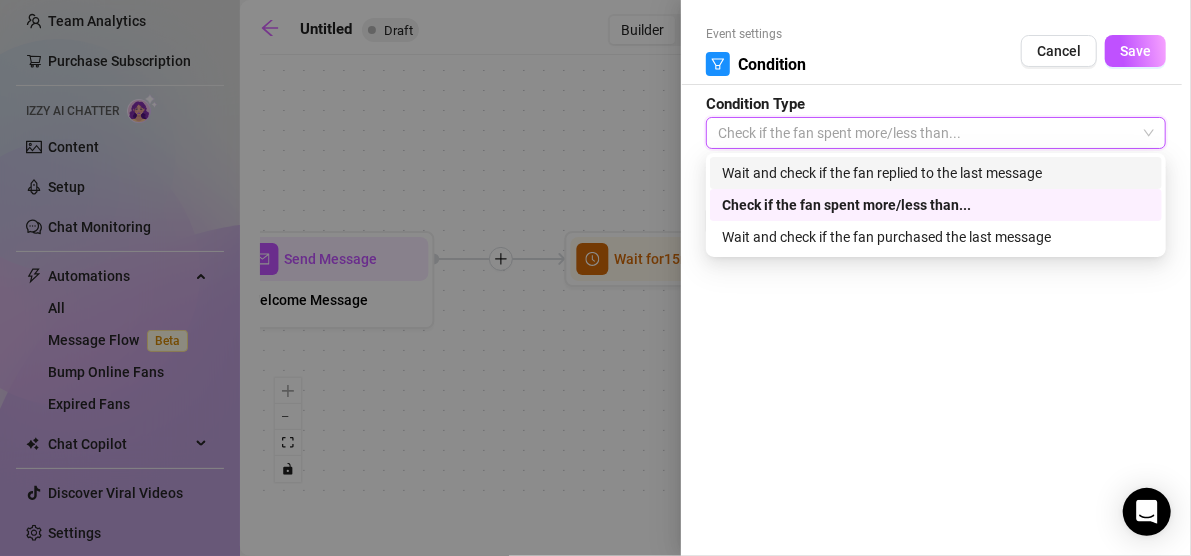 click on "Wait and check if the fan replied to the last message" at bounding box center (936, 173) 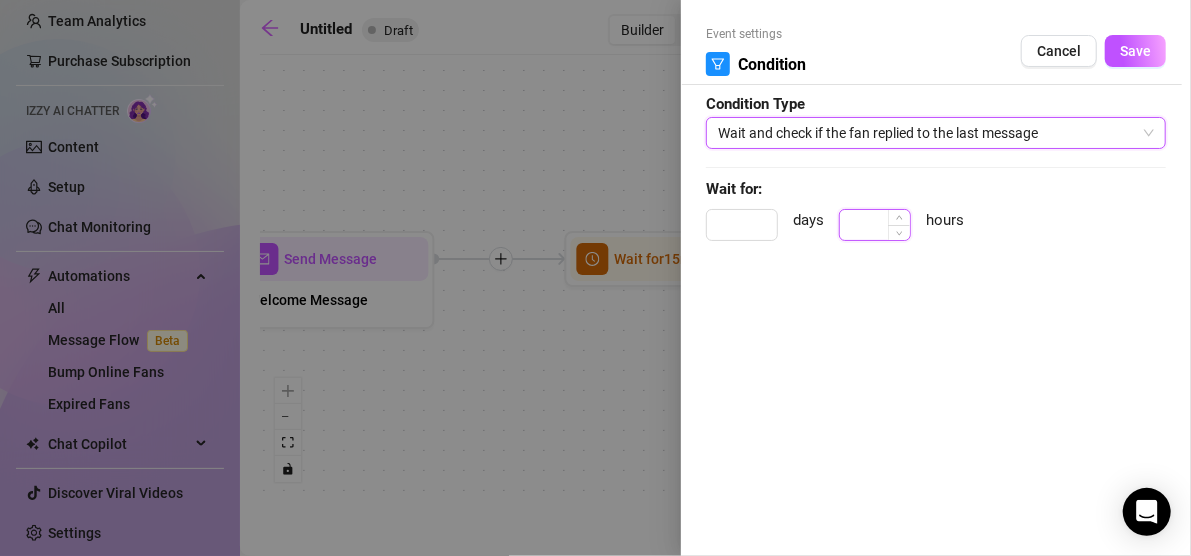 click at bounding box center (875, 225) 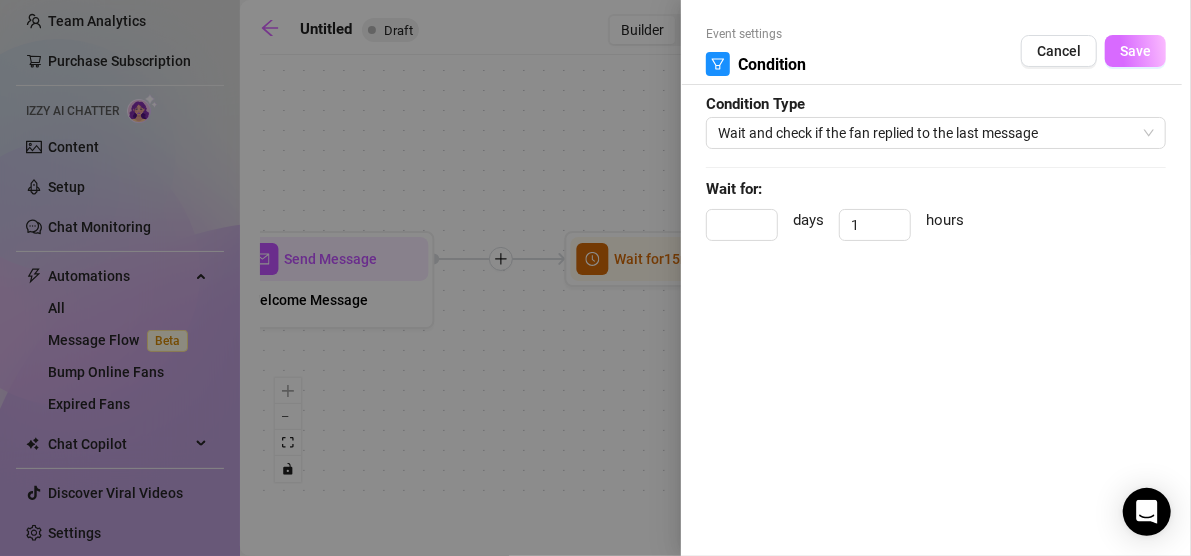 click on "Save" at bounding box center [1135, 51] 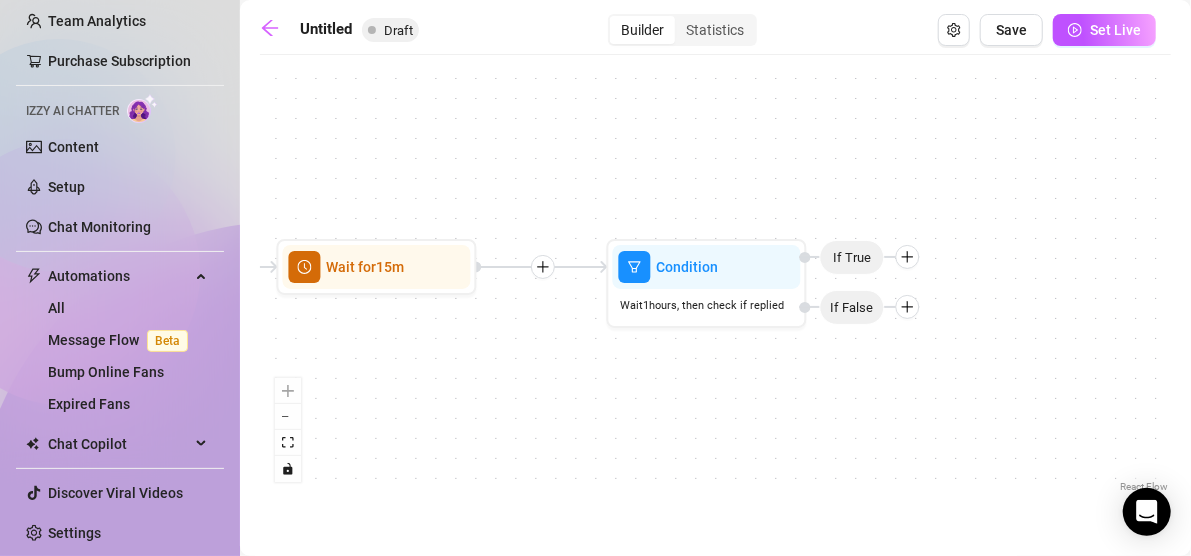 drag, startPoint x: 999, startPoint y: 174, endPoint x: 709, endPoint y: 182, distance: 290.11032 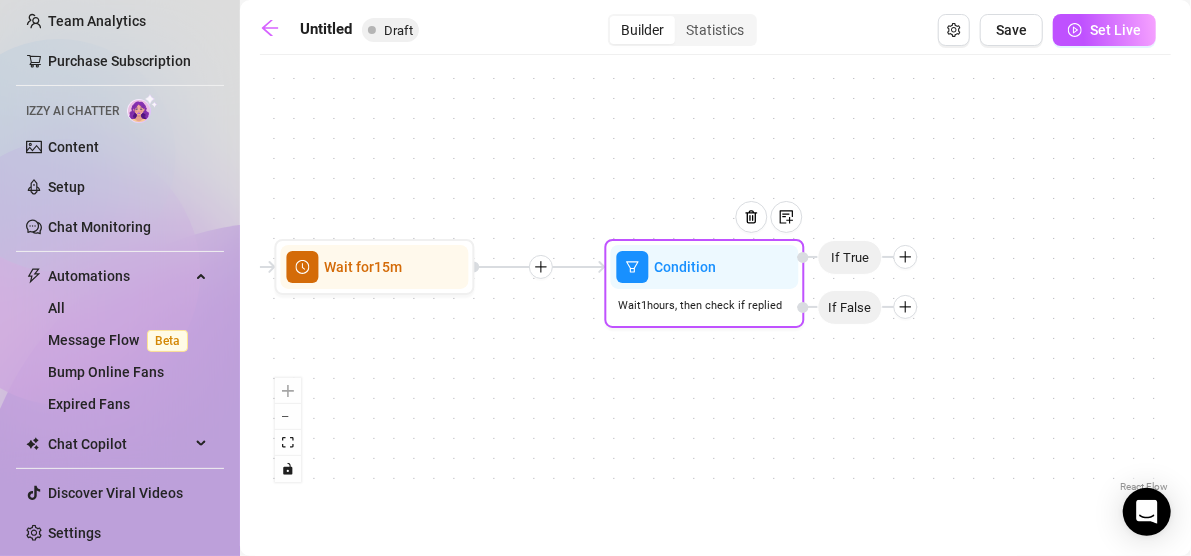 click 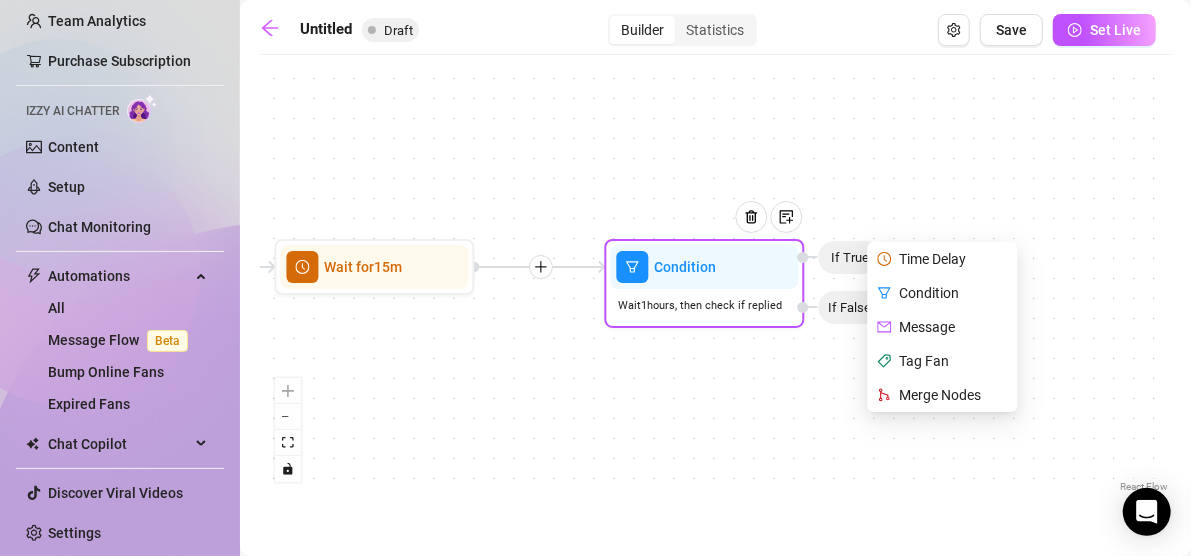 click on "Message" at bounding box center [945, 327] 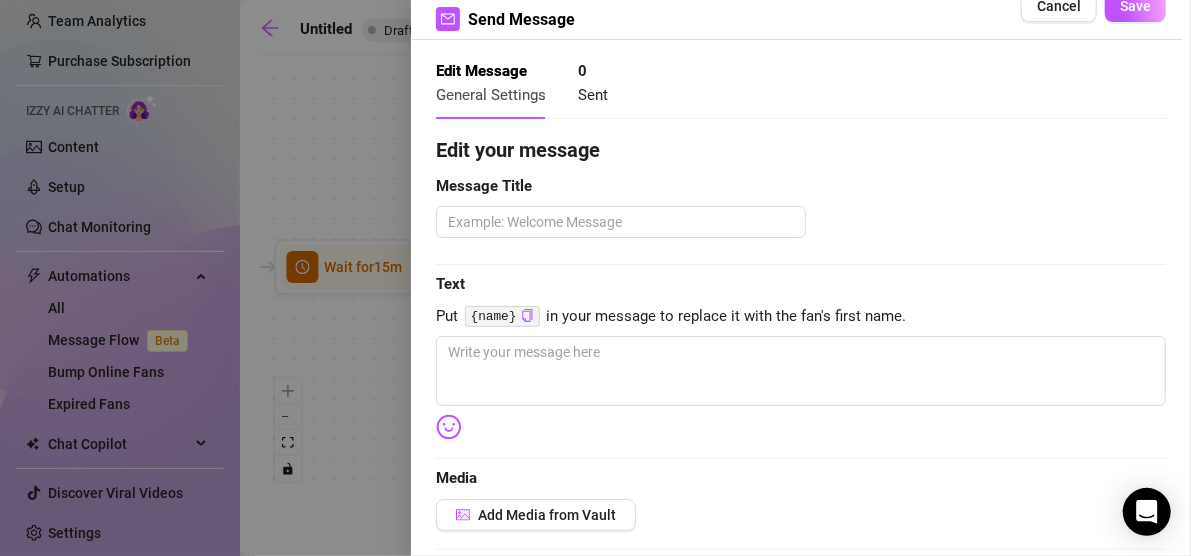 scroll, scrollTop: 0, scrollLeft: 0, axis: both 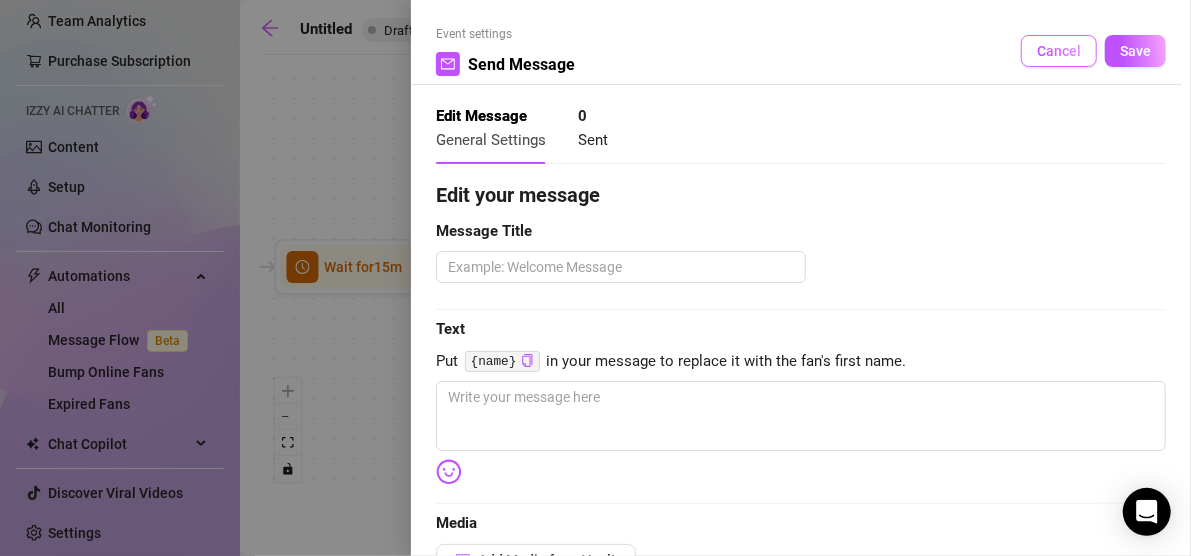 click on "Cancel" at bounding box center [1059, 51] 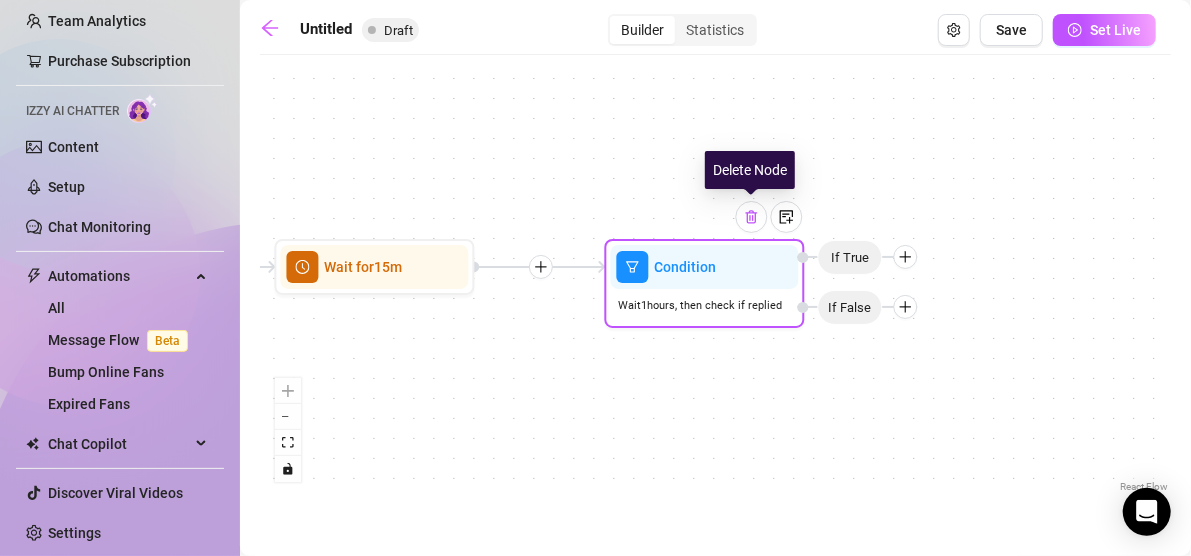 click at bounding box center [752, 217] 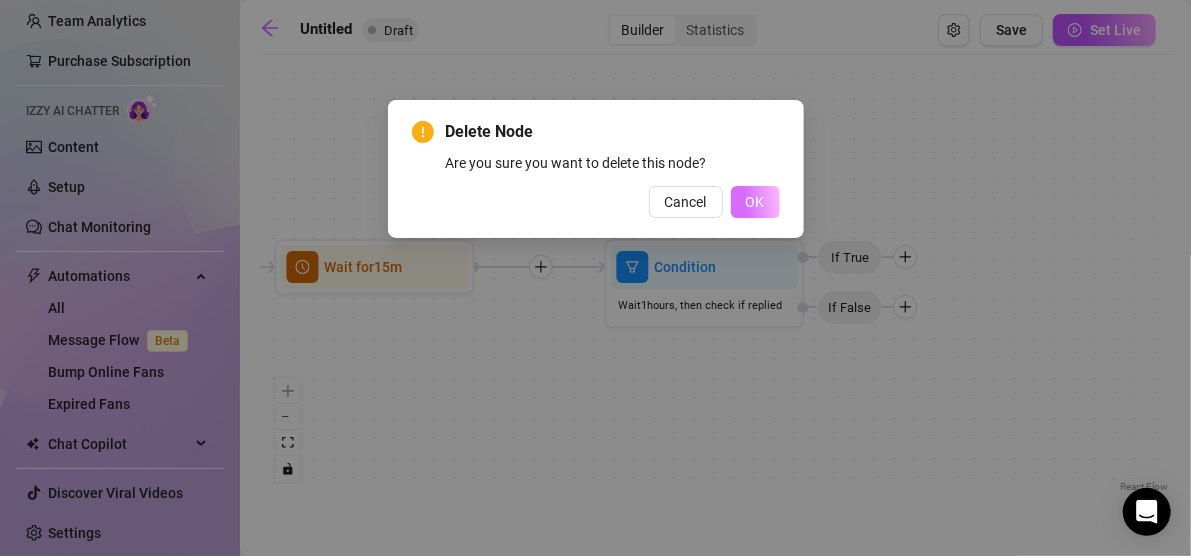 click on "OK" at bounding box center (755, 202) 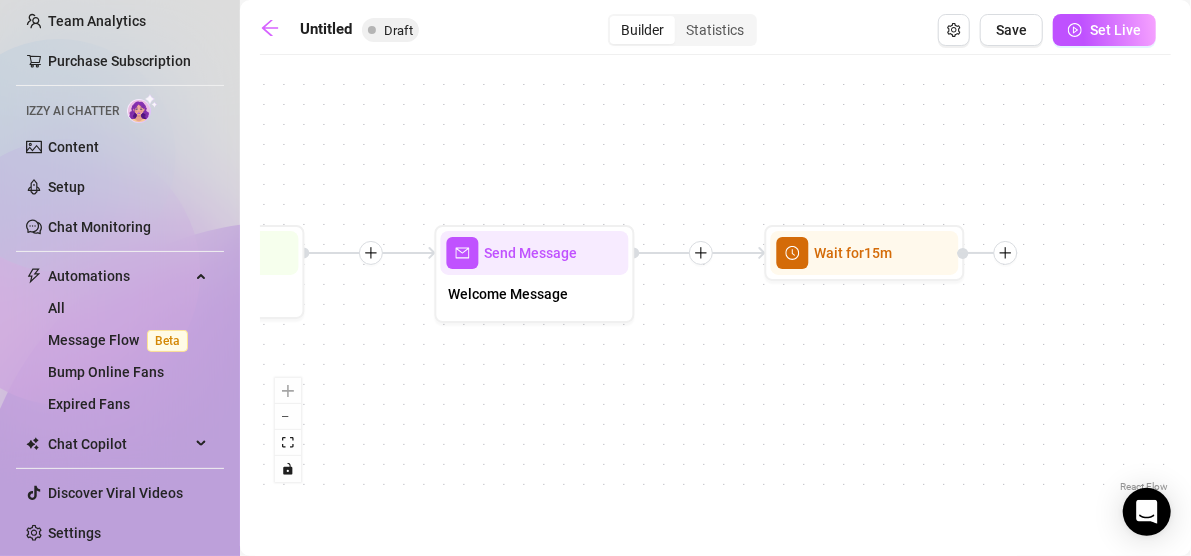 drag, startPoint x: 515, startPoint y: 218, endPoint x: 1011, endPoint y: 204, distance: 496.19754 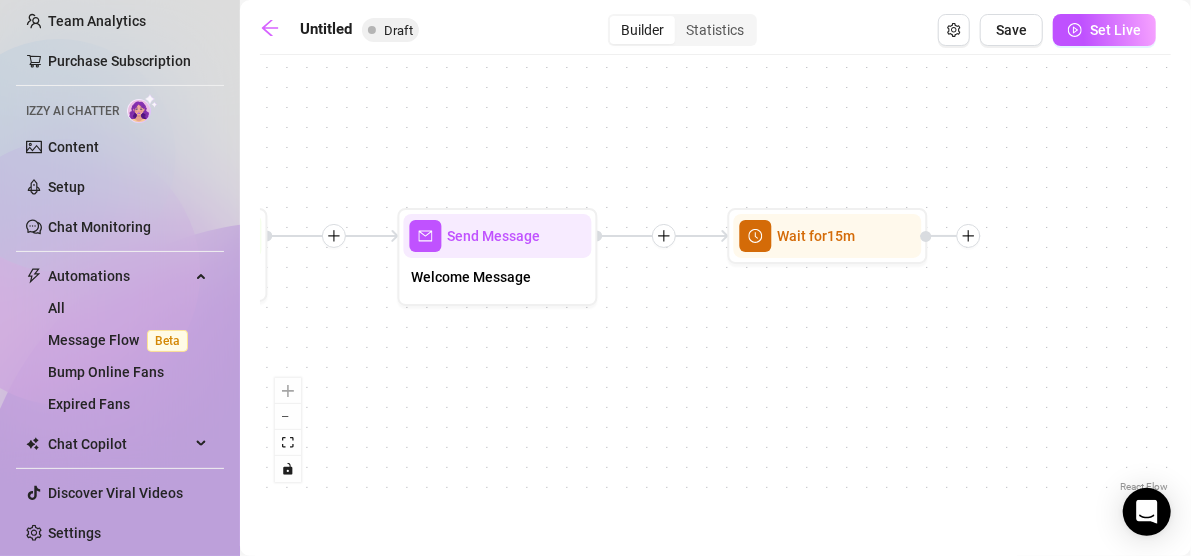 drag, startPoint x: 629, startPoint y: 139, endPoint x: 585, endPoint y: 122, distance: 47.169907 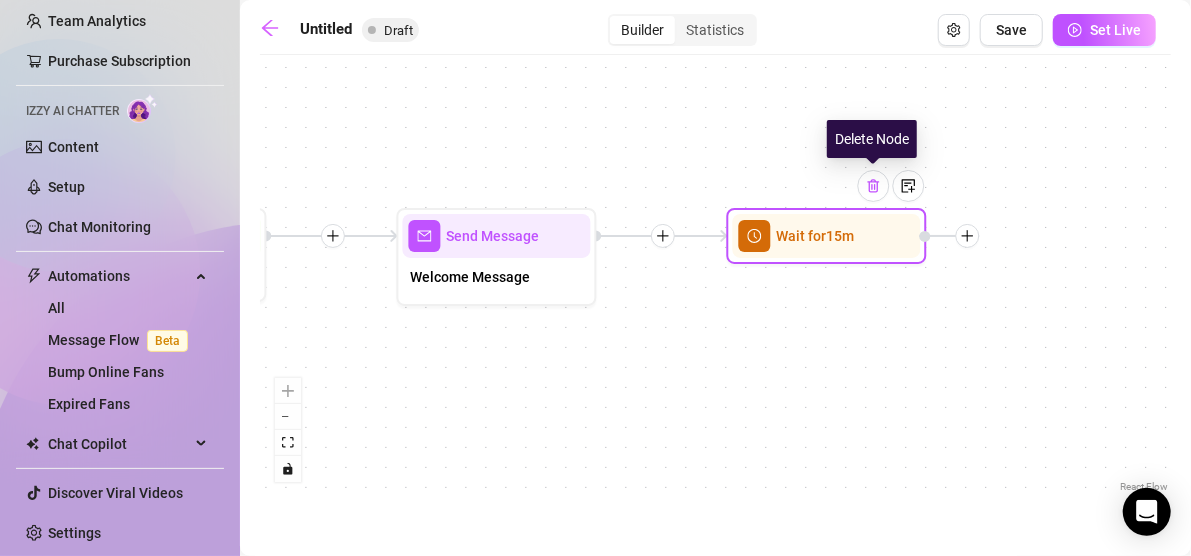 click at bounding box center (874, 186) 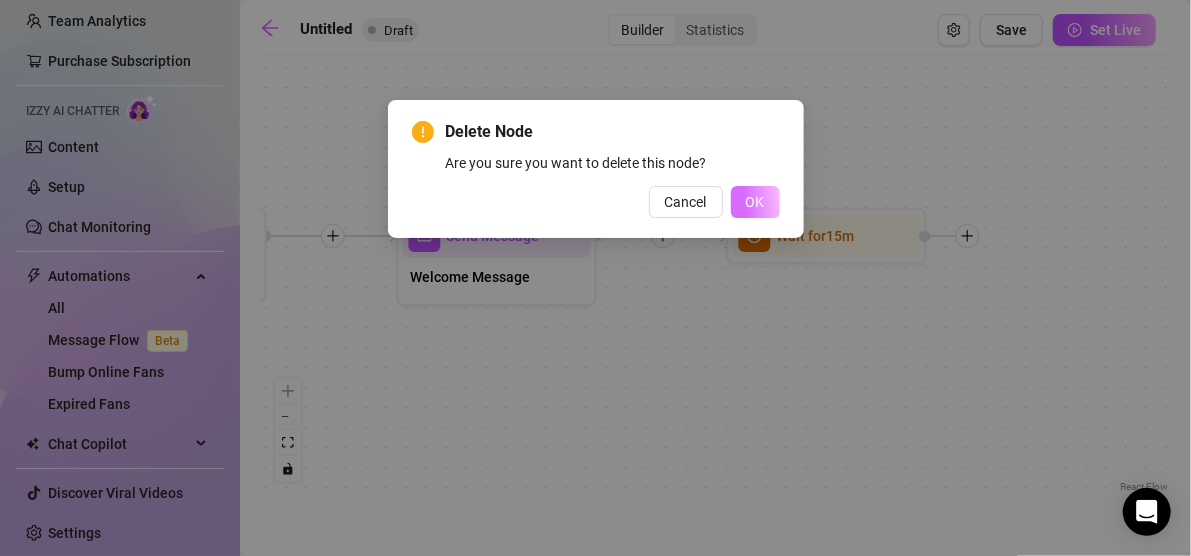 click on "OK" at bounding box center [755, 202] 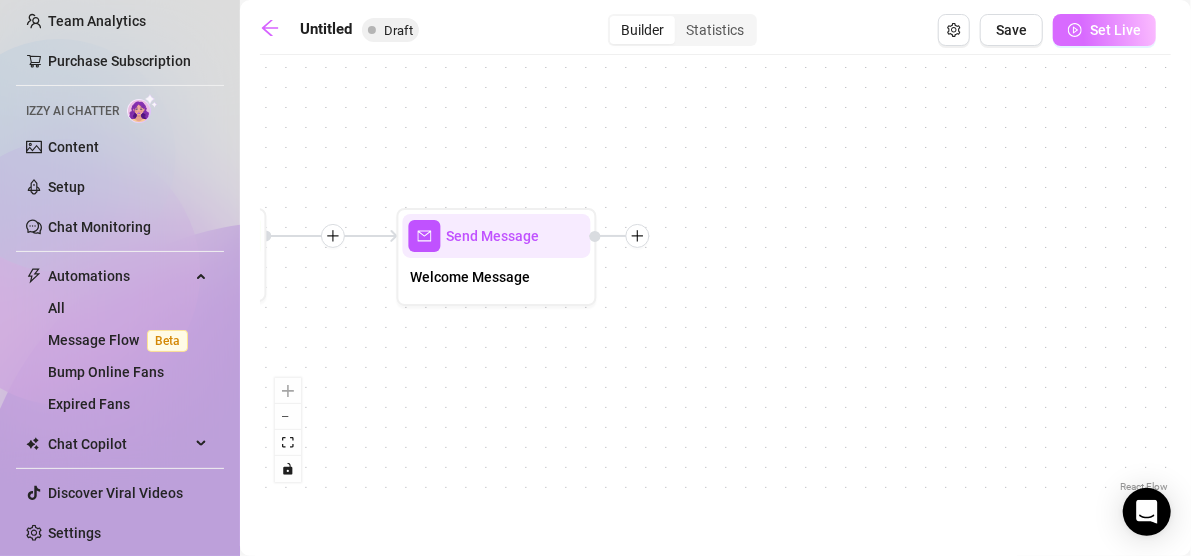 click on "Set Live" at bounding box center (1104, 30) 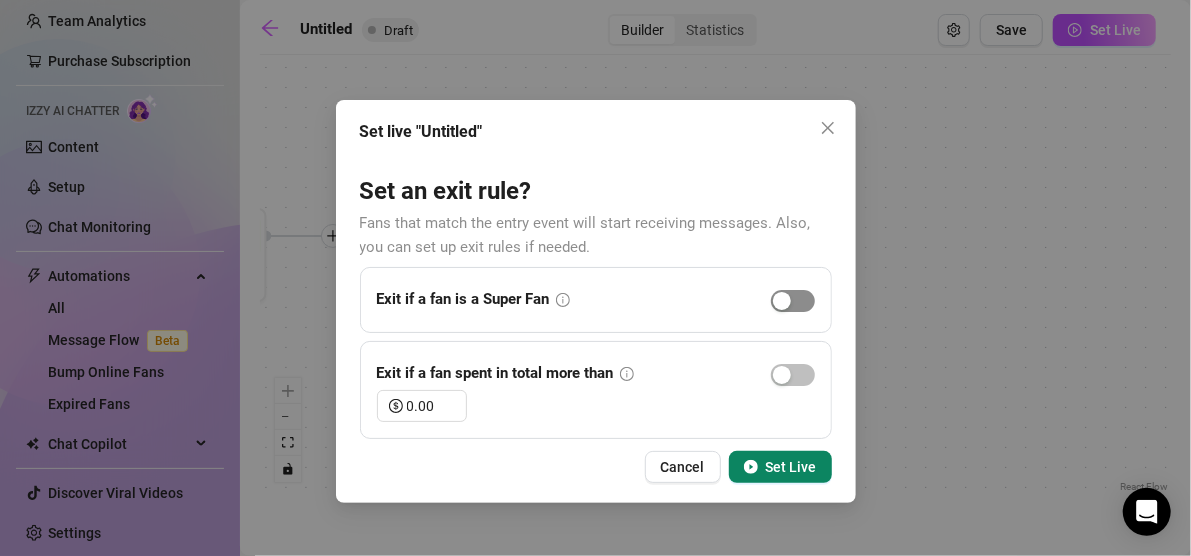 click at bounding box center (782, 301) 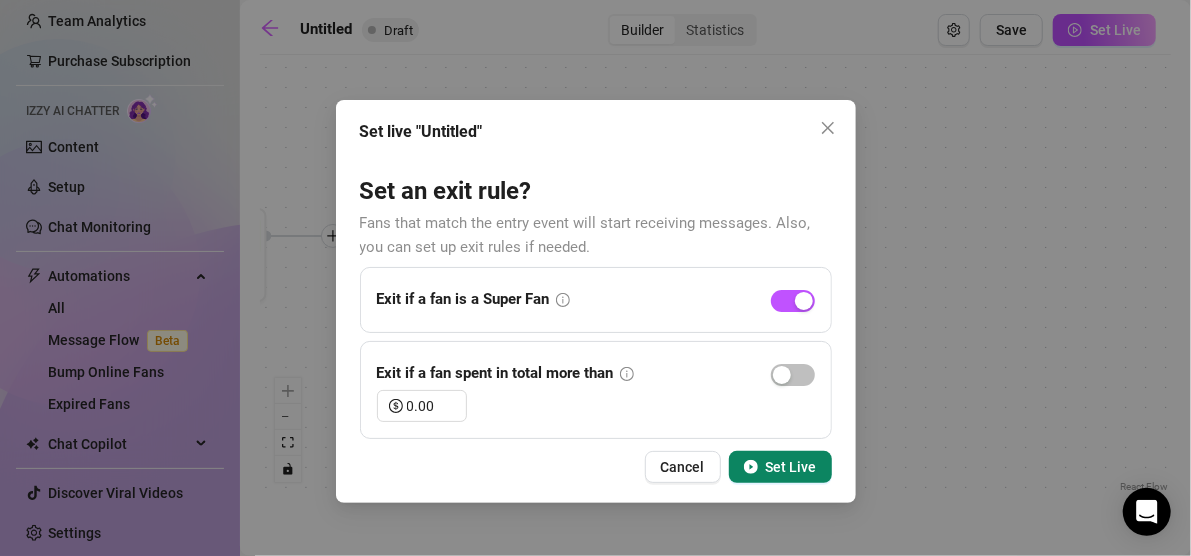 click on "Set Live" at bounding box center [780, 467] 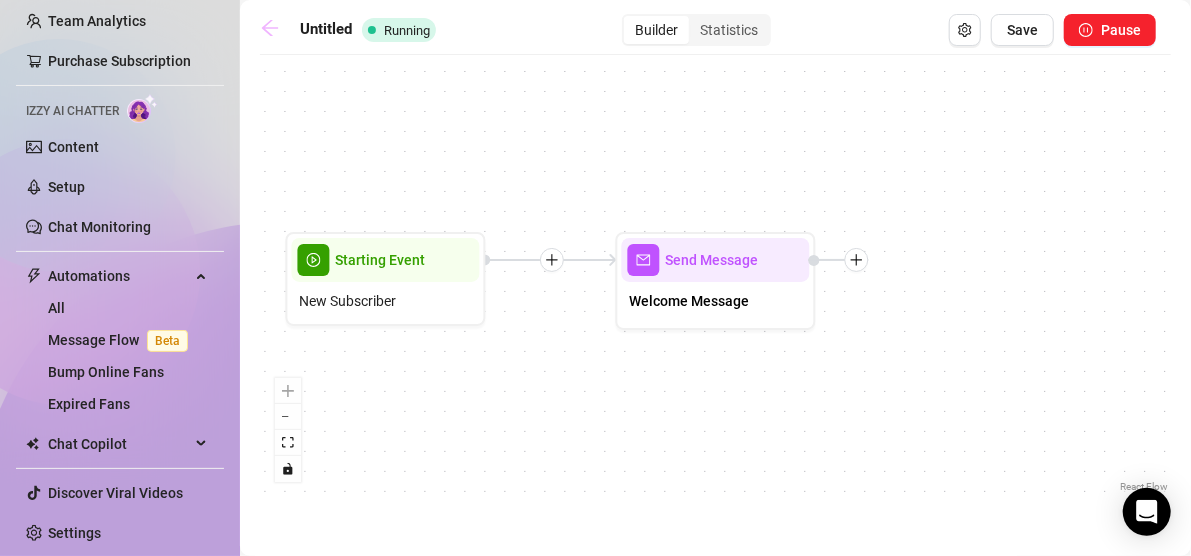 click 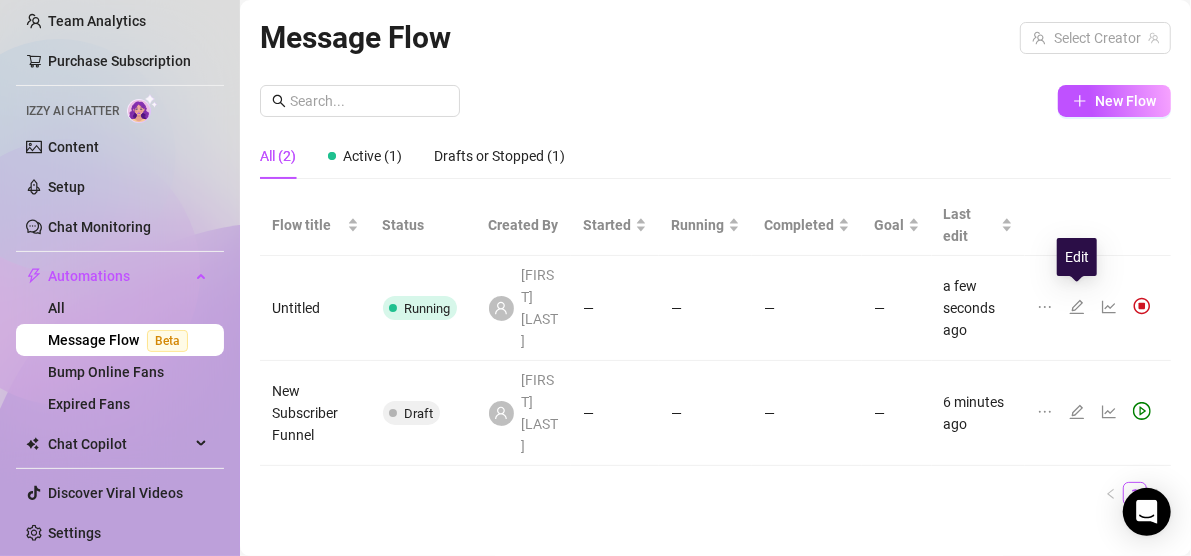 click 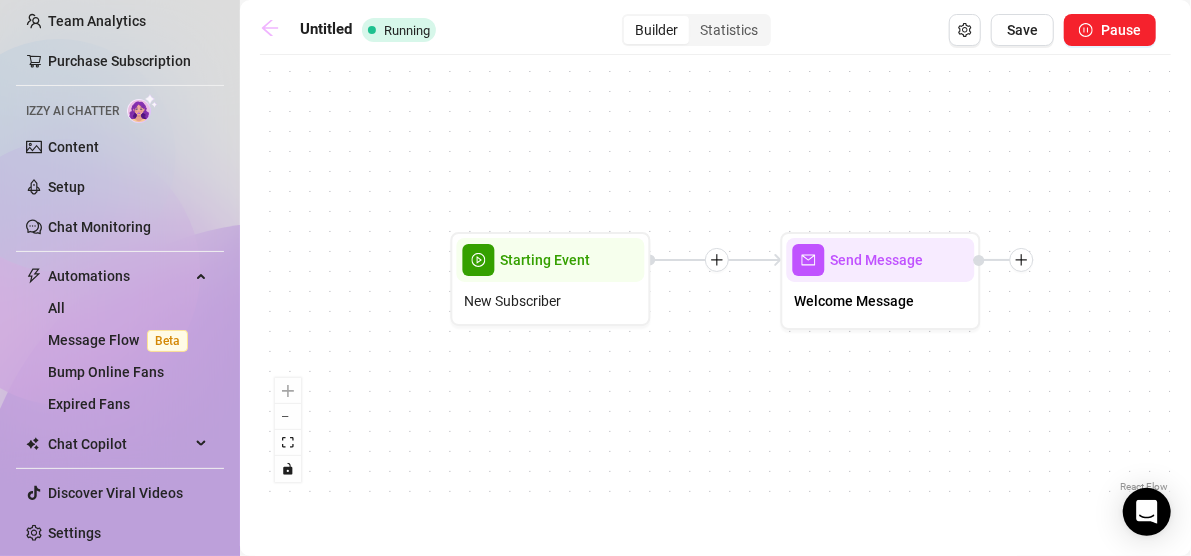 click 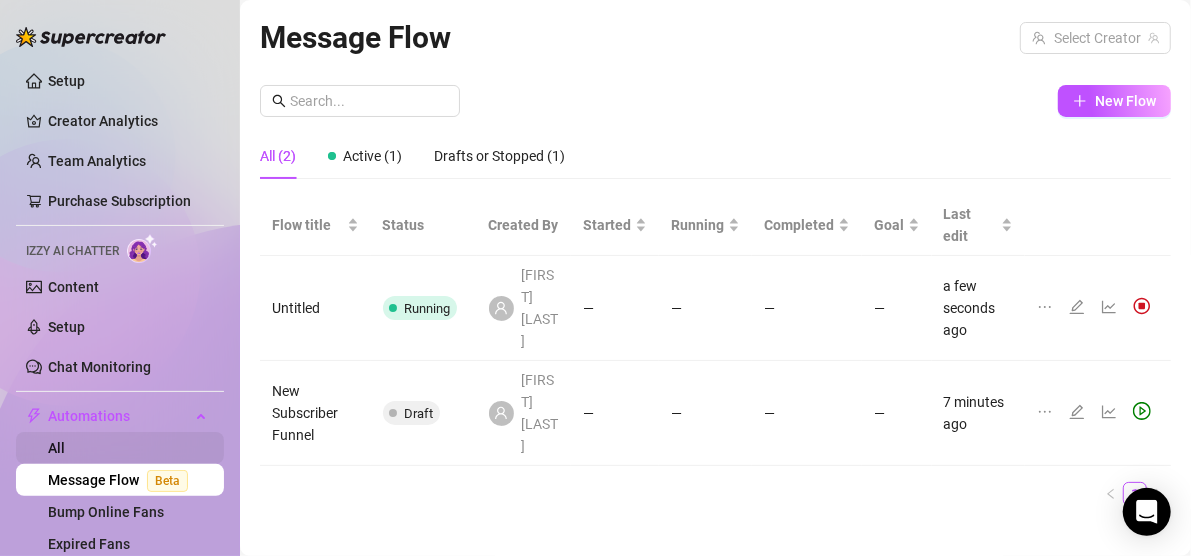 scroll, scrollTop: 0, scrollLeft: 0, axis: both 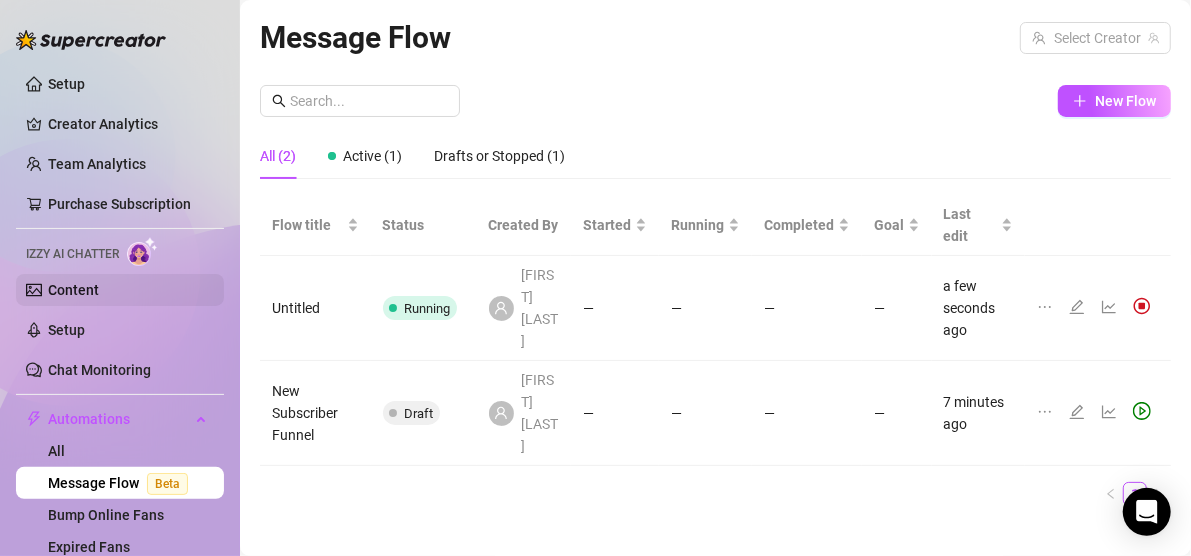click on "Content" at bounding box center (73, 290) 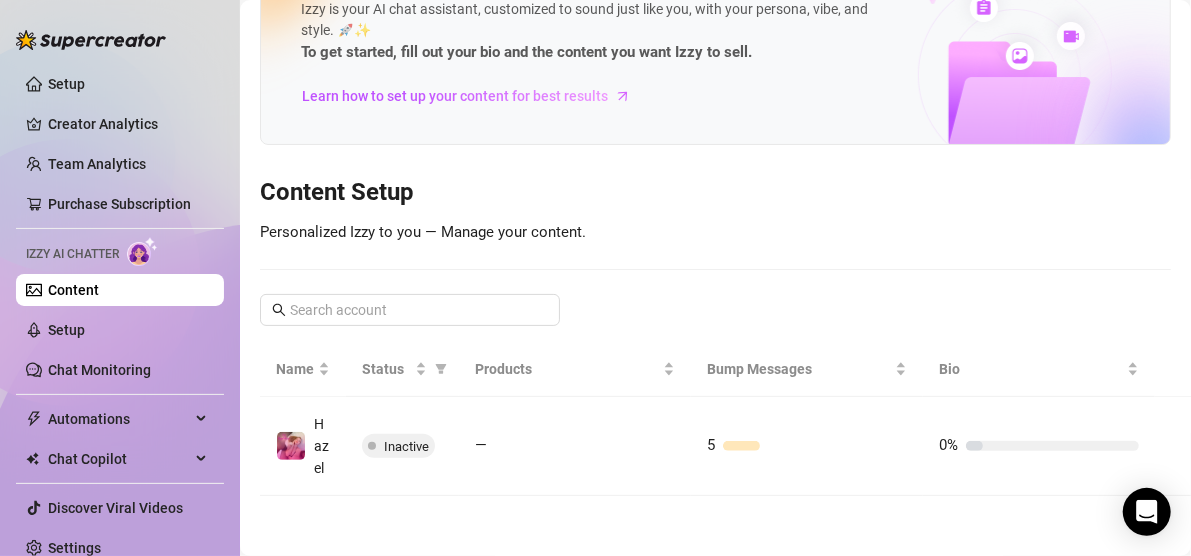 scroll, scrollTop: 90, scrollLeft: 0, axis: vertical 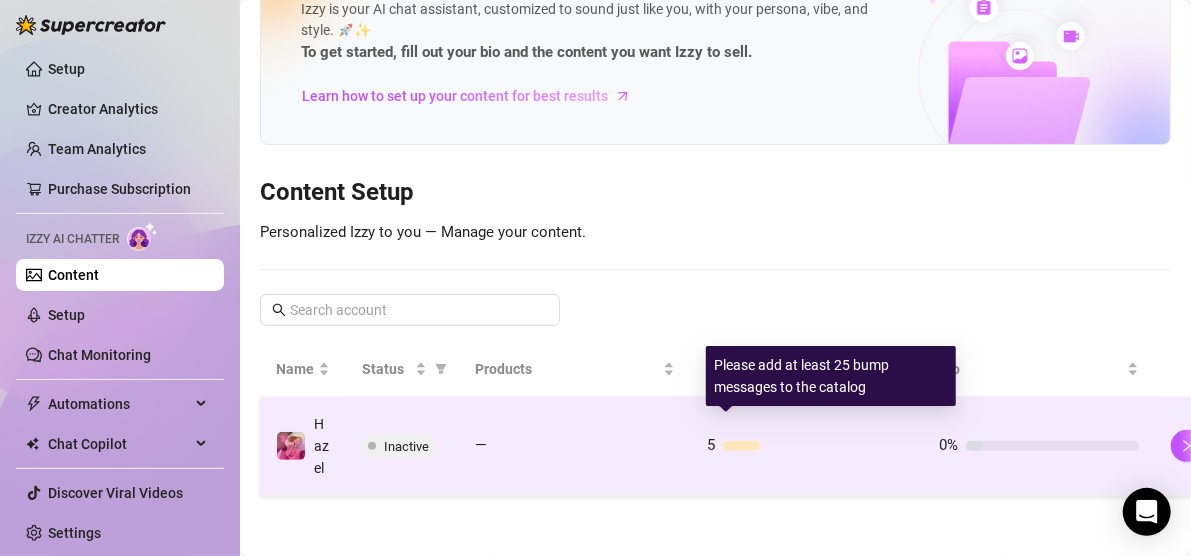 click at bounding box center (741, 446) 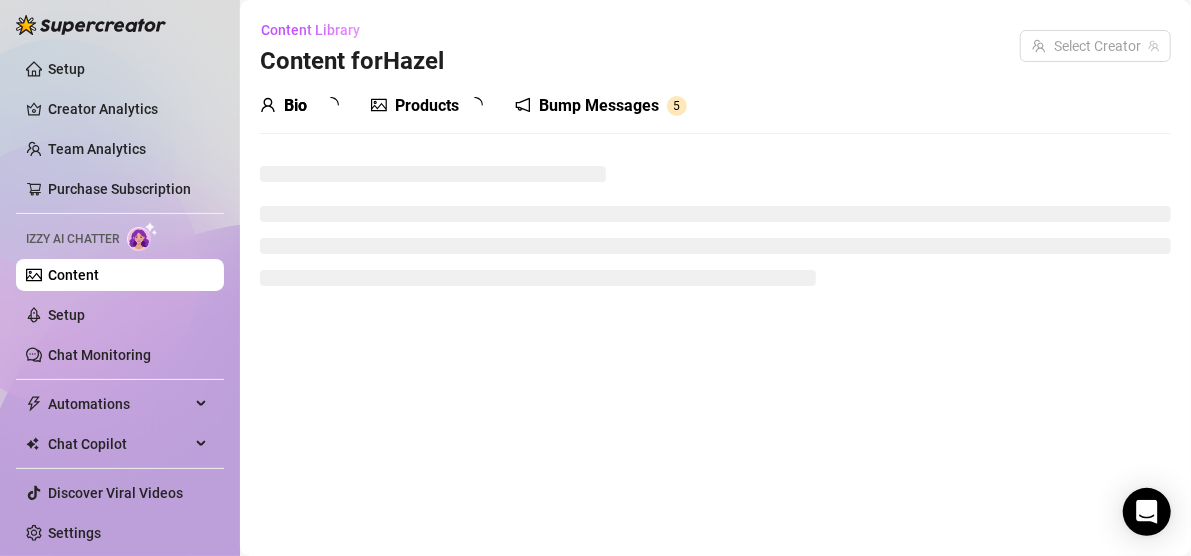 scroll, scrollTop: 0, scrollLeft: 0, axis: both 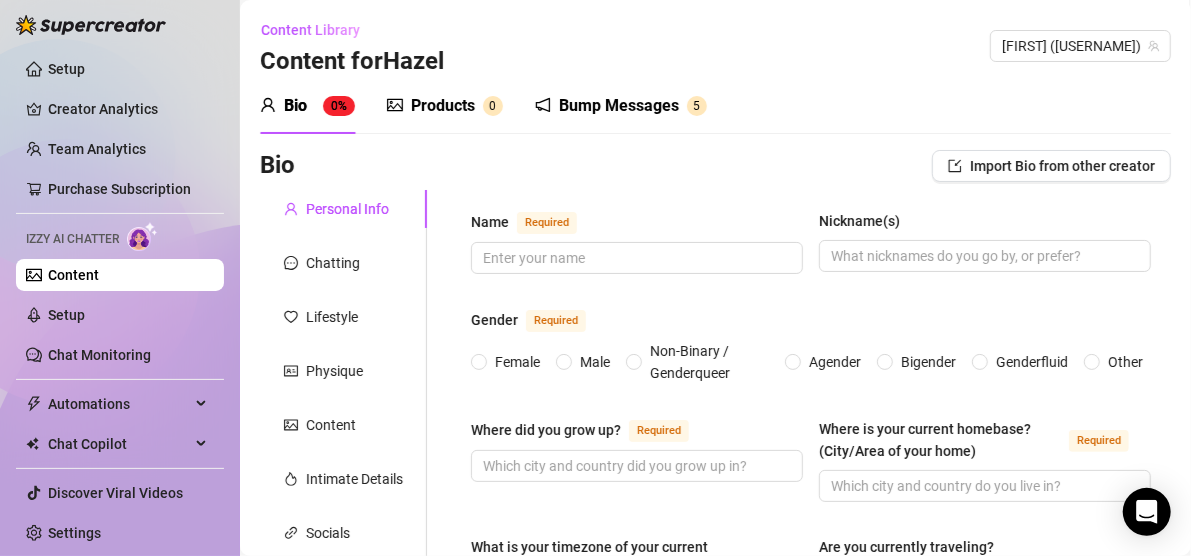 click on "Bump Messages" at bounding box center (619, 106) 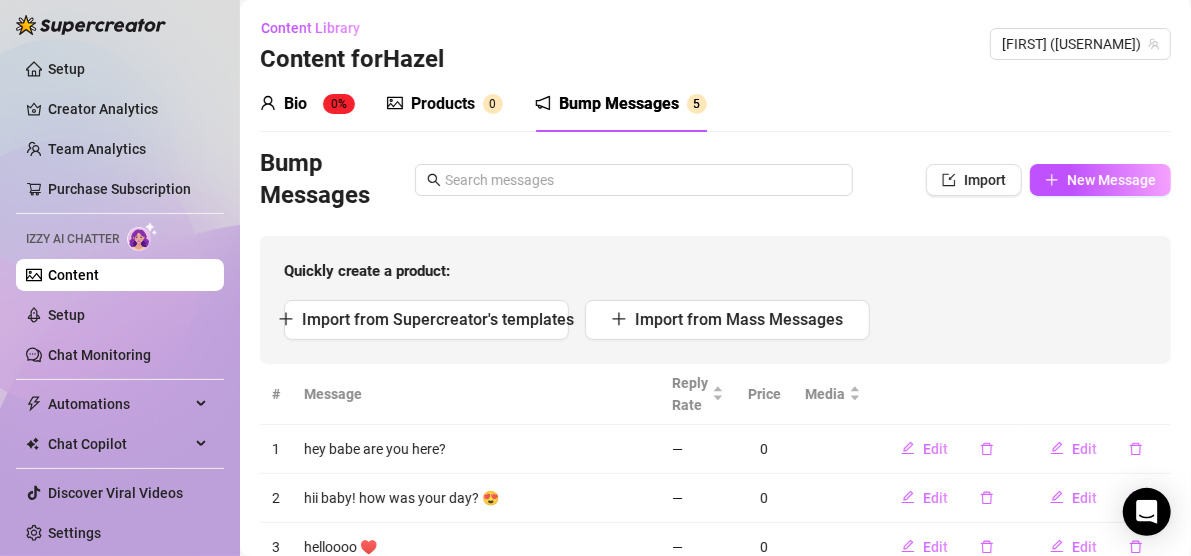 scroll, scrollTop: 3, scrollLeft: 0, axis: vertical 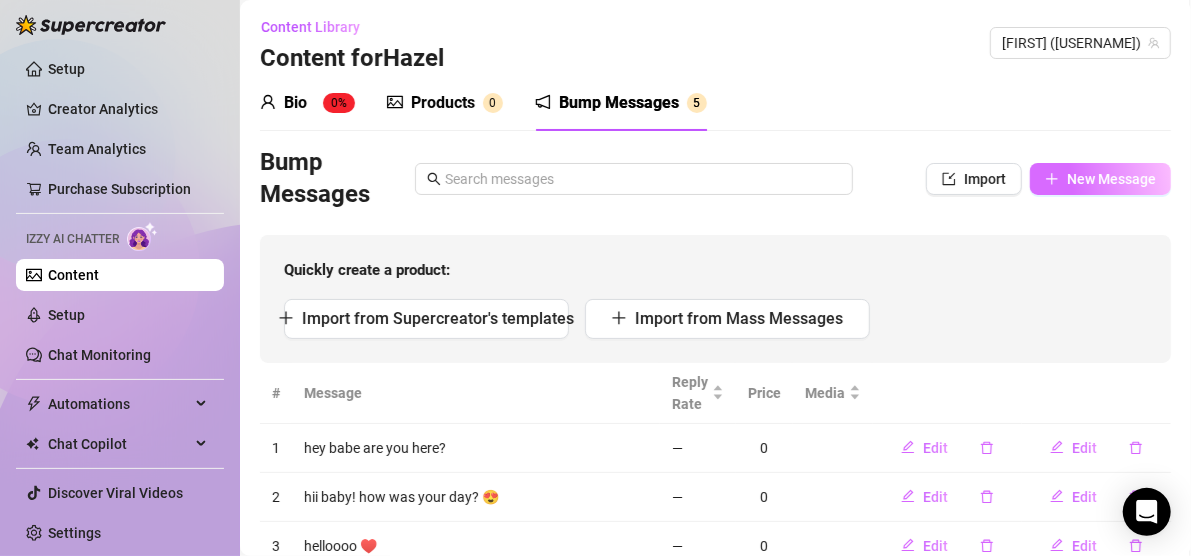 click on "New Message" at bounding box center (1111, 179) 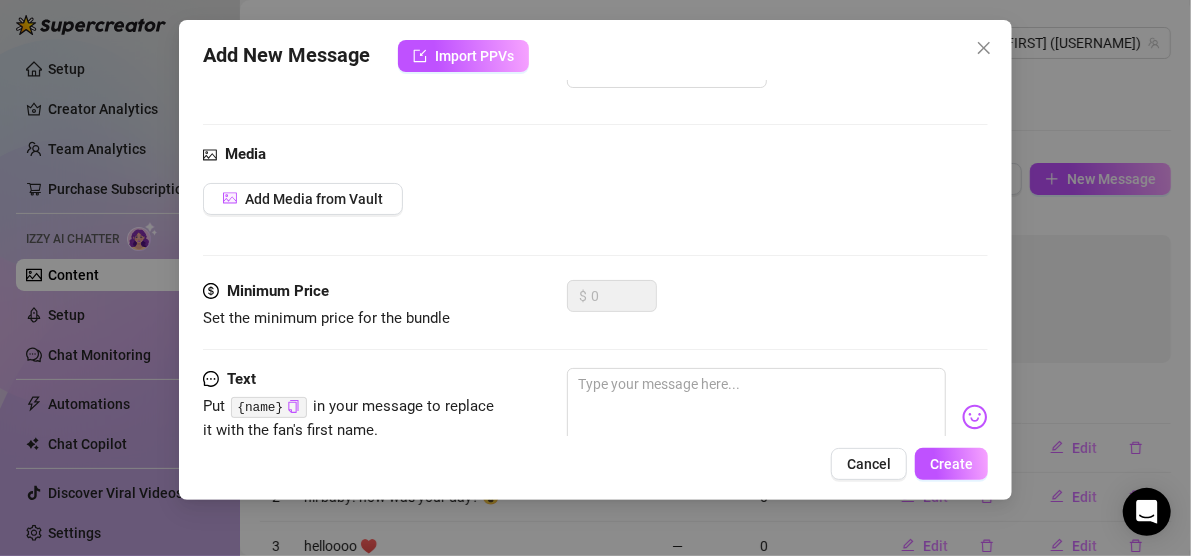 scroll, scrollTop: 138, scrollLeft: 0, axis: vertical 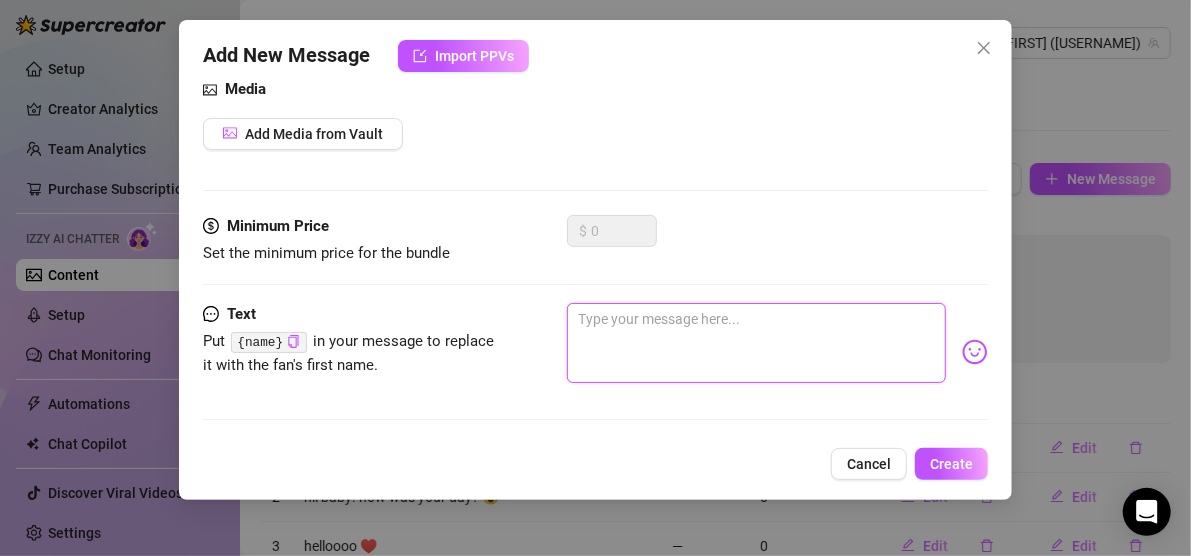 paste on ""Hey you! Missed that cute face of yours… what trouble are we getting into today? 😉"" 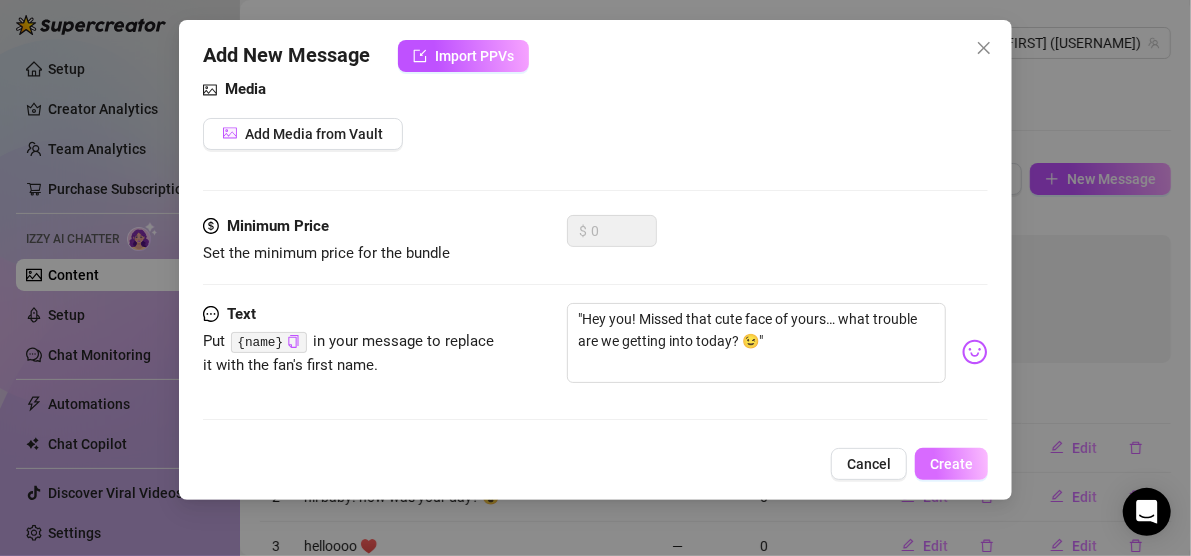 click on "Create" at bounding box center (951, 464) 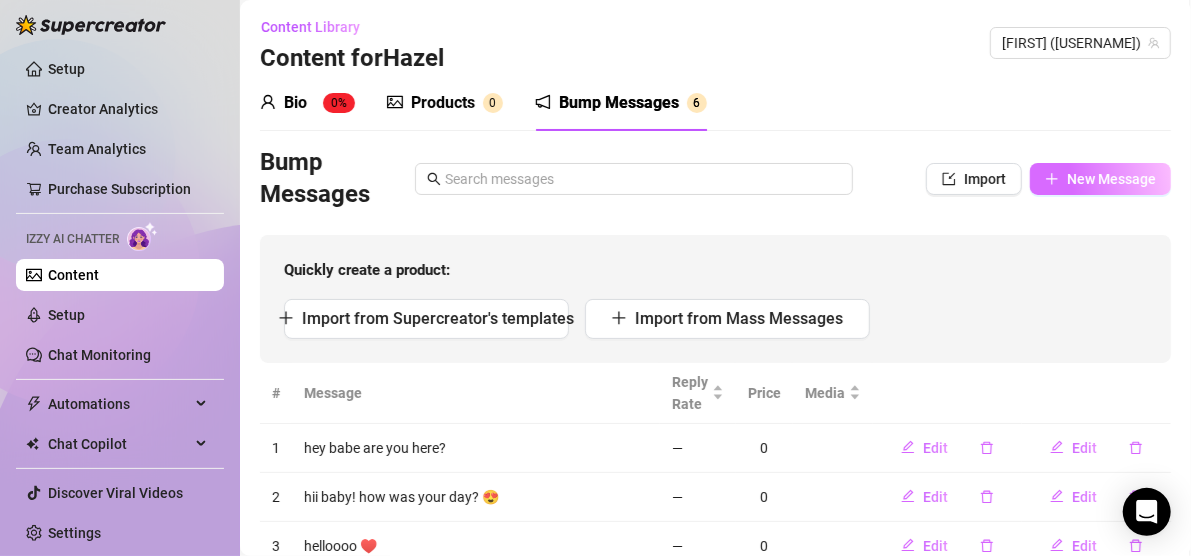 click at bounding box center (1052, 179) 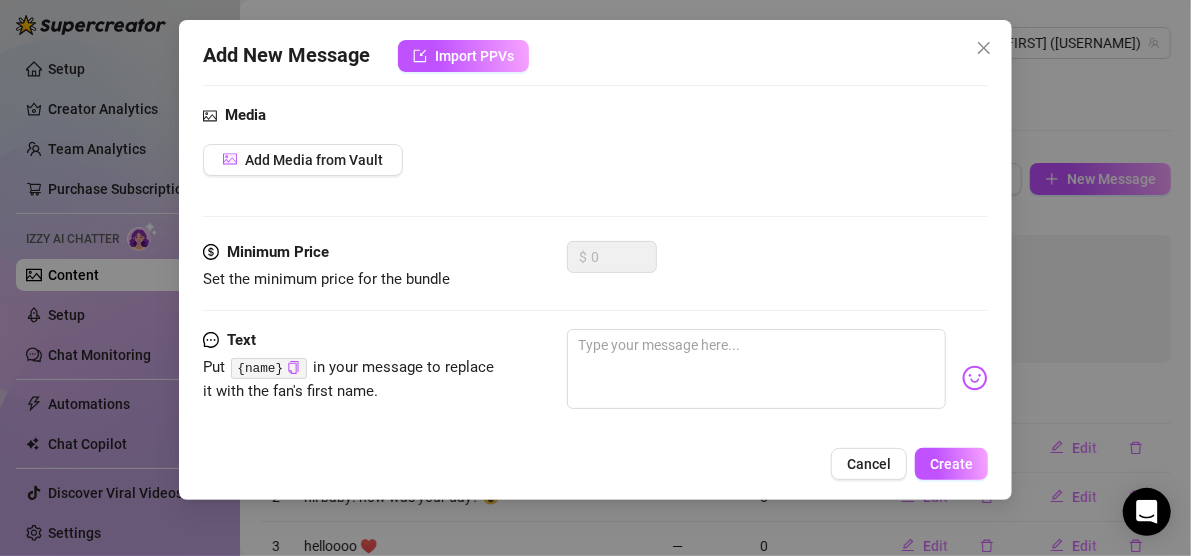 scroll, scrollTop: 138, scrollLeft: 0, axis: vertical 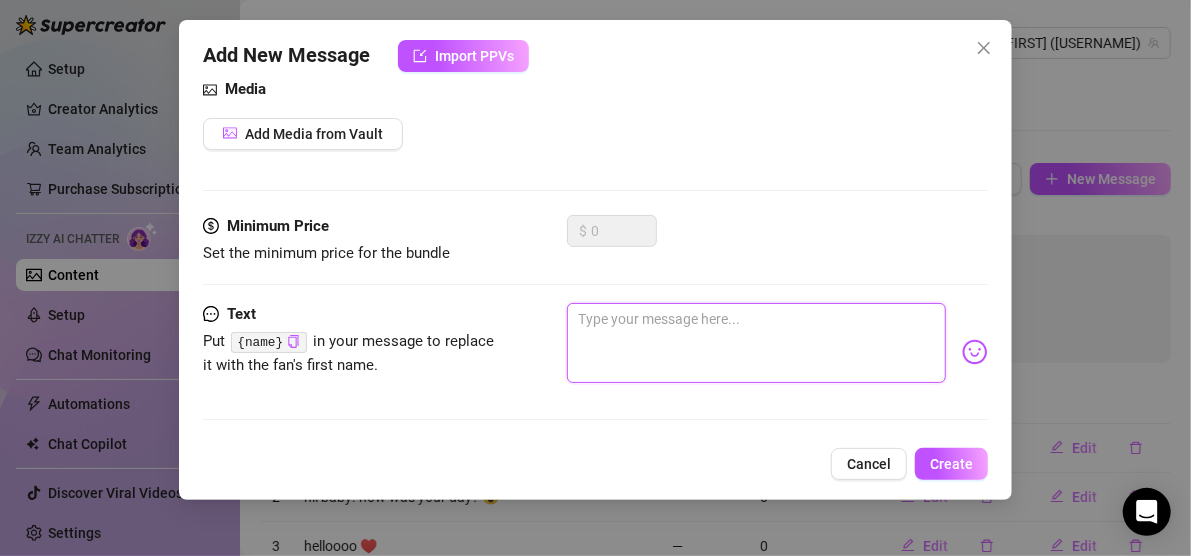 paste on ""You’re officially my favorite distraction… should I return the favor? 😈"" 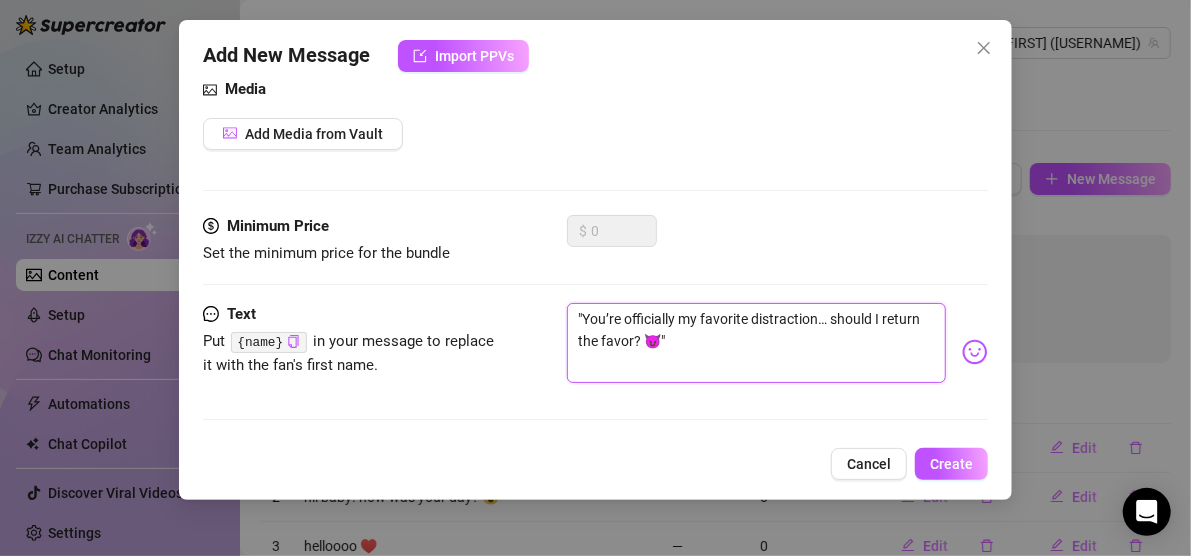 click on ""You’re officially my favorite distraction… should I return the favor? 😈"" at bounding box center (757, 343) 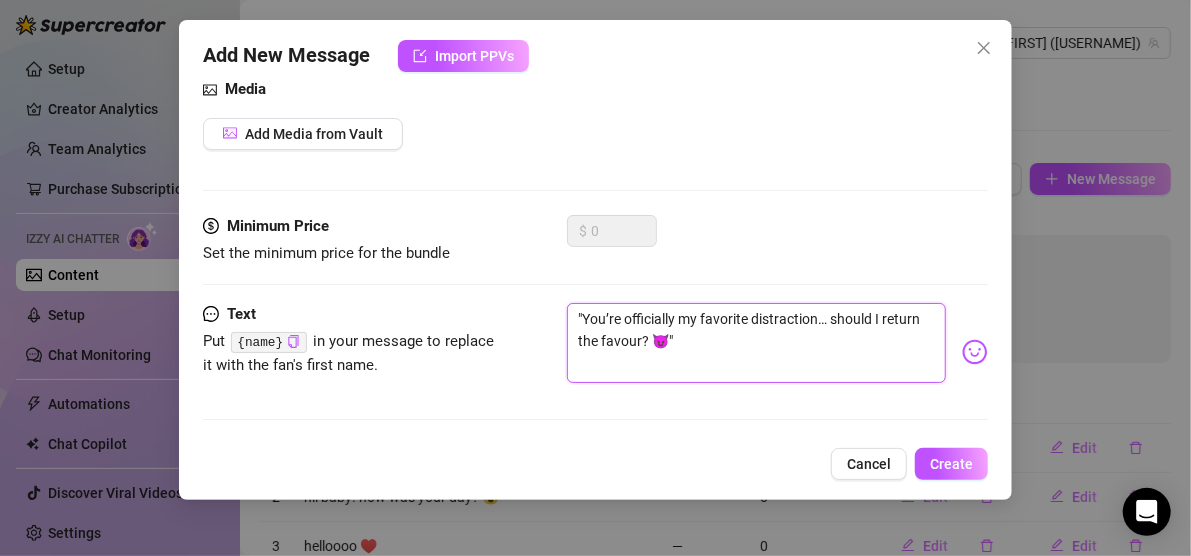 click on ""You’re officially my favorite distraction… should I return the favour? 😈"" at bounding box center [757, 343] 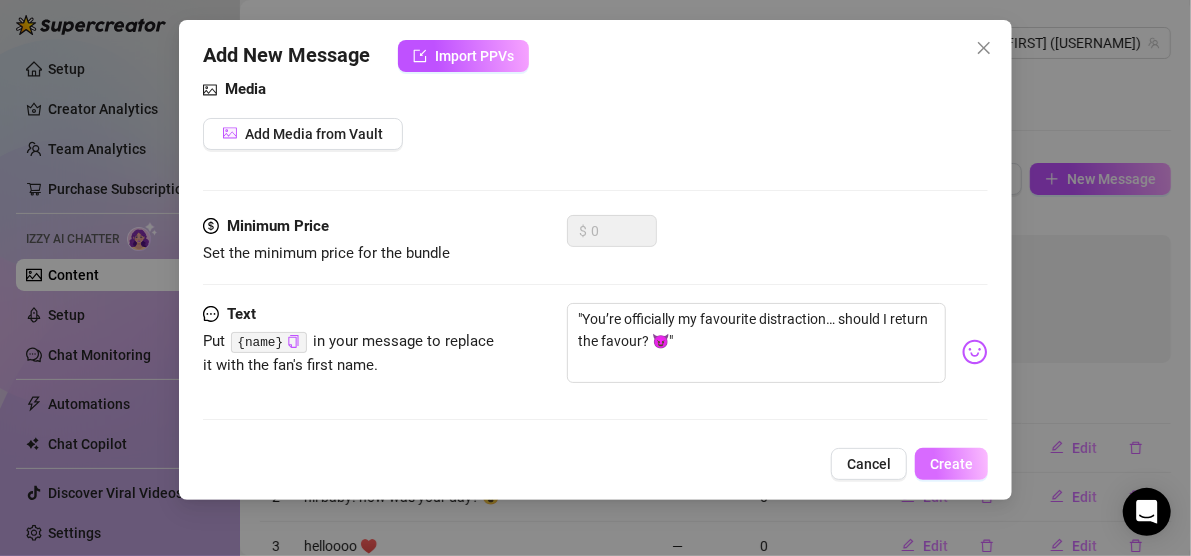 click on "Create" at bounding box center [951, 464] 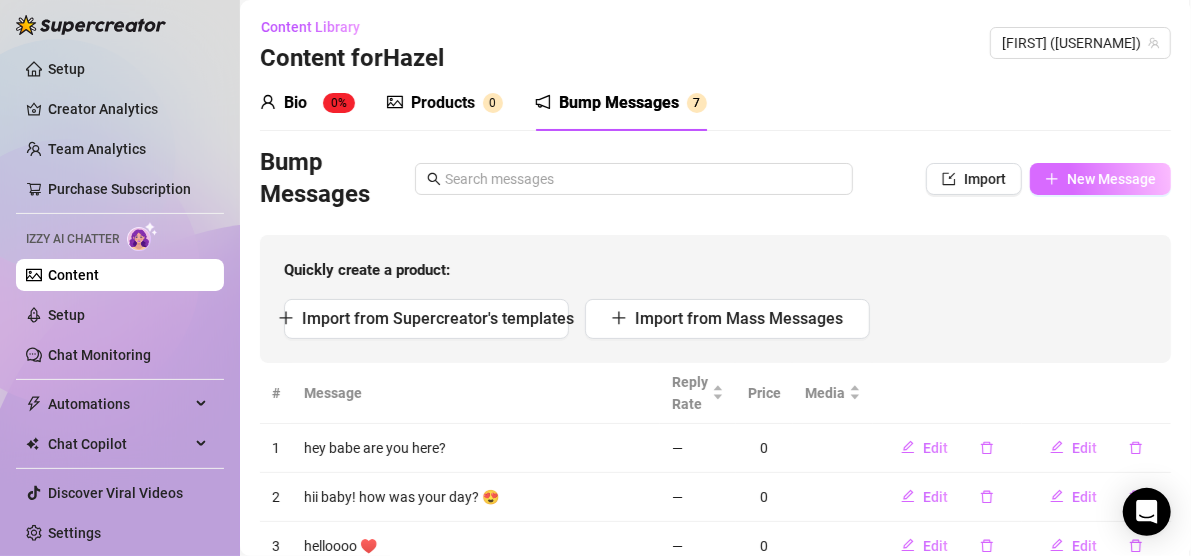 click on "New Message" at bounding box center [1100, 179] 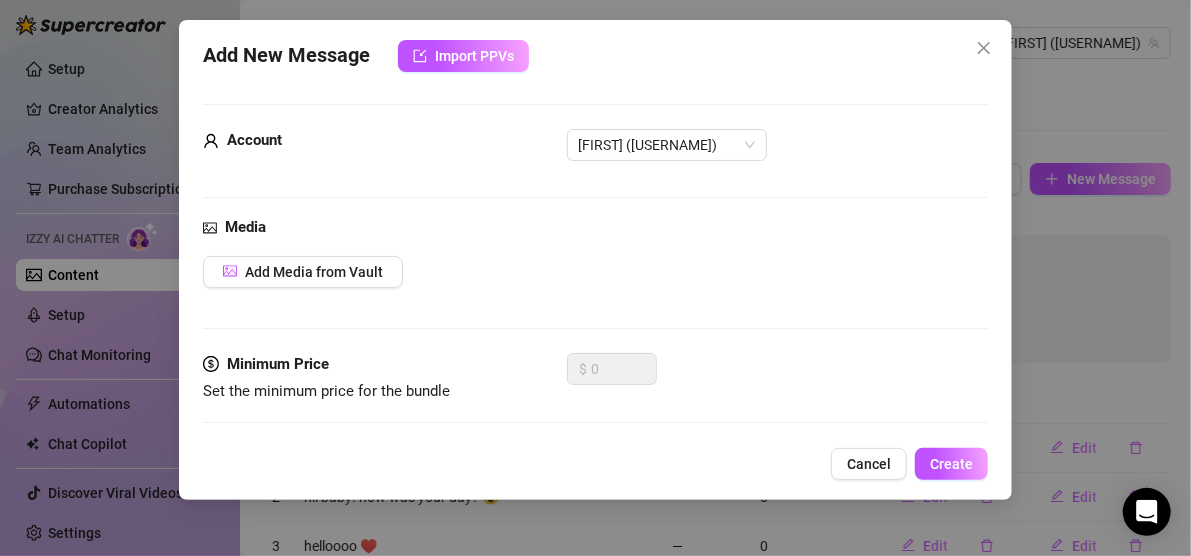 scroll, scrollTop: 138, scrollLeft: 0, axis: vertical 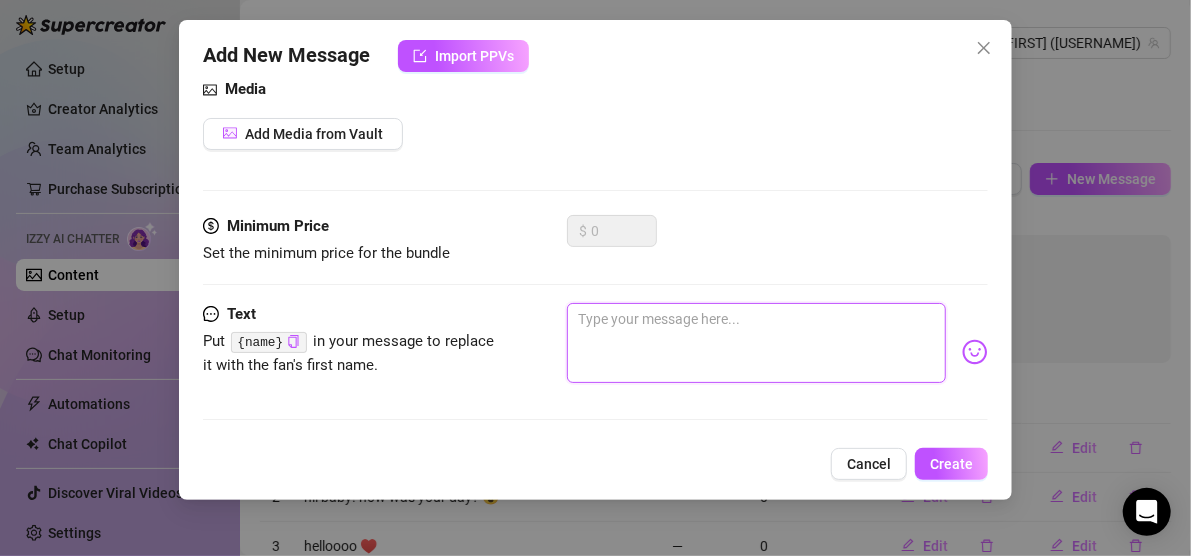 paste on ""I may or may not be touching myself right now… wanna guess which one? 😜"" 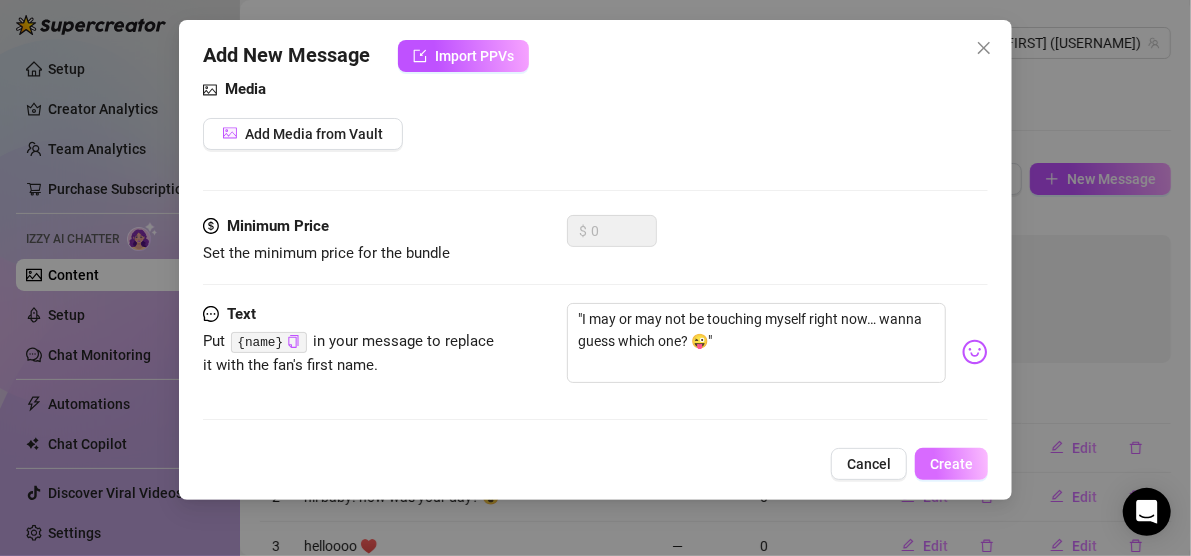 click on "Create" at bounding box center (951, 464) 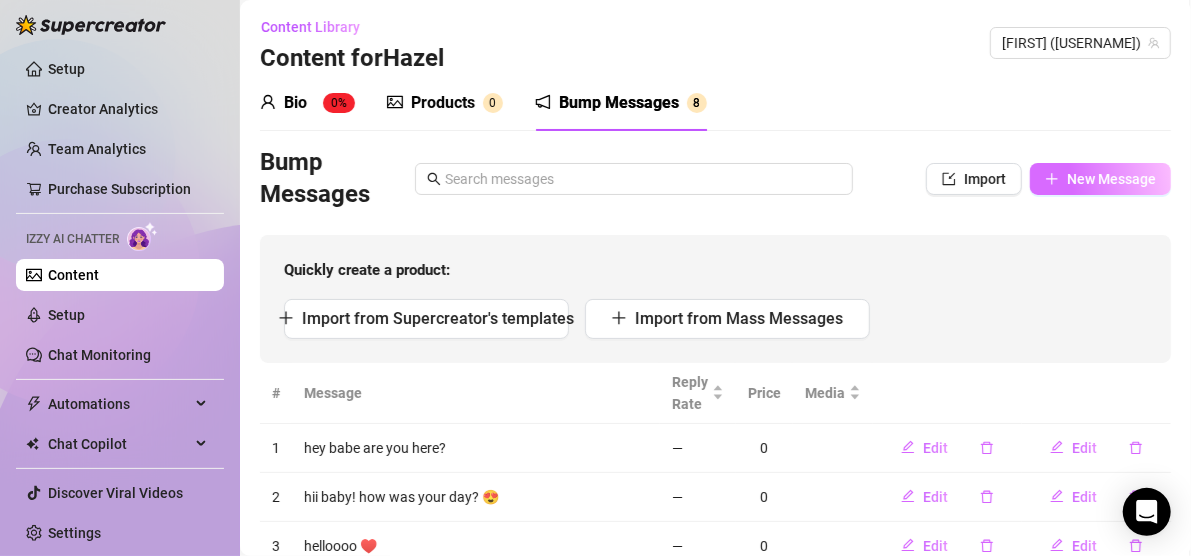 click on "New Message" at bounding box center [1100, 179] 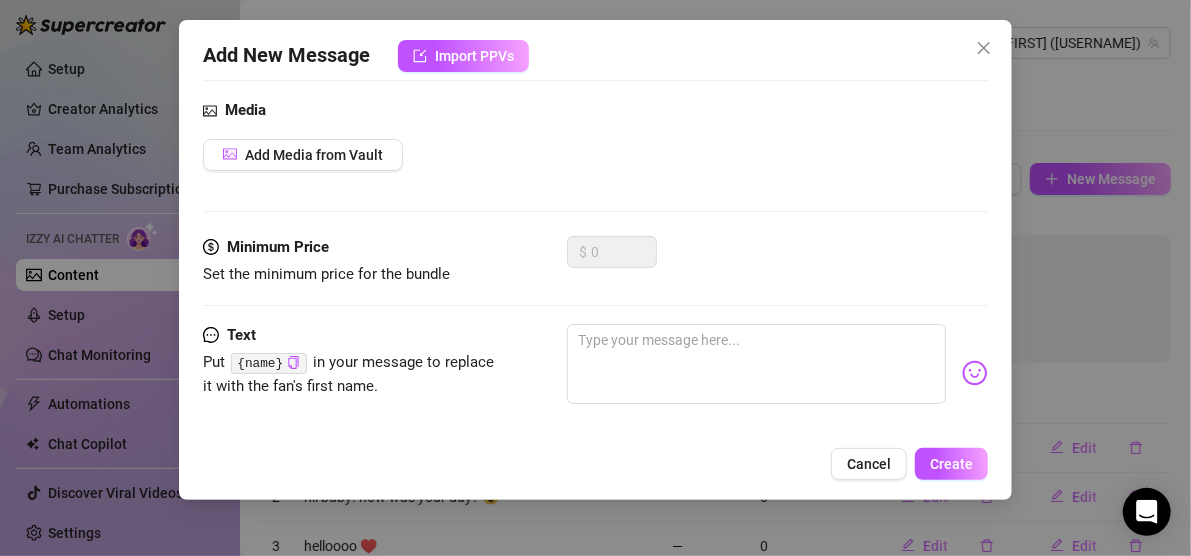 scroll, scrollTop: 138, scrollLeft: 0, axis: vertical 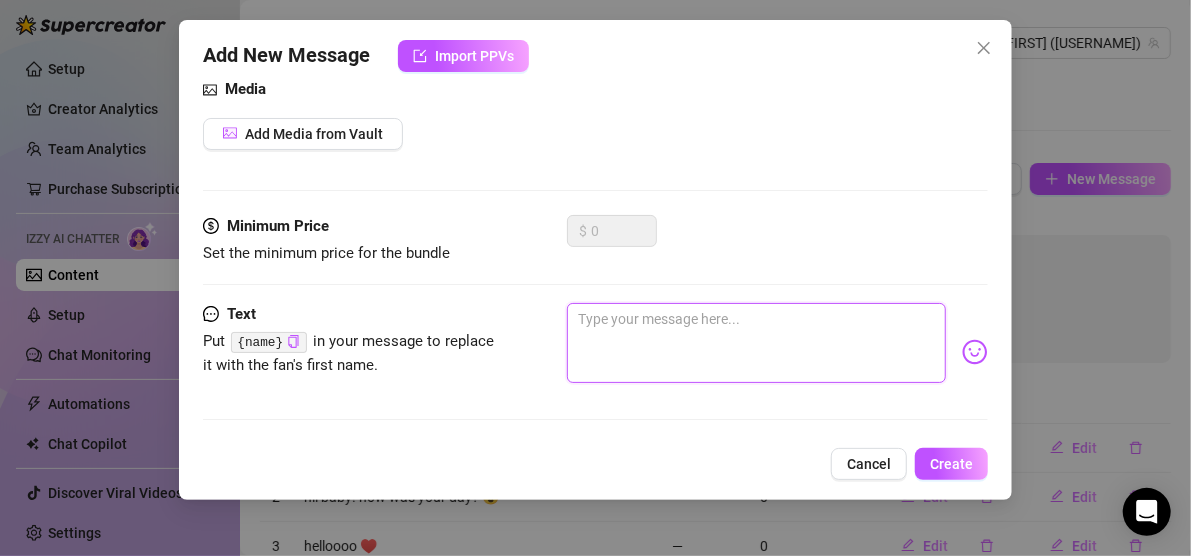 click at bounding box center (757, 343) 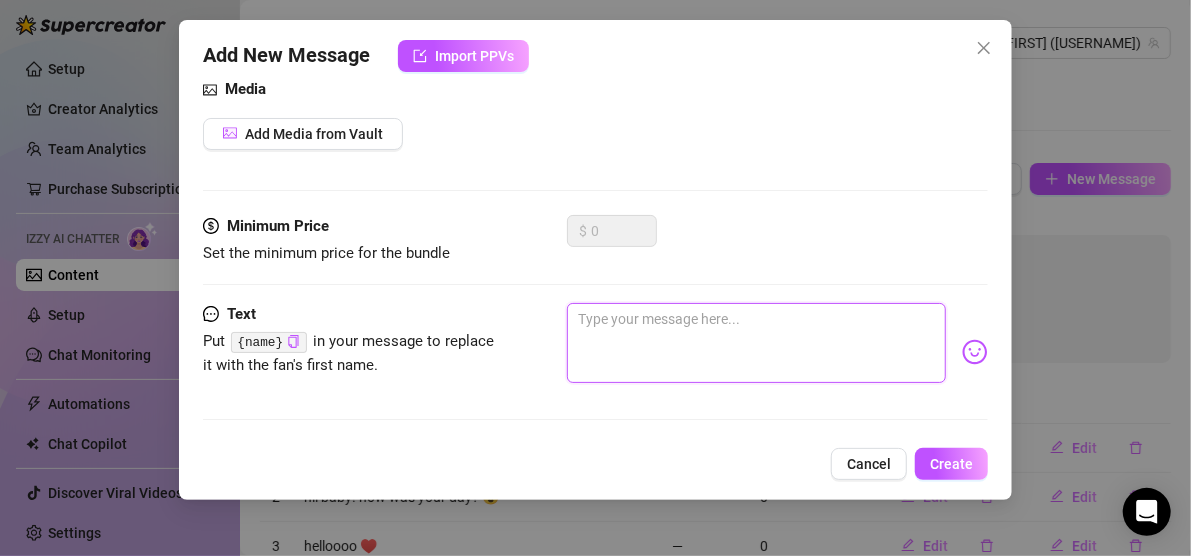 paste on ""What’s the dirtiest thought you’ve had about me today? Be honest… 😈"" 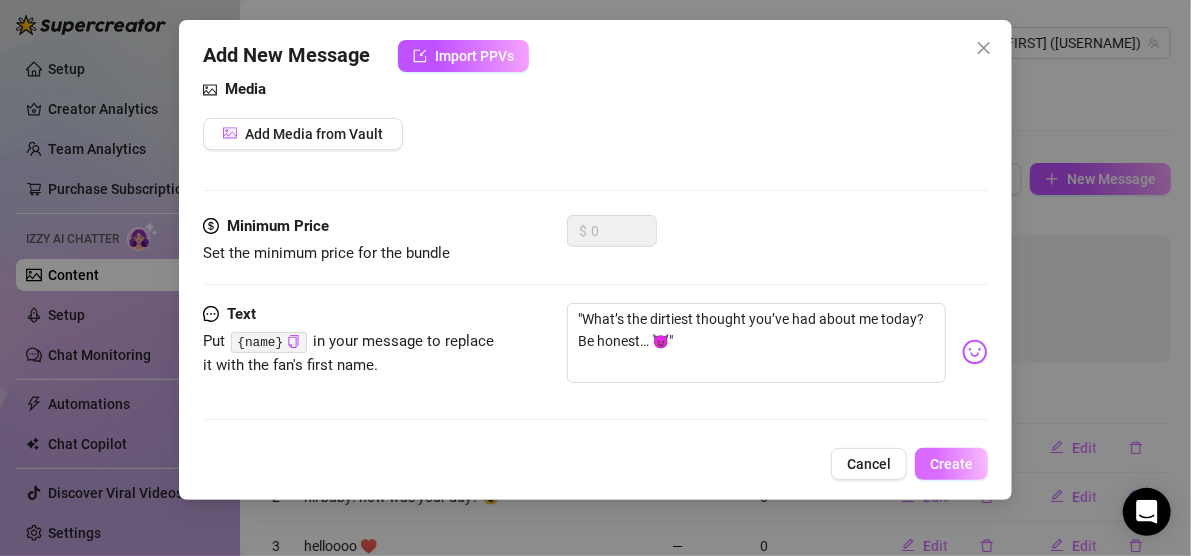 click on "Create" at bounding box center [951, 464] 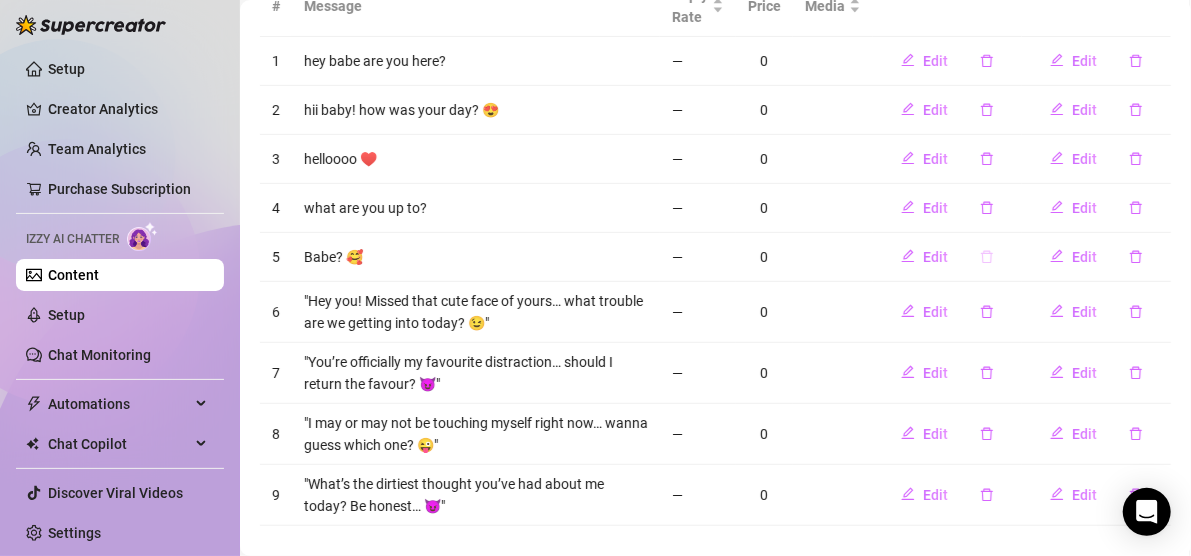 scroll, scrollTop: 390, scrollLeft: 0, axis: vertical 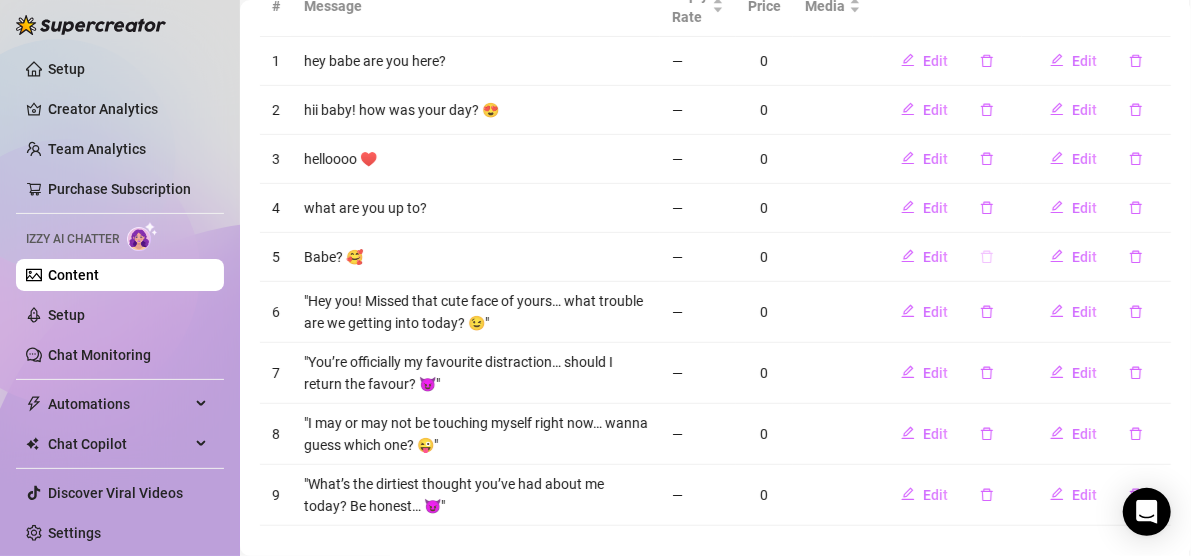 click 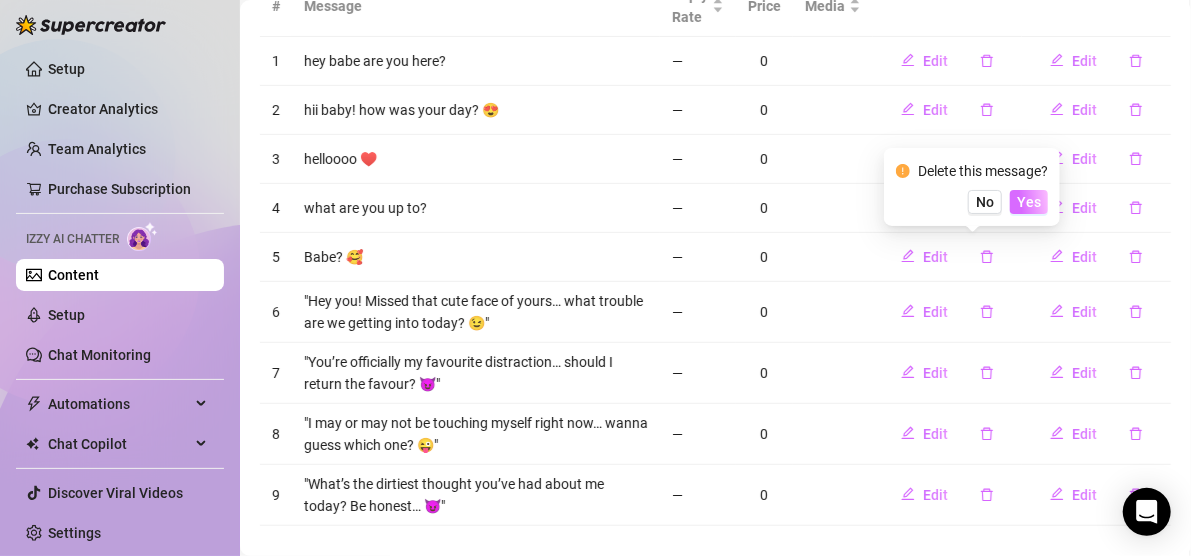 click on "Yes" at bounding box center (1029, 202) 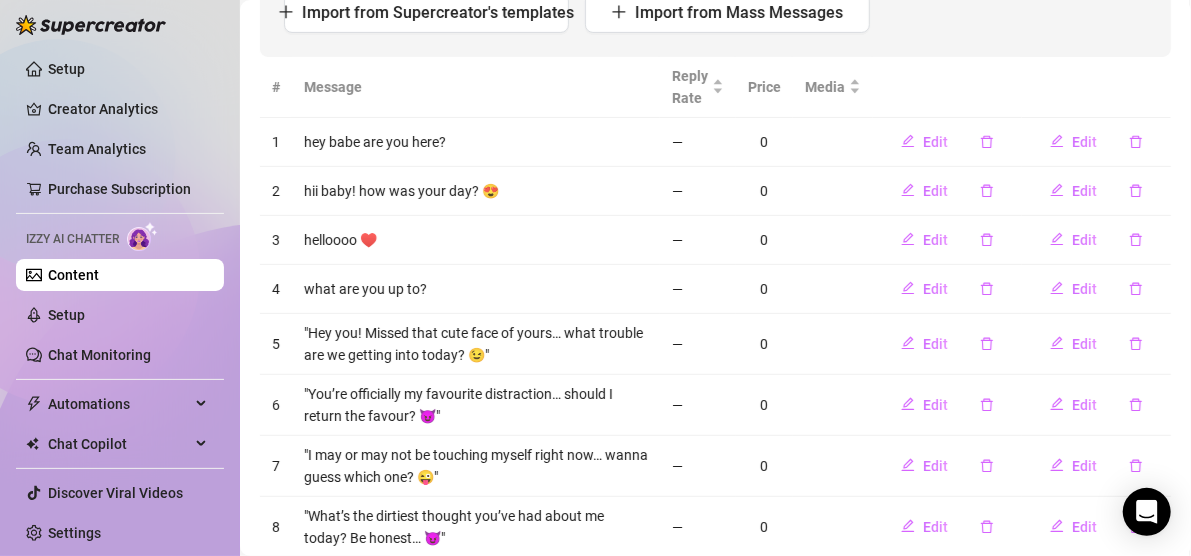 scroll, scrollTop: 306, scrollLeft: 0, axis: vertical 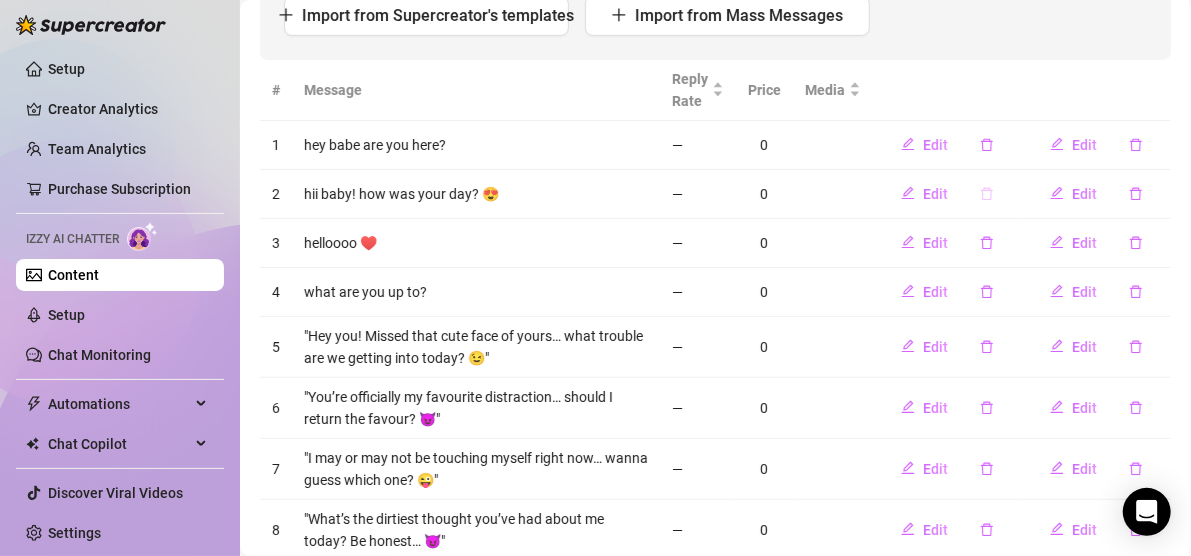 click 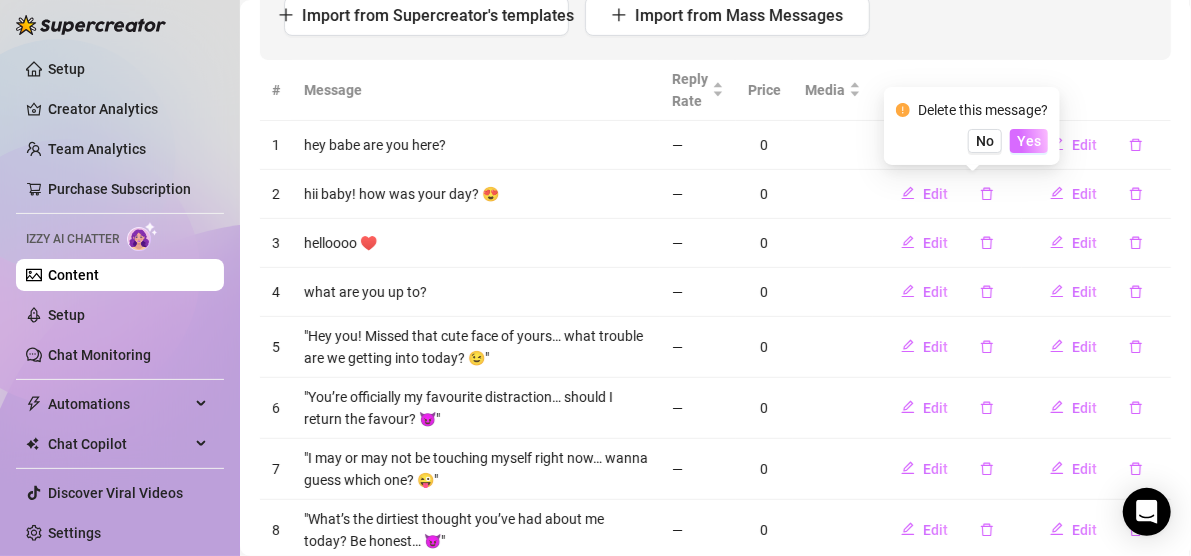 click on "Yes" at bounding box center (1029, 141) 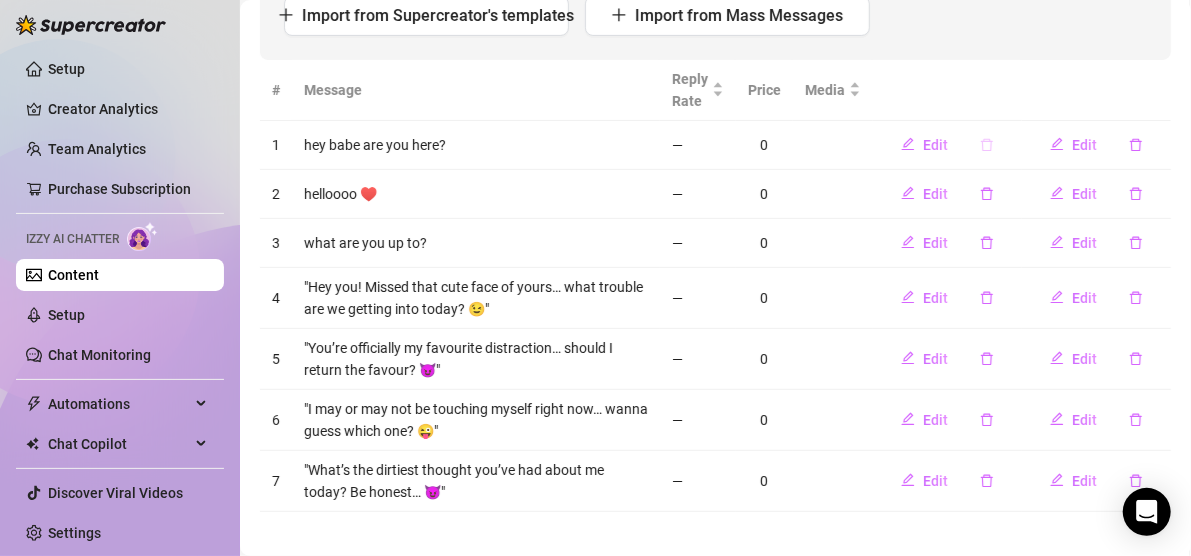 click 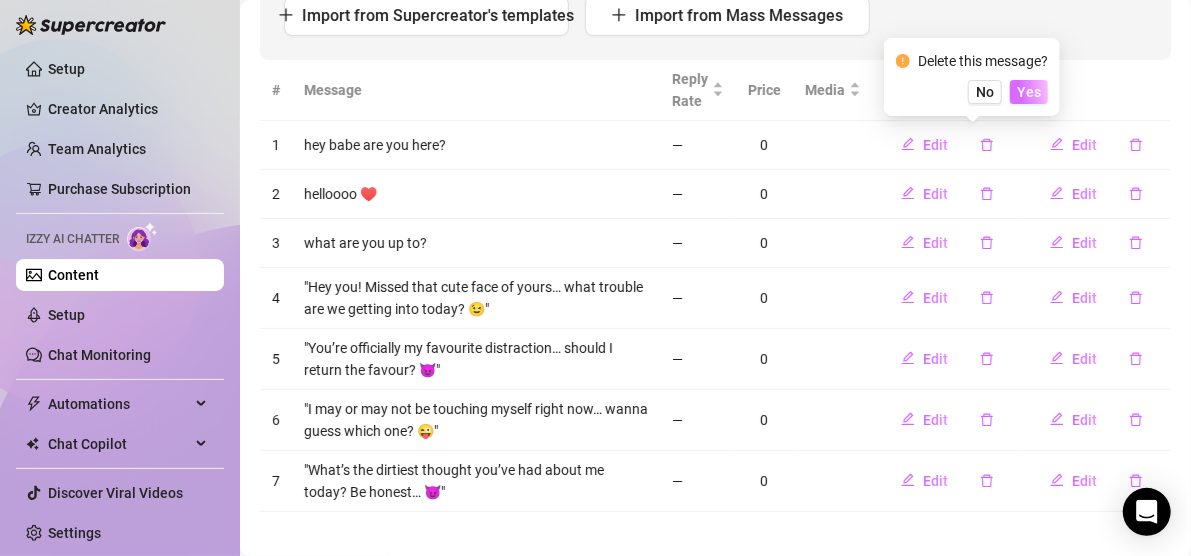 click on "Yes" at bounding box center [1029, 92] 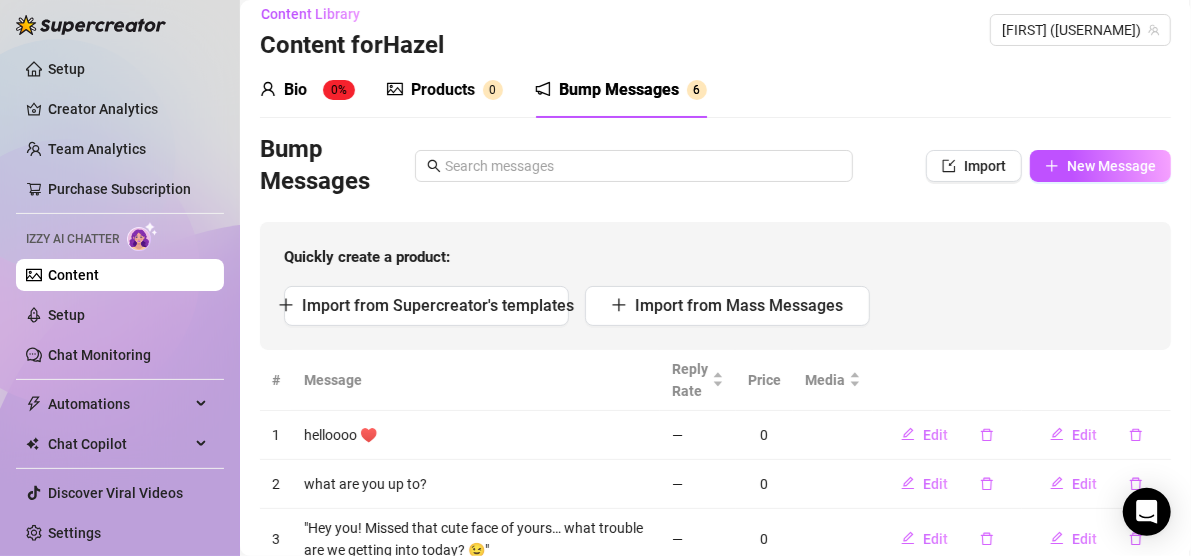 scroll, scrollTop: 0, scrollLeft: 0, axis: both 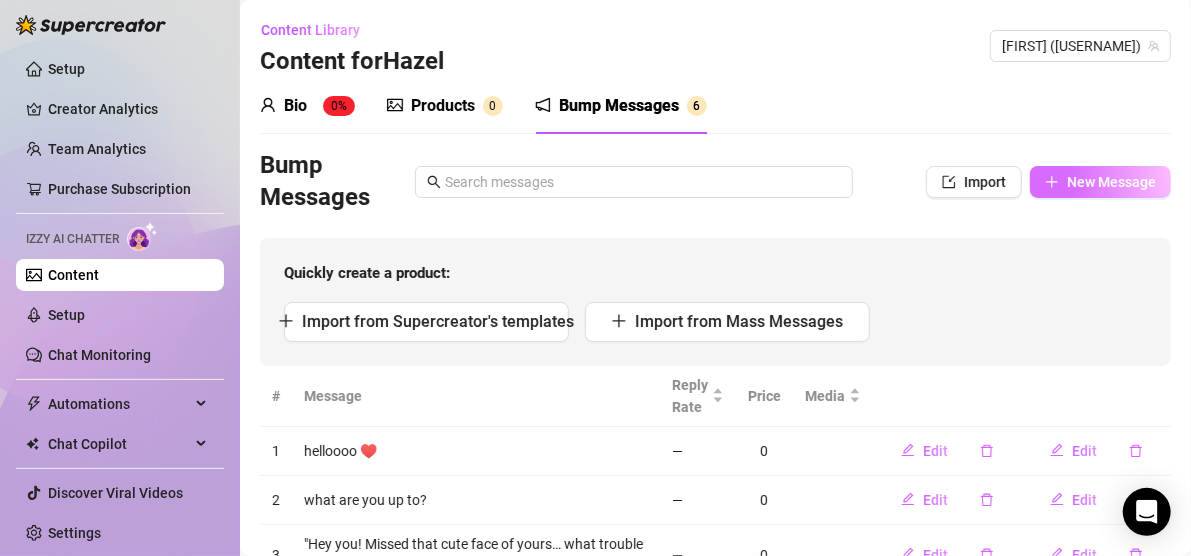 click on "New Message" at bounding box center (1111, 182) 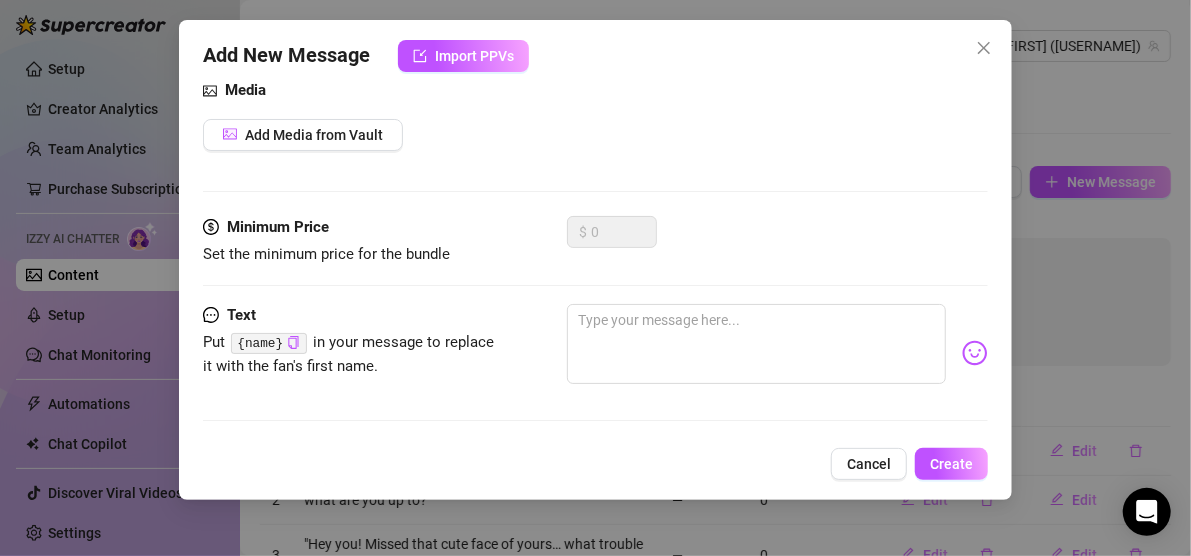 scroll, scrollTop: 138, scrollLeft: 0, axis: vertical 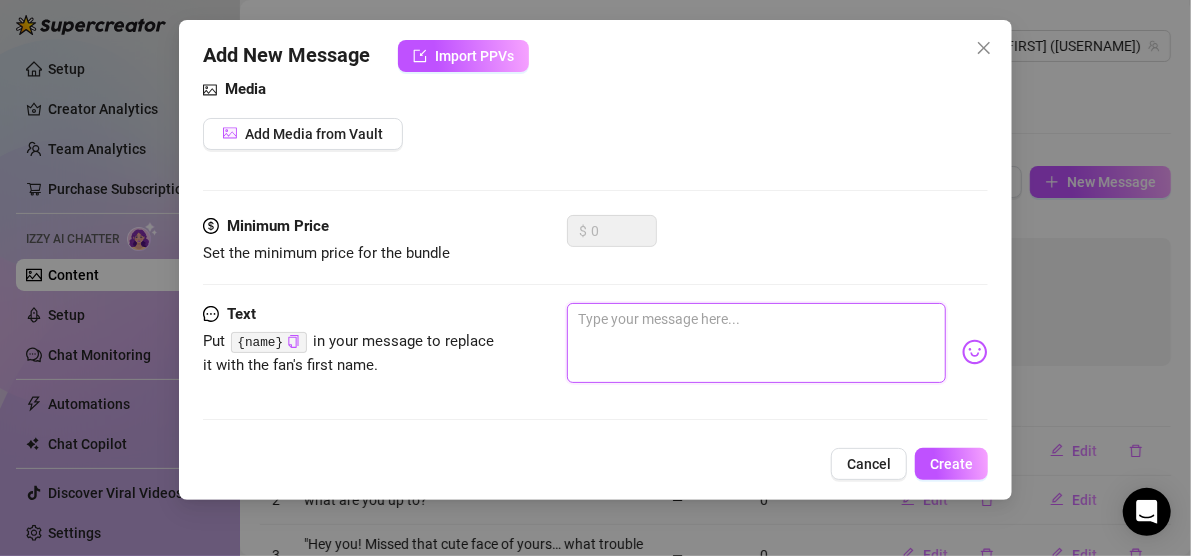 paste on ""You’re my favorite kind of trouble… should we test that theory? 😇"" 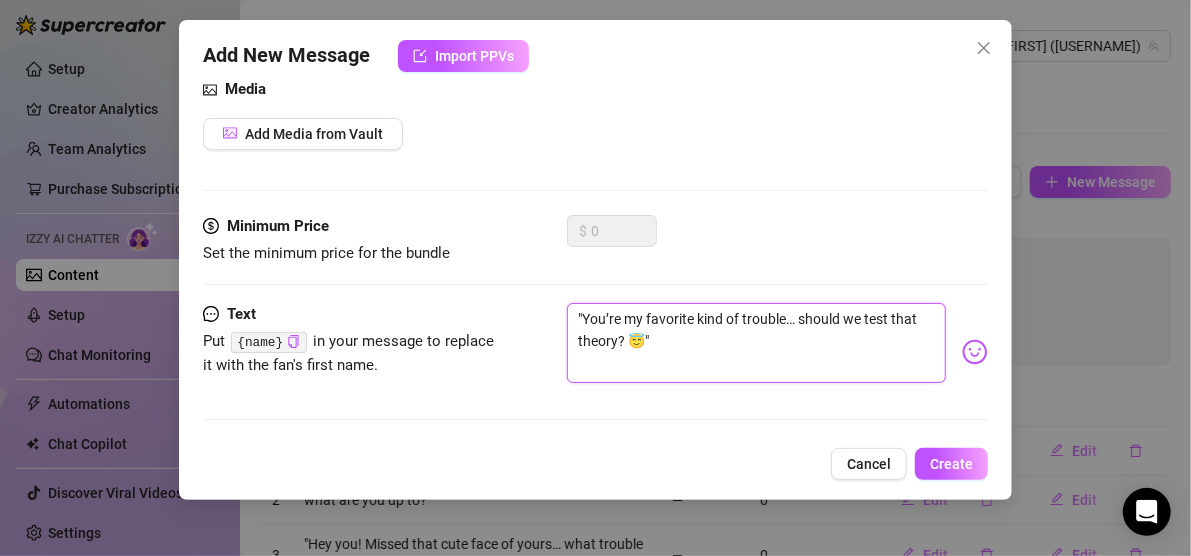 click on ""You’re my favorite kind of trouble… should we test that theory? 😇"" at bounding box center [757, 343] 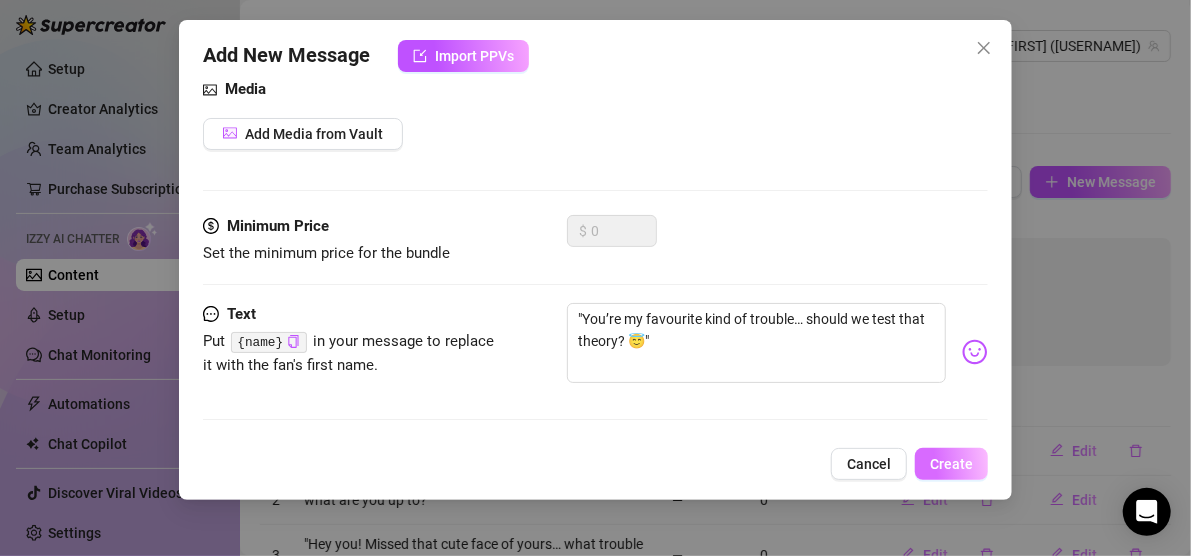 click on "Create" at bounding box center [951, 464] 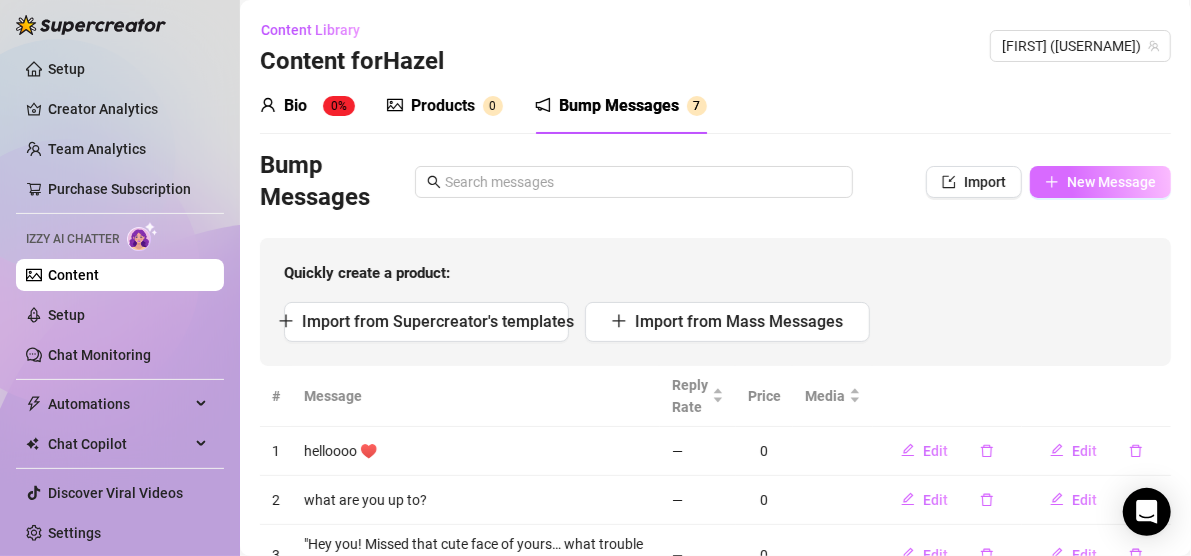 click on "New Message" at bounding box center (1111, 182) 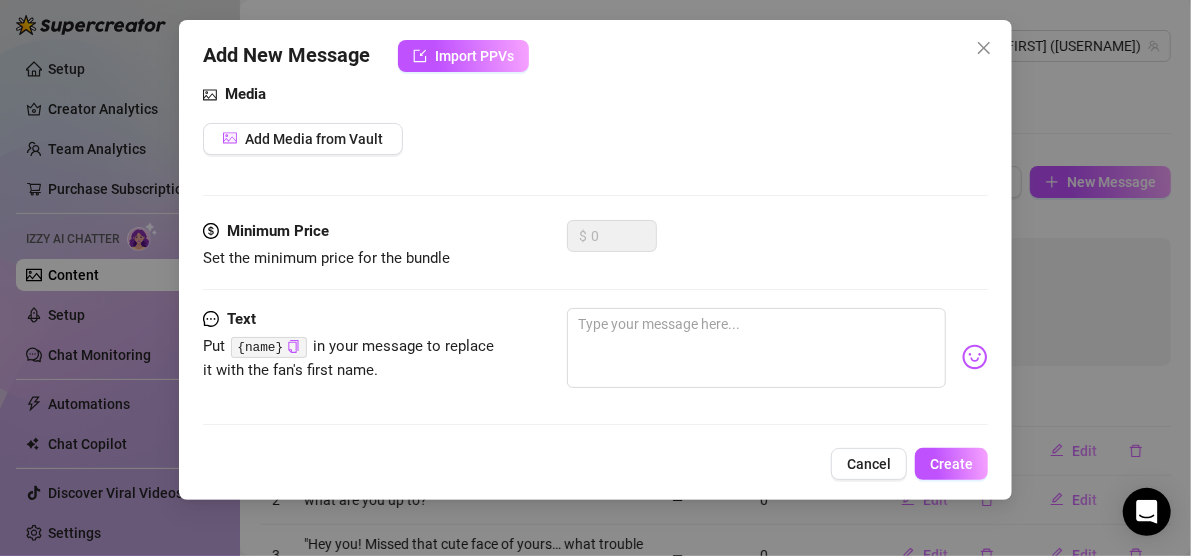 scroll, scrollTop: 138, scrollLeft: 0, axis: vertical 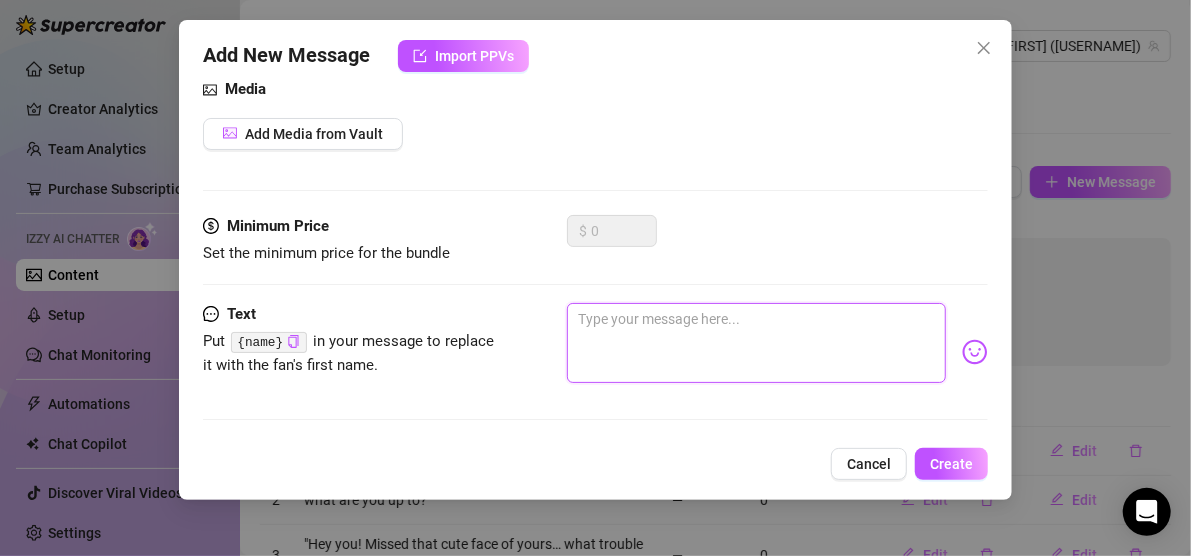 paste on ""Ever had a Finnish girl whisper dirty things in your ear? Now’s your chance… 😈"" 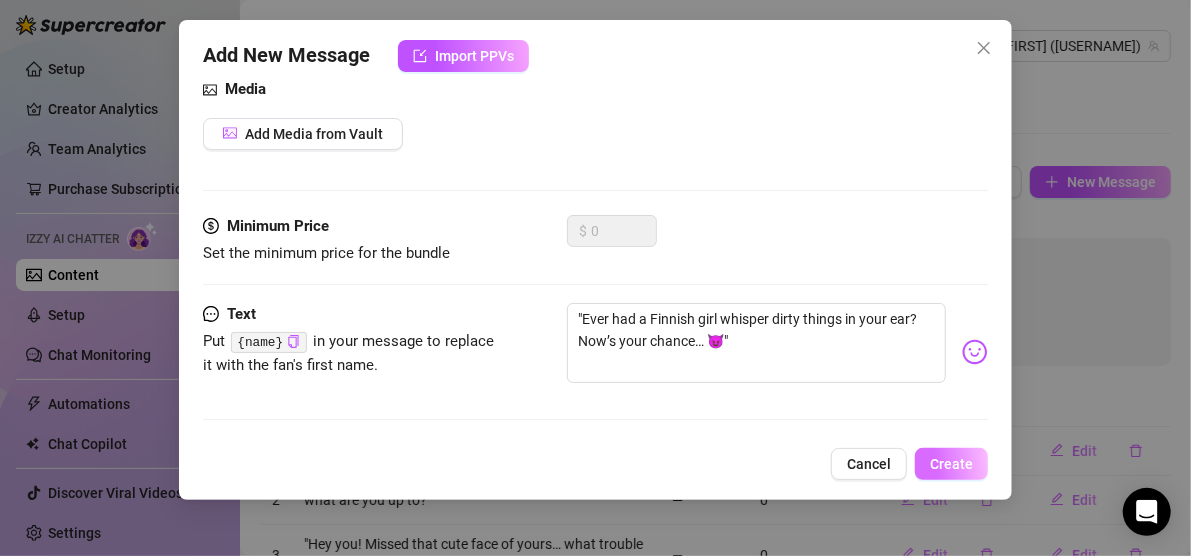 click on "Create" at bounding box center [951, 464] 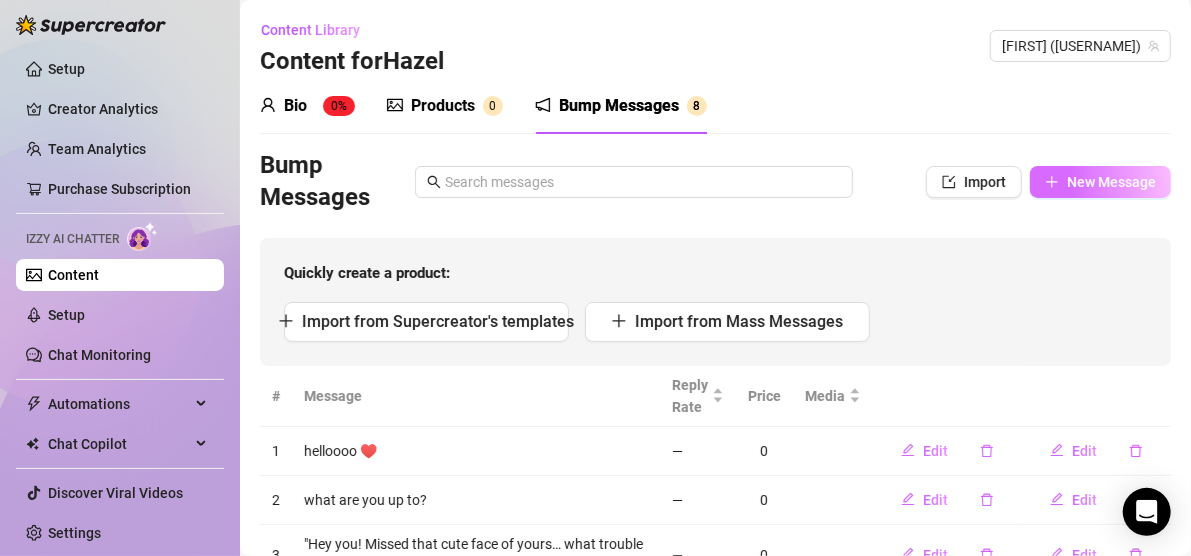 click on "New Message" at bounding box center [1111, 182] 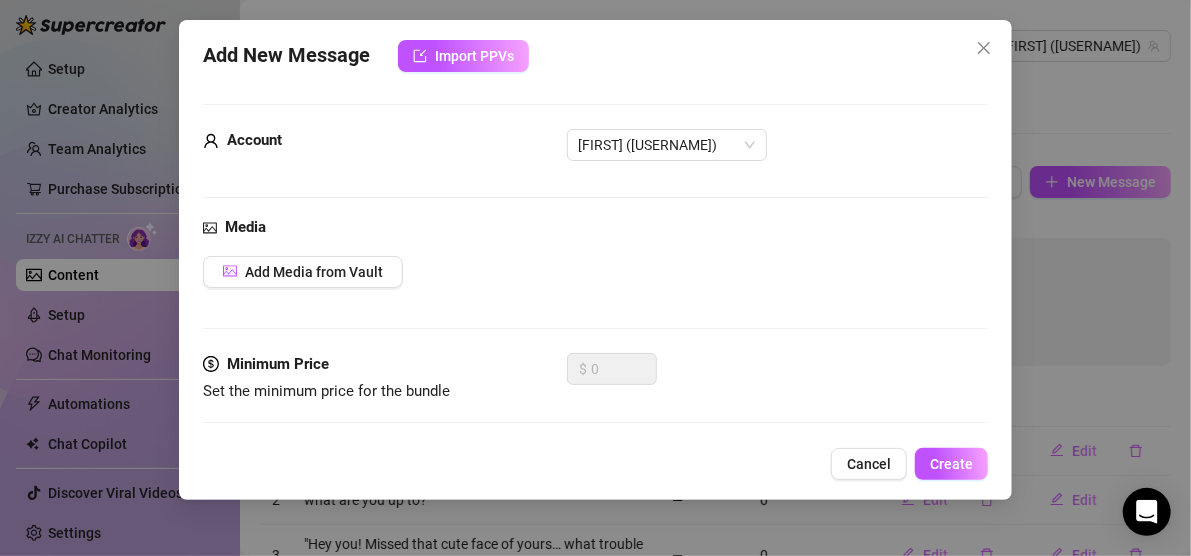 scroll, scrollTop: 138, scrollLeft: 0, axis: vertical 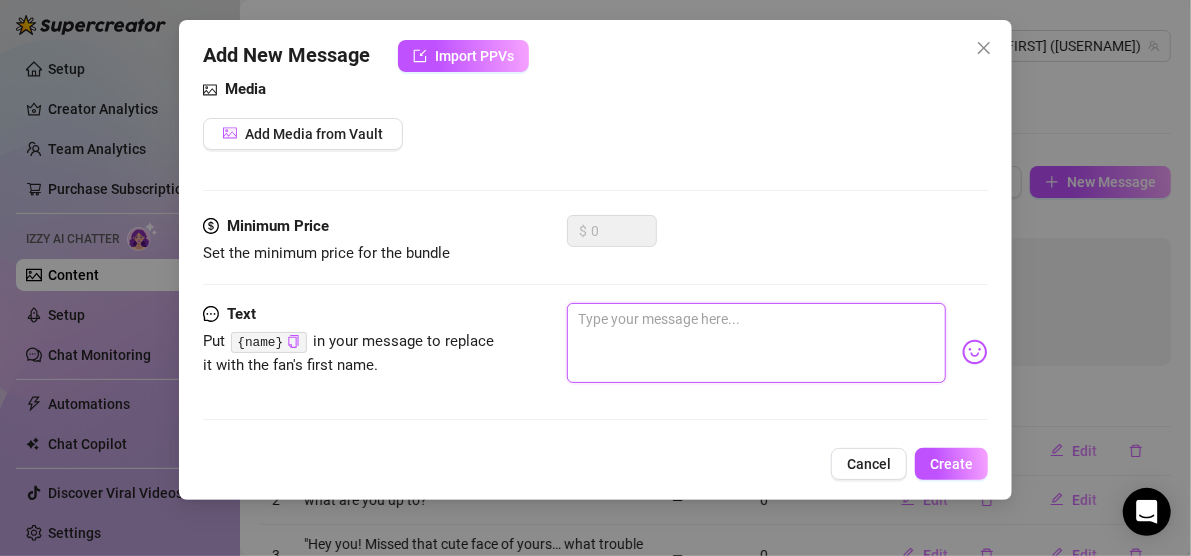 click at bounding box center (757, 343) 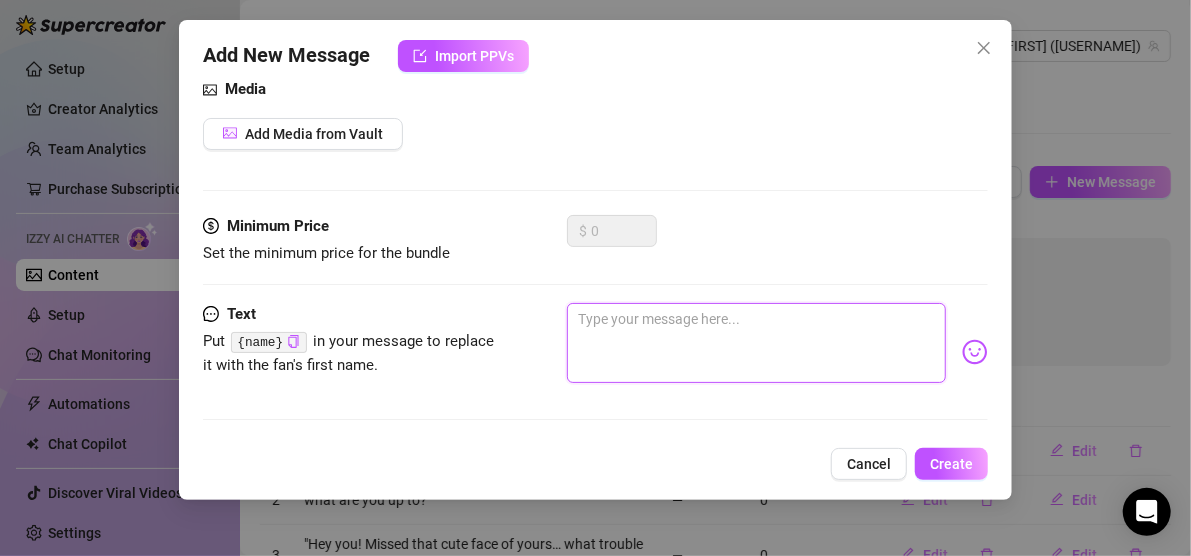paste on ""I was just sauna-naked… oops, did I say that out loud? 😇"" 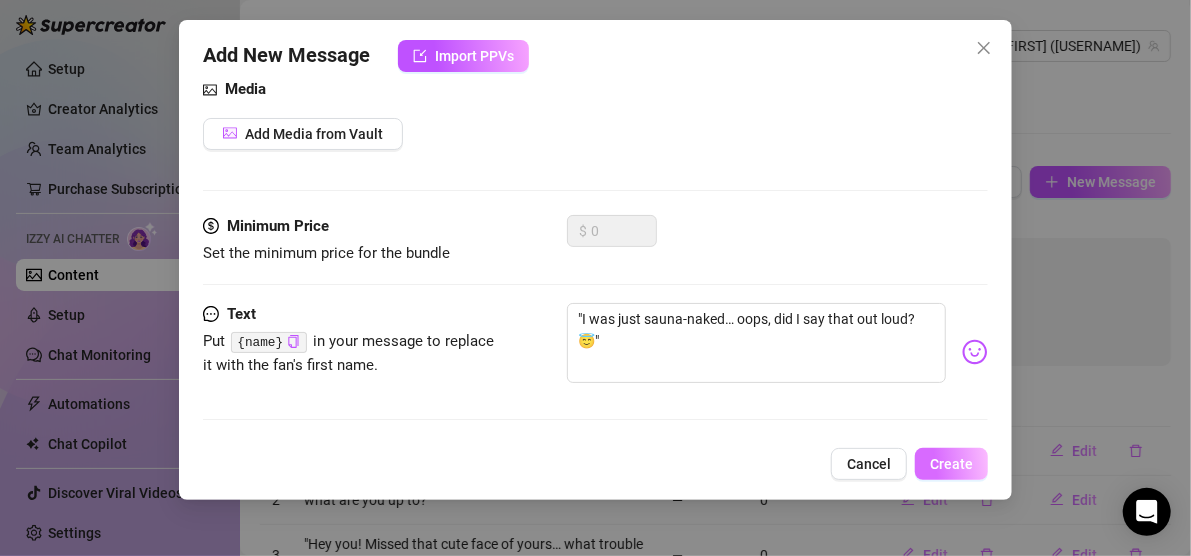 click on "Create" at bounding box center [951, 464] 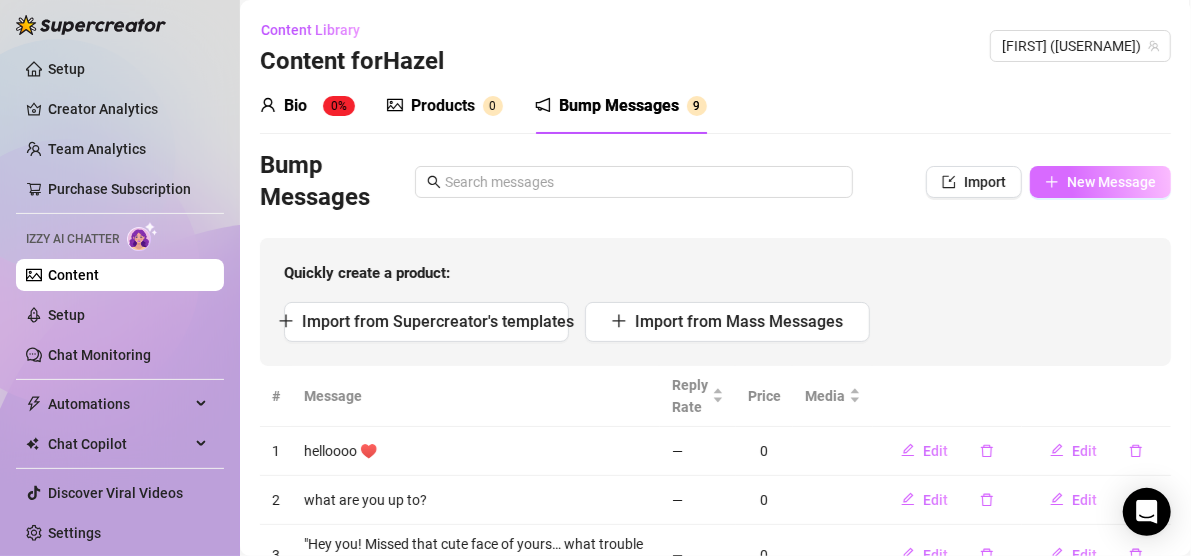 click on "New Message" at bounding box center [1111, 182] 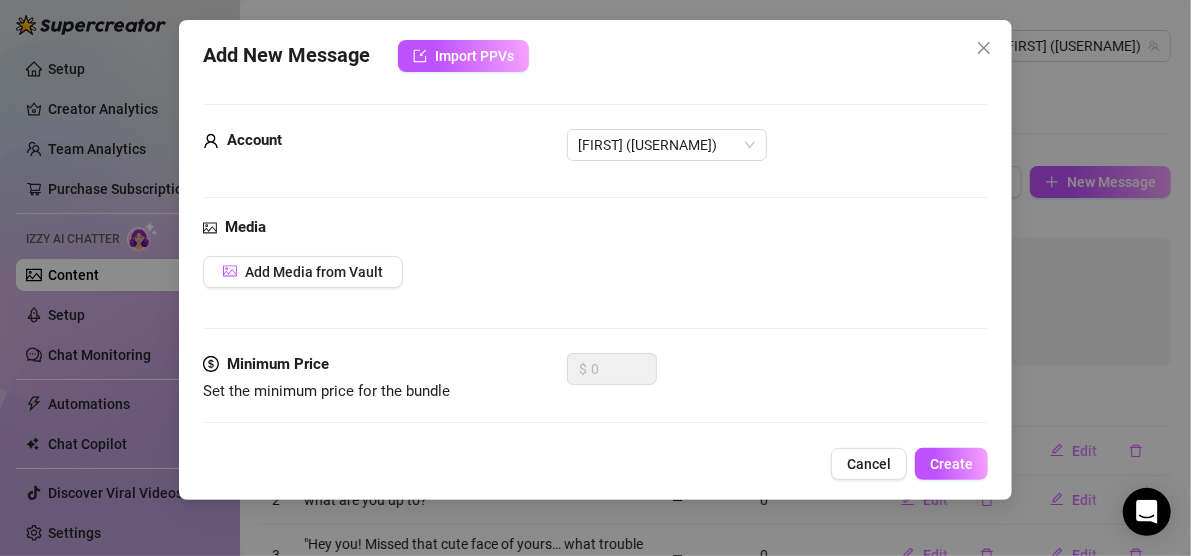 scroll, scrollTop: 138, scrollLeft: 0, axis: vertical 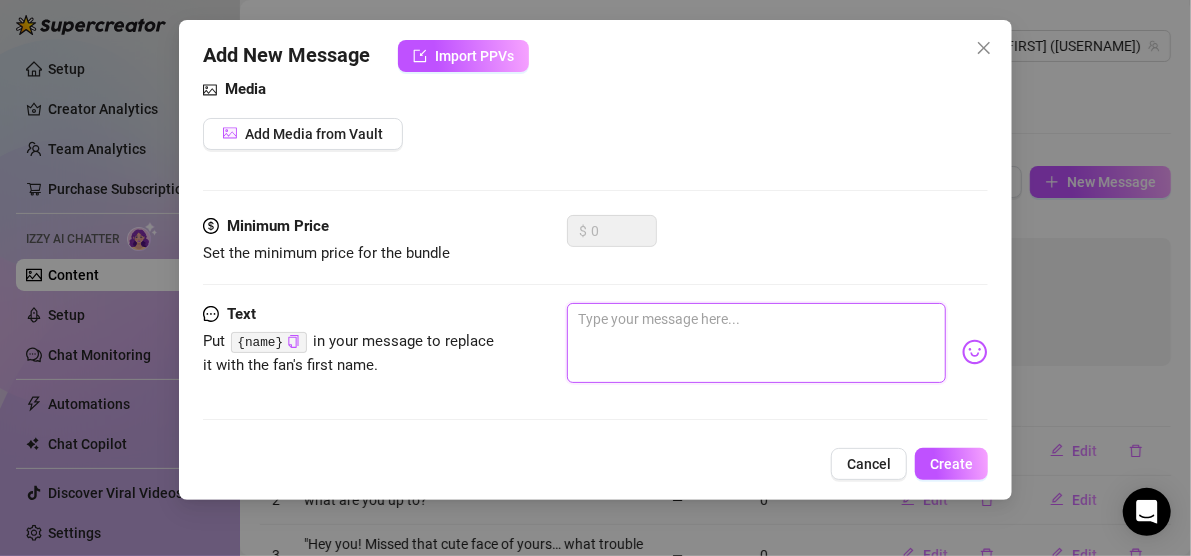 paste on ""I’m wearing your favorite color… or maybe nothing at all. Guess which? 😉"" 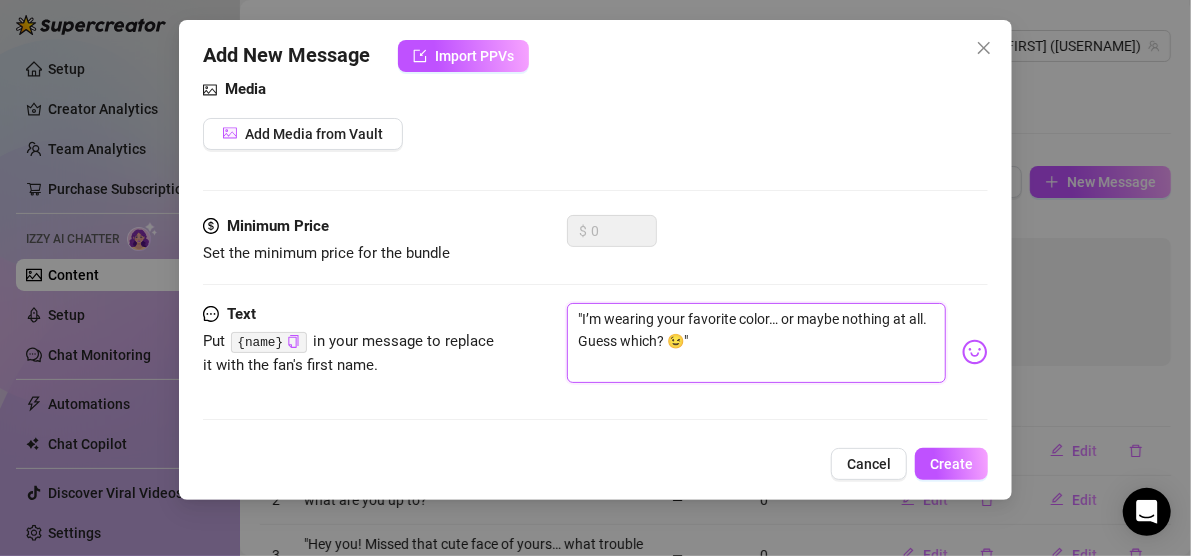 click on ""I’m wearing your favorite color… or maybe nothing at all. Guess which? 😉"" at bounding box center (757, 343) 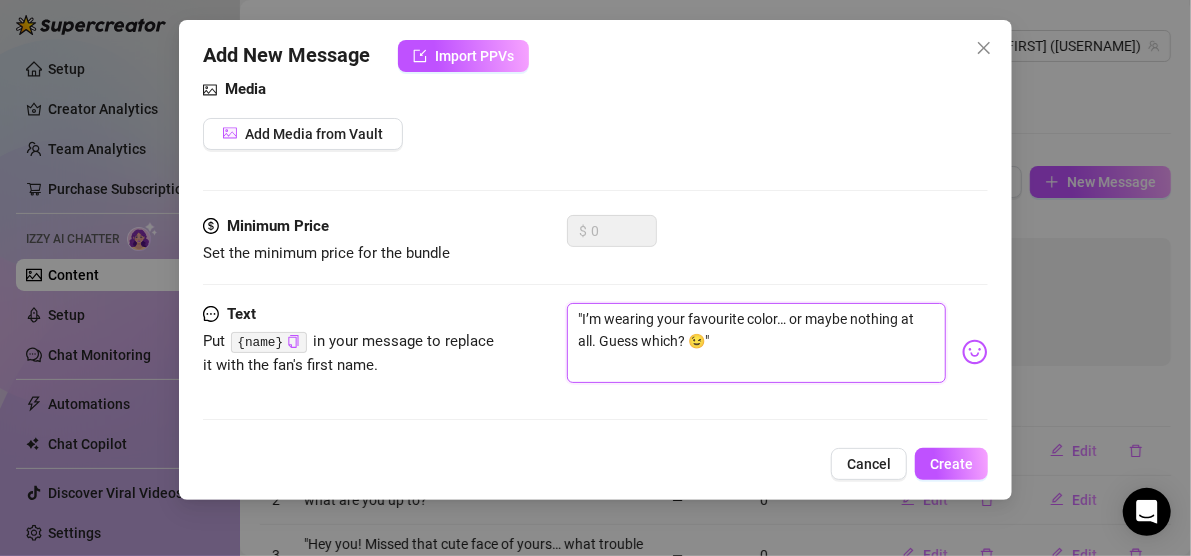click on ""I’m wearing your favourite color… or maybe nothing at all. Guess which? 😉"" at bounding box center (757, 343) 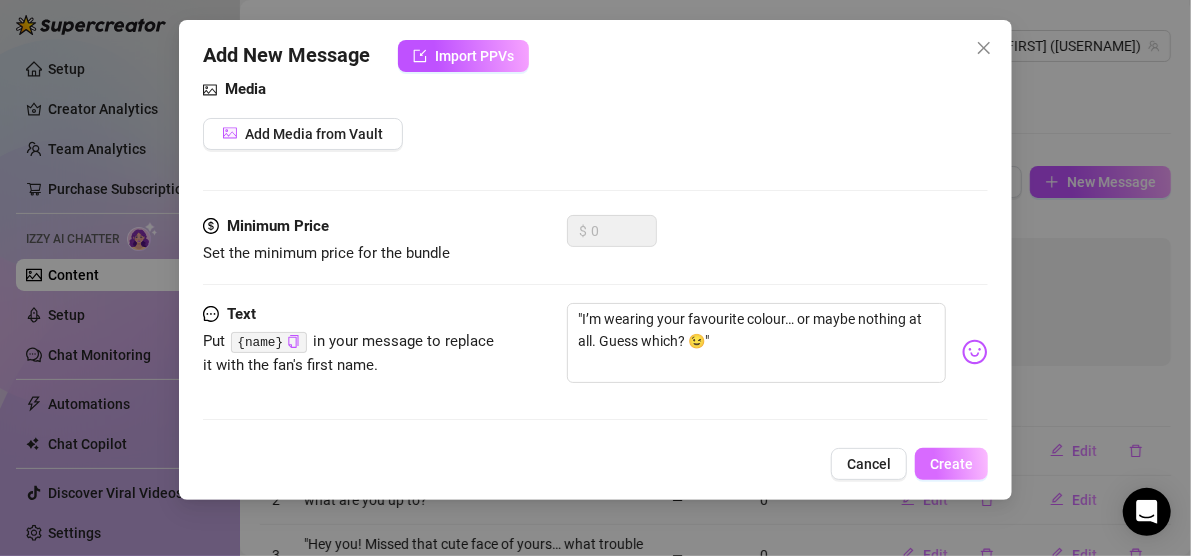 click on "Create" at bounding box center (951, 464) 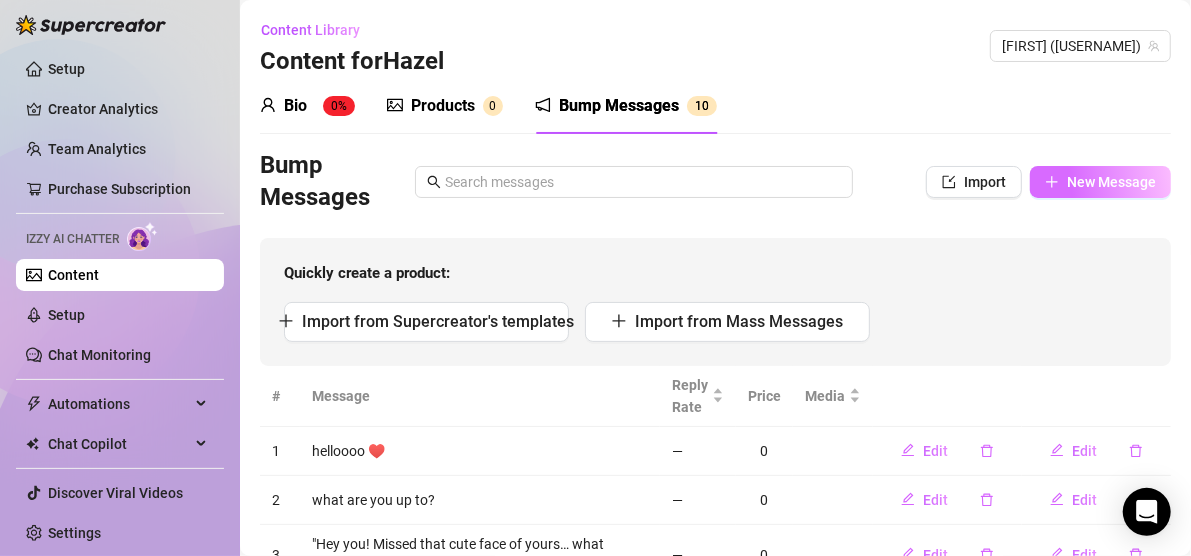 click on "New Message" at bounding box center (1111, 182) 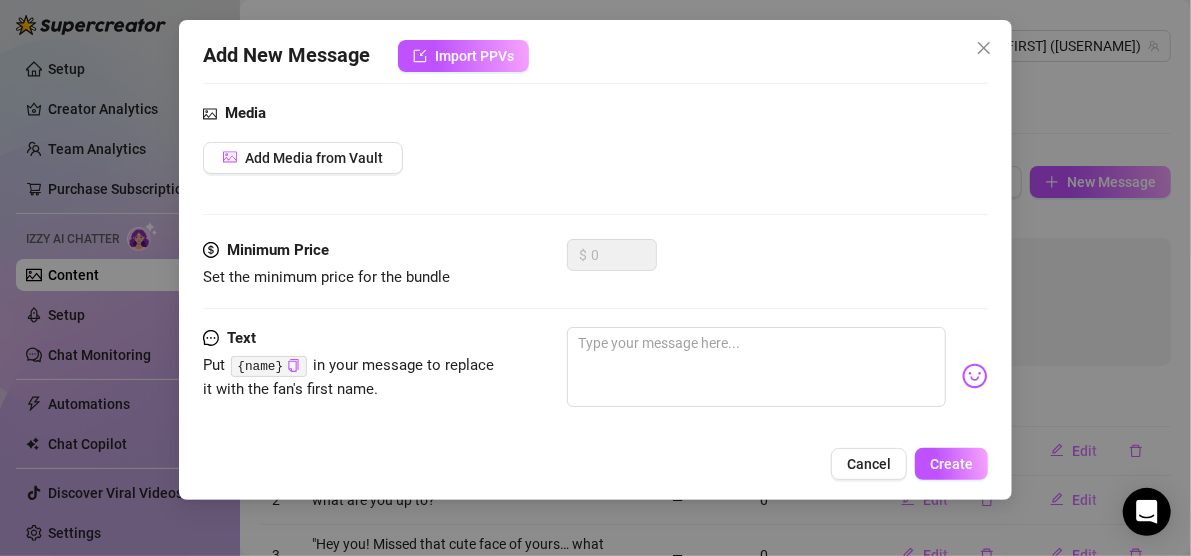 scroll, scrollTop: 138, scrollLeft: 0, axis: vertical 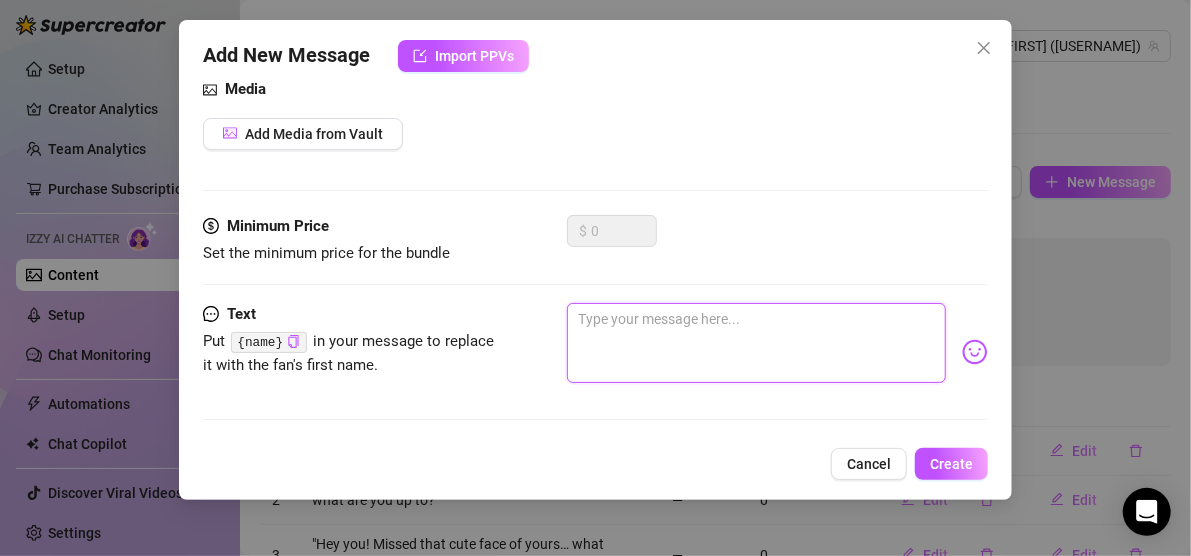 paste on ""I might be touching myself right now… wanna help me finish? 😜"" 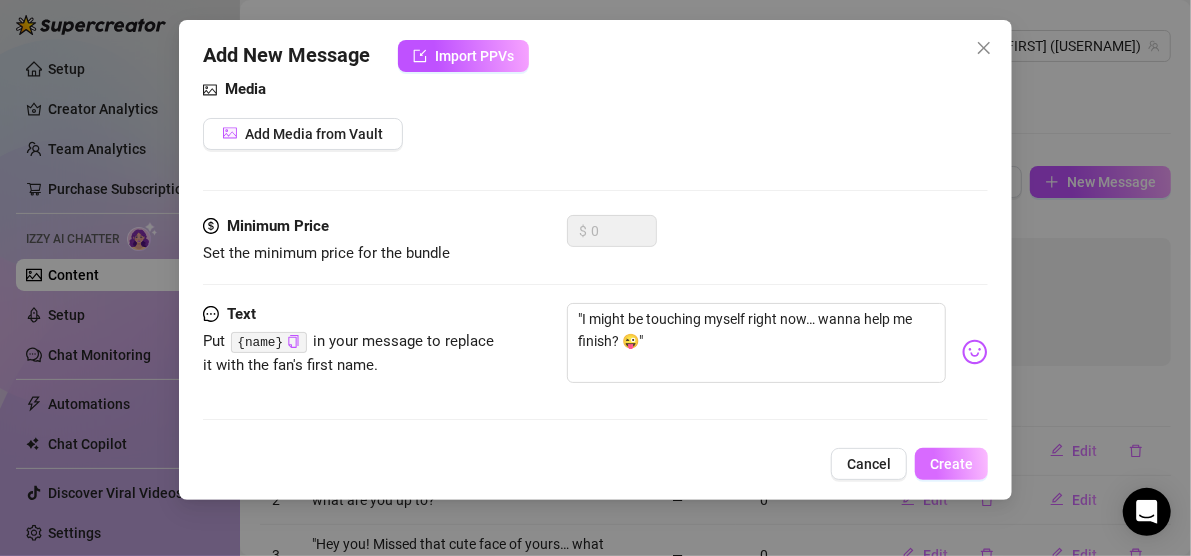 click on "Create" at bounding box center [951, 464] 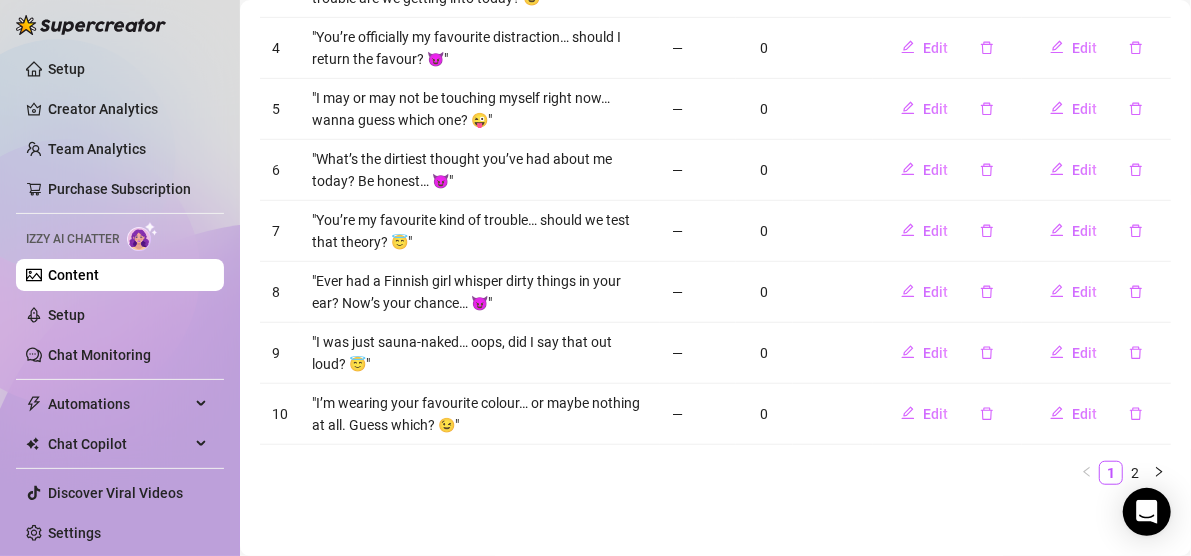 scroll, scrollTop: 0, scrollLeft: 0, axis: both 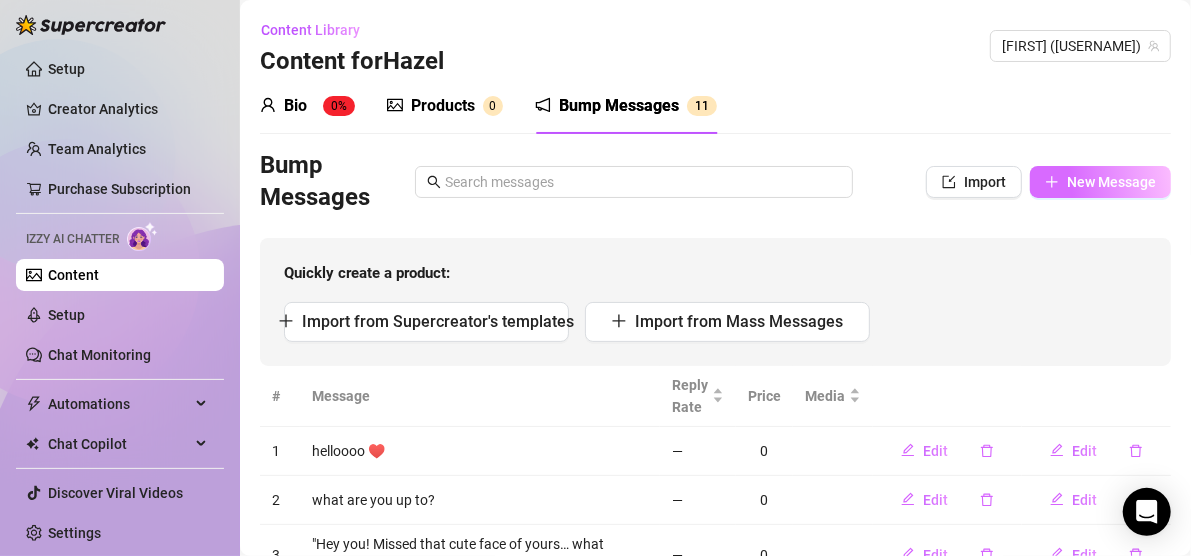 click on "New Message" at bounding box center [1100, 182] 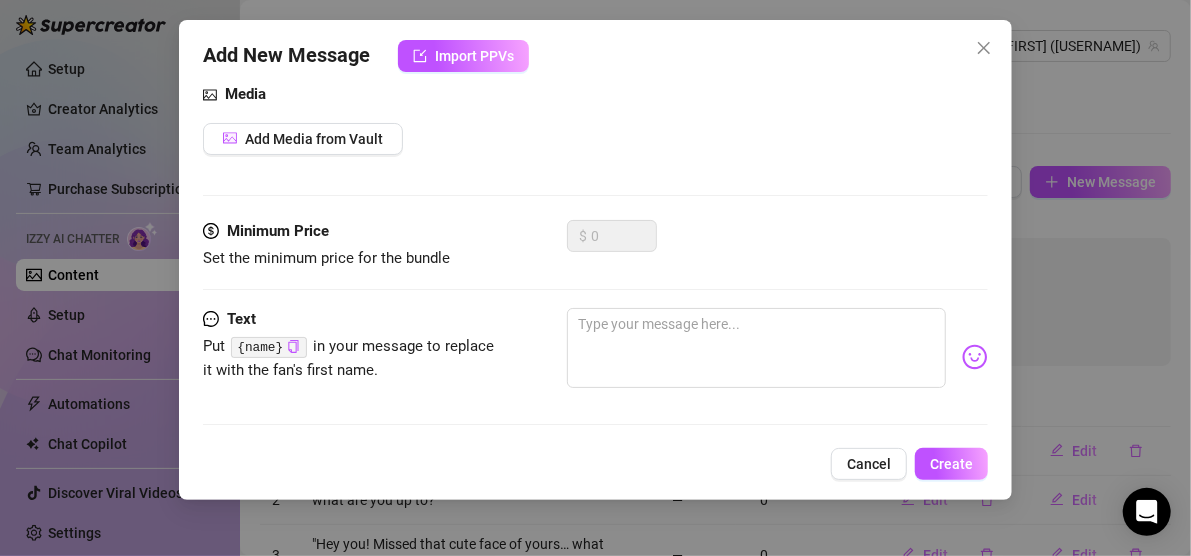 scroll, scrollTop: 138, scrollLeft: 0, axis: vertical 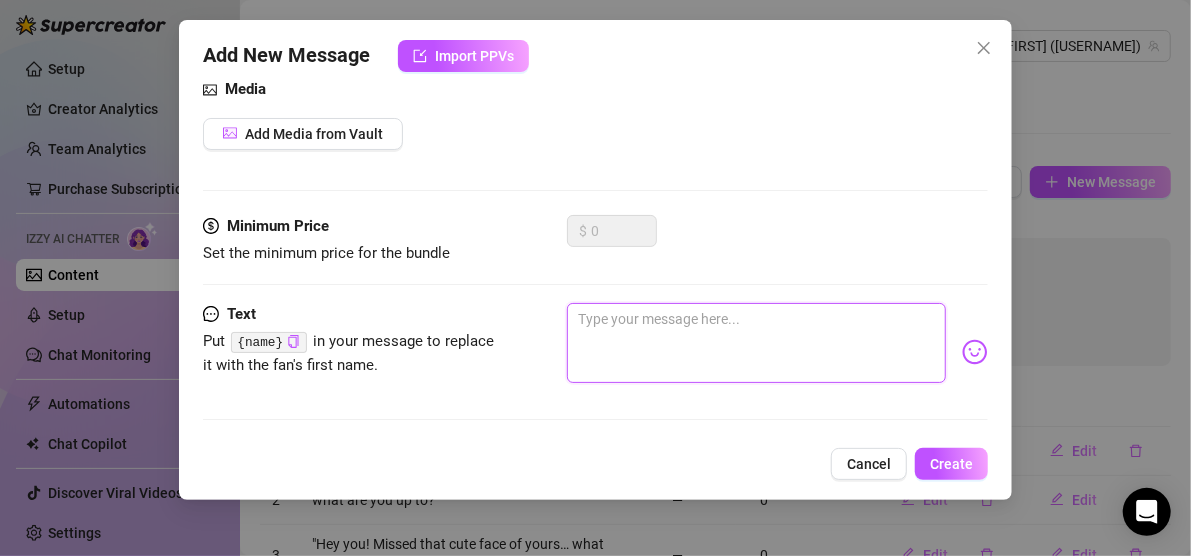paste on ""If I was in your bed right now, what’s the first thing you’d do to me? 😉"" 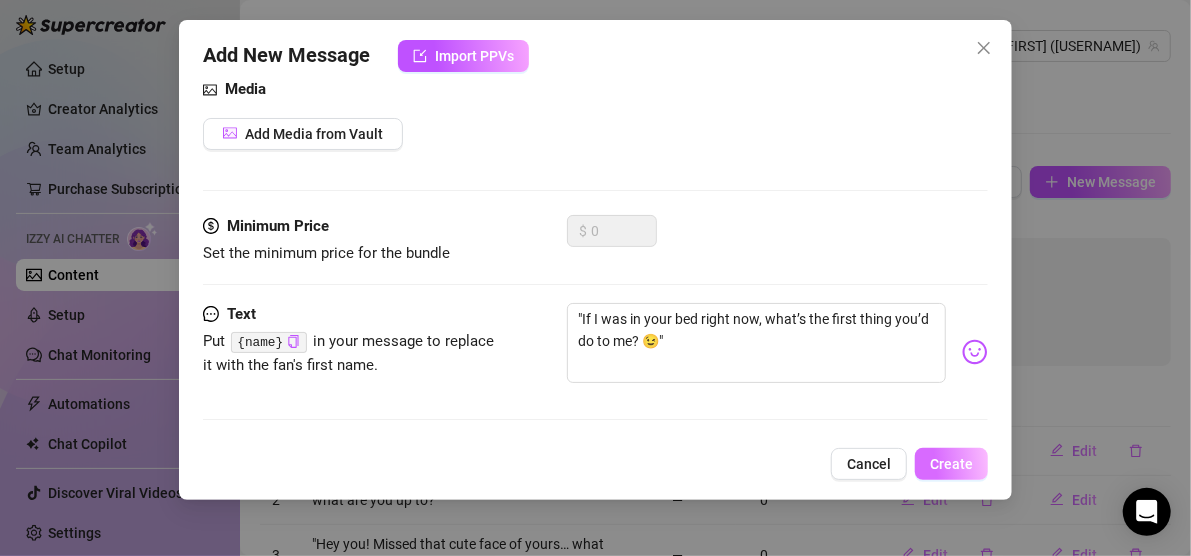 click on "Create" at bounding box center (951, 464) 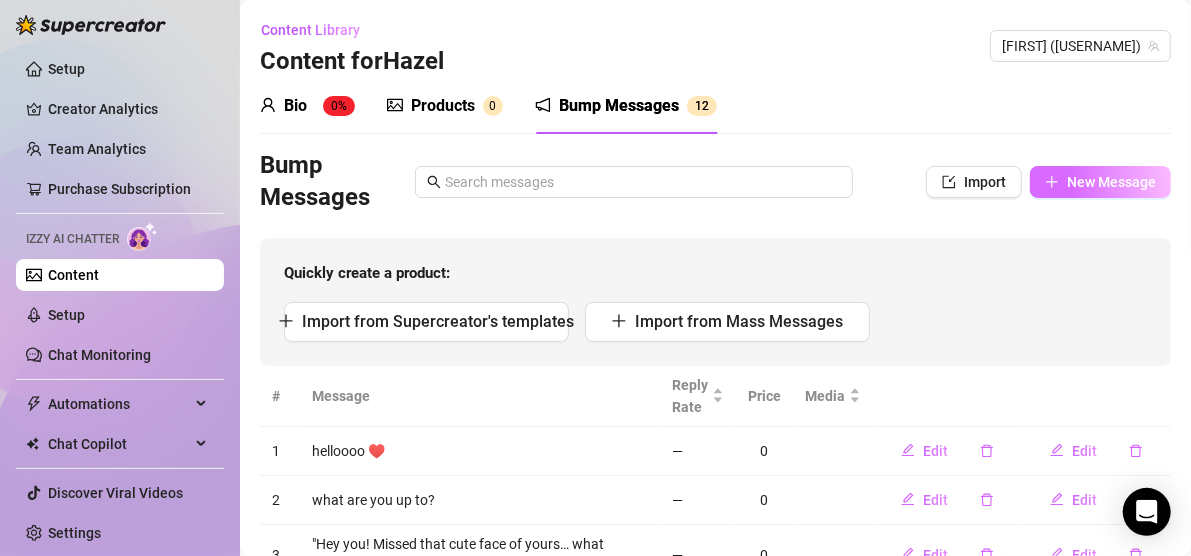 click on "New Message" at bounding box center (1111, 182) 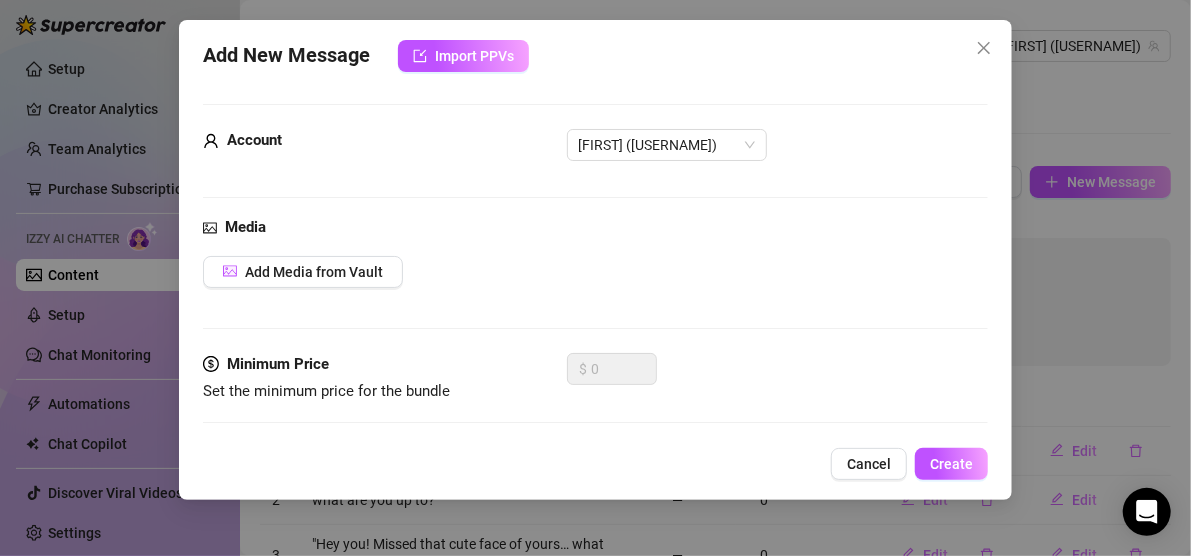 scroll, scrollTop: 138, scrollLeft: 0, axis: vertical 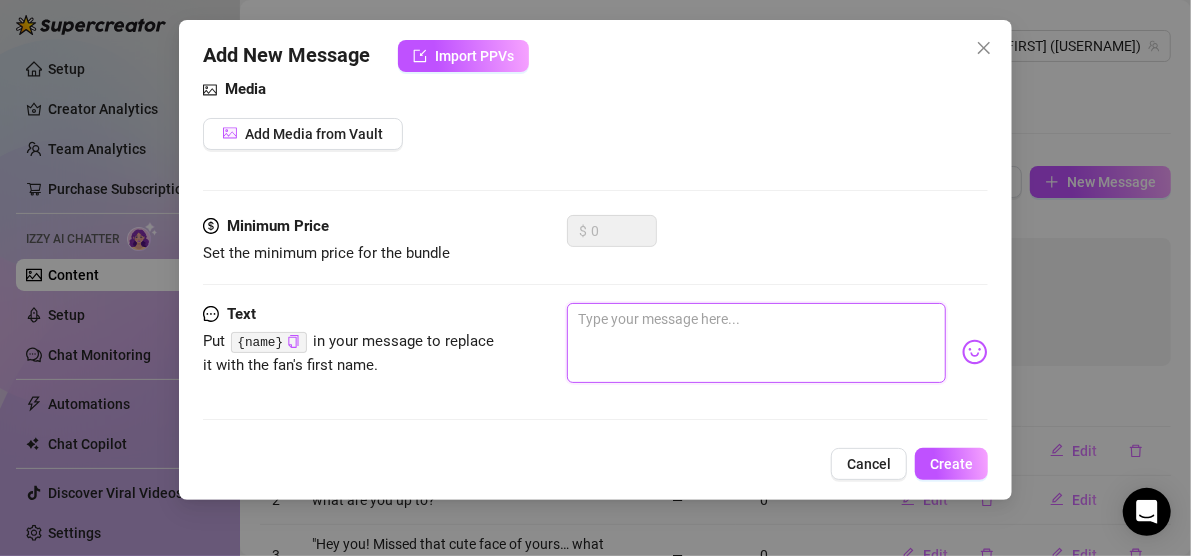 paste on ""Good morning, handsome! What’s the first thing you’d do if you woke up next to me? 😊"" 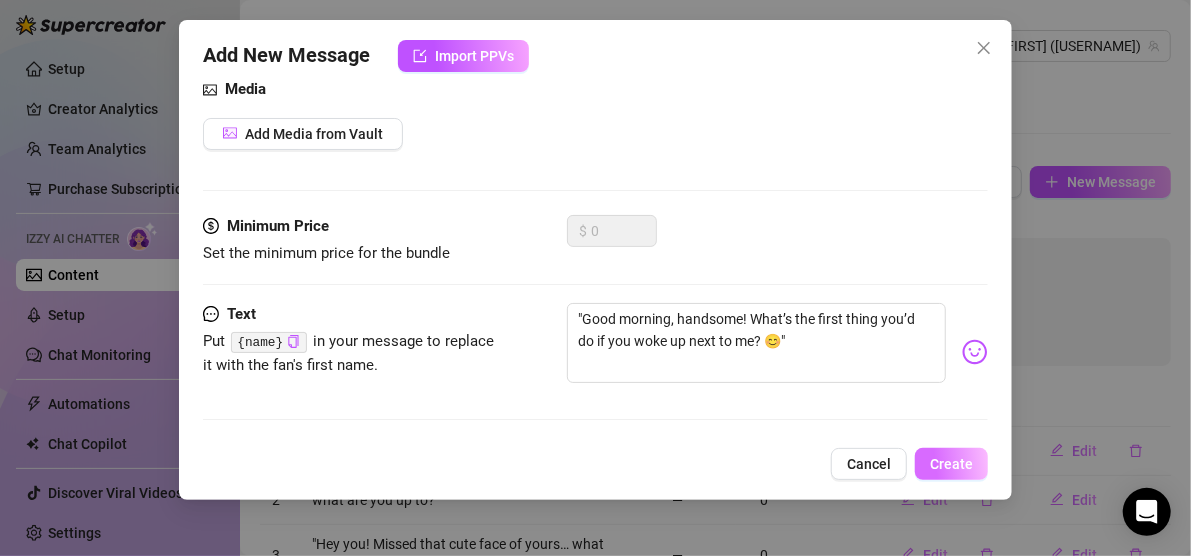 click on "Create" at bounding box center (951, 464) 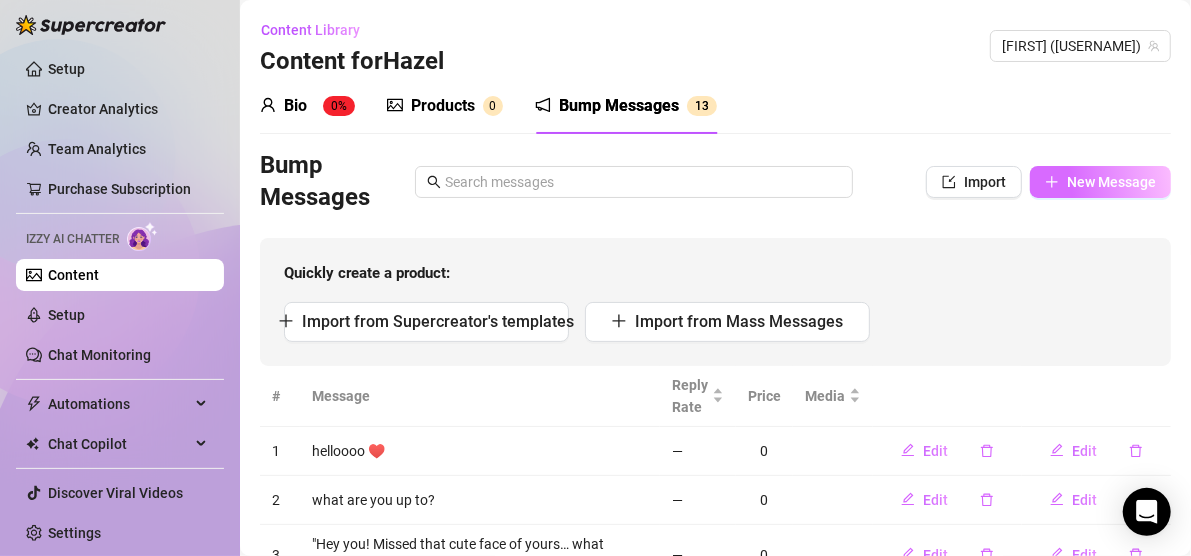 click on "New Message" at bounding box center [1100, 182] 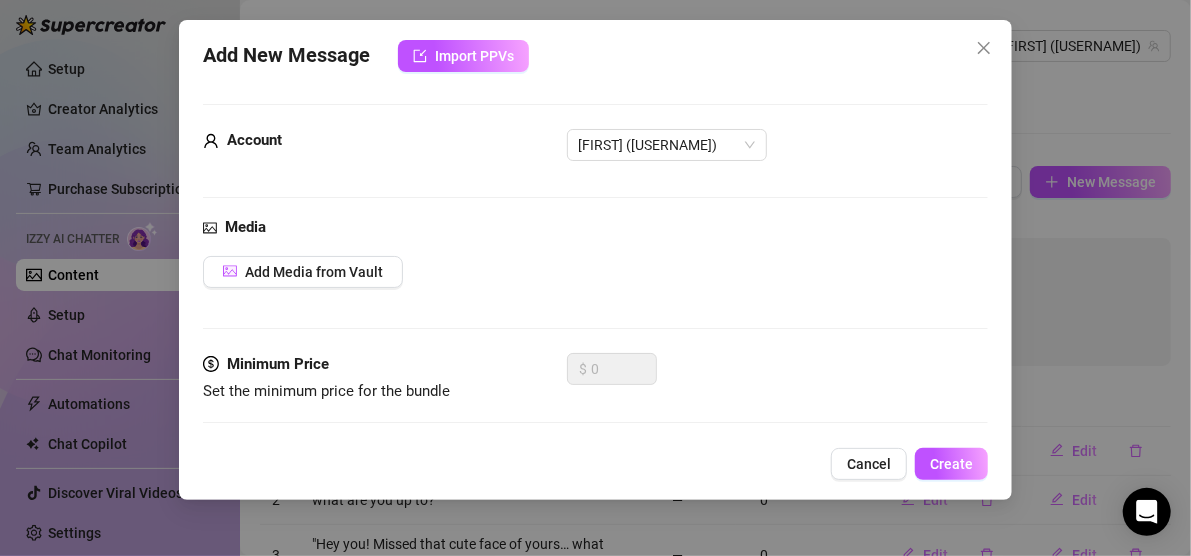 scroll, scrollTop: 138, scrollLeft: 0, axis: vertical 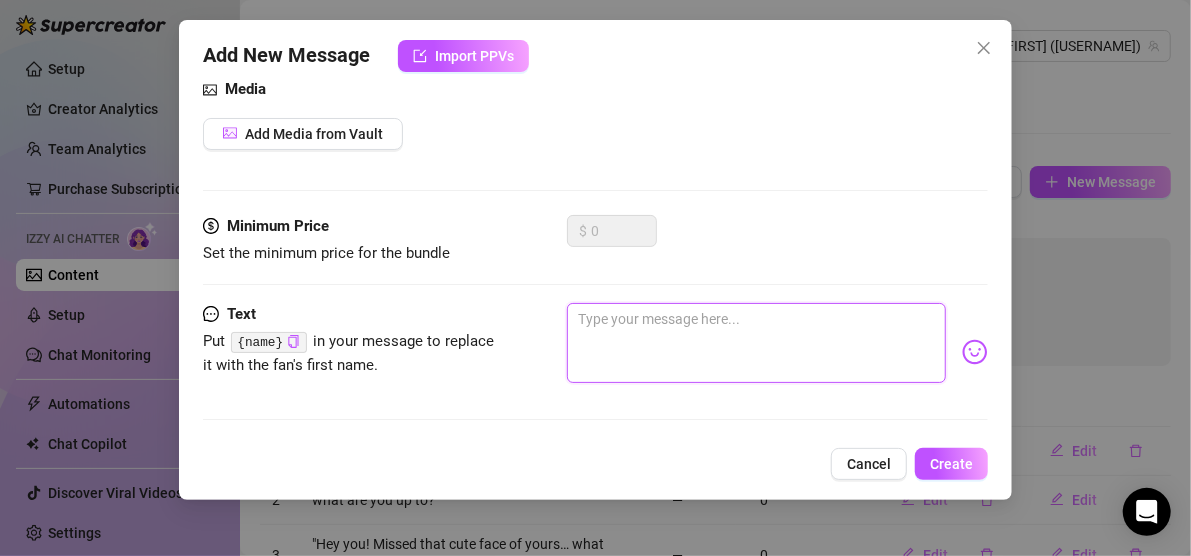 paste on ""Hey [FIRST]! So happy to see you here—what’s making you smile today? 😊"" 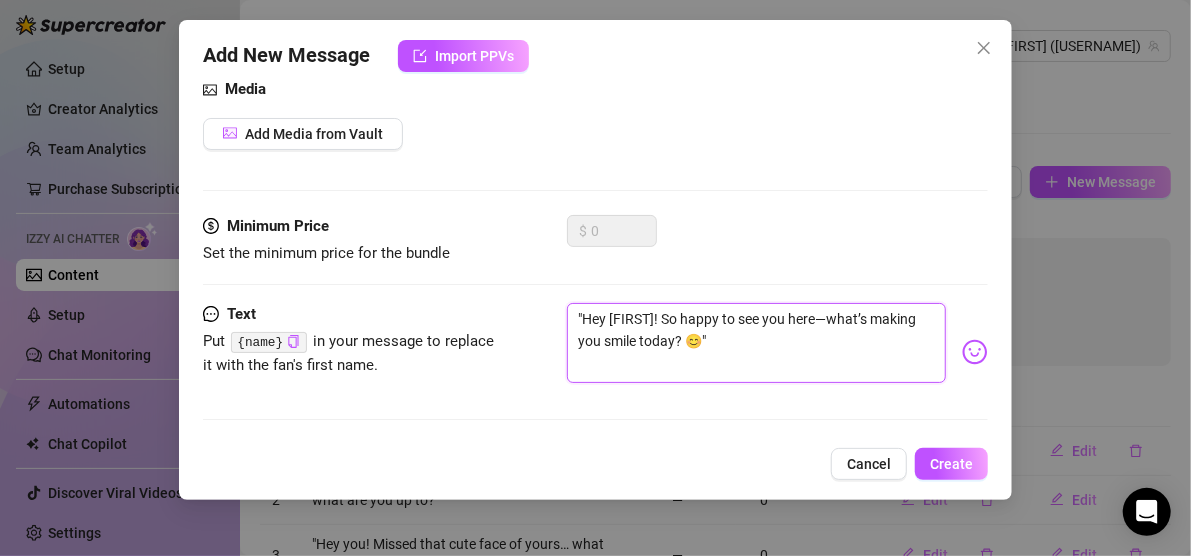 drag, startPoint x: 654, startPoint y: 315, endPoint x: 611, endPoint y: 315, distance: 43 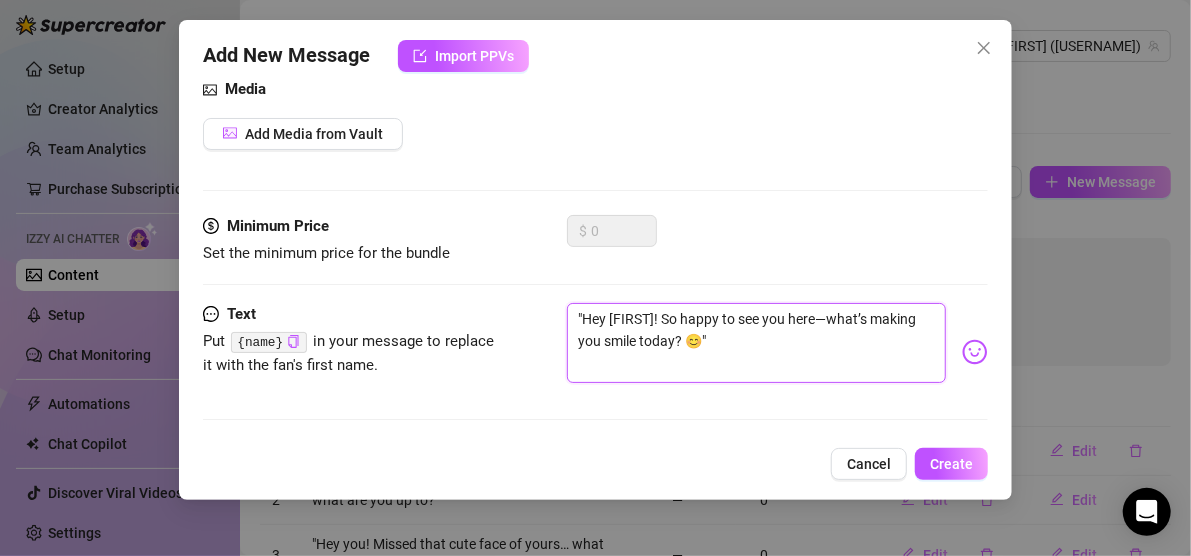click on ""Hey [FIRST]! So happy to see you here—what’s making you smile today? 😊"" at bounding box center [757, 343] 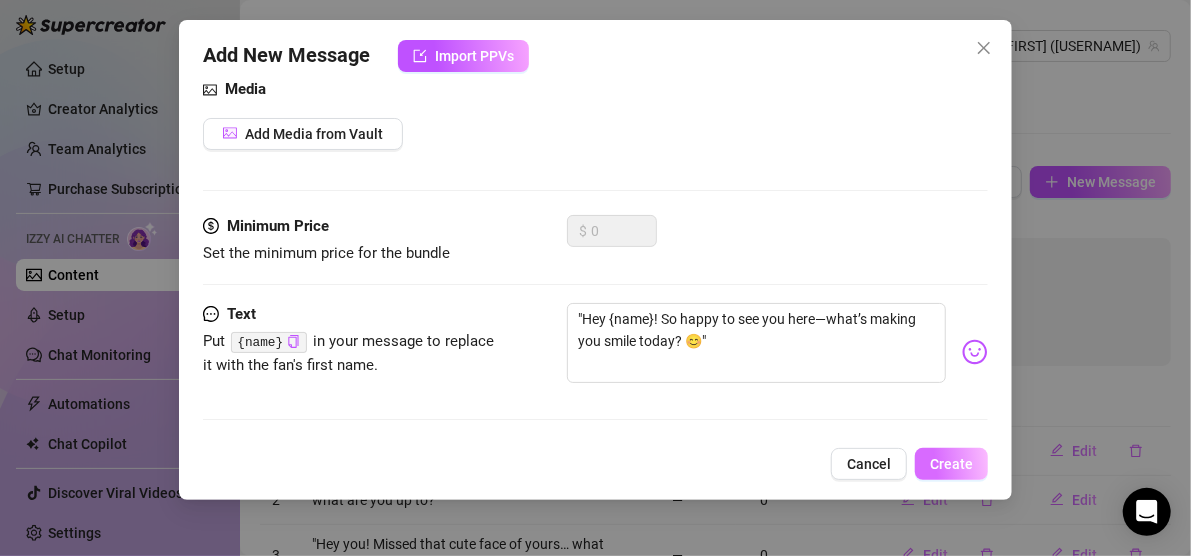 click on "Create" at bounding box center (951, 464) 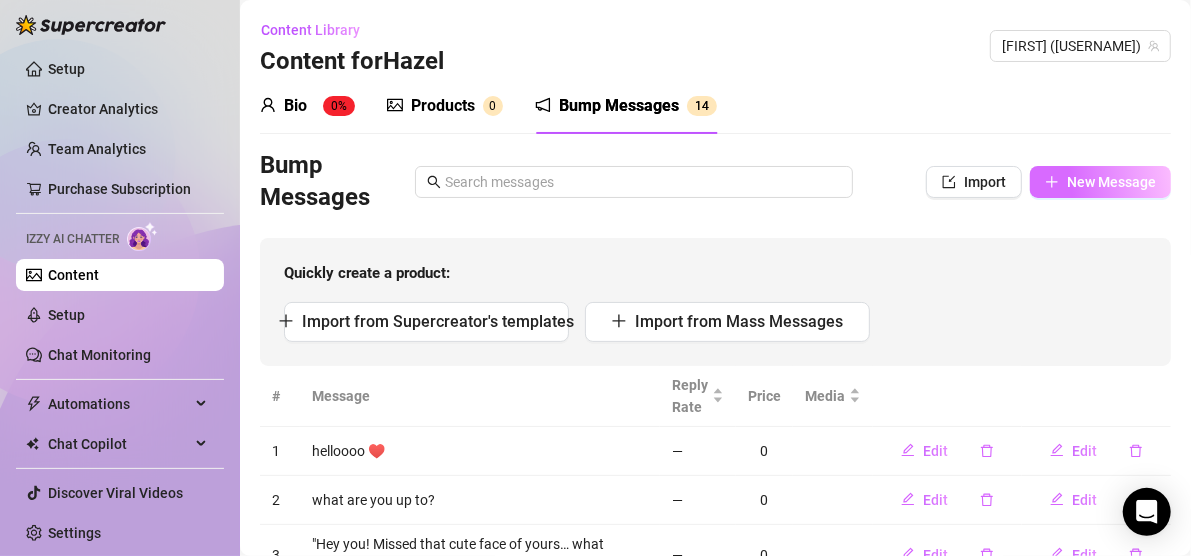 click on "New Message" at bounding box center (1111, 182) 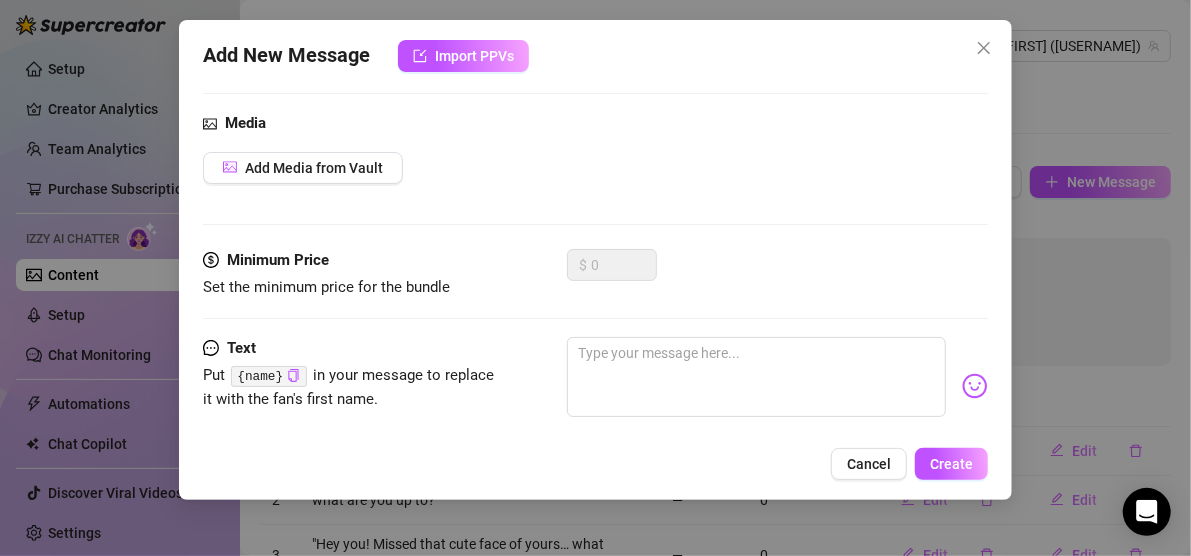 scroll, scrollTop: 138, scrollLeft: 0, axis: vertical 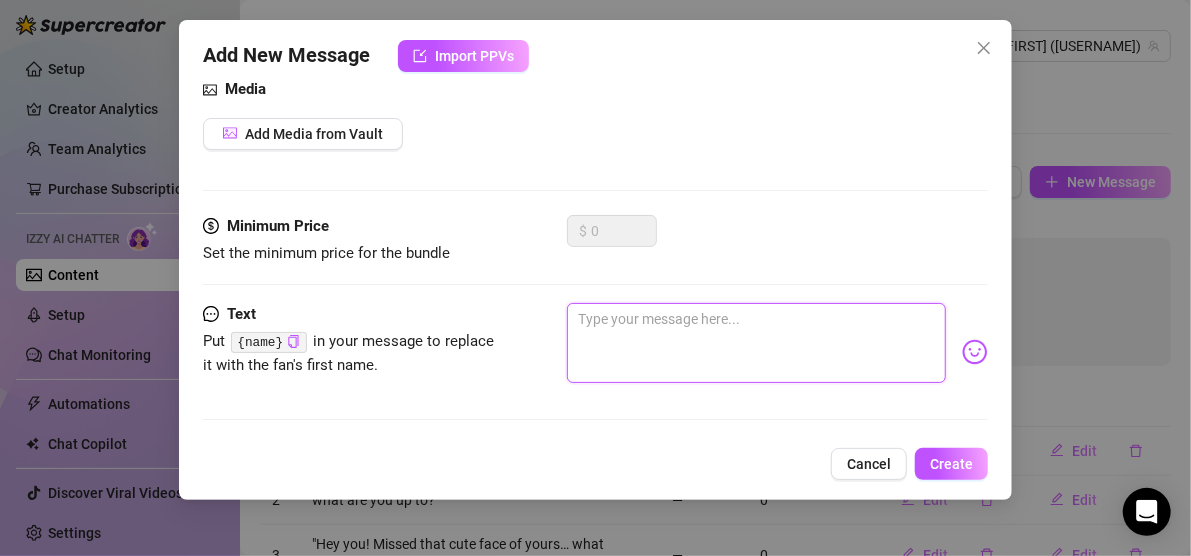 click at bounding box center [757, 343] 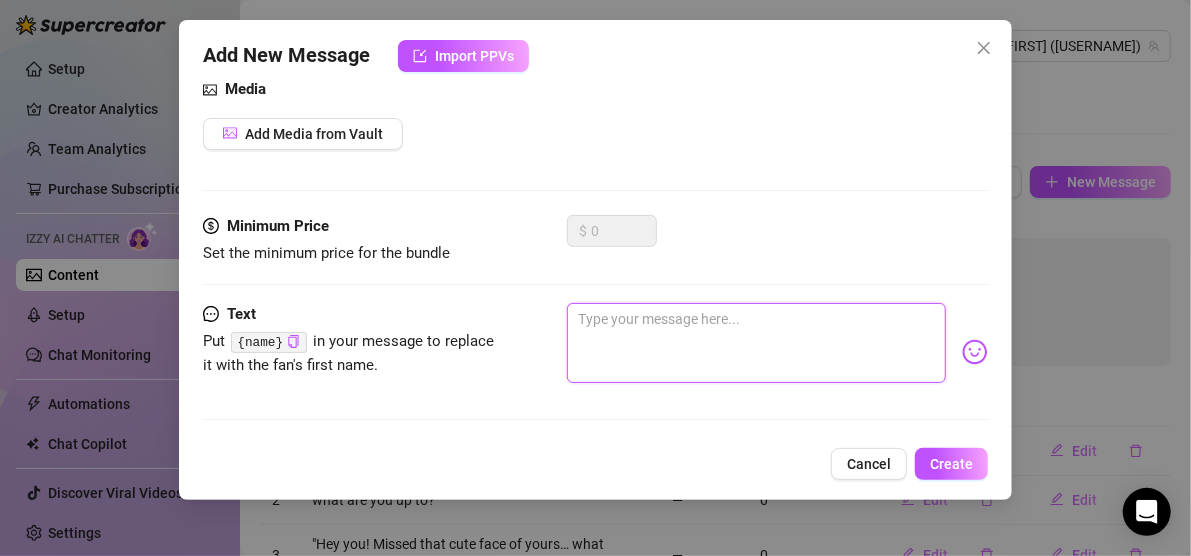 paste on ""Just wanted to say hi and remind you that you’re my favorite kind of fan. 💖"" 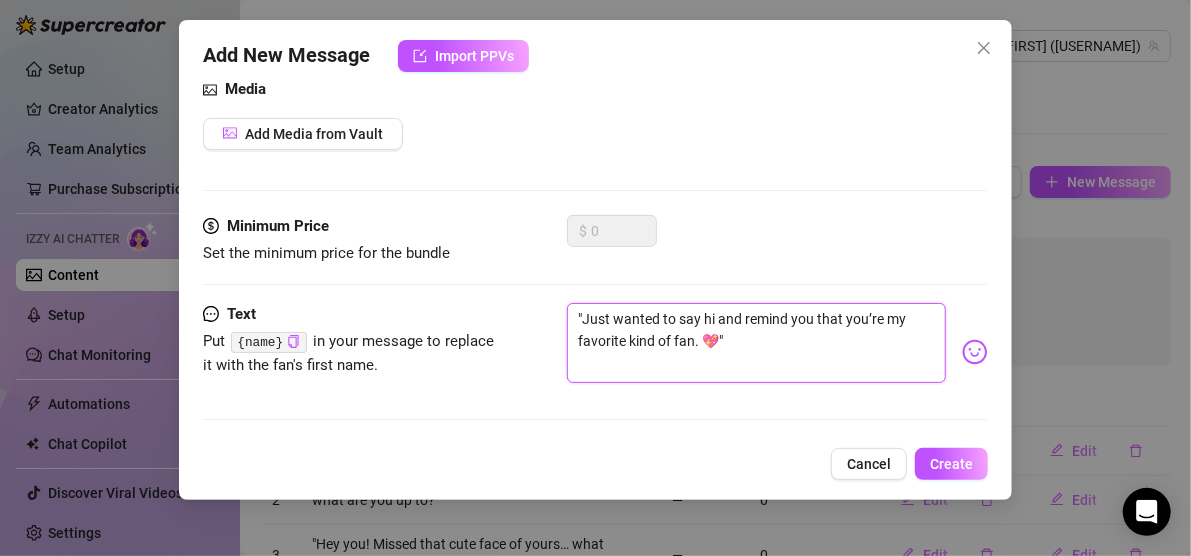 click on ""Just wanted to say hi and remind you that you’re my favorite kind of fan. 💖"" at bounding box center [757, 343] 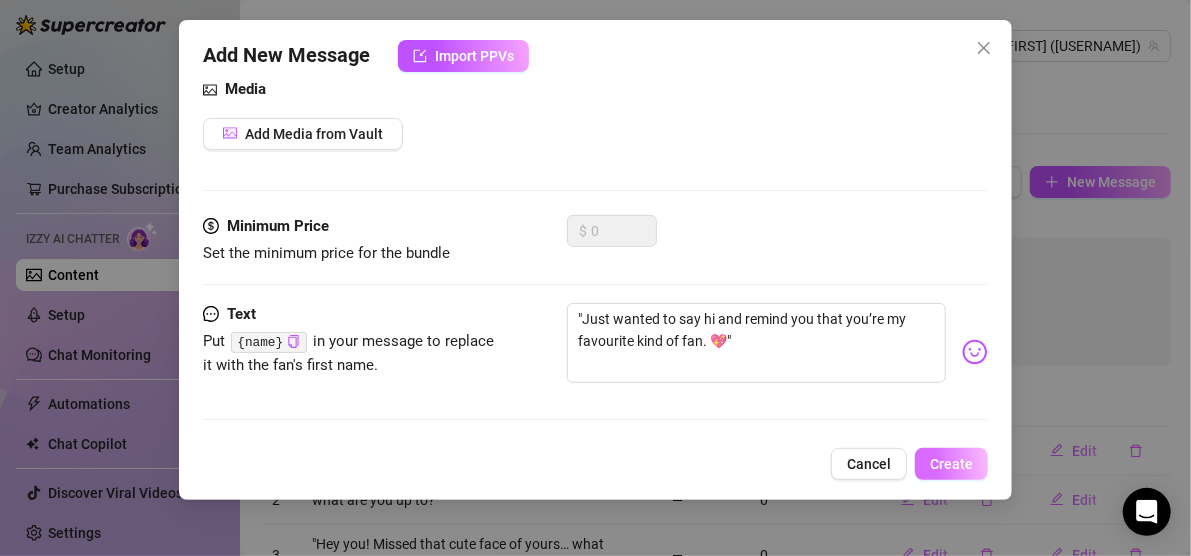 click on "Create" at bounding box center (951, 464) 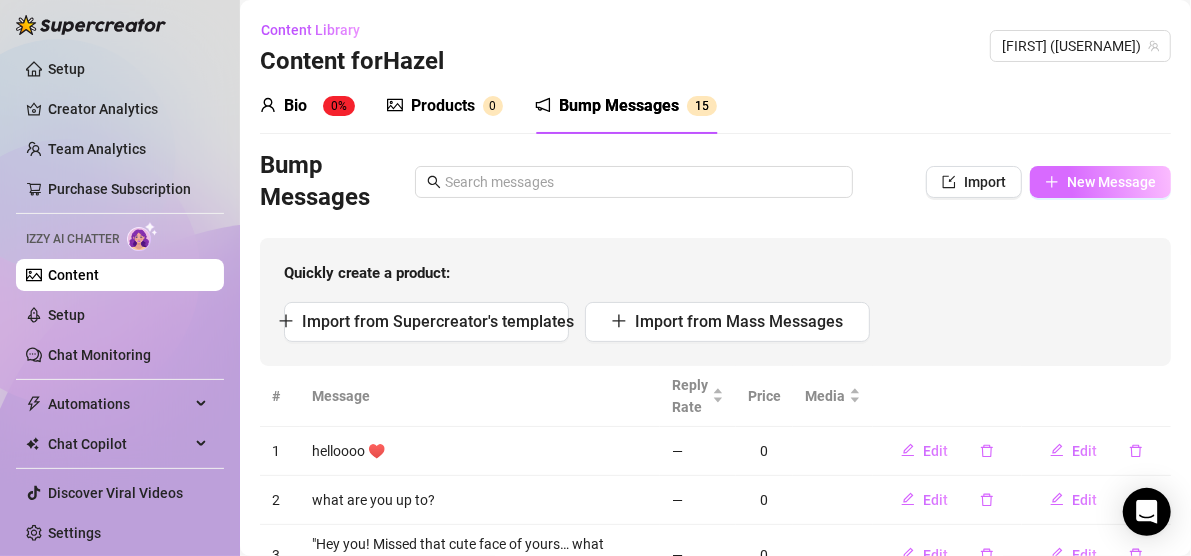 click on "New Message" at bounding box center (1100, 182) 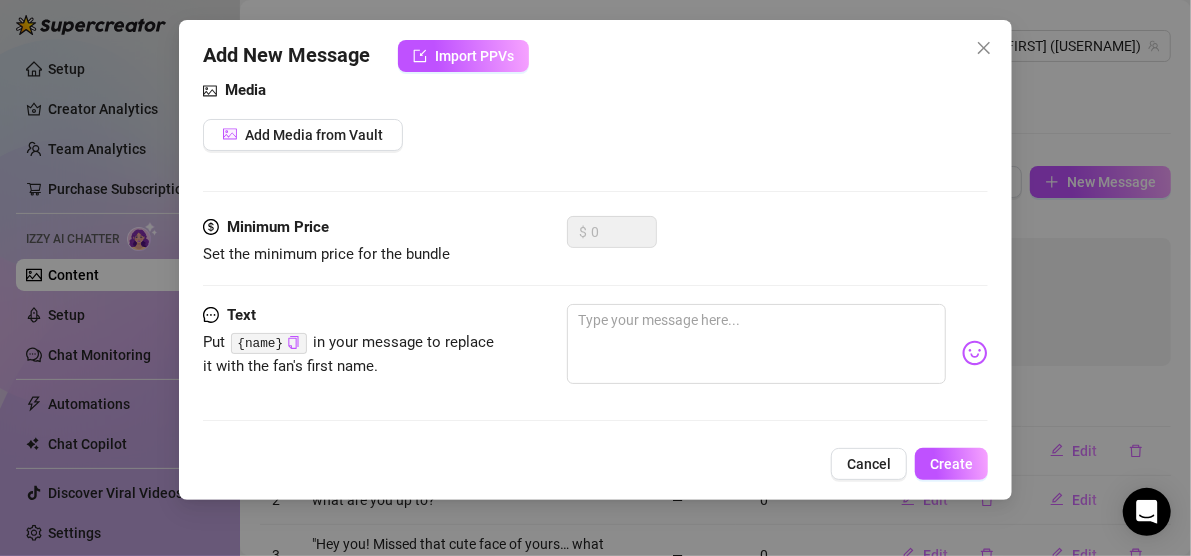 scroll, scrollTop: 138, scrollLeft: 0, axis: vertical 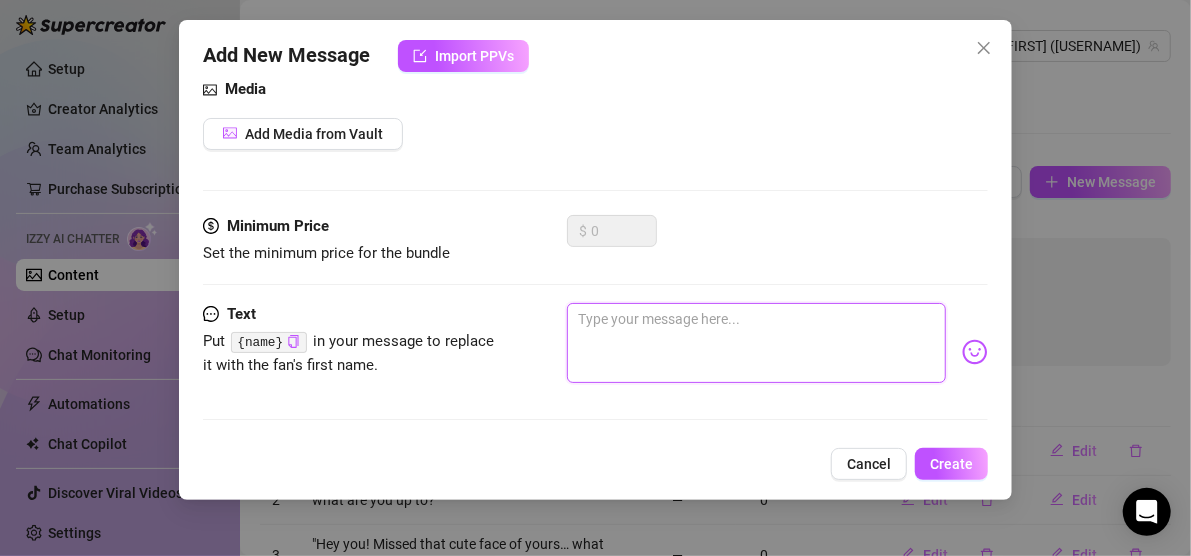 paste on ""I was thinking about you… hope your day is as amazing as you are! 😘"" 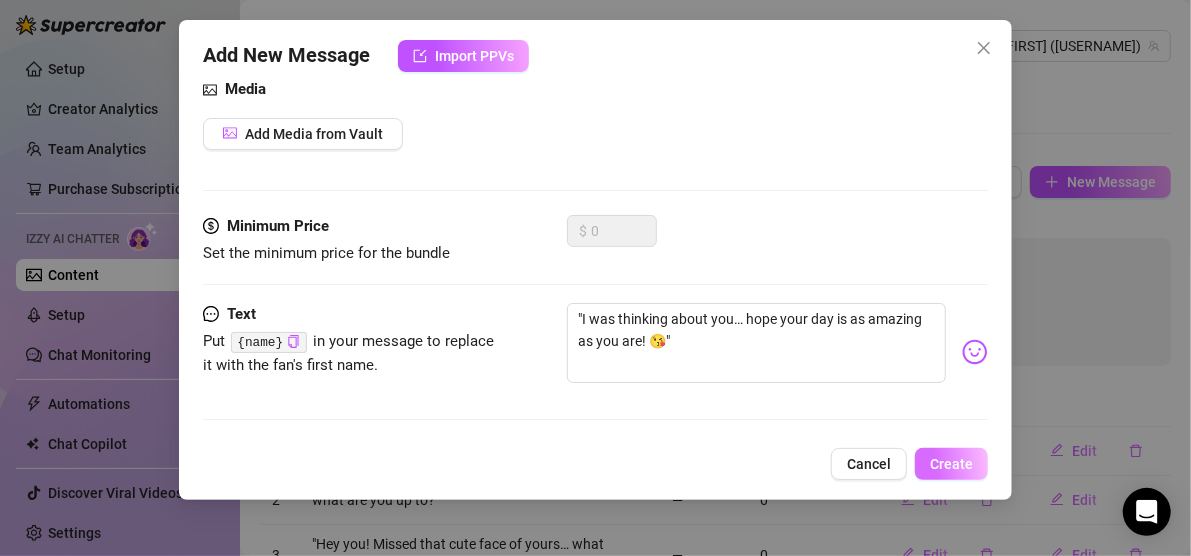 click on "Create" at bounding box center [951, 464] 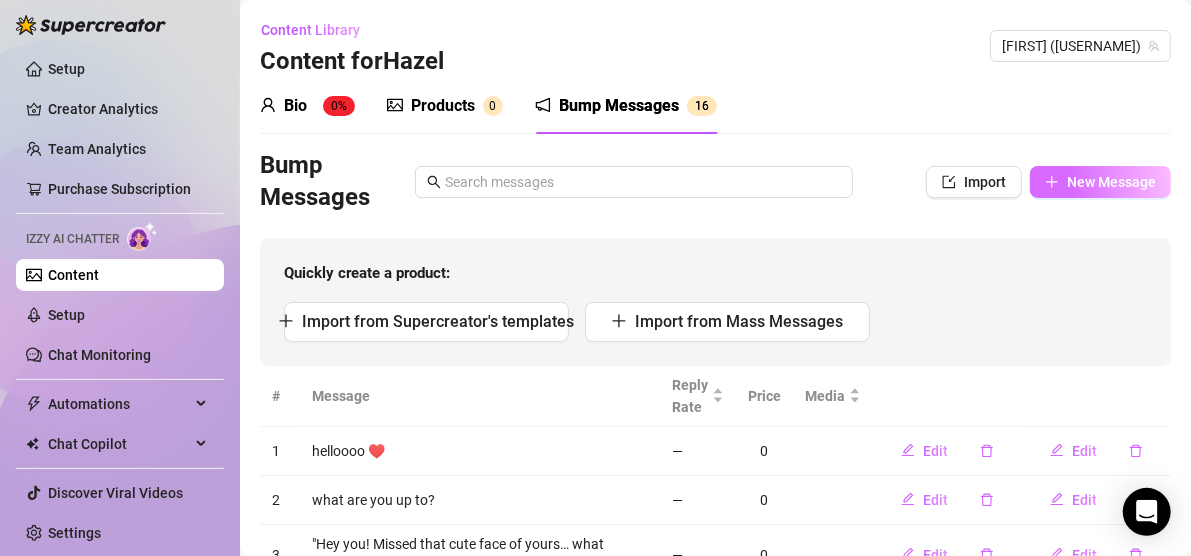 click on "New Message" at bounding box center (1111, 182) 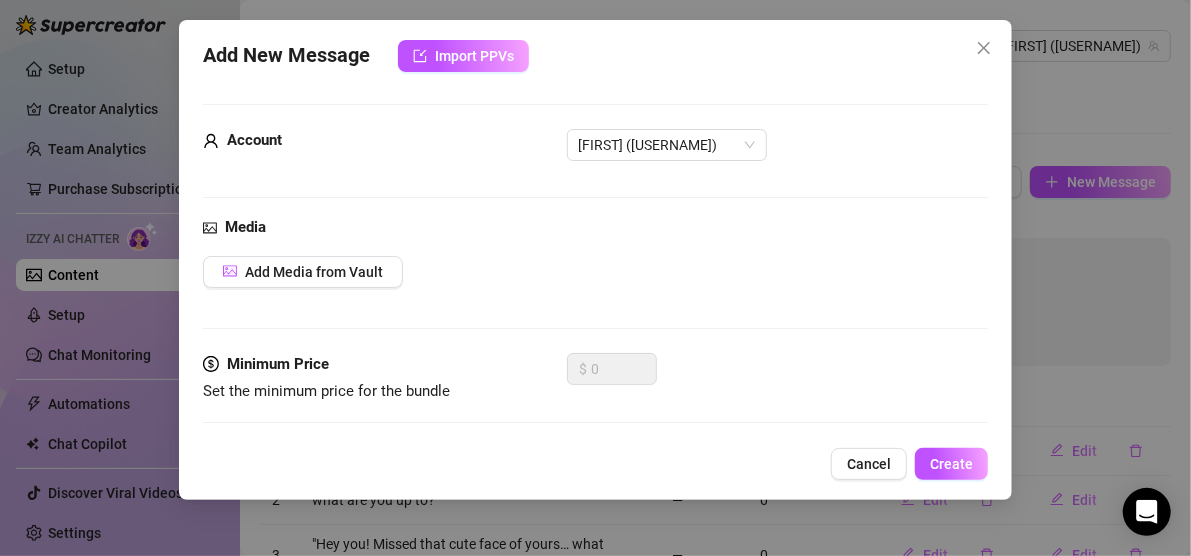 scroll, scrollTop: 138, scrollLeft: 0, axis: vertical 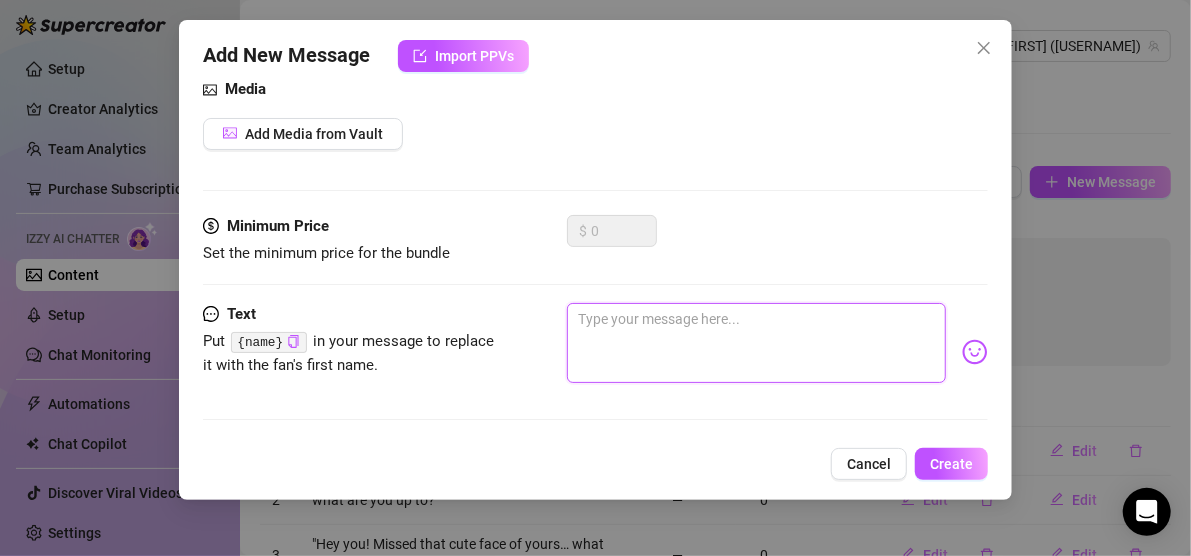 paste on ""If you could teleport me to you right now, what would we do first? 😊"" 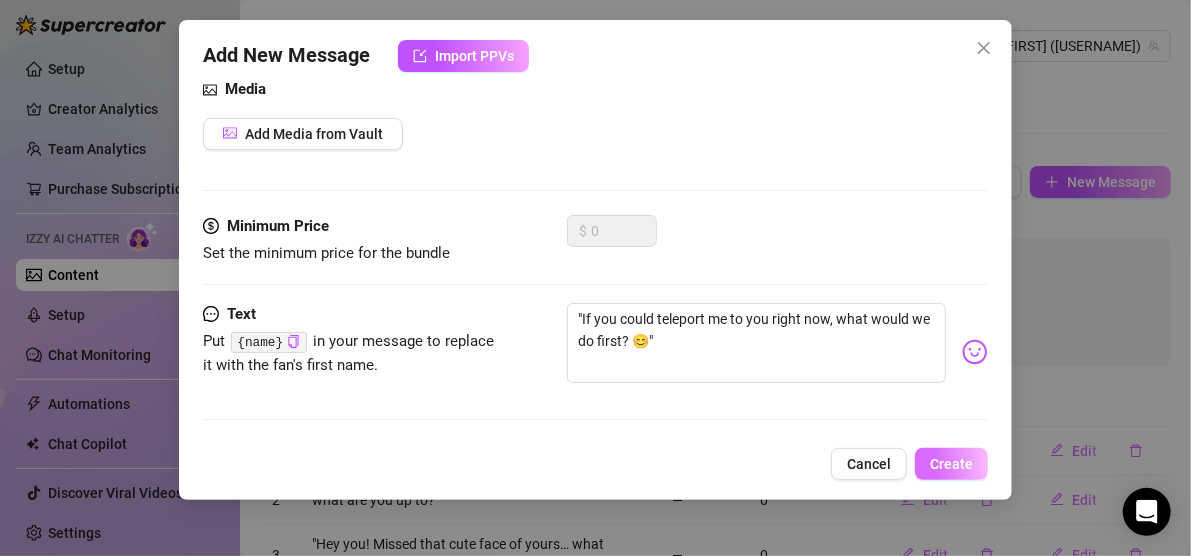 click on "Create" at bounding box center (951, 464) 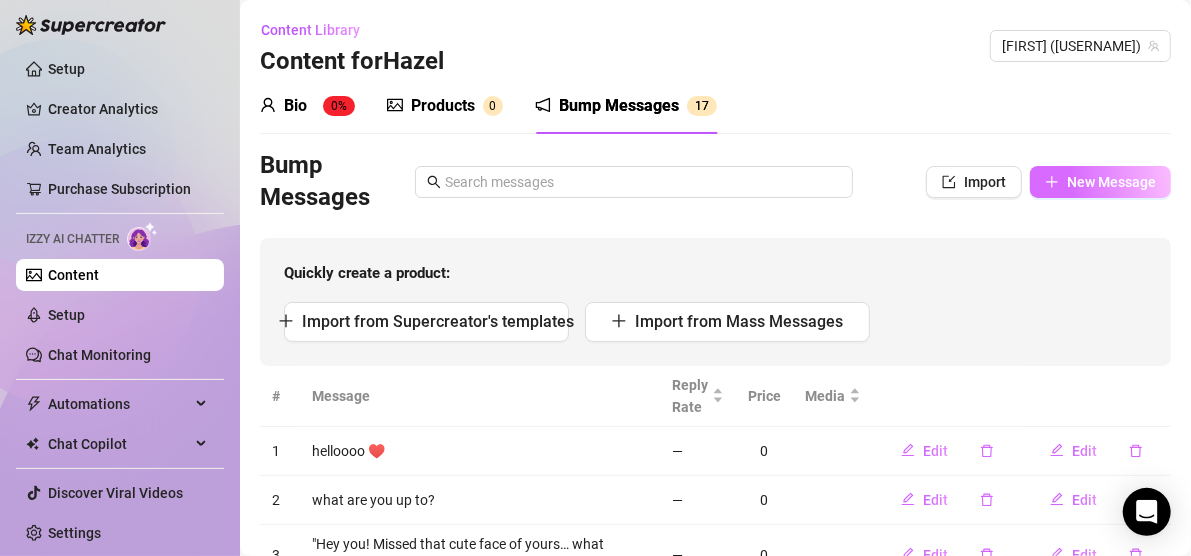 click on "New Message" at bounding box center [1111, 182] 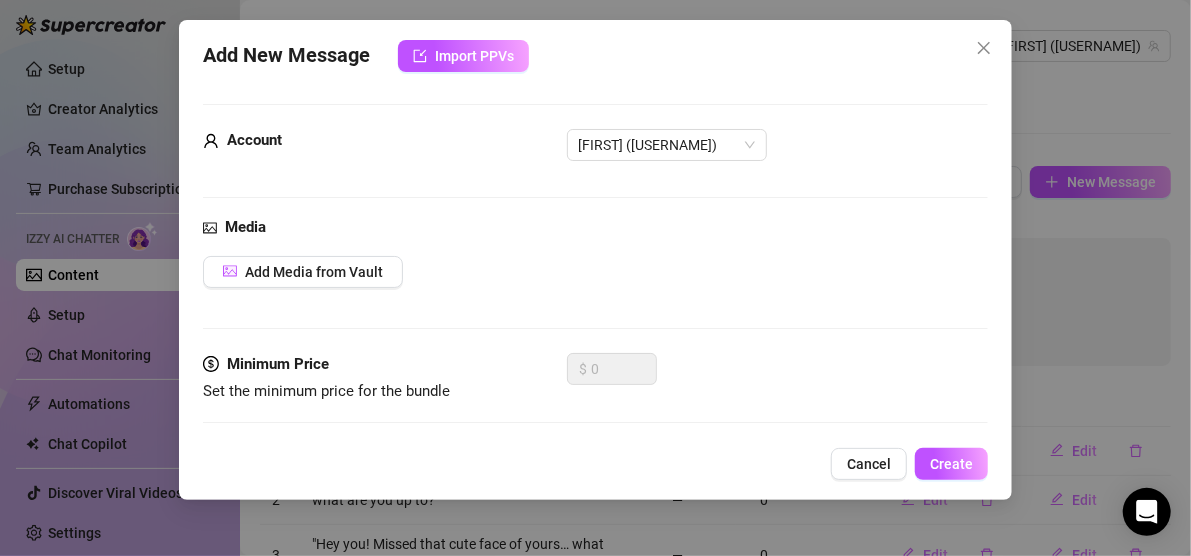 scroll, scrollTop: 138, scrollLeft: 0, axis: vertical 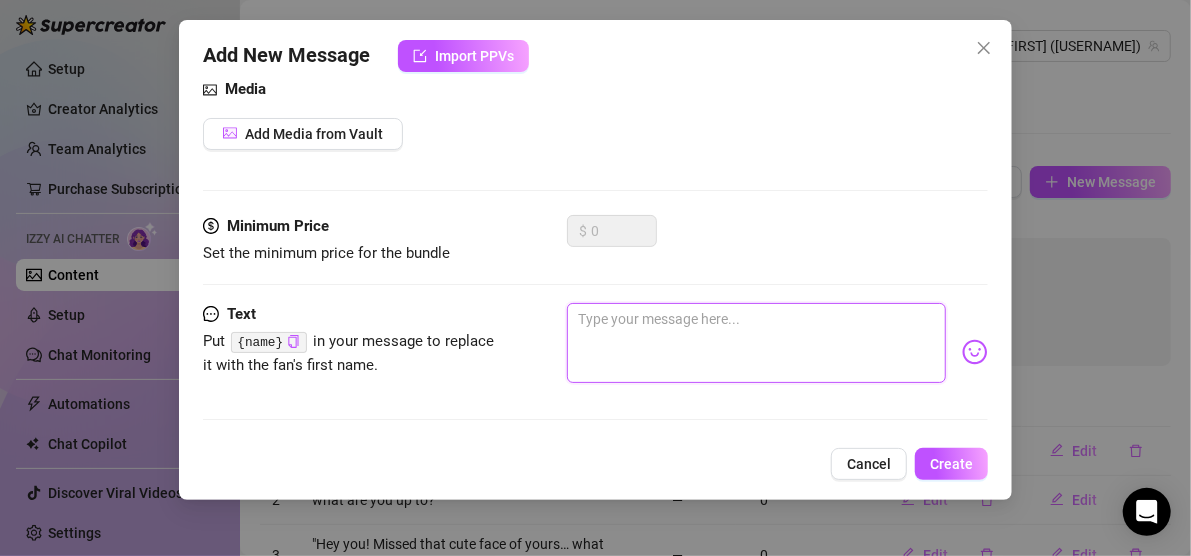 paste on ""Quick! Pick one: Cuddles or kisses? (I won’t judge… much. 😘)"" 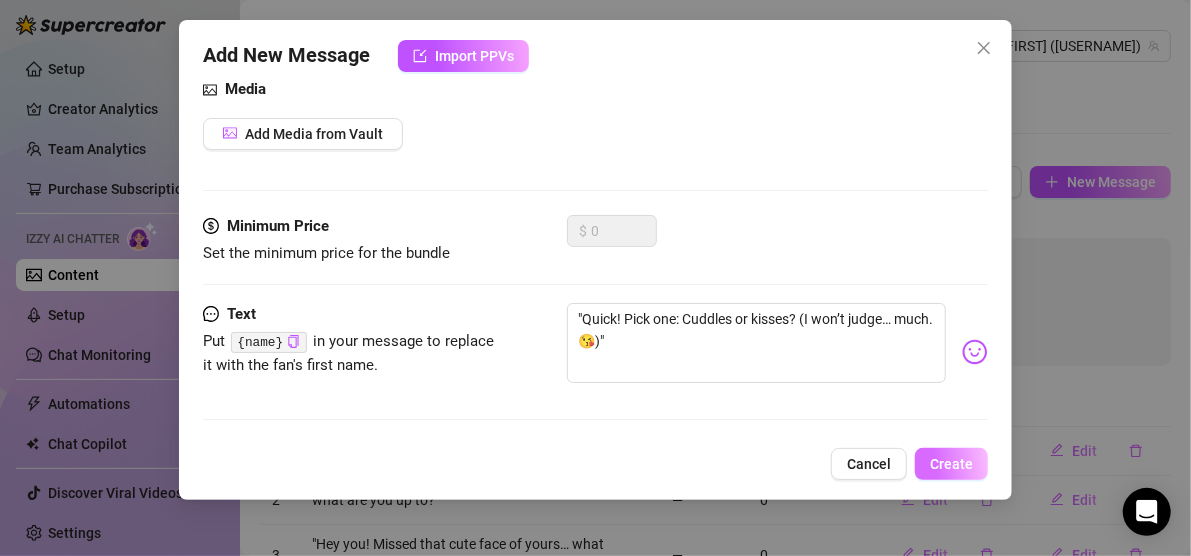 click on "Create" at bounding box center (951, 464) 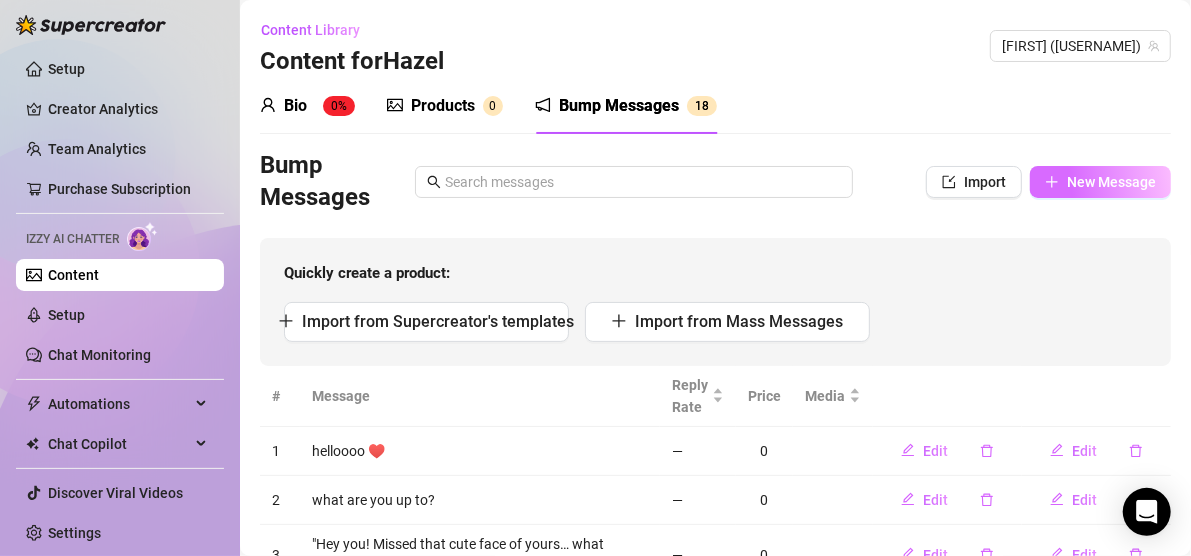 click on "New Message" at bounding box center (1100, 182) 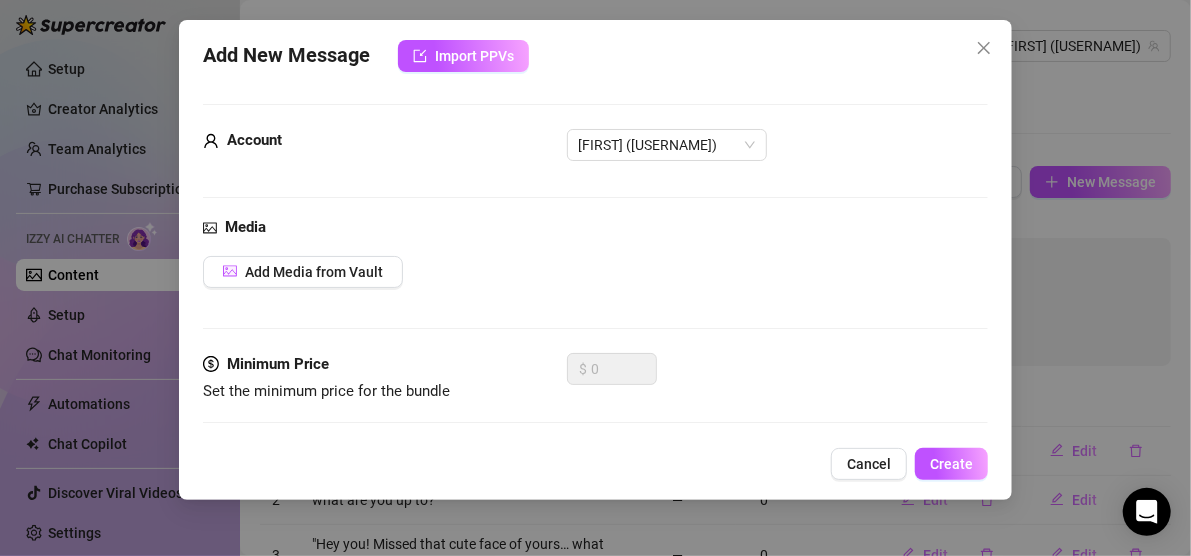 scroll, scrollTop: 138, scrollLeft: 0, axis: vertical 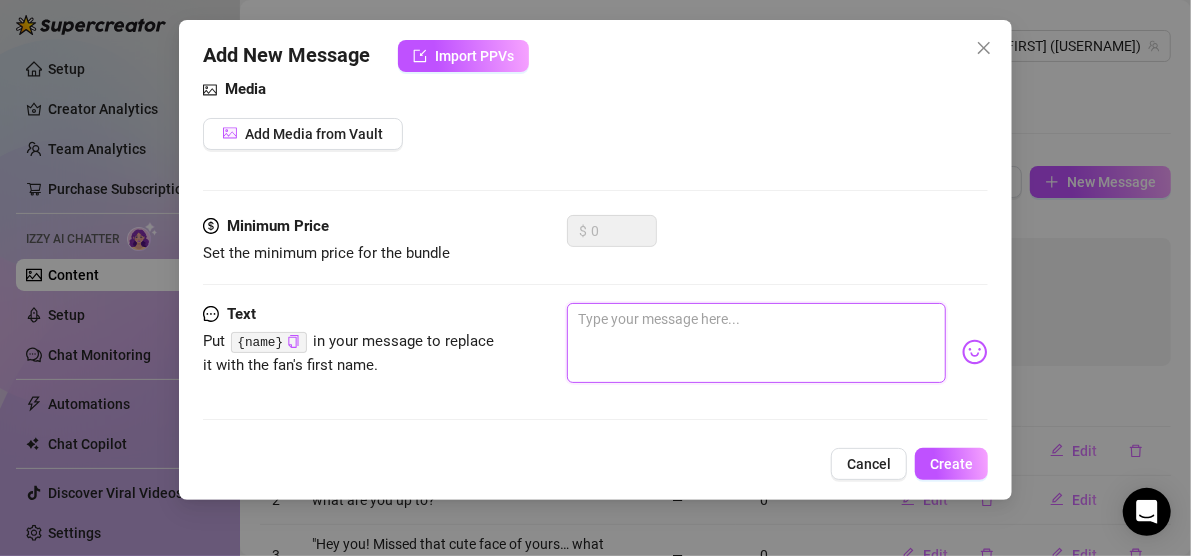 paste on ""In Finland, we have a saying: ‘Onni on koti, rakkaus ja kesä.’ (Happiness is home, love, and summer.) What makes you happiest? ☀️"" 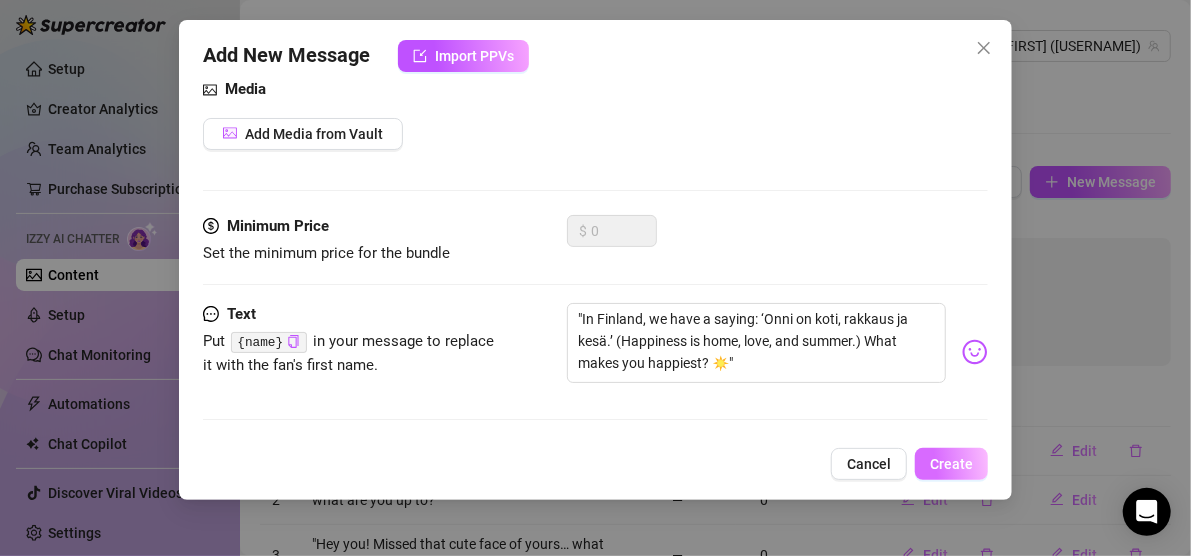 click on "Create" at bounding box center [951, 464] 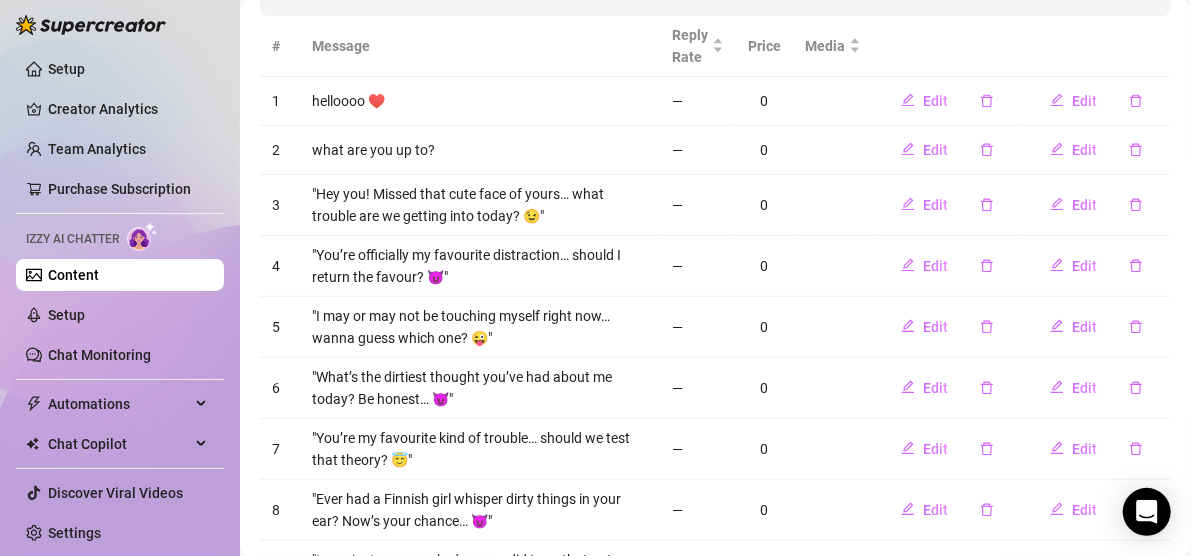 scroll, scrollTop: 0, scrollLeft: 0, axis: both 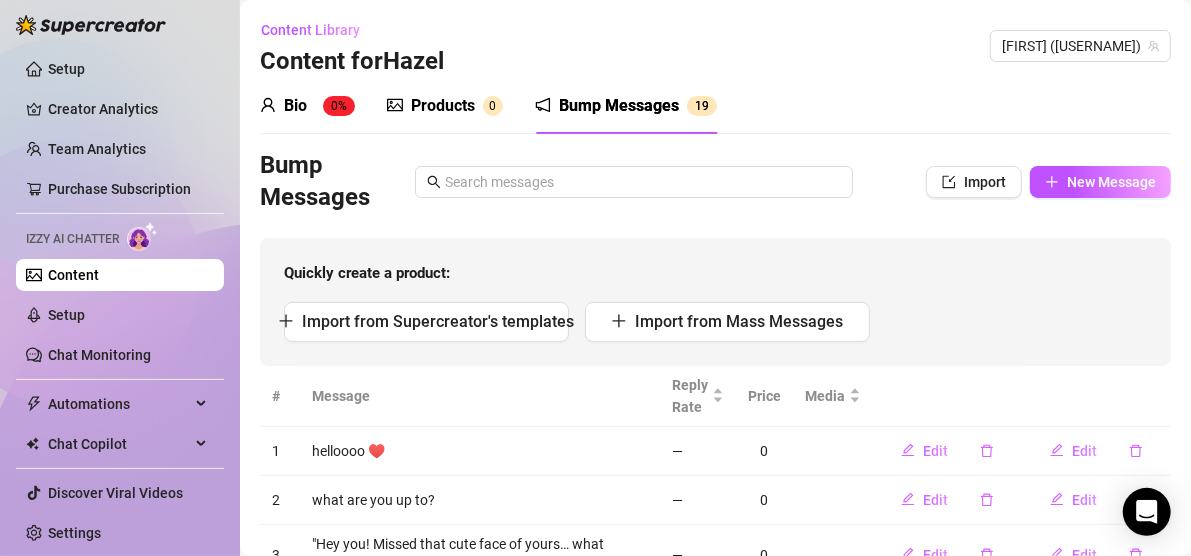 click on "Bio" at bounding box center (295, 106) 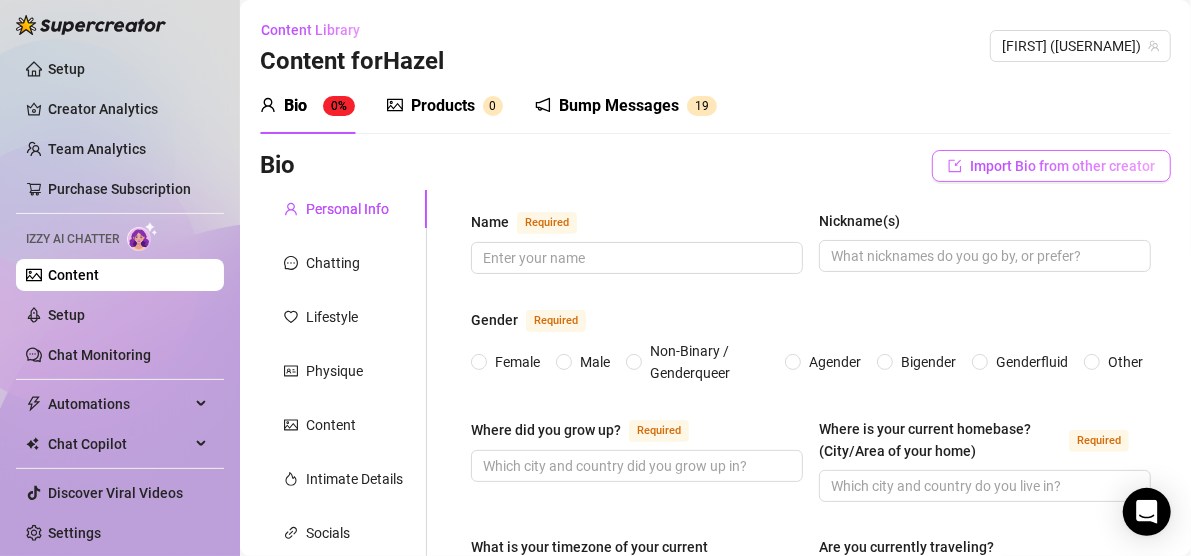 click on "Import Bio from other creator" at bounding box center (1062, 166) 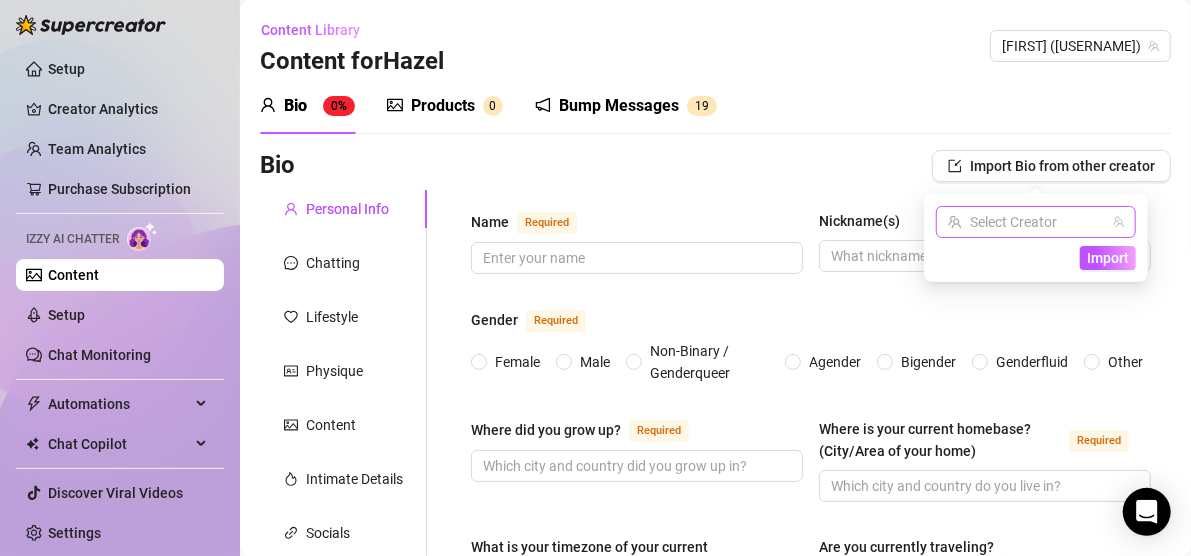 click at bounding box center [1027, 222] 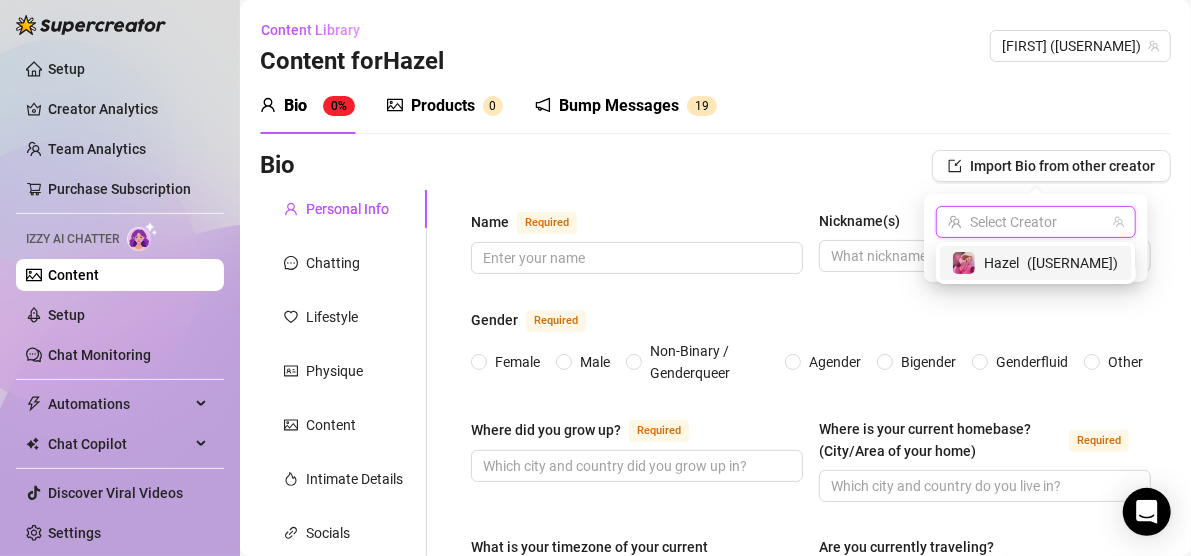 click on "( [USERNAME] )" at bounding box center [1072, 263] 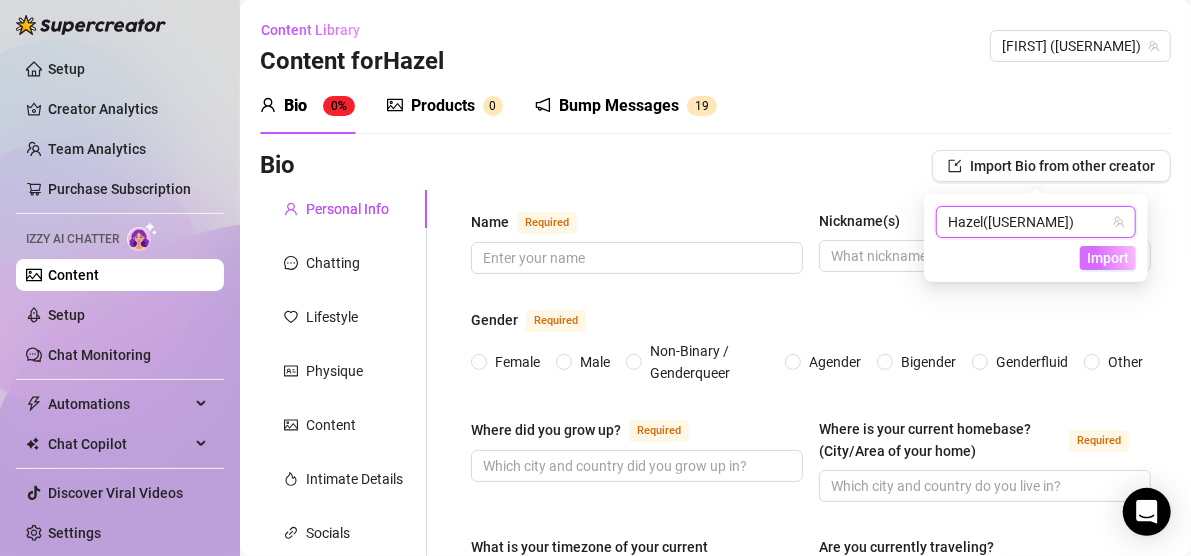 click on "Import" at bounding box center [1108, 258] 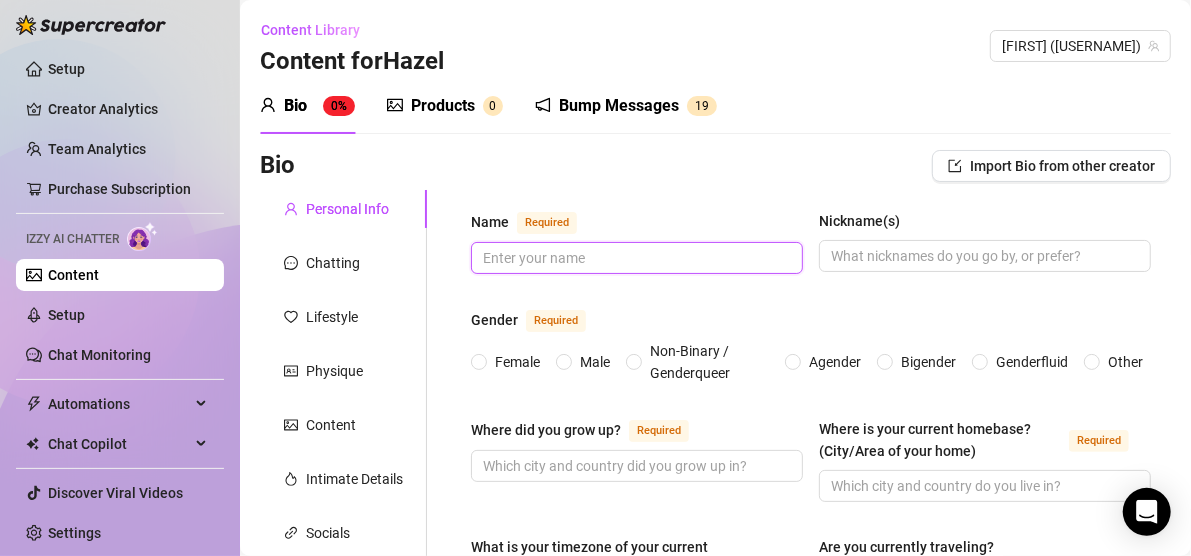 click on "[FIRST] [LAST]" at bounding box center [635, 258] 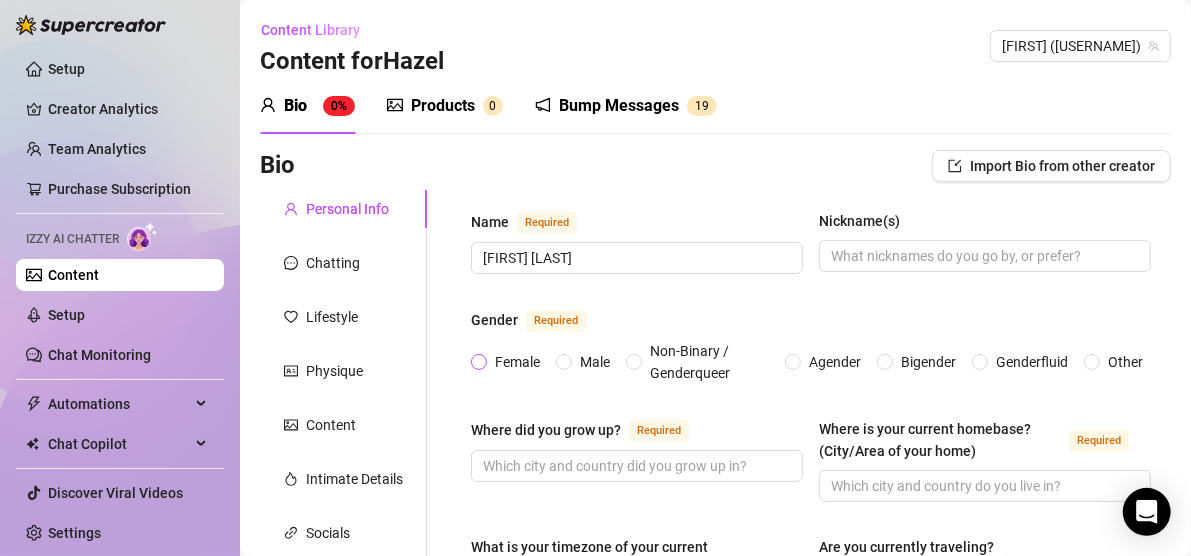 click on "Female" at bounding box center [480, 363] 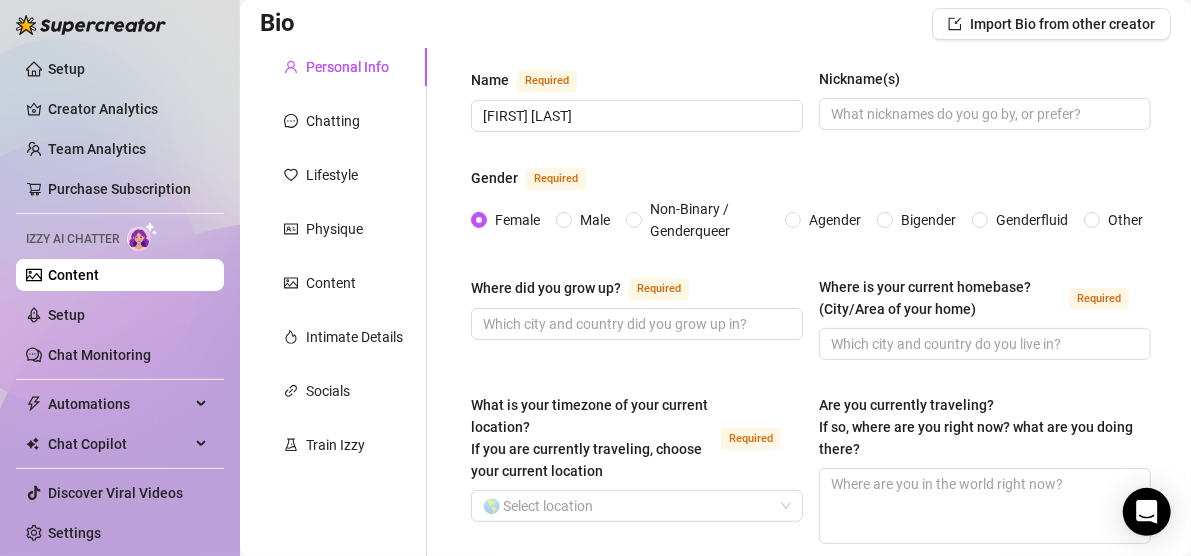 scroll, scrollTop: 152, scrollLeft: 0, axis: vertical 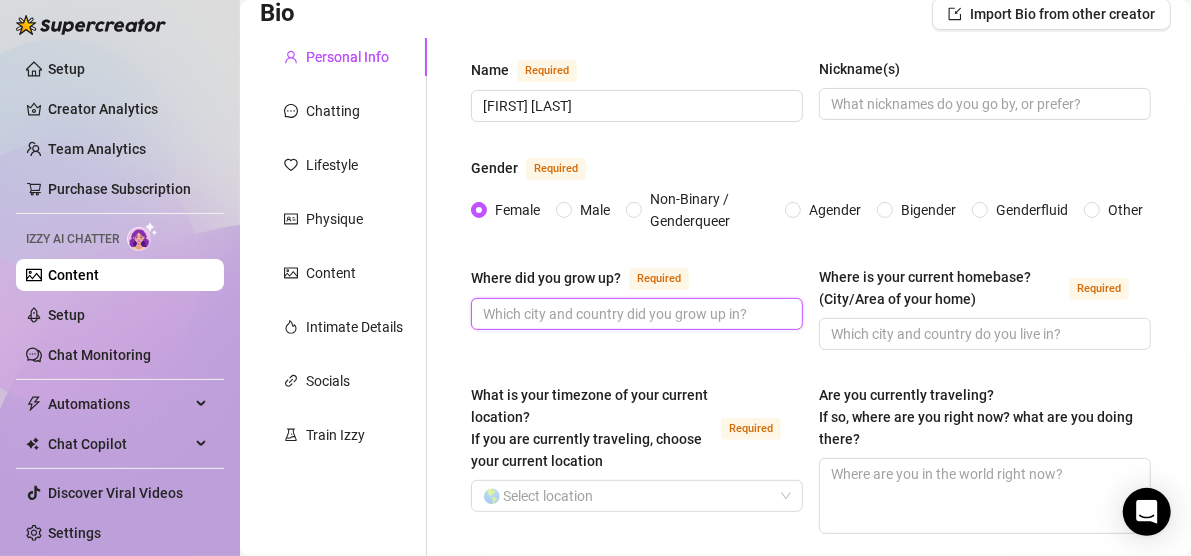 click on "Where did you grow up? Required" at bounding box center [635, 314] 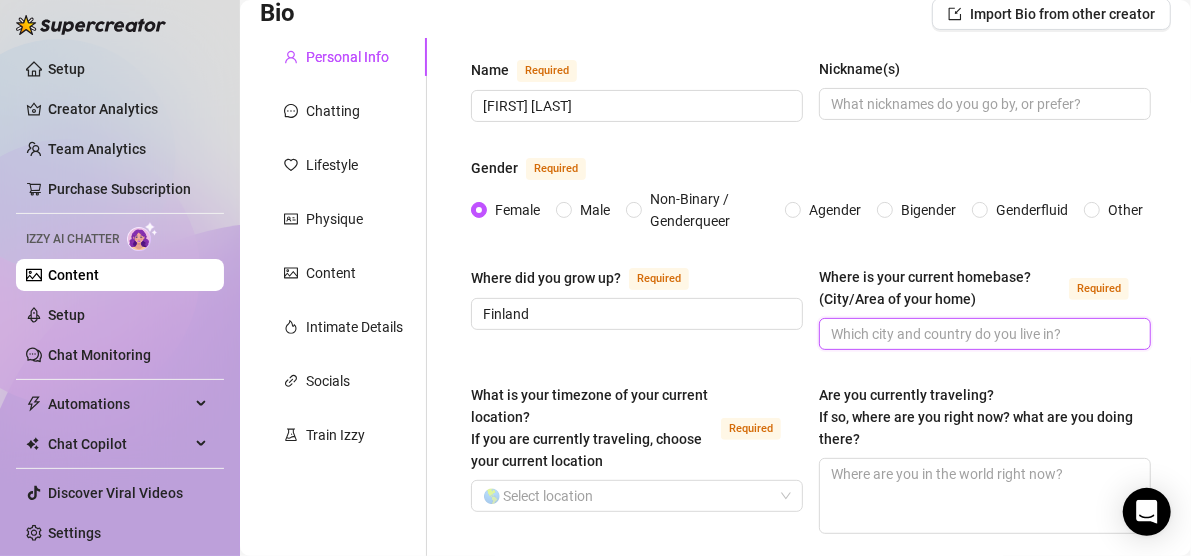 click on "Where is your current homebase? (City/Area of your home) Required" at bounding box center [983, 334] 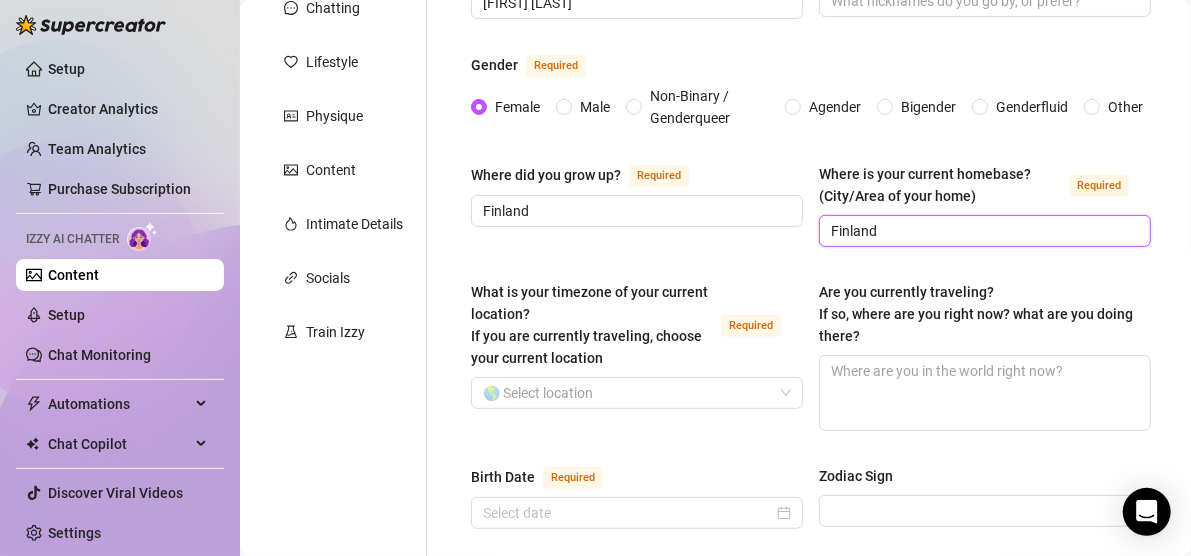 scroll, scrollTop: 294, scrollLeft: 0, axis: vertical 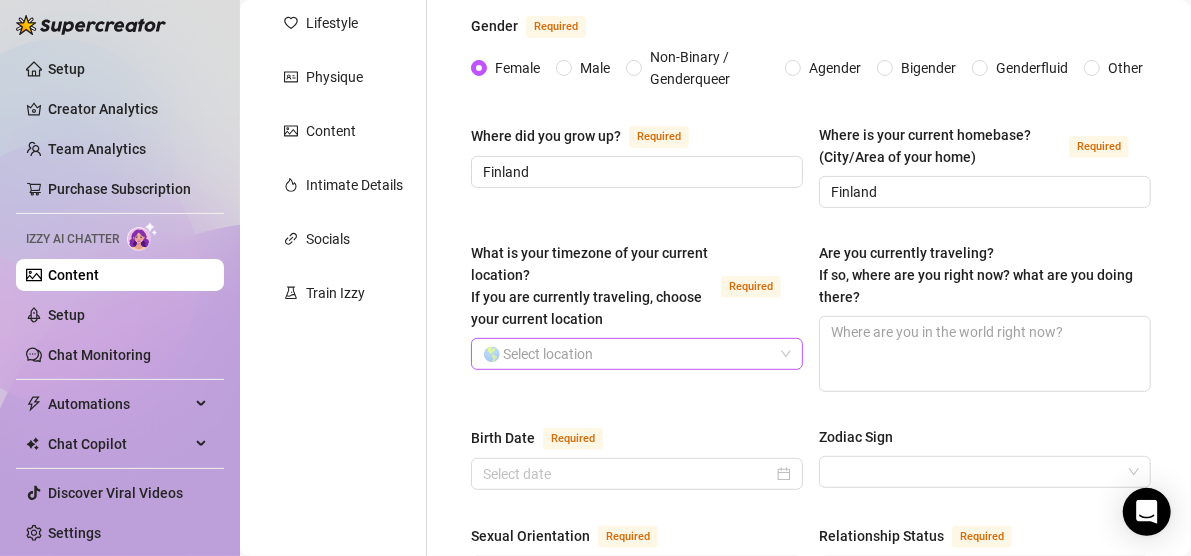 click on "What is your timezone of your current location? If you are currently traveling, choose your current location Required" at bounding box center (628, 354) 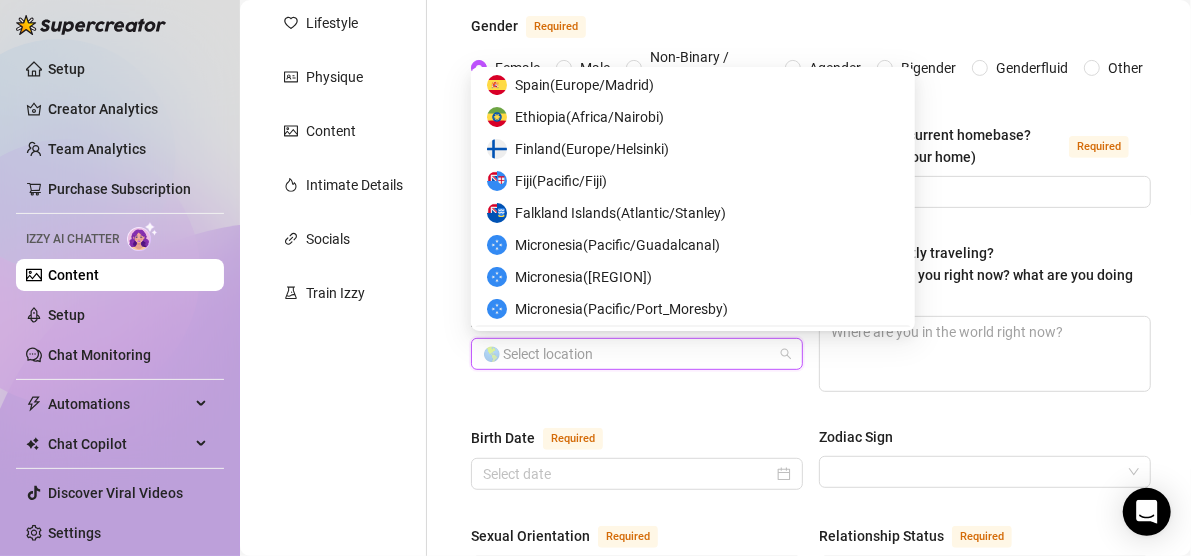 scroll, scrollTop: 3479, scrollLeft: 0, axis: vertical 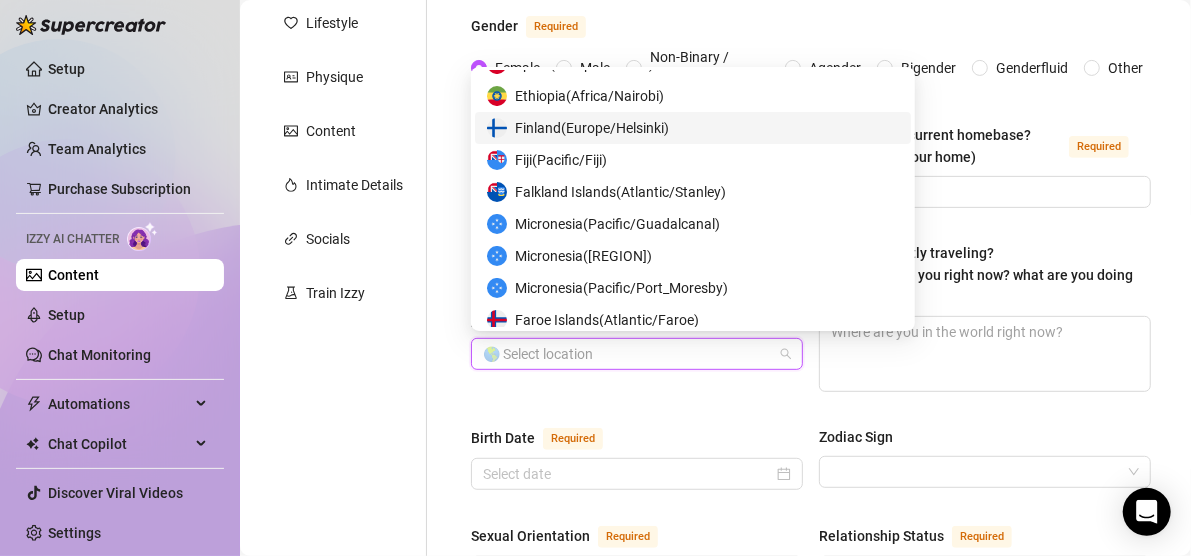 click on "[COUNTRY]  ( [TIMEZONE] )" at bounding box center (592, 128) 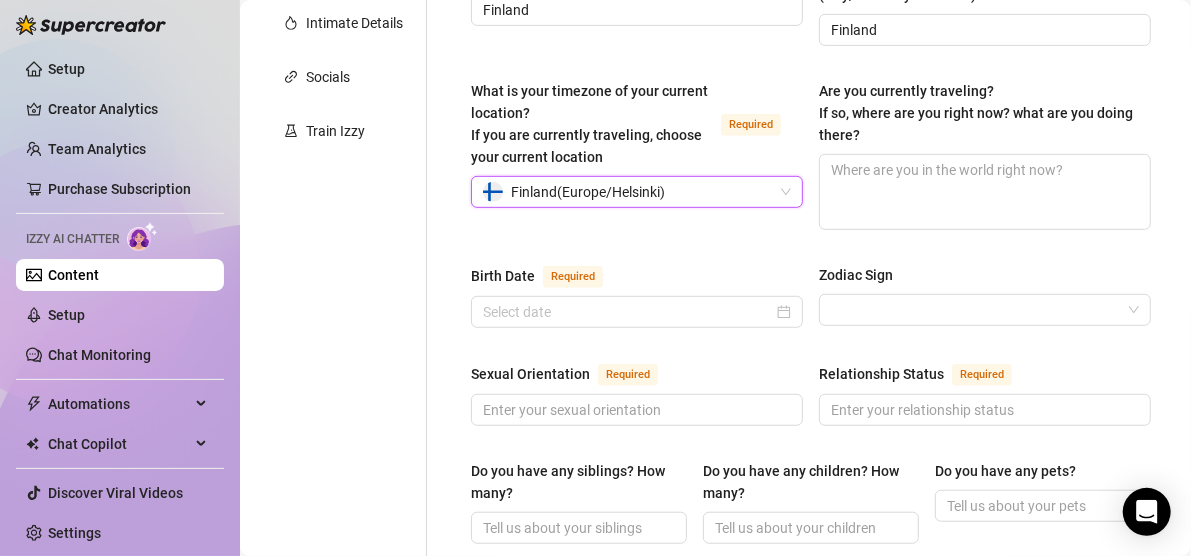 scroll, scrollTop: 462, scrollLeft: 0, axis: vertical 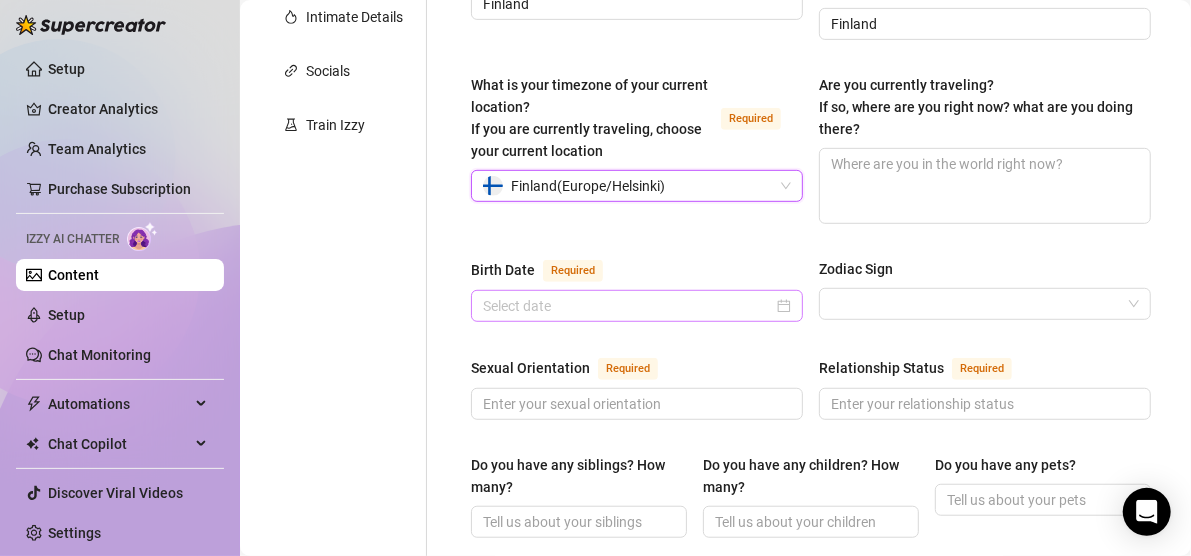 click at bounding box center [637, 306] 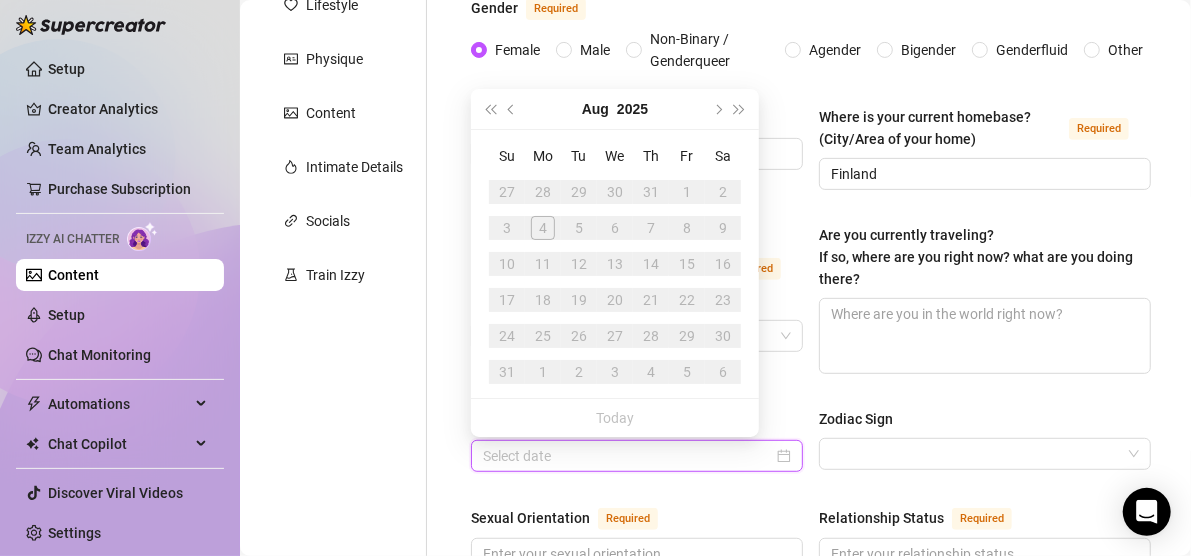 scroll, scrollTop: 307, scrollLeft: 0, axis: vertical 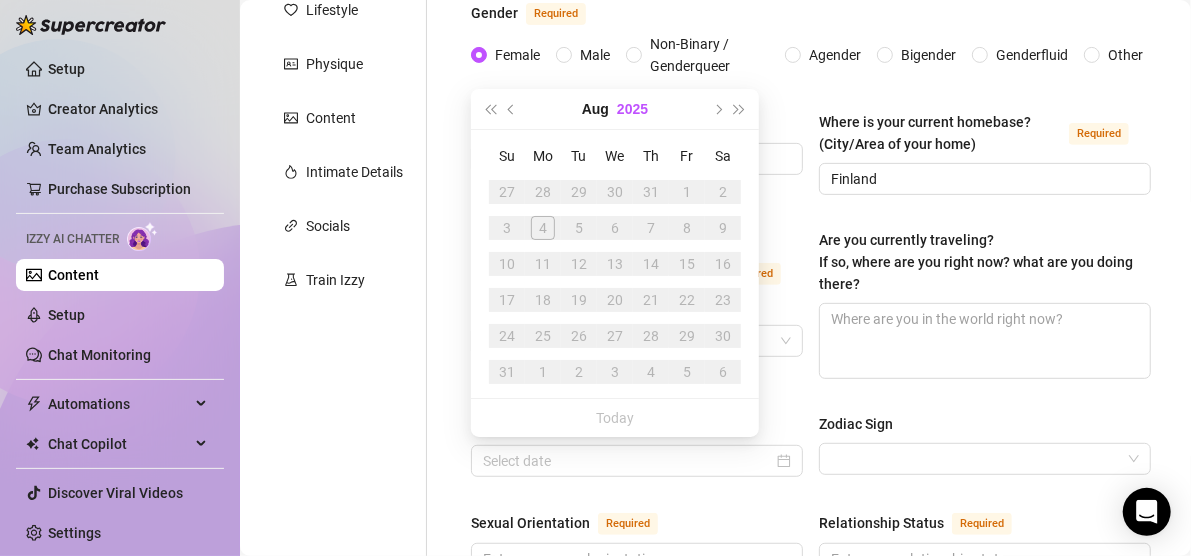 click on "2025" at bounding box center [632, 109] 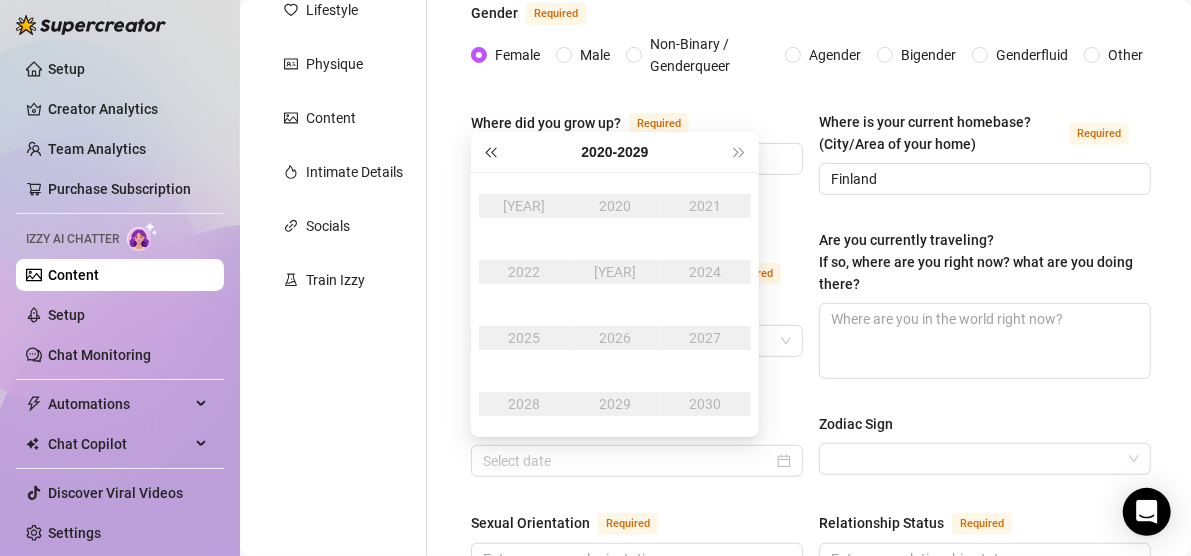 click at bounding box center (490, 152) 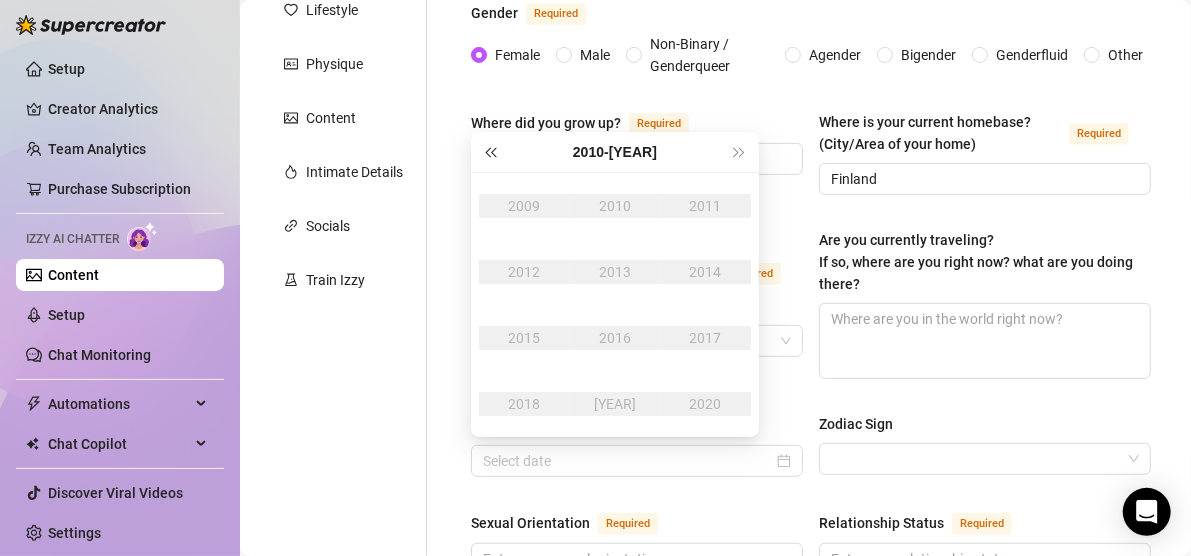 click at bounding box center (490, 152) 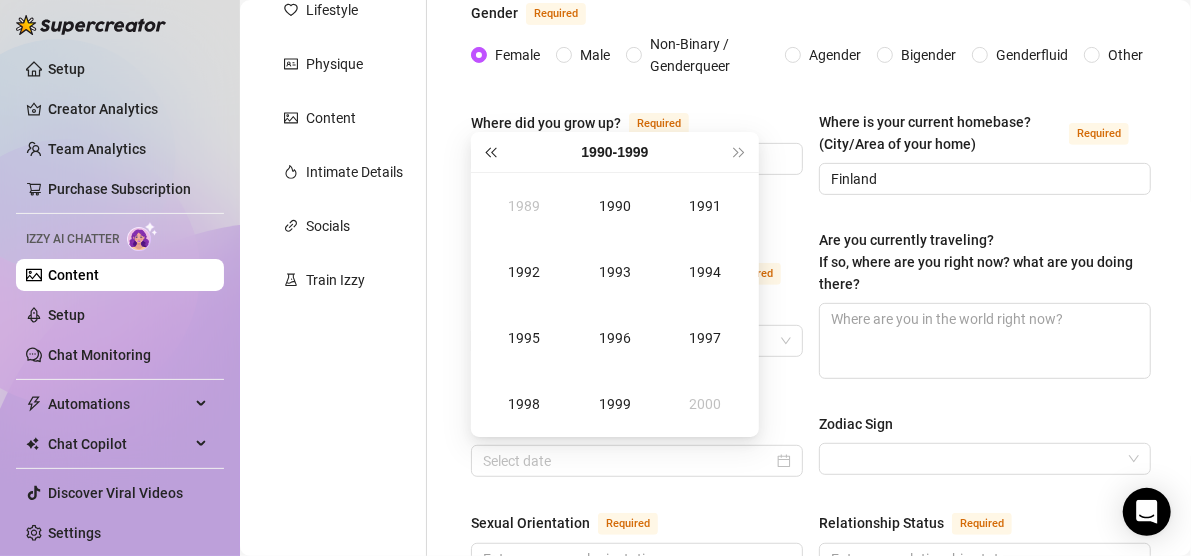 click at bounding box center (490, 152) 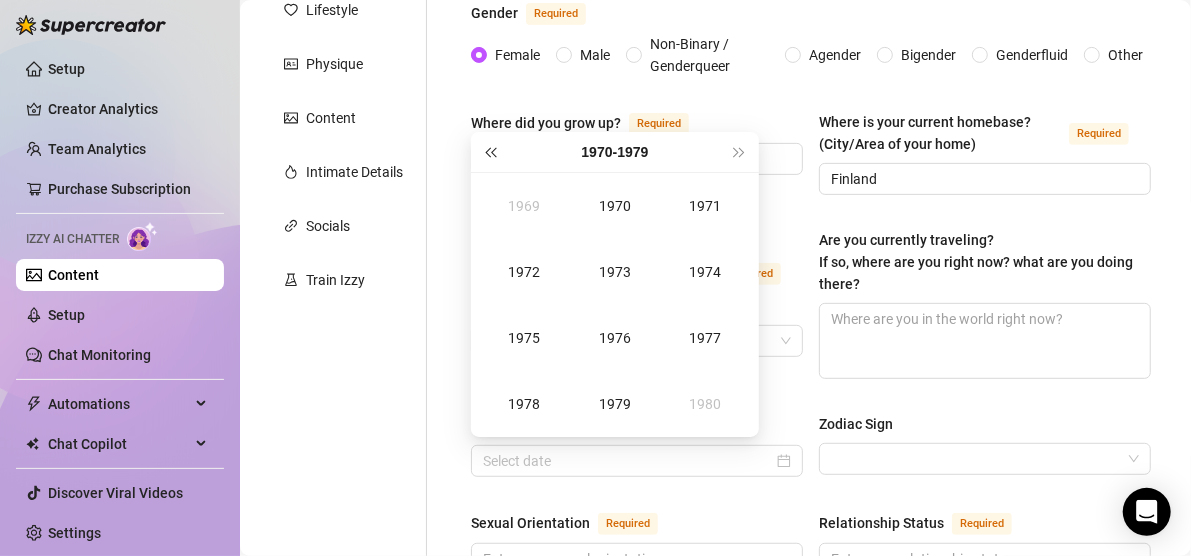 click at bounding box center (490, 152) 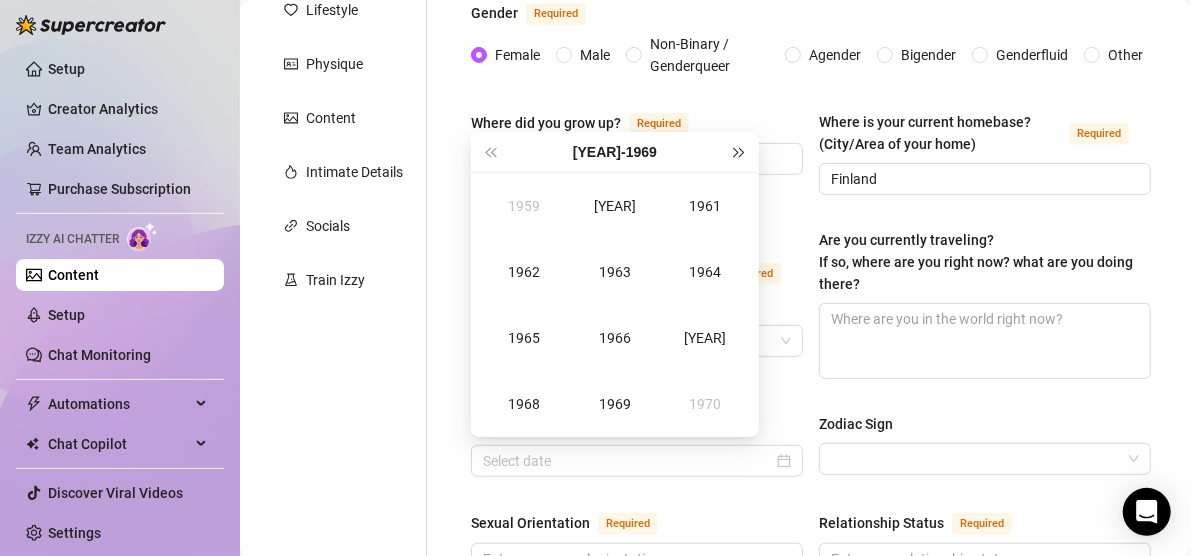 click at bounding box center [740, 152] 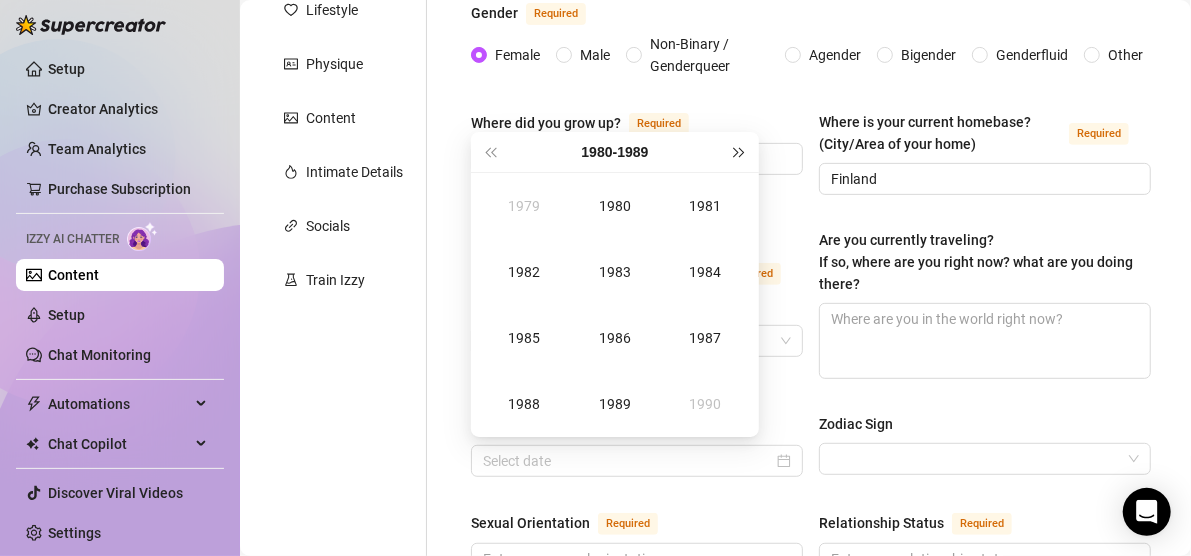 click at bounding box center [740, 152] 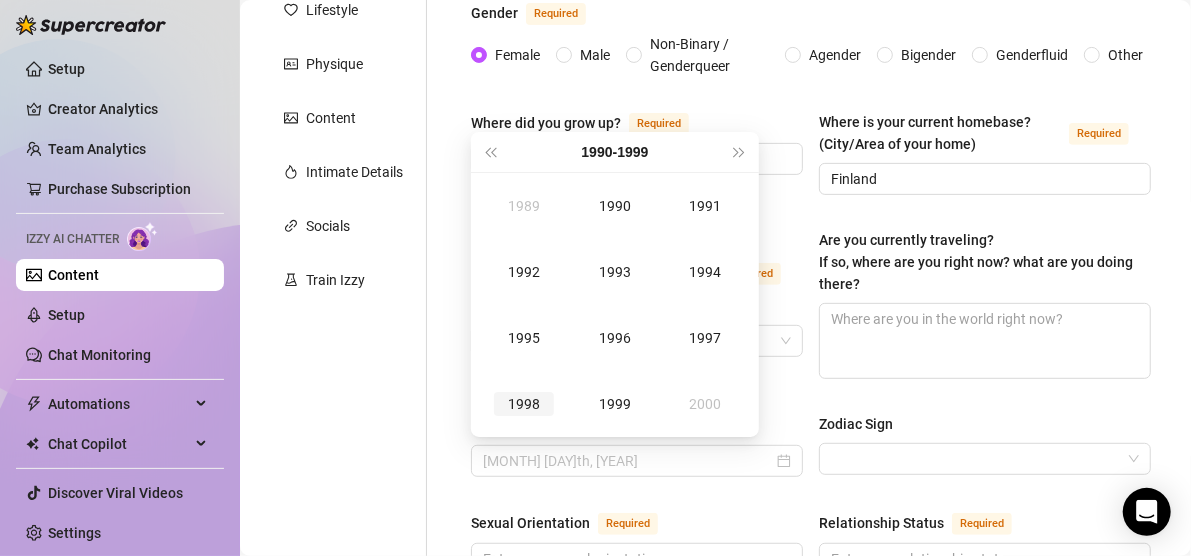 click on "1998" at bounding box center (524, 404) 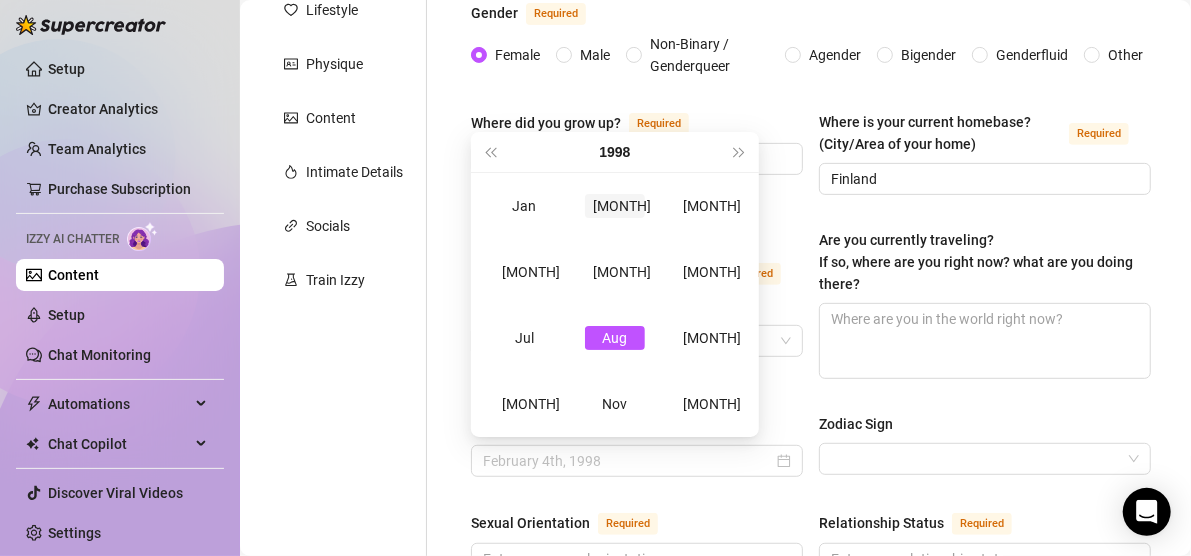 click on "[MONTH]" at bounding box center (615, 206) 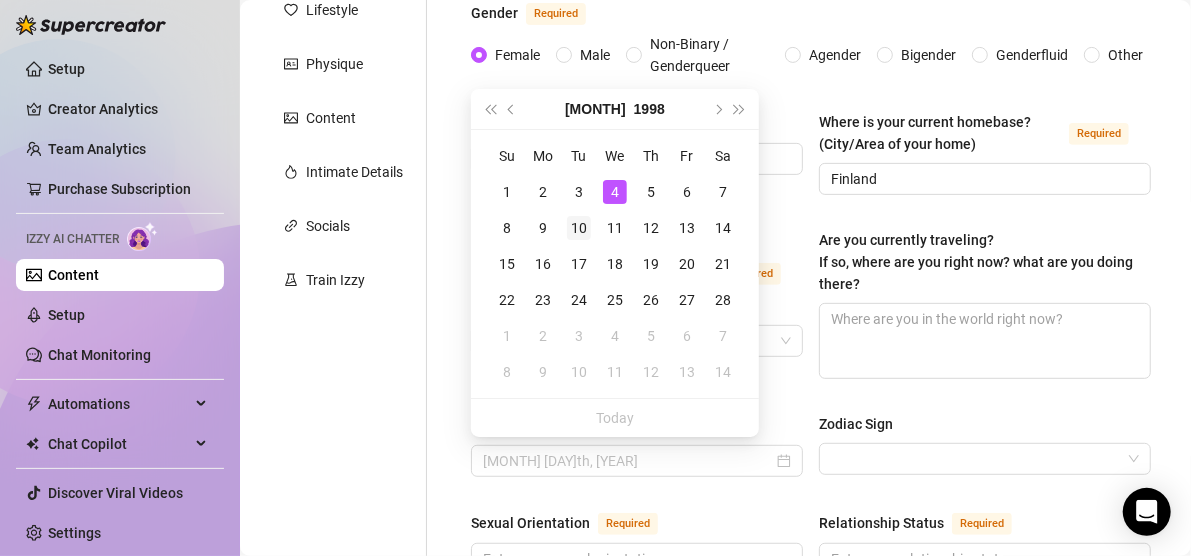 click on "10" at bounding box center (579, 228) 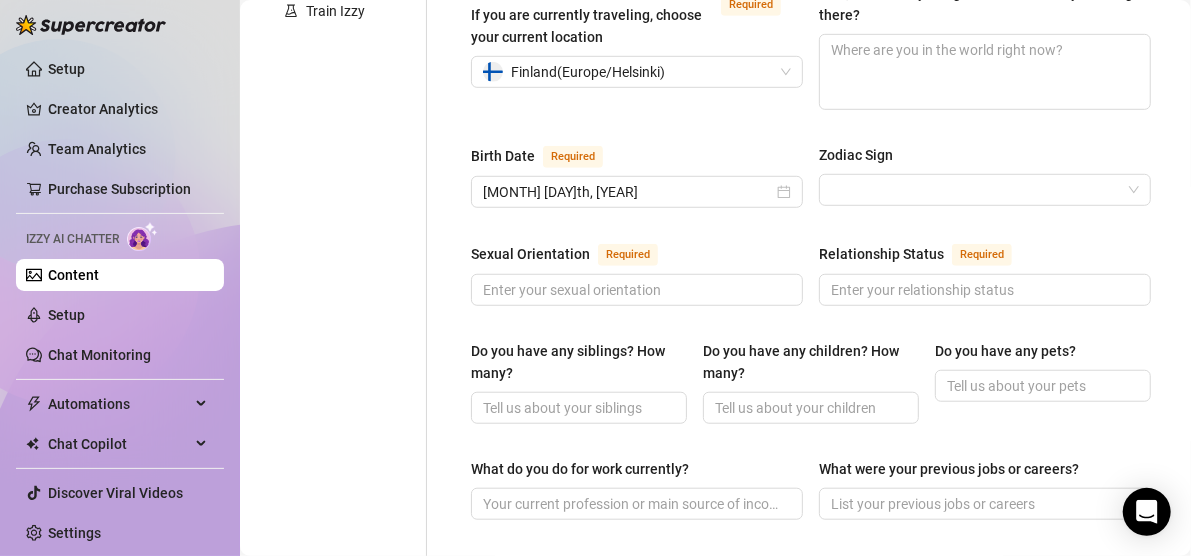 scroll, scrollTop: 577, scrollLeft: 0, axis: vertical 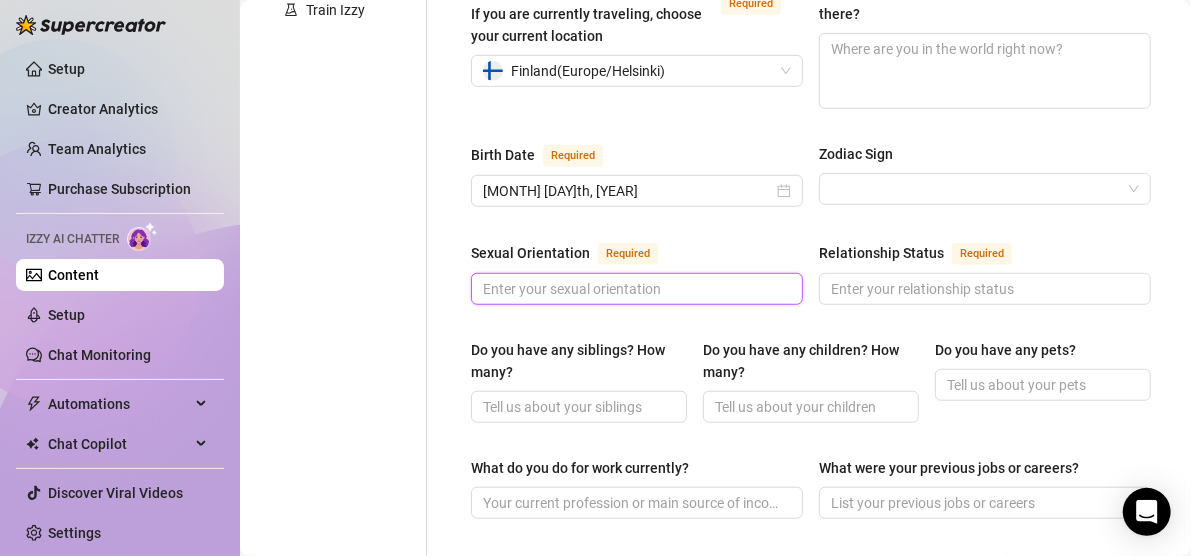 click on "Sexual Orientation Required" at bounding box center (635, 289) 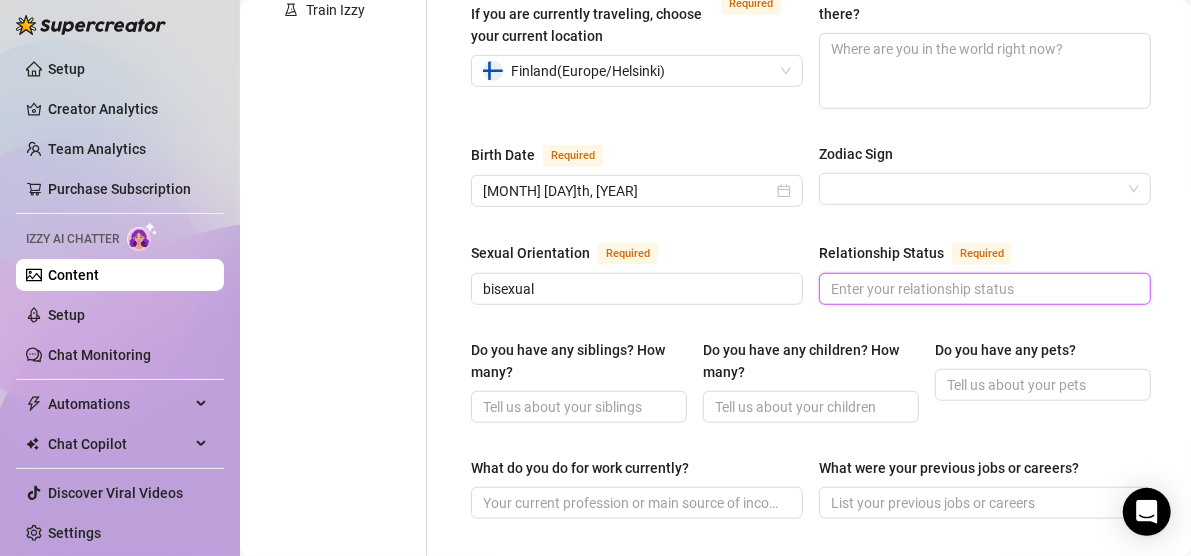 click on "Relationship Status Required" at bounding box center (983, 289) 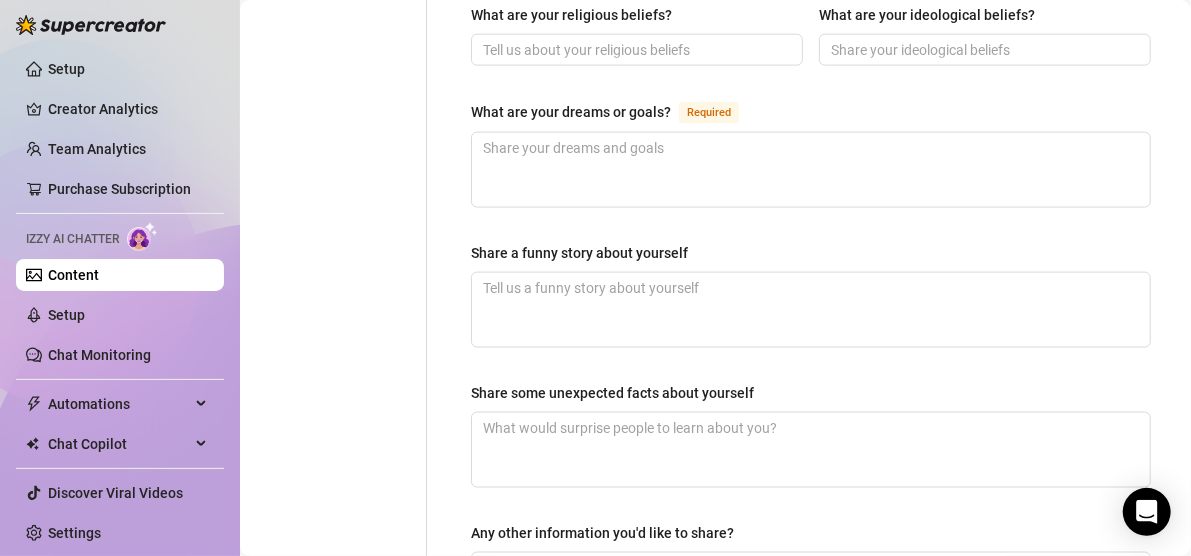 scroll, scrollTop: 1206, scrollLeft: 0, axis: vertical 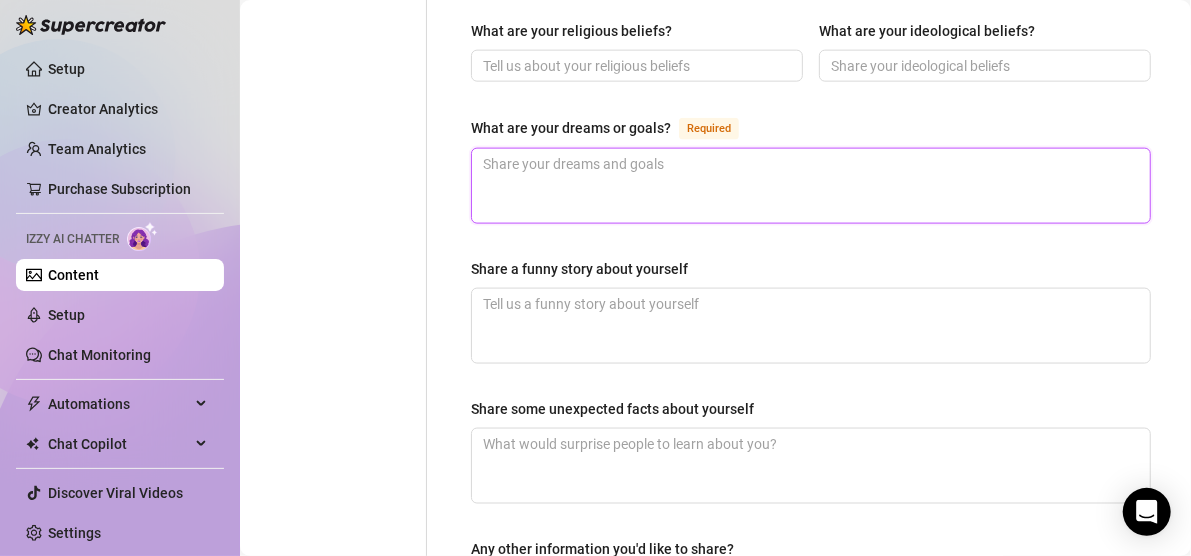 click on "What are your dreams or goals? Required" at bounding box center (811, 186) 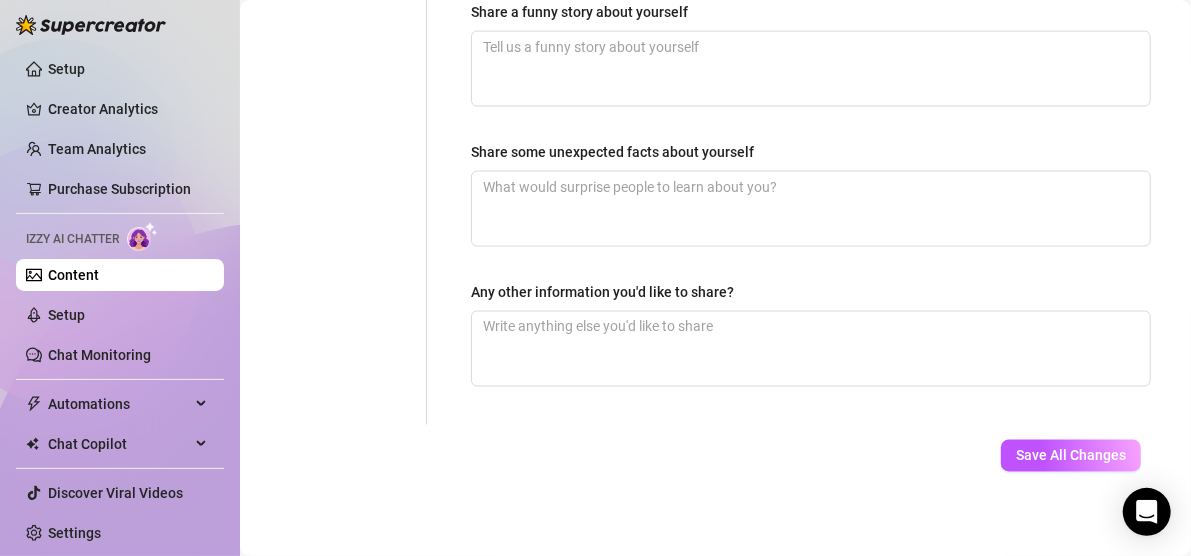 scroll, scrollTop: 1464, scrollLeft: 0, axis: vertical 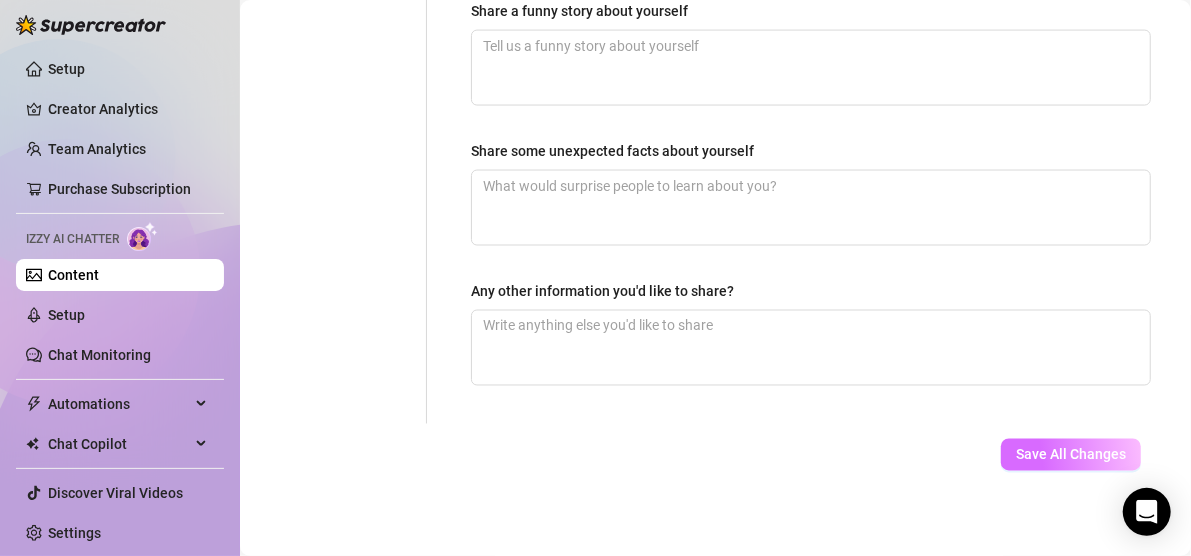 click on "Save All Changes" at bounding box center [1071, 455] 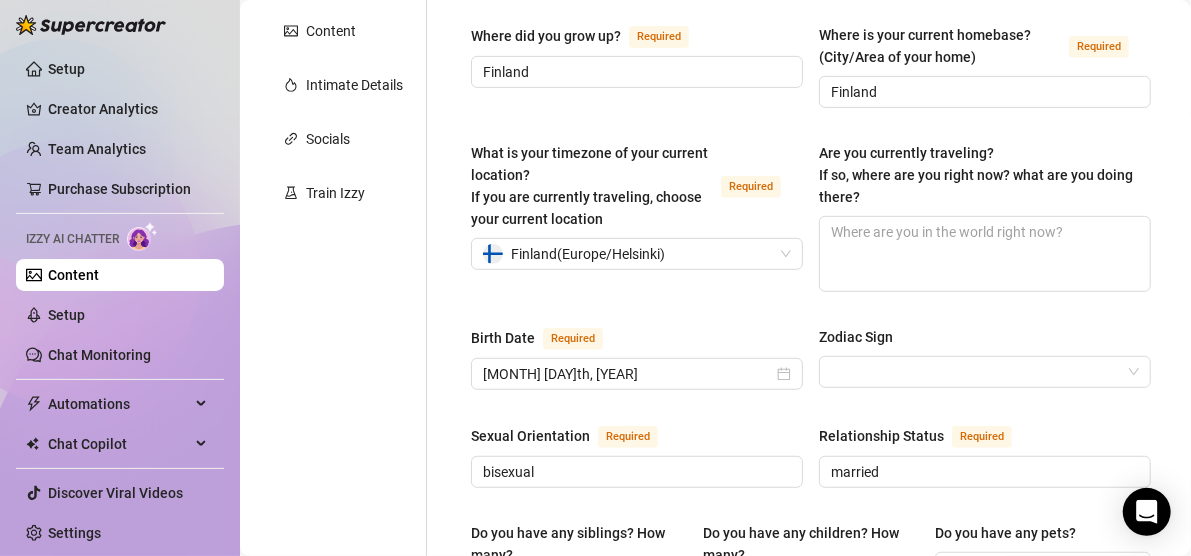 scroll, scrollTop: 0, scrollLeft: 0, axis: both 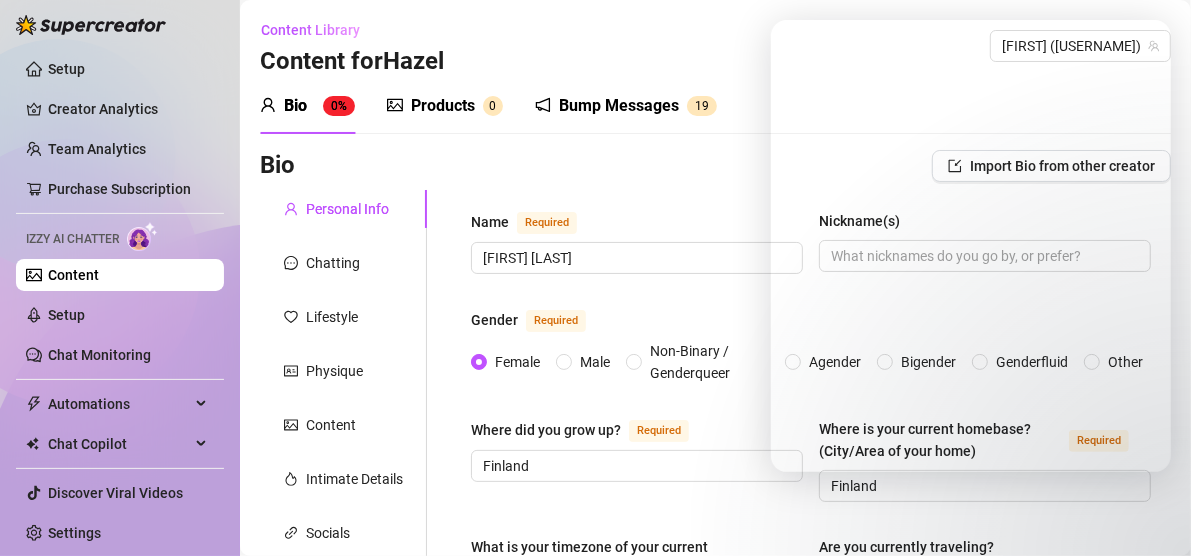 click on "Content Library Content for  Hazel Hazel (hazelreid_official) Bio   0% Products 0 Bump Messages 1 9 Bio Import Bio from other creator Personal Info Chatting Lifestyle Physique Content Intimate Details Socials Train Izzy Name Required Hazel Reid Nickname(s) Gender Required Female Male Non-Binary / Genderqueer Agender Bigender Genderfluid Other Where did you grow up? Required Finland Where is your current homebase? (City/Area of your home) Required Finland What is your timezone of your current location? If you are currently traveling, choose your current location Required Finland  ( Europe/Helsinki ) Are you currently traveling? If so, where are you right now? what are you doing there? Birth Date Required February 10th, 1998 Zodiac Sign Sexual Orientation Required bisexual Relationship Status Required married Do you have any siblings? How many? Do you have any children? How many? Do you have any pets? What do you do for work currently? What were your previous jobs or careers? What languages do you speak?   cm" at bounding box center (715, 1015) 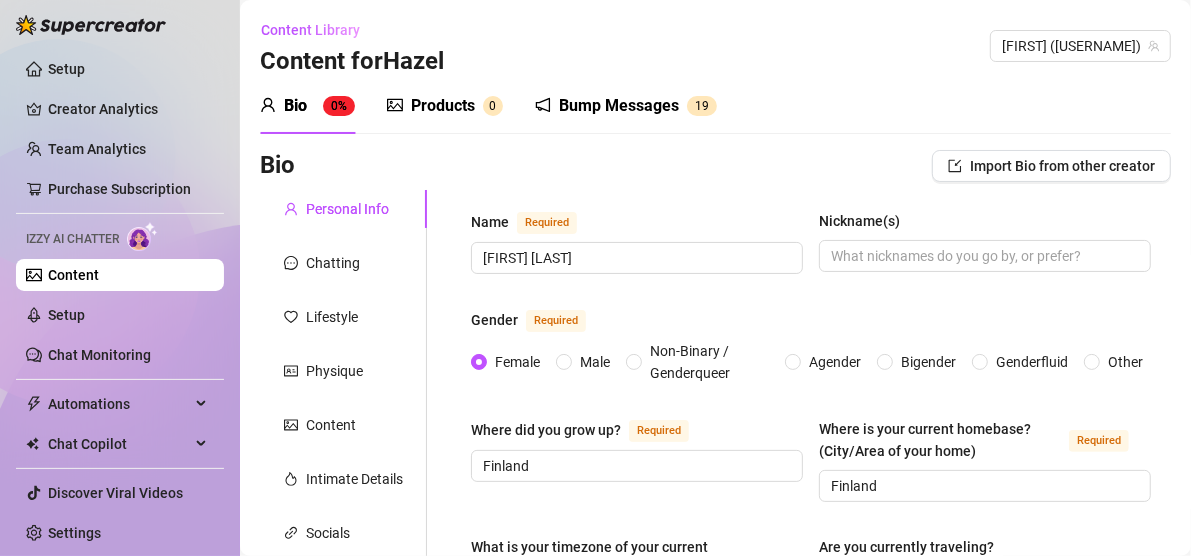 click on "Train Izzy" at bounding box center [335, 587] 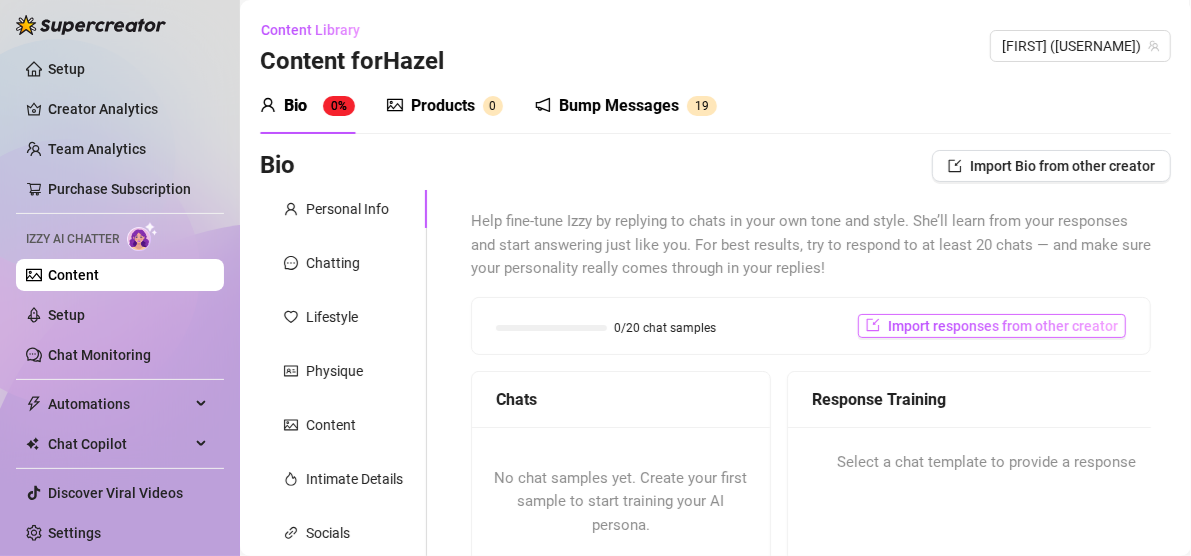 click on "Import responses from other creator" at bounding box center [1003, 326] 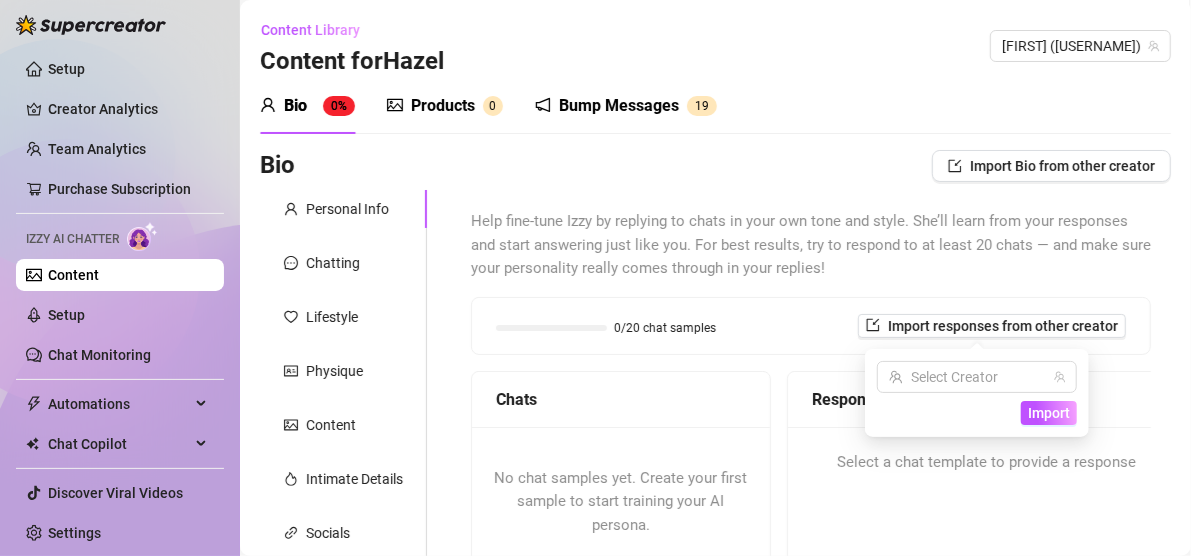 click on "Response Training" at bounding box center (987, 400) 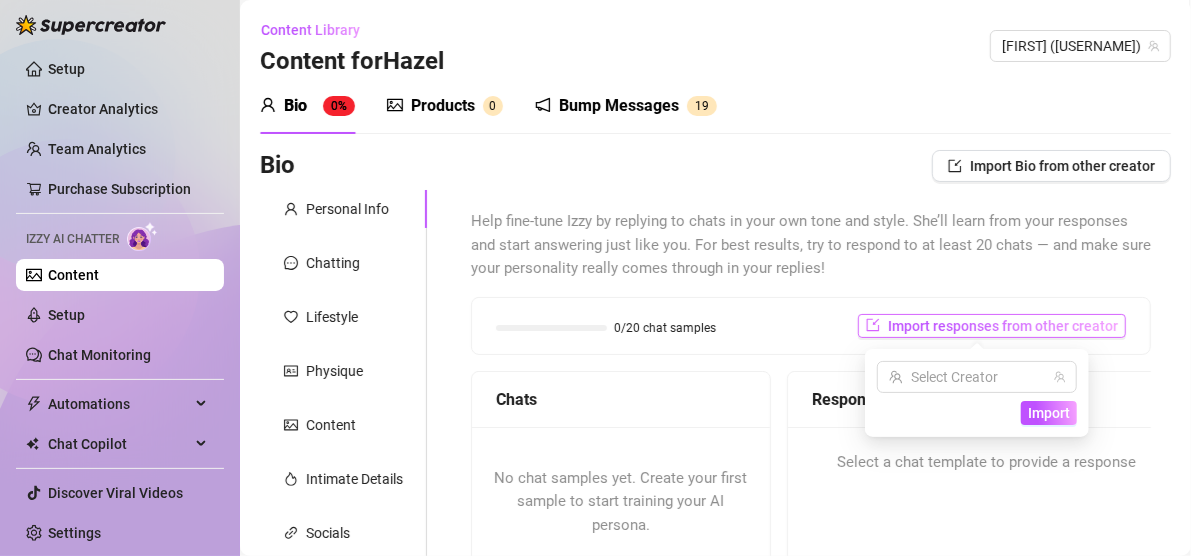 click on "Import responses from other creator" at bounding box center [1003, 326] 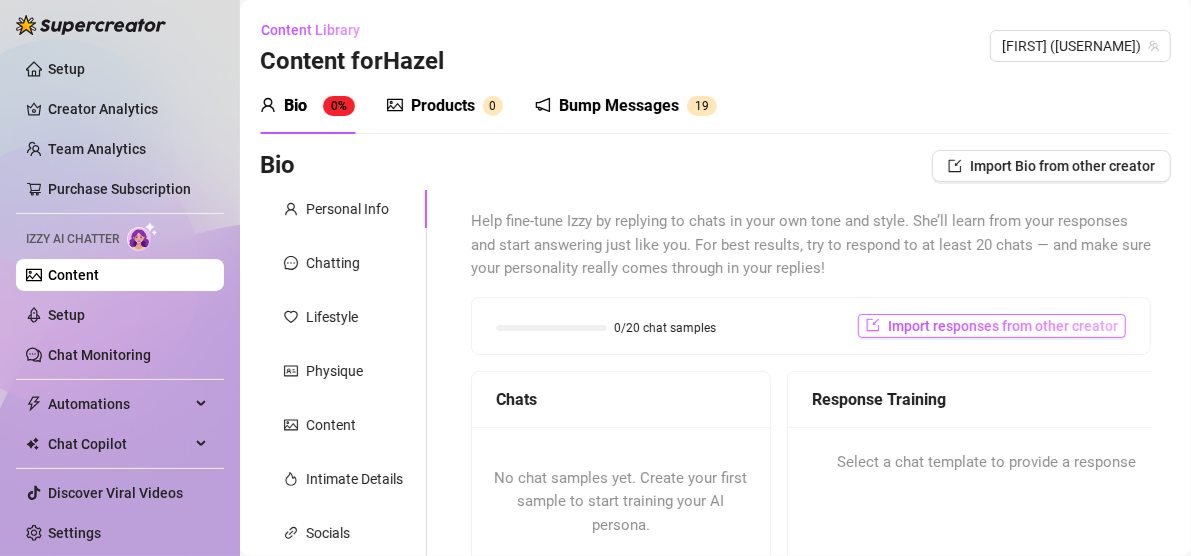 click on "Import responses from other creator" at bounding box center (1003, 326) 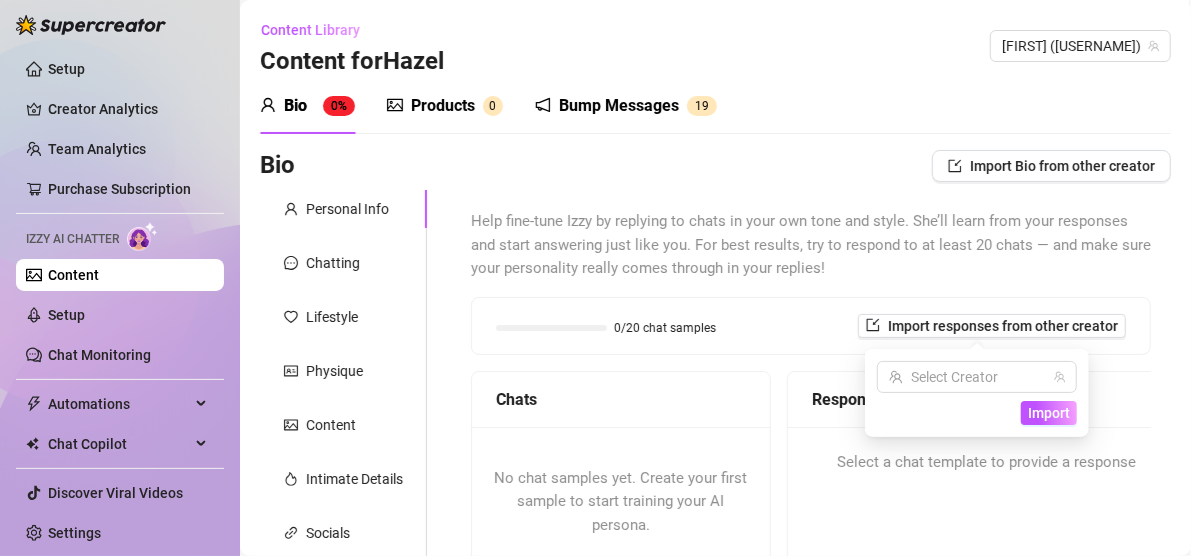 click on "Response Training" at bounding box center [987, 400] 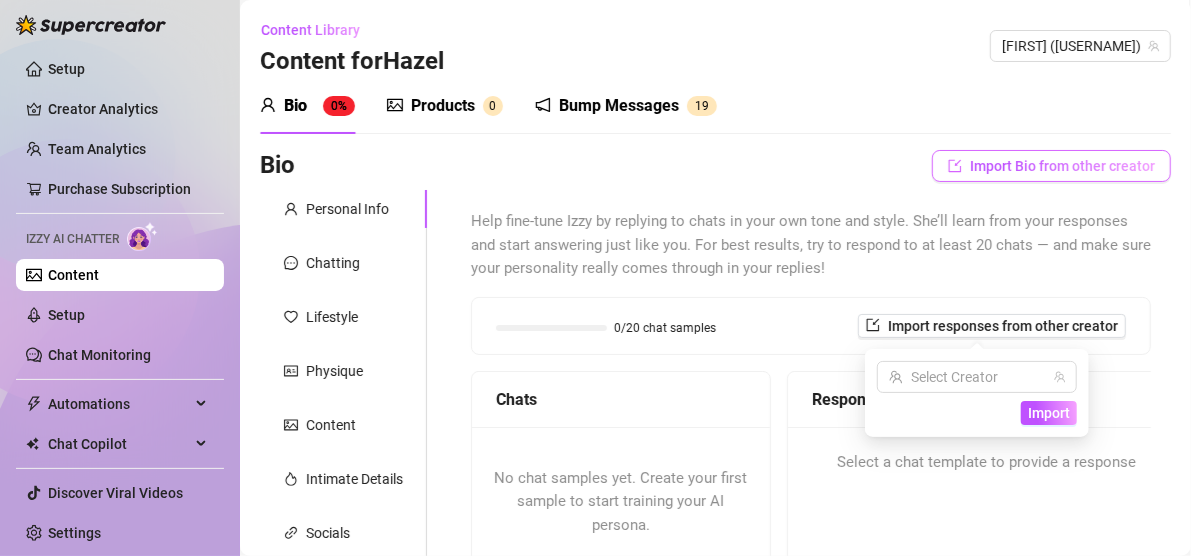 click on "Import Bio from other creator" at bounding box center (1062, 166) 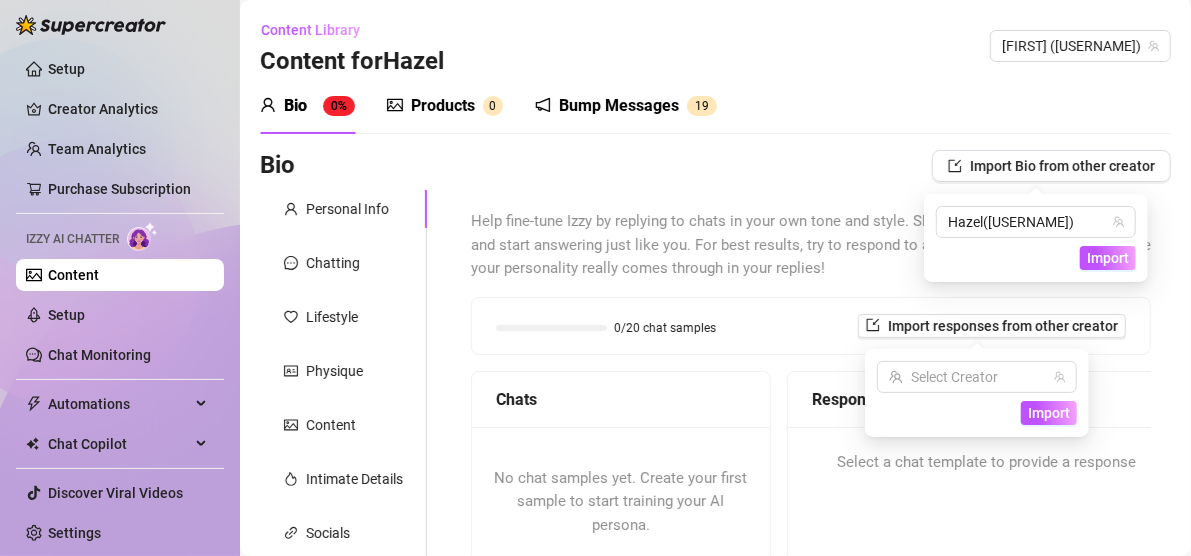click on "Content" at bounding box center (73, 275) 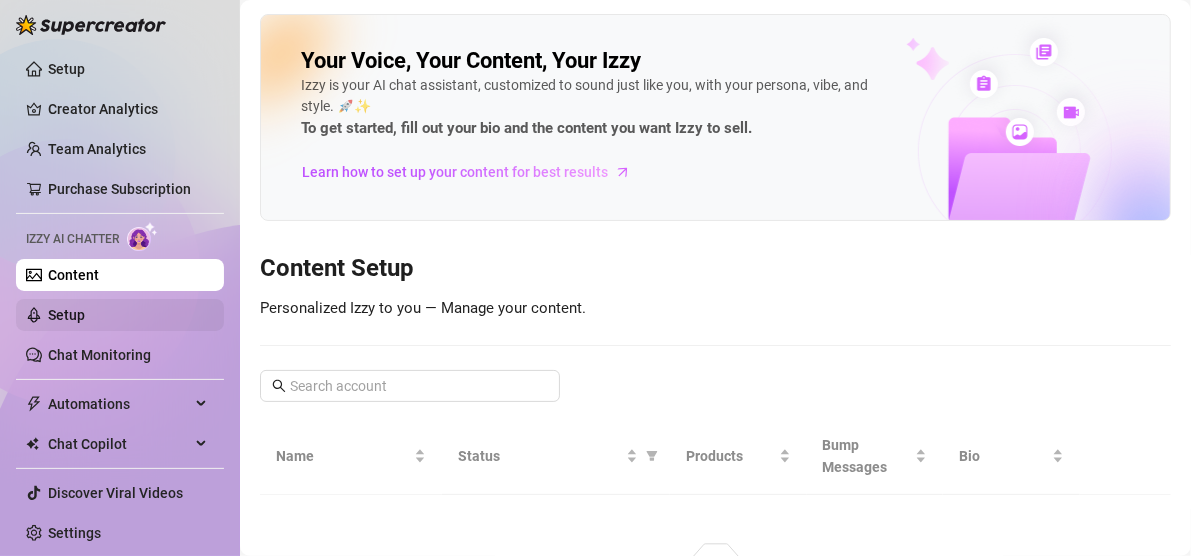 click on "Setup" at bounding box center (66, 315) 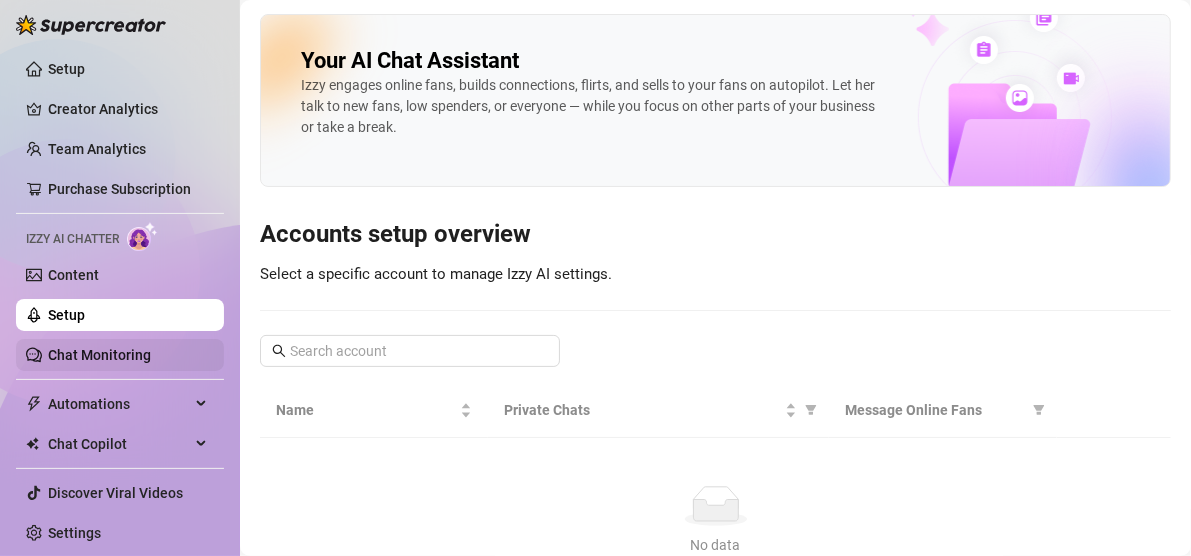 click on "Chat Monitoring" at bounding box center (99, 355) 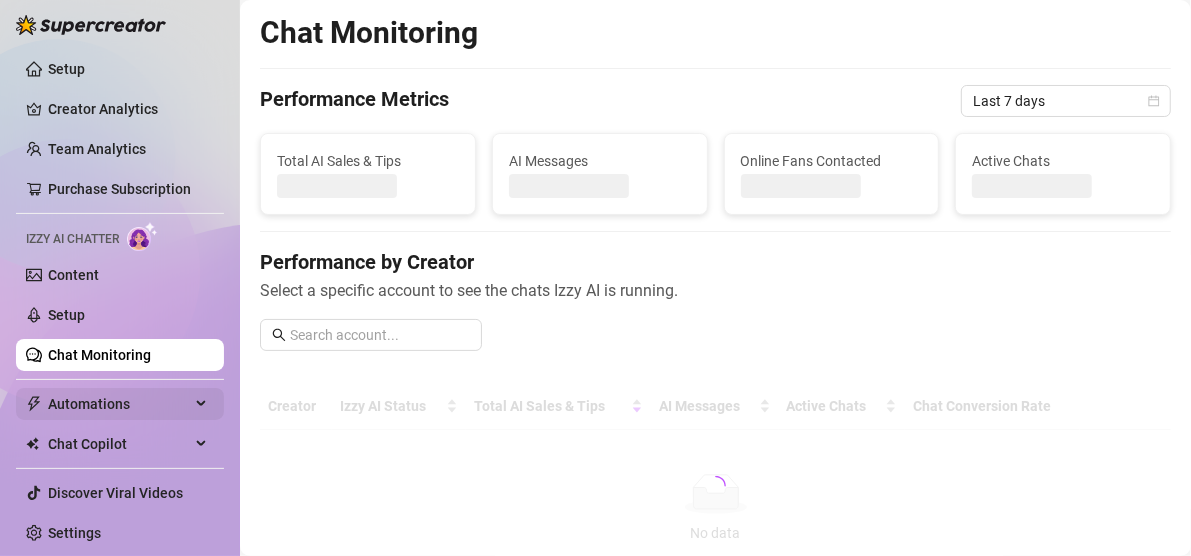 click on "Automations" at bounding box center (119, 404) 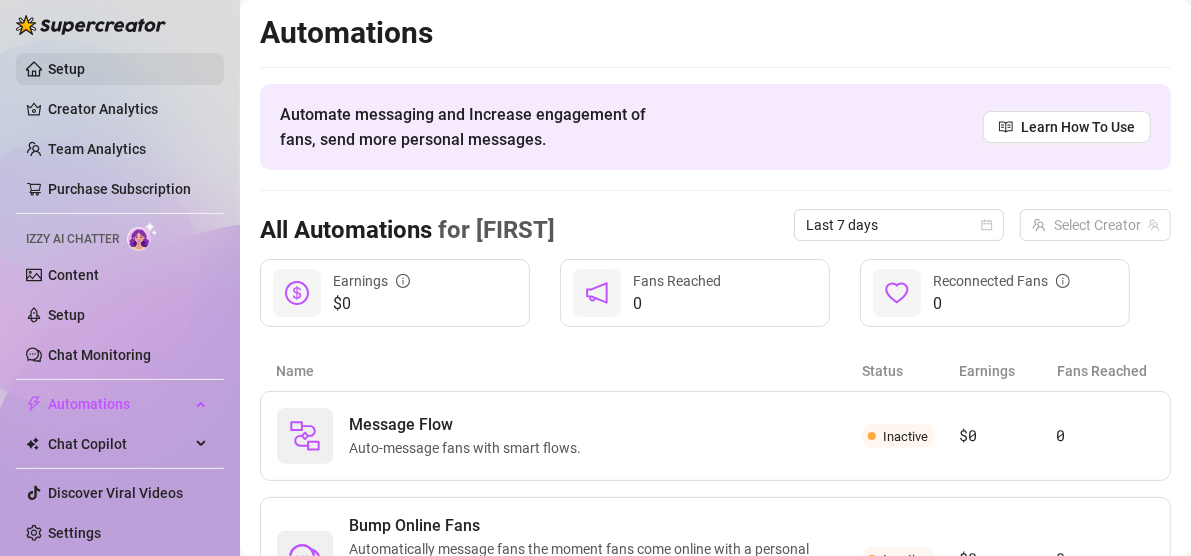 click on "Setup" at bounding box center (66, 69) 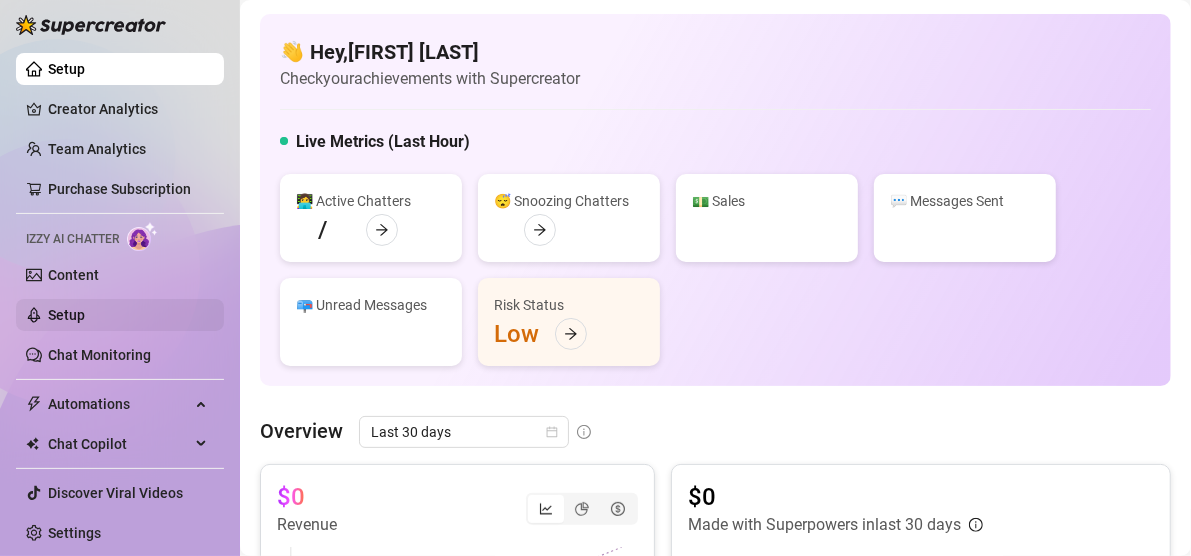 click on "Setup" at bounding box center (66, 315) 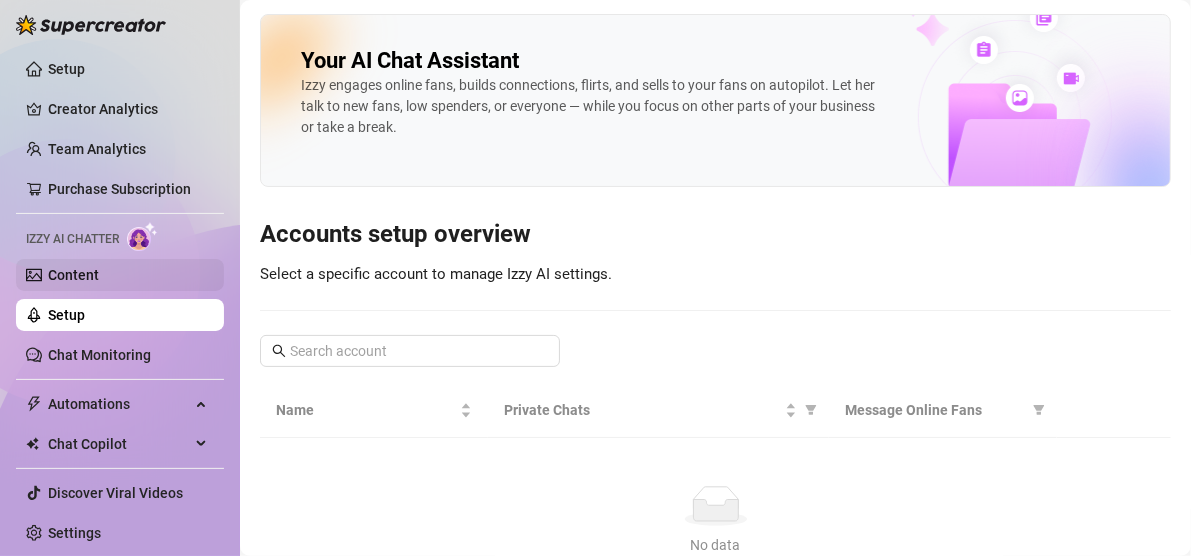 click on "Content" at bounding box center (73, 275) 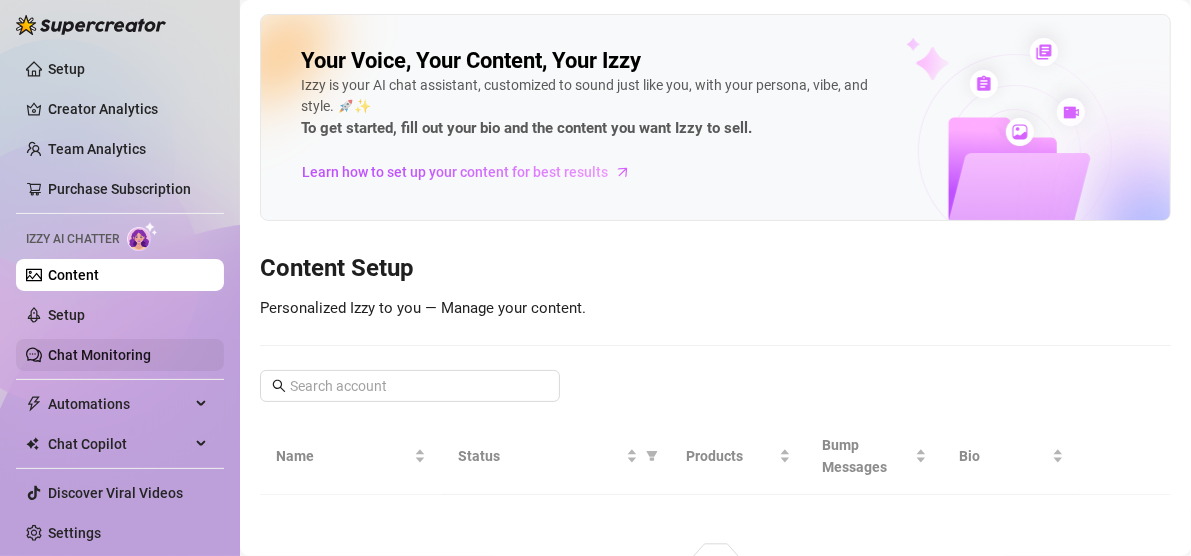 scroll, scrollTop: 0, scrollLeft: 0, axis: both 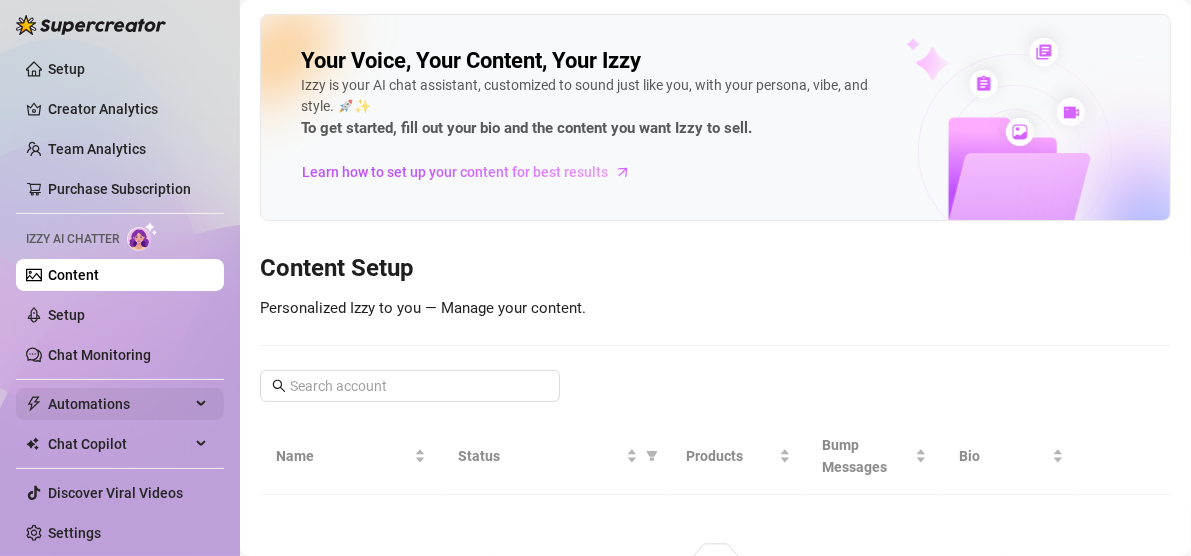 click on "Automations" at bounding box center (119, 404) 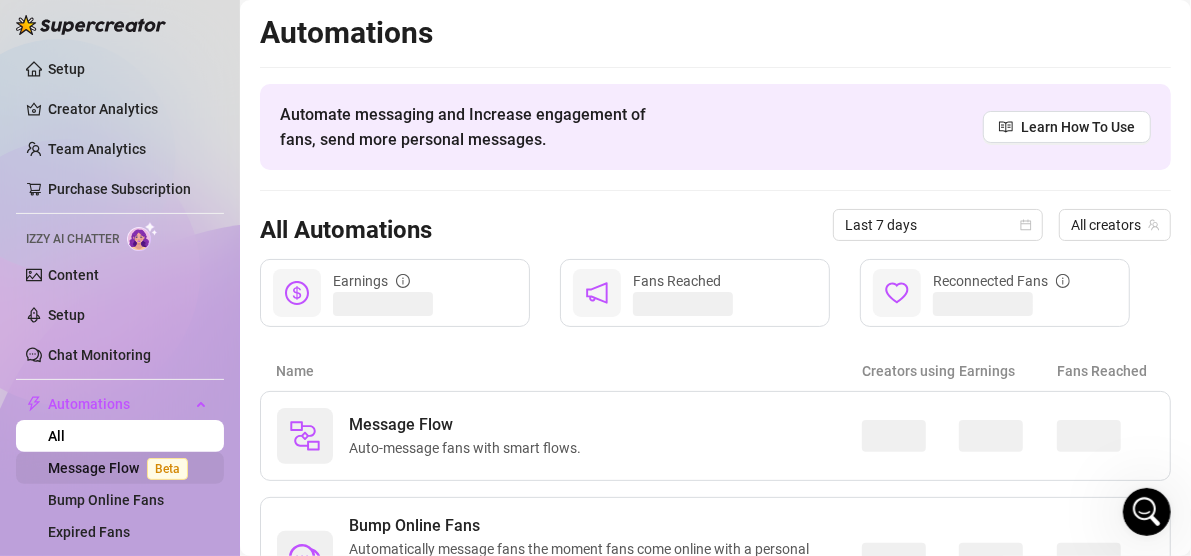 click on "Message Flow Beta" at bounding box center [122, 468] 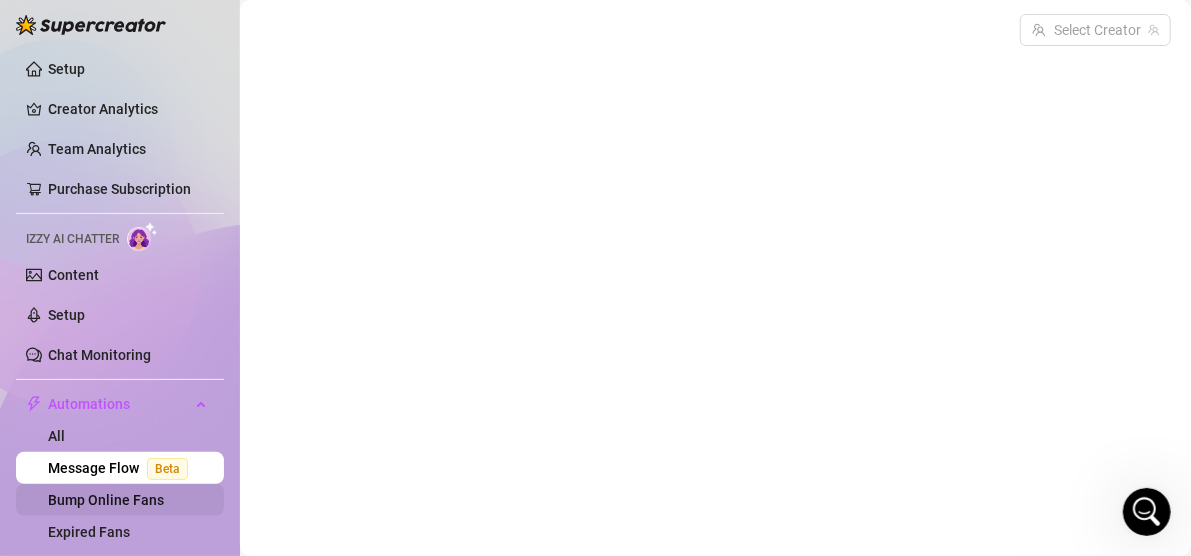click on "Bump Online Fans" at bounding box center (106, 500) 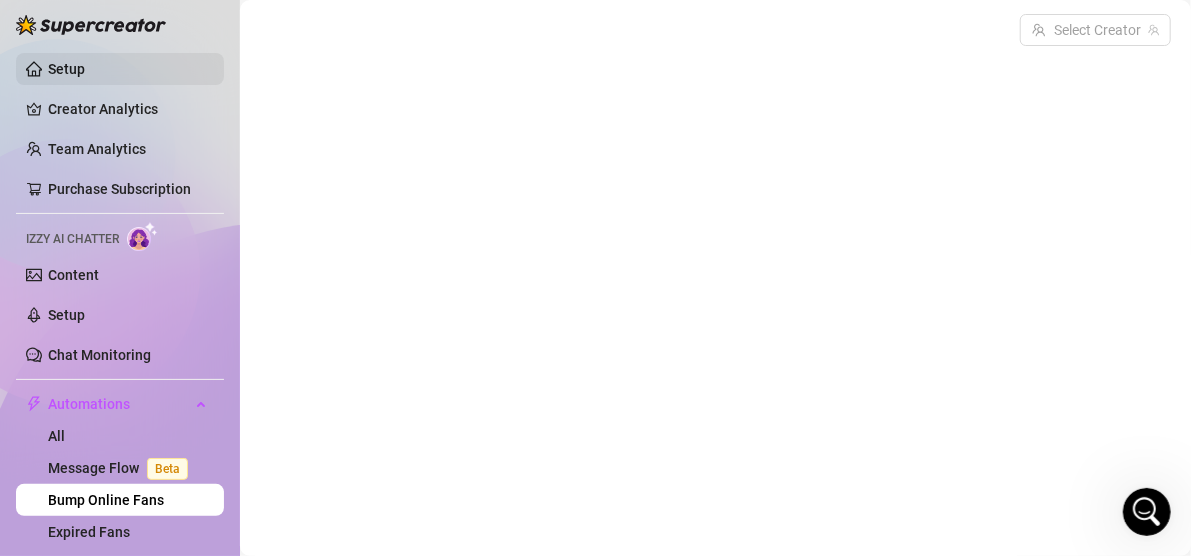 click on "Setup" at bounding box center [66, 69] 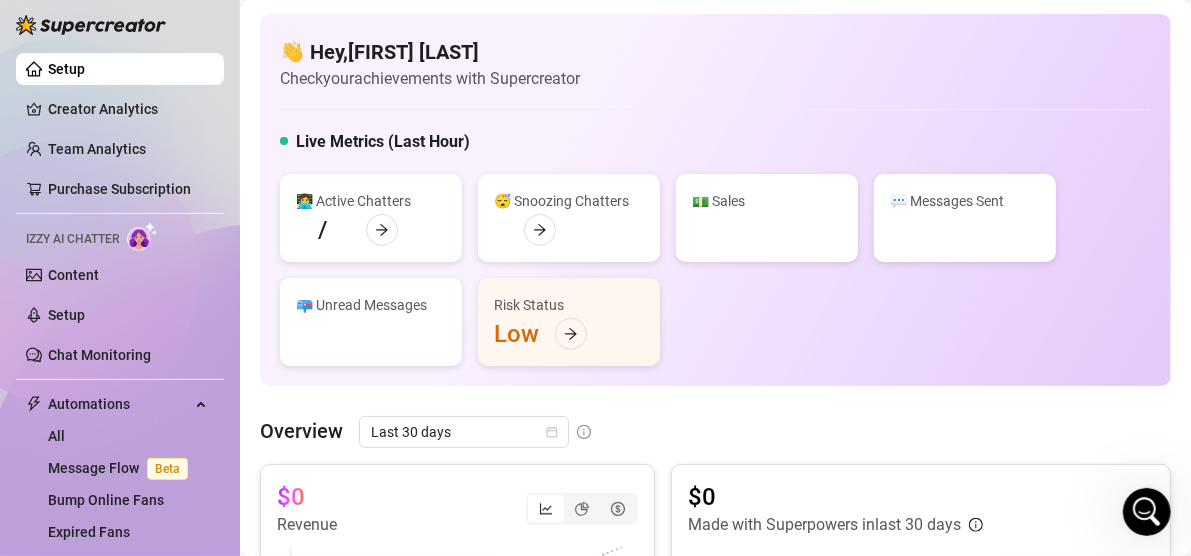 click on "Setup Creator Analytics   Team Analytics Purchase Subscription Izzy AI Chatter Content Setup Chat Monitoring Automations All Message Flow Beta Bump Online Fans Expired Fans Chat Copilot All AI Reply Message Library Fan CRM Discover Viral Videos Settings" at bounding box center [120, 365] 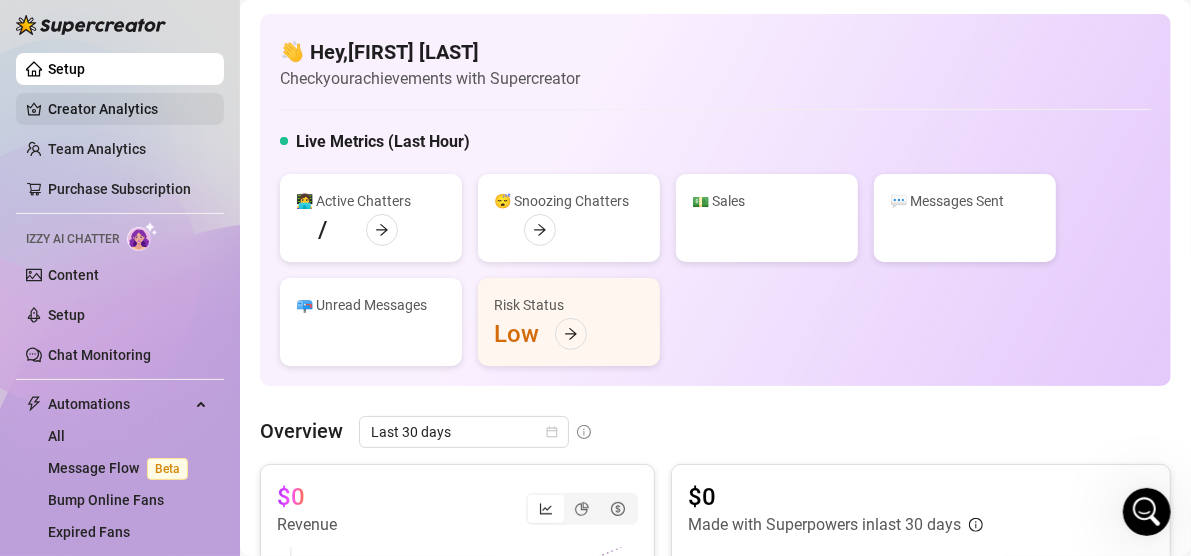 click on "Creator Analytics" at bounding box center [128, 109] 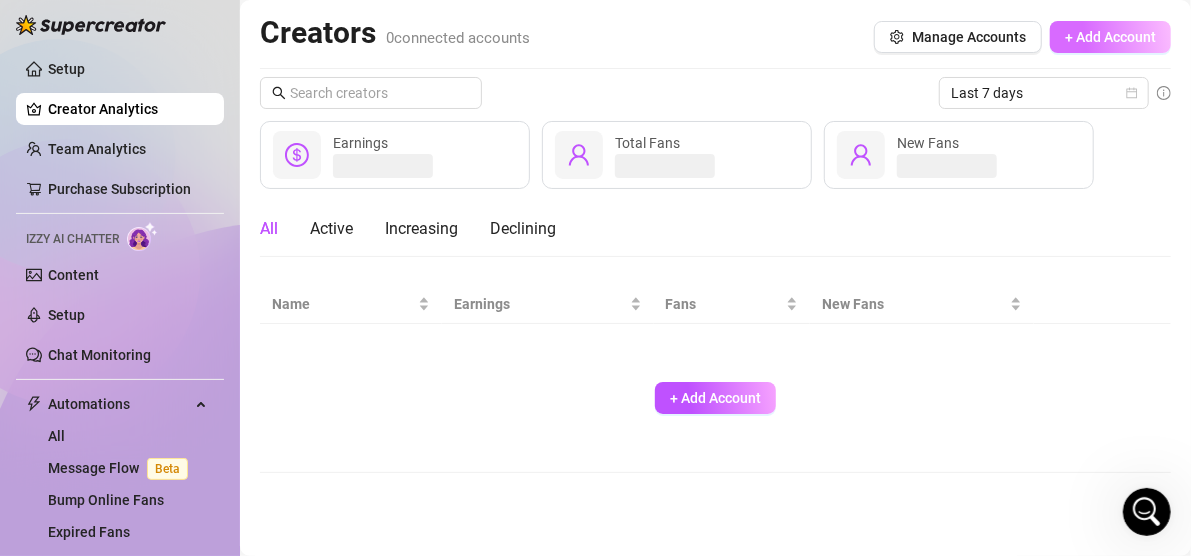 click on "+ Add Account" at bounding box center (1110, 37) 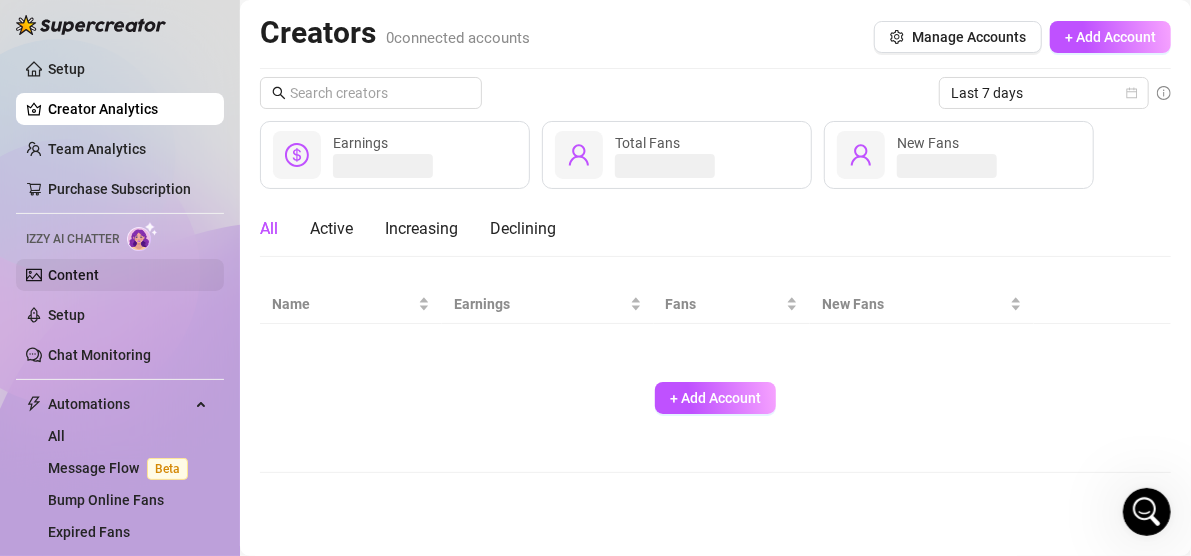 click on "Content" at bounding box center [73, 275] 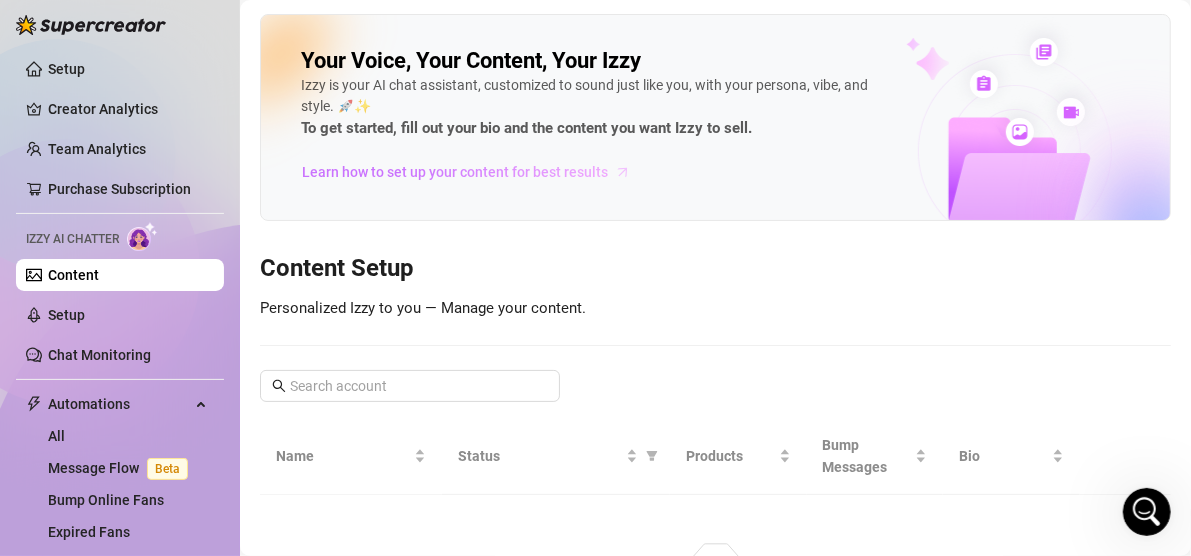click on "Learn how to set up your content for best results" at bounding box center [455, 172] 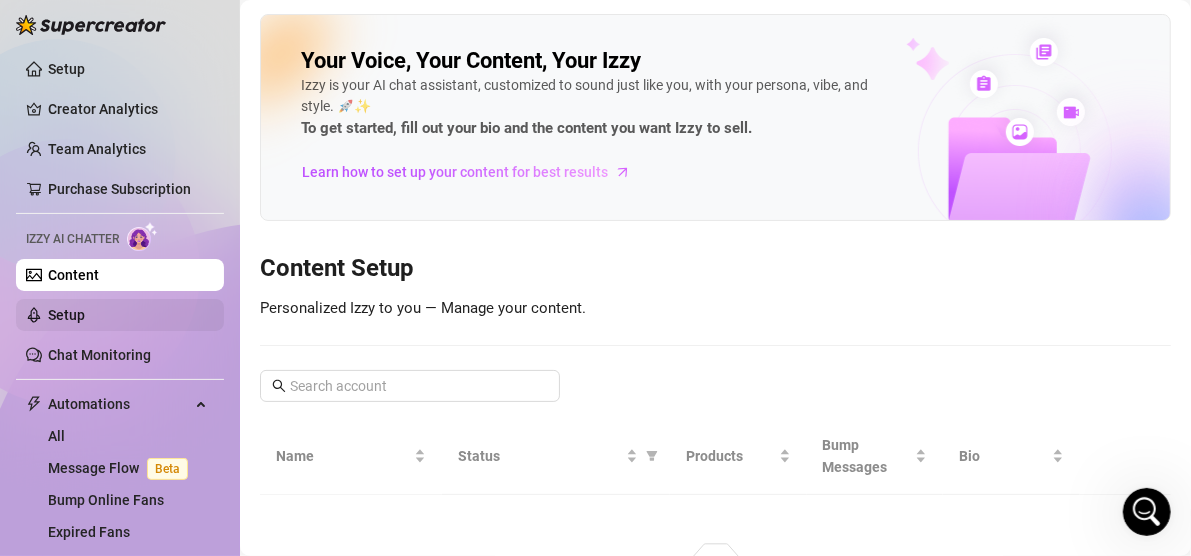 click on "Setup" at bounding box center (66, 315) 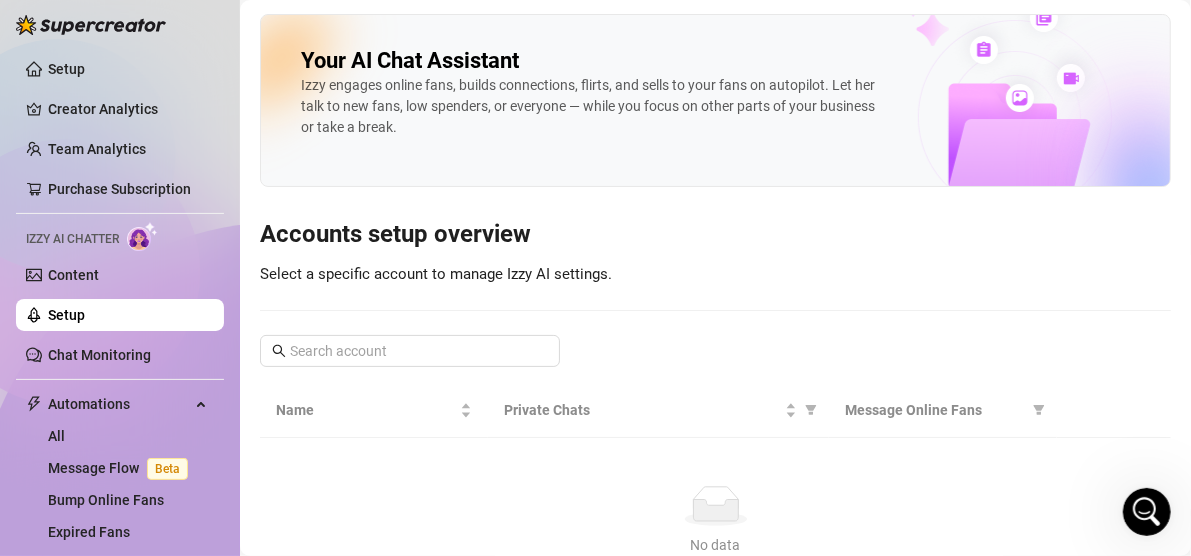 scroll, scrollTop: 0, scrollLeft: 0, axis: both 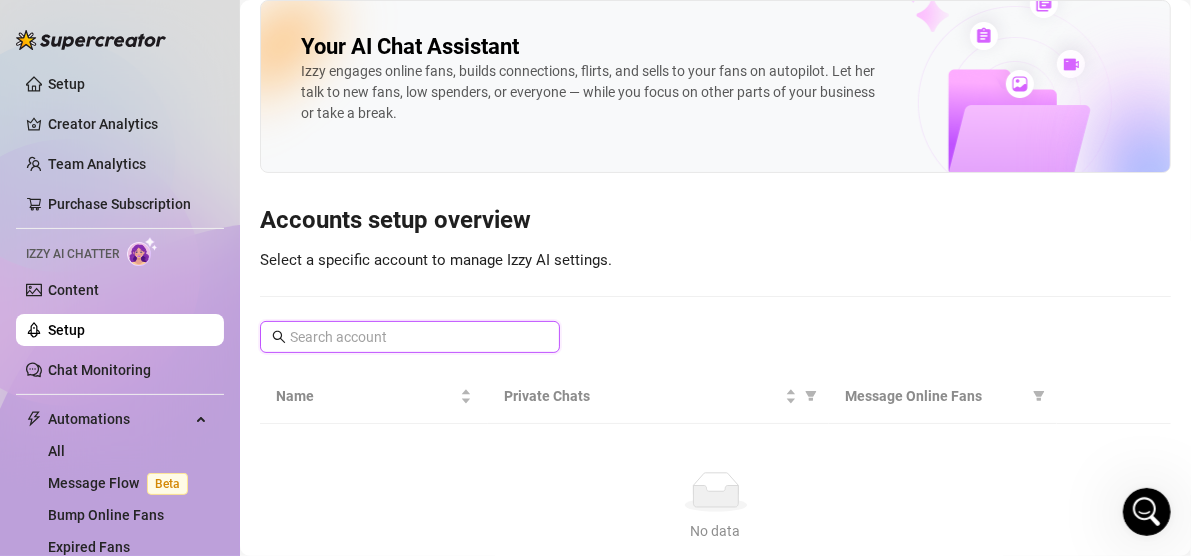 click at bounding box center (411, 337) 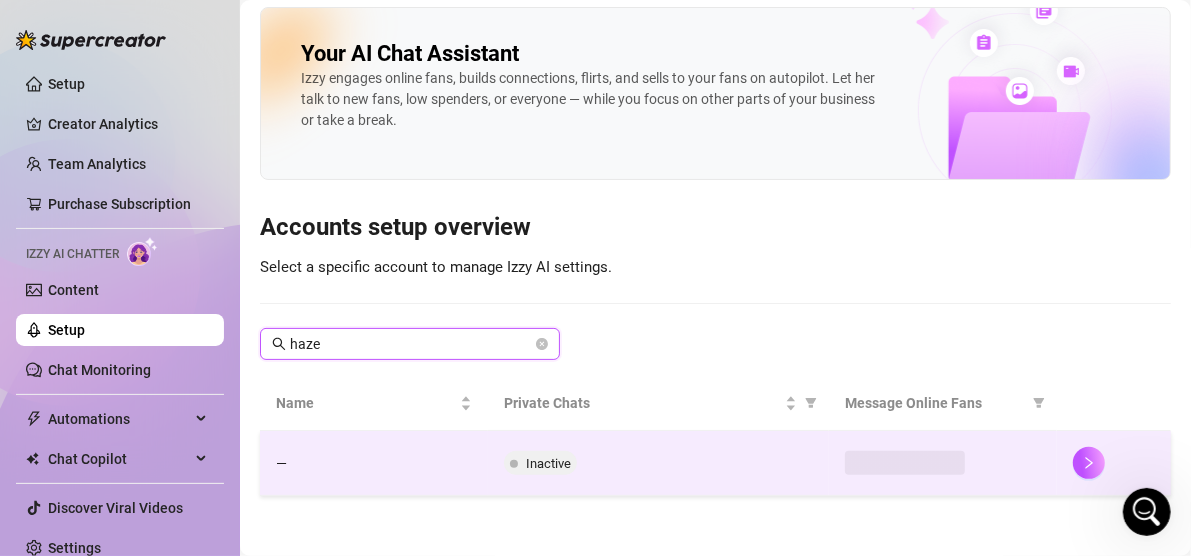 scroll, scrollTop: 0, scrollLeft: 0, axis: both 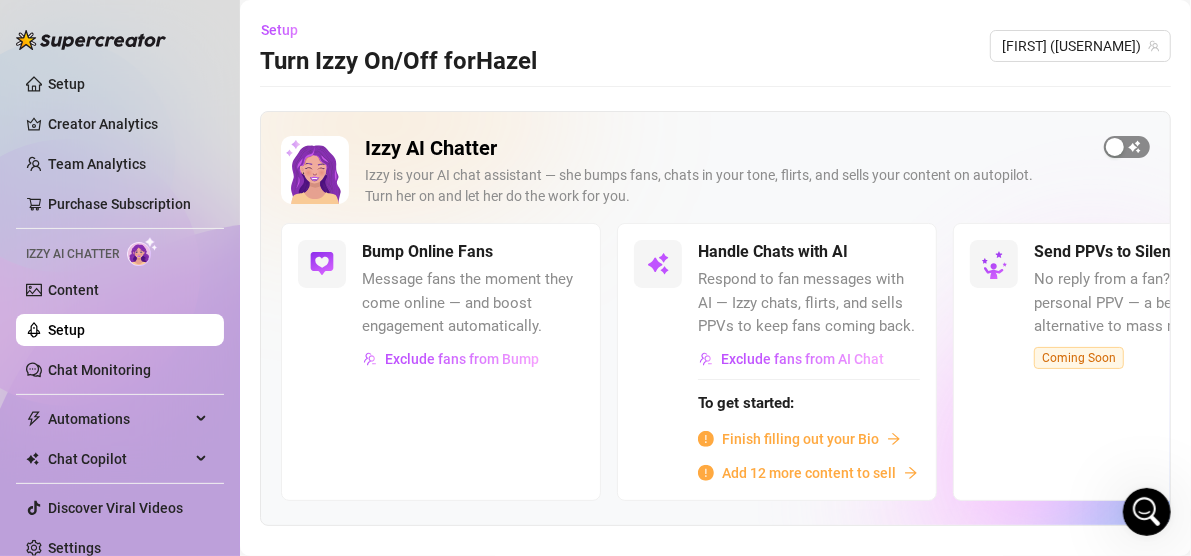click at bounding box center [1115, 147] 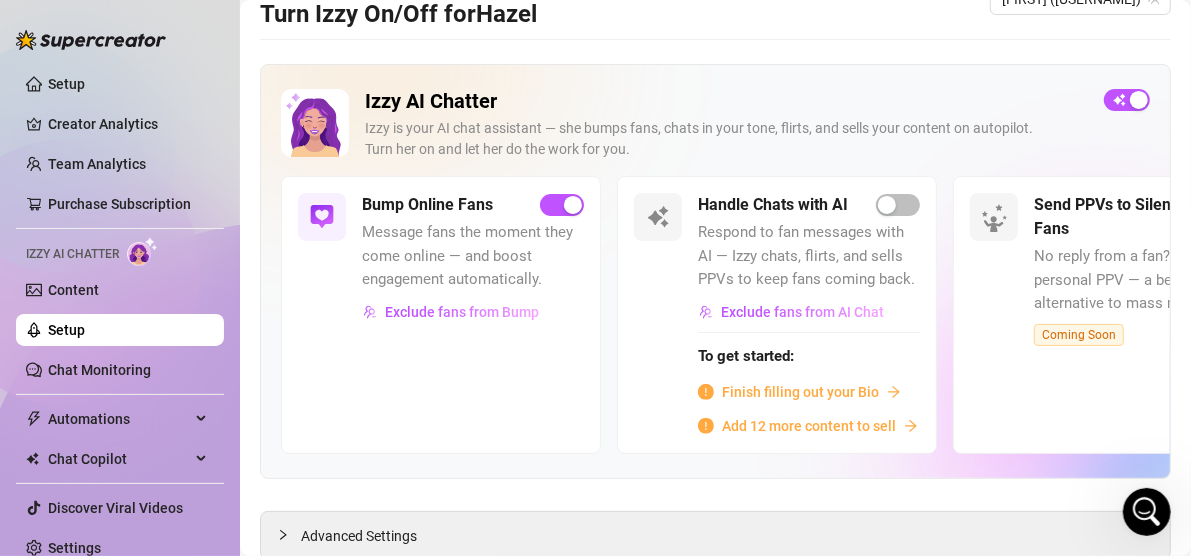 scroll, scrollTop: 65, scrollLeft: 0, axis: vertical 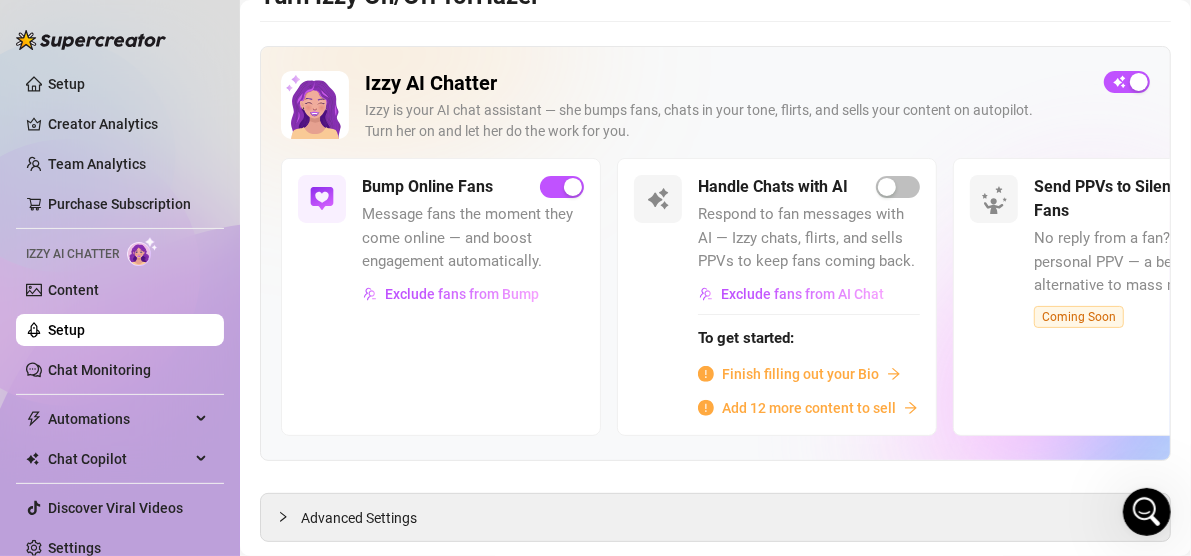 click on "Finish filling out your Bio" at bounding box center (800, 374) 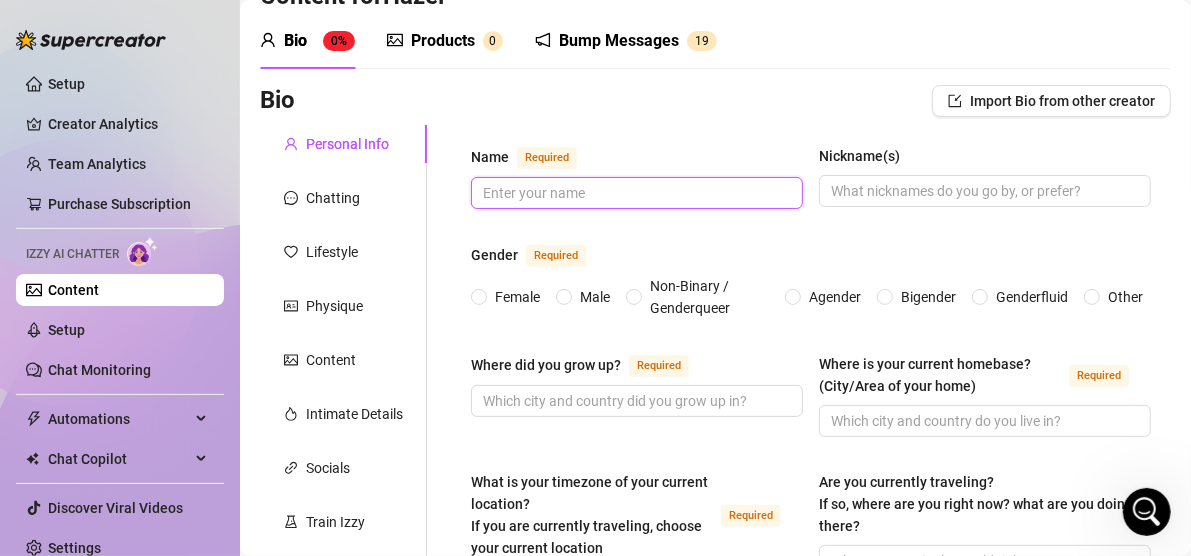 click on "[FIRST] [LAST]" at bounding box center (635, 193) 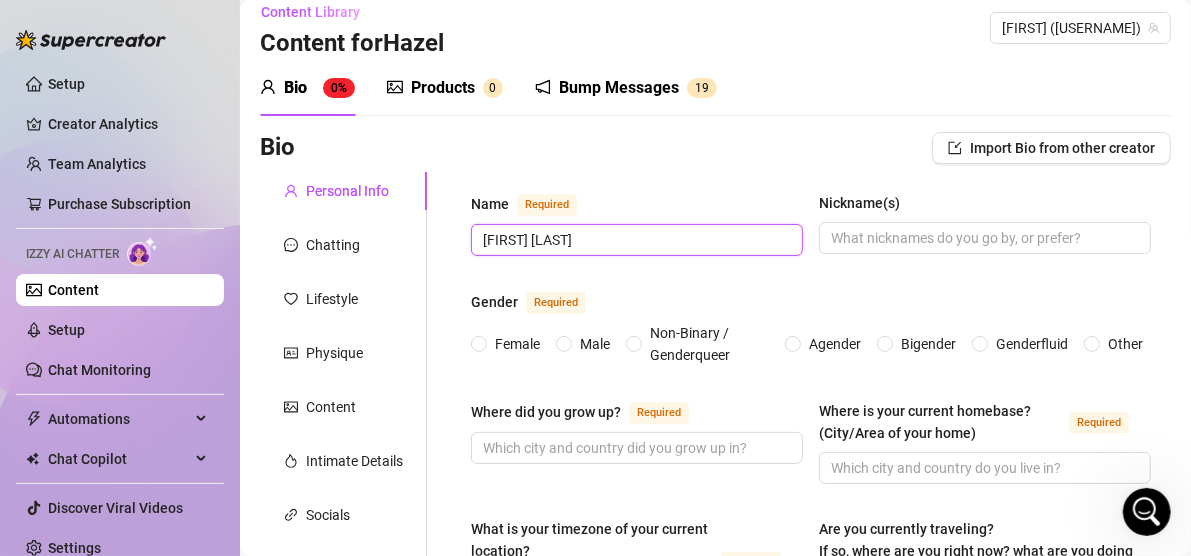 scroll, scrollTop: 12, scrollLeft: 0, axis: vertical 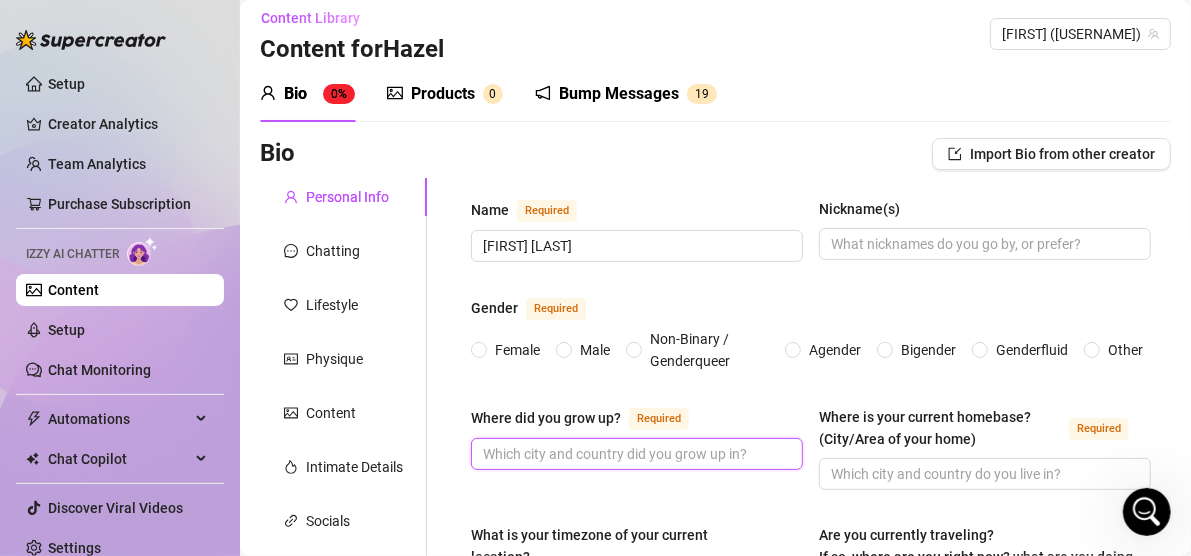 click on "Where did you grow up? Required" at bounding box center [635, 454] 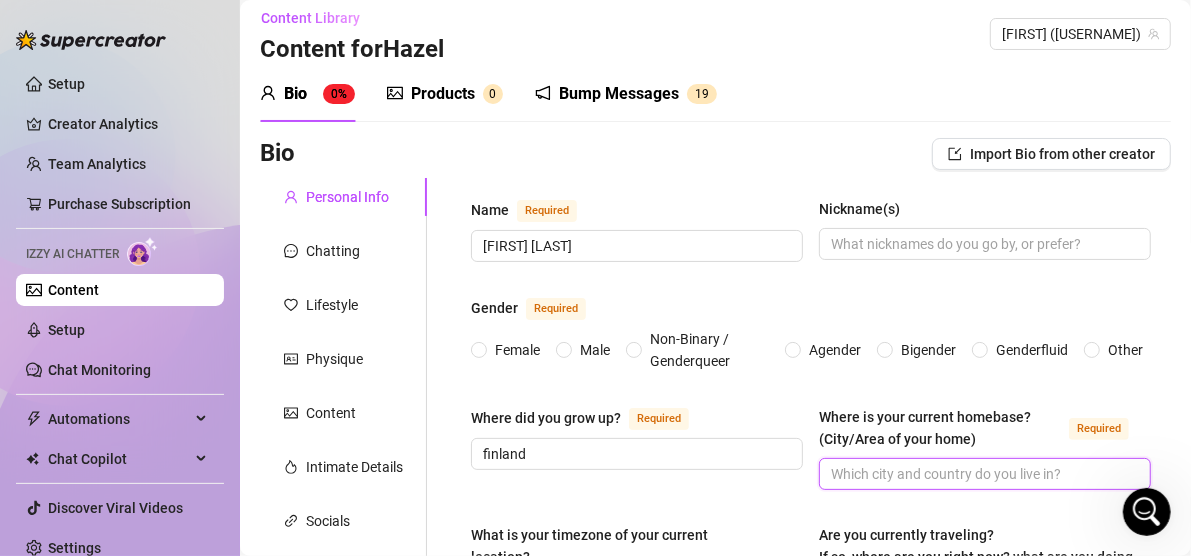 click on "Where is your current homebase? (City/Area of your home) Required" at bounding box center (983, 474) 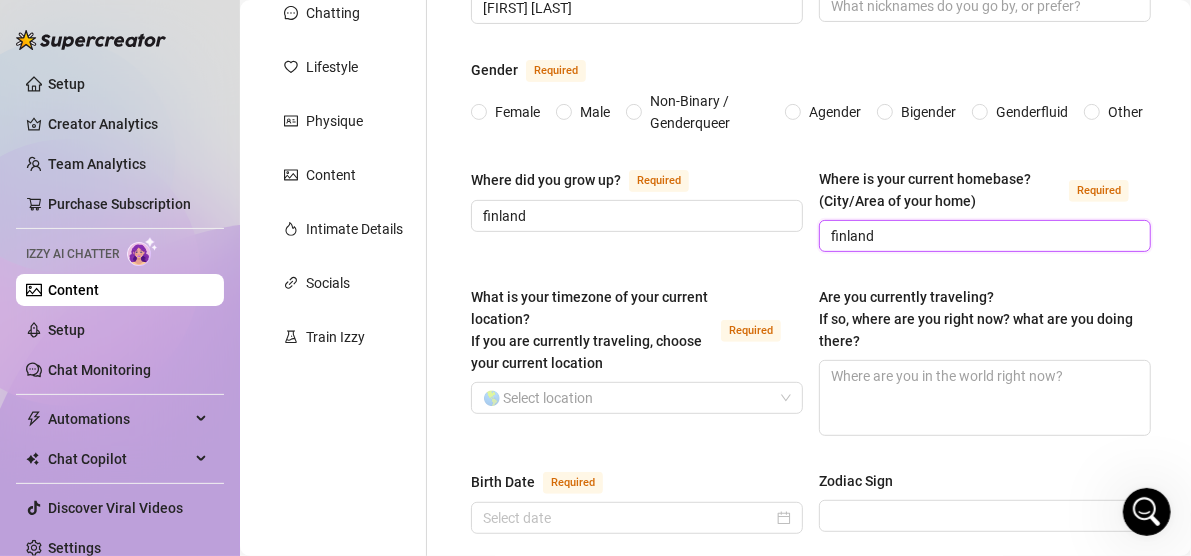 scroll, scrollTop: 250, scrollLeft: 0, axis: vertical 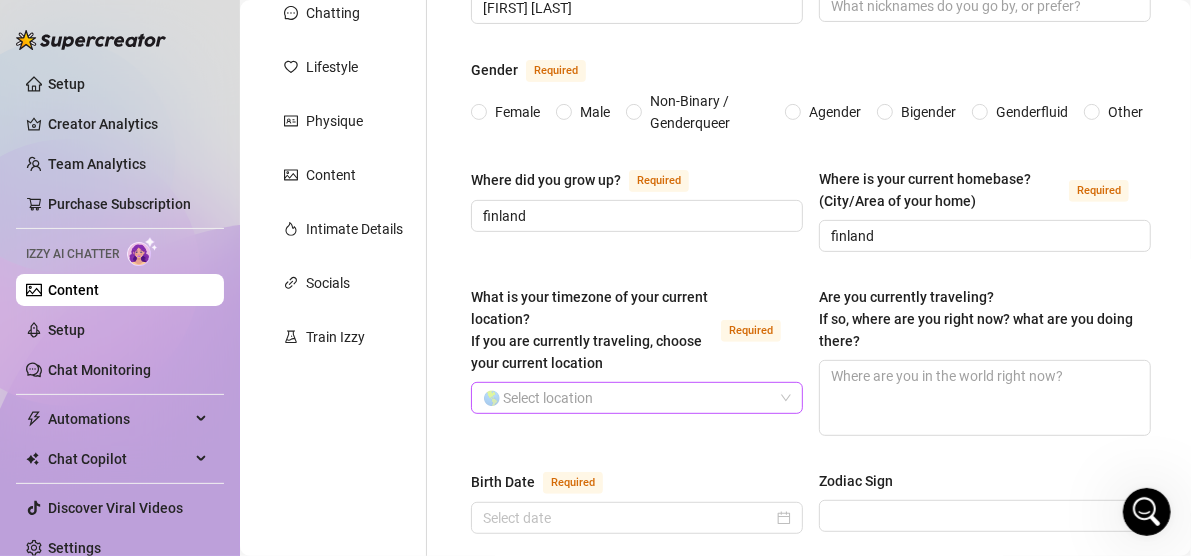 click on "What is your timezone of your current location? If you are currently traveling, choose your current location Required" at bounding box center (628, 398) 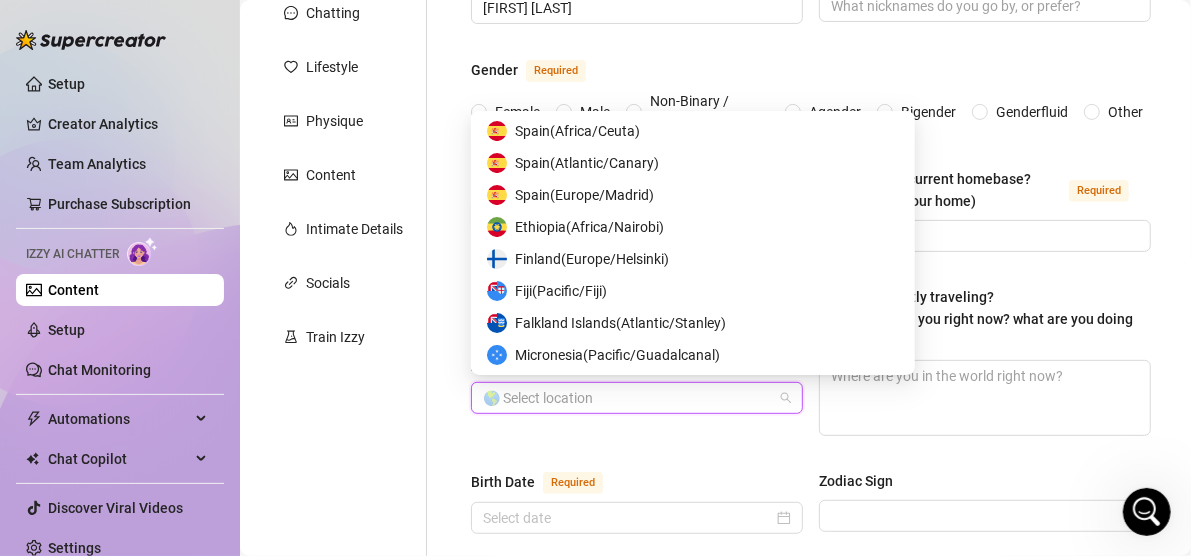 scroll, scrollTop: 3394, scrollLeft: 0, axis: vertical 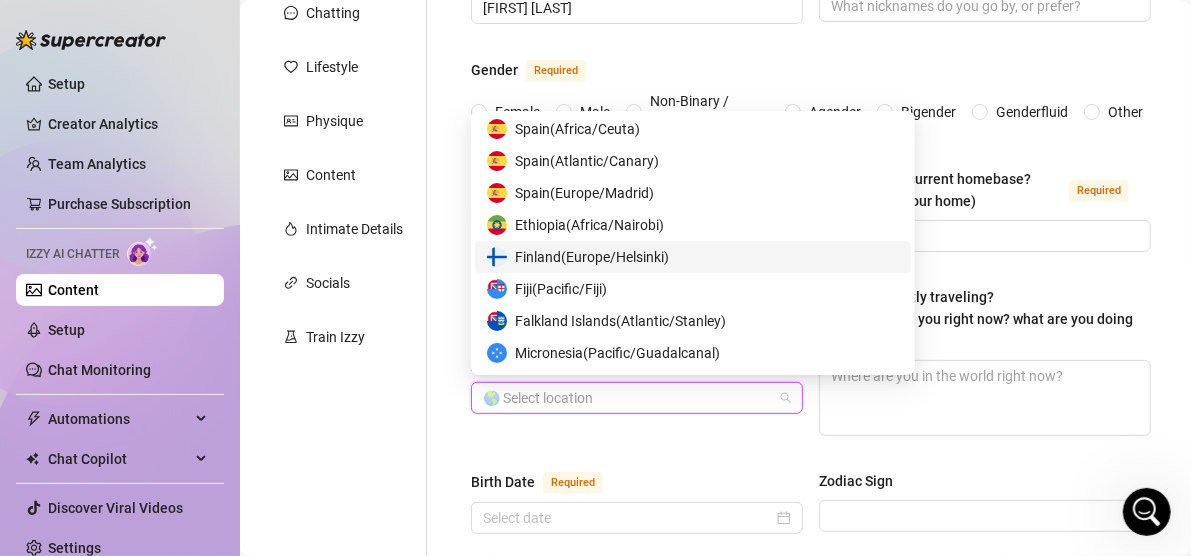 click on "[COUNTRY]  ( [TIMEZONE] )" at bounding box center (592, 257) 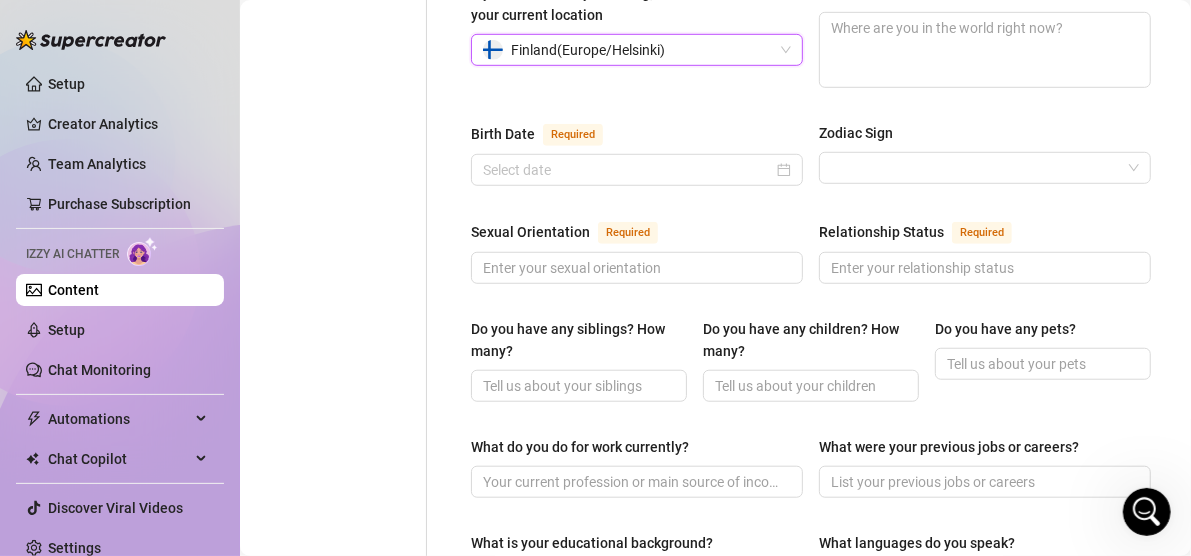 scroll, scrollTop: 599, scrollLeft: 0, axis: vertical 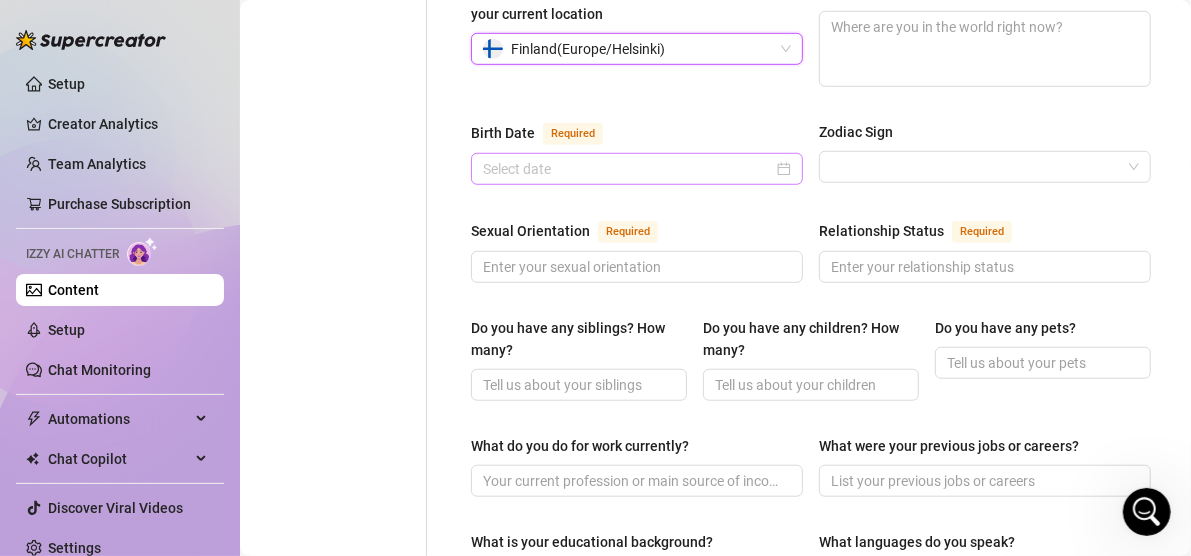 click at bounding box center (637, 169) 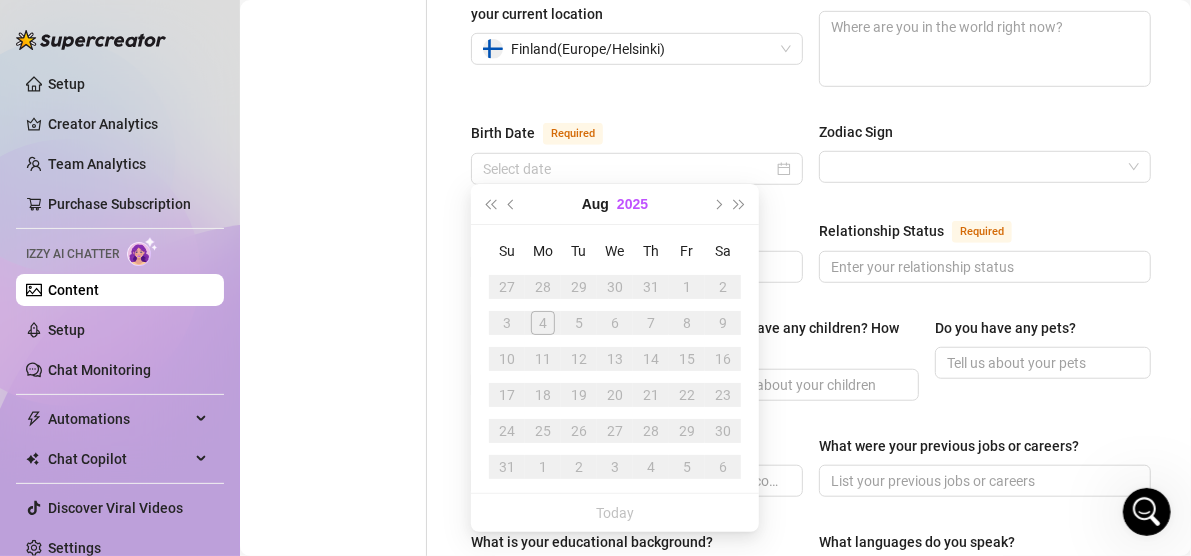 click on "2025" at bounding box center (632, 204) 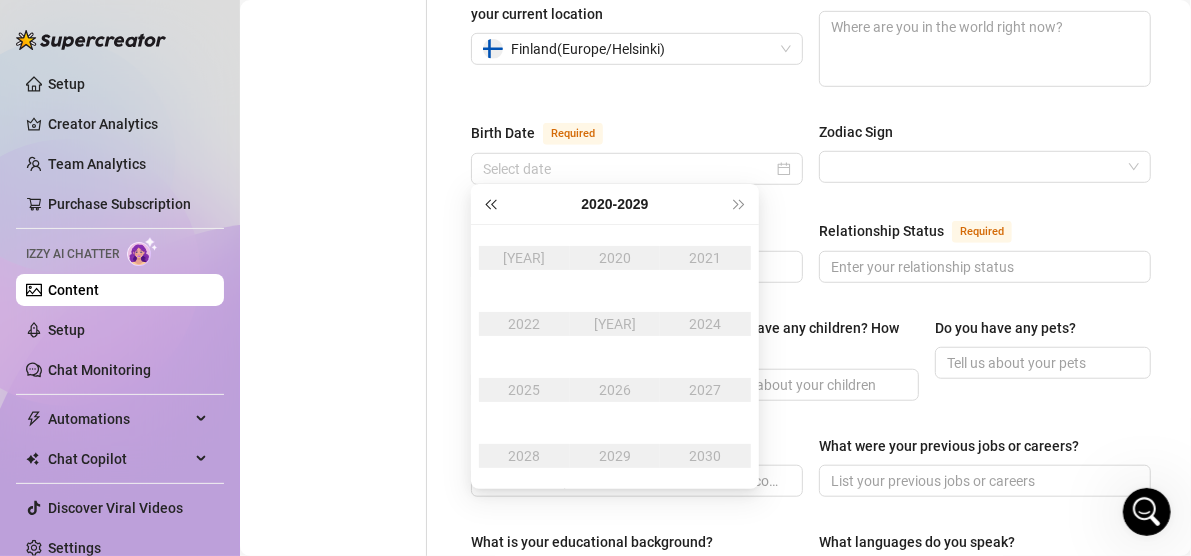 click at bounding box center (490, 204) 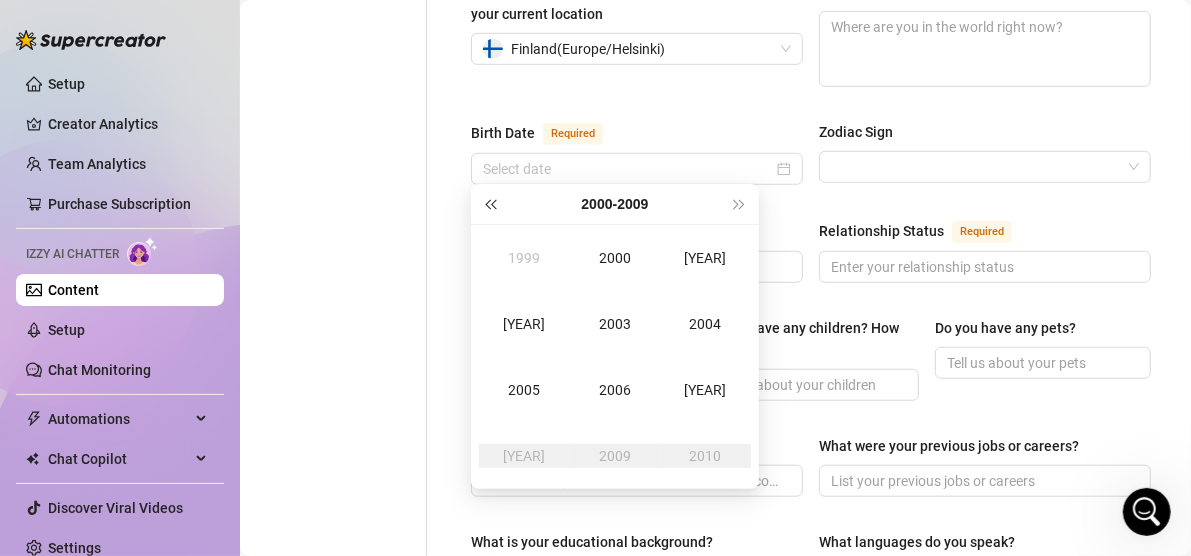 click at bounding box center (490, 204) 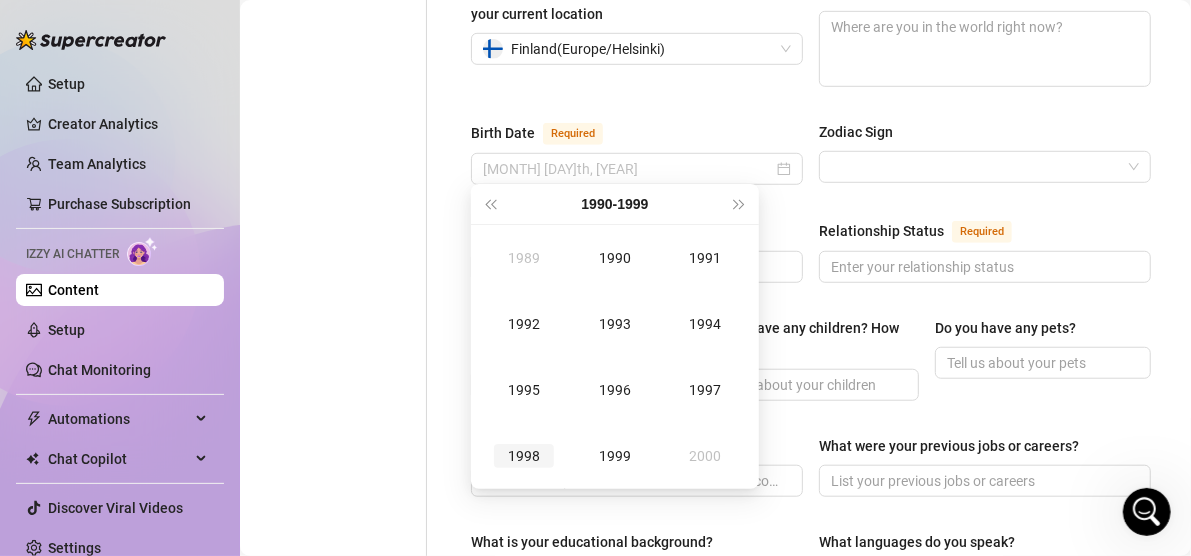 click on "1998" at bounding box center (524, 456) 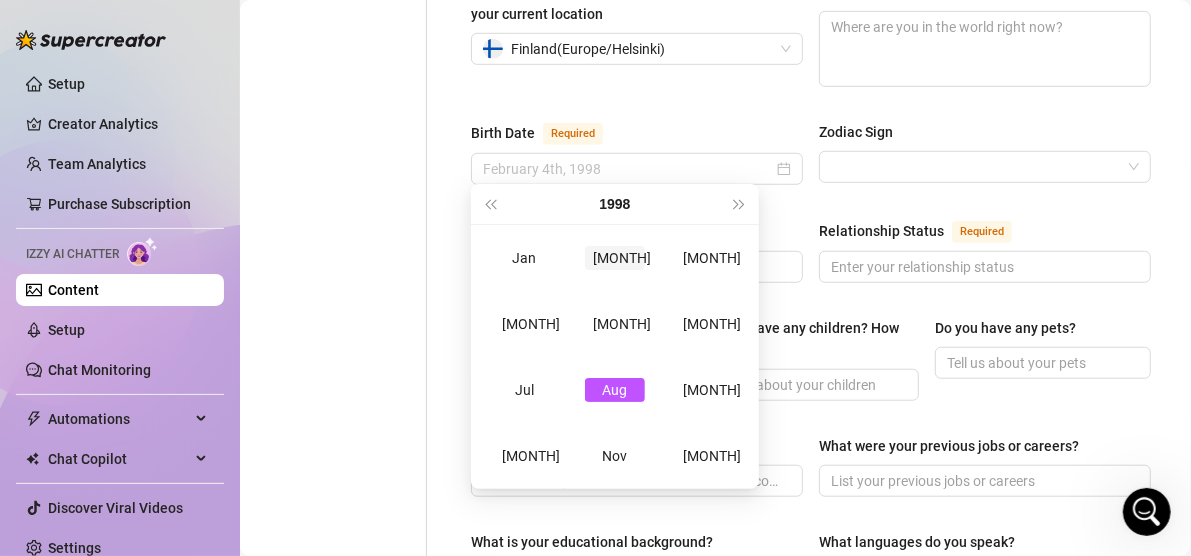 click on "[MONTH]" at bounding box center [615, 258] 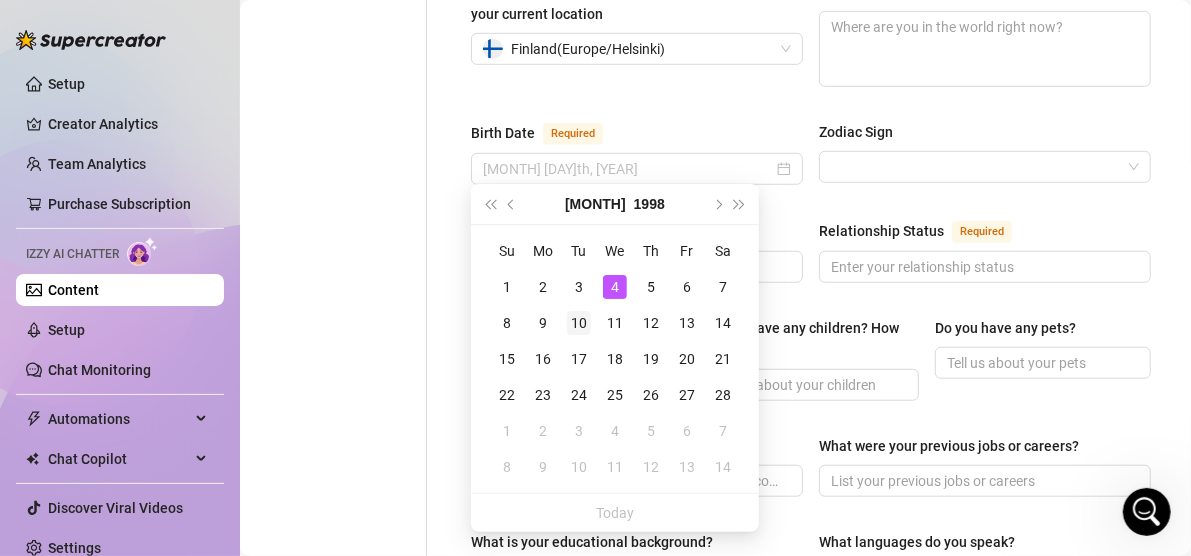 click on "10" at bounding box center [579, 323] 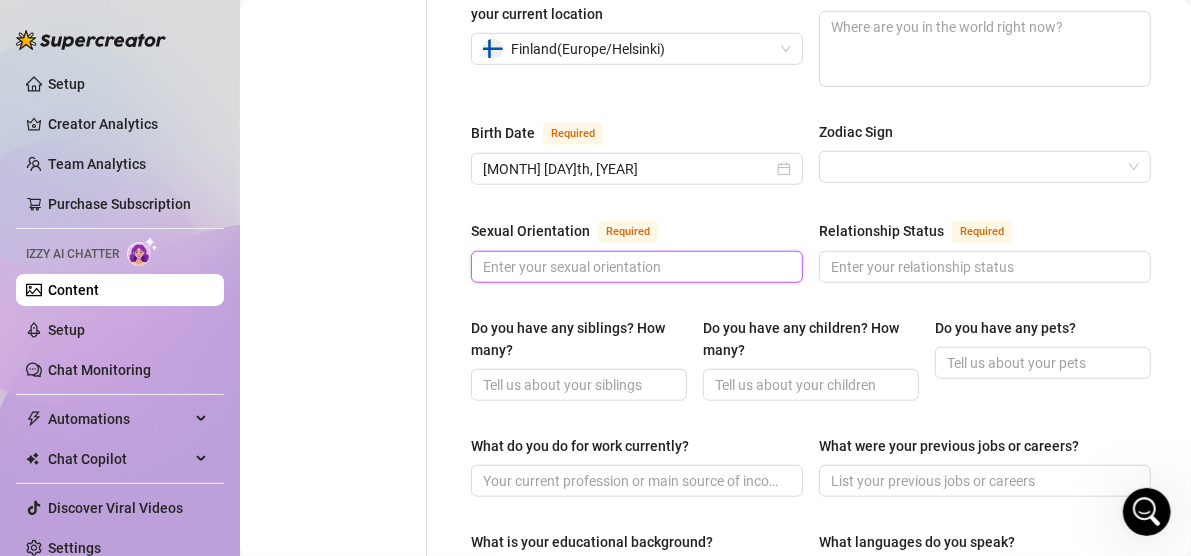 click on "Sexual Orientation Required" at bounding box center [635, 267] 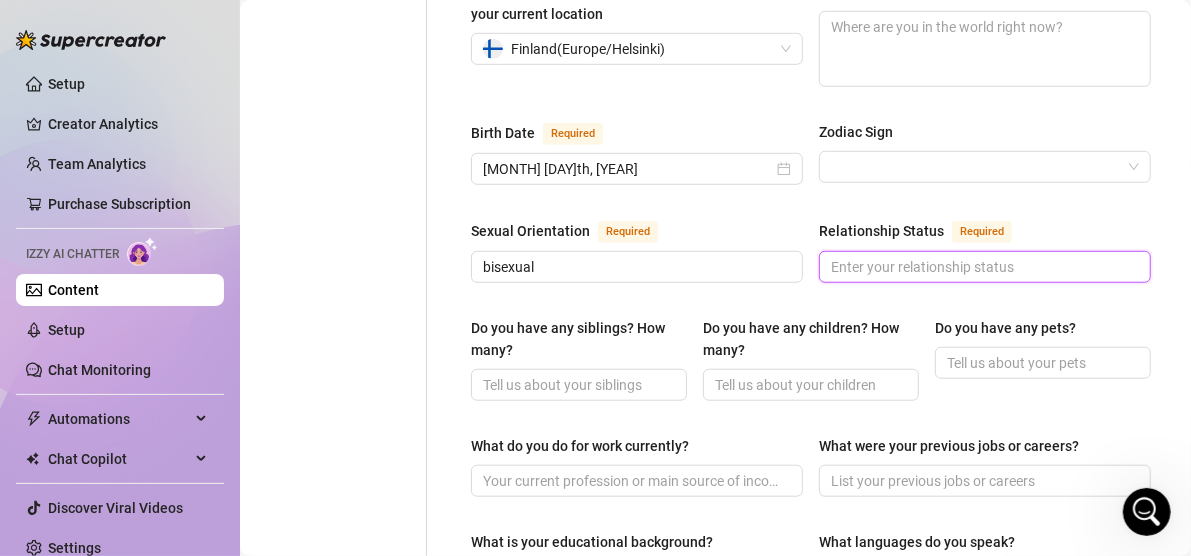 click on "Relationship Status Required" at bounding box center [983, 267] 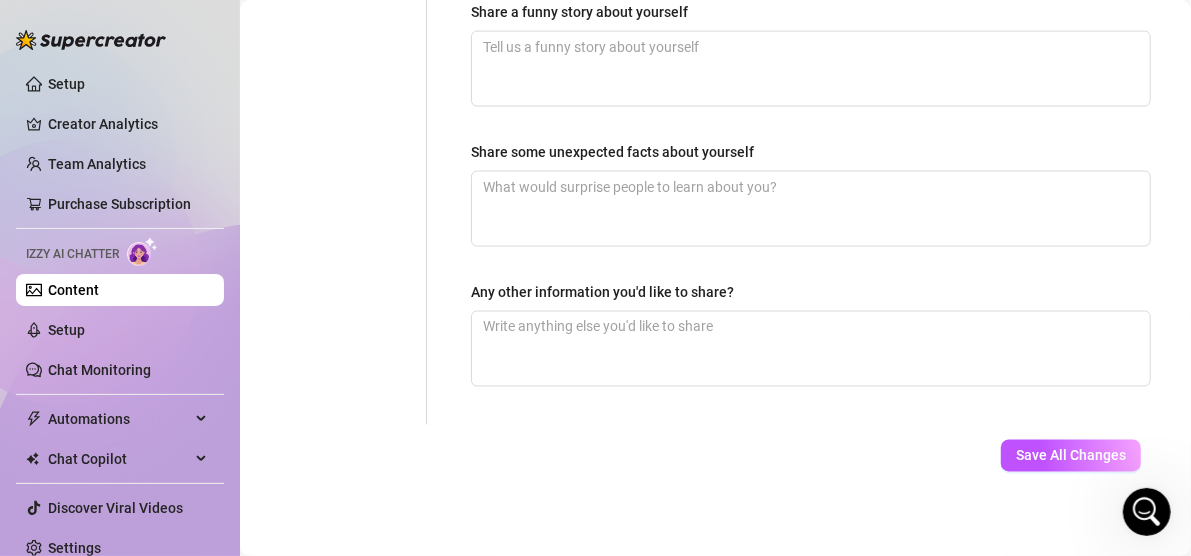 scroll, scrollTop: 1464, scrollLeft: 0, axis: vertical 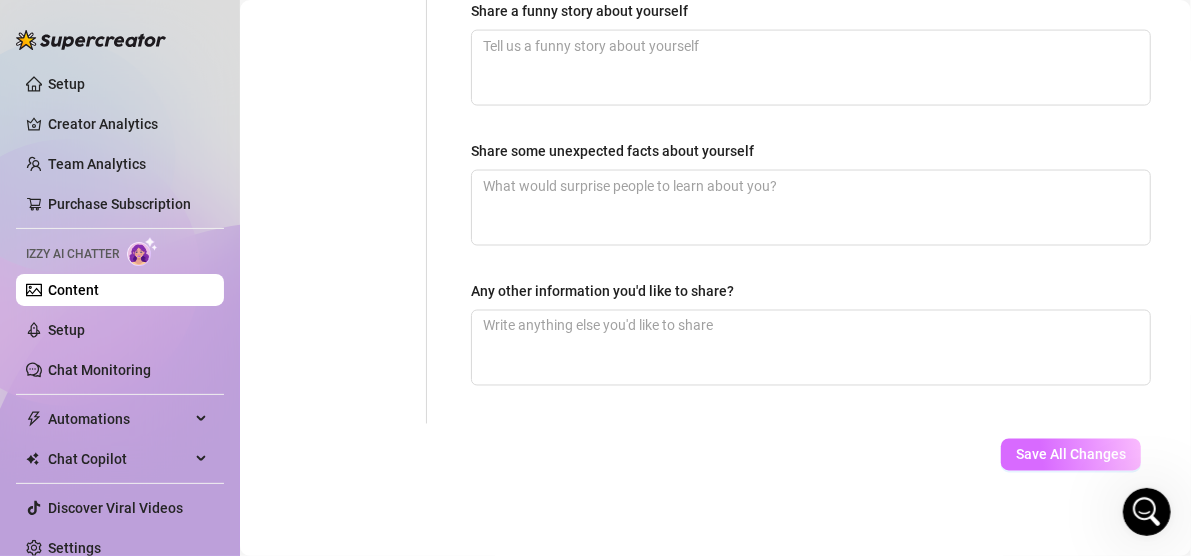 click on "Save All Changes" at bounding box center [1071, 455] 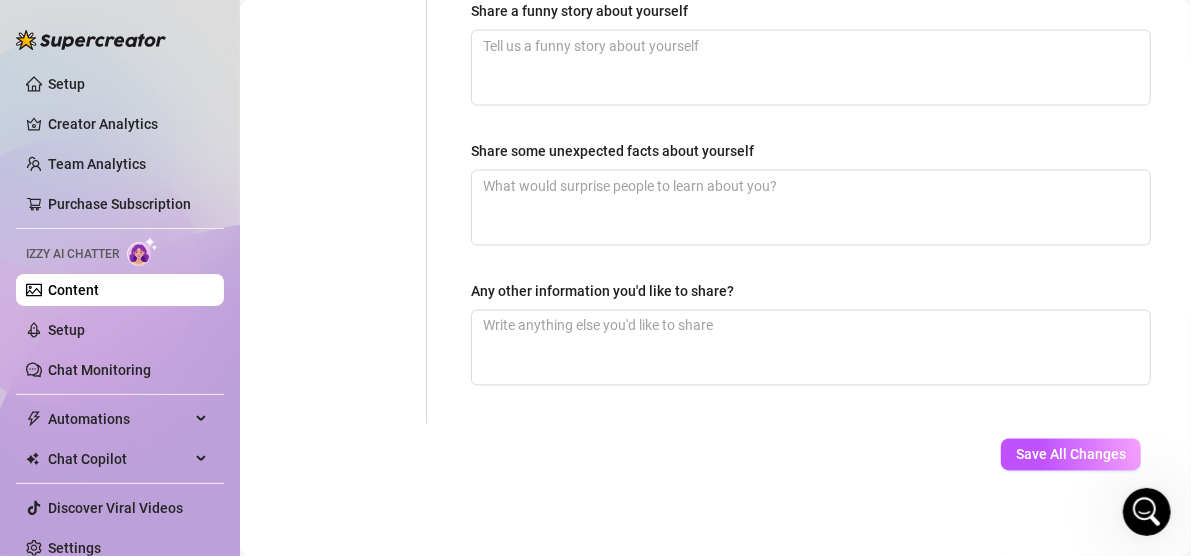 scroll, scrollTop: 1164, scrollLeft: 0, axis: vertical 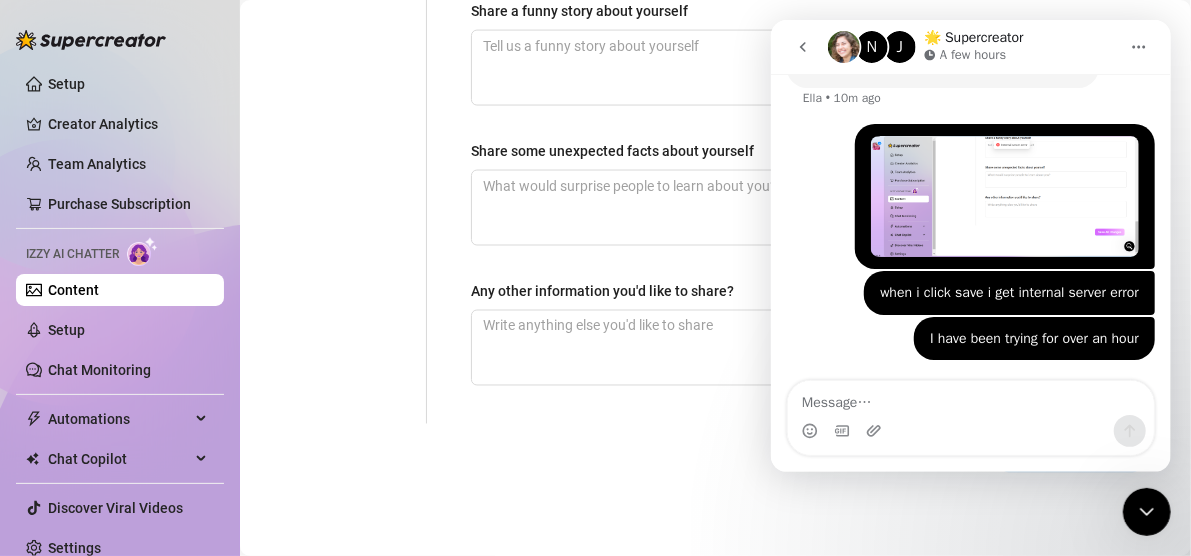 click 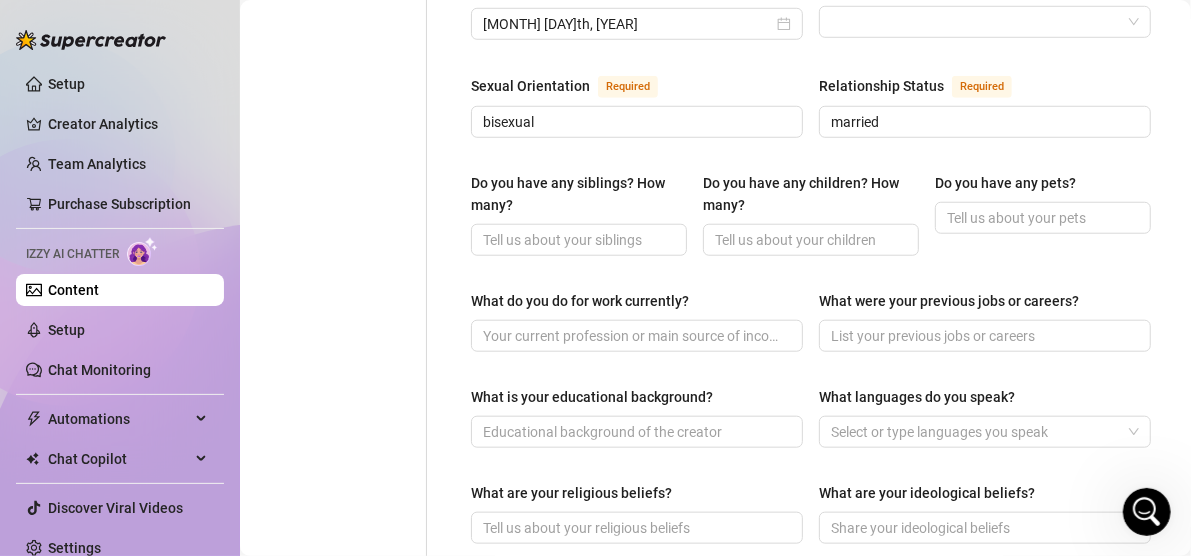 scroll, scrollTop: 743, scrollLeft: 0, axis: vertical 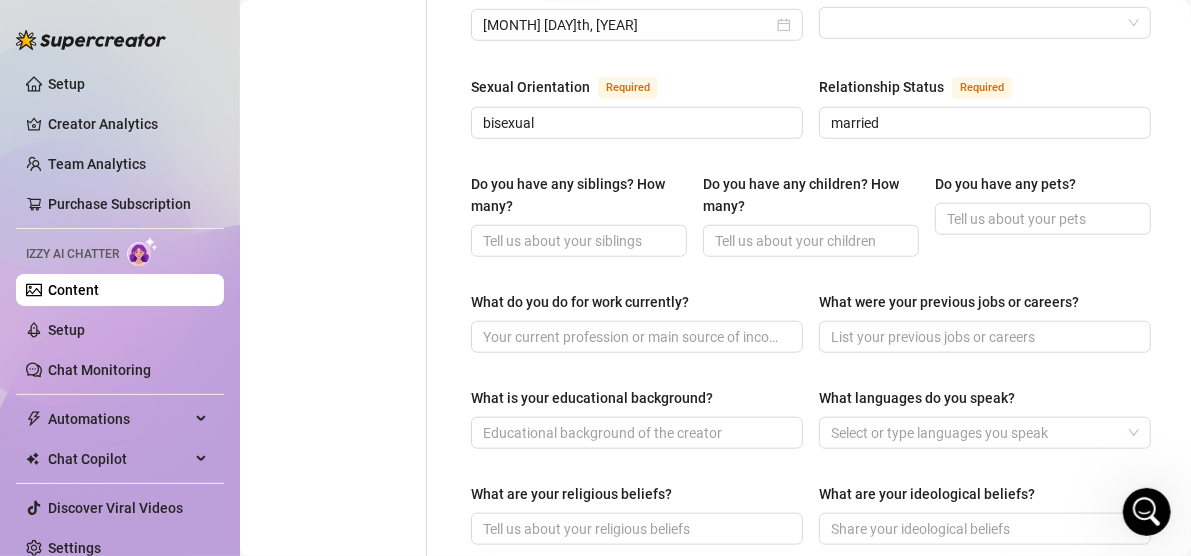 click at bounding box center [1146, 511] 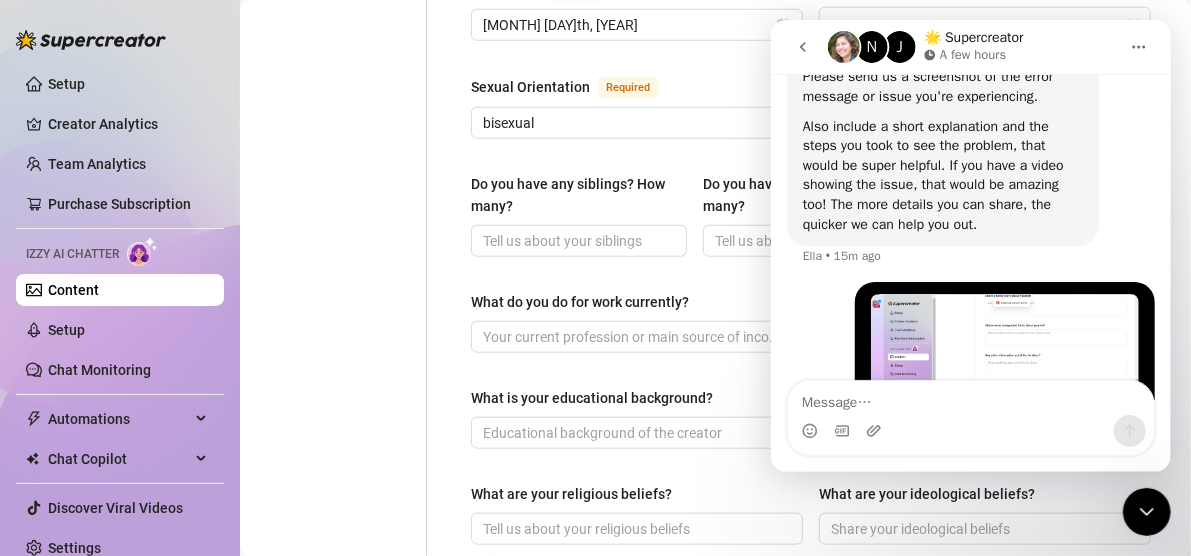 scroll, scrollTop: 1164, scrollLeft: 0, axis: vertical 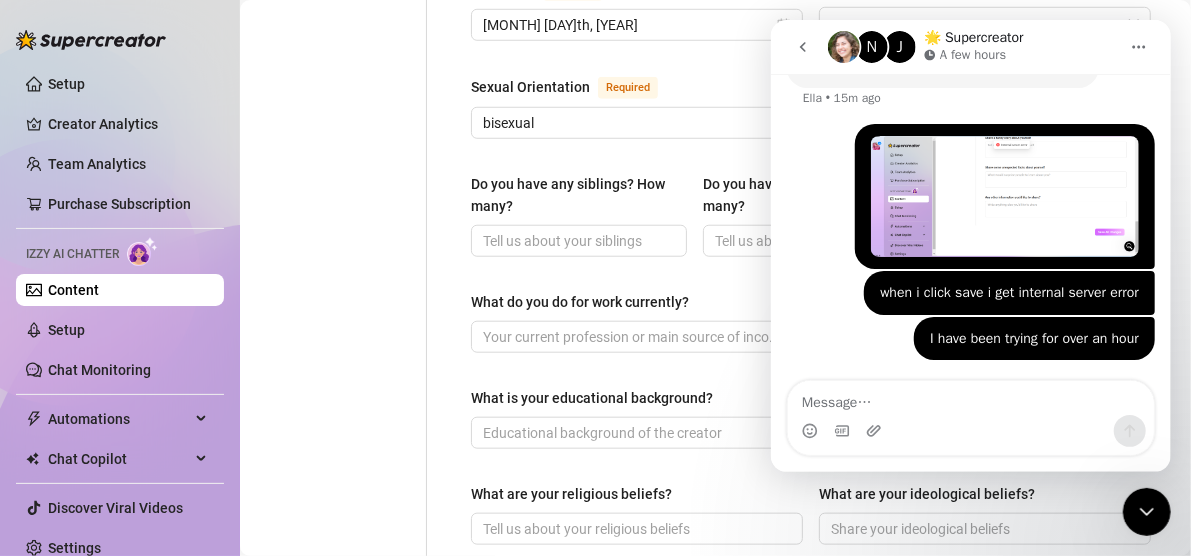 click at bounding box center [1146, 511] 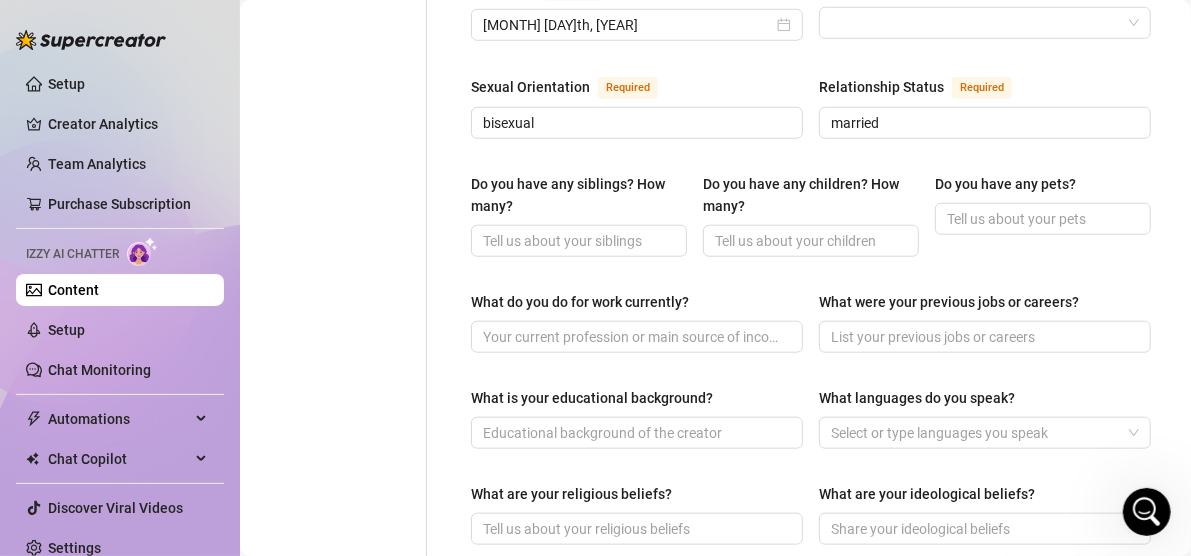 click on "Content" at bounding box center (73, 290) 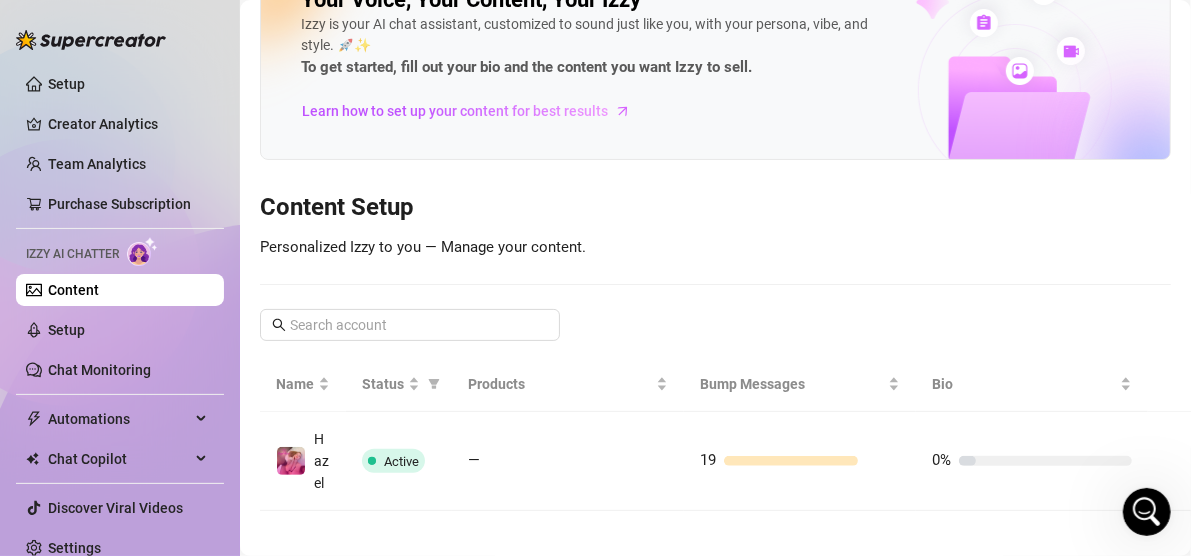 scroll, scrollTop: 90, scrollLeft: 0, axis: vertical 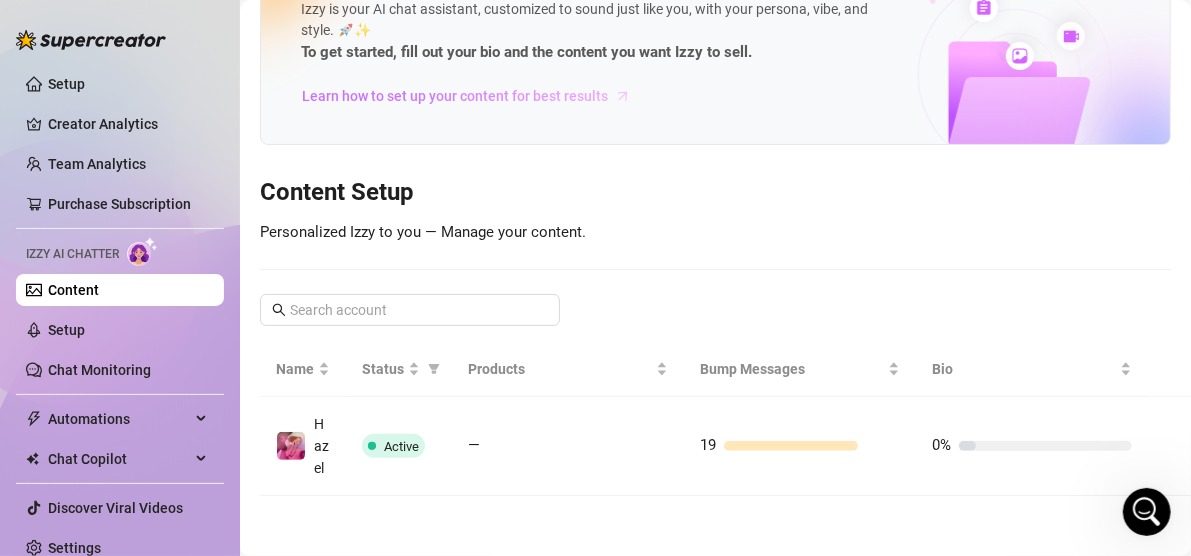 click on "Learn how to set up your content for best results" at bounding box center [455, 96] 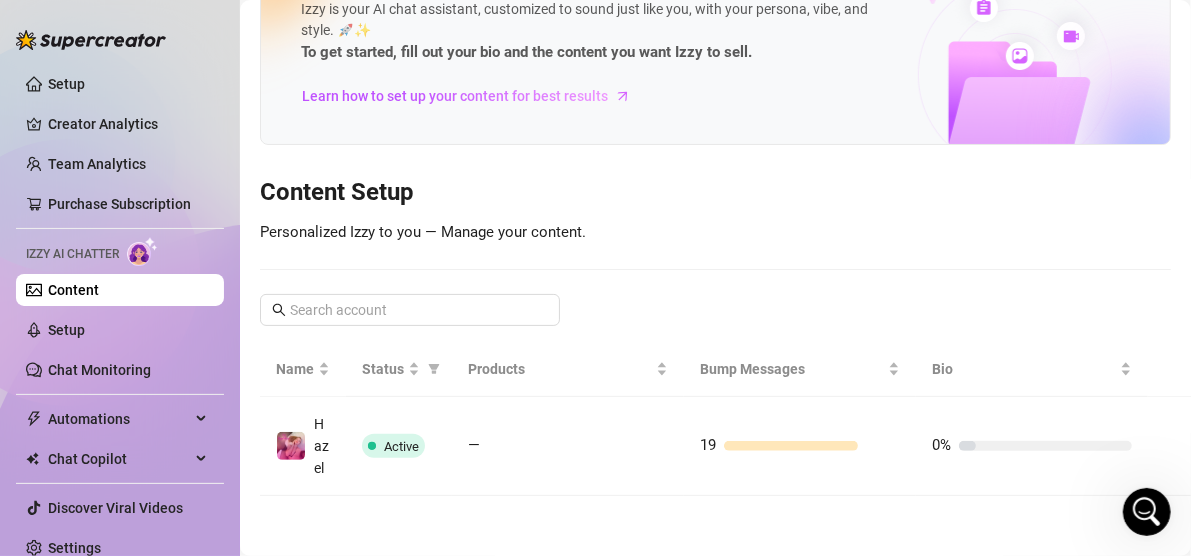 scroll, scrollTop: 90, scrollLeft: 0, axis: vertical 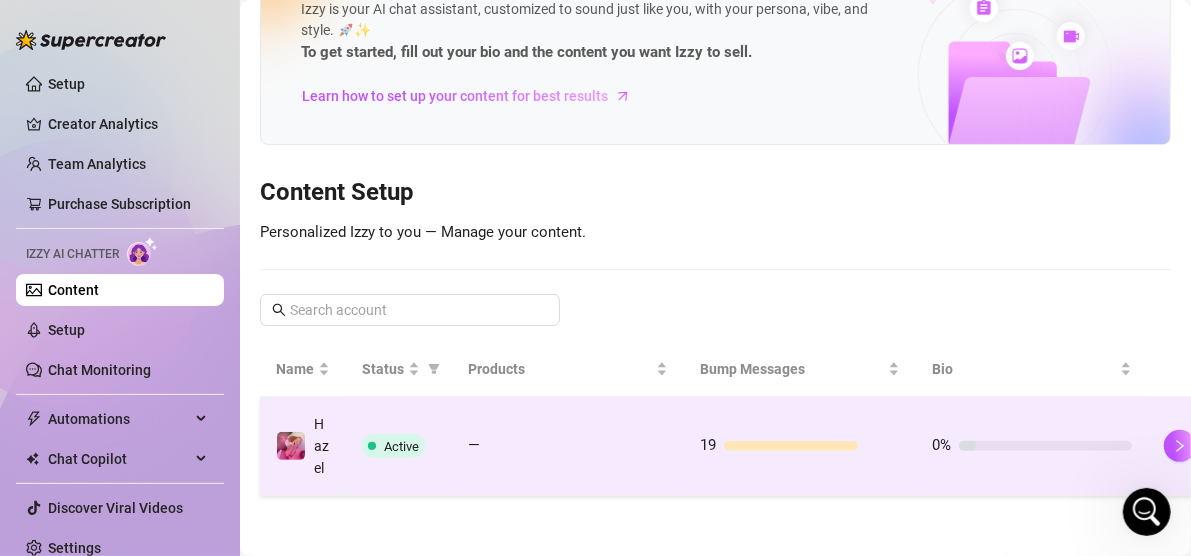 click on "Active" at bounding box center (399, 446) 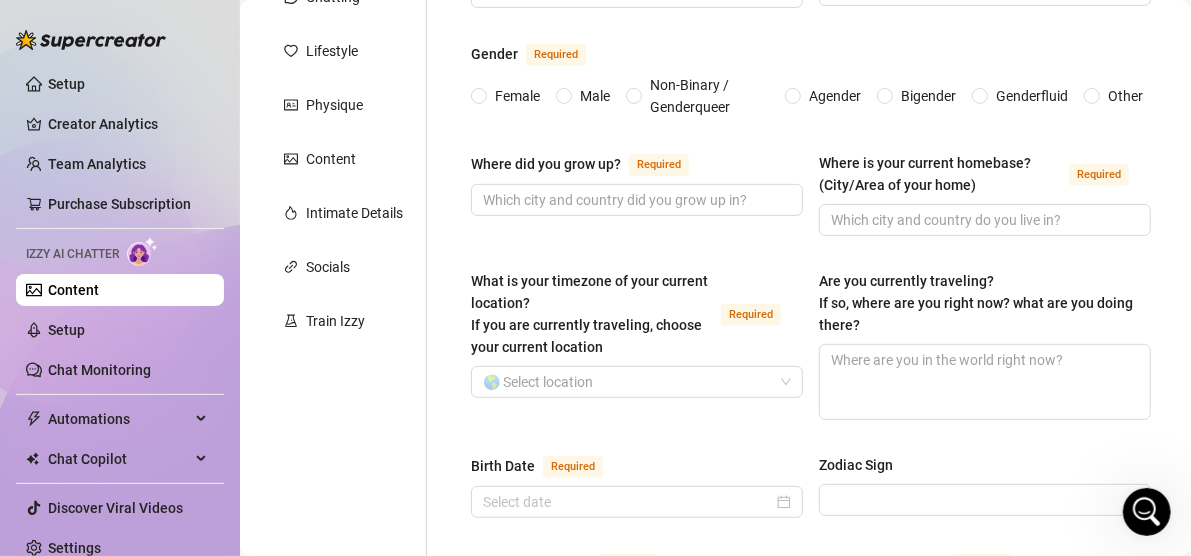 scroll, scrollTop: 267, scrollLeft: 0, axis: vertical 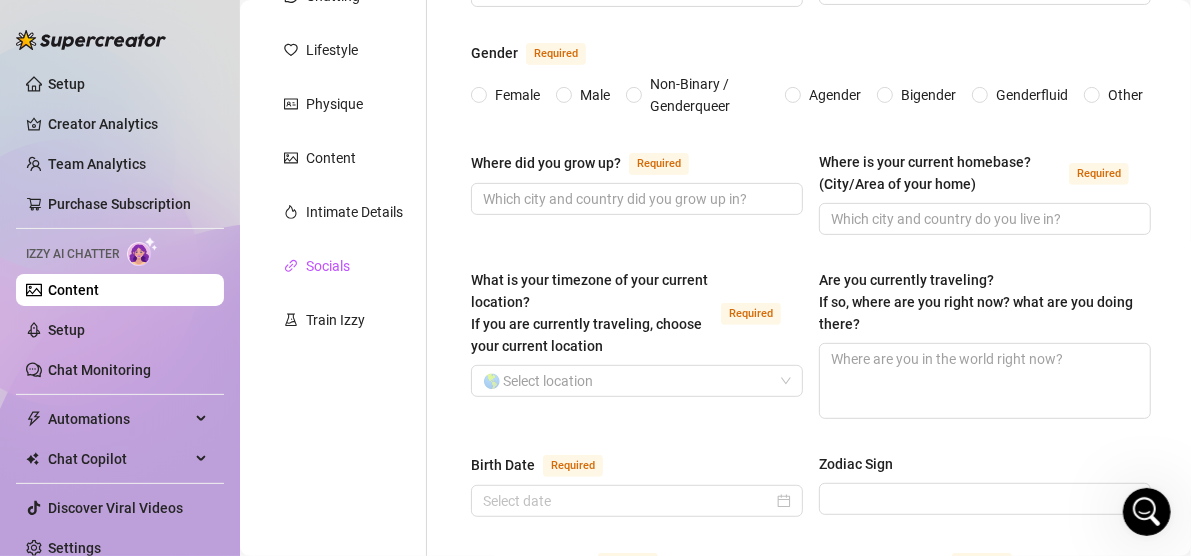 click on "Socials" at bounding box center [328, 266] 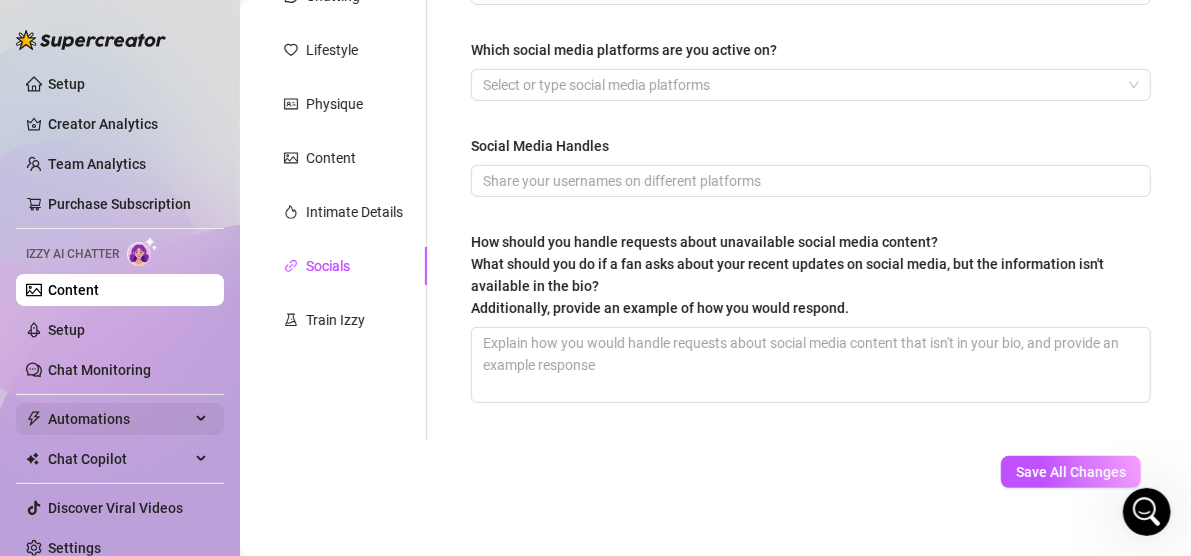 click on "Automations" at bounding box center (119, 419) 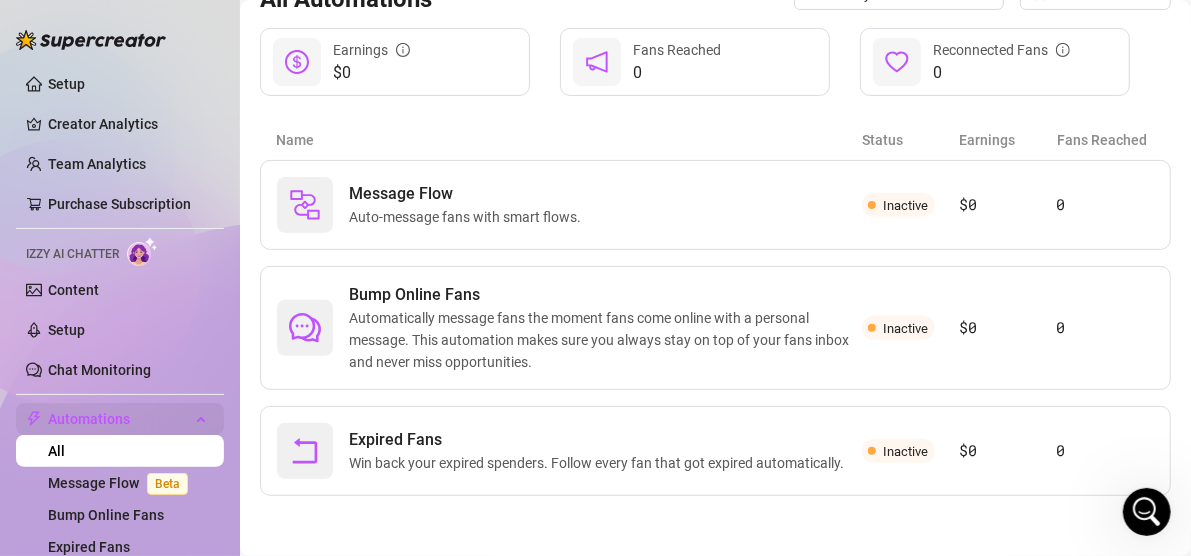 scroll, scrollTop: 240, scrollLeft: 0, axis: vertical 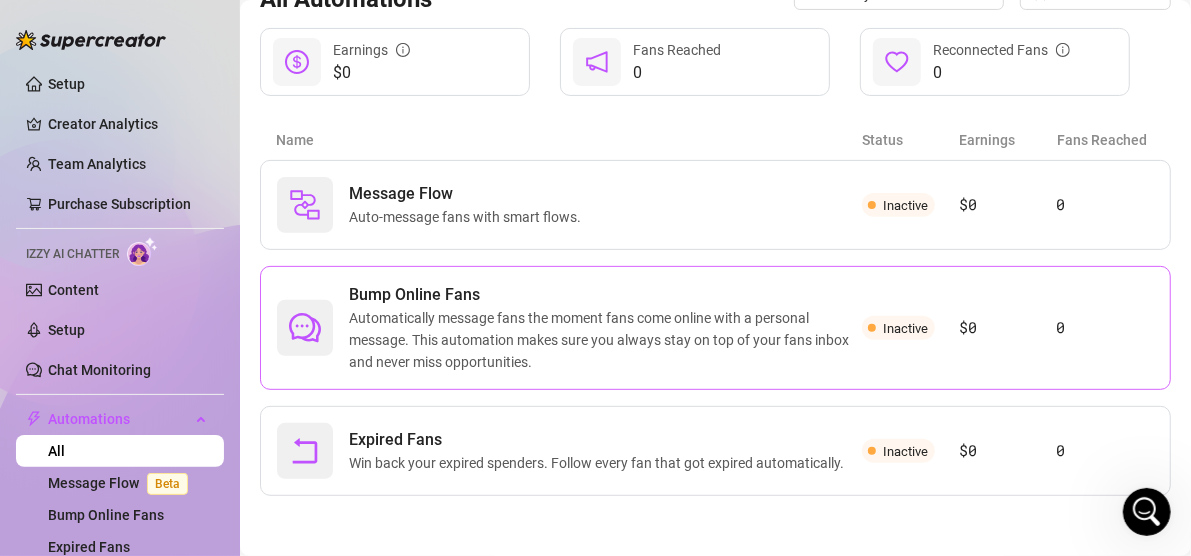 click on "Automatically message fans the moment fans come online with a personal message. This automation makes sure you always stay on top of your fans inbox and never miss opportunities." at bounding box center (605, 340) 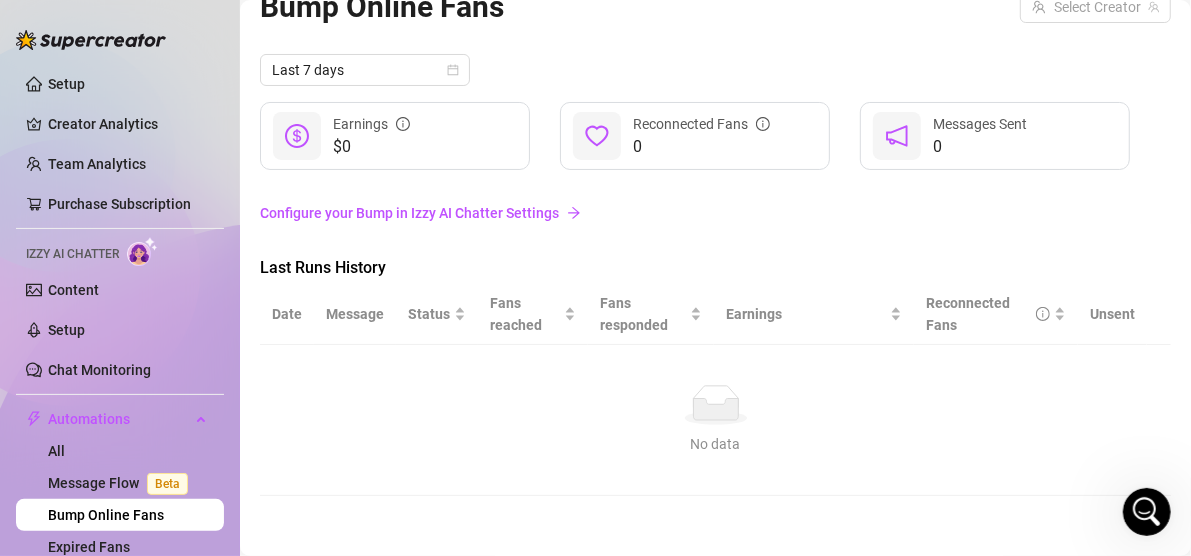 scroll, scrollTop: 0, scrollLeft: 0, axis: both 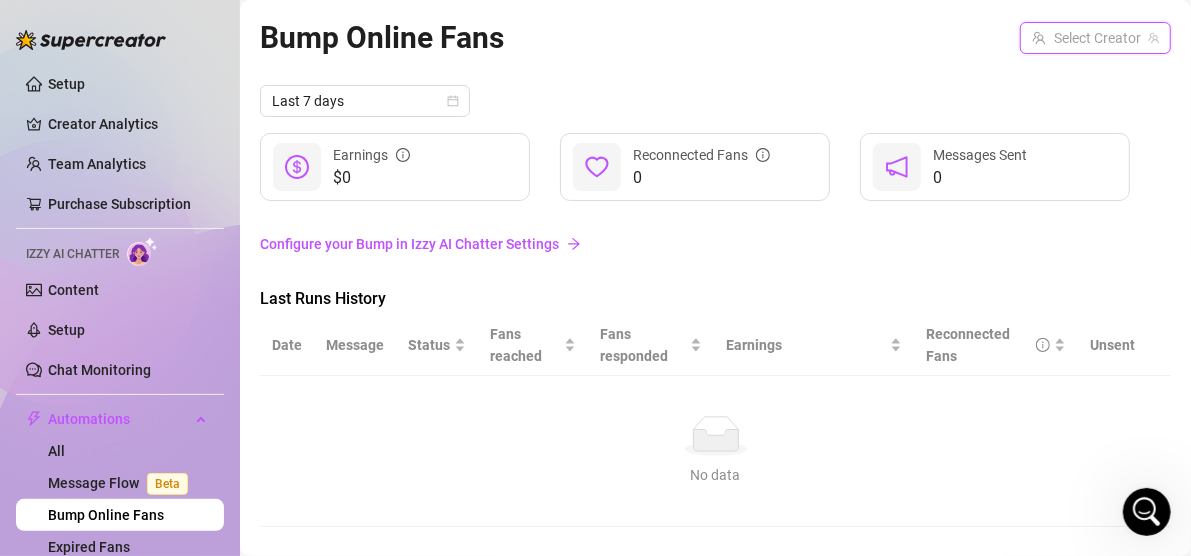 click at bounding box center [1086, 38] 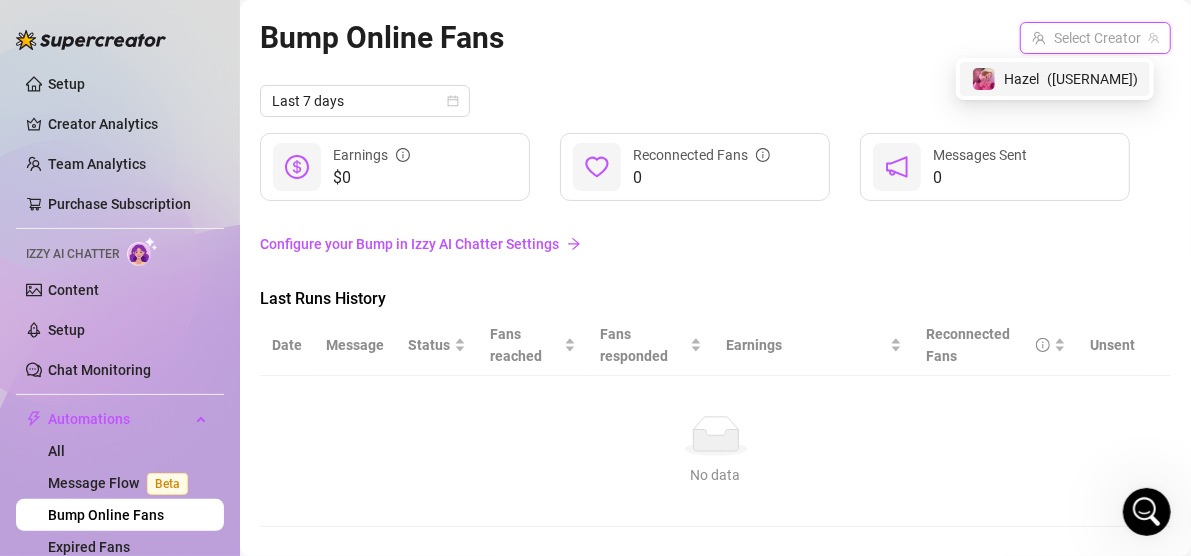click on "( [USERNAME] )" at bounding box center (1092, 79) 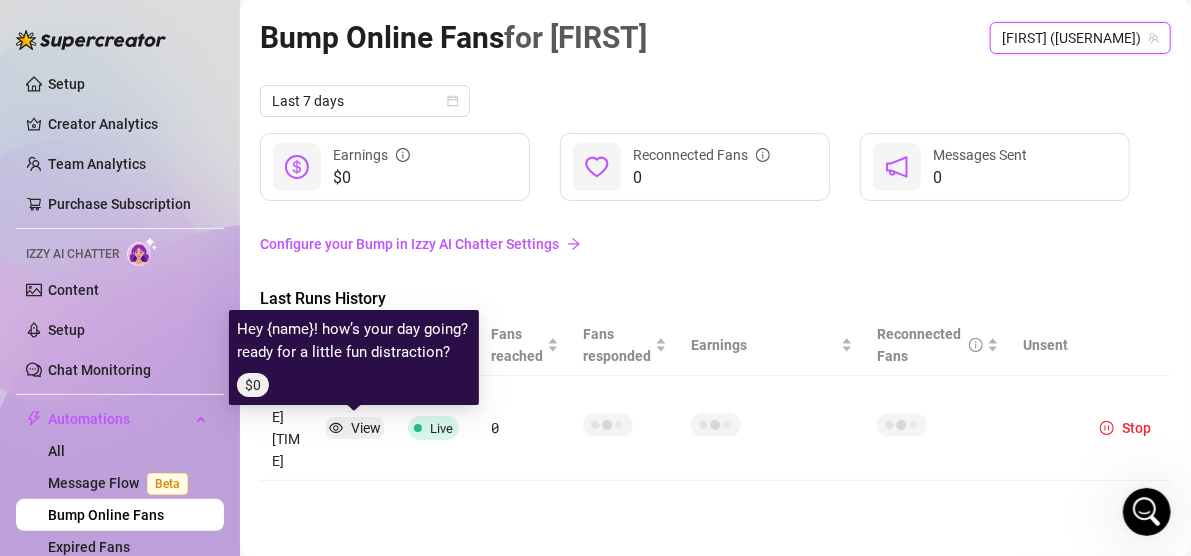 click on "View" at bounding box center (366, 428) 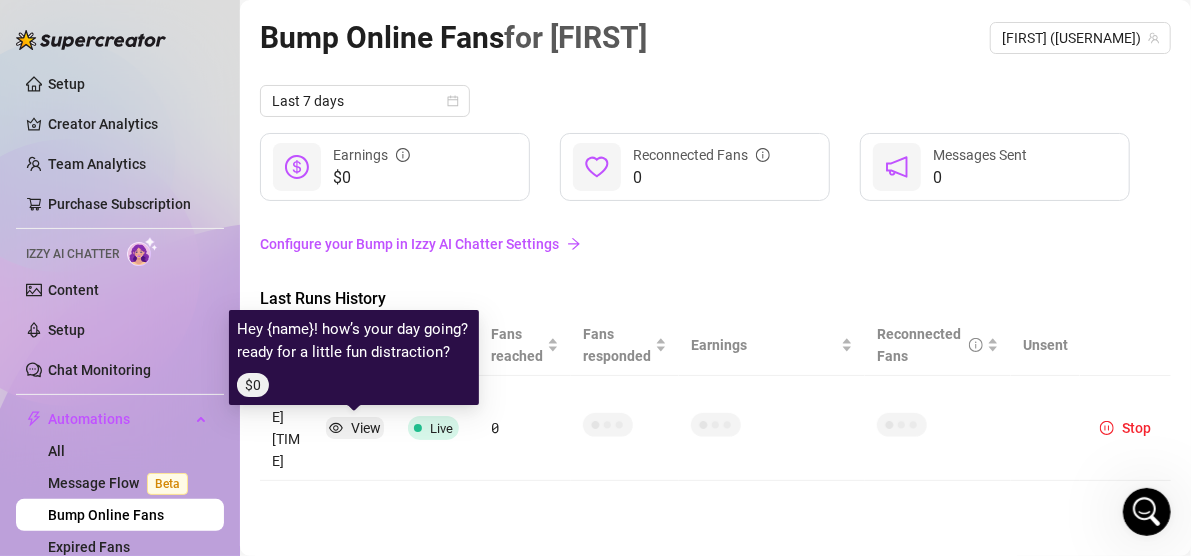 click on "View" at bounding box center [366, 428] 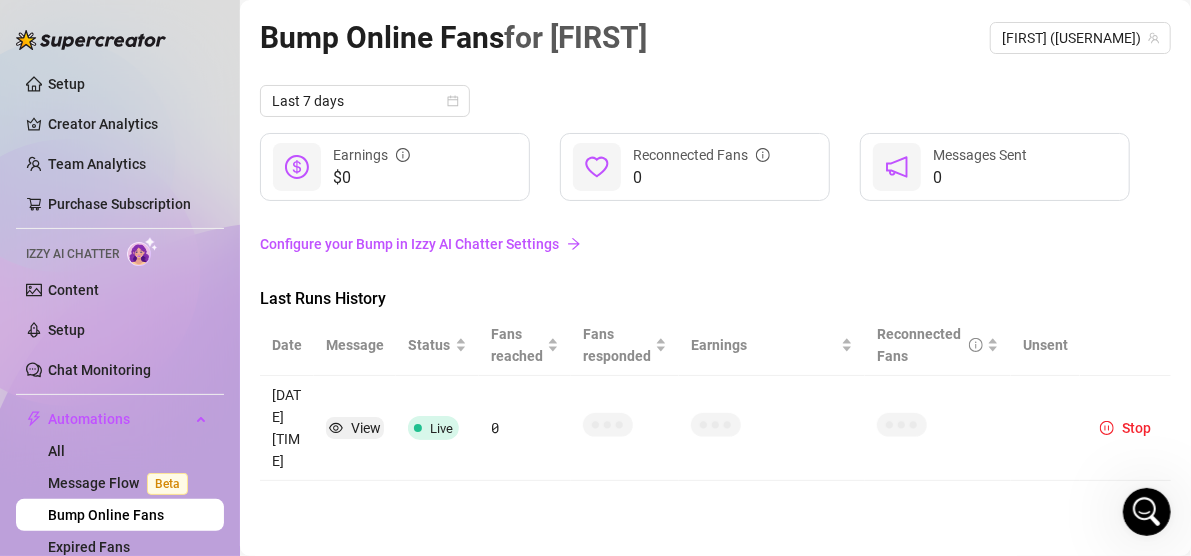 click on "Configure your Bump in Izzy AI Chatter Settings" at bounding box center [715, 244] 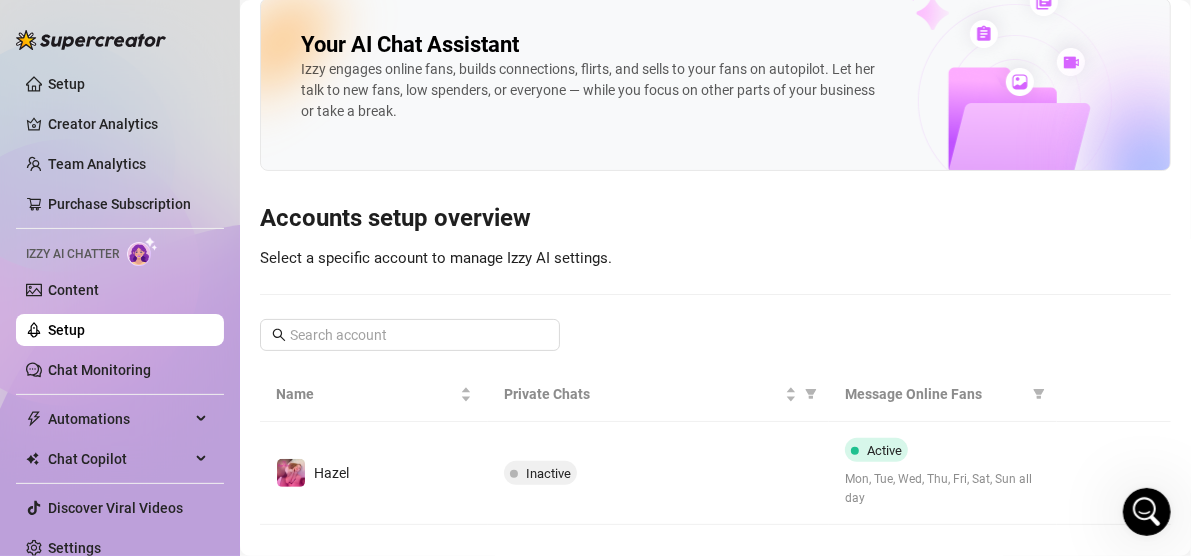scroll, scrollTop: 42, scrollLeft: 0, axis: vertical 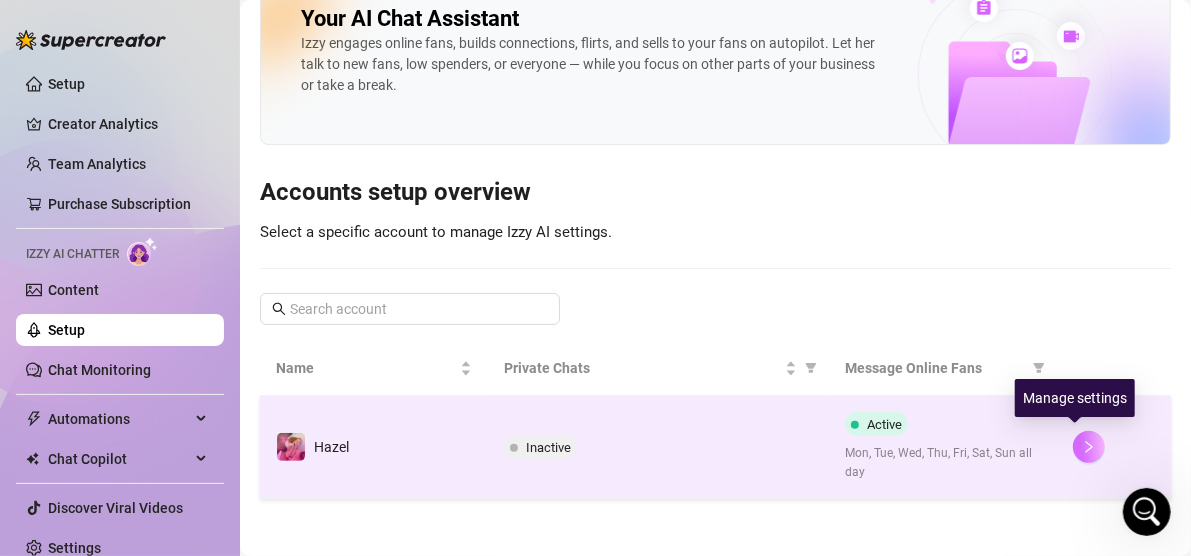 click 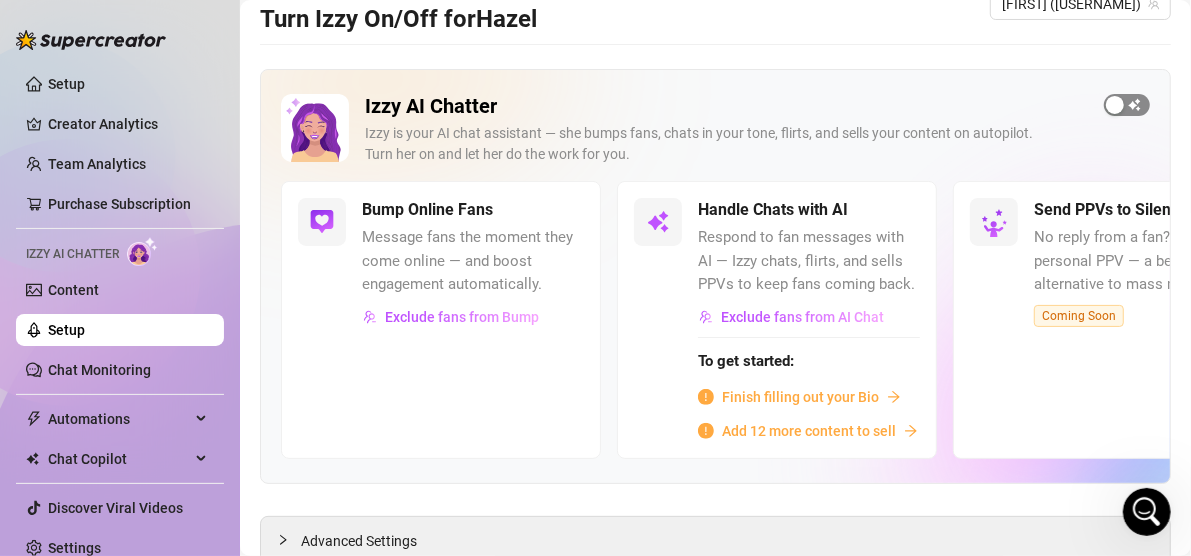 click at bounding box center (1115, 105) 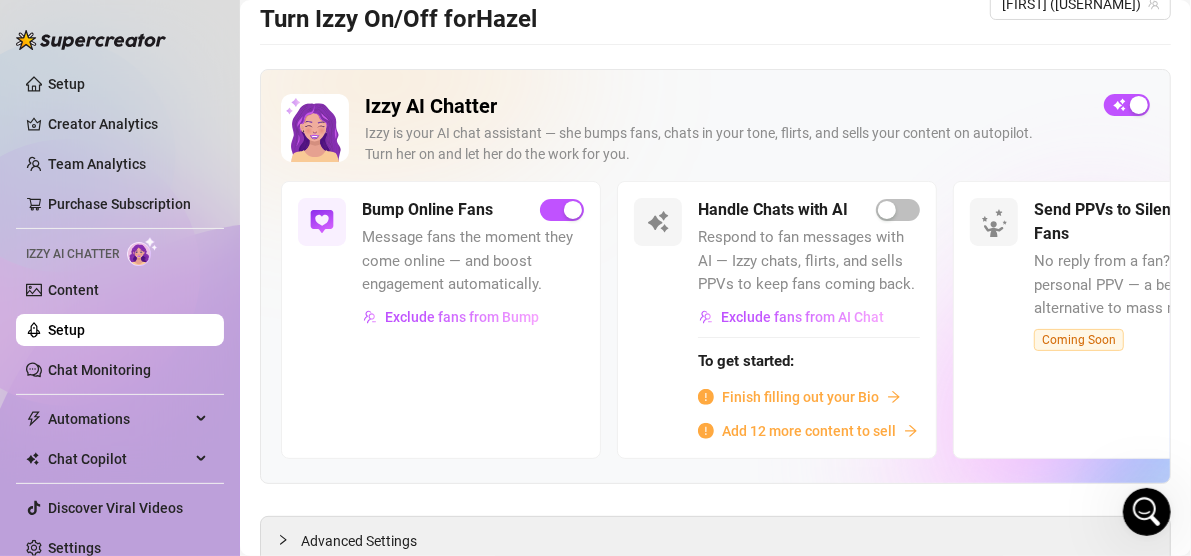 click at bounding box center (322, 222) 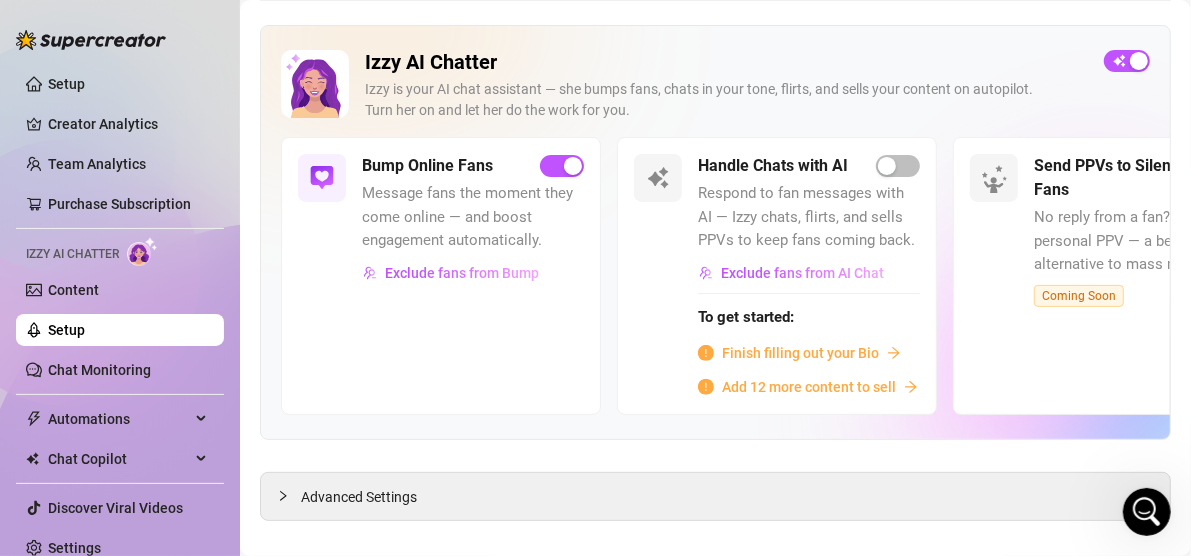 scroll, scrollTop: 108, scrollLeft: 0, axis: vertical 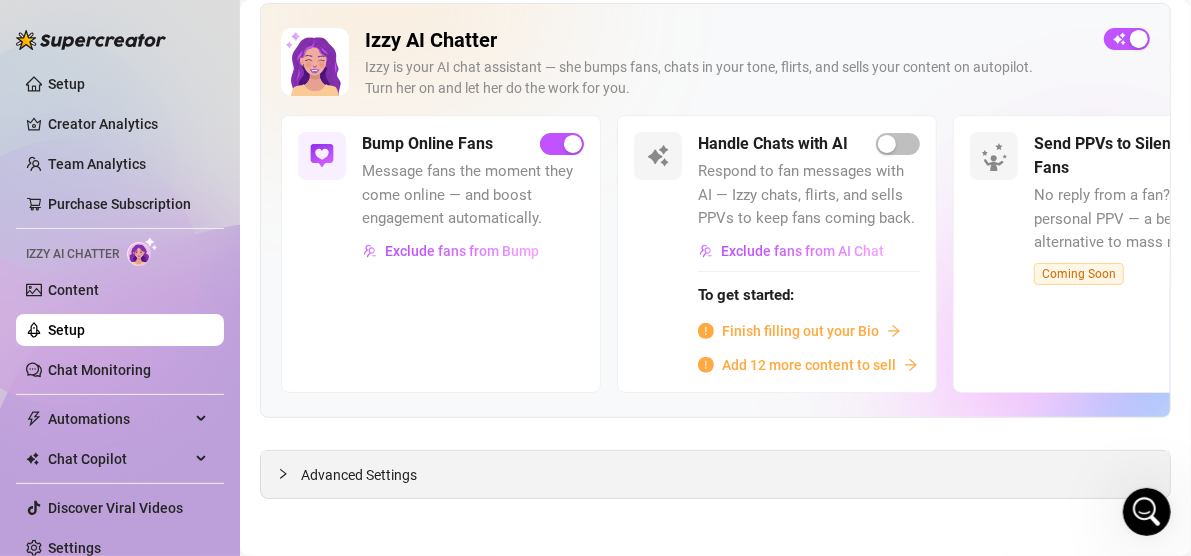 click on "Advanced Settings" at bounding box center (715, 474) 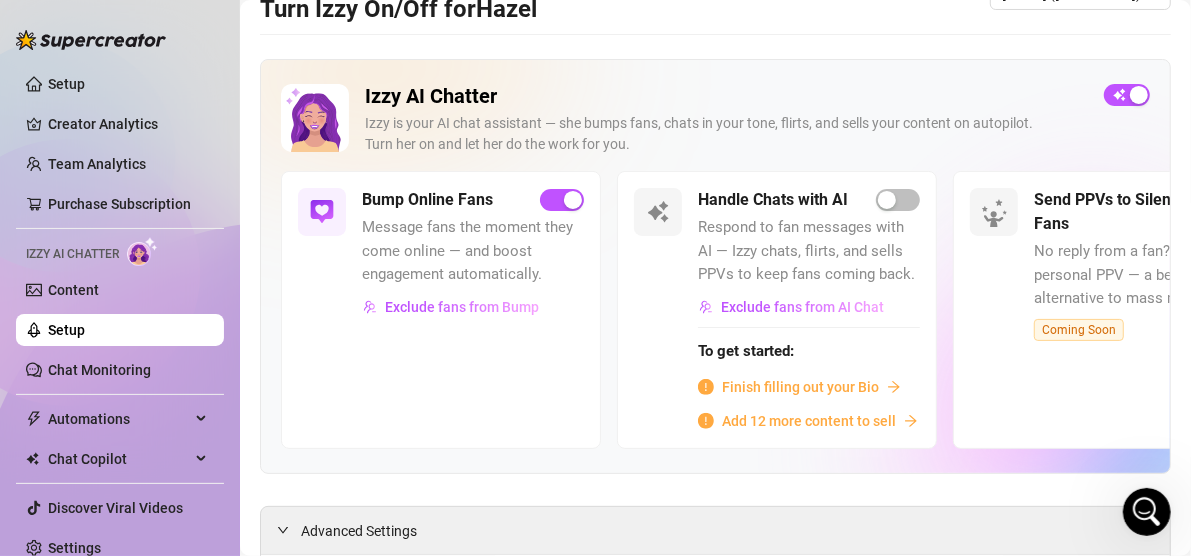 scroll, scrollTop: 0, scrollLeft: 0, axis: both 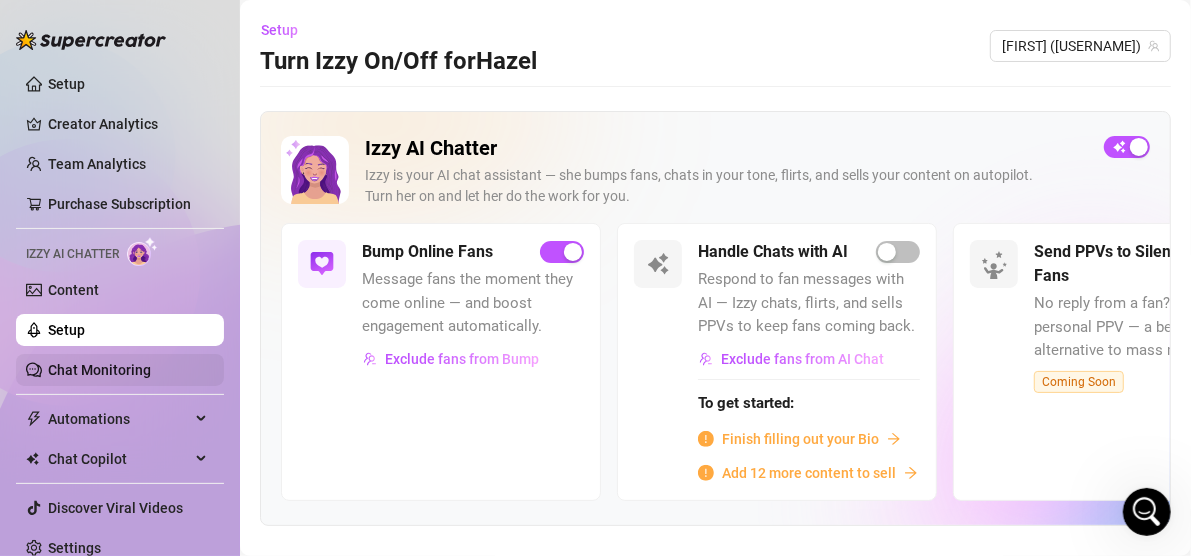 click on "Chat Monitoring" at bounding box center [99, 370] 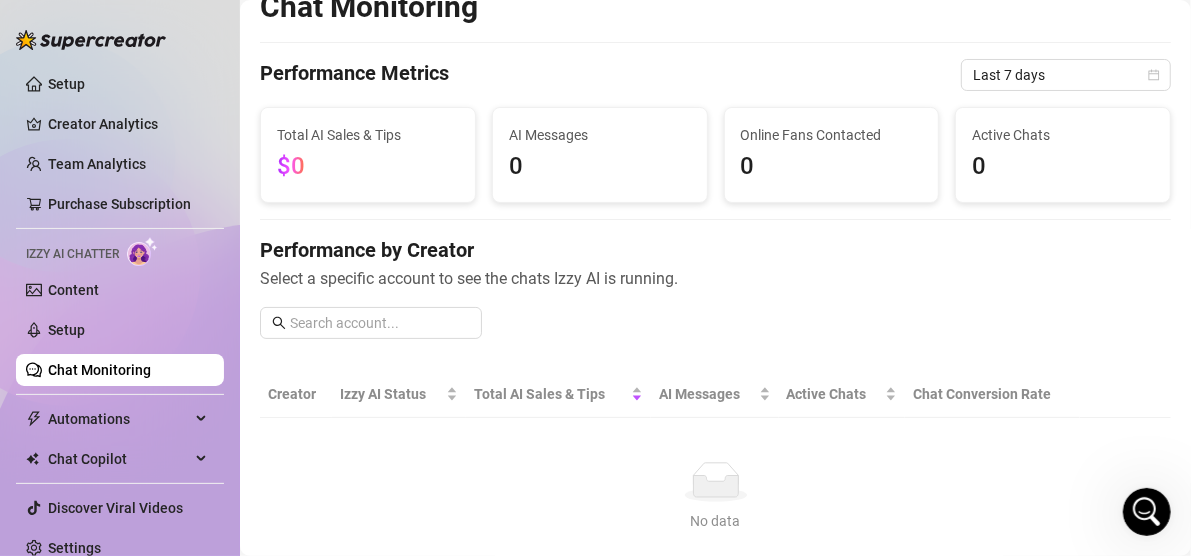 scroll, scrollTop: 0, scrollLeft: 0, axis: both 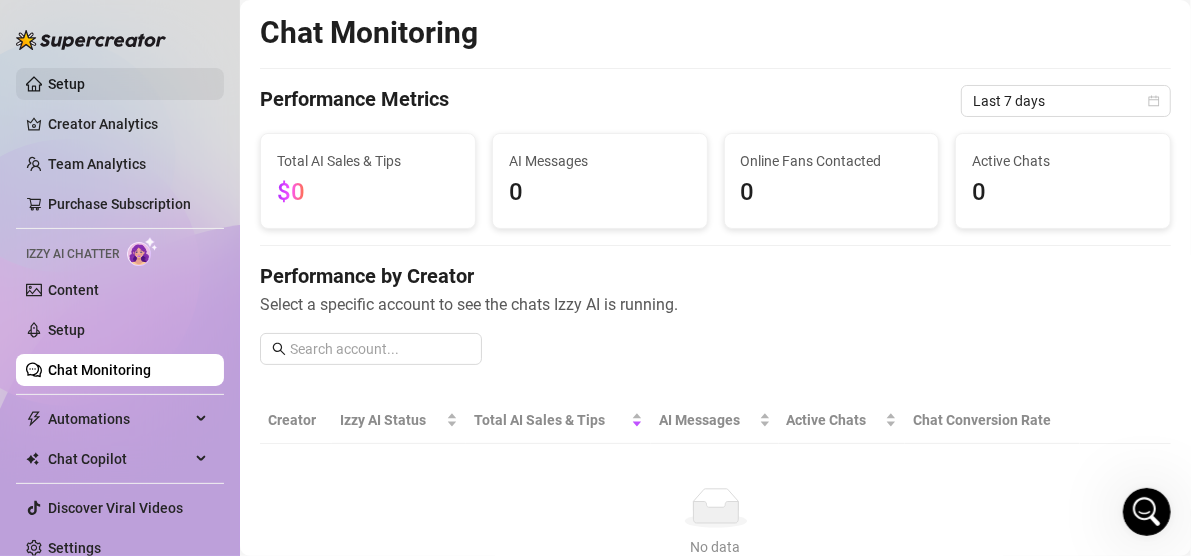 click on "Setup" at bounding box center (66, 84) 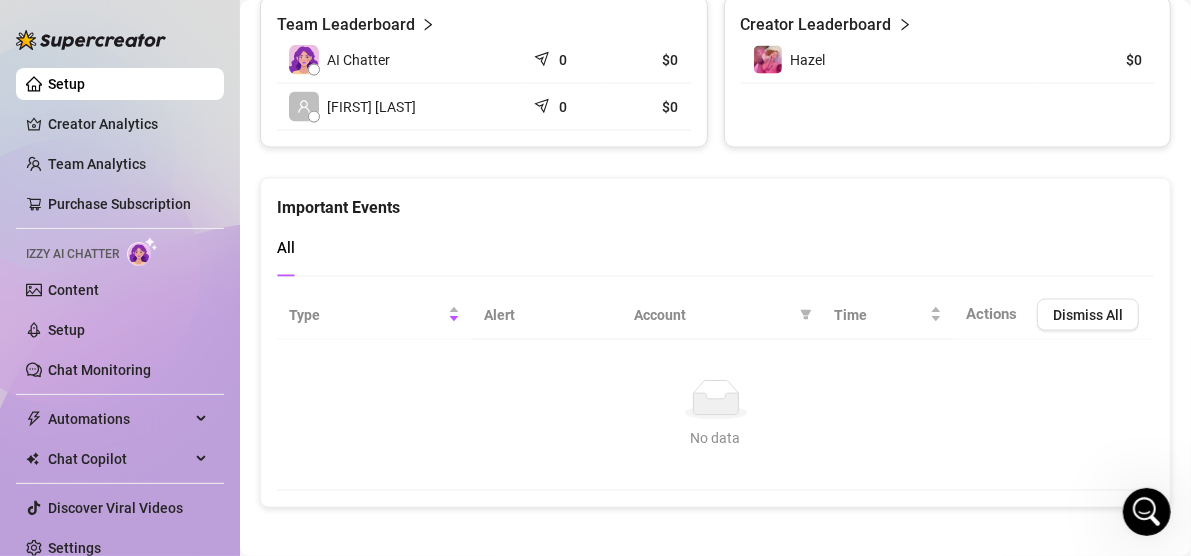 scroll, scrollTop: 1447, scrollLeft: 0, axis: vertical 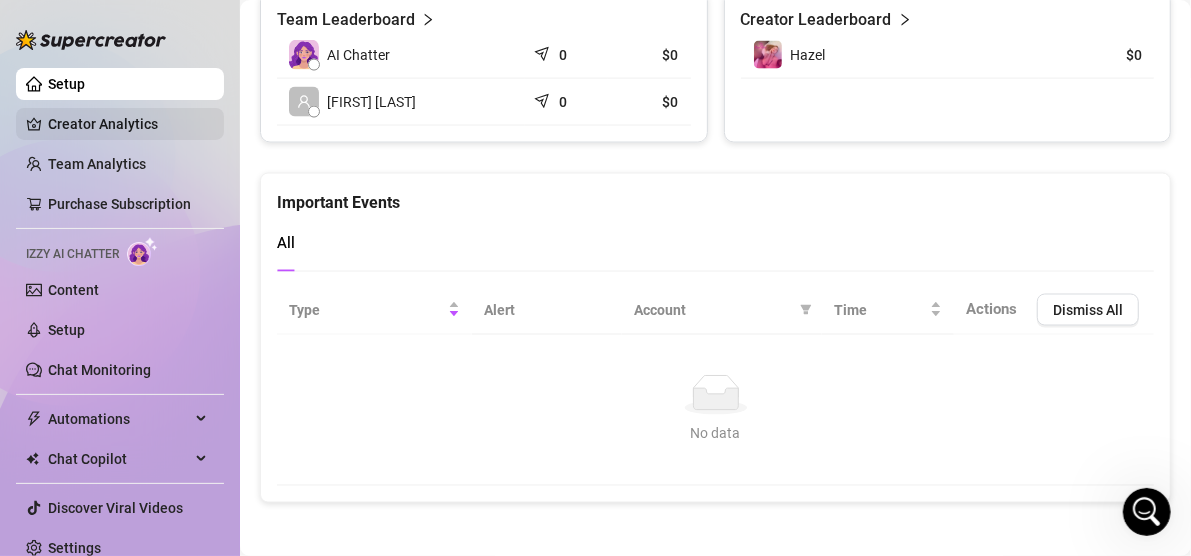 click on "Creator Analytics" at bounding box center [128, 124] 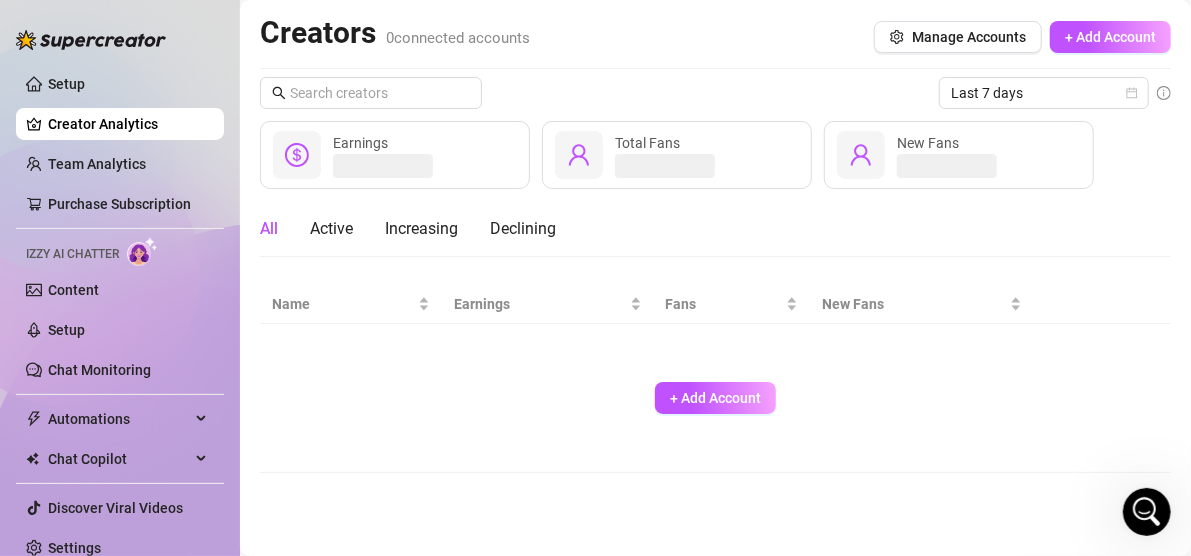 scroll, scrollTop: 0, scrollLeft: 0, axis: both 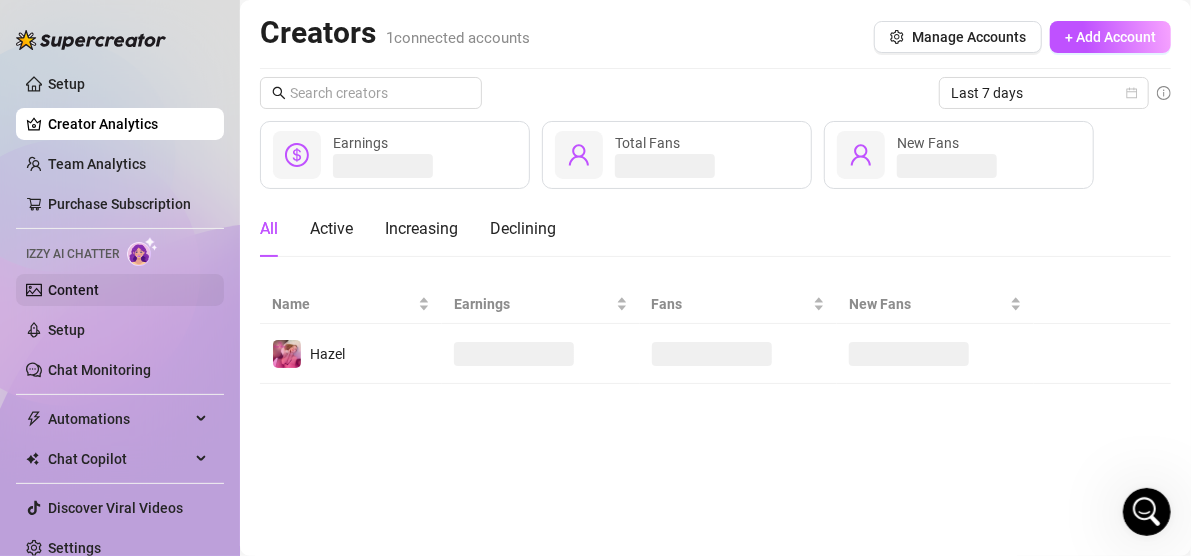 click on "Content" at bounding box center (73, 290) 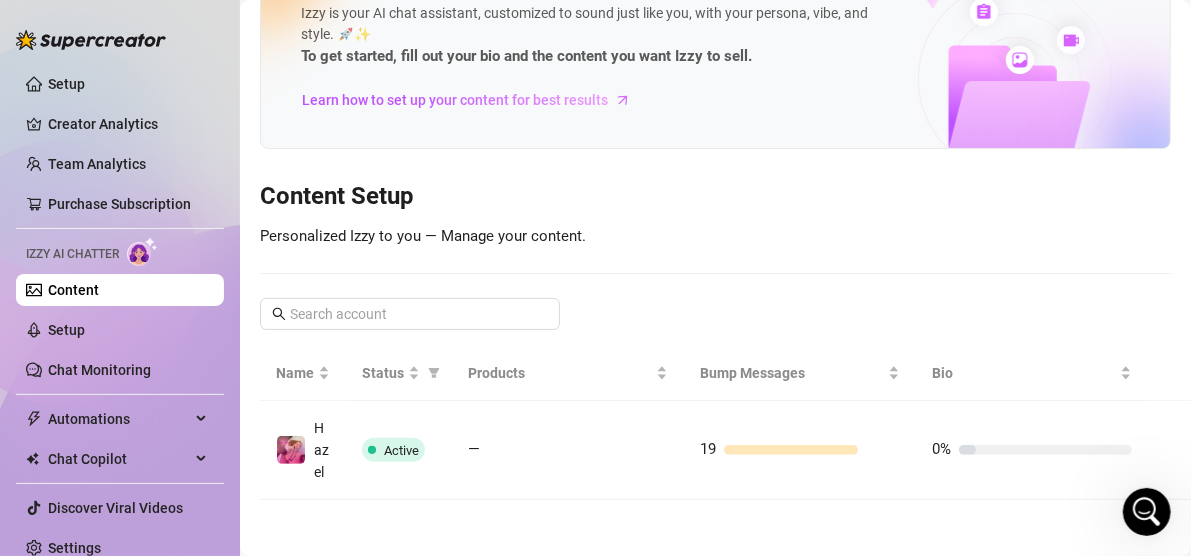 scroll, scrollTop: 90, scrollLeft: 0, axis: vertical 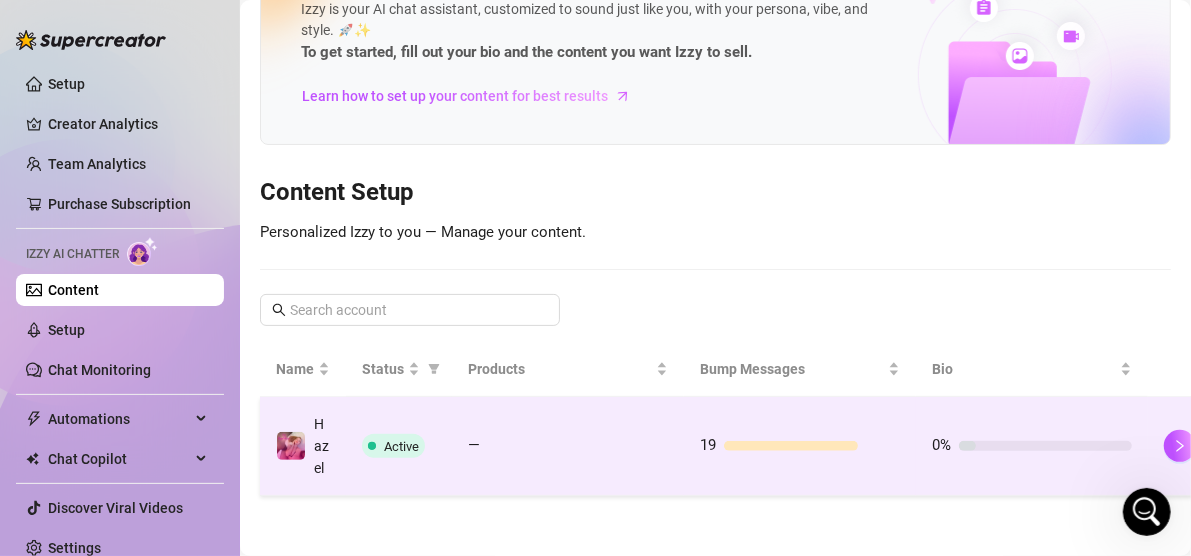 click on "Active" at bounding box center (401, 446) 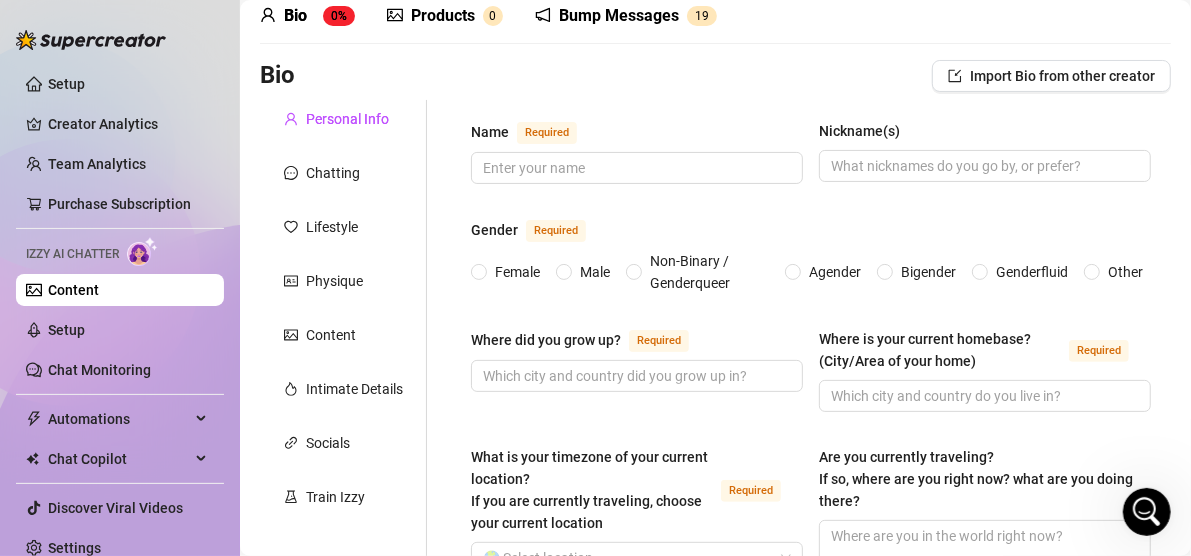 type 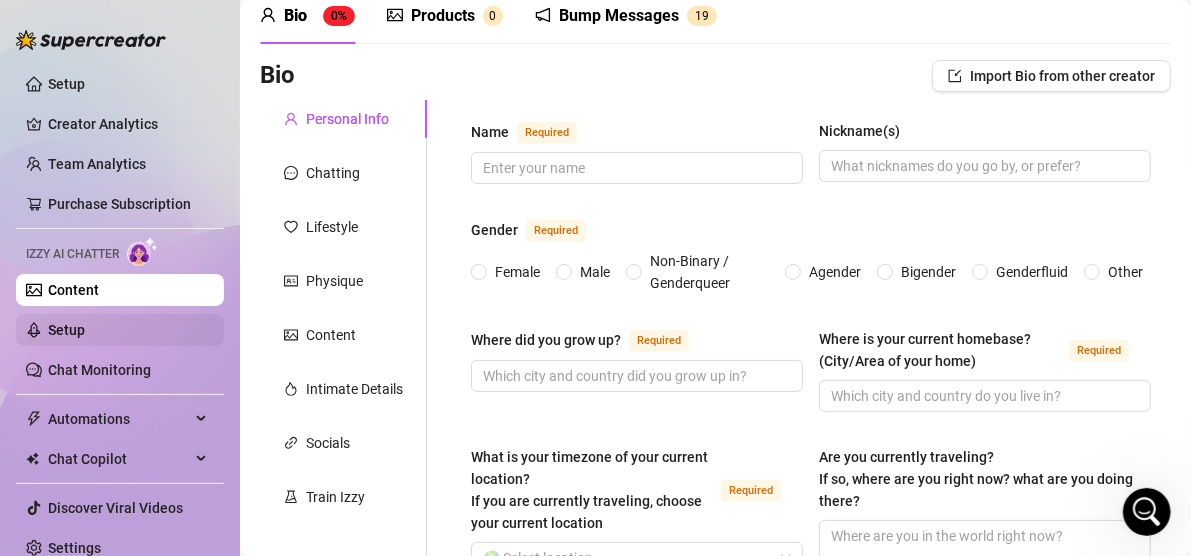 click on "Setup" at bounding box center [66, 330] 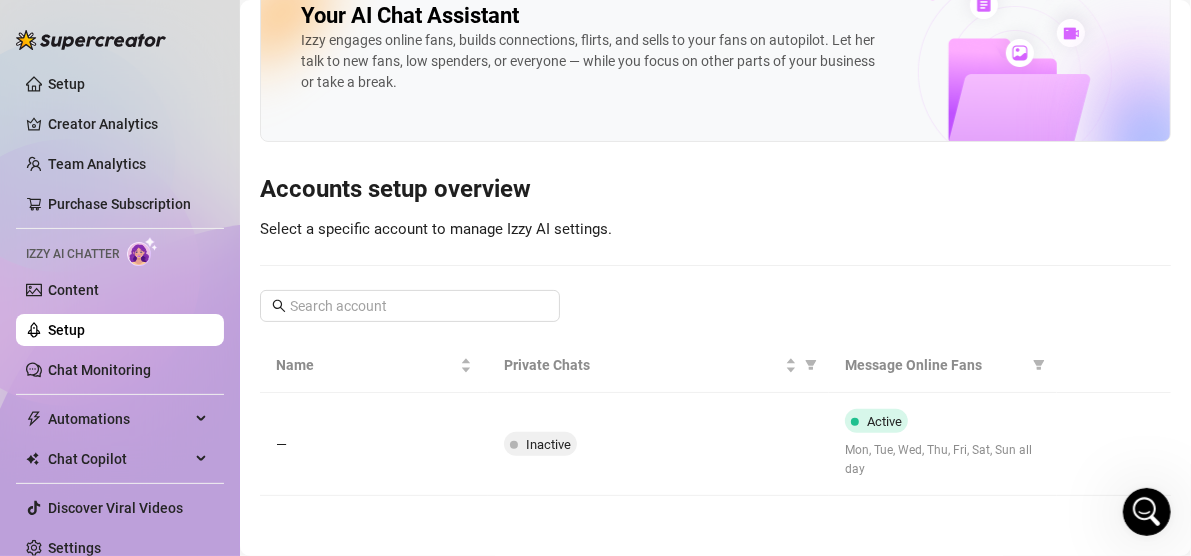 scroll, scrollTop: 42, scrollLeft: 0, axis: vertical 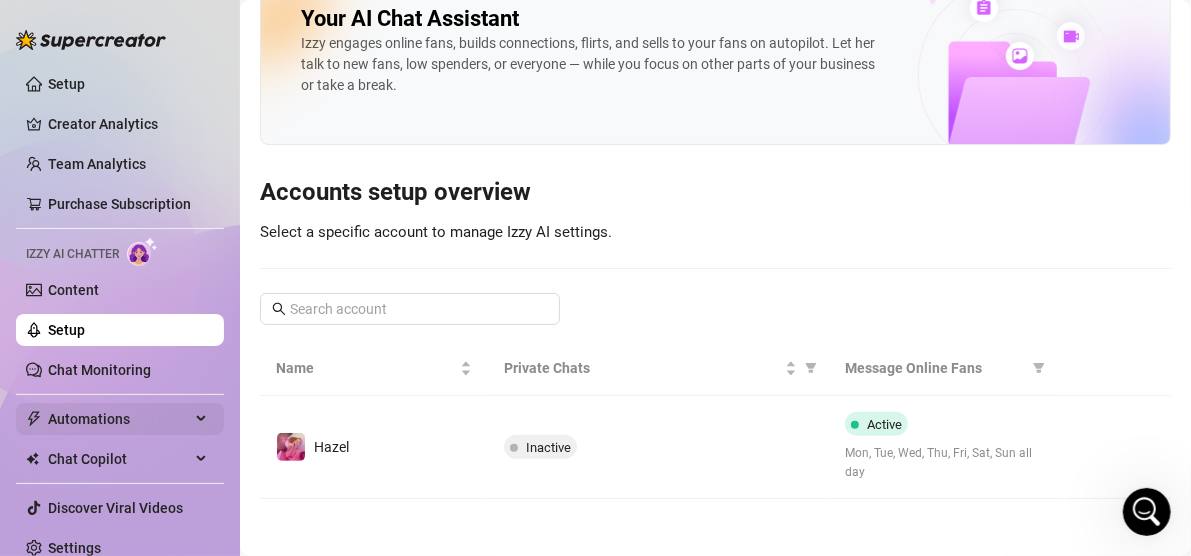 click on "Automations" at bounding box center (119, 419) 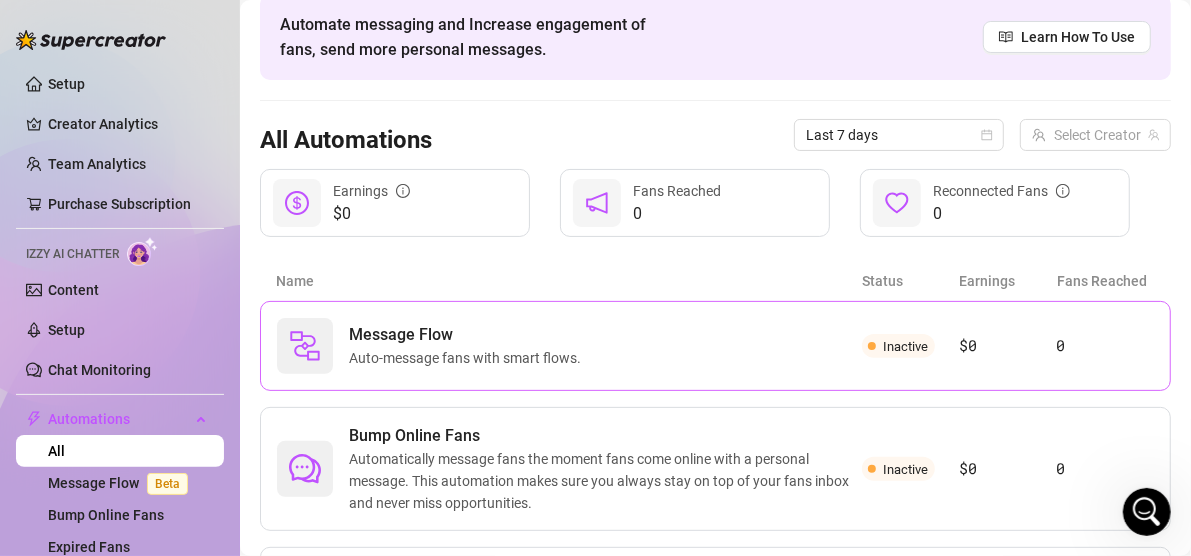 scroll, scrollTop: 240, scrollLeft: 0, axis: vertical 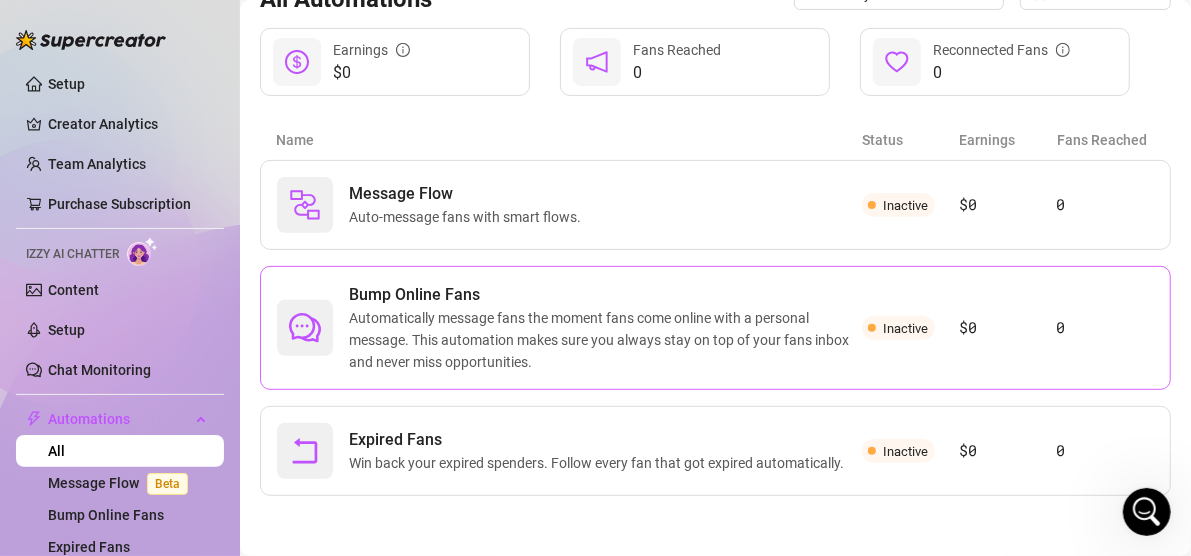 click on "Automatically message fans the moment fans come online with a personal message. This automation makes sure you always stay on top of your fans inbox and never miss opportunities." at bounding box center (605, 340) 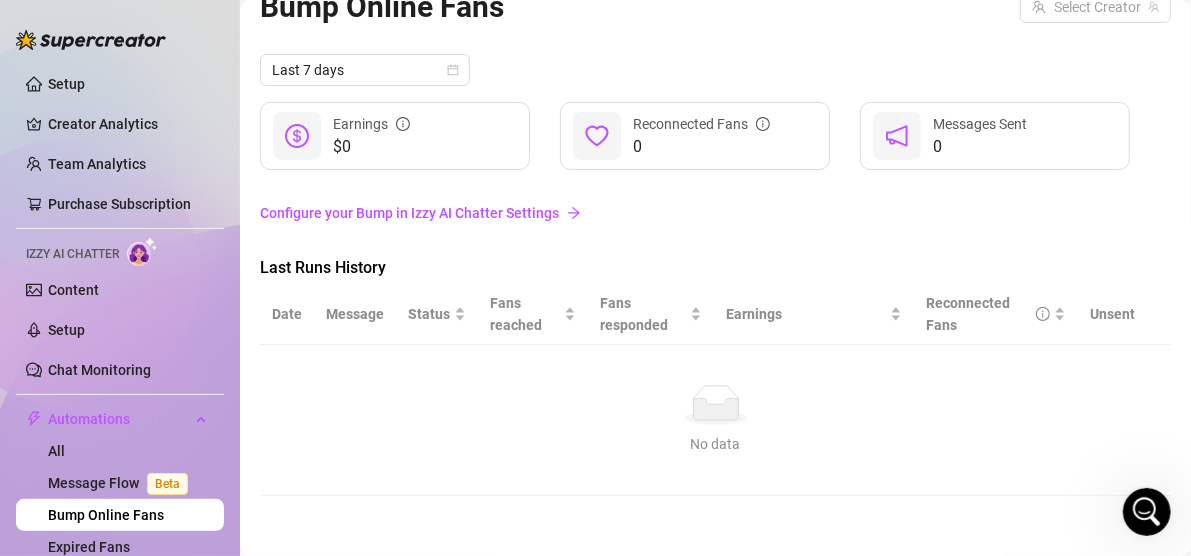 scroll, scrollTop: 0, scrollLeft: 0, axis: both 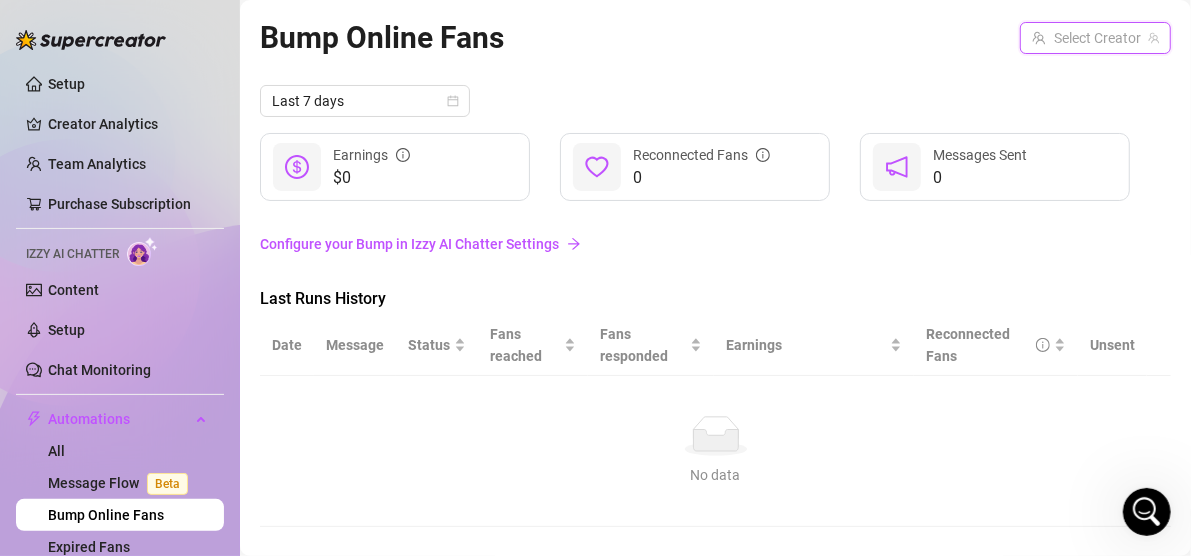 click at bounding box center (1086, 38) 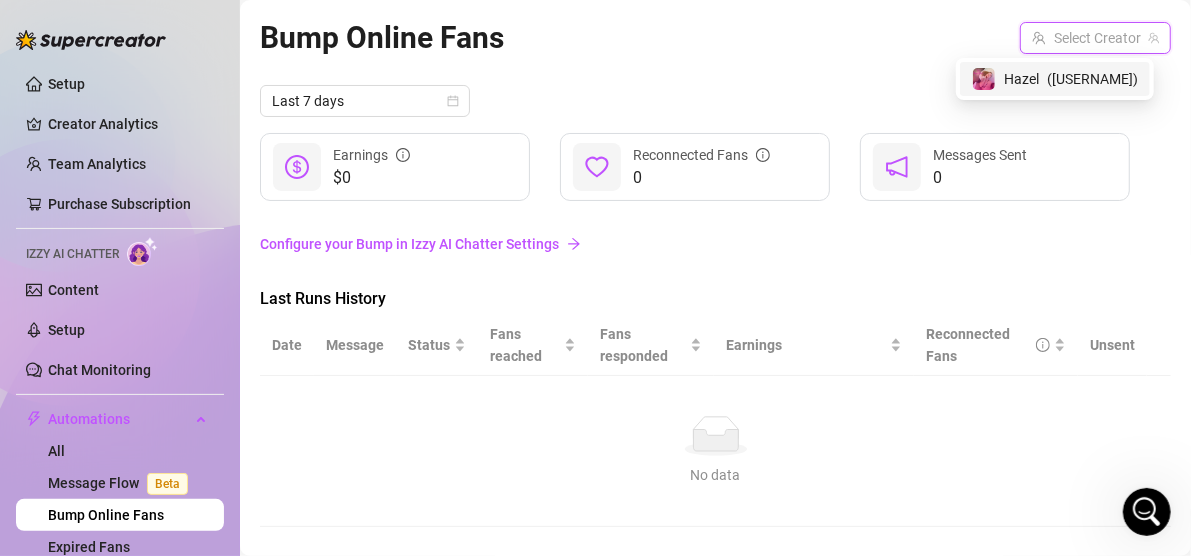 click on "( [USERNAME] )" at bounding box center (1092, 79) 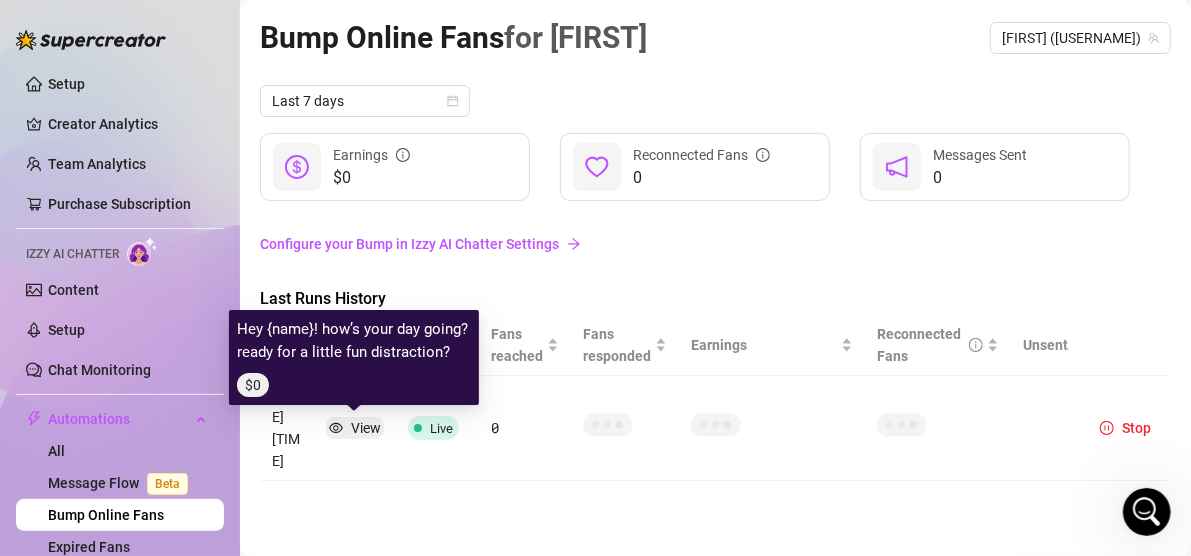 click on "View" at bounding box center (366, 428) 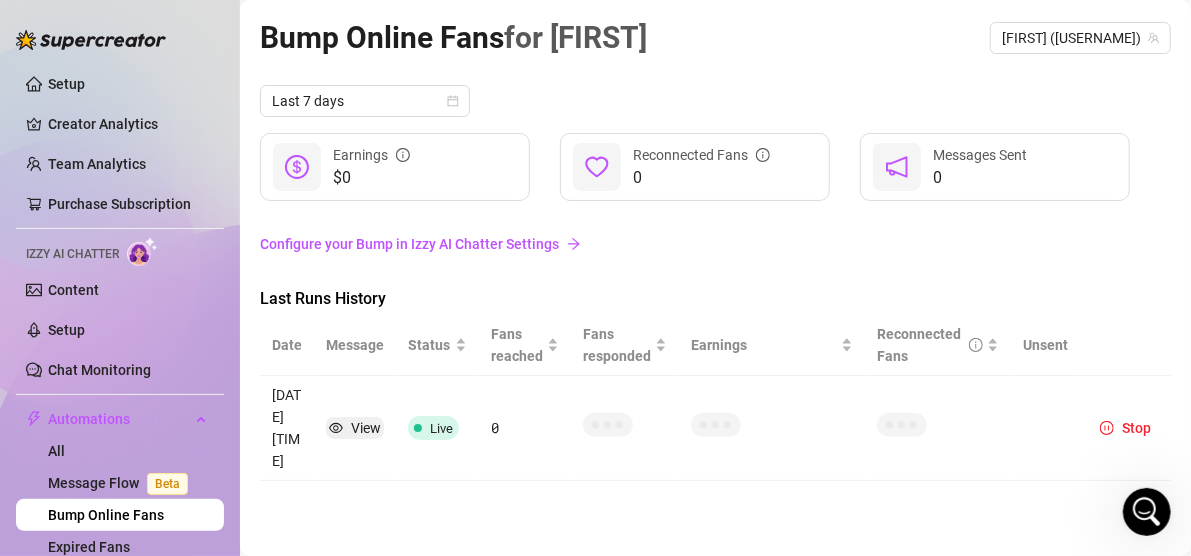 click on "Configure your Bump in Izzy AI Chatter Settings" at bounding box center [715, 244] 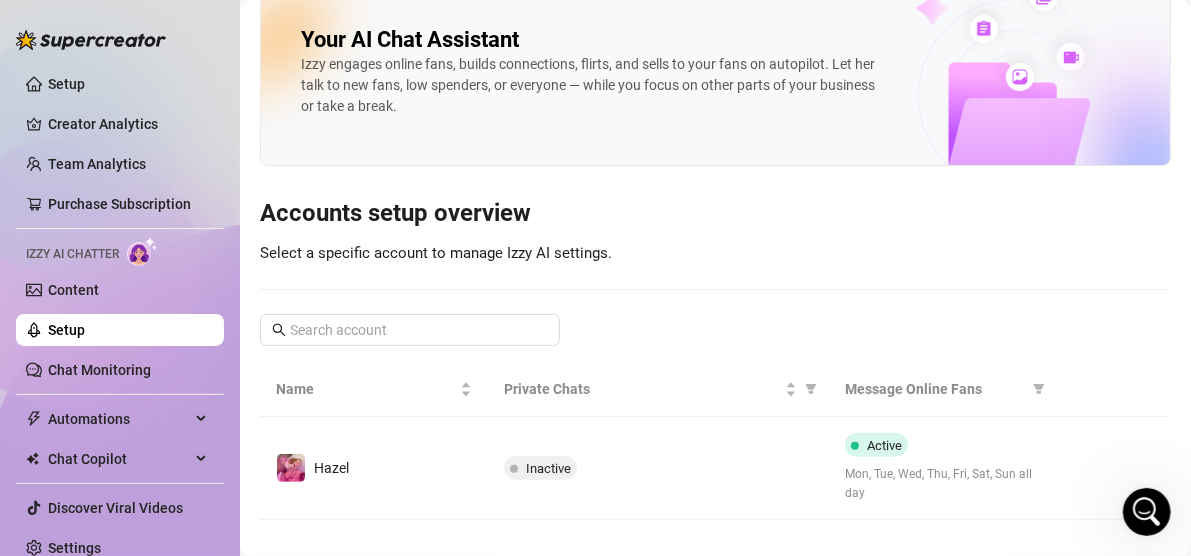 scroll, scrollTop: 42, scrollLeft: 0, axis: vertical 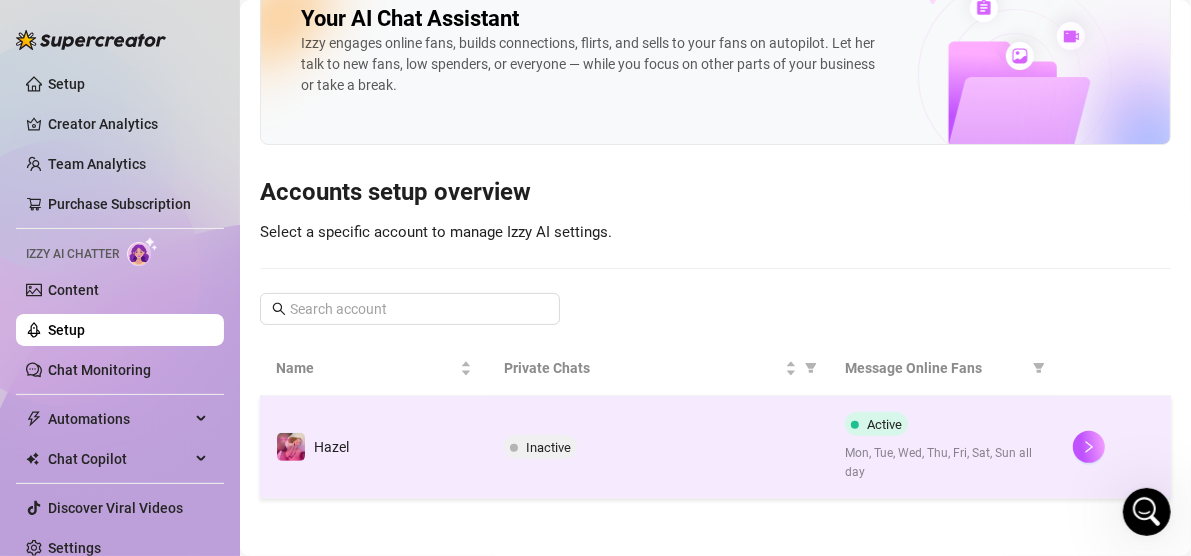 click on "Active" at bounding box center (884, 424) 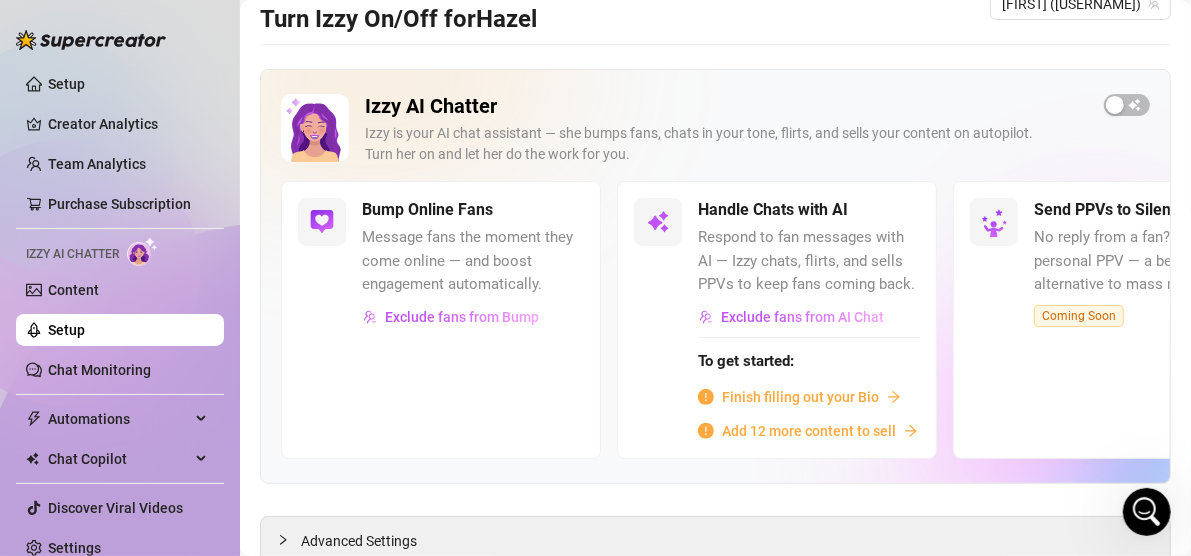 click on "Message fans the moment they come online — and boost engagement automatically." at bounding box center (473, 261) 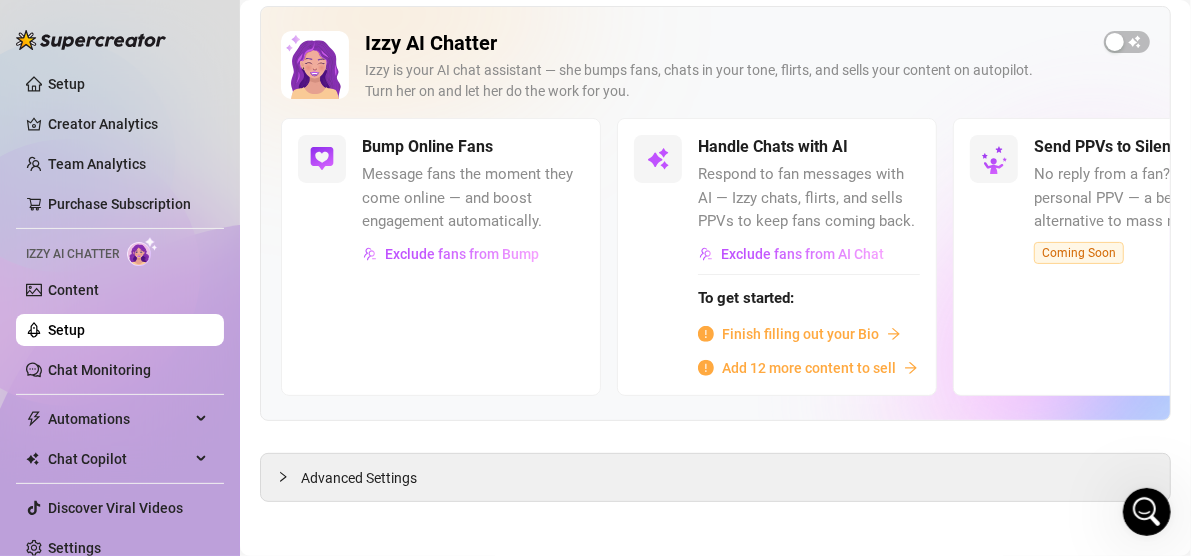 scroll, scrollTop: 108, scrollLeft: 0, axis: vertical 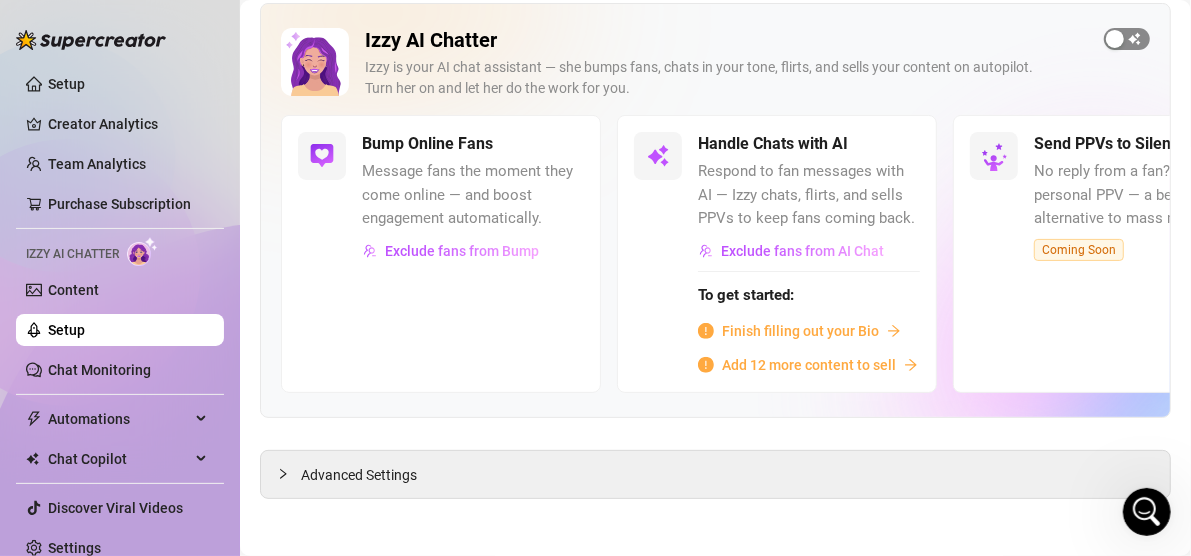 click at bounding box center [1115, 39] 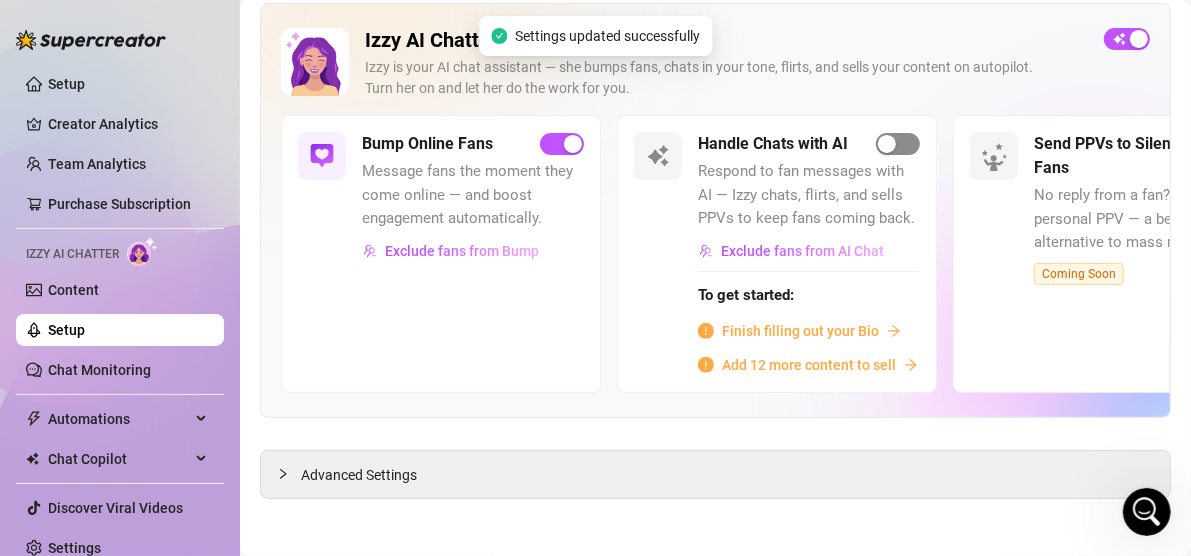 click at bounding box center [887, 144] 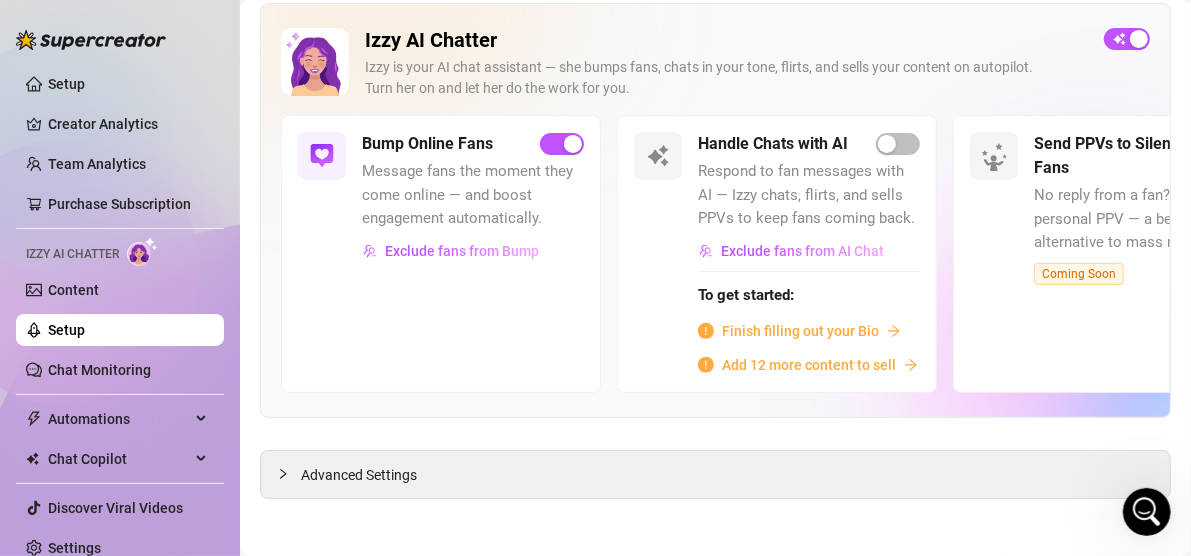 click 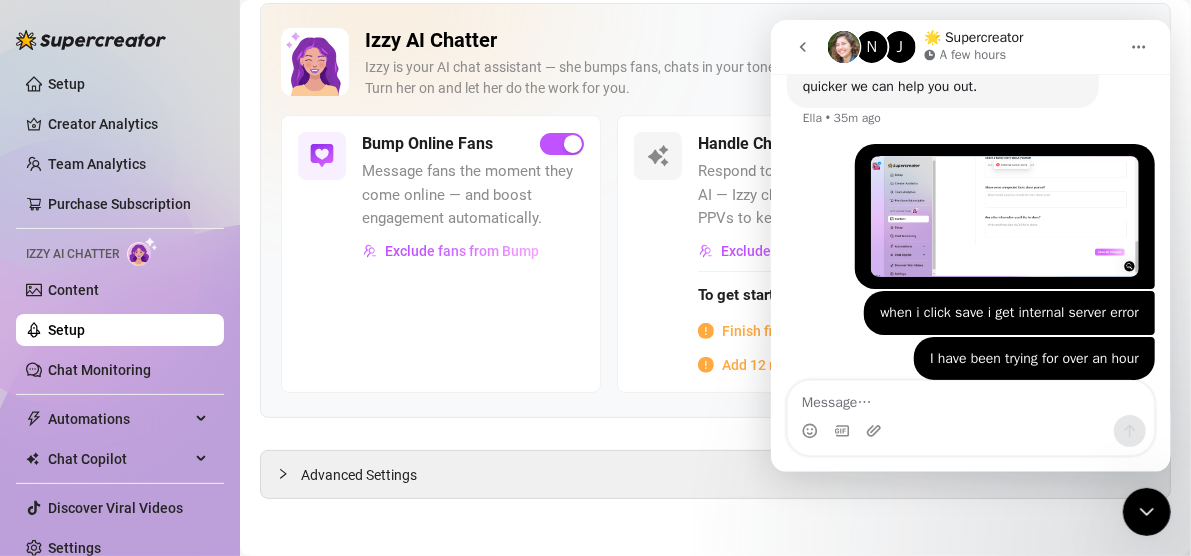 scroll, scrollTop: 1164, scrollLeft: 0, axis: vertical 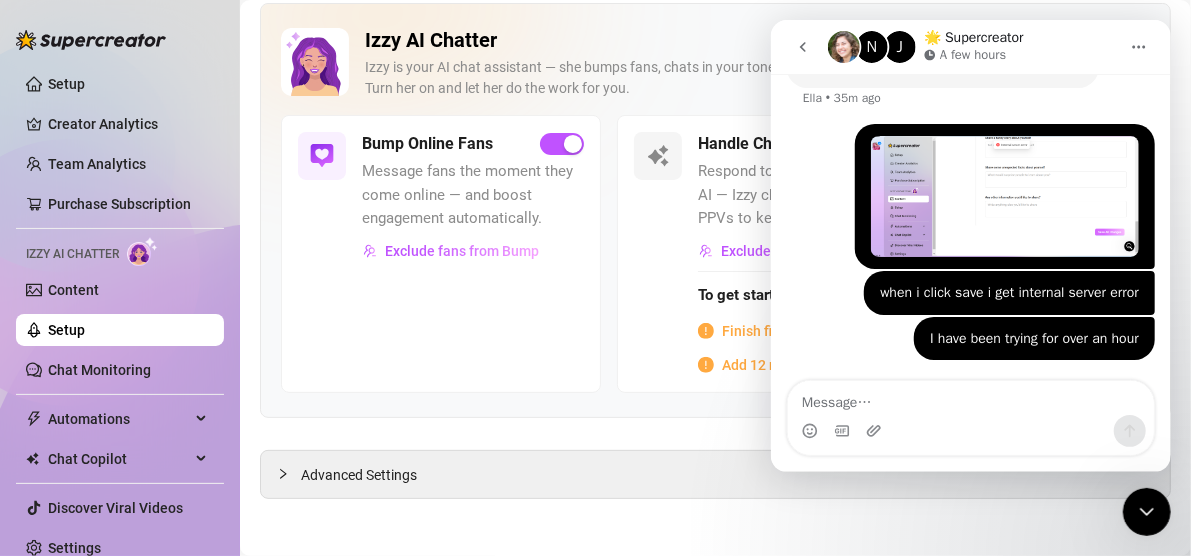 click at bounding box center [970, 398] 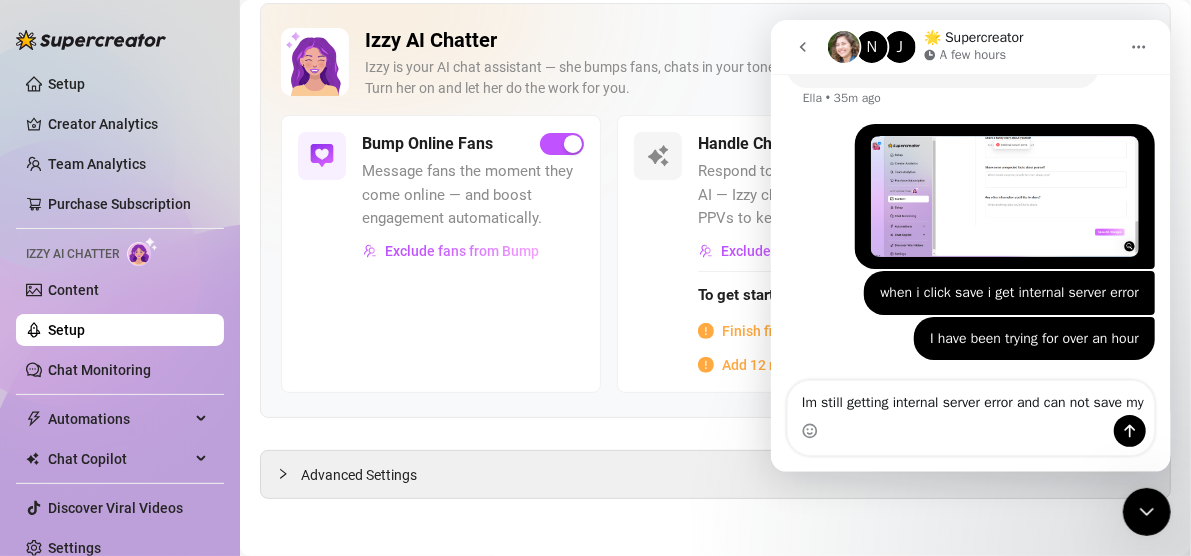scroll, scrollTop: 1184, scrollLeft: 0, axis: vertical 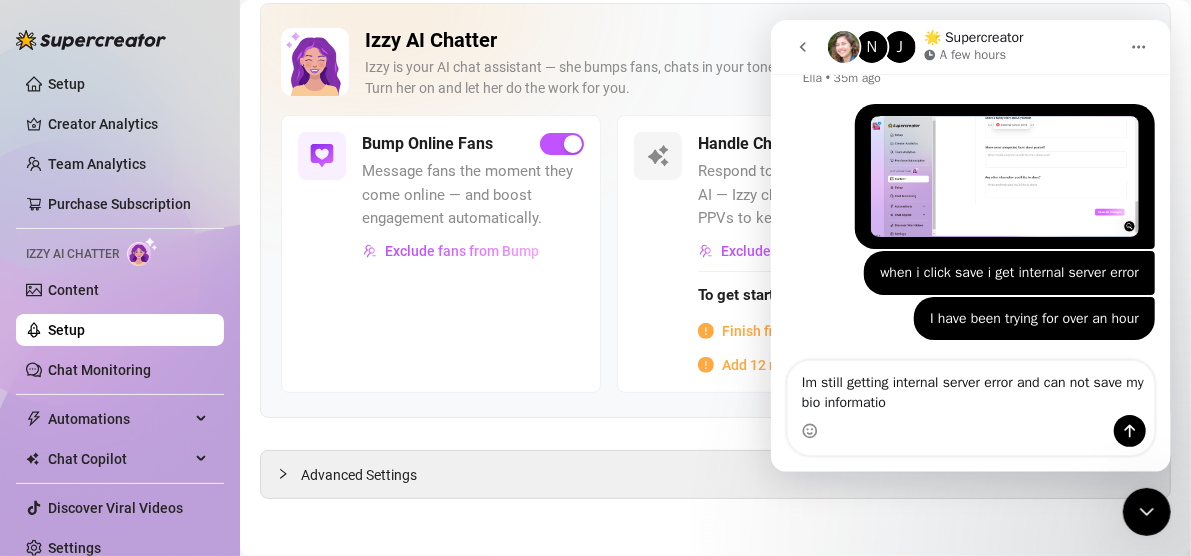 type on "Im still getting internal server error and can not save my bio information" 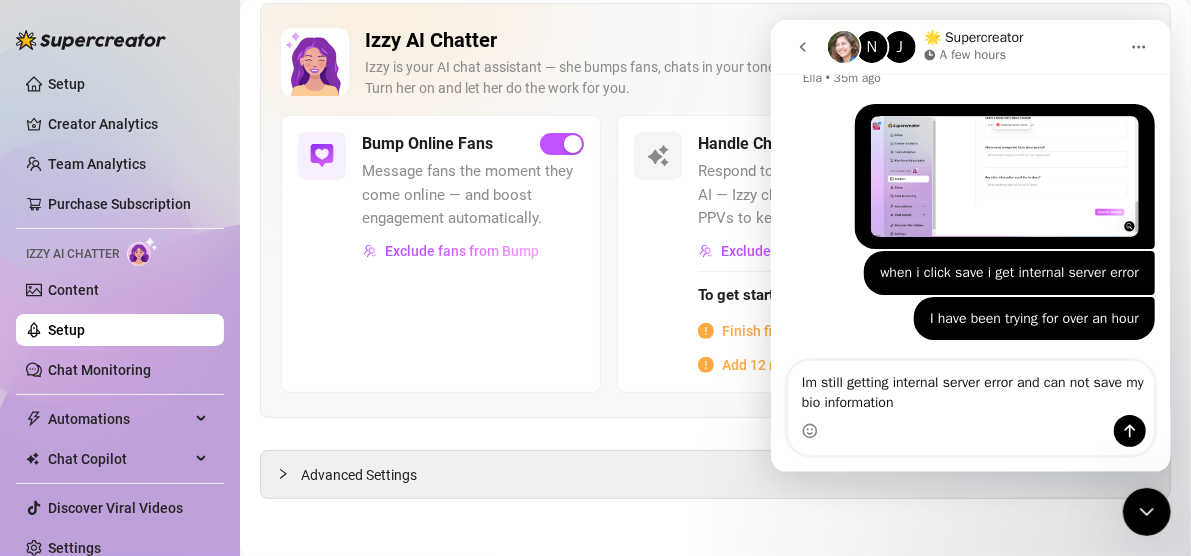 type 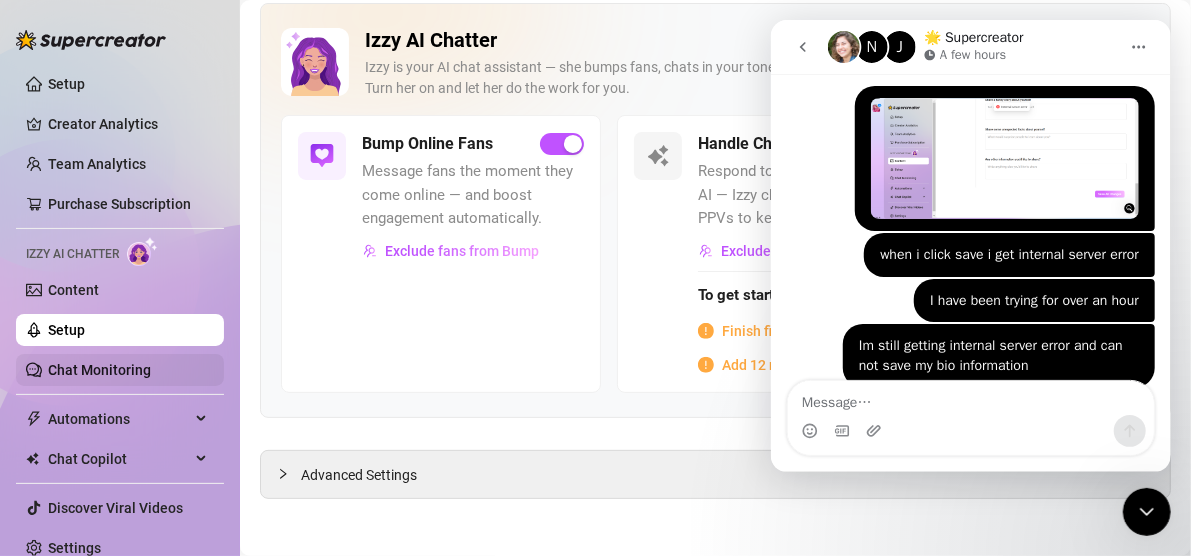 scroll, scrollTop: 1230, scrollLeft: 0, axis: vertical 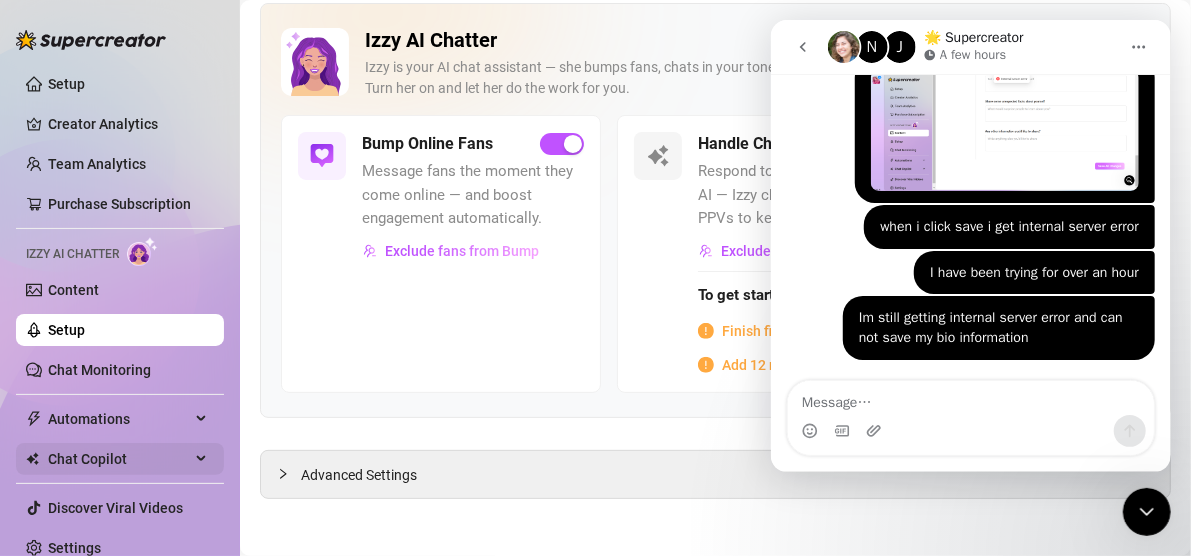 click on "Chat Copilot" at bounding box center [119, 459] 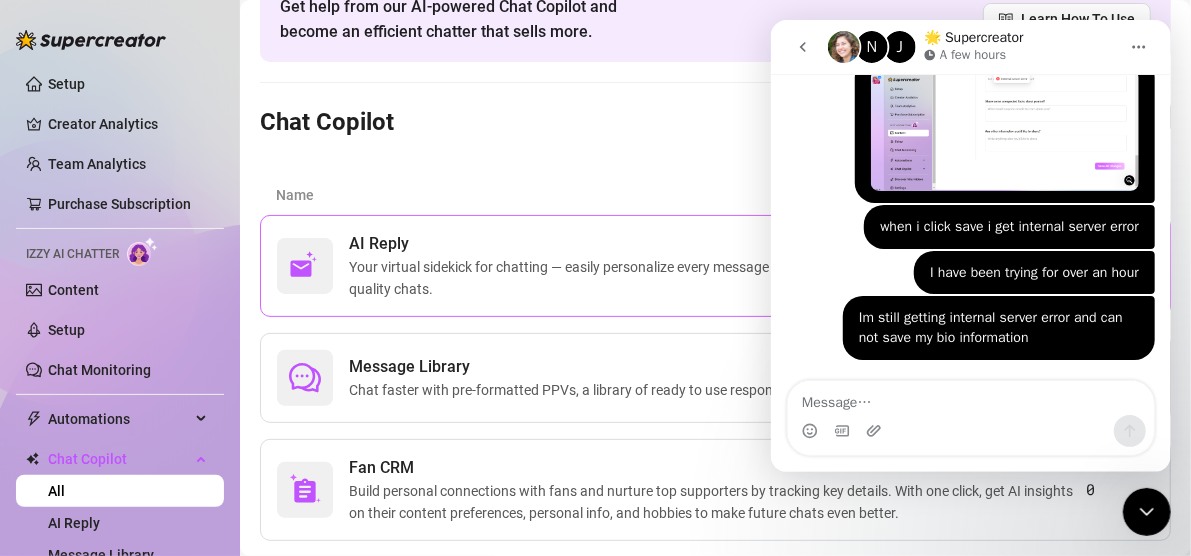click on "AI Reply" at bounding box center [718, 244] 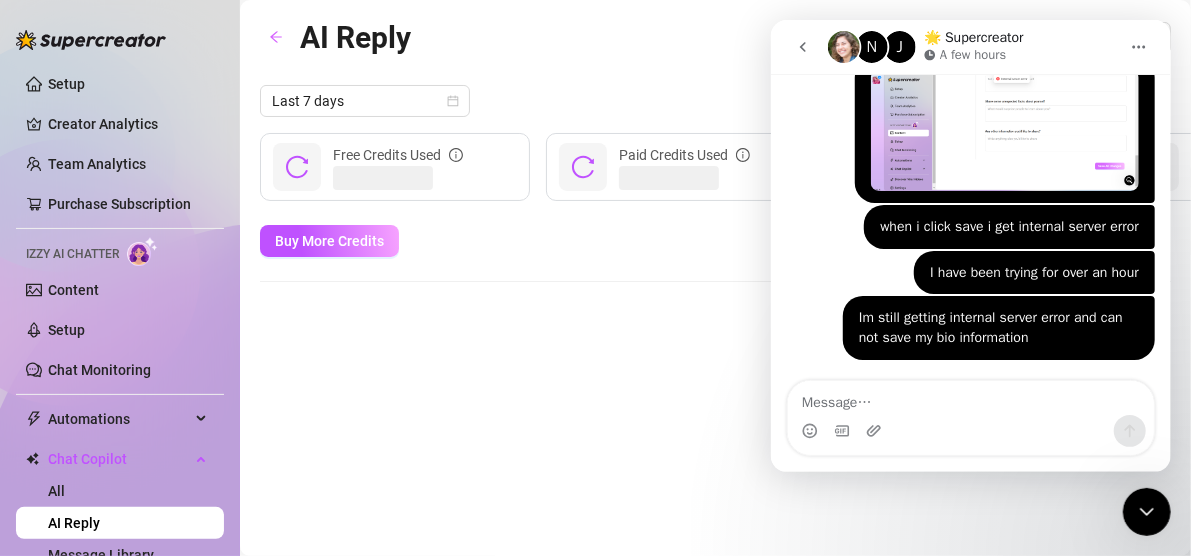 scroll, scrollTop: 0, scrollLeft: 0, axis: both 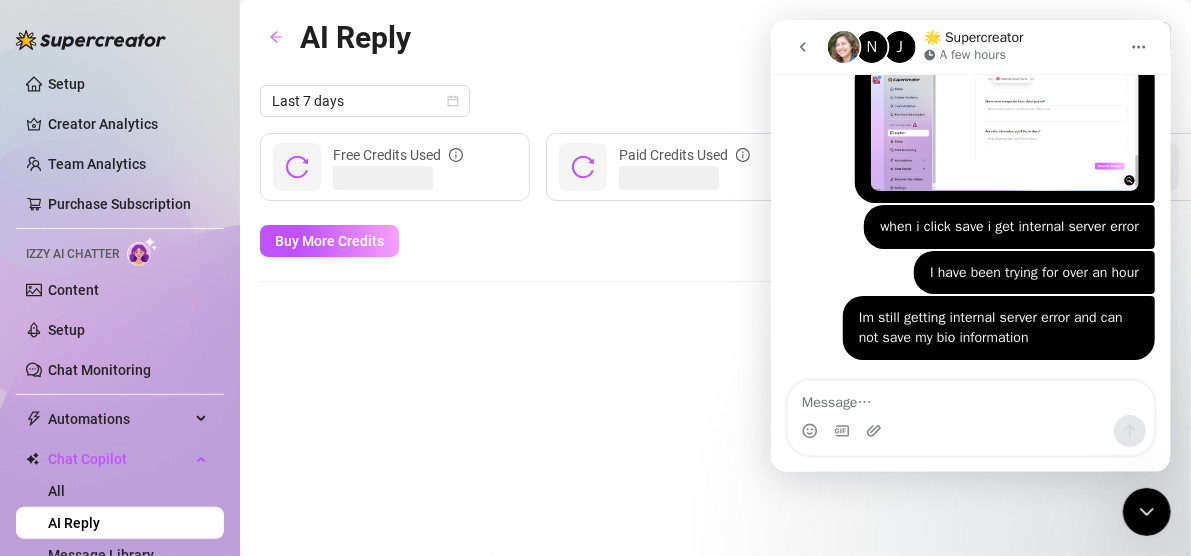 click at bounding box center (1146, 511) 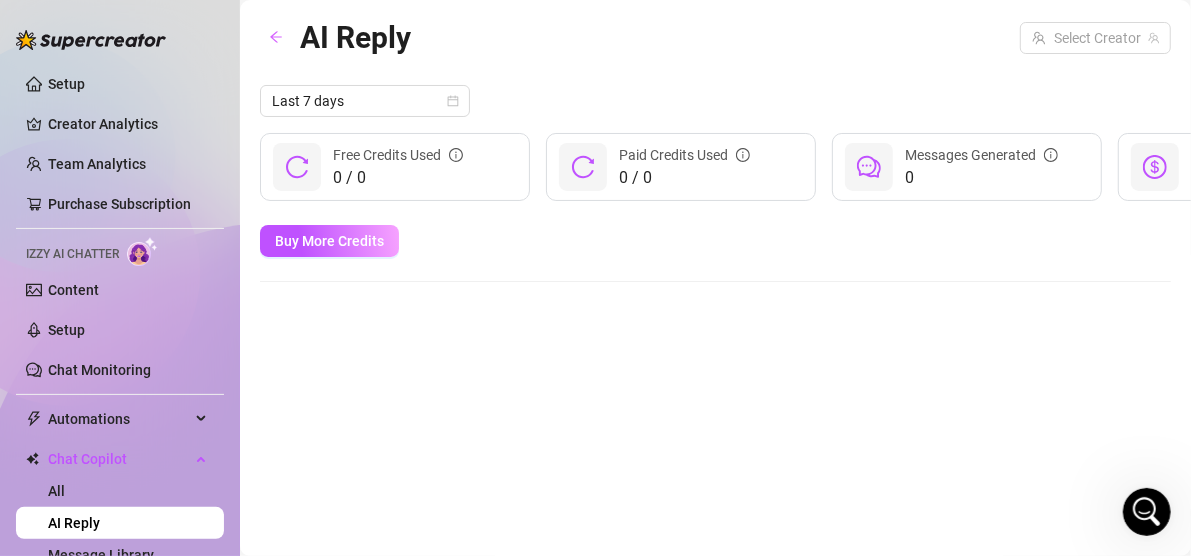 scroll, scrollTop: 0, scrollLeft: 0, axis: both 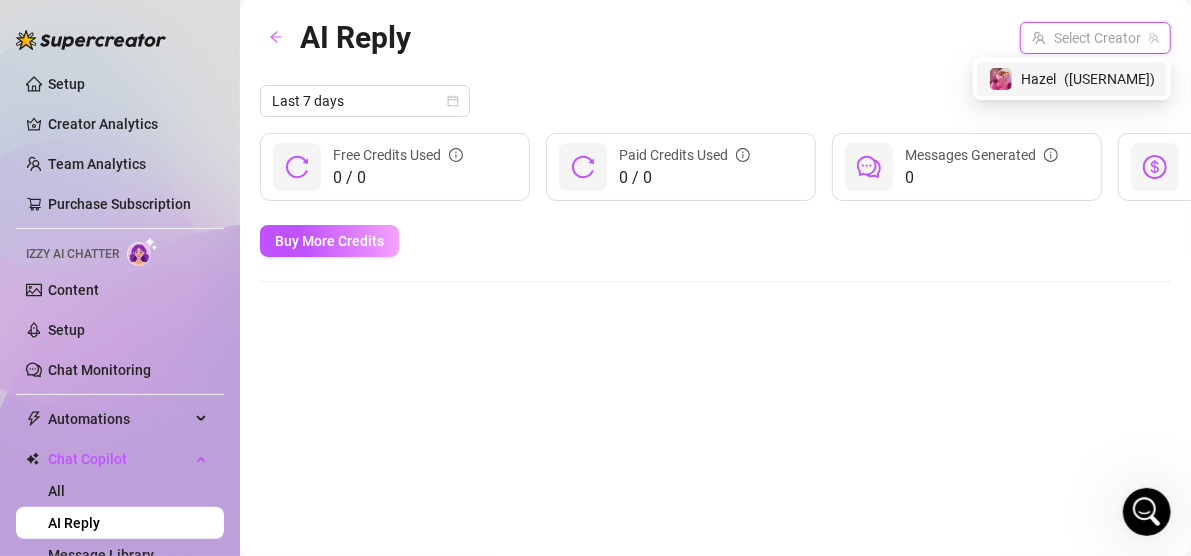 click at bounding box center [1086, 38] 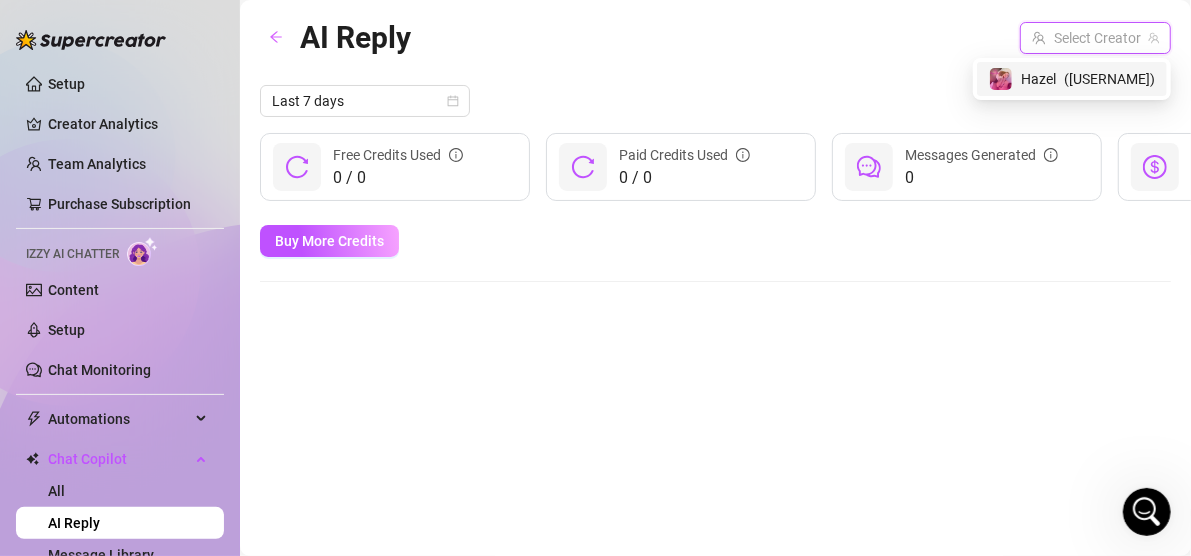 click on "( [USERNAME] )" at bounding box center [1109, 79] 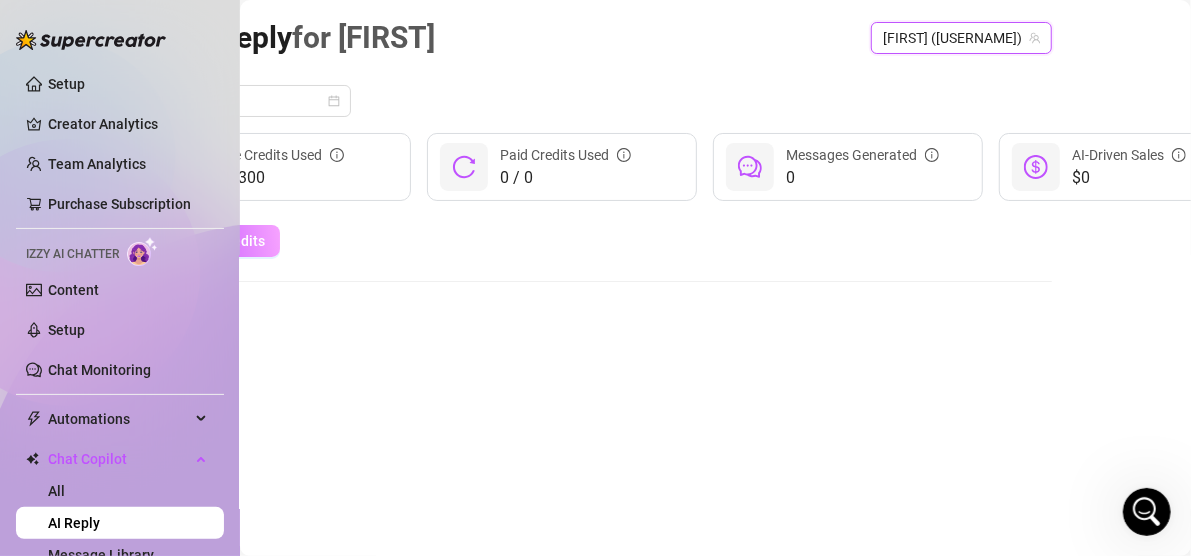 scroll, scrollTop: 0, scrollLeft: 0, axis: both 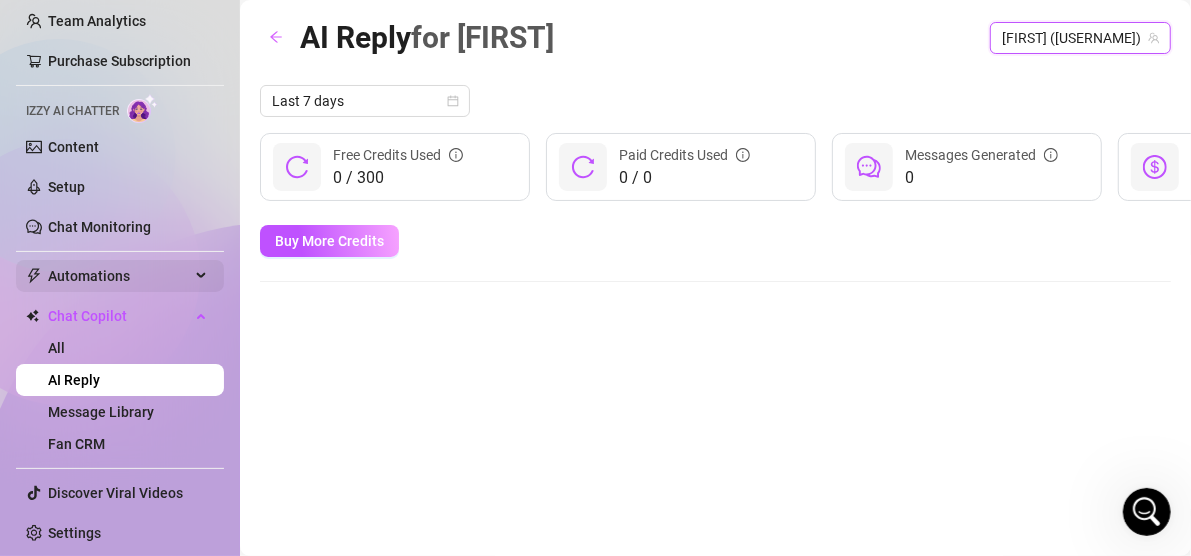 click on "Message Library" at bounding box center [101, 412] 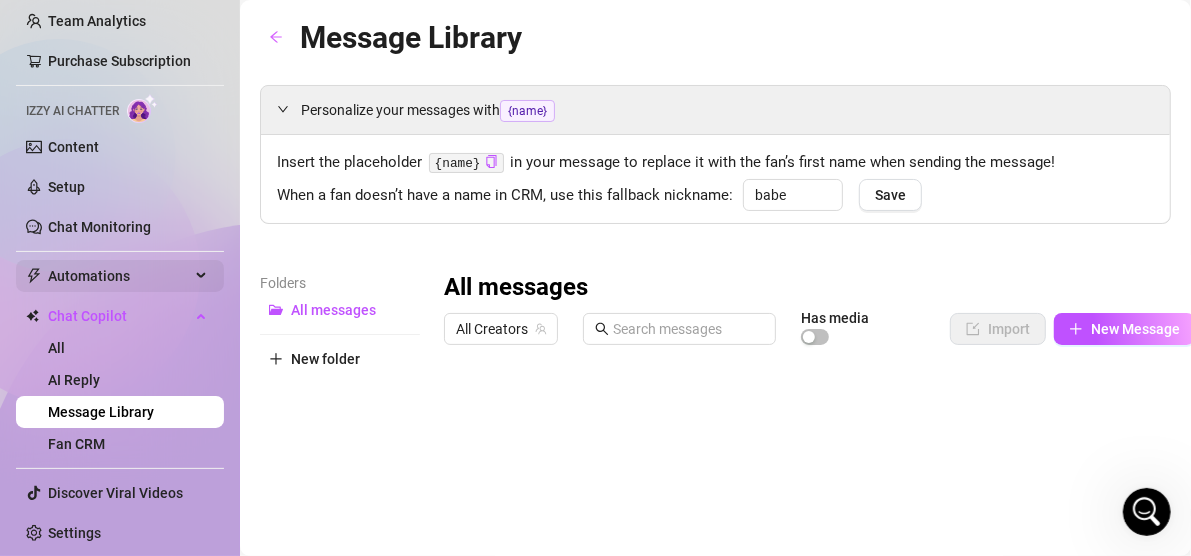 click on "Automations" at bounding box center (119, 276) 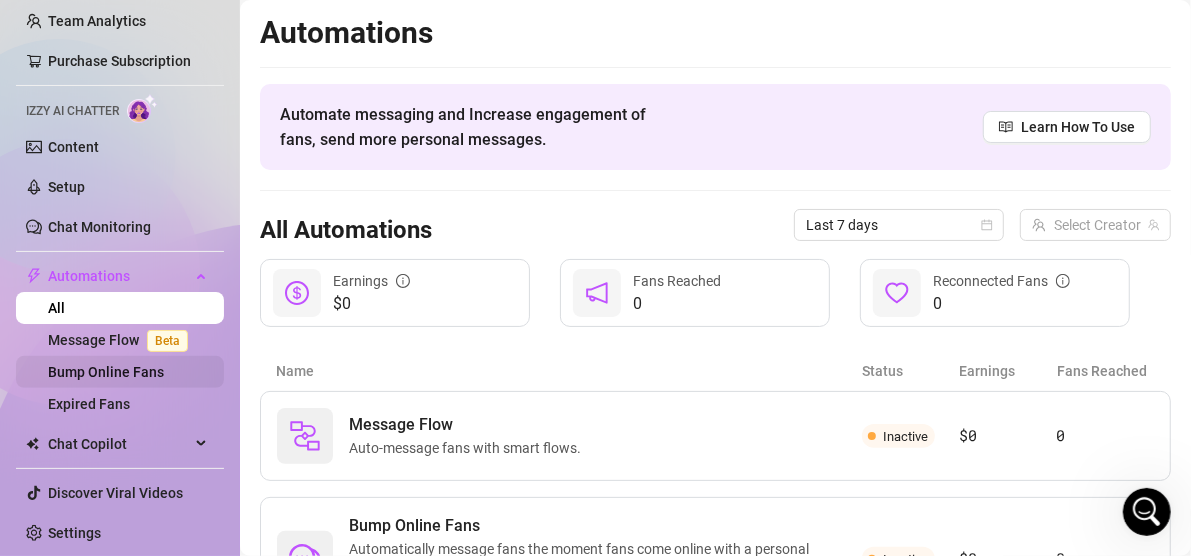 click on "Bump Online Fans" at bounding box center [106, 372] 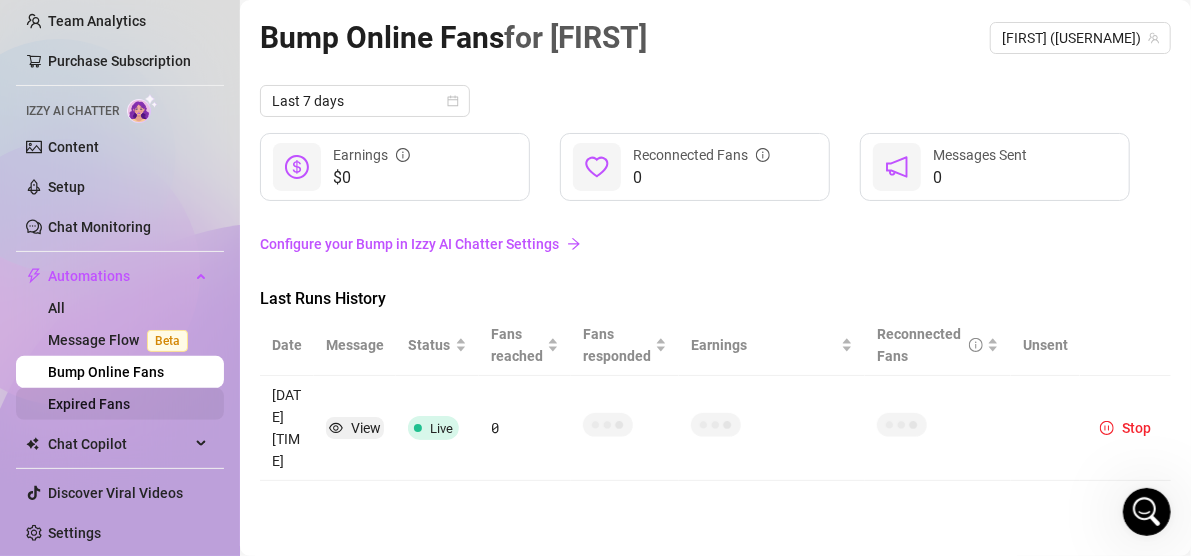 click on "Expired Fans" at bounding box center (89, 404) 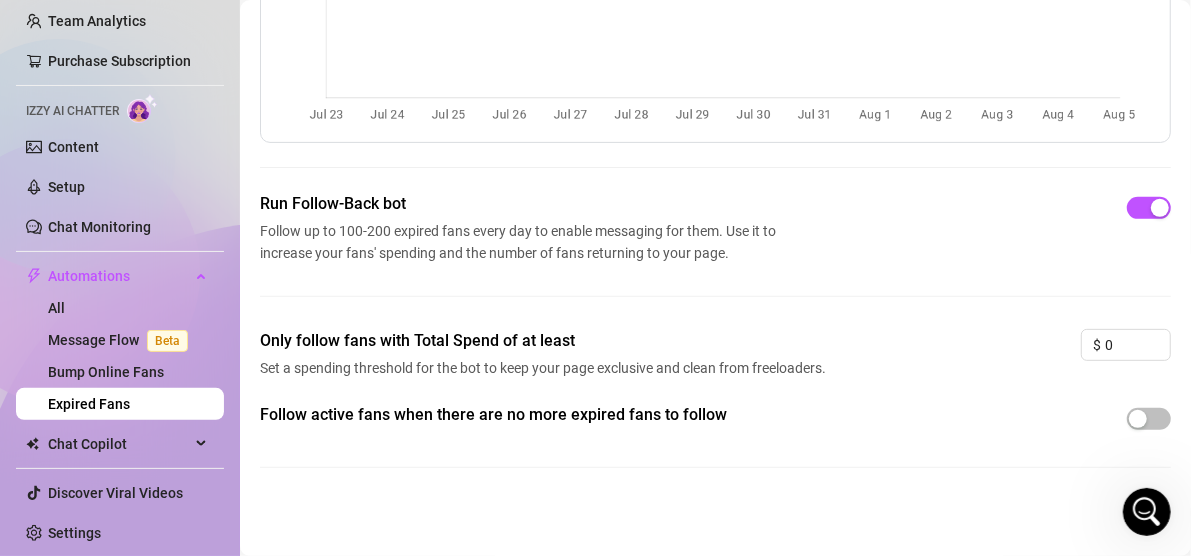 scroll, scrollTop: 257, scrollLeft: 0, axis: vertical 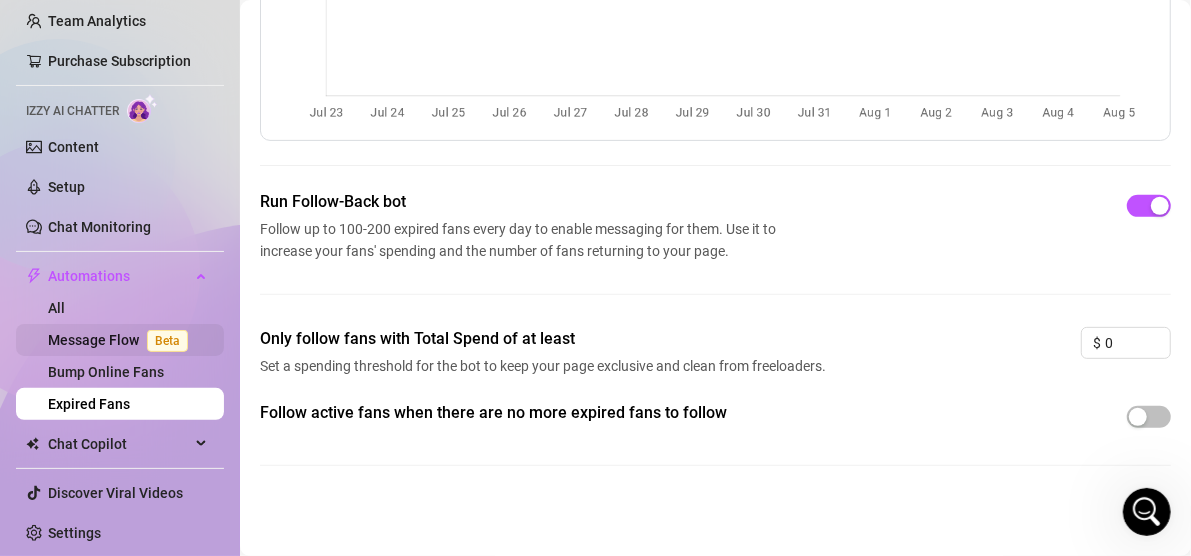 click on "Message Flow Beta" at bounding box center [122, 340] 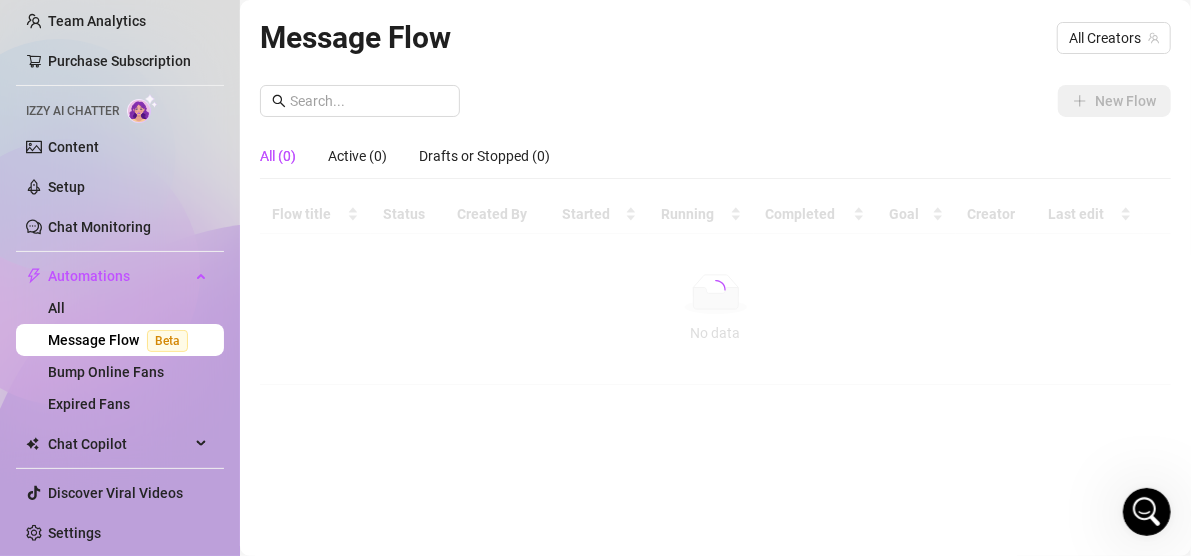 scroll, scrollTop: 0, scrollLeft: 0, axis: both 